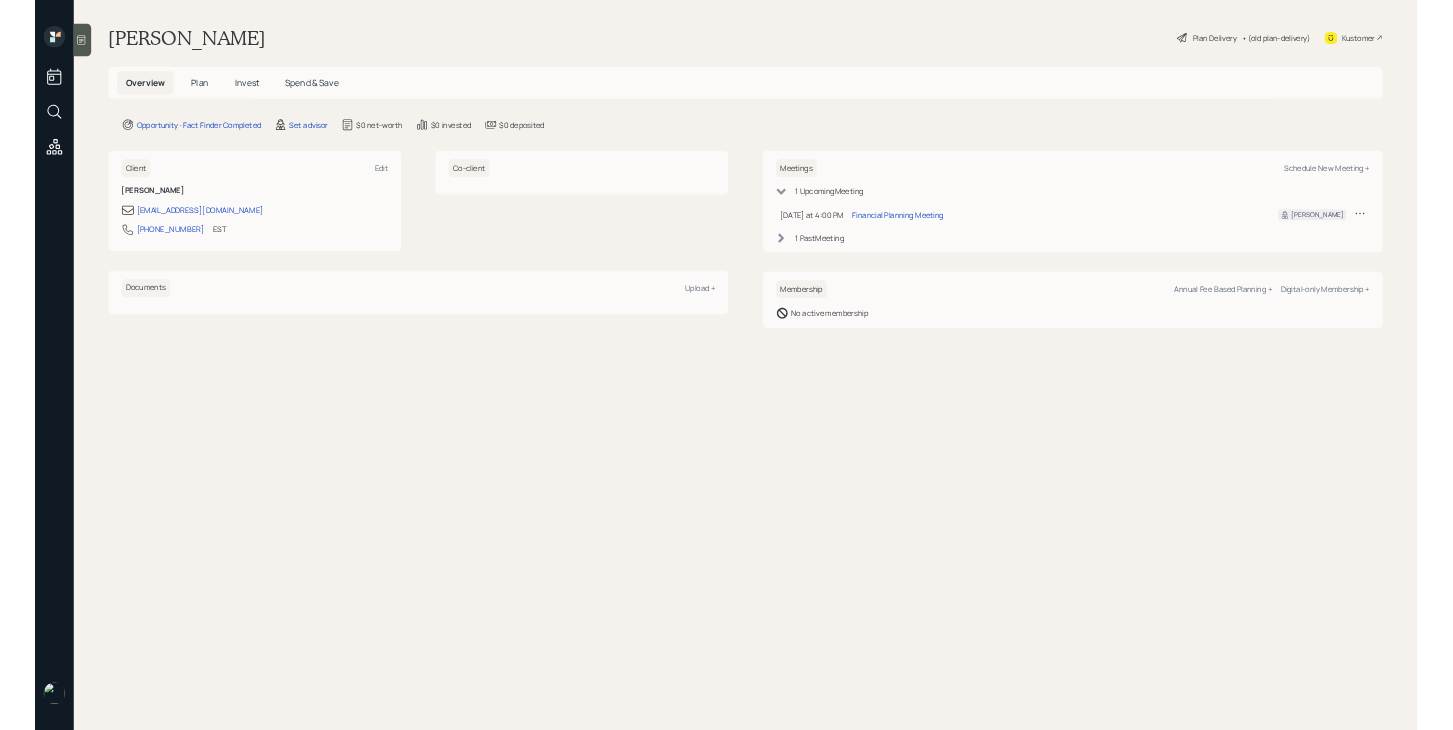 scroll, scrollTop: 0, scrollLeft: 0, axis: both 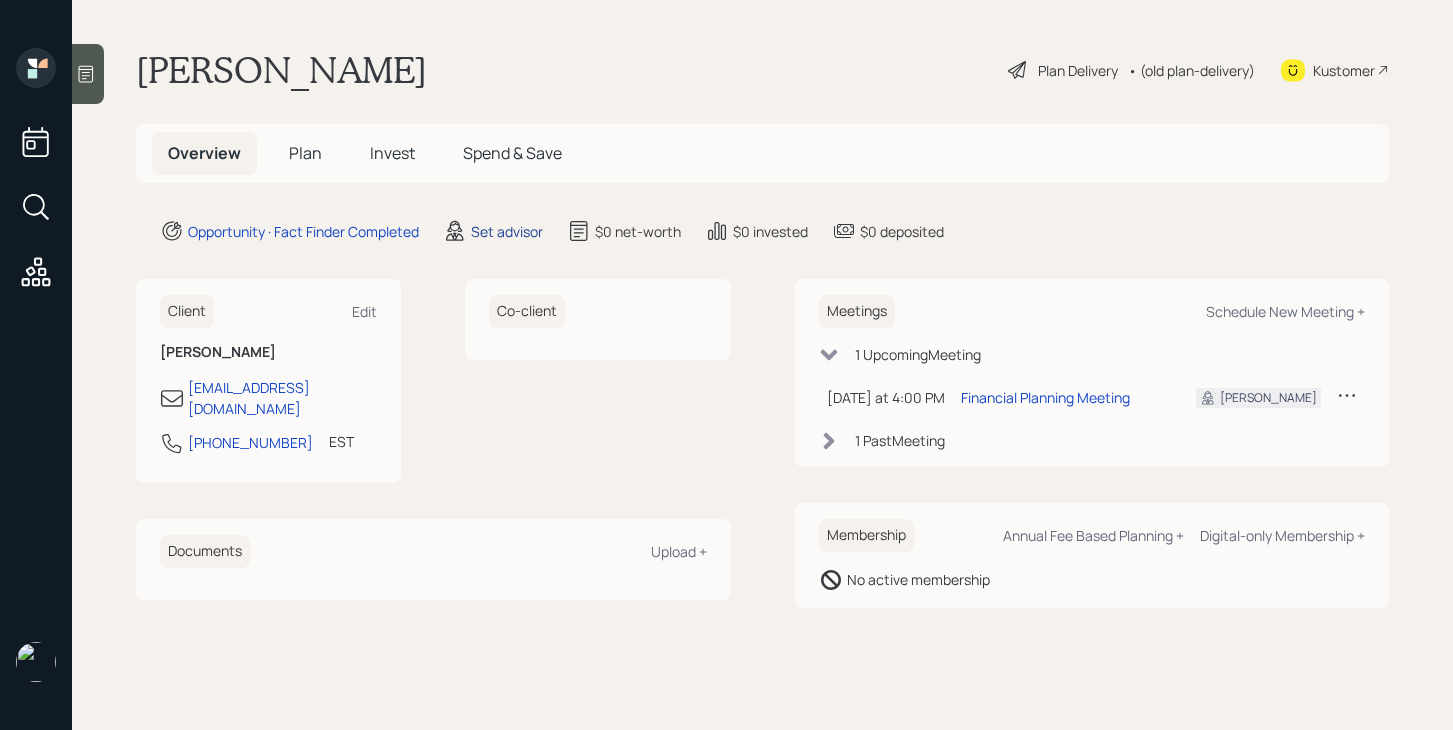 click on "Set advisor" at bounding box center [507, 231] 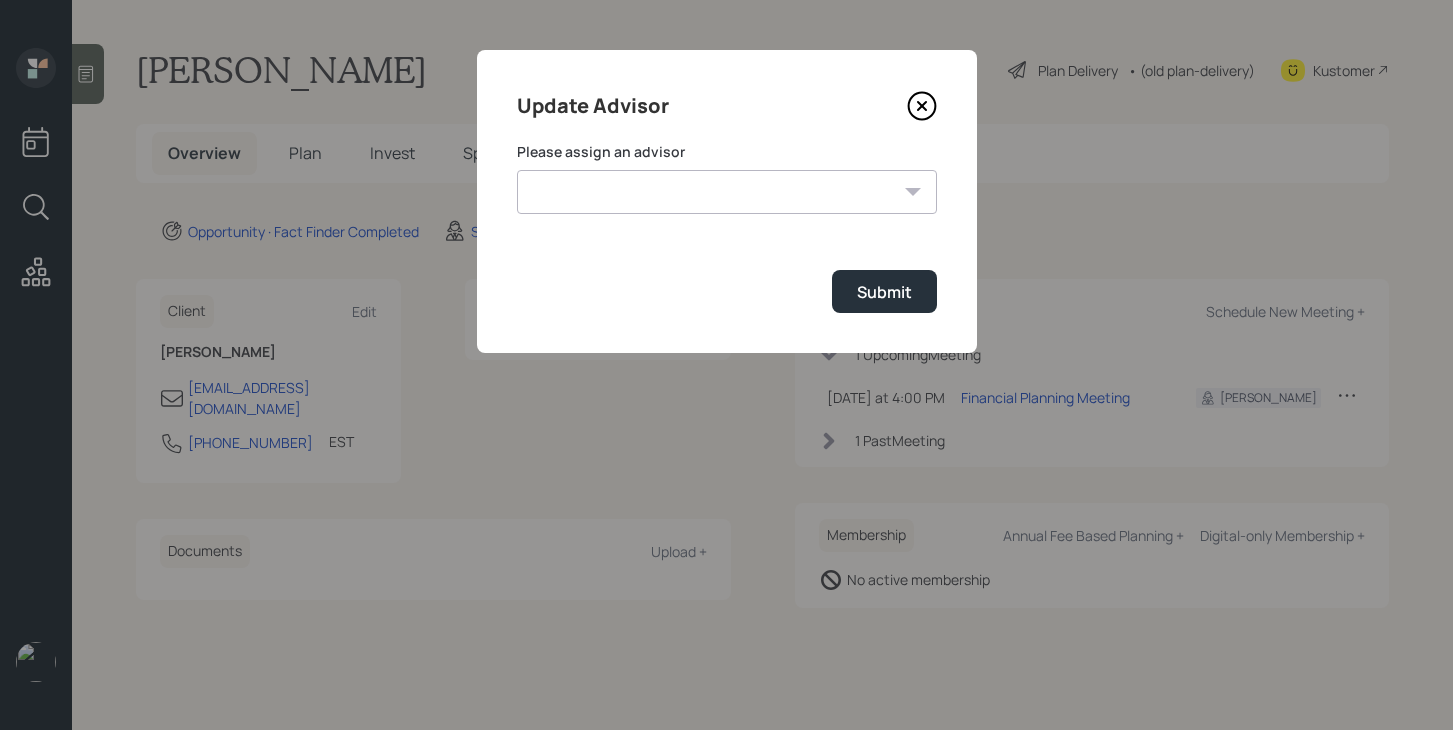 click on "Please assign an advisor" at bounding box center [727, 152] 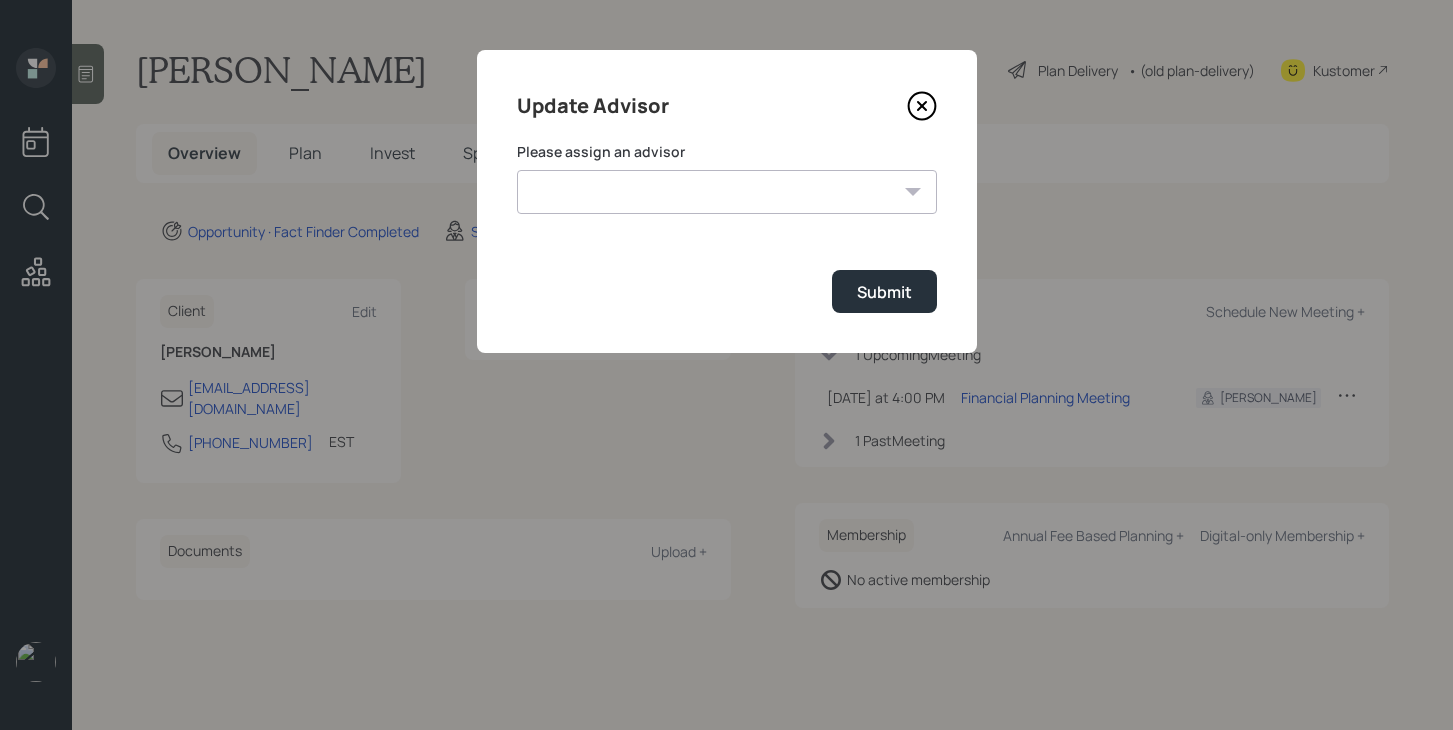 click on "[PERSON_NAME] [PERSON_NAME] End [PERSON_NAME] [PERSON_NAME] [PERSON_NAME] [PERSON_NAME] [PERSON_NAME] [PERSON_NAME] [PERSON_NAME]" at bounding box center (727, 192) 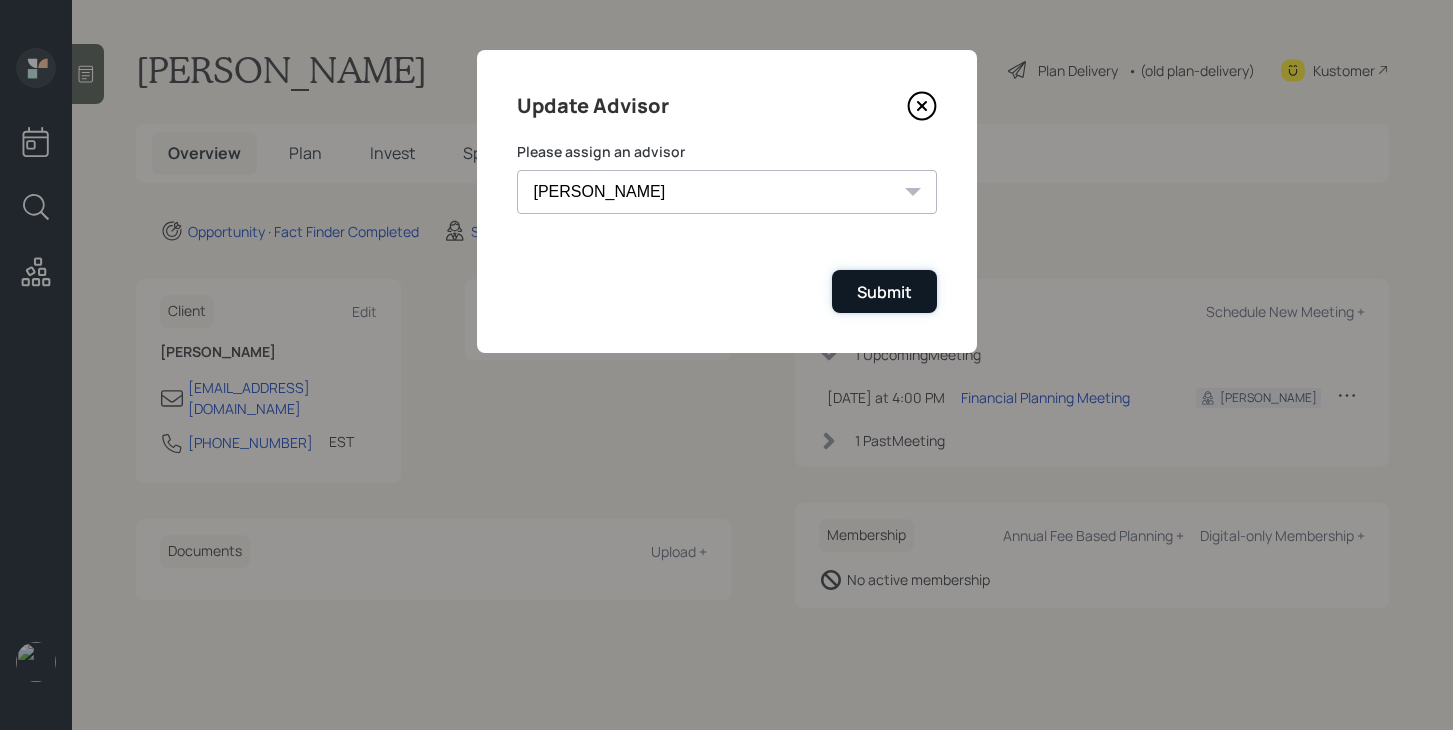 click on "Submit" at bounding box center [884, 291] 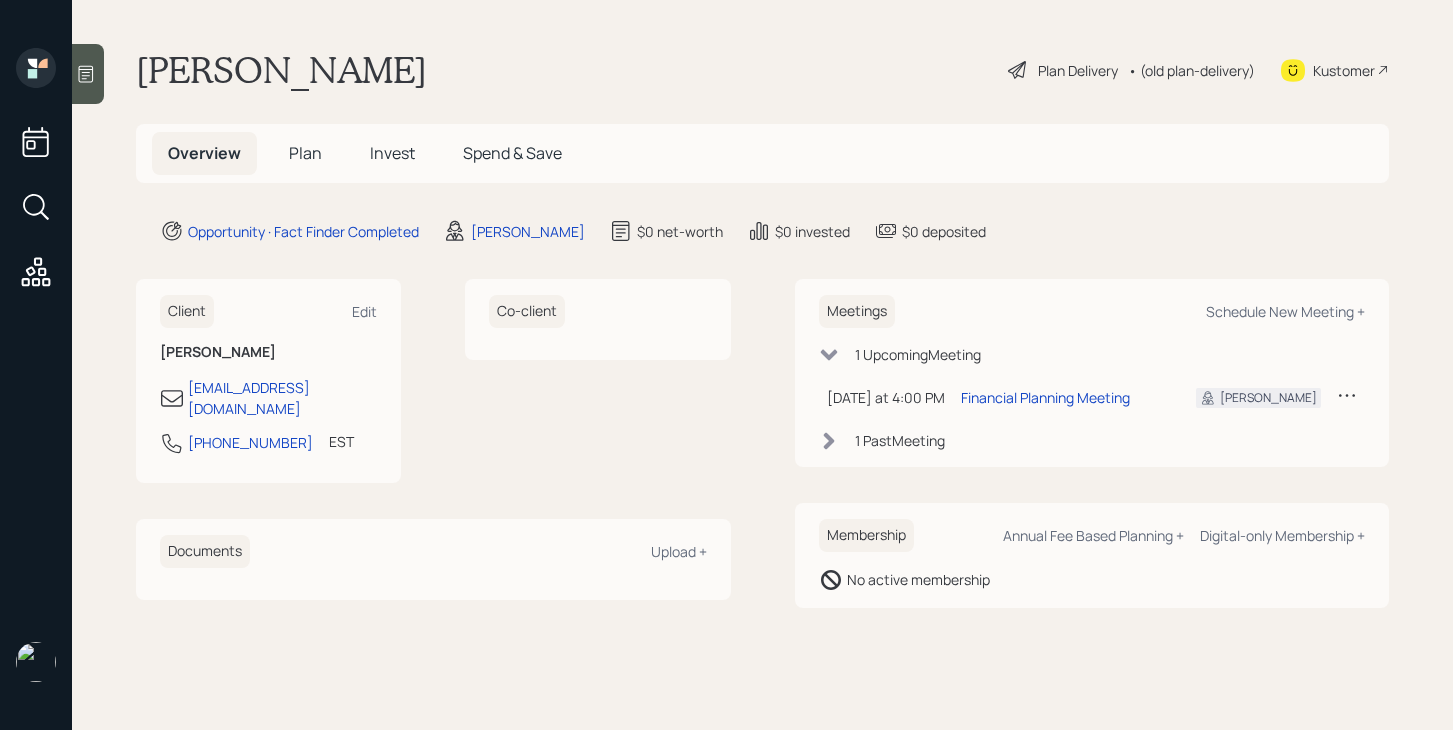 drag, startPoint x: 303, startPoint y: 159, endPoint x: 320, endPoint y: 158, distance: 17.029387 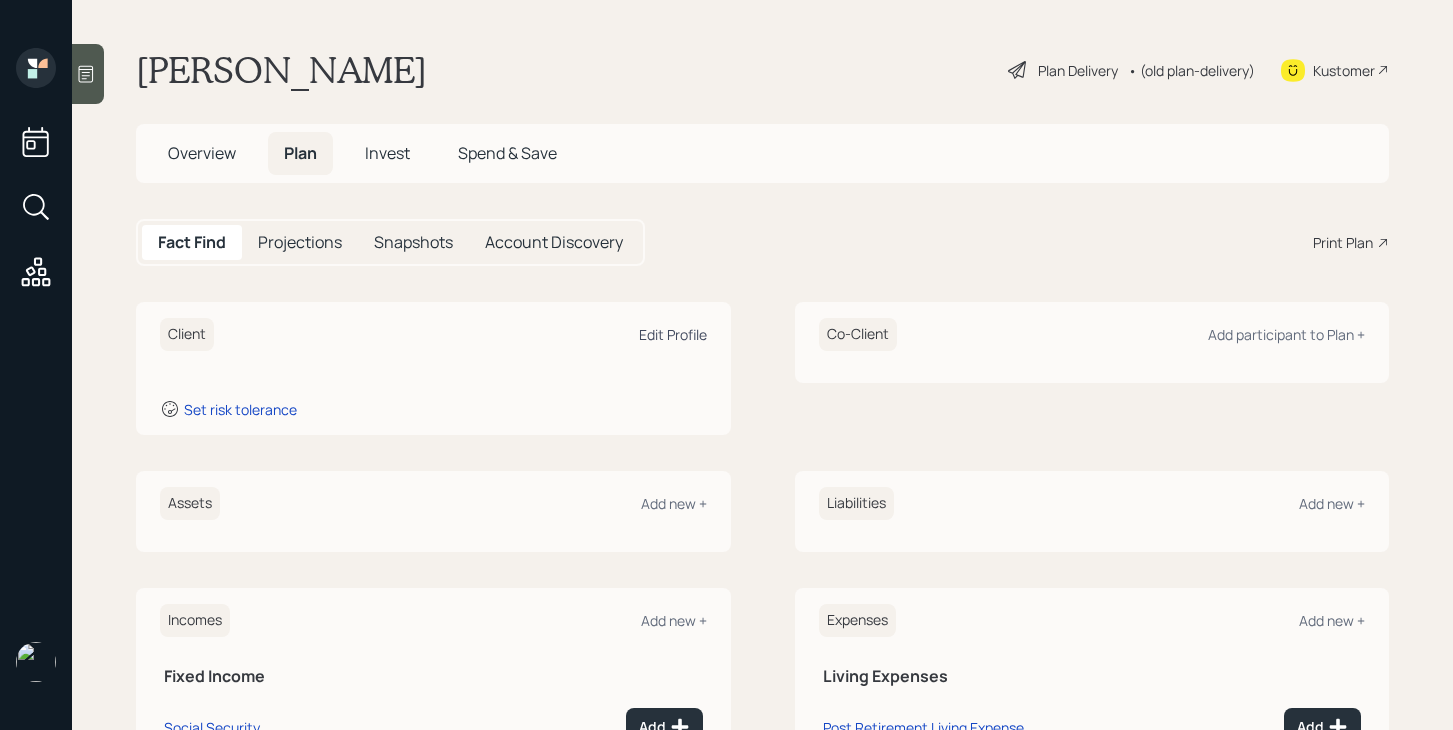 click on "Edit Profile" at bounding box center (673, 334) 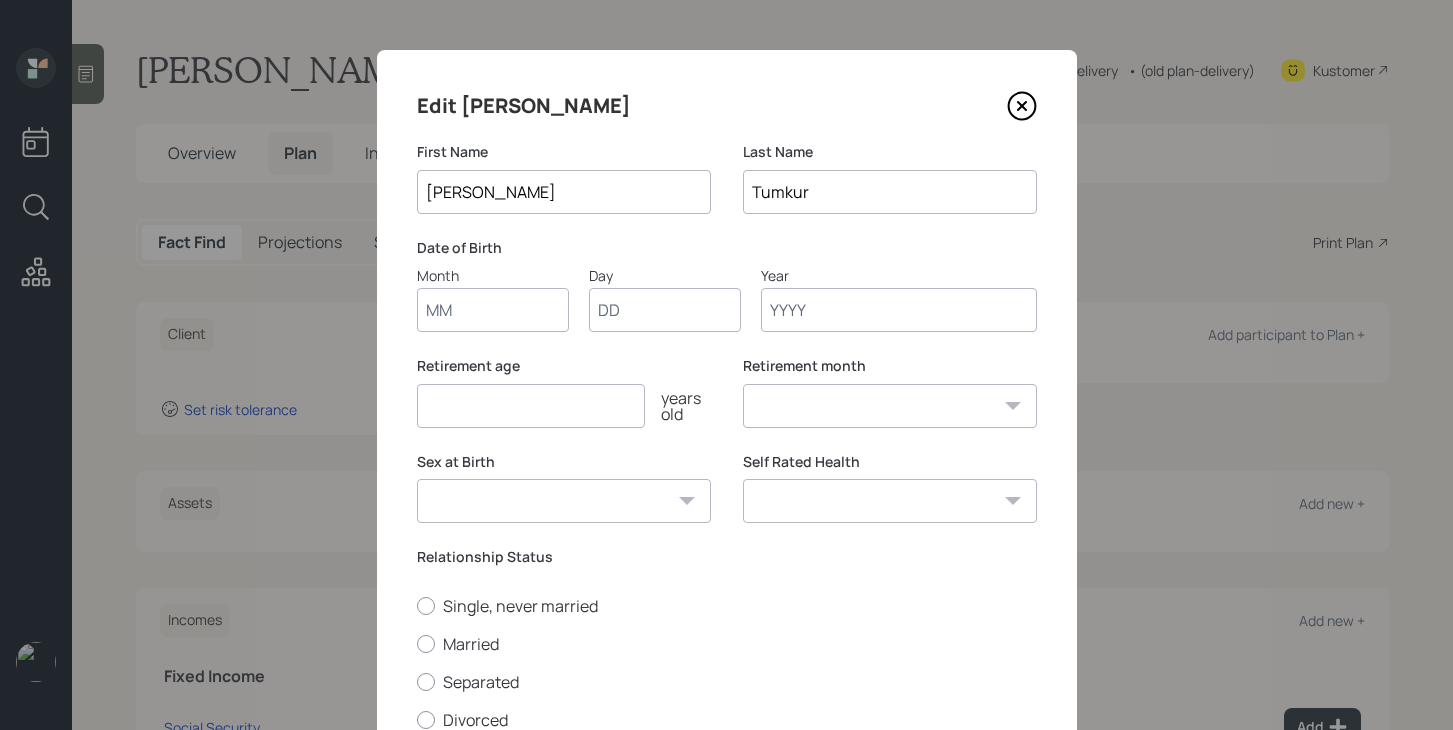 click on "Month" at bounding box center [493, 310] 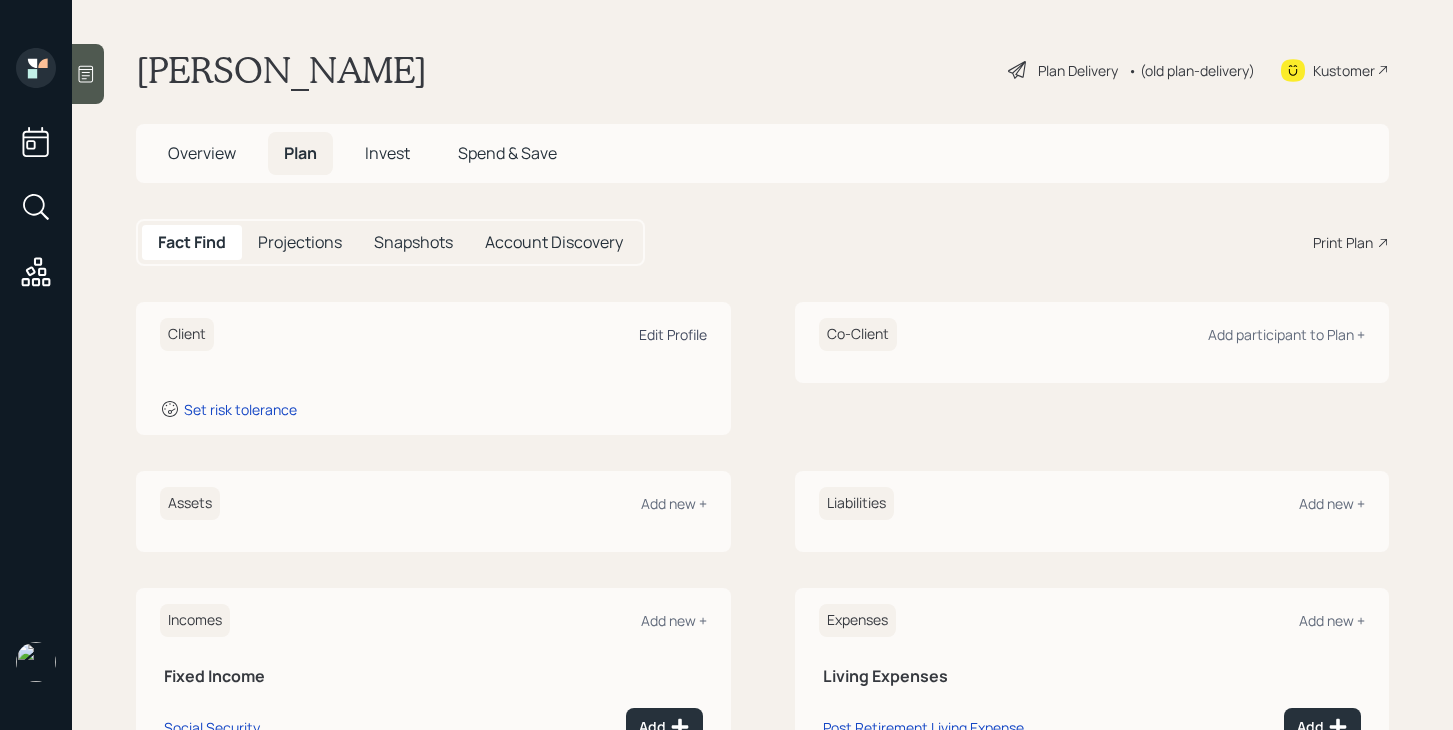 click on "Edit Profile" at bounding box center (673, 334) 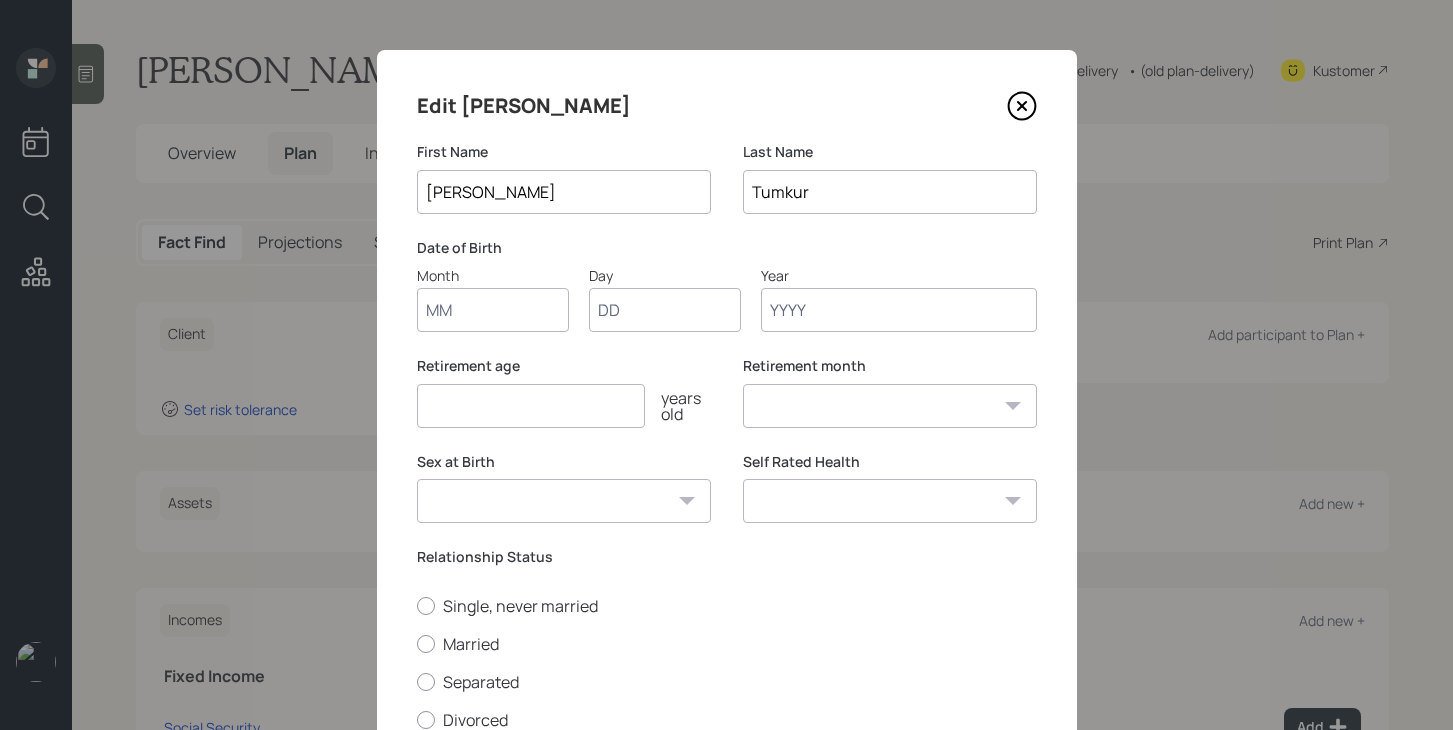 click on "Month" at bounding box center (493, 310) 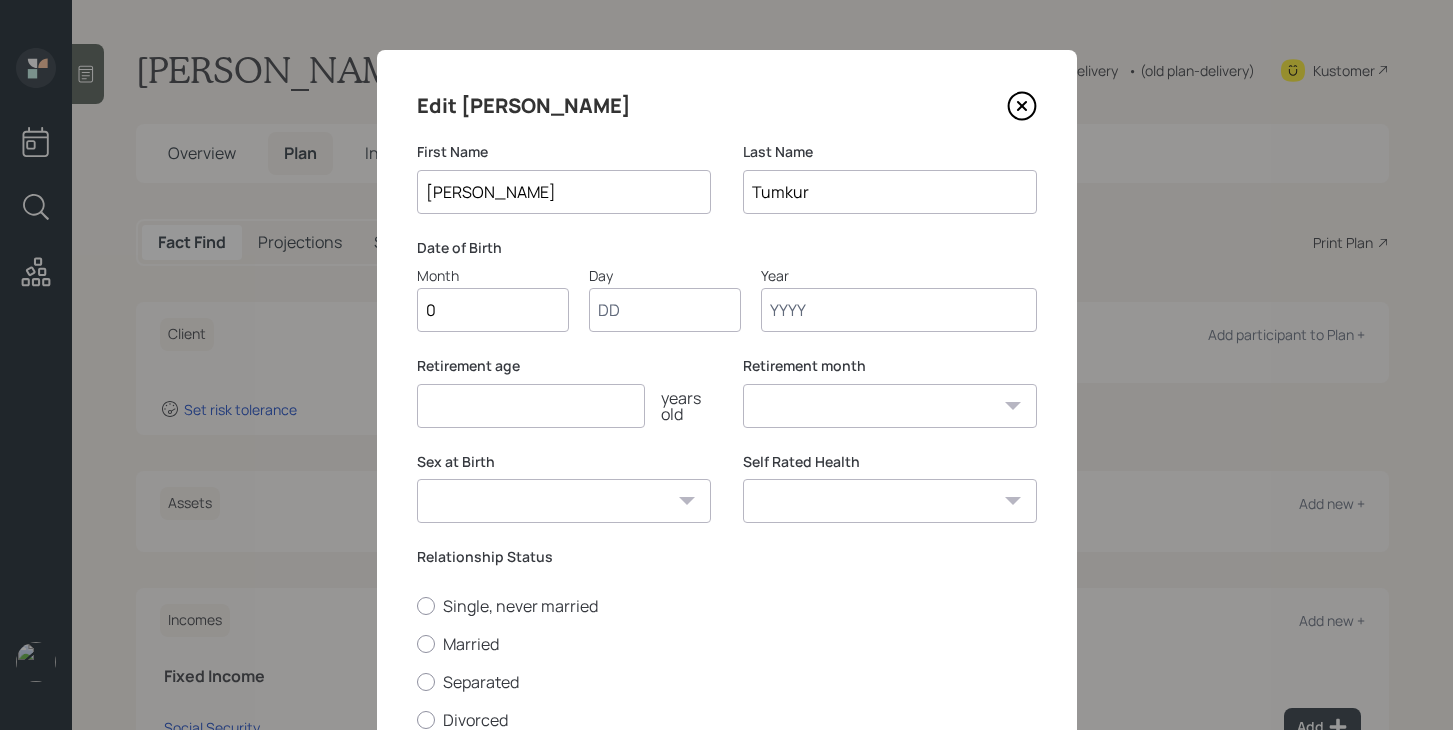 type on "01" 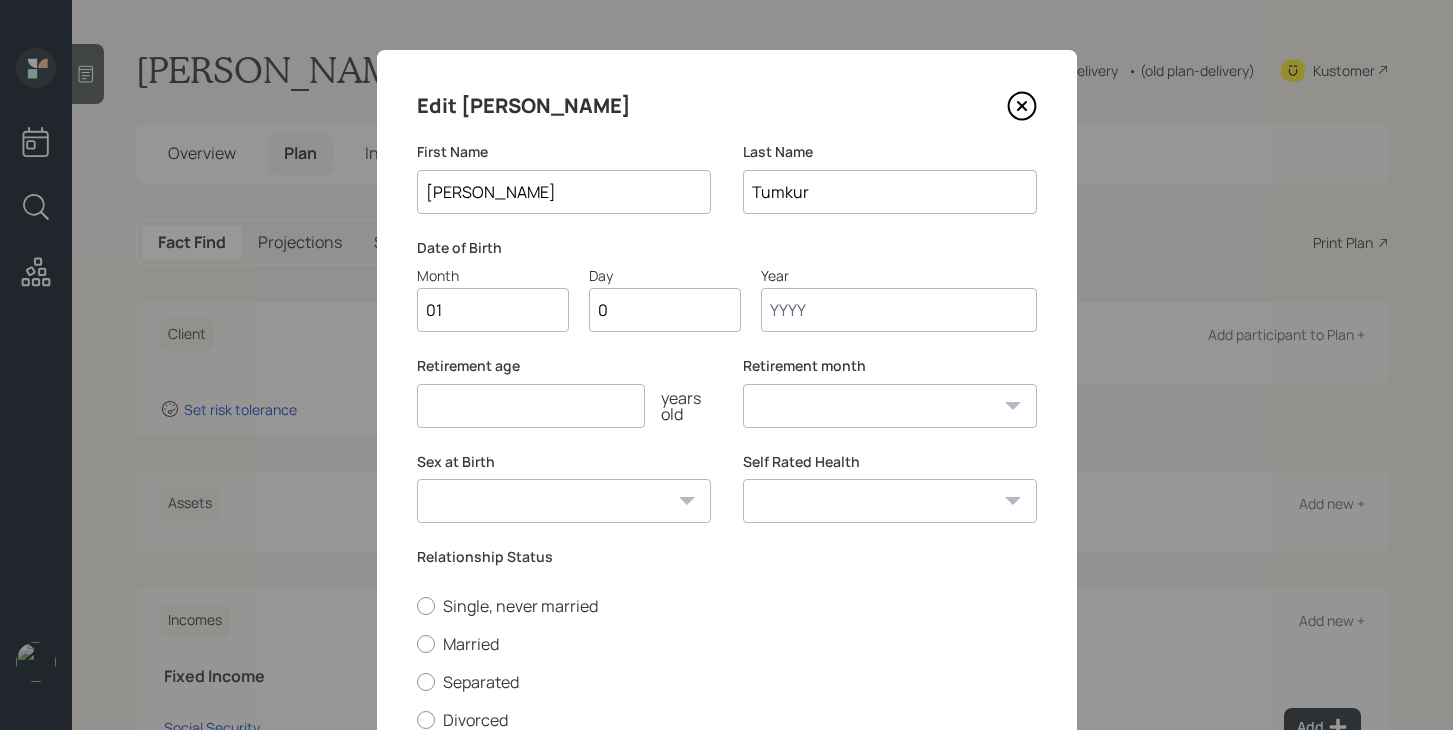 type on "01" 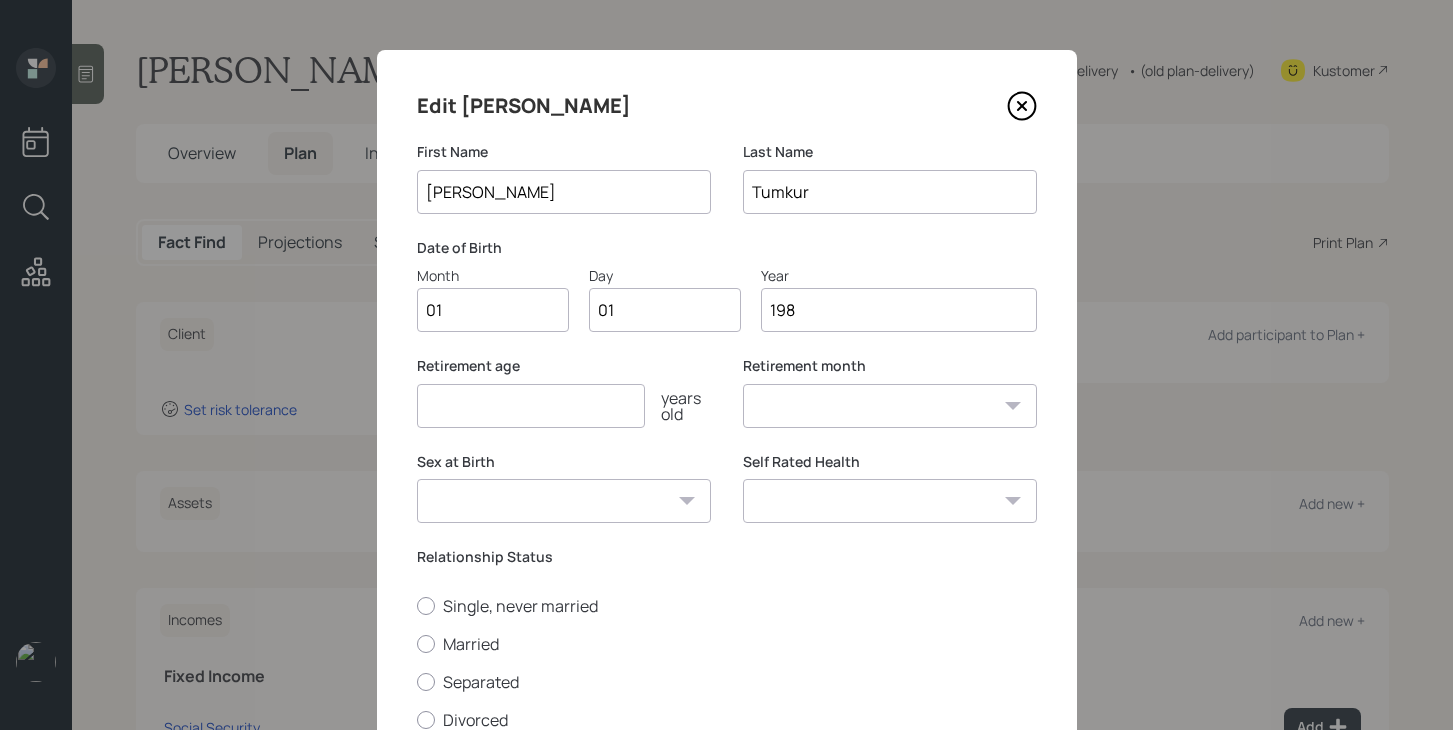 type on "1980" 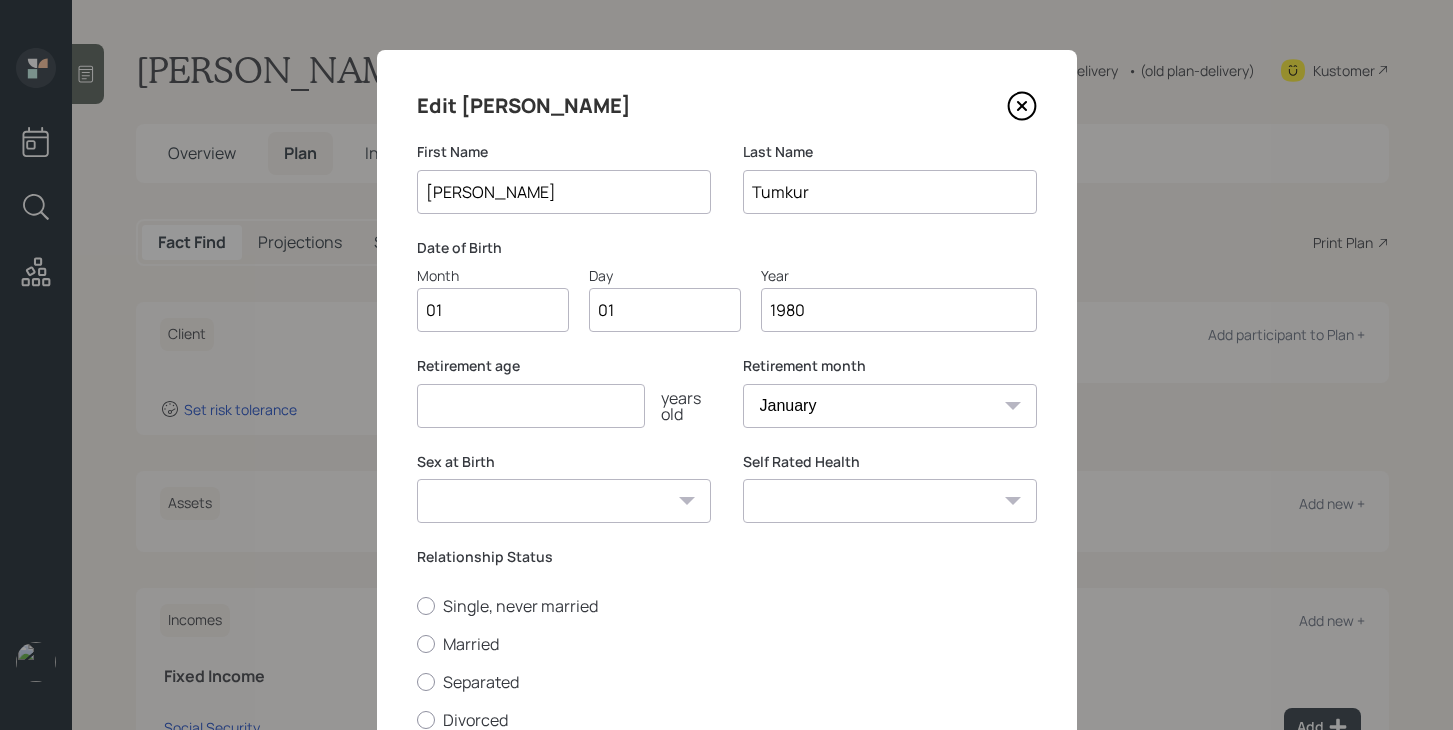 type on "1980" 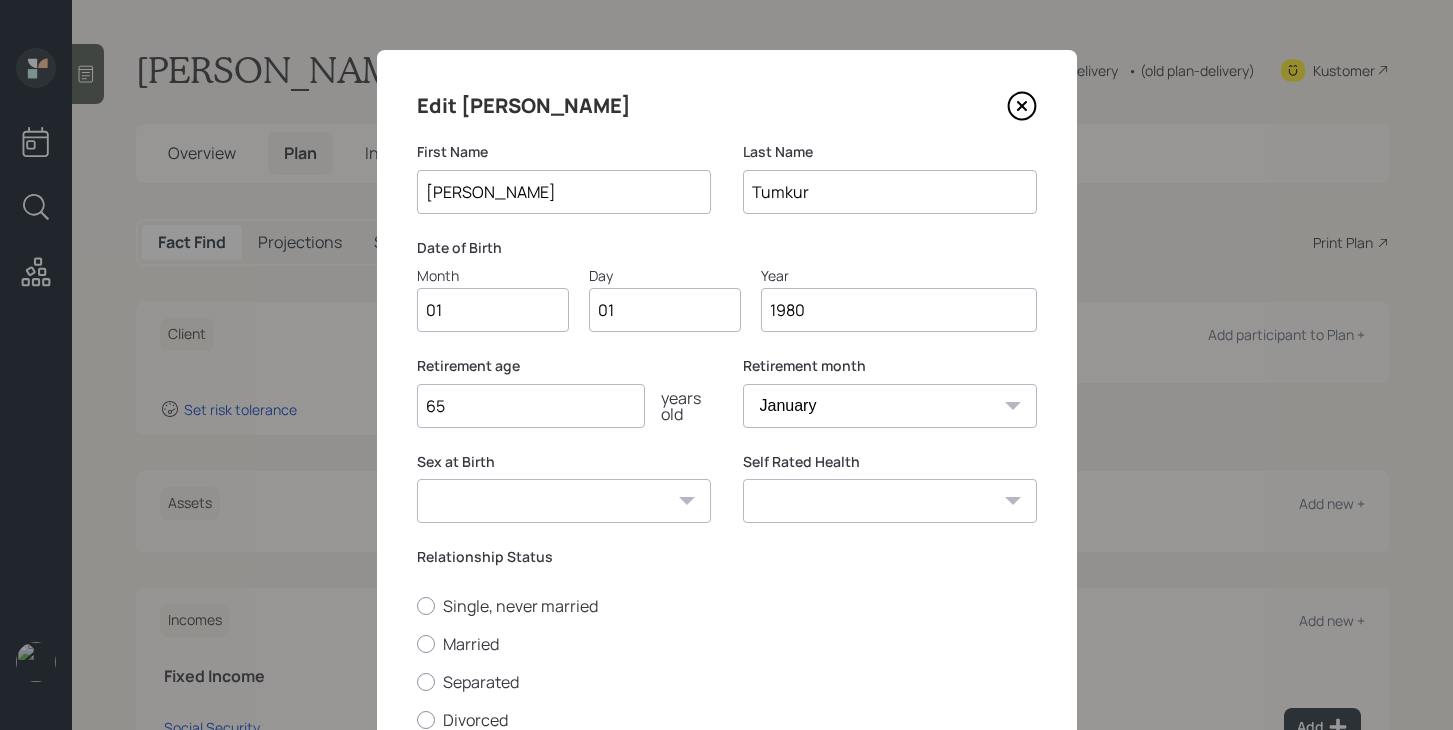 type on "65" 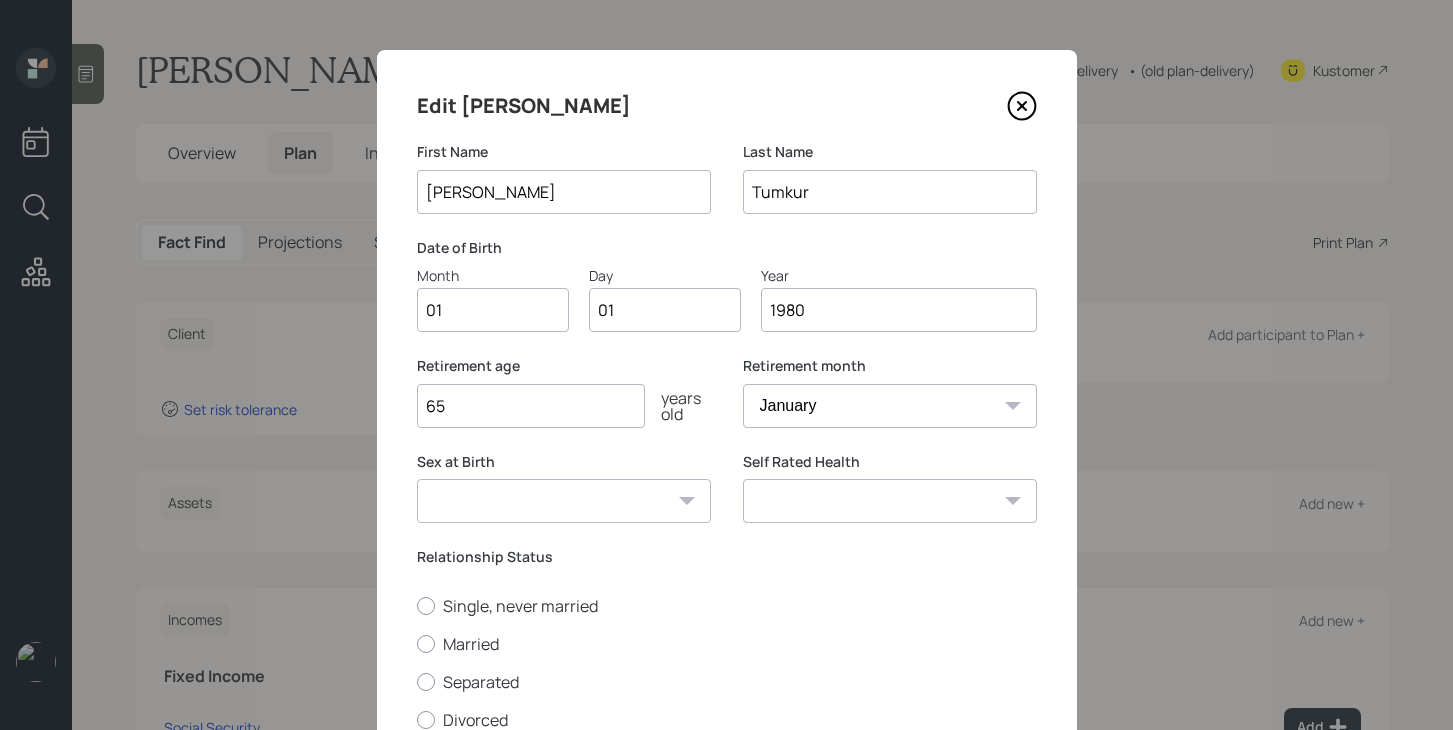 click on "[DEMOGRAPHIC_DATA] [DEMOGRAPHIC_DATA] Other / Prefer not to say" at bounding box center [564, 501] 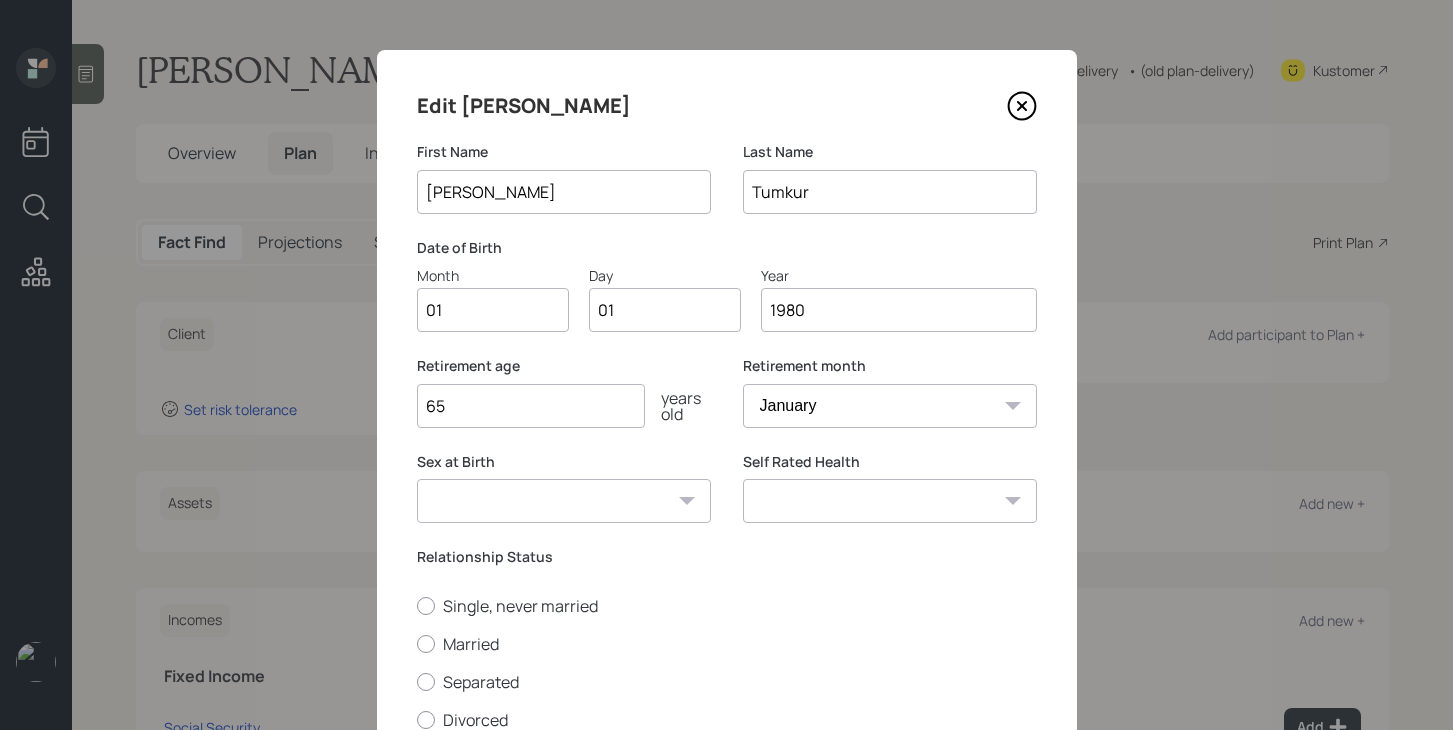 click on "Excellent Very Good Good Fair Poor" at bounding box center (890, 501) 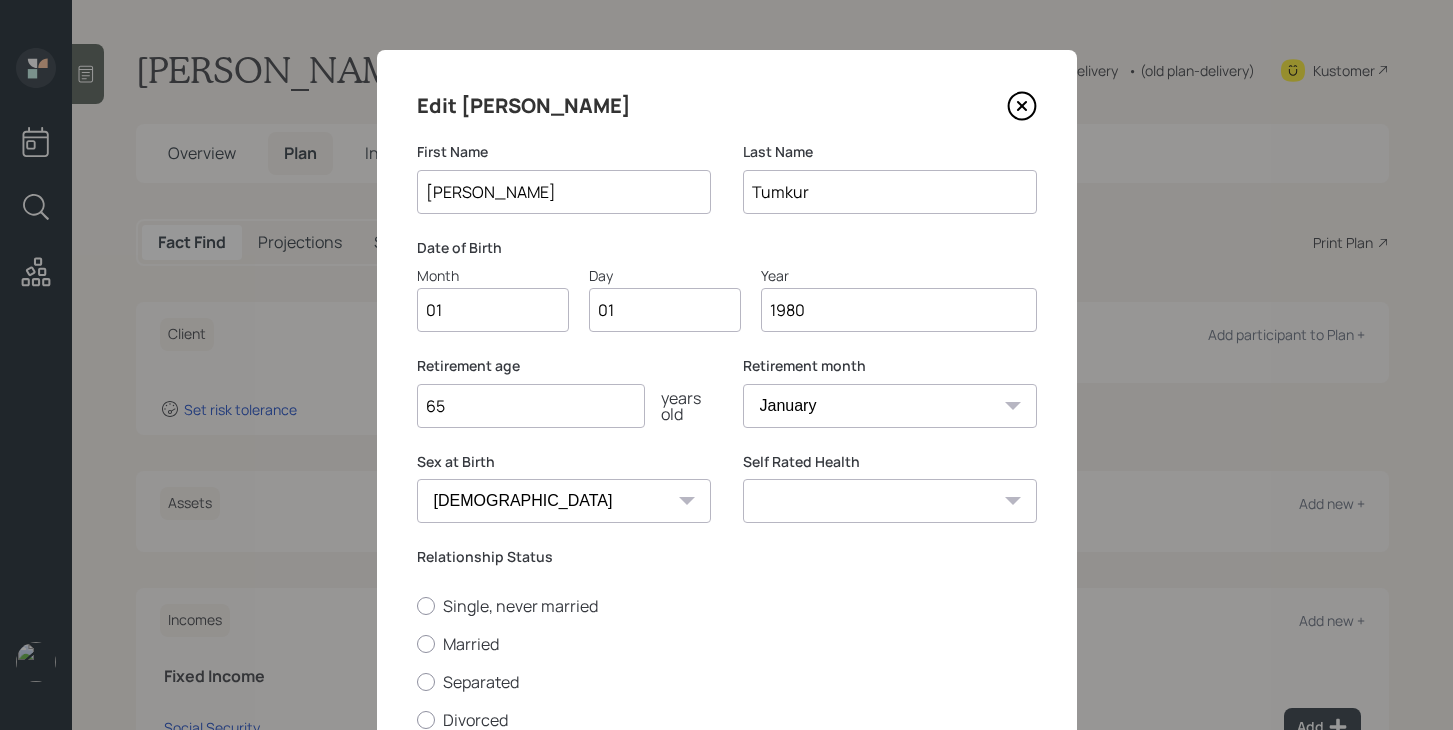 select on "very_good" 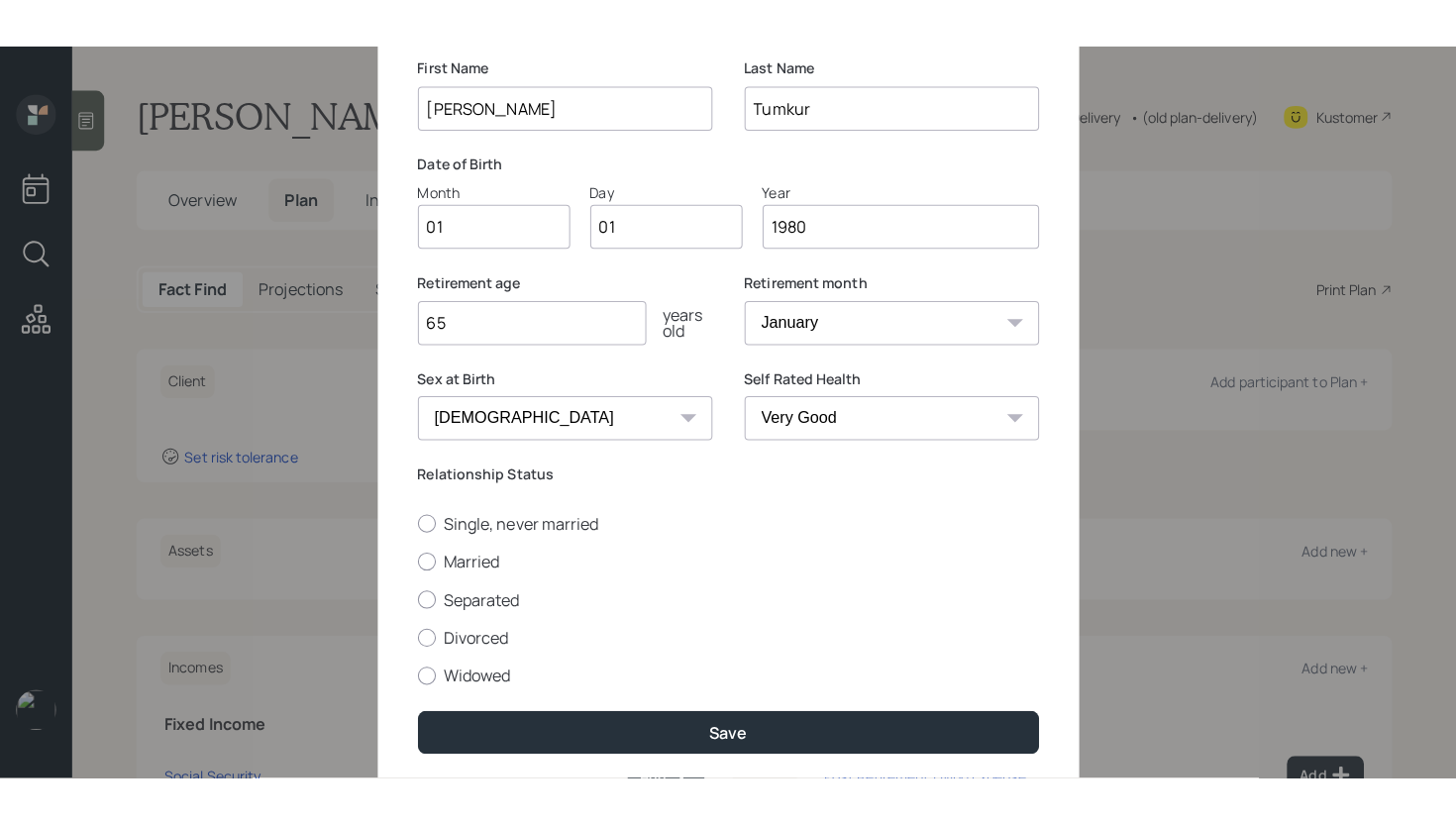 scroll, scrollTop: 169, scrollLeft: 0, axis: vertical 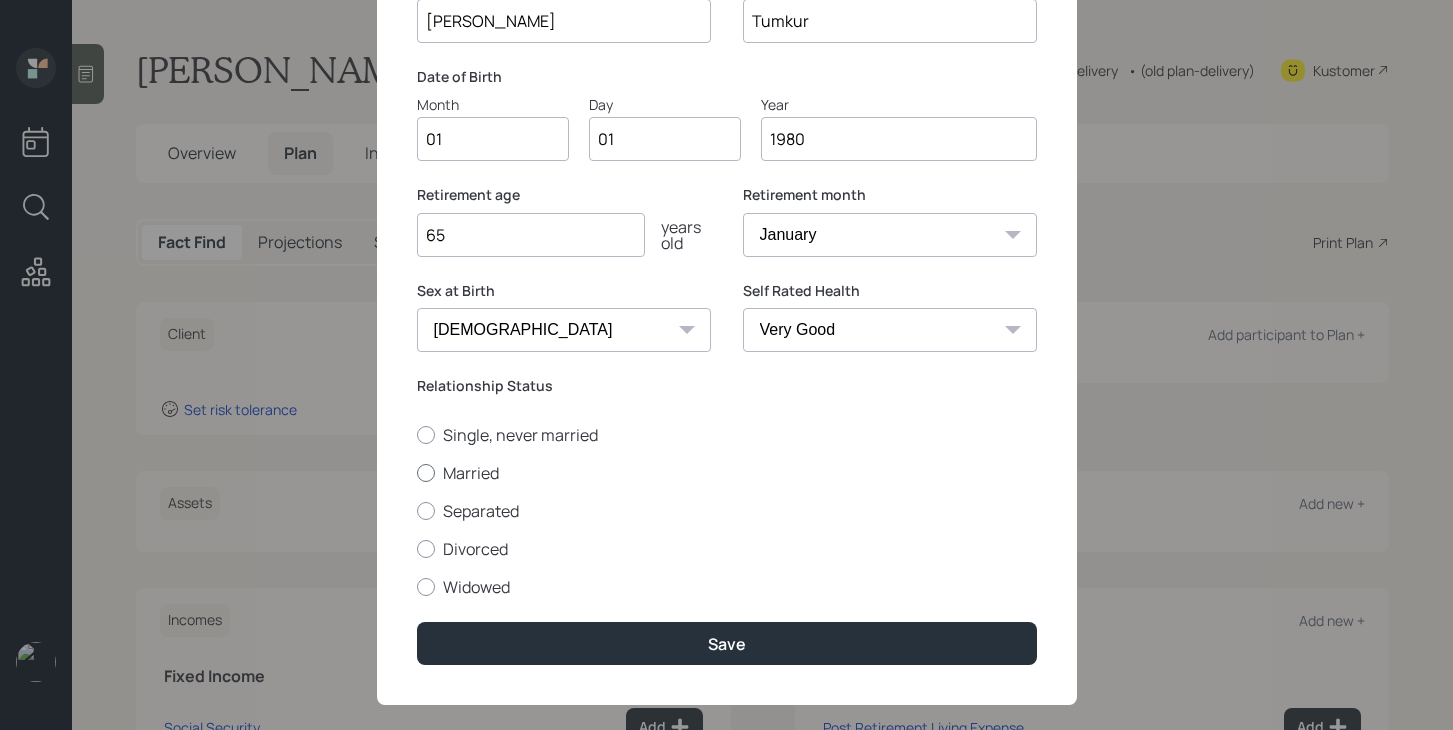 click on "Married" at bounding box center (727, 473) 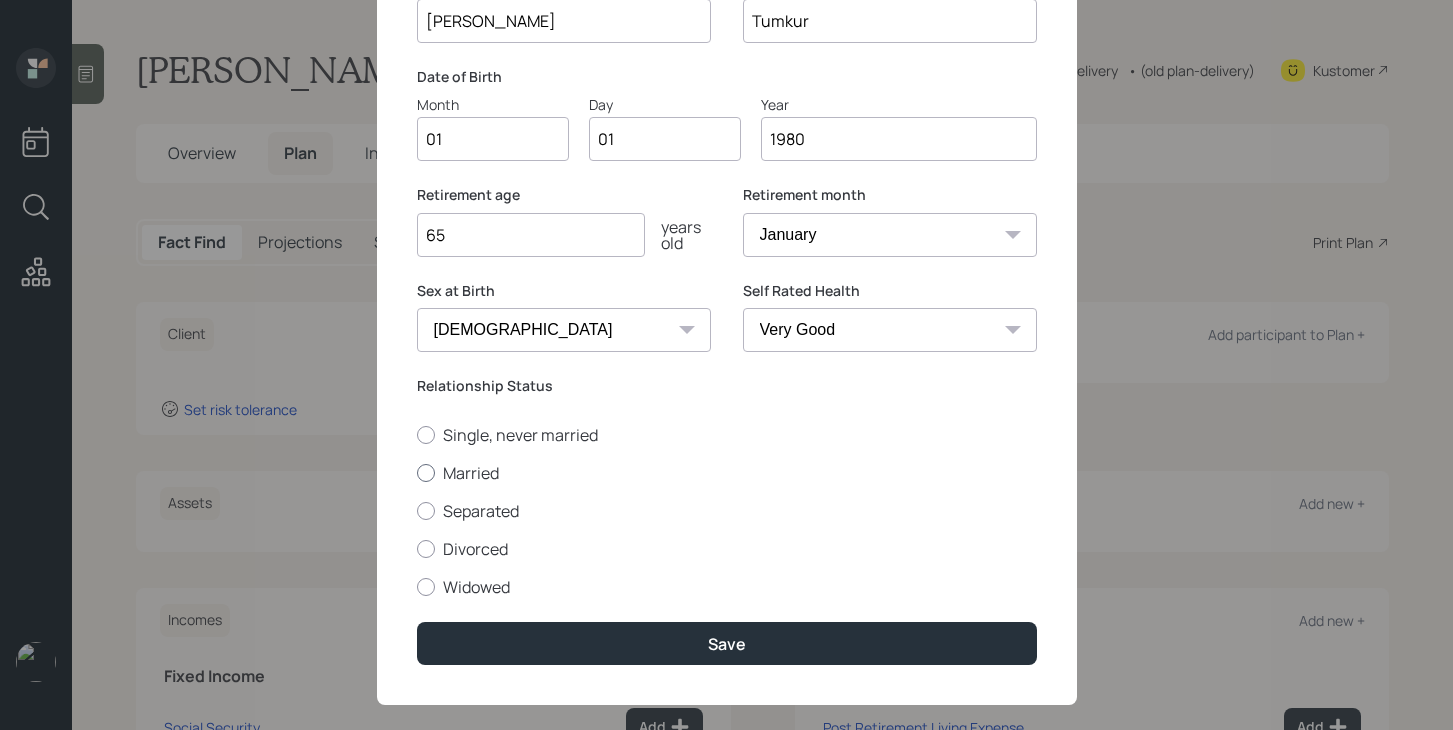 radio on "true" 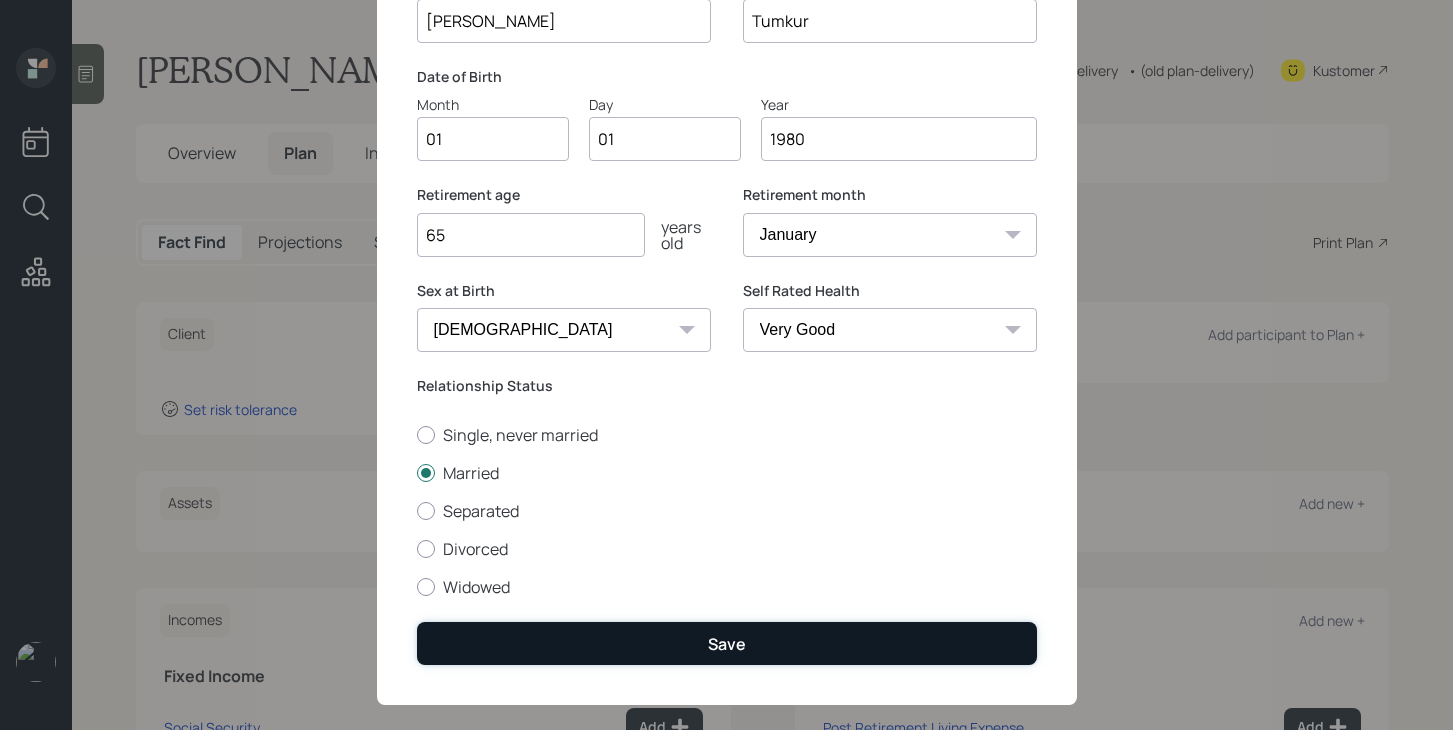 click on "Save" at bounding box center [727, 643] 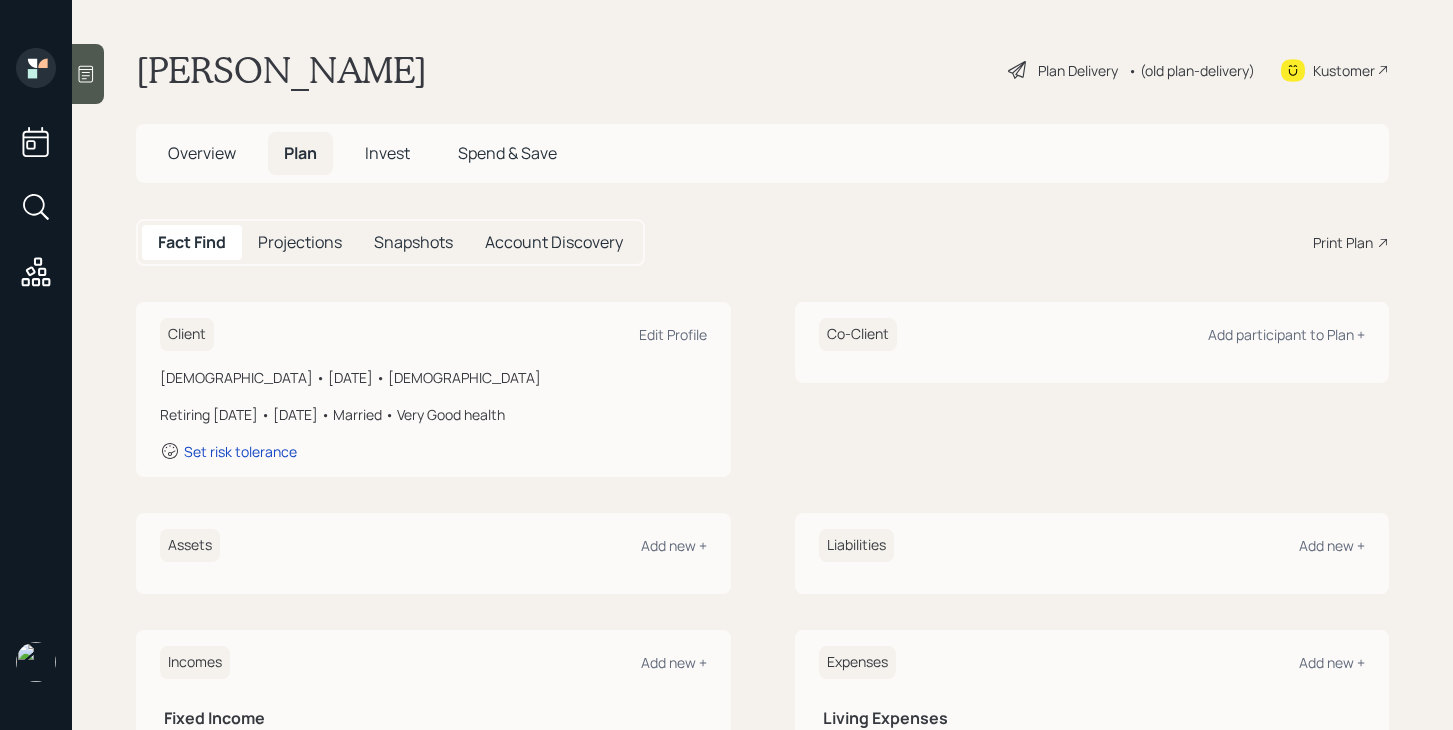 click on "• (old plan-delivery)" at bounding box center [1191, 70] 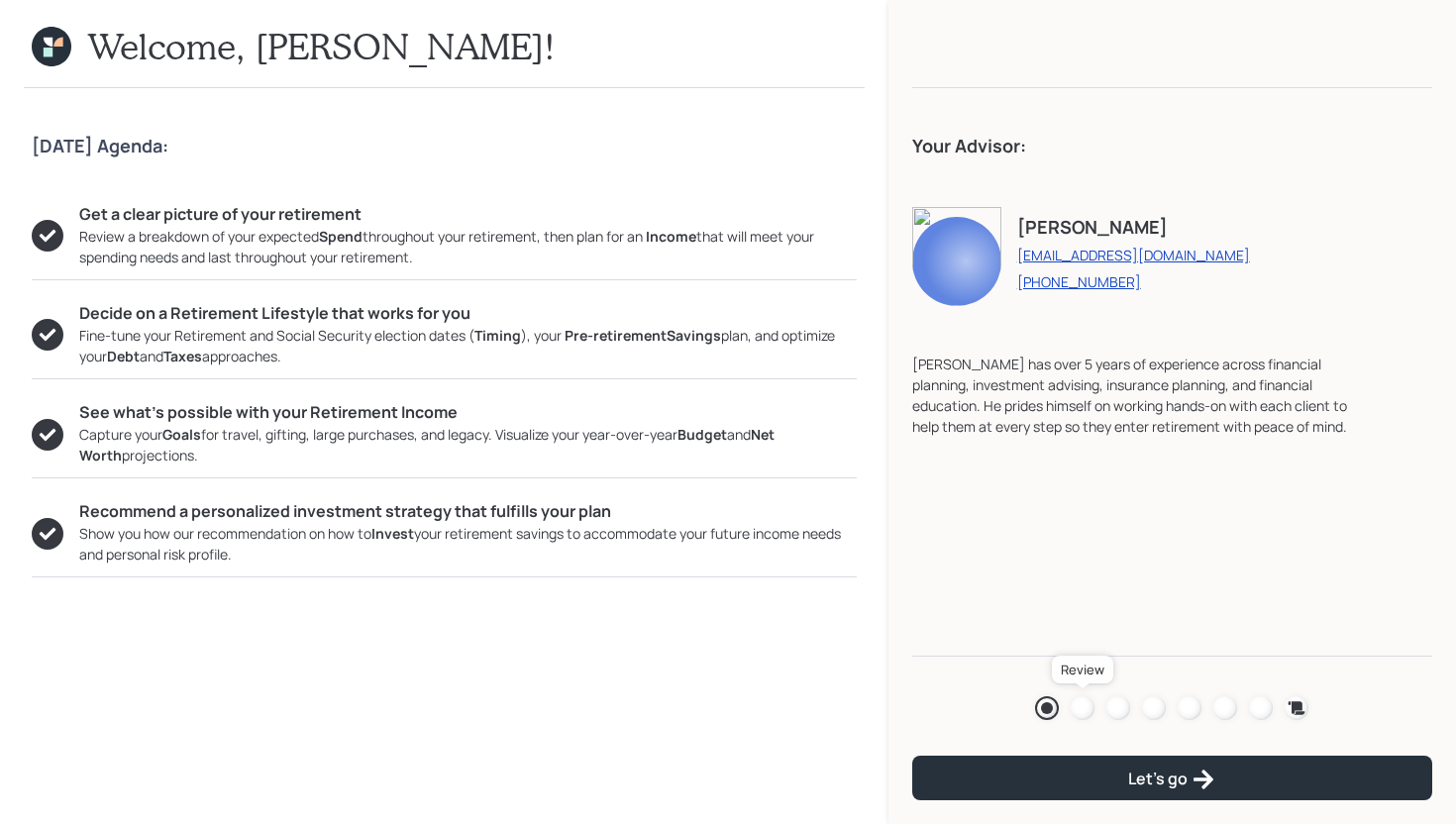 click at bounding box center [1083, 708] 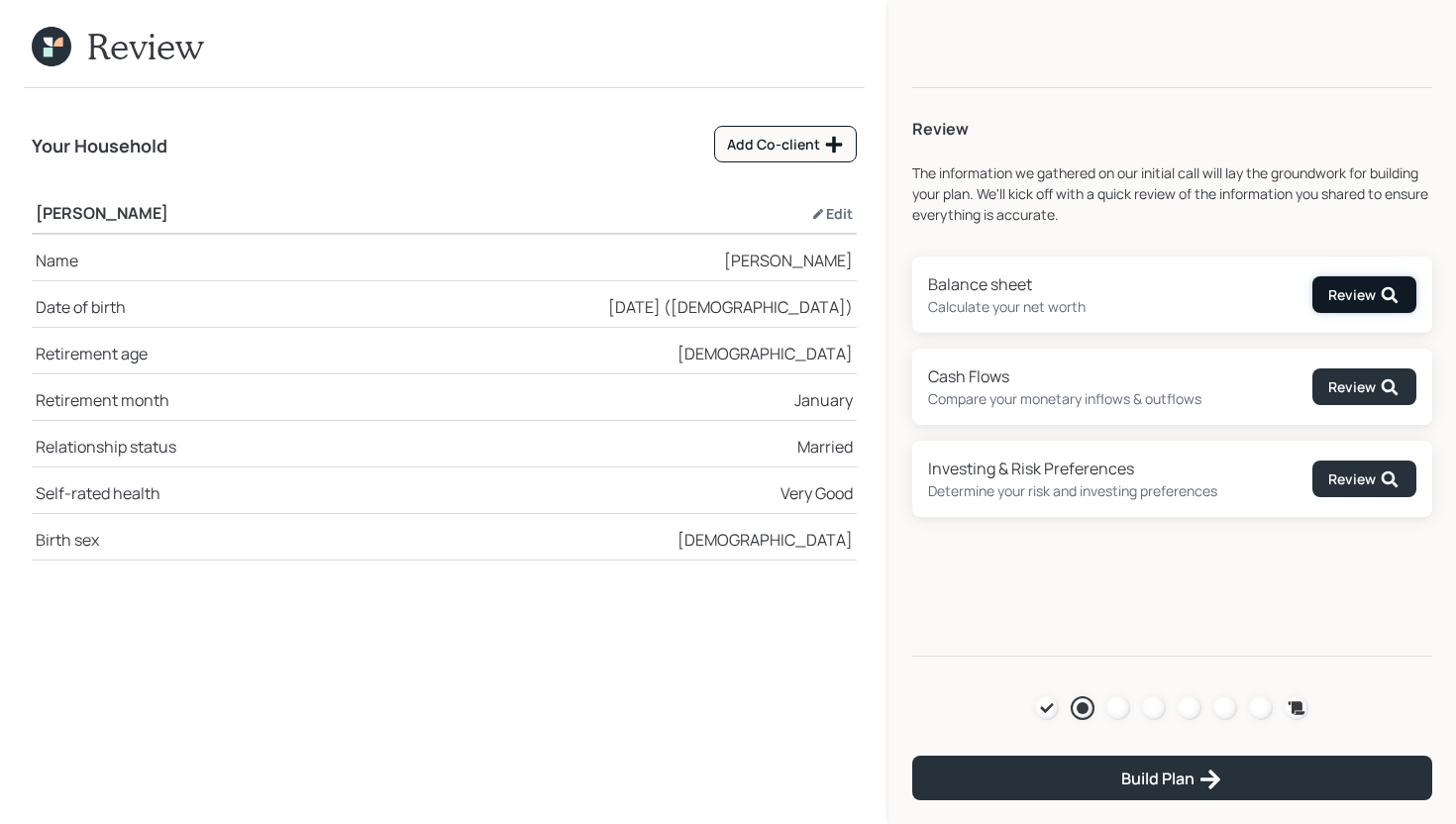 click on "Review" at bounding box center (1364, 295) 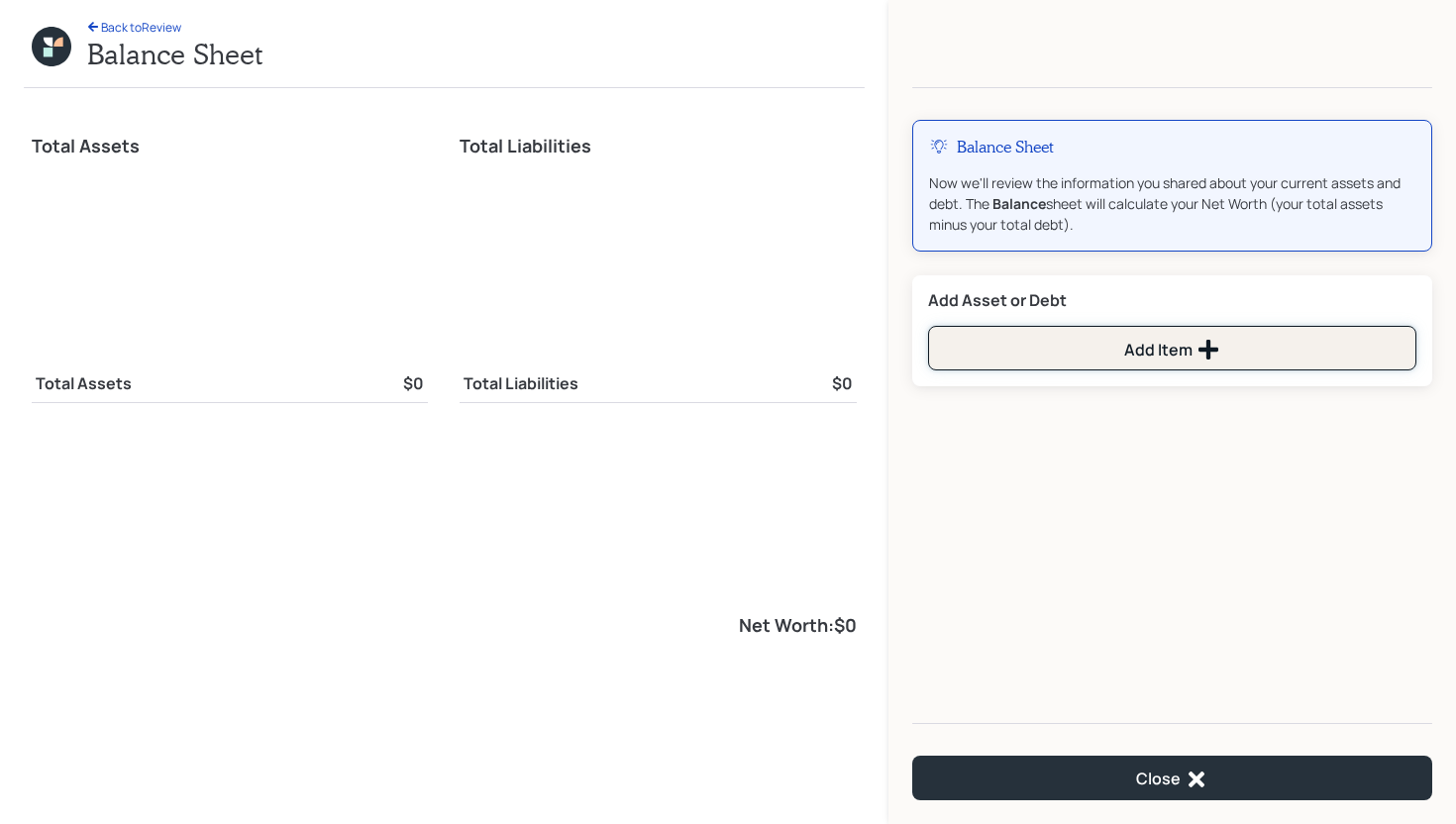 click on "Add Item" at bounding box center [1172, 348] 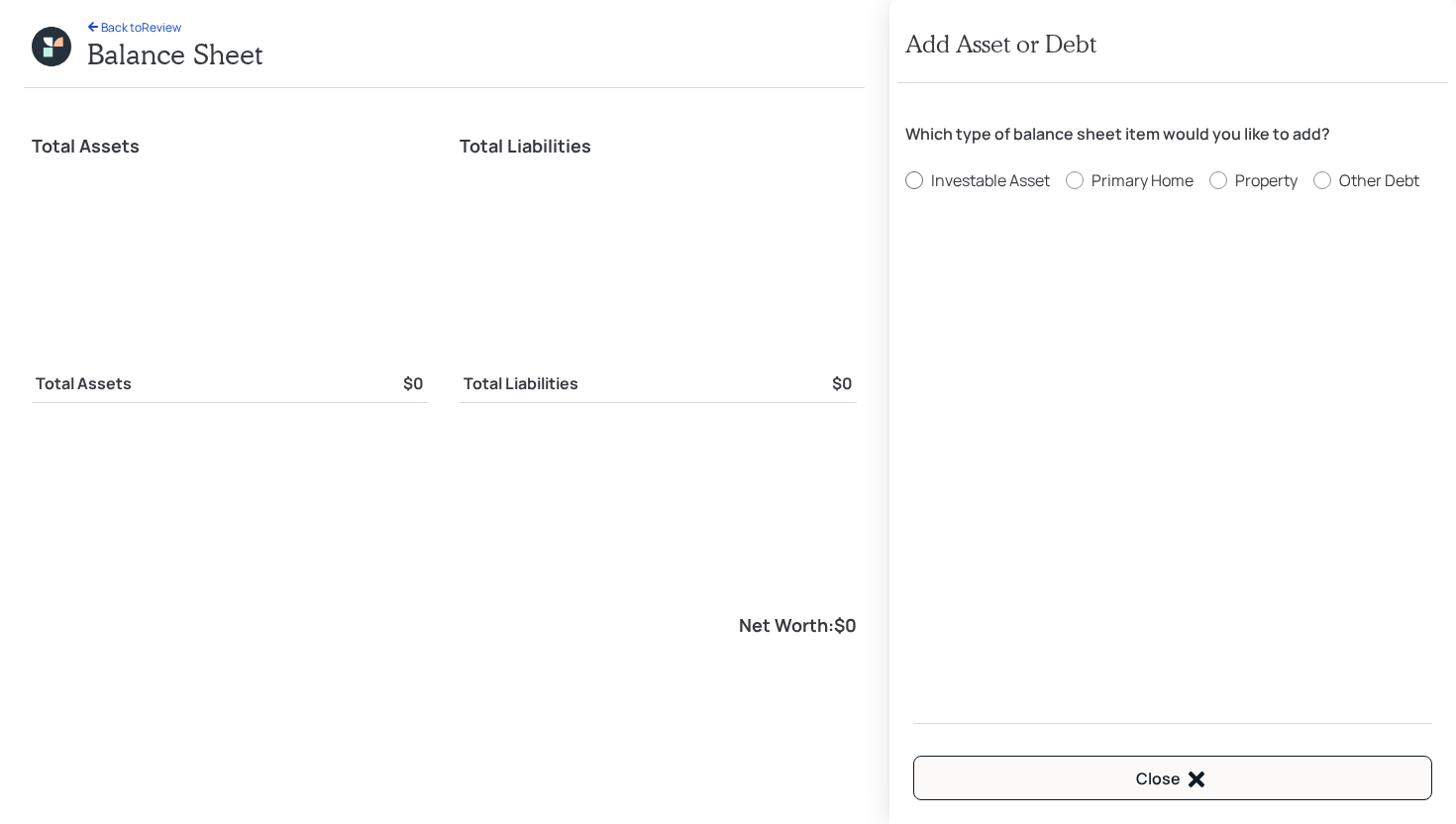 click on "Investable Asset" at bounding box center [990, 180] 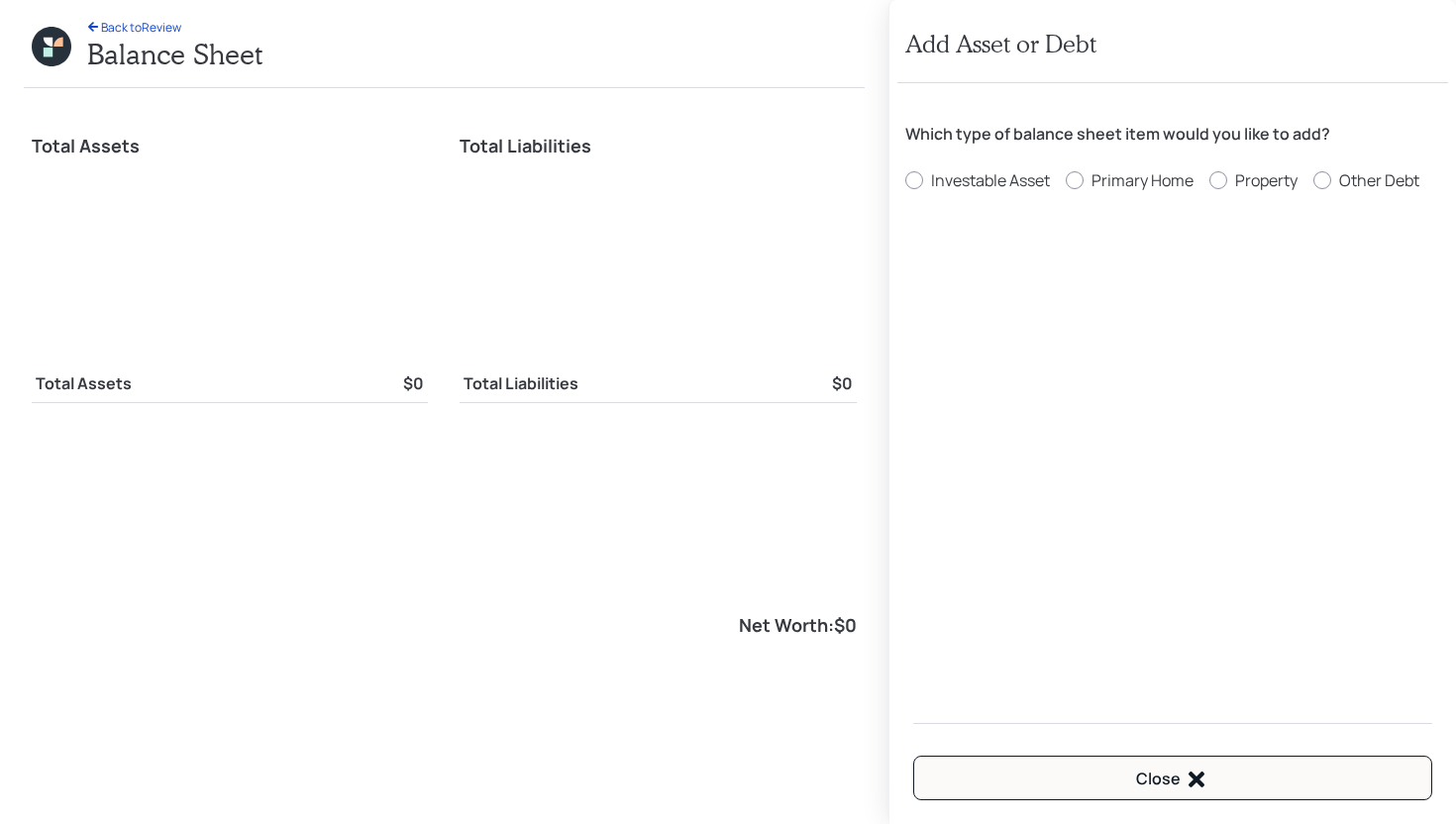 select on "taxable" 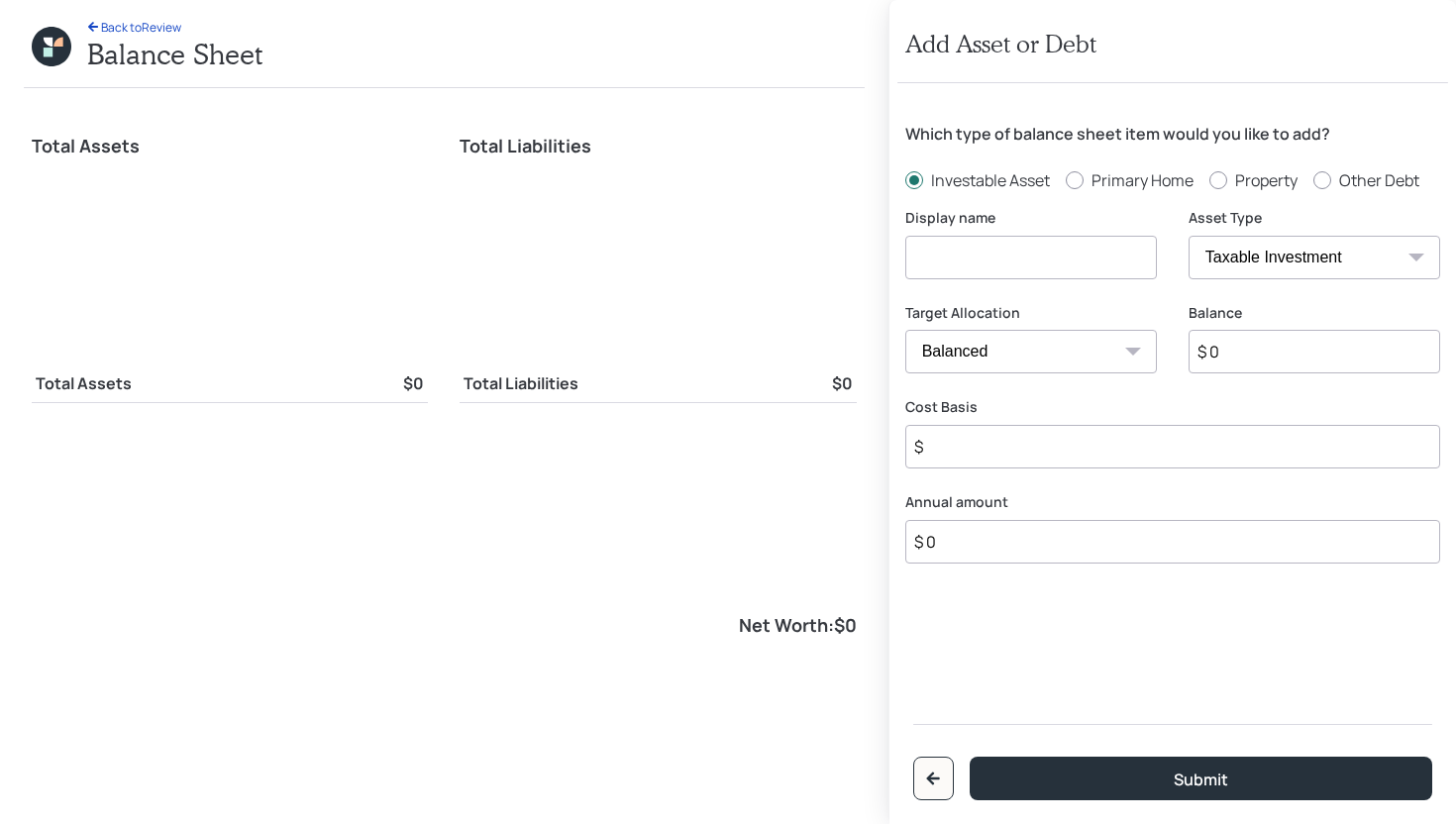 click at bounding box center [1031, 258] 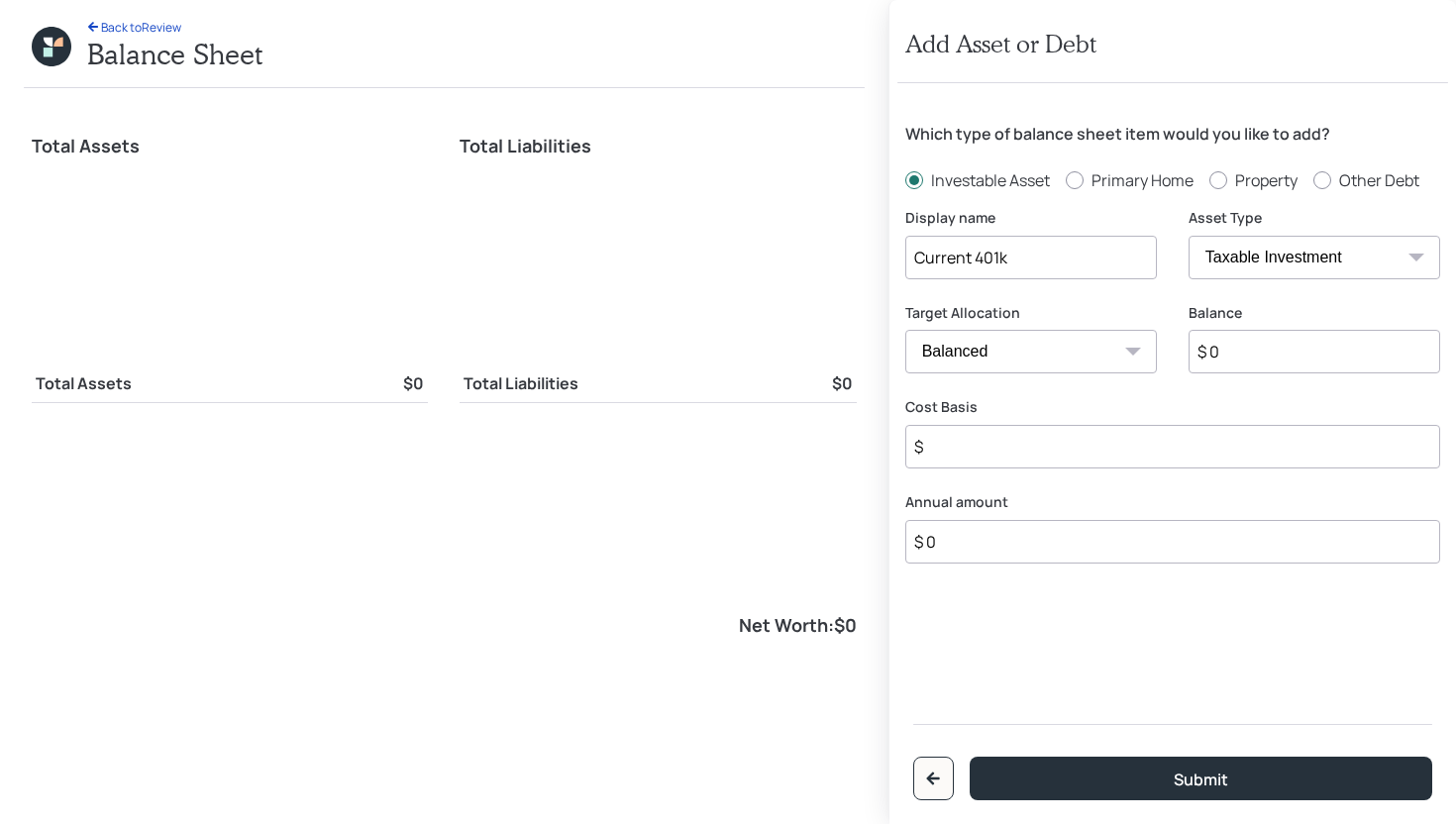 type on "Current 401k" 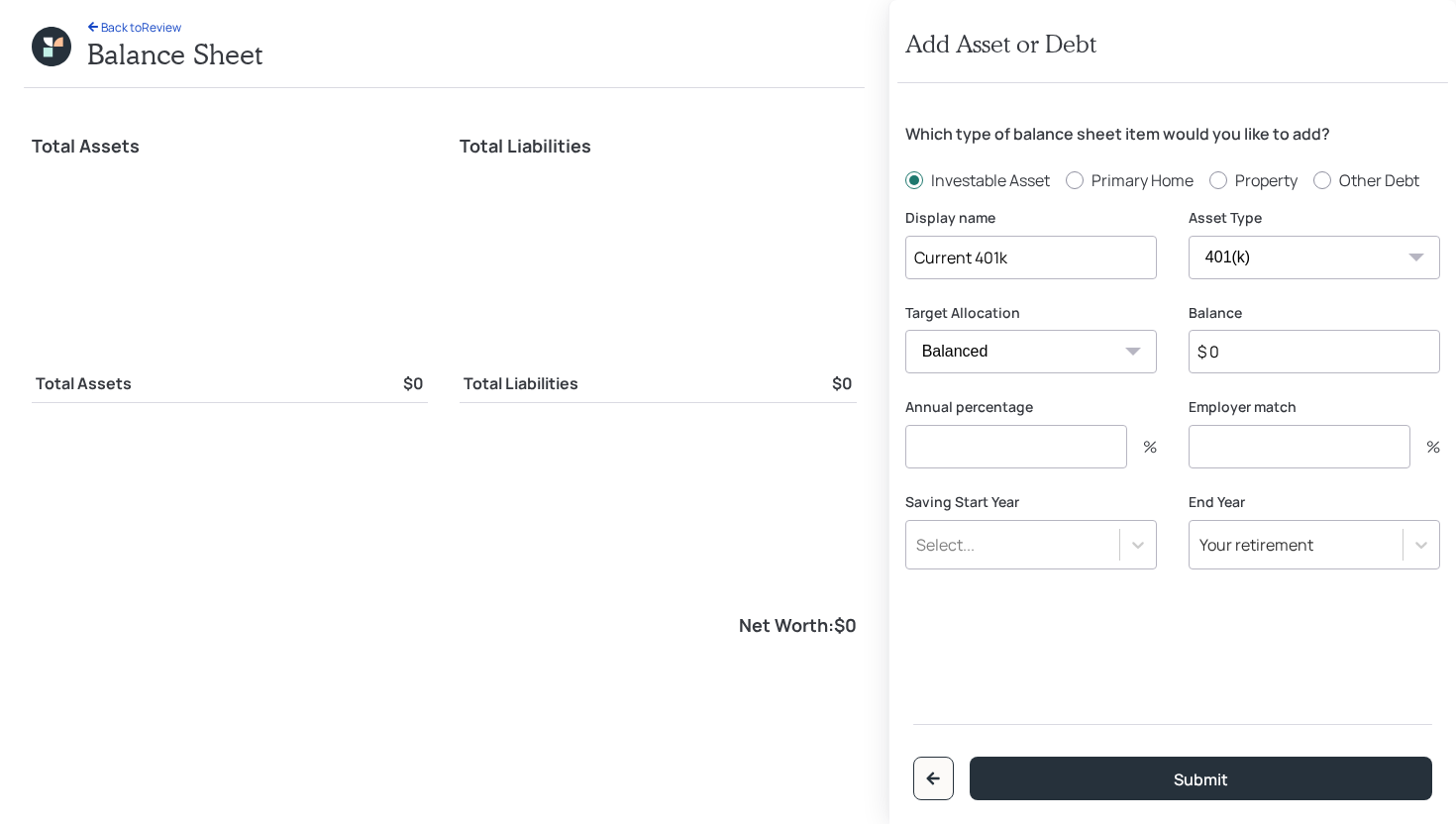 click on "$ 0" at bounding box center (1314, 352) 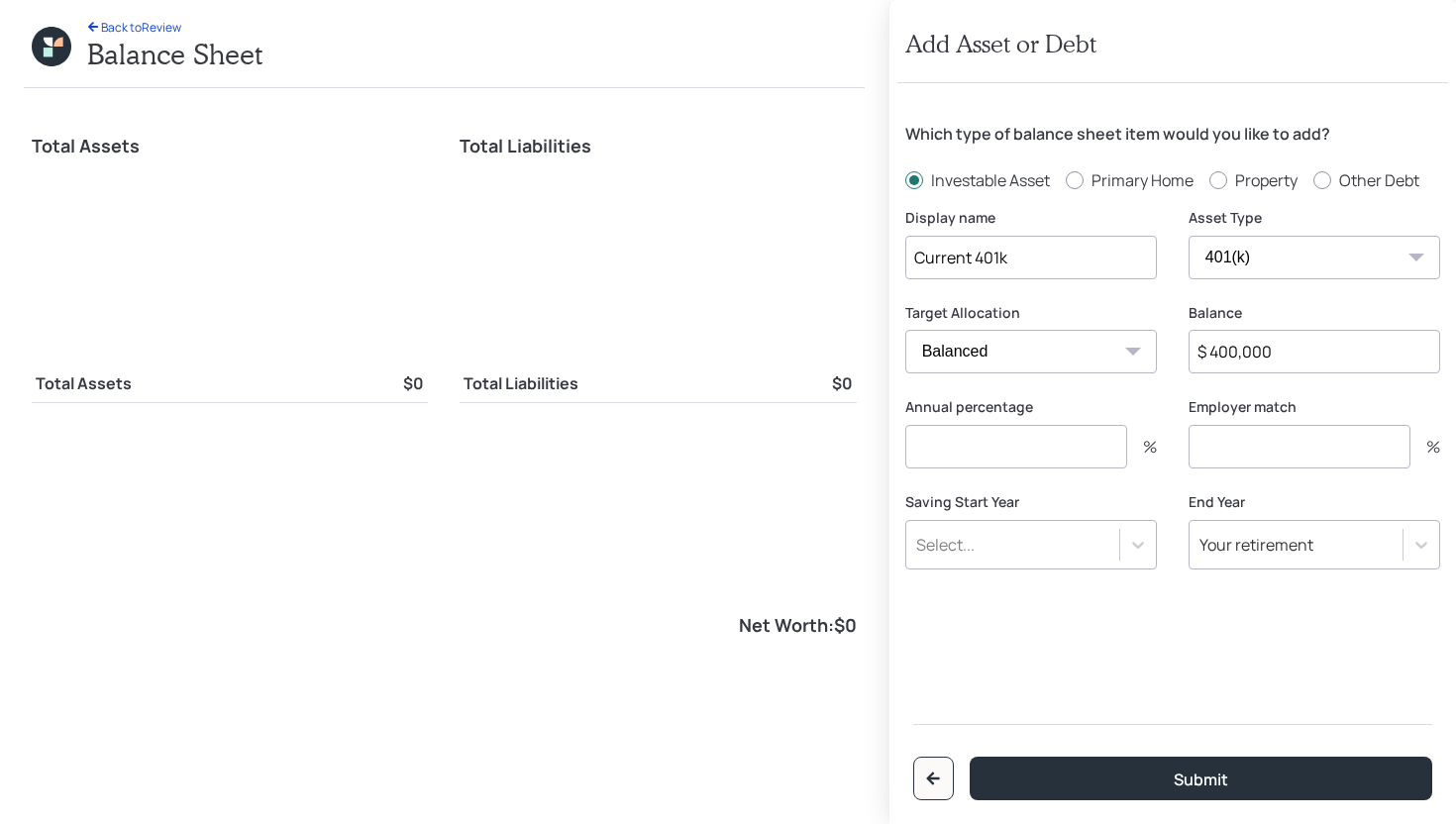 type on "$ 400,000" 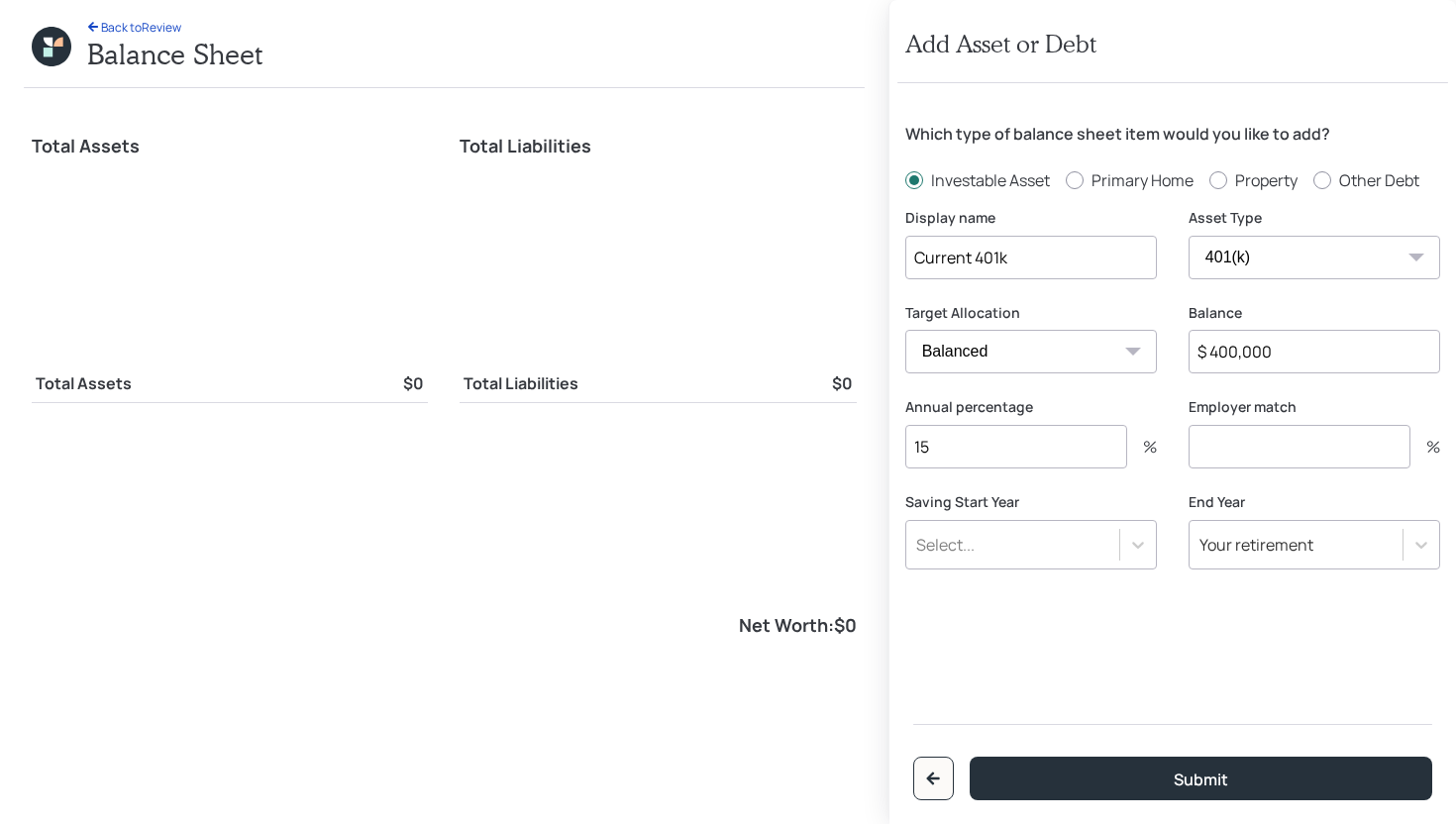 type on "15" 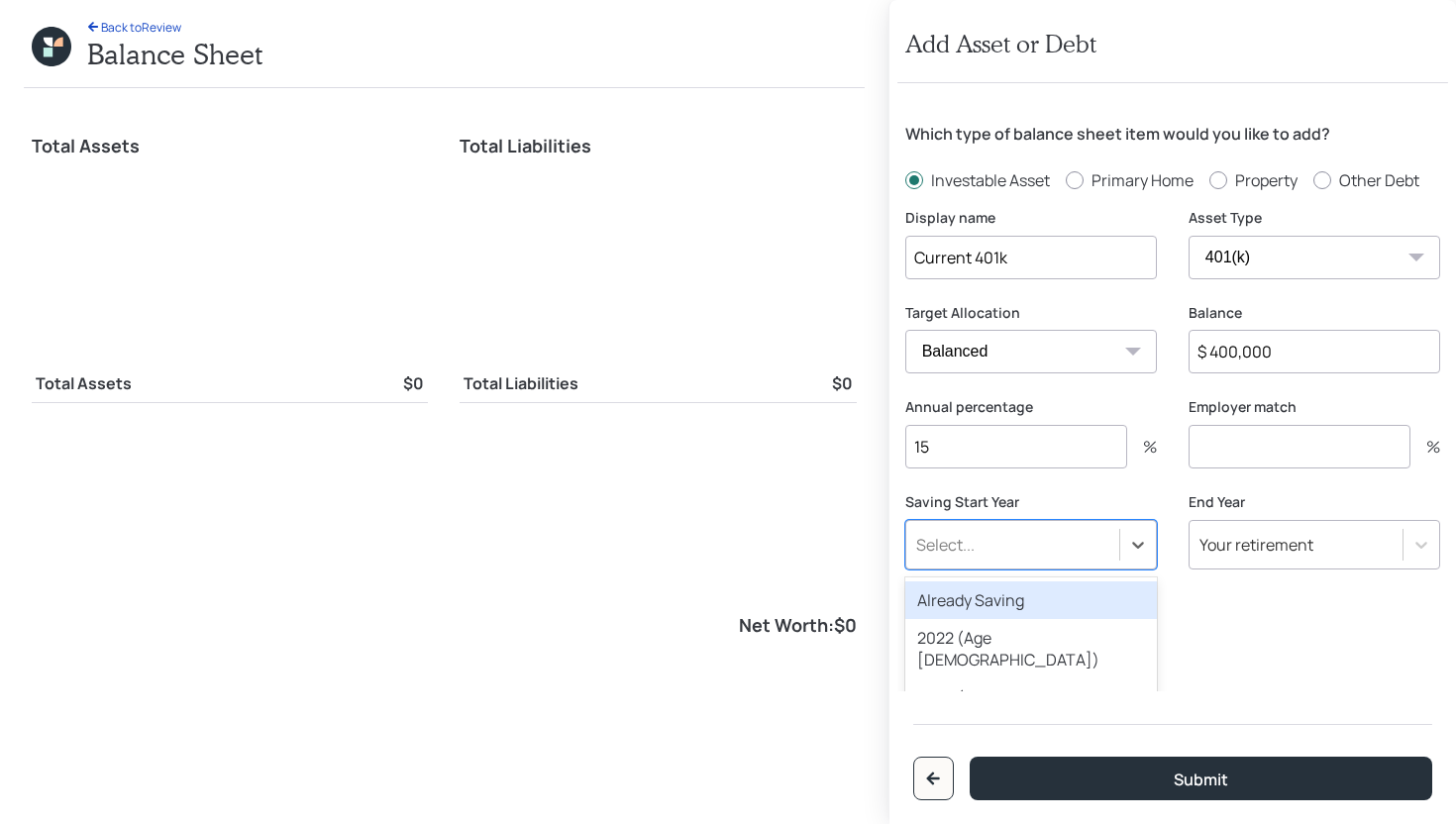 click on "Already Saving" at bounding box center [1031, 600] 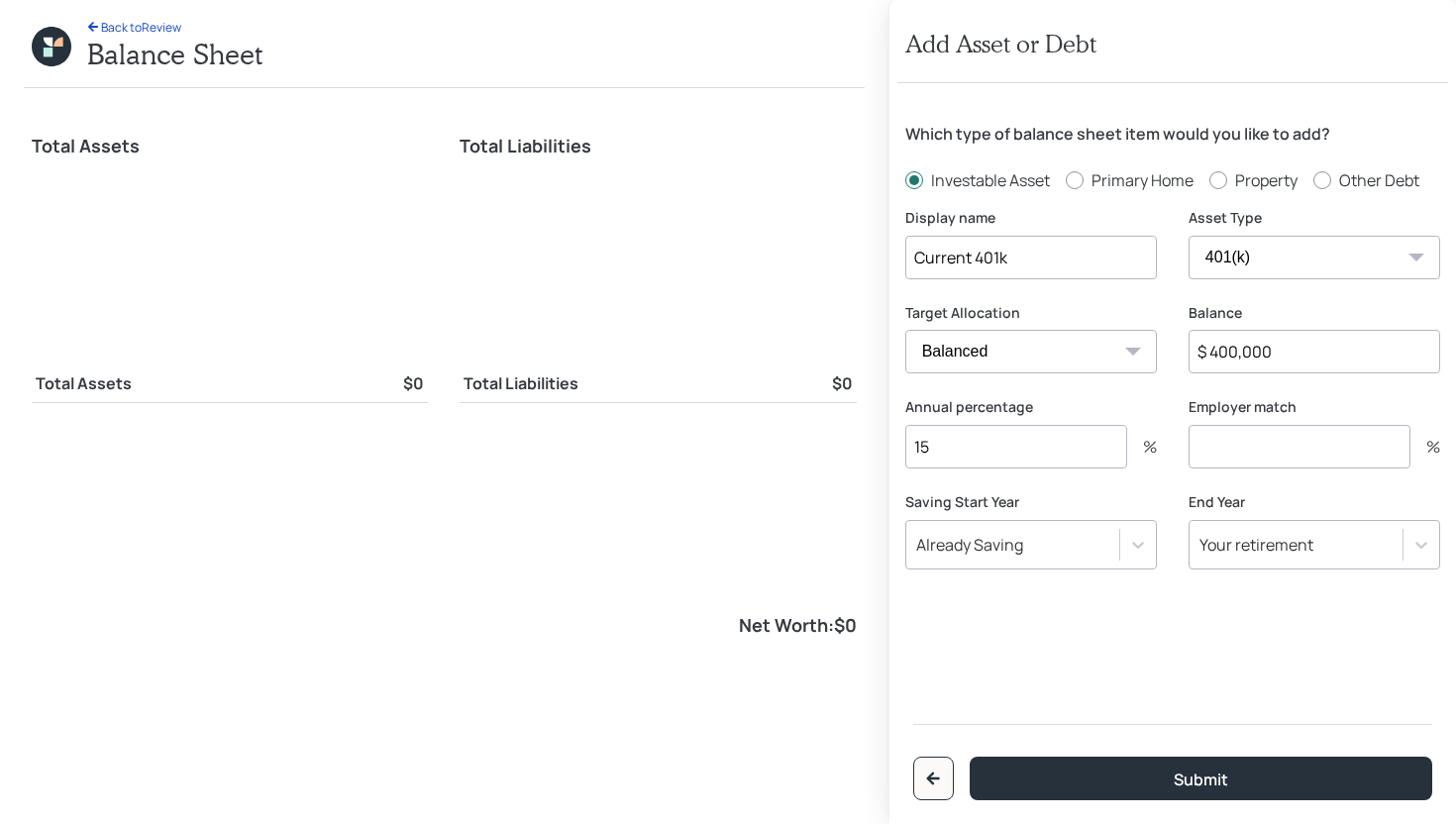 click at bounding box center (1300, 447) 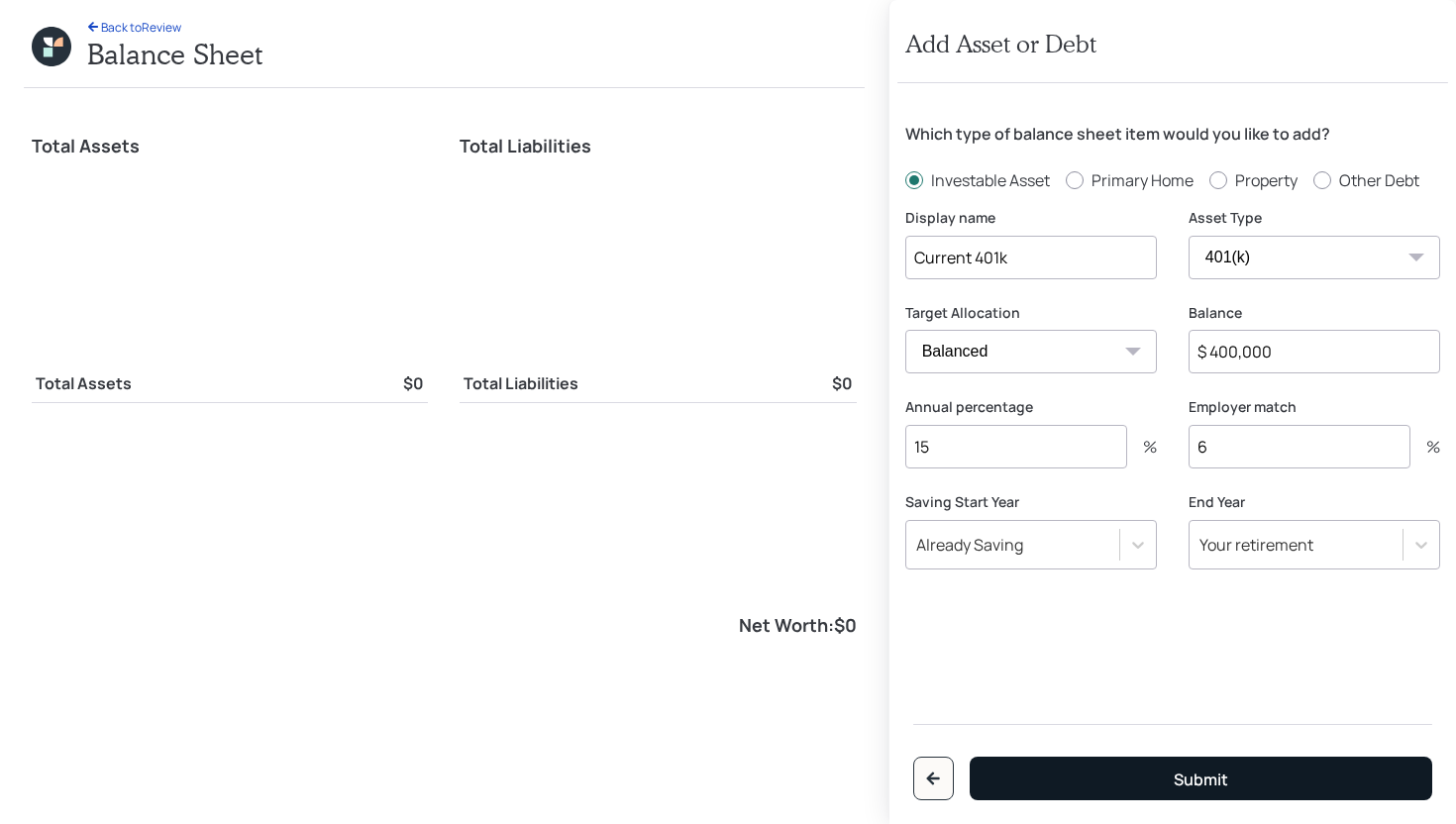 type on "6" 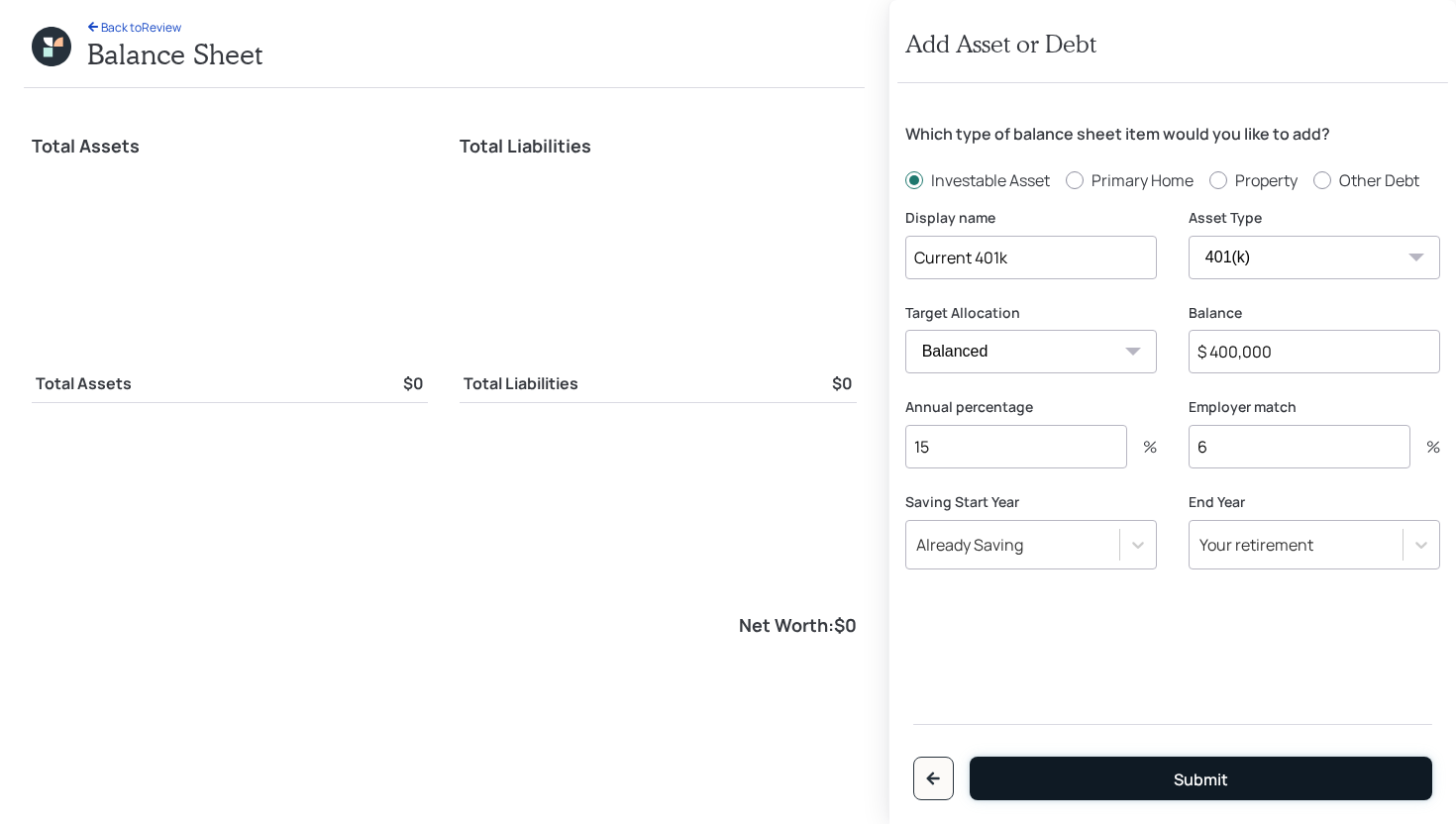 click on "Submit" at bounding box center [1200, 778] 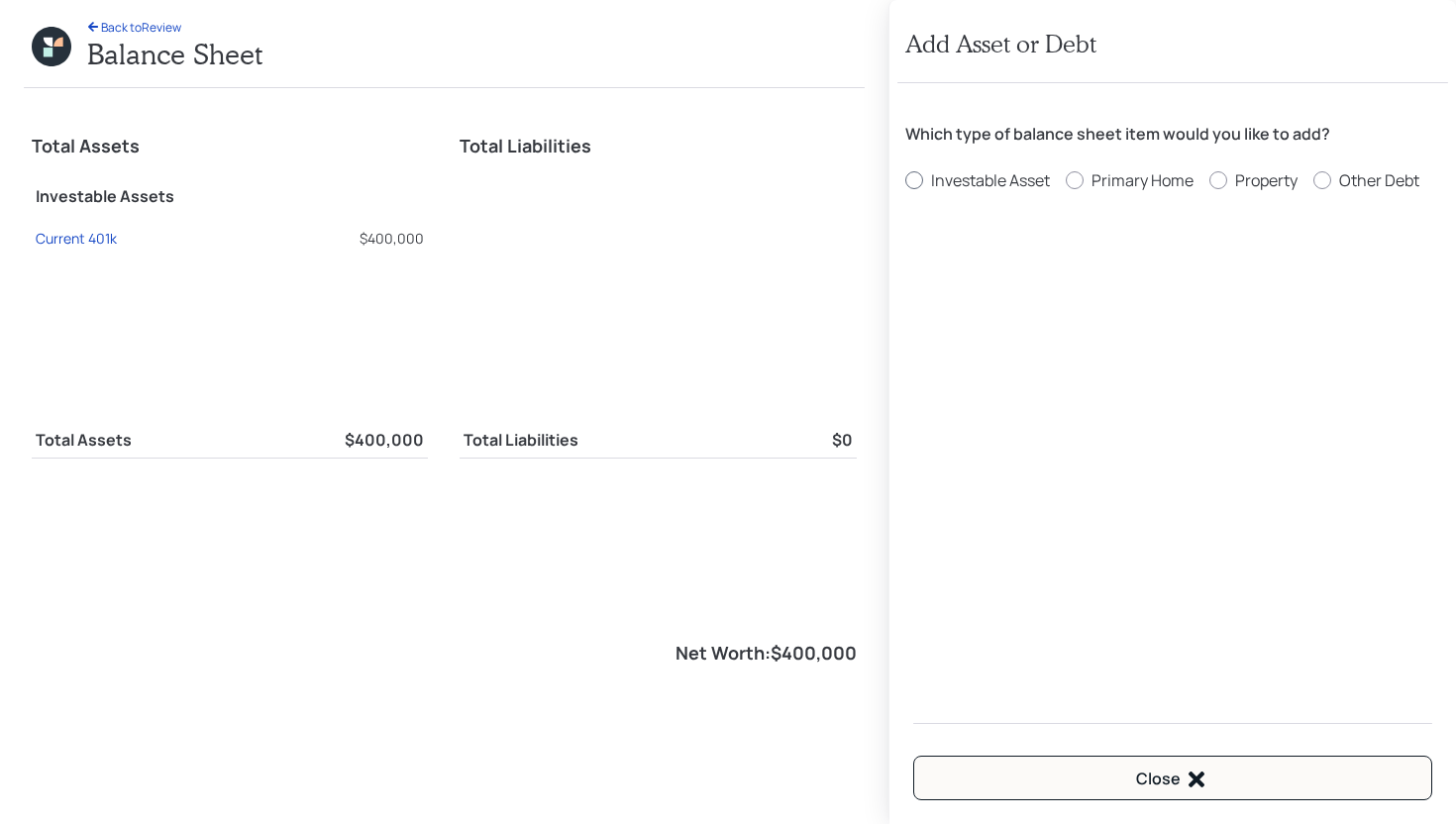 click on "Which type of balance sheet item would you like to add? Investable Asset Primary Home Property Other Debt Close" at bounding box center (1173, 387) 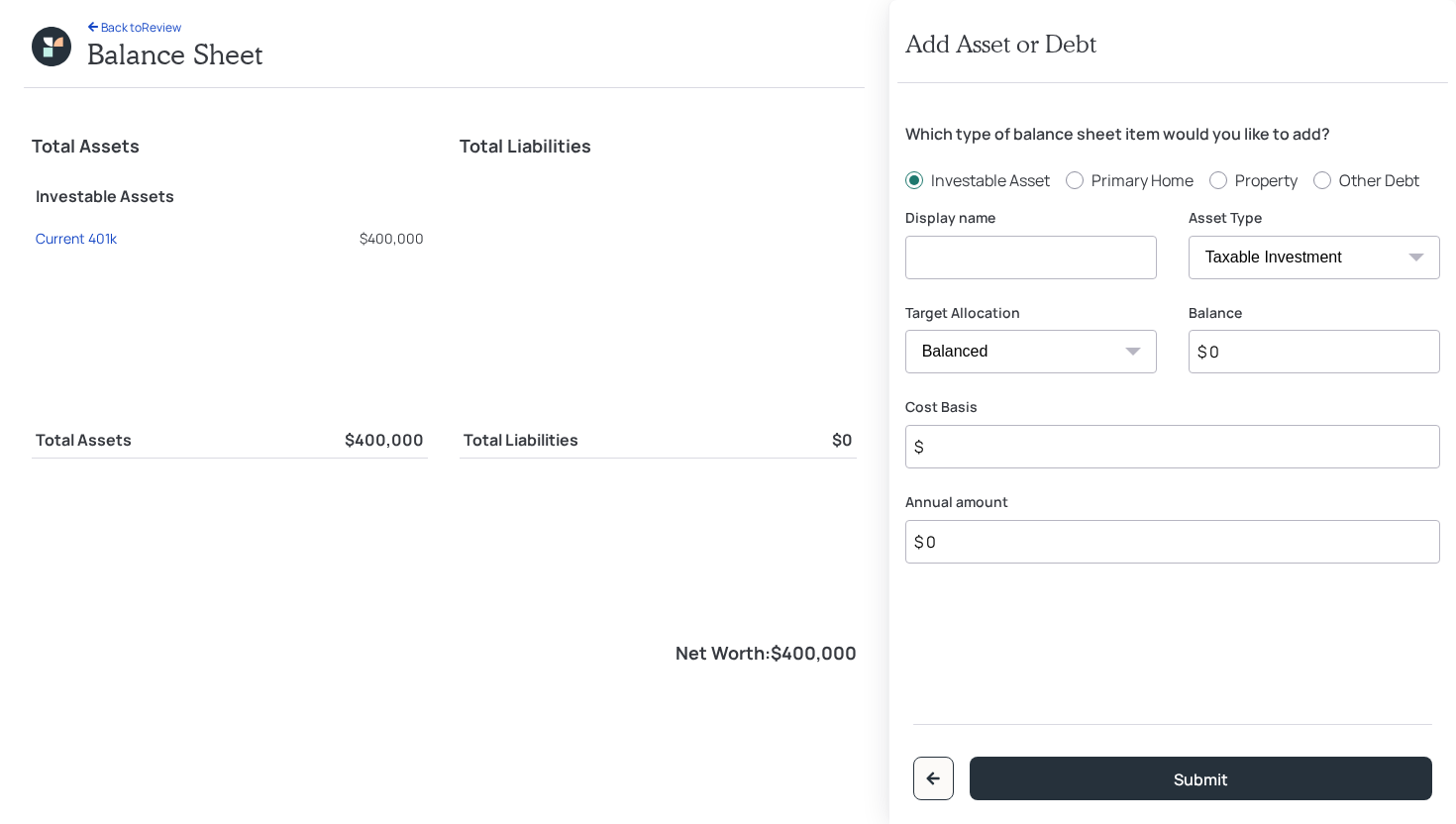 click at bounding box center [1031, 258] 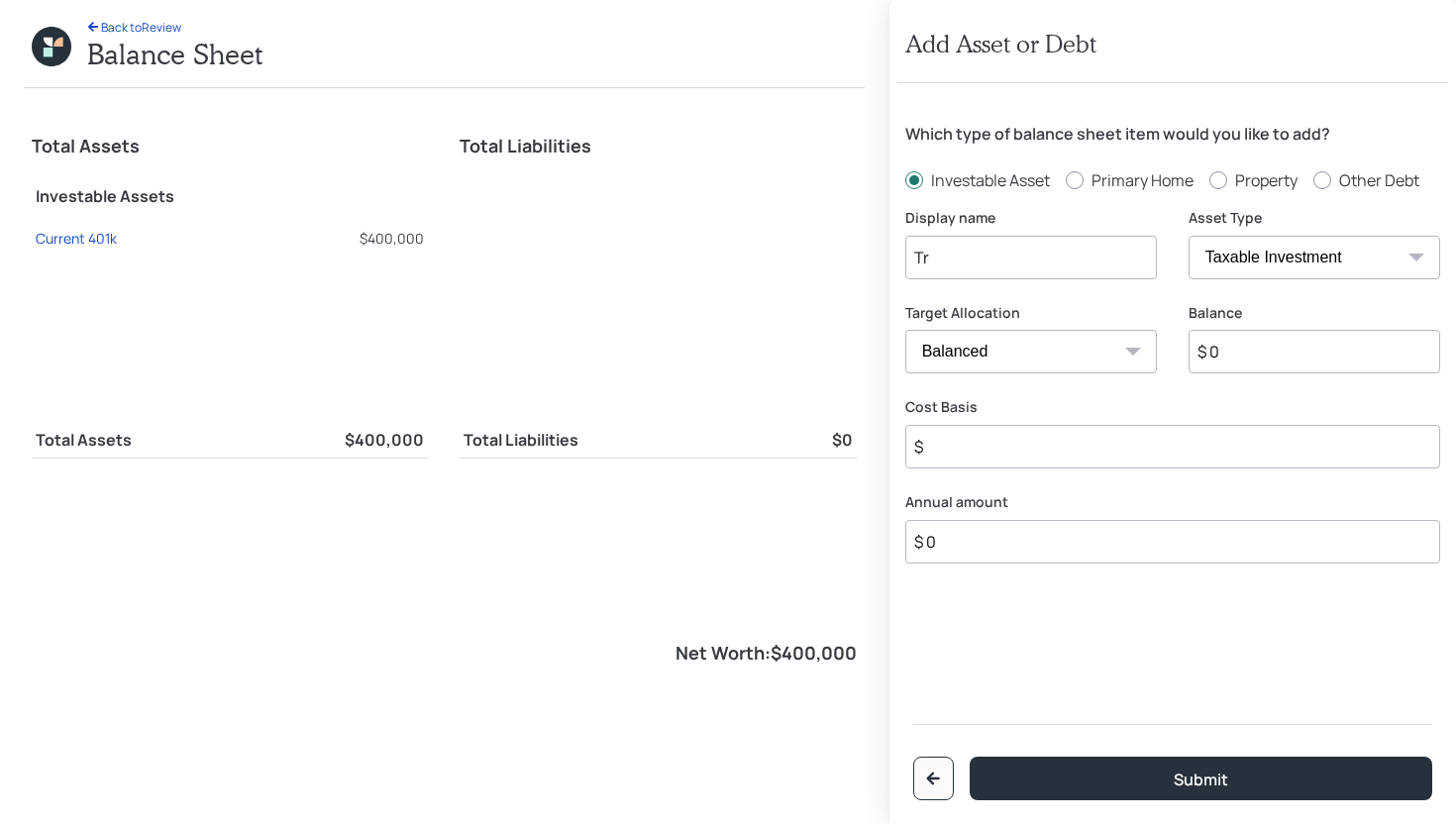 type on "T" 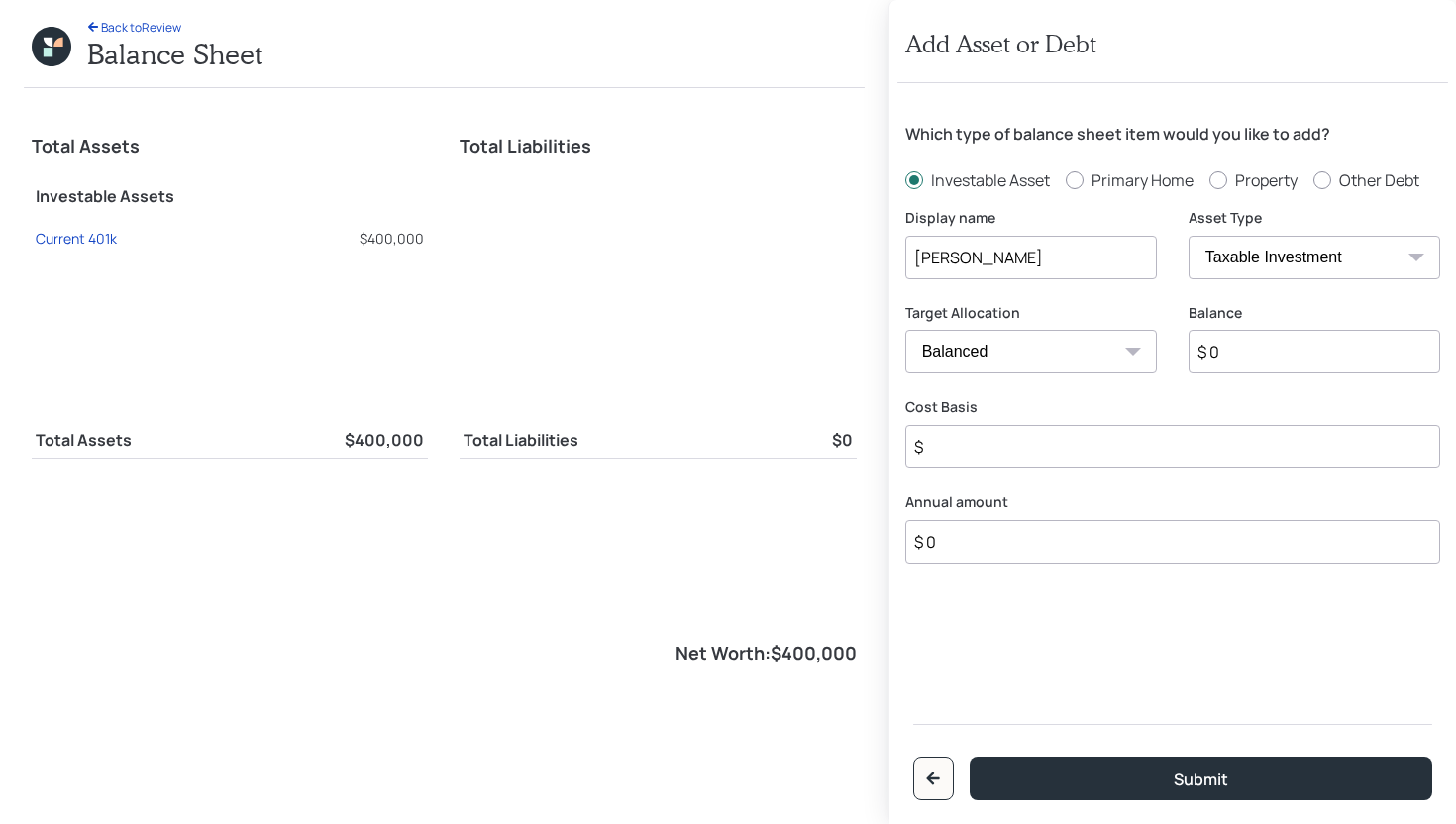 type on "[PERSON_NAME]" 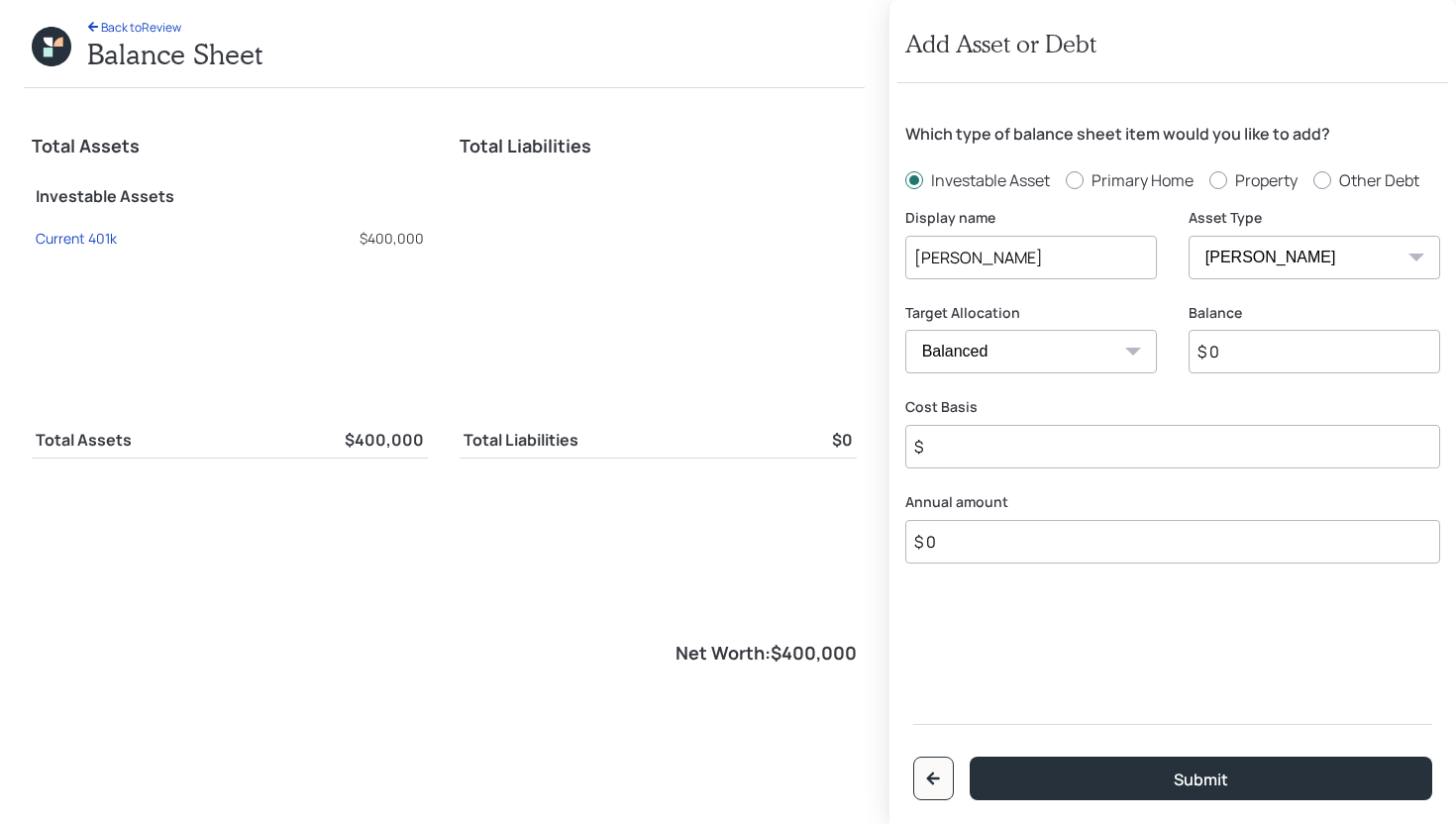 type on "$" 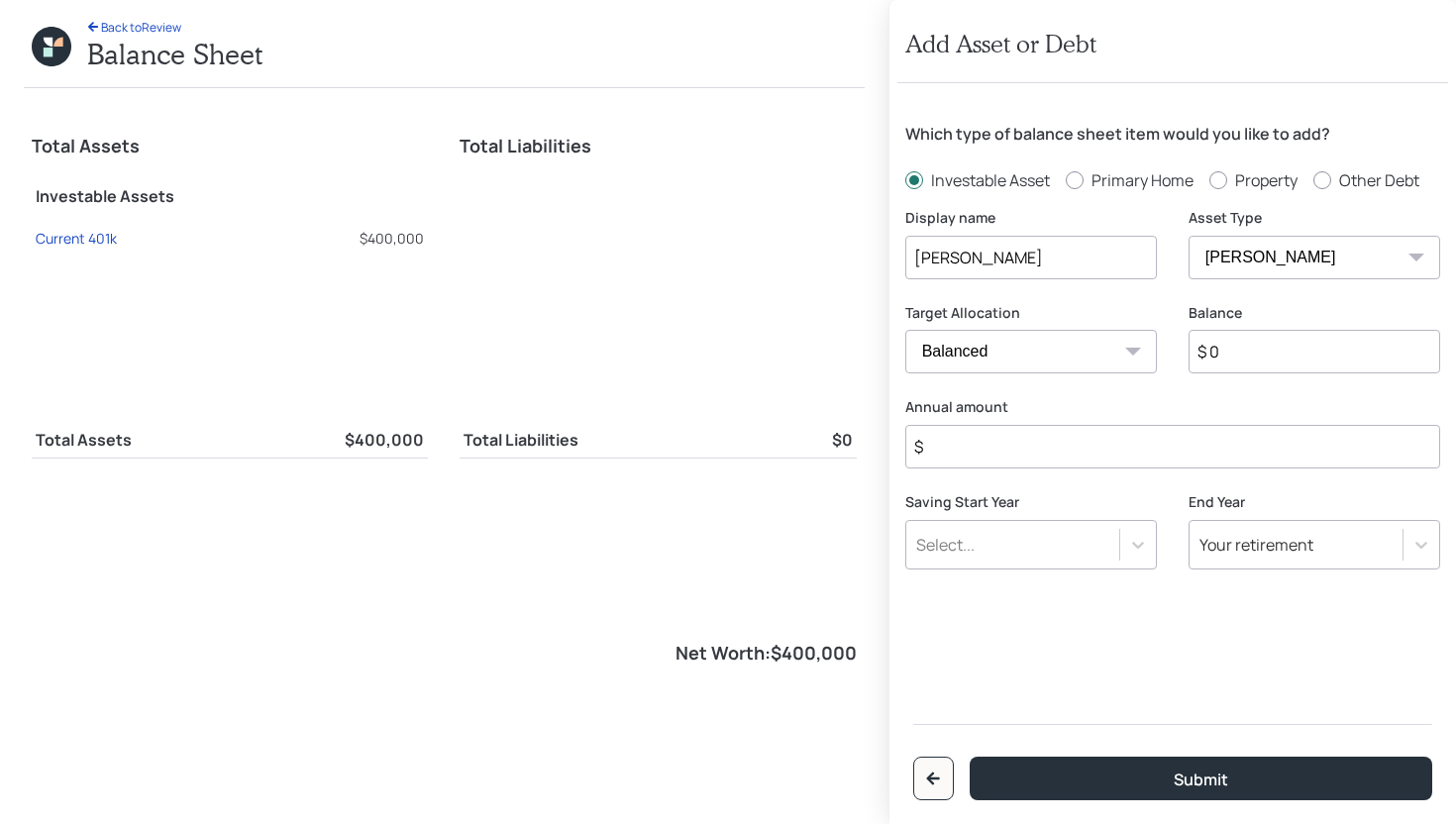click on "$ 0" at bounding box center [1314, 352] 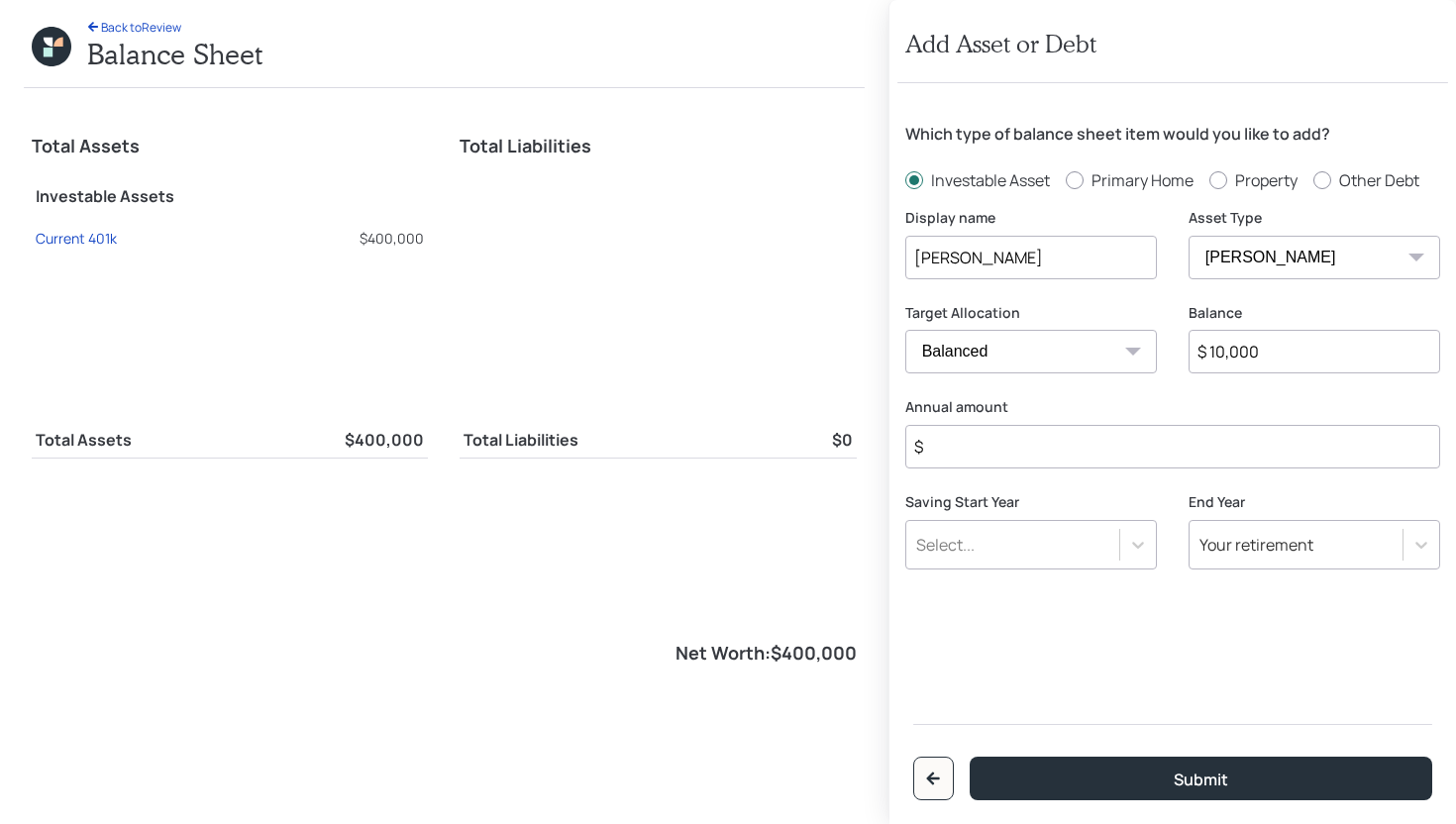 type on "$ 10,000" 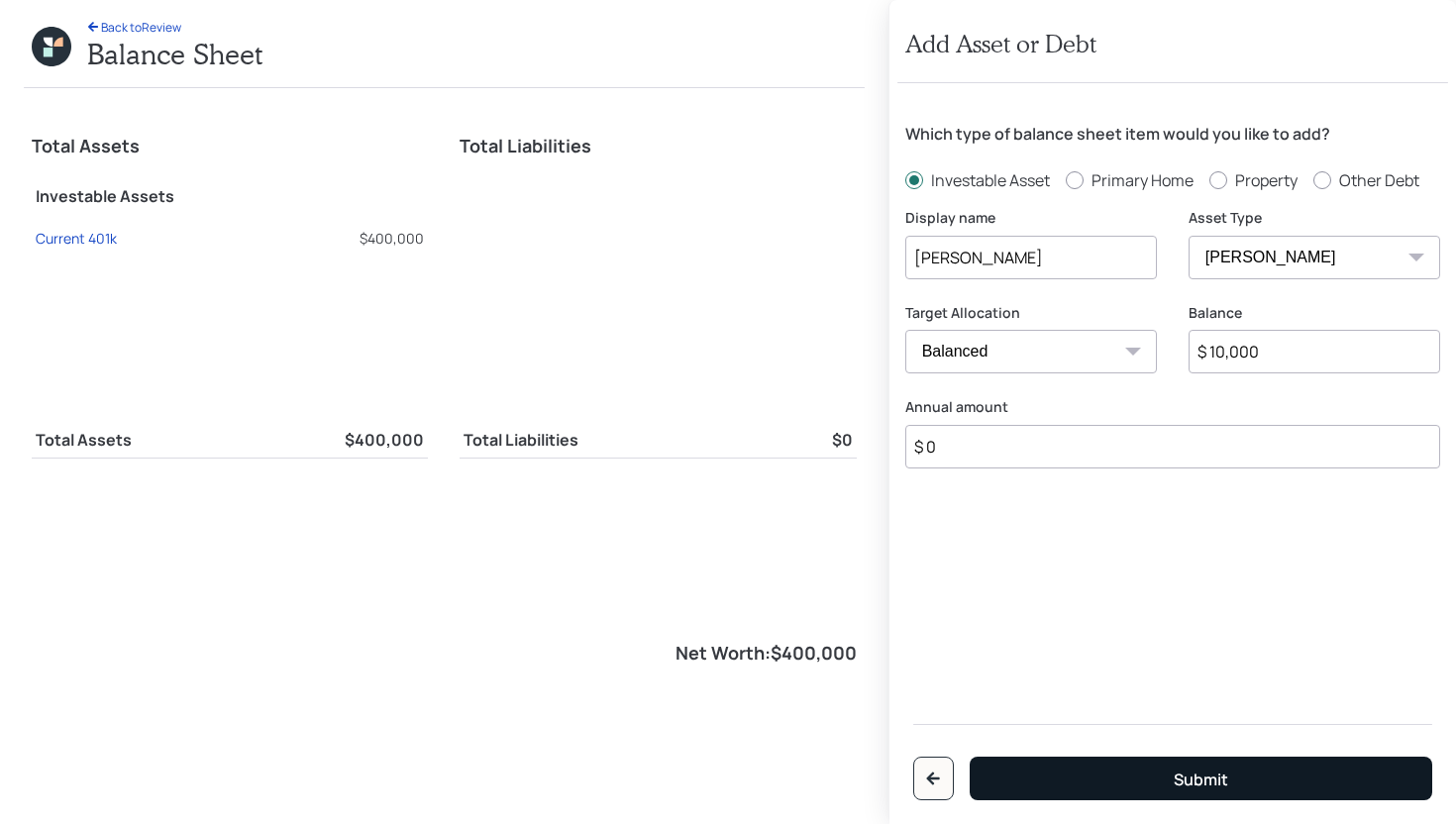 type on "$ 0" 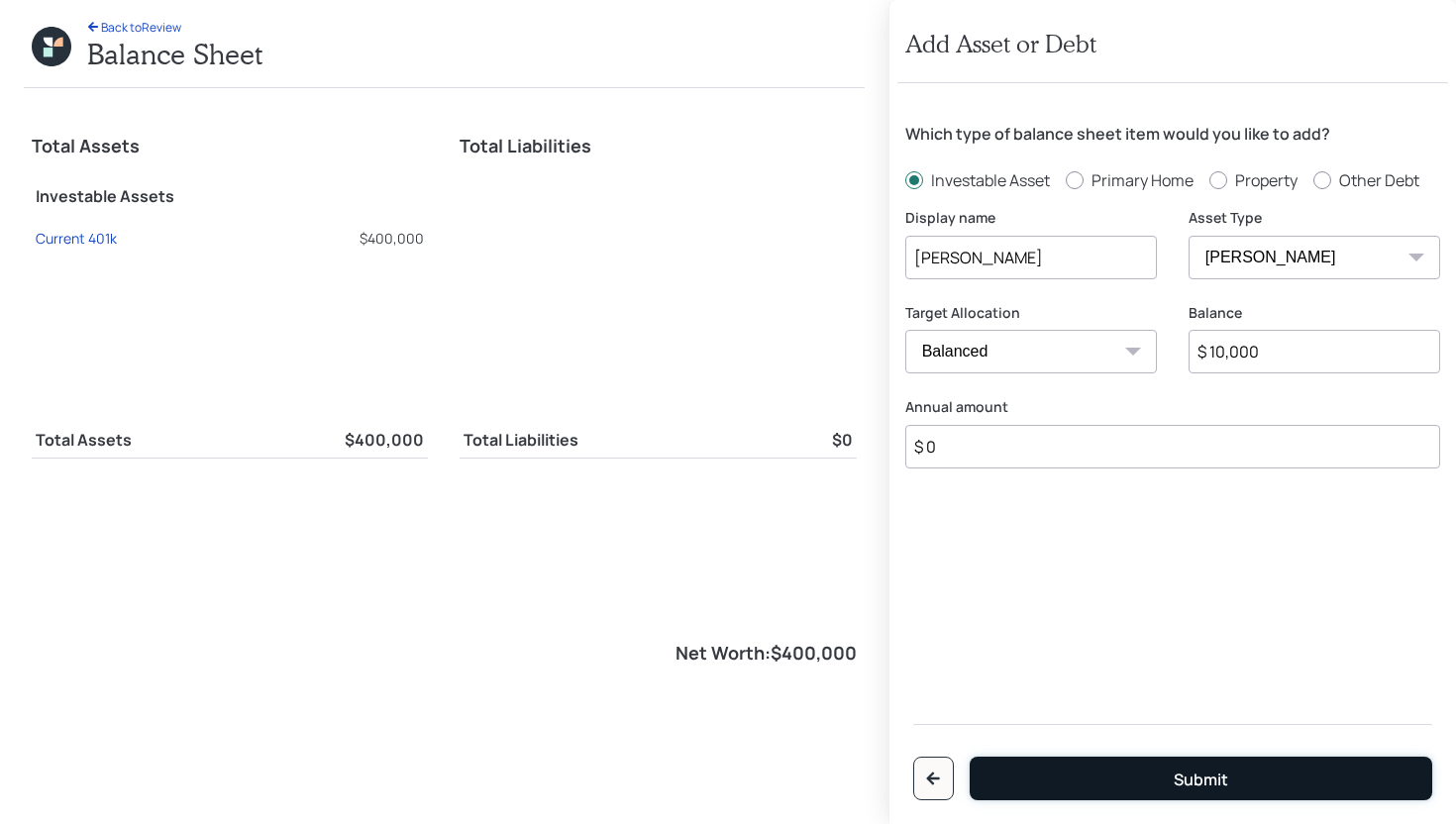 click on "Submit" at bounding box center [1200, 778] 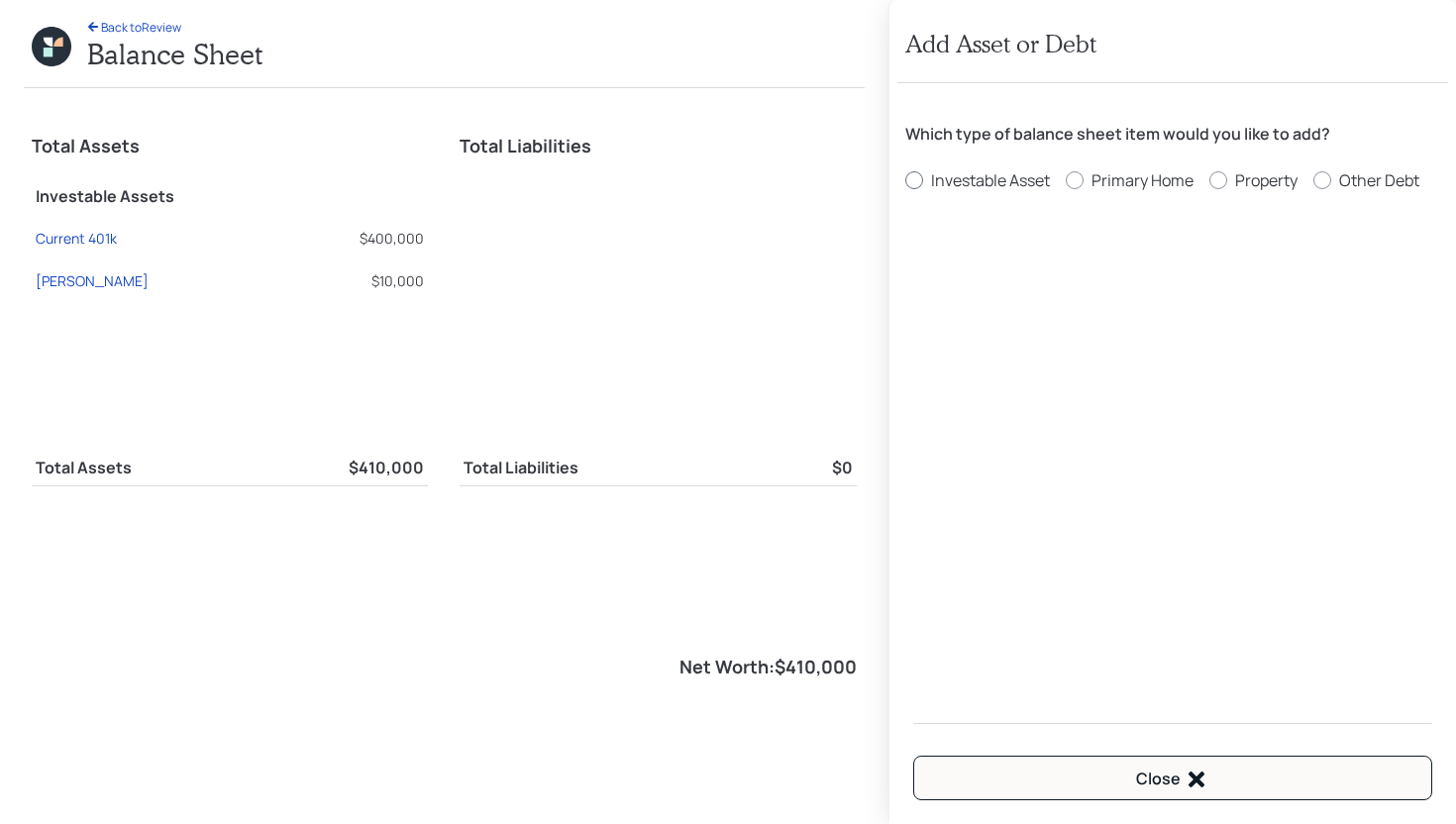 click on "Investable Asset" at bounding box center [990, 180] 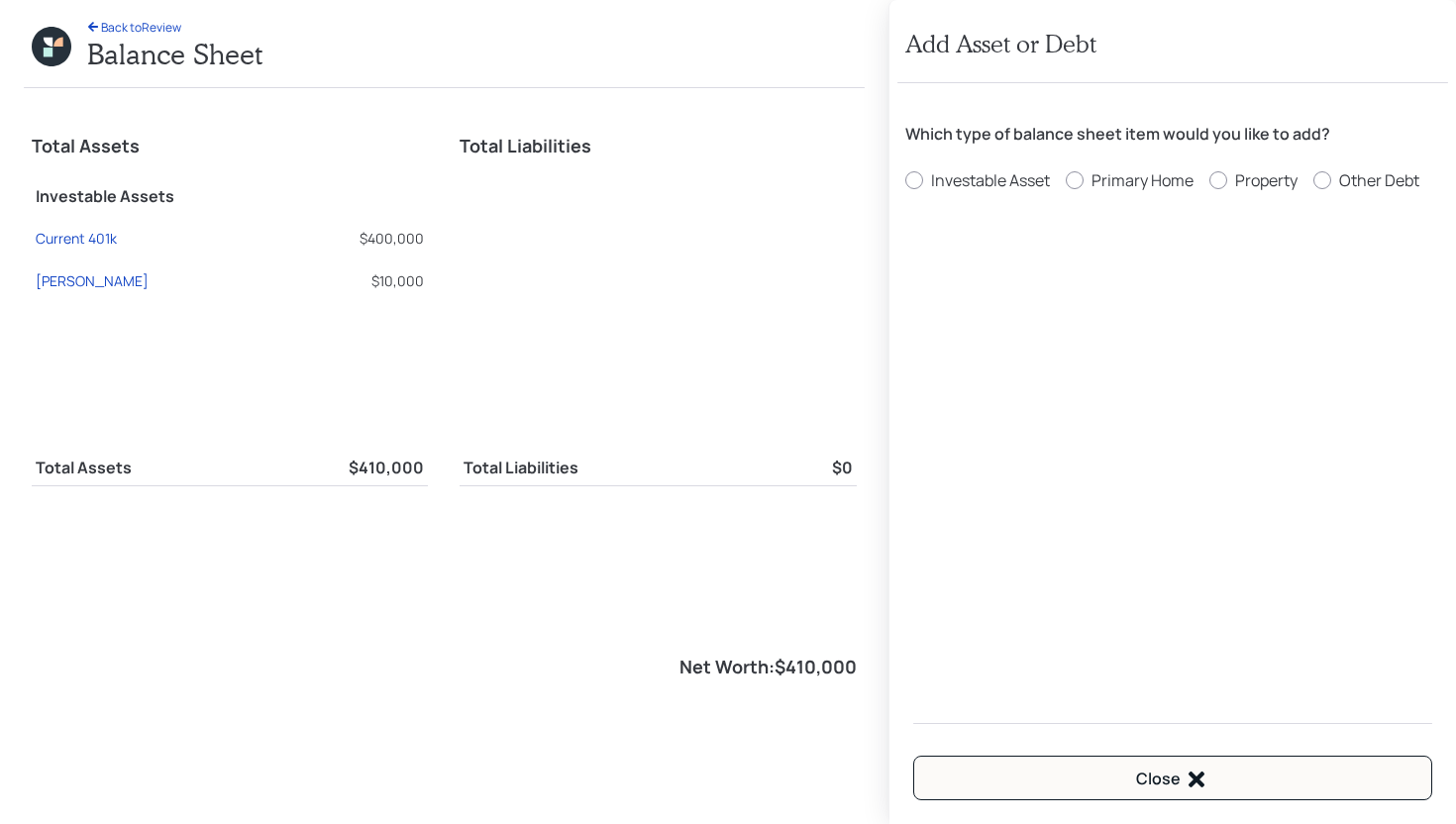 select on "taxable" 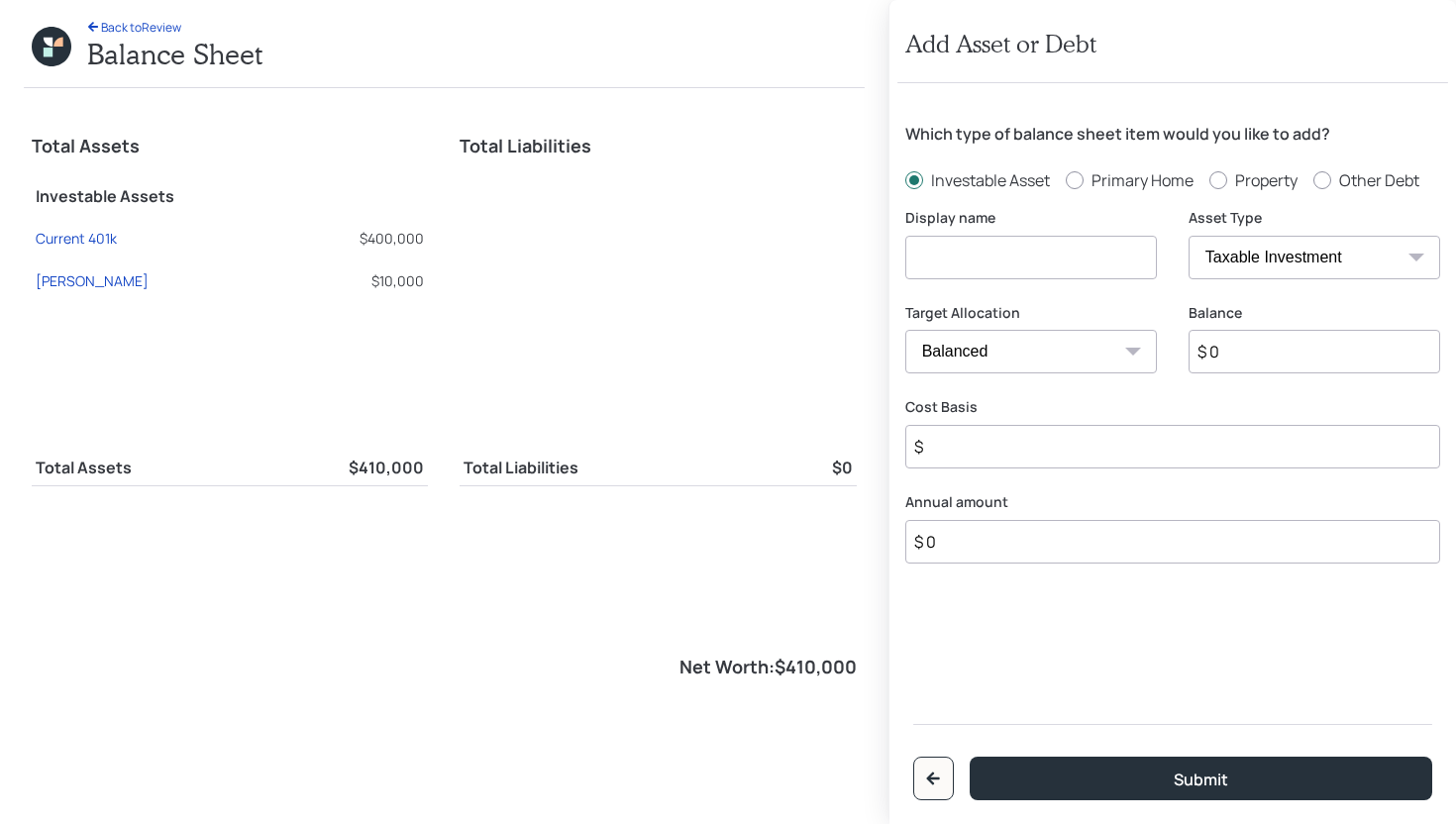 click at bounding box center (1031, 258) 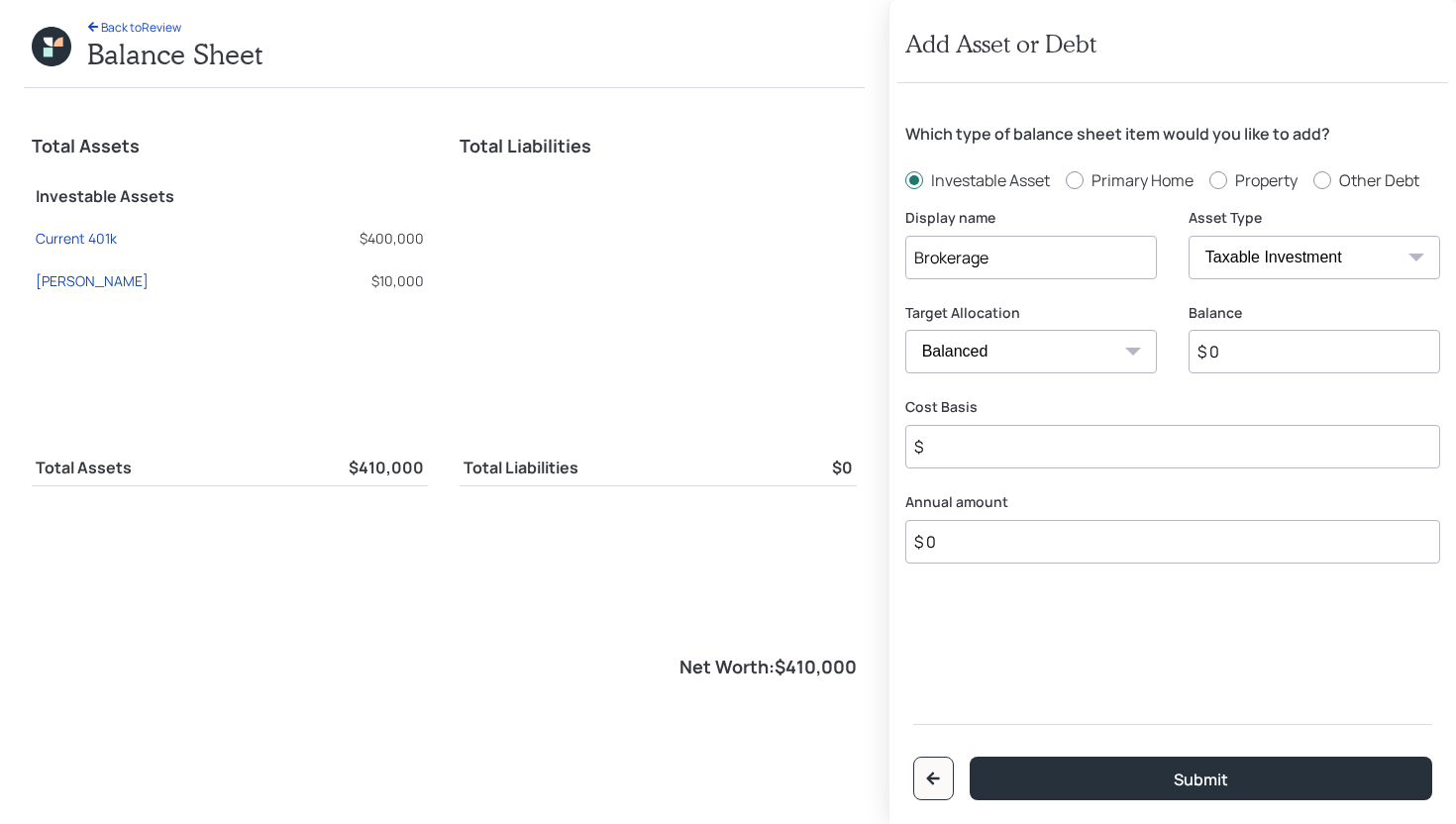 type on "Brokerage" 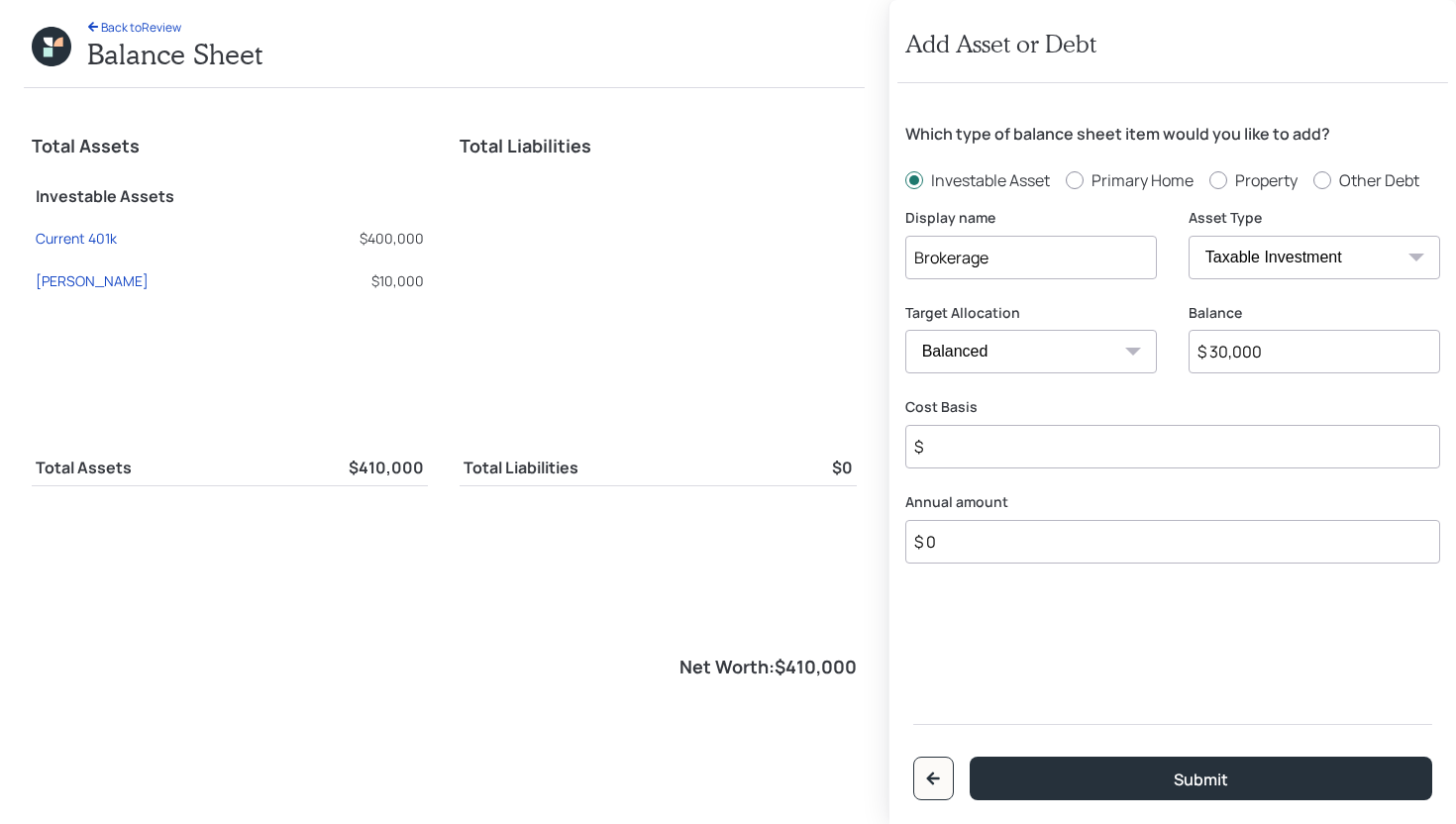 type on "$ 30,000" 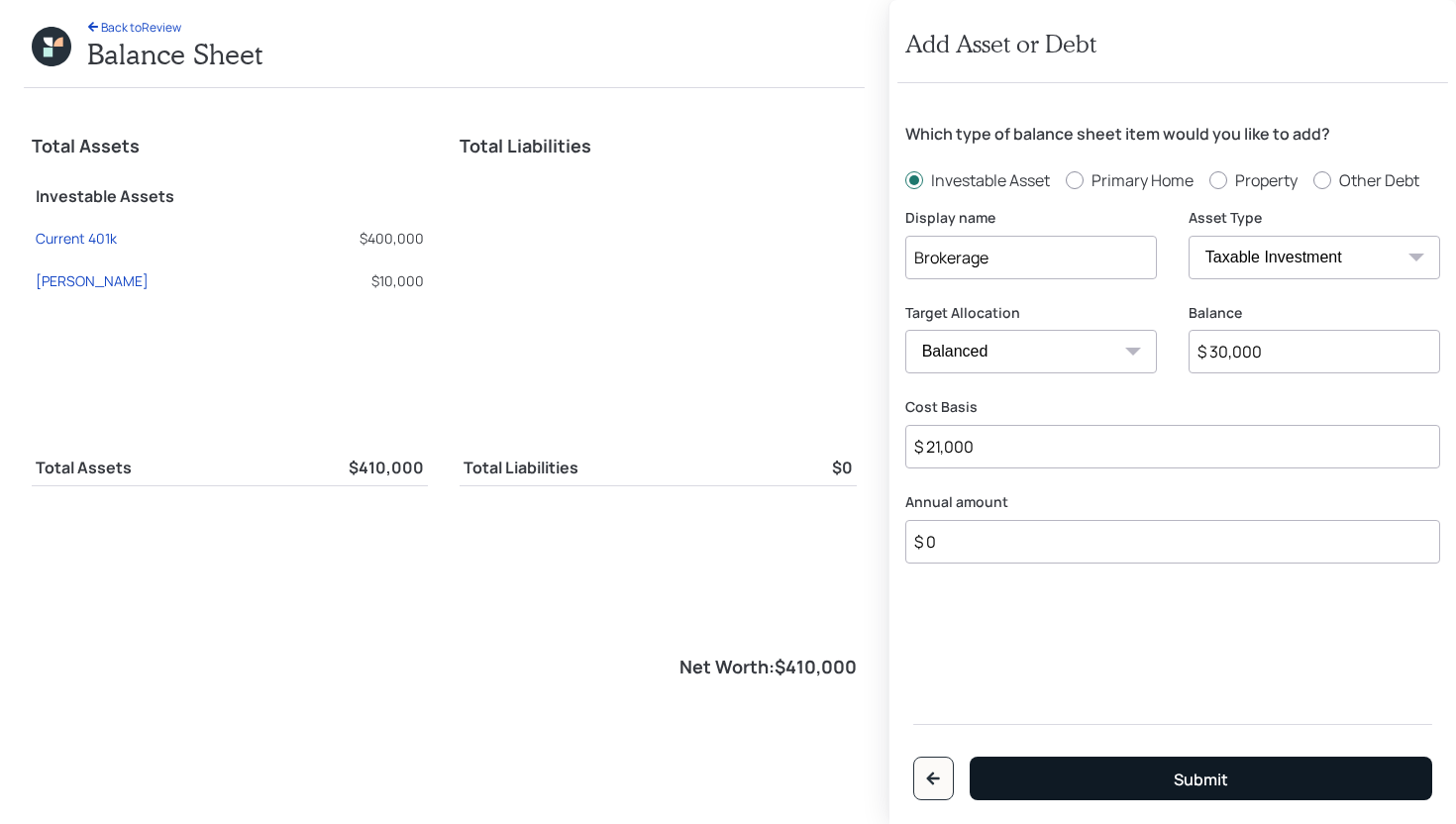 type on "$ 21,000" 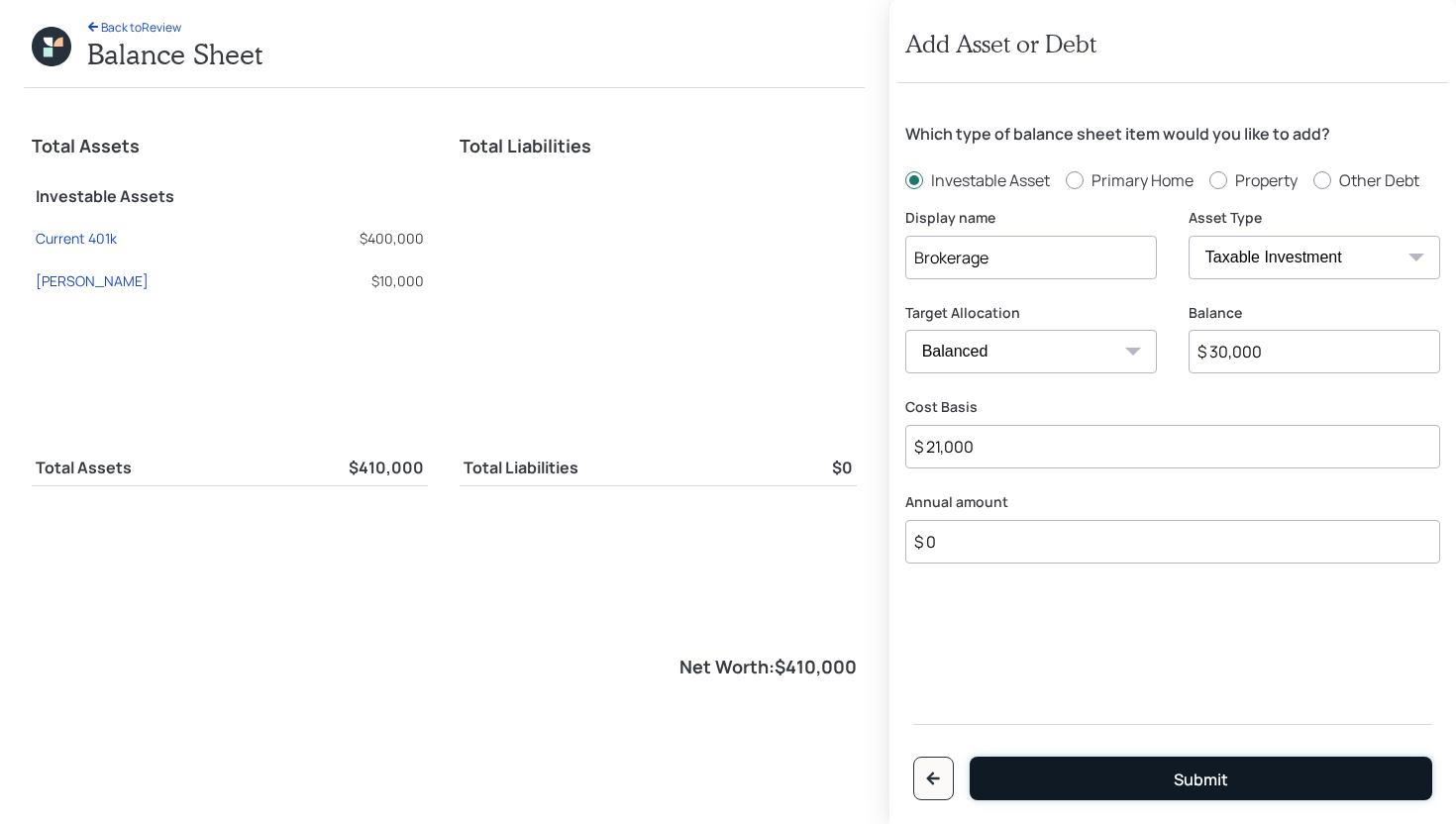 click on "Submit" at bounding box center (1200, 778) 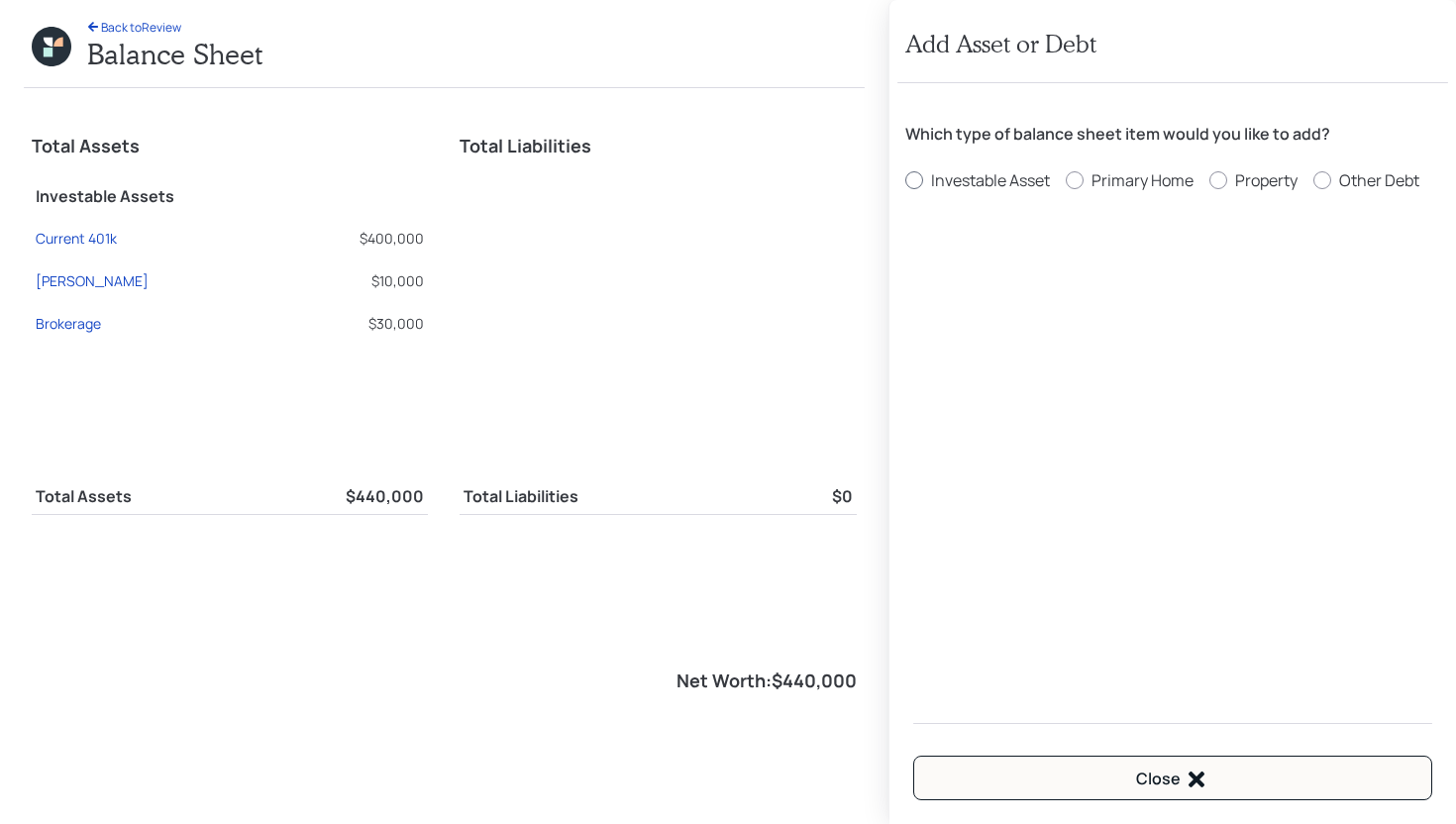 click on "Investable Asset" at bounding box center (990, 180) 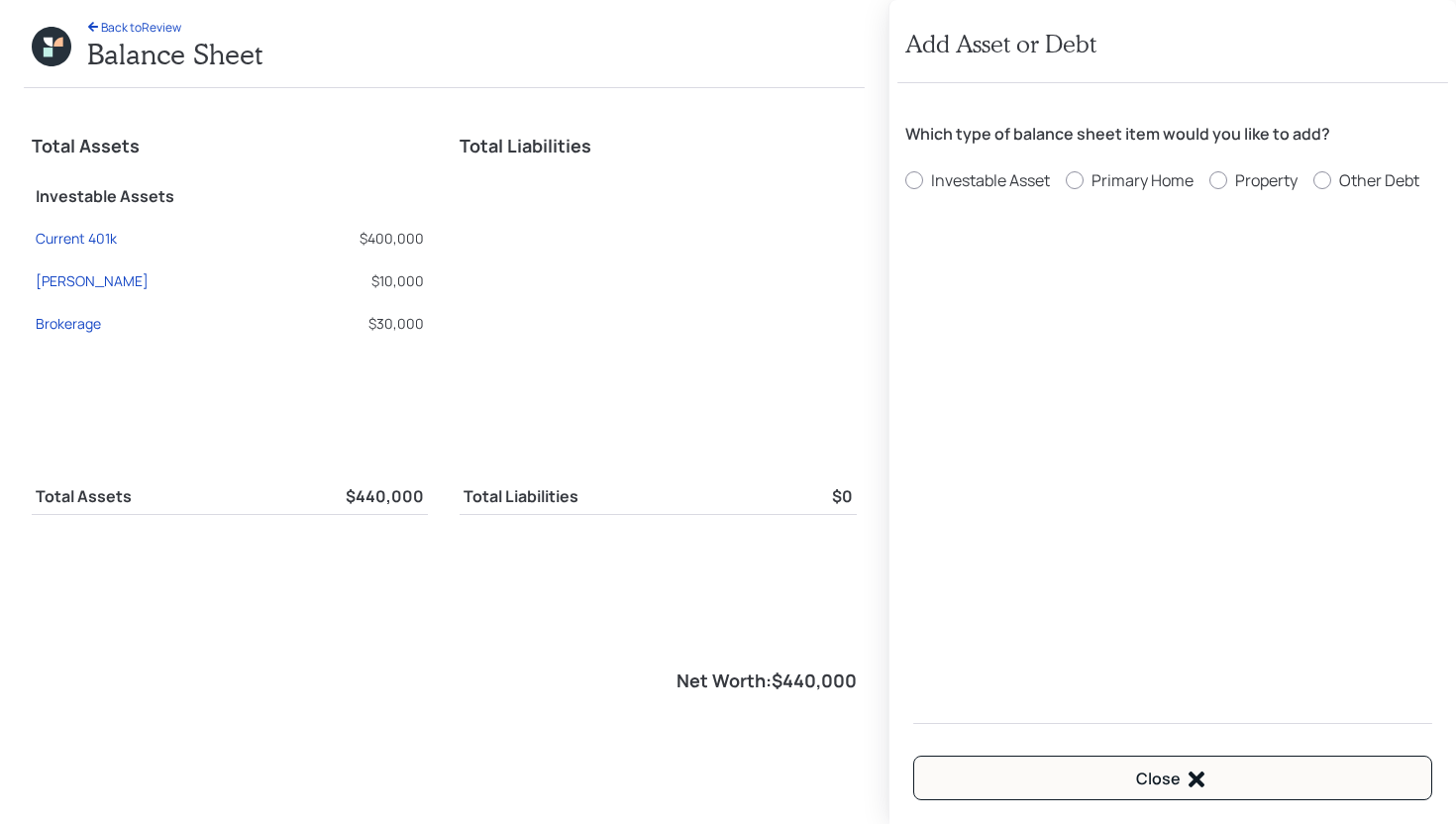 select on "taxable" 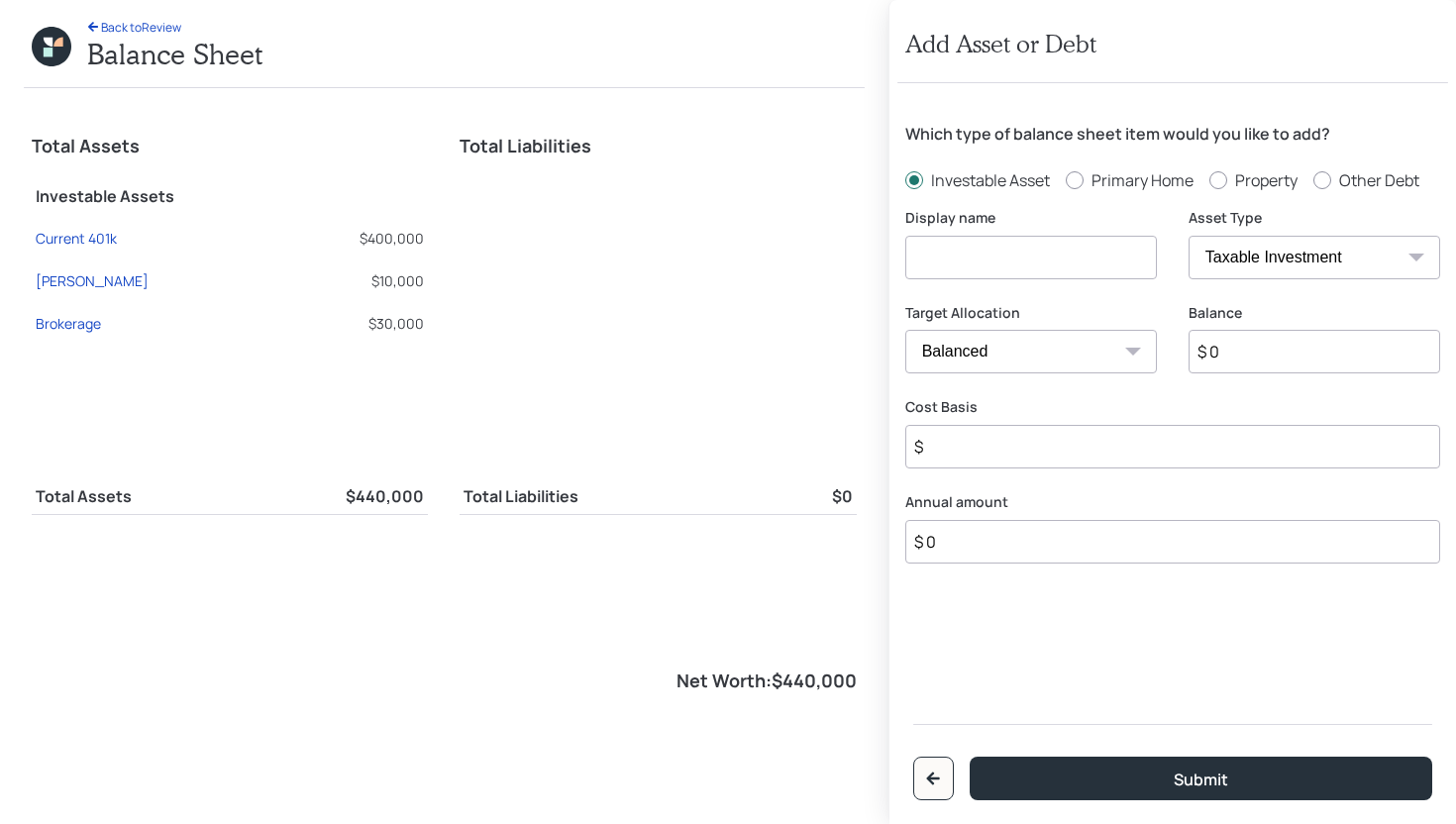 click at bounding box center (1031, 258) 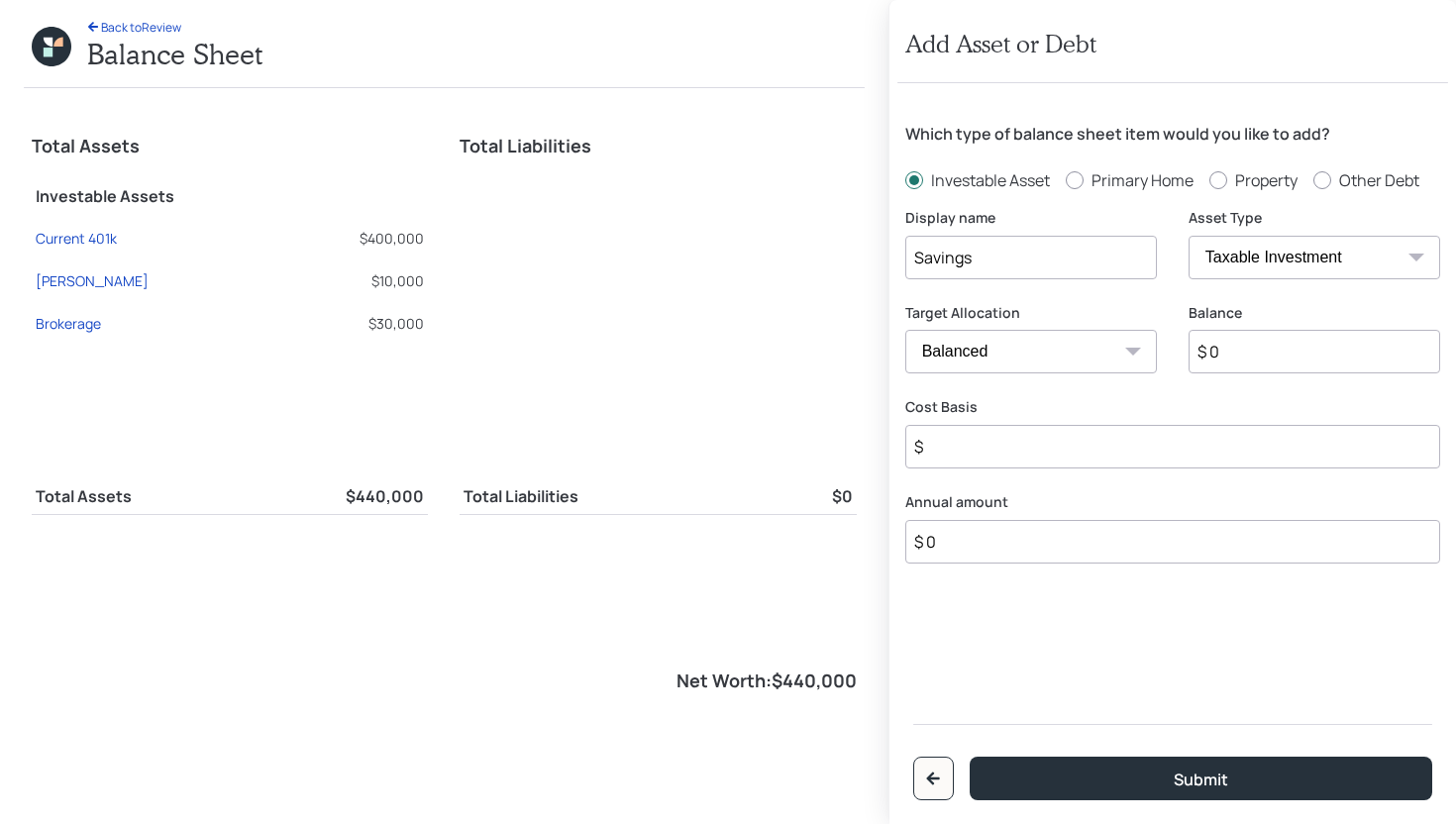 type on "Savings" 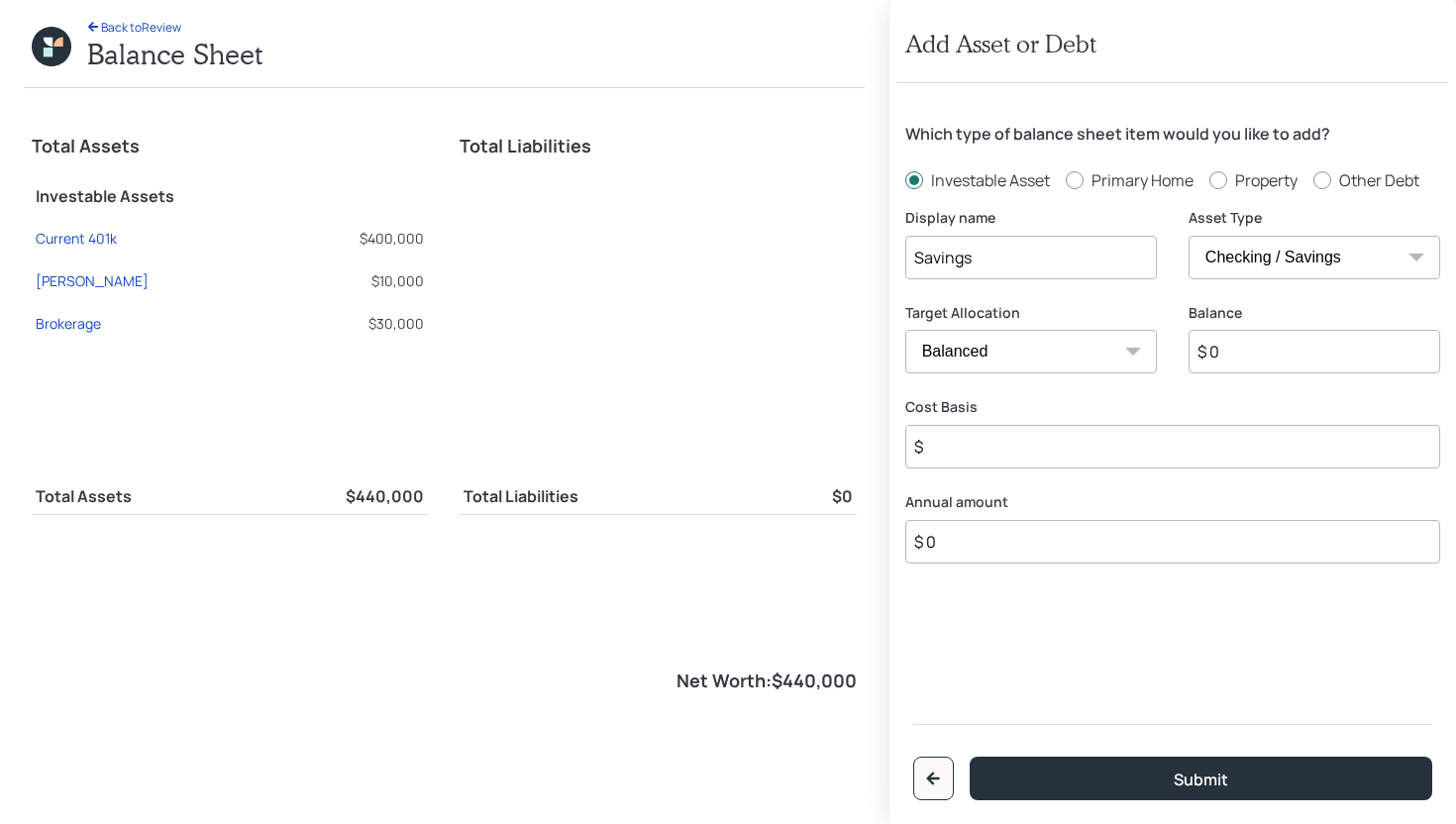 type on "$" 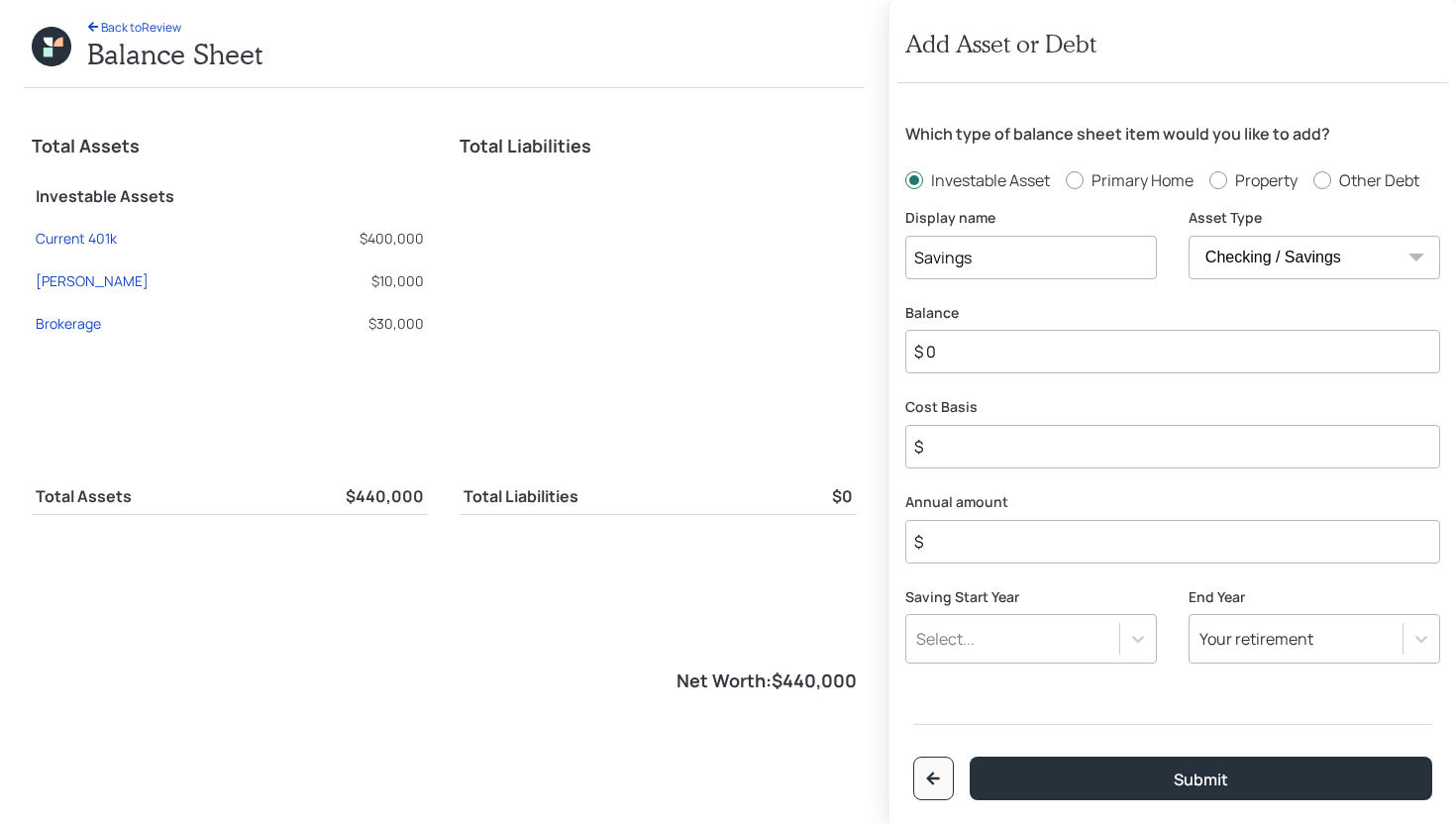 click on "$ 0" at bounding box center [1173, 352] 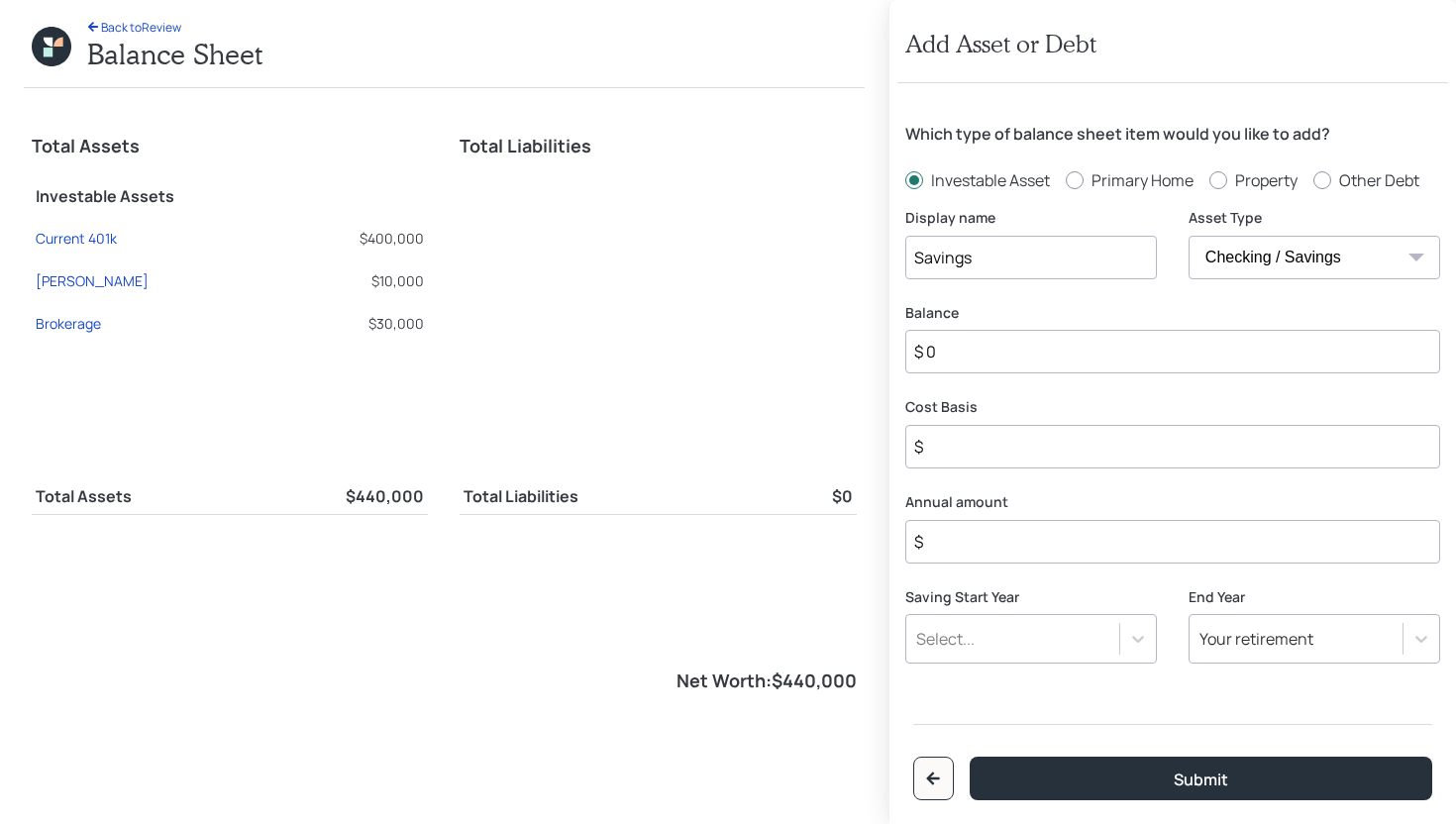 type on "$ 4" 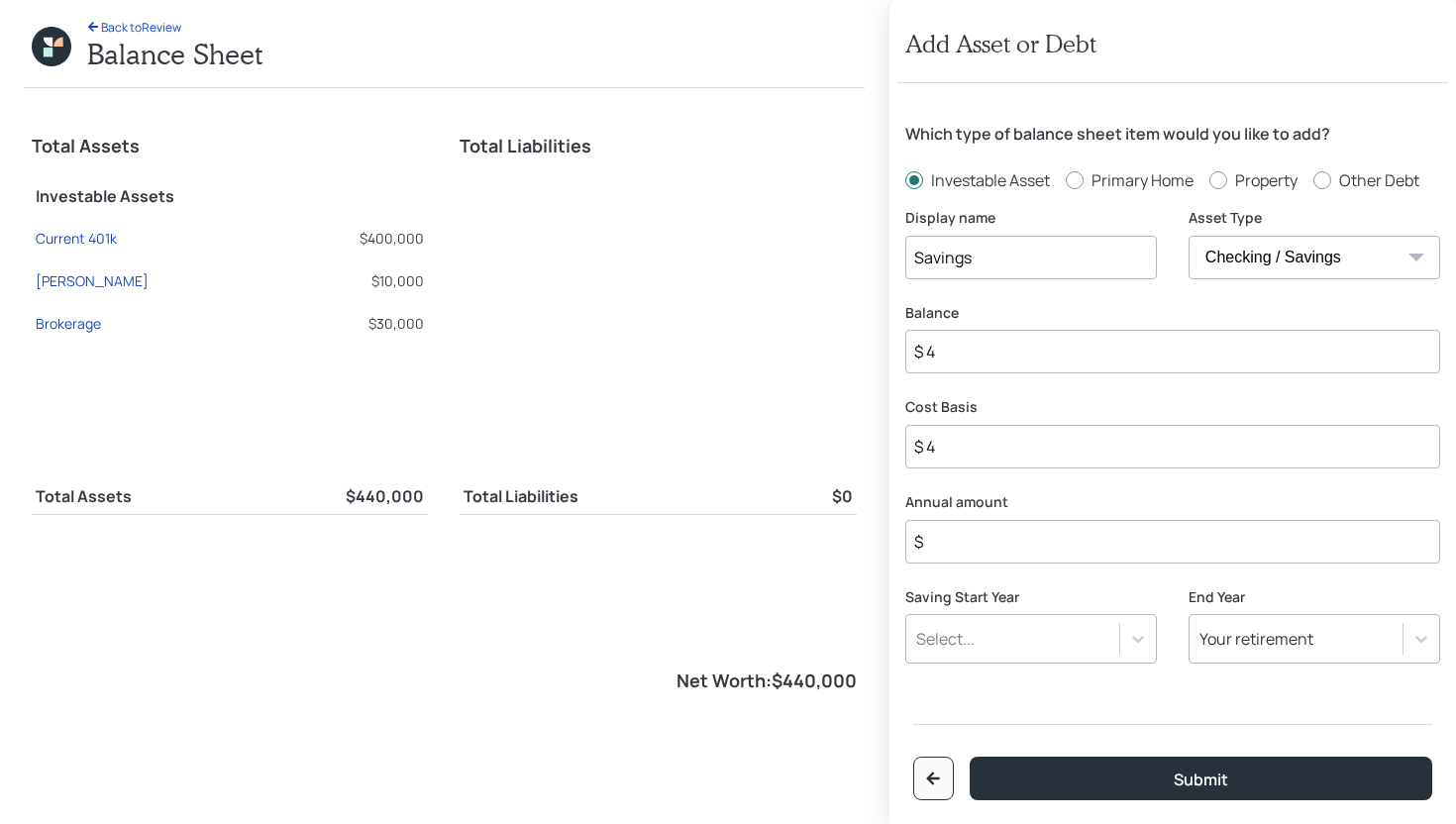 type on "$ 40" 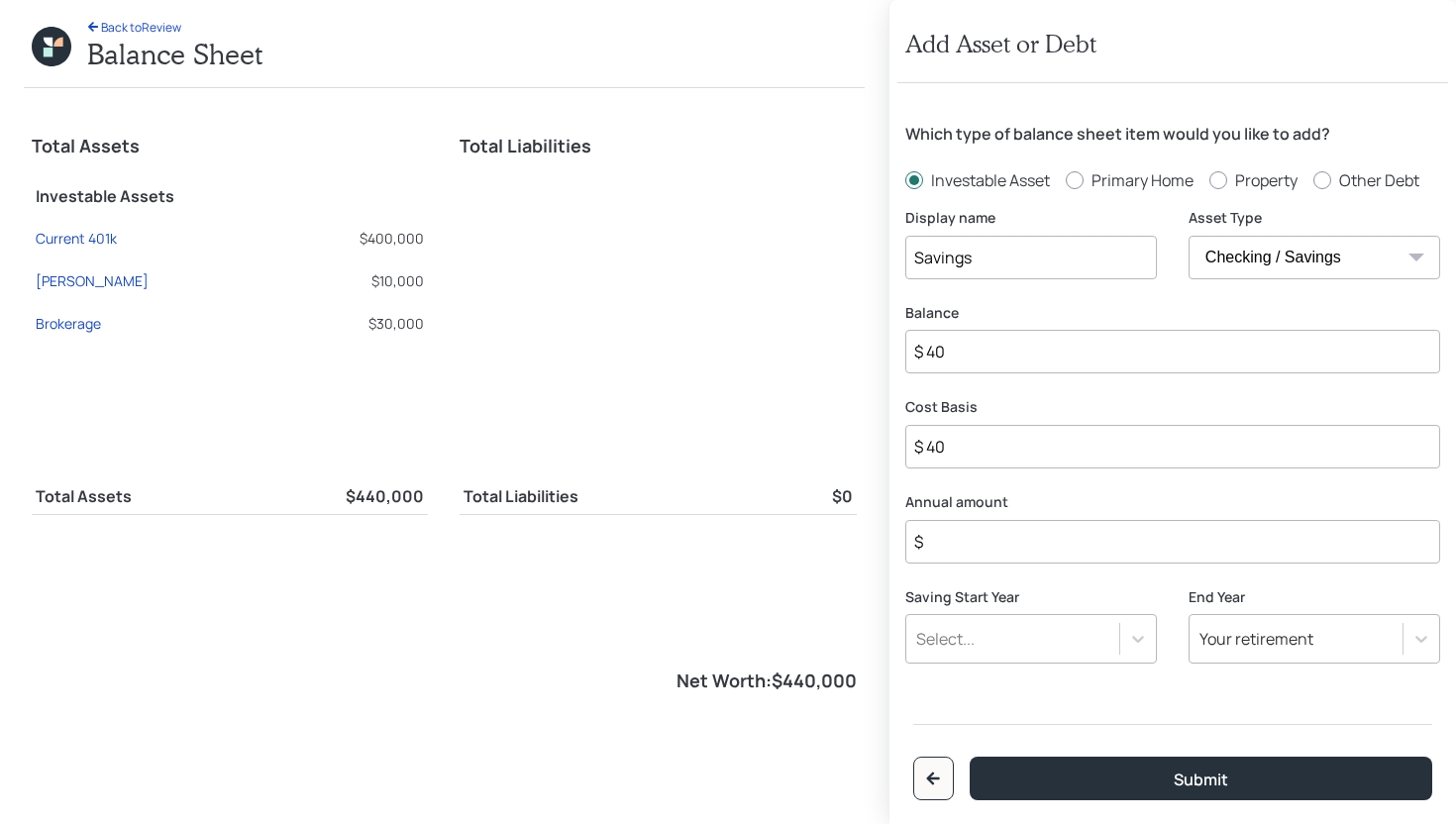 type on "$ 400" 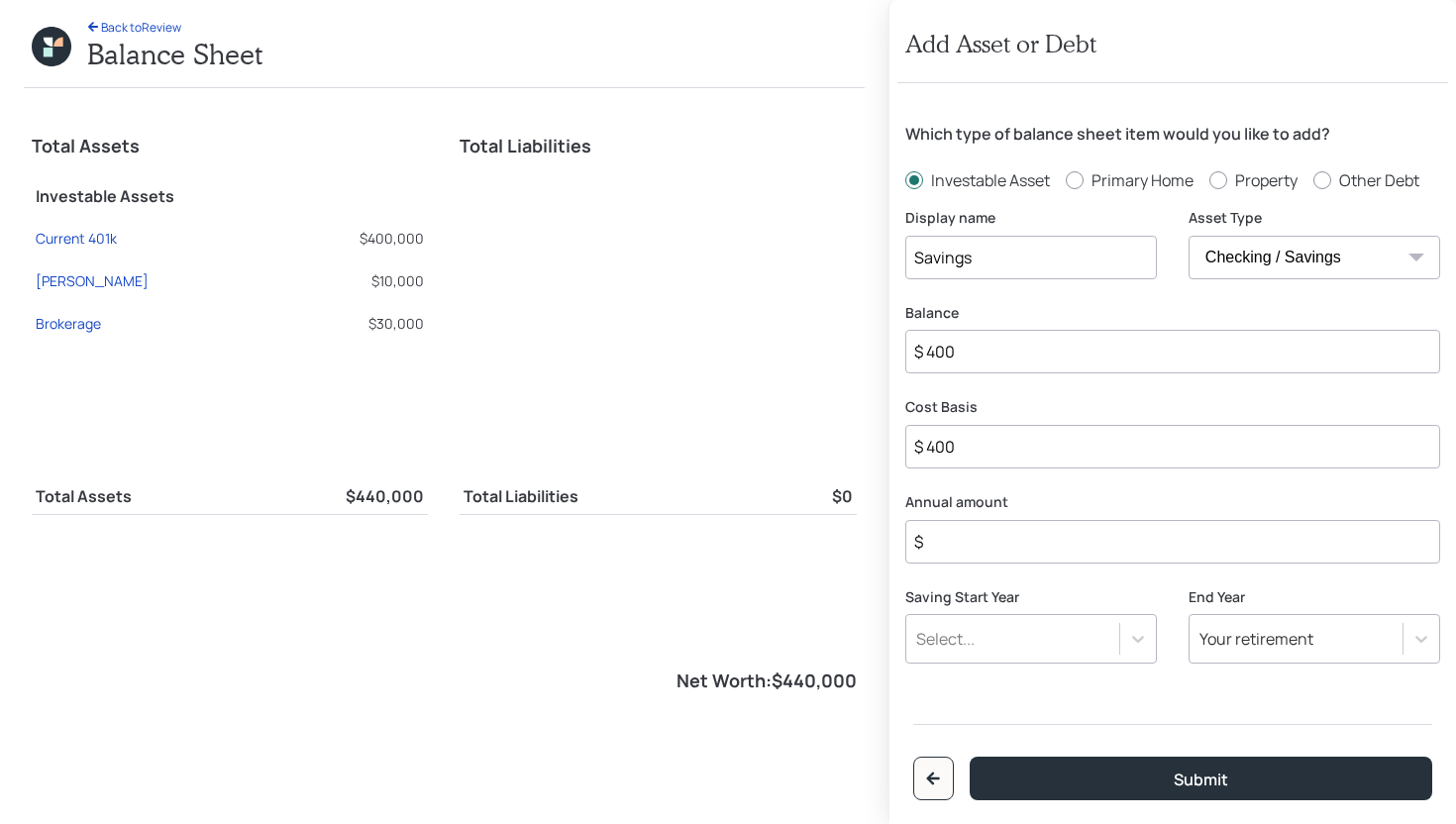 type on "$ 4,000" 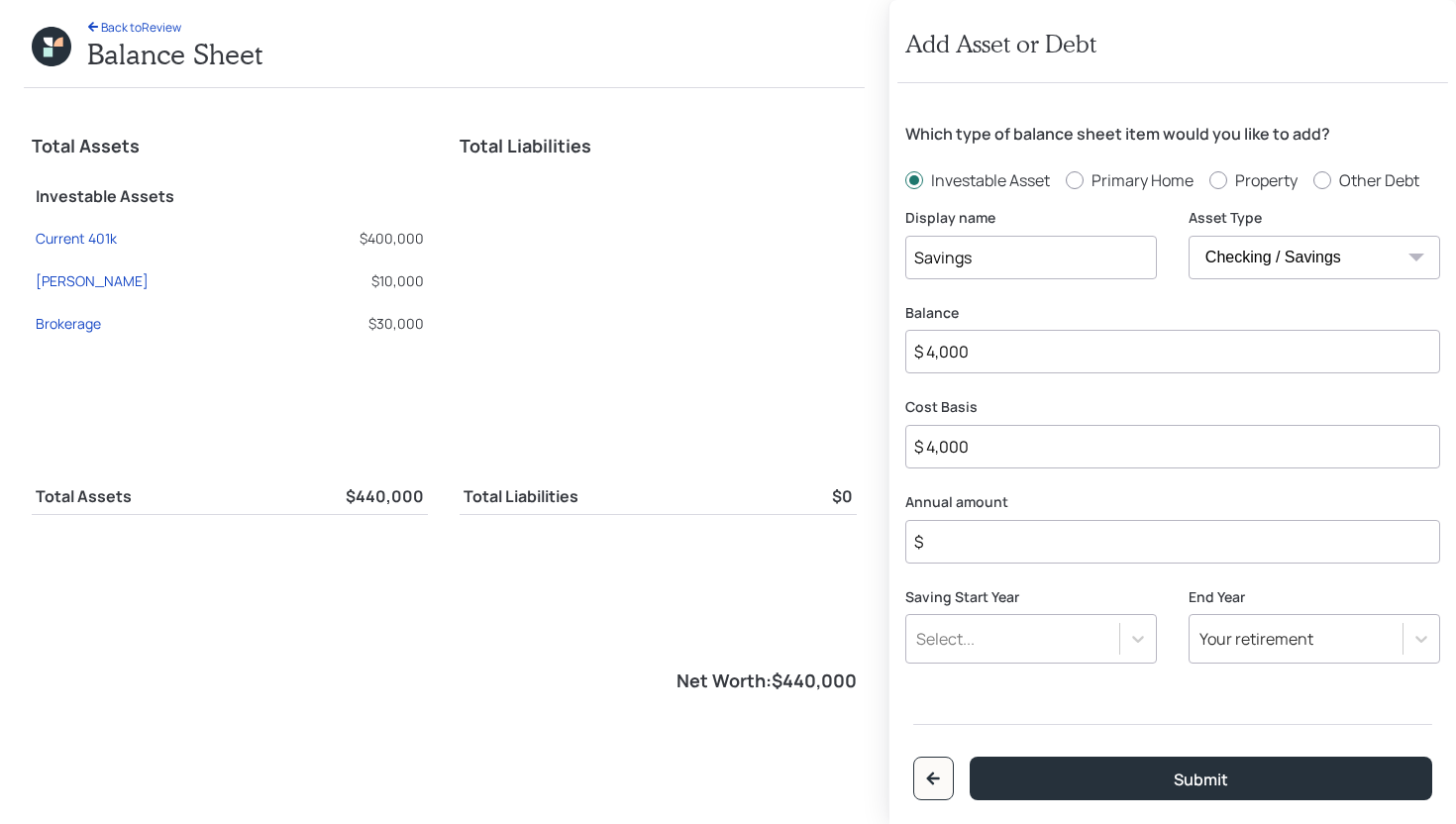 type on "$ 40,000" 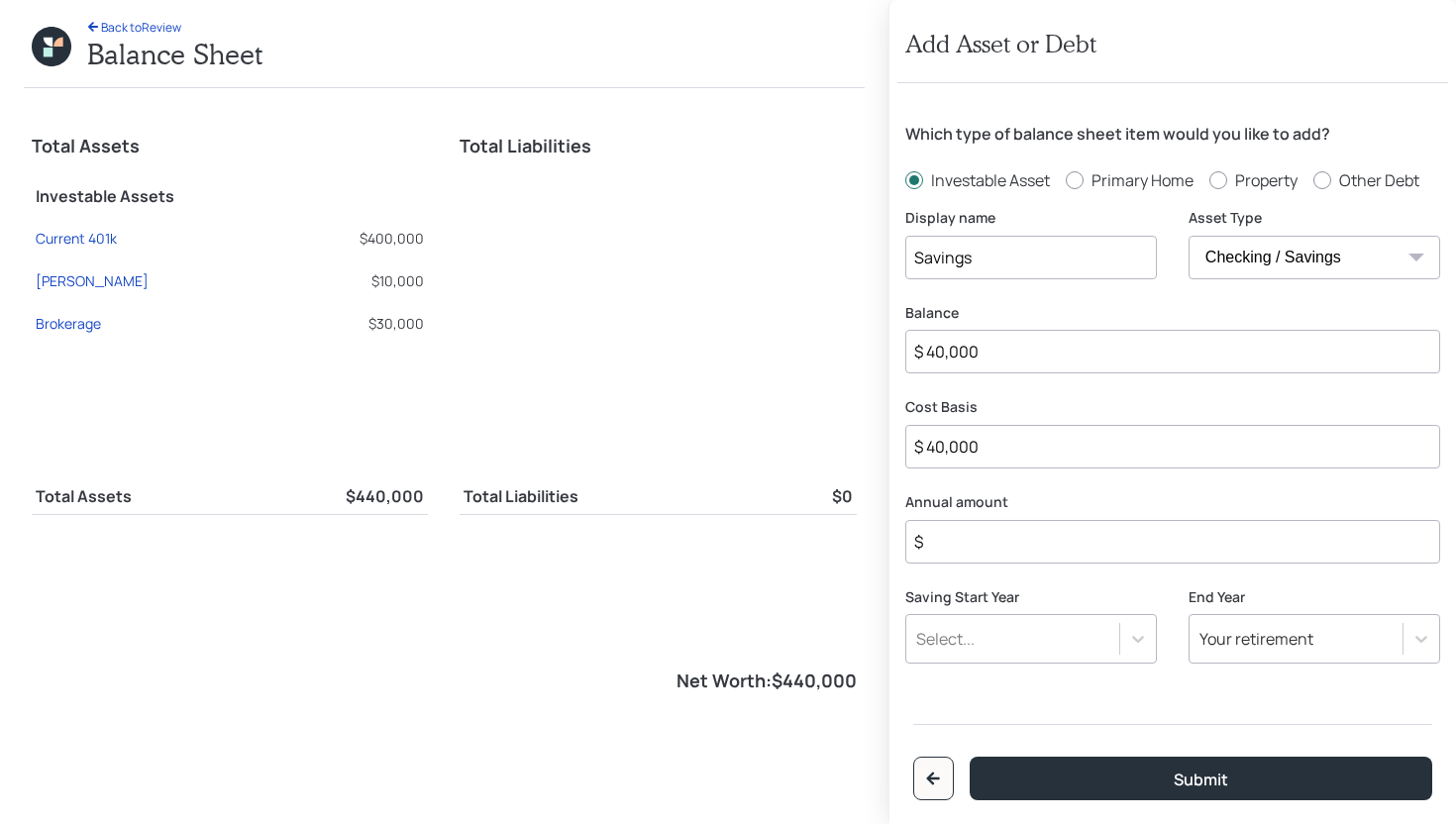 type on "$ 400,000" 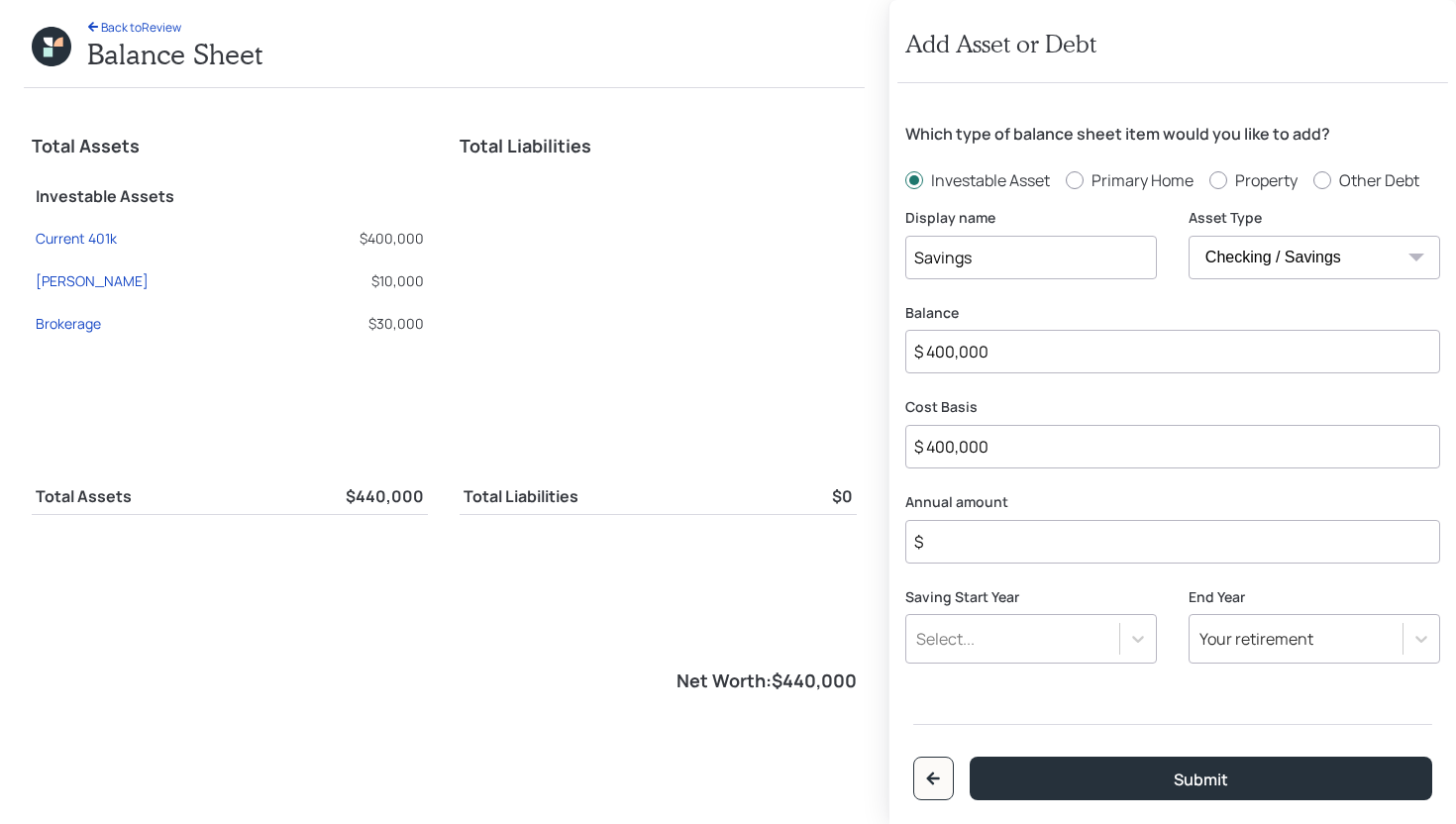 type on "$ 40,000" 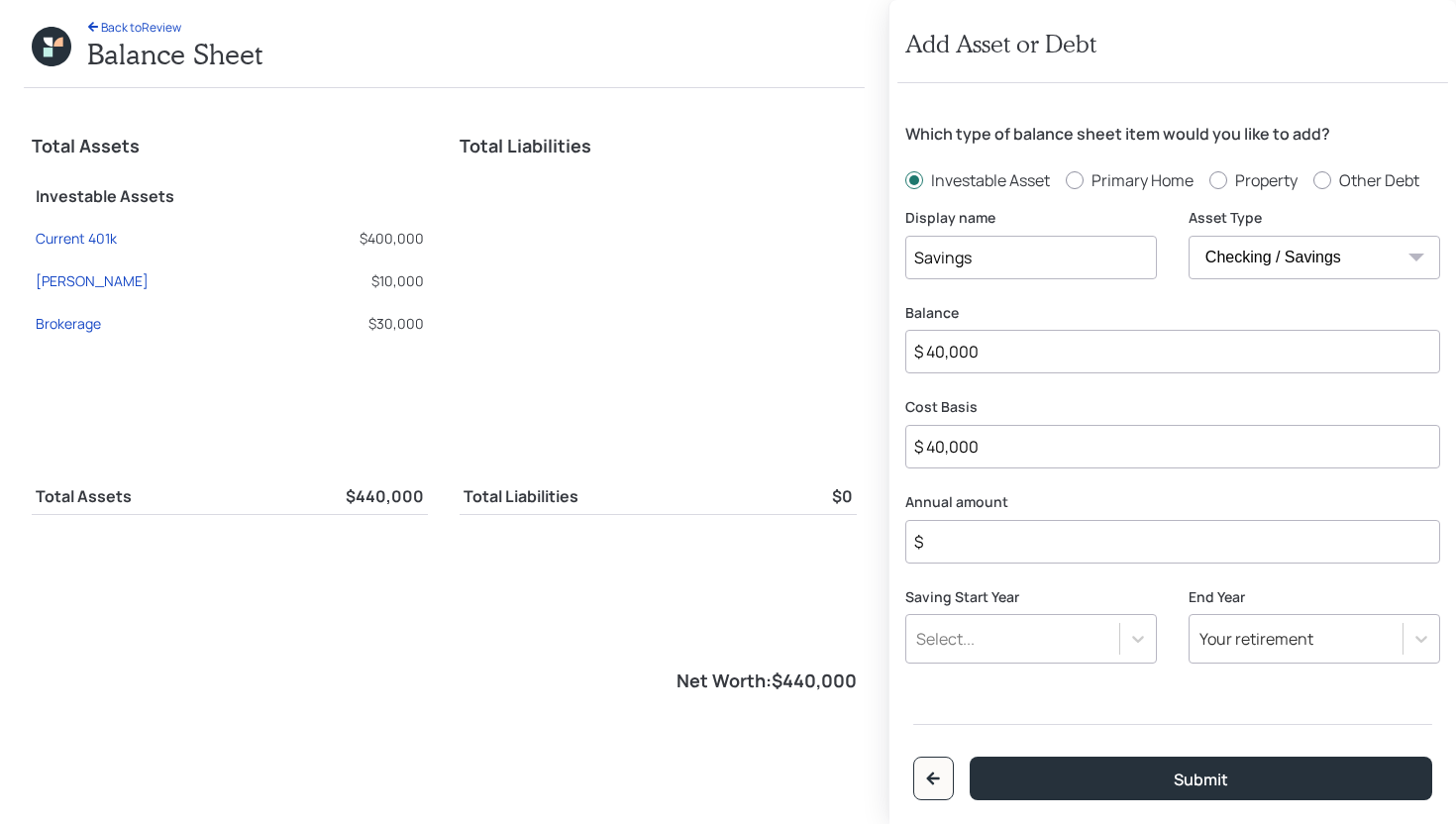 type on "$ 40,000" 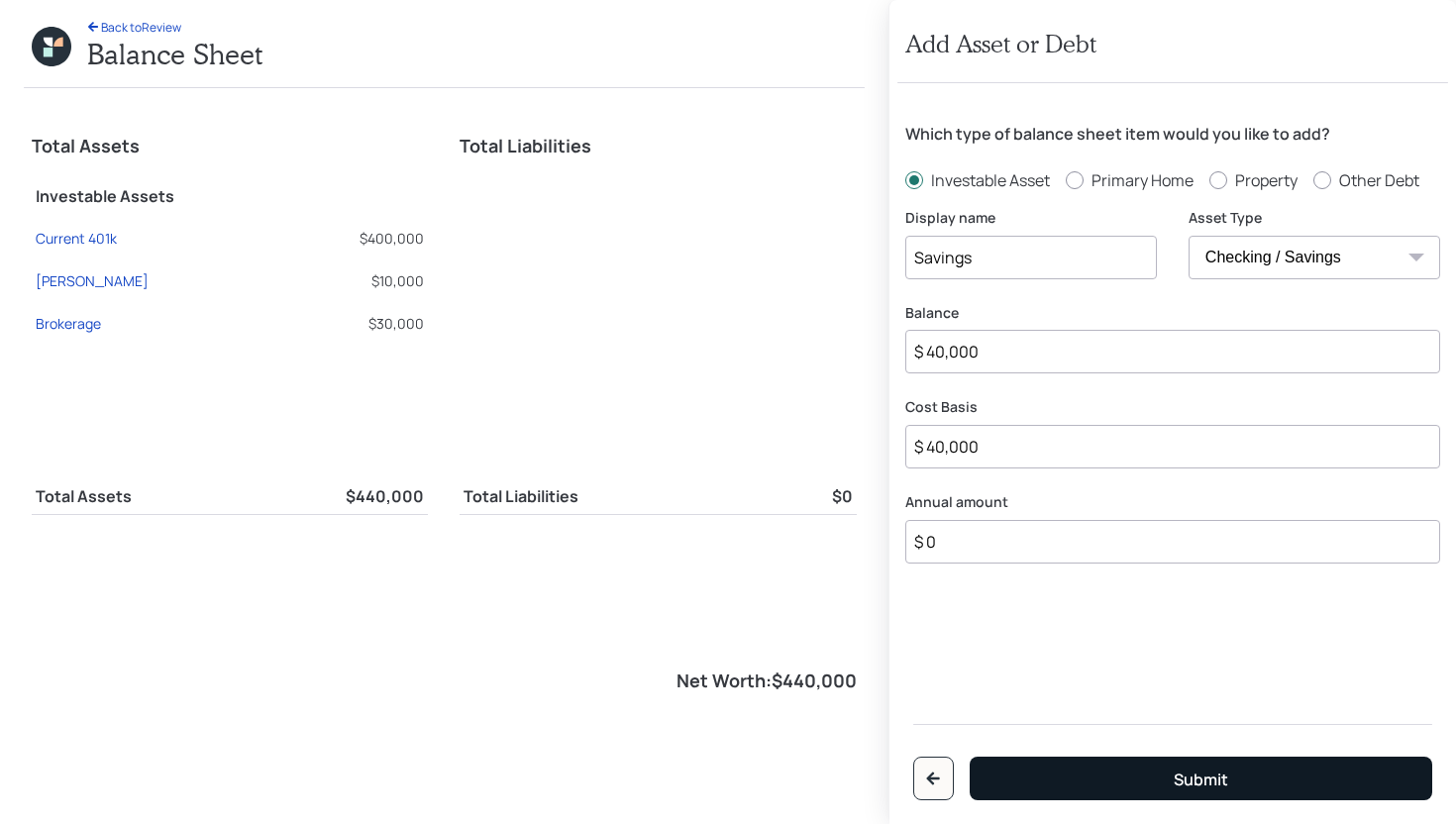 type on "$ 0" 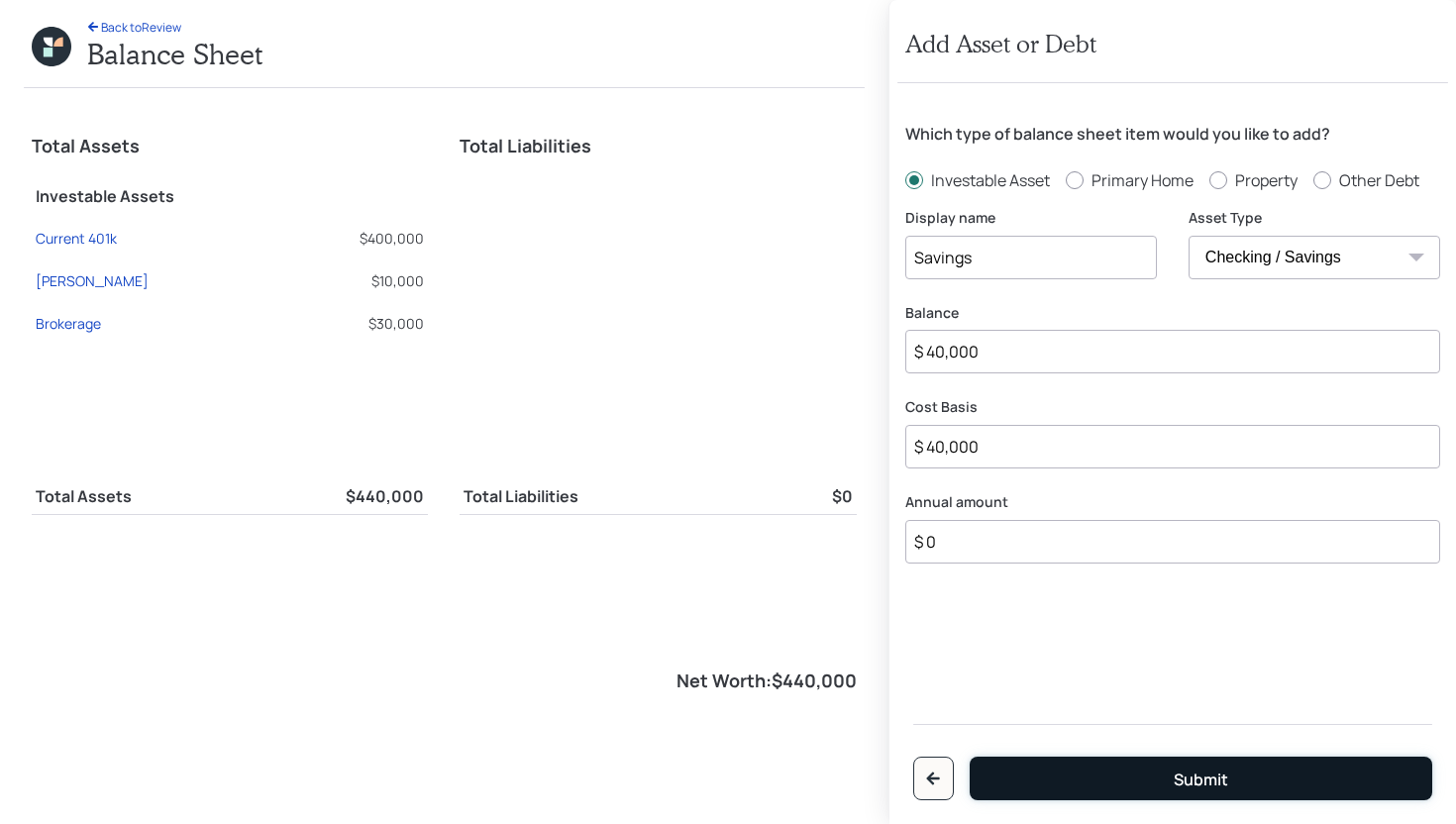 click on "Submit" at bounding box center (1200, 778) 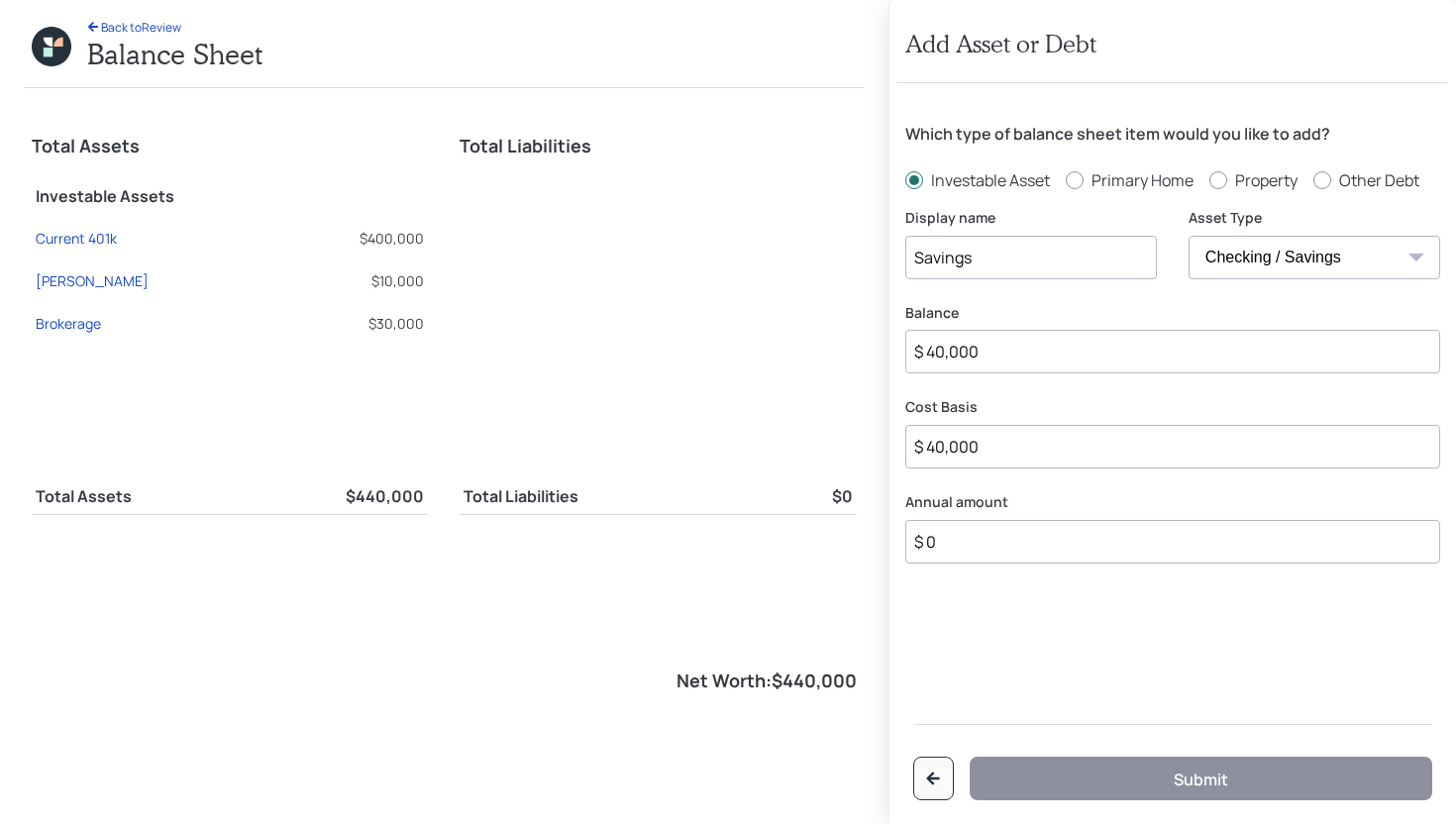radio on "false" 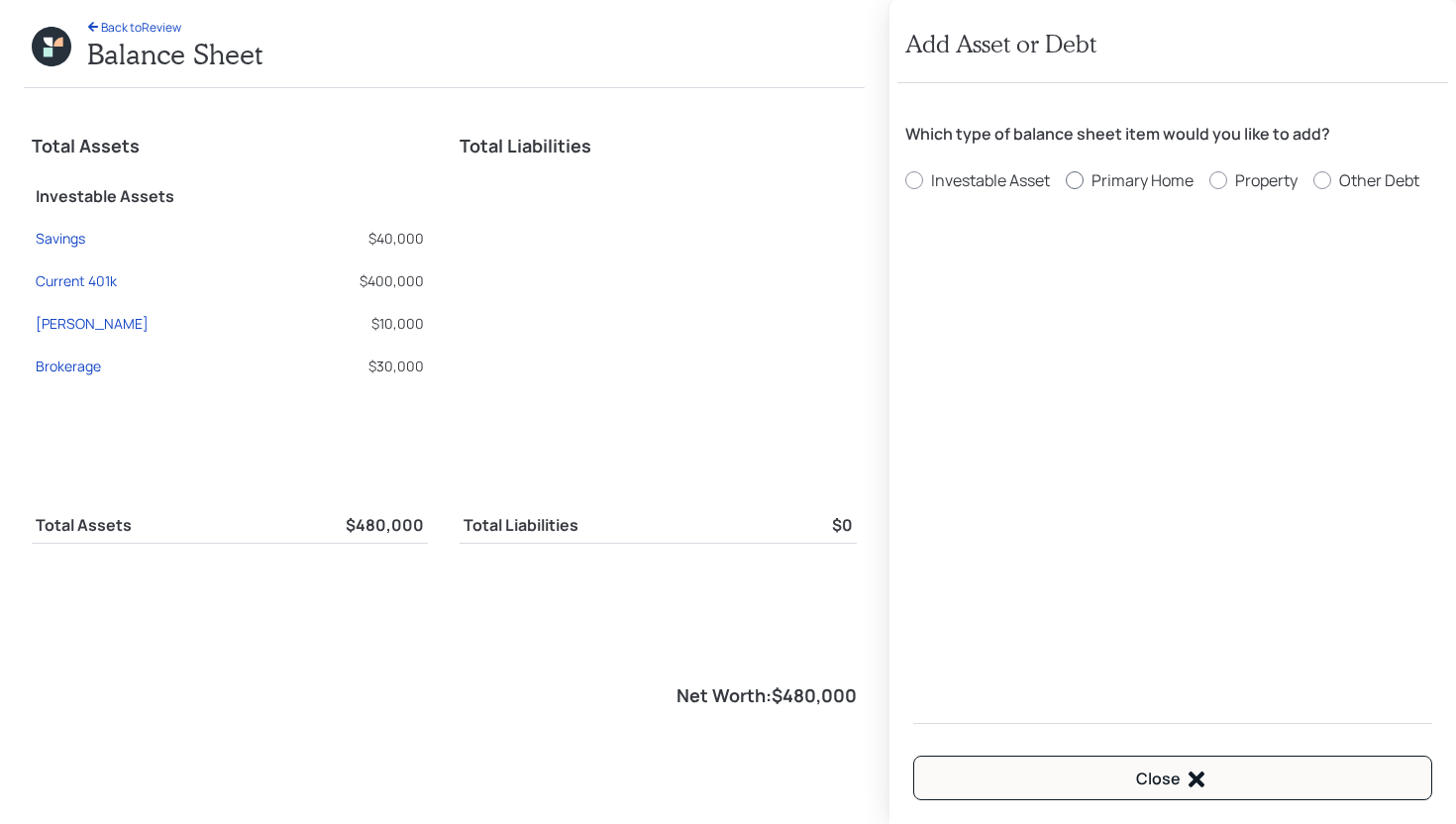 click on "Primary Home" at bounding box center [1142, 180] 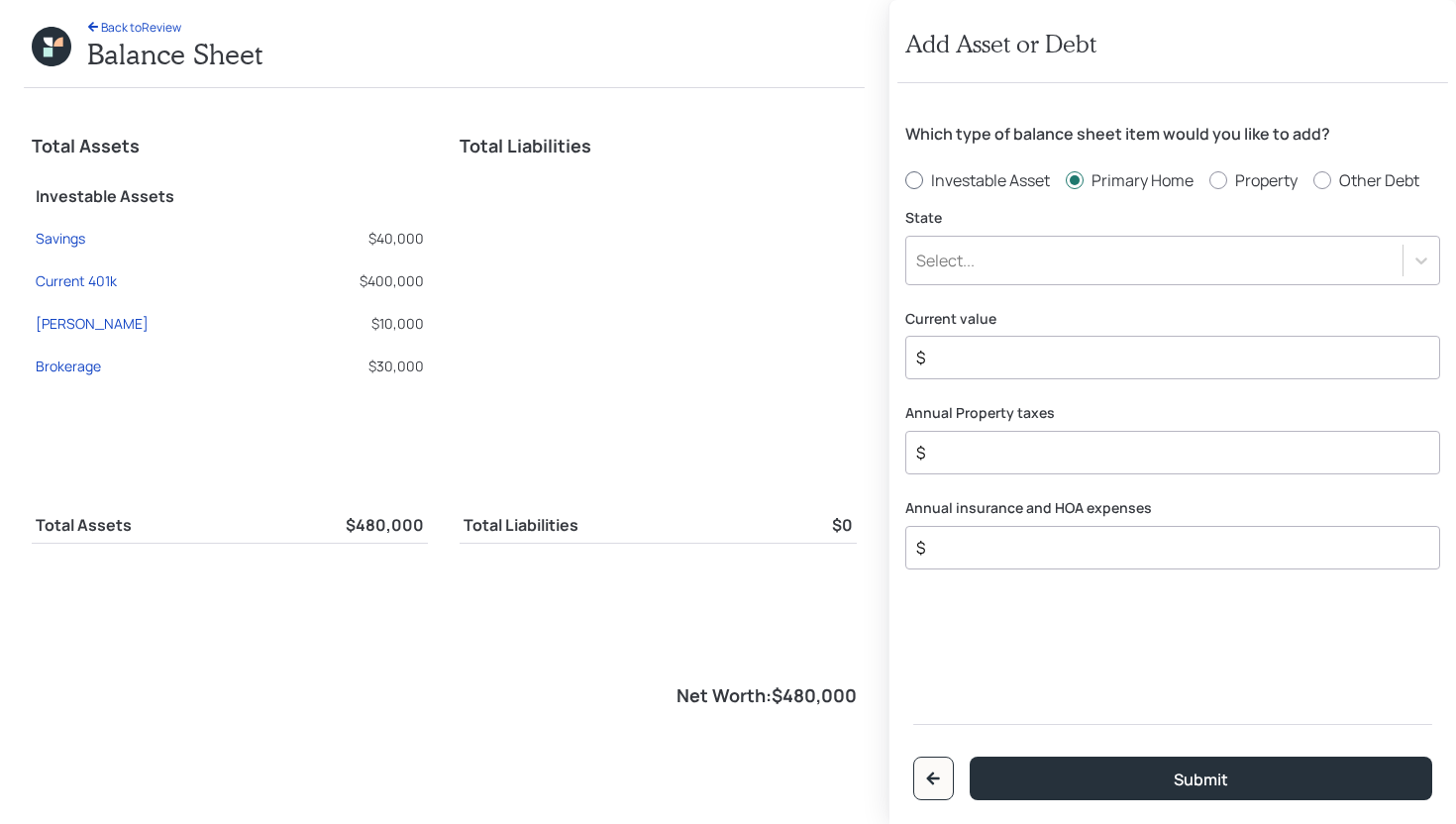 click on "Investable Asset" at bounding box center (990, 180) 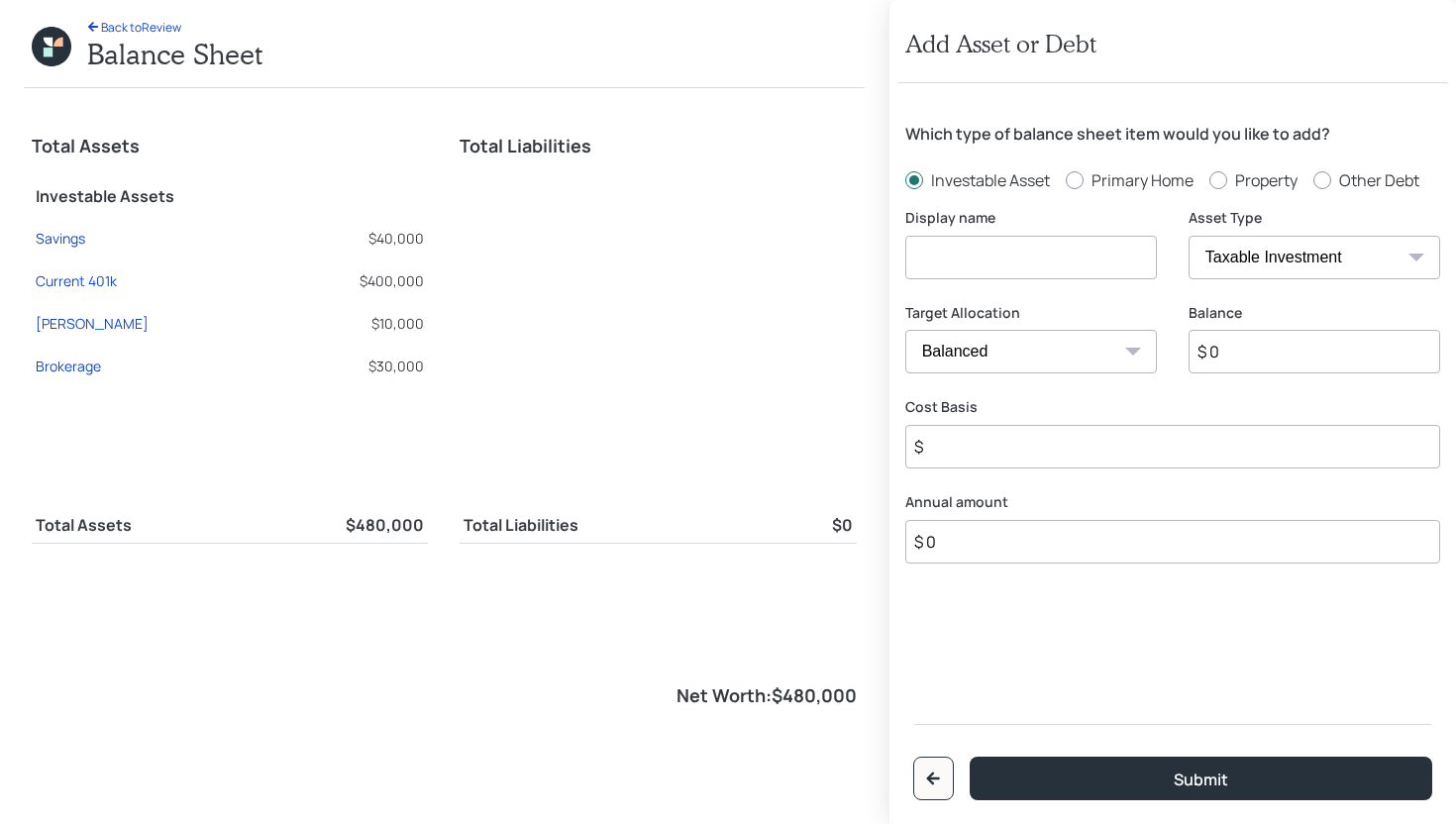 click at bounding box center [1031, 258] 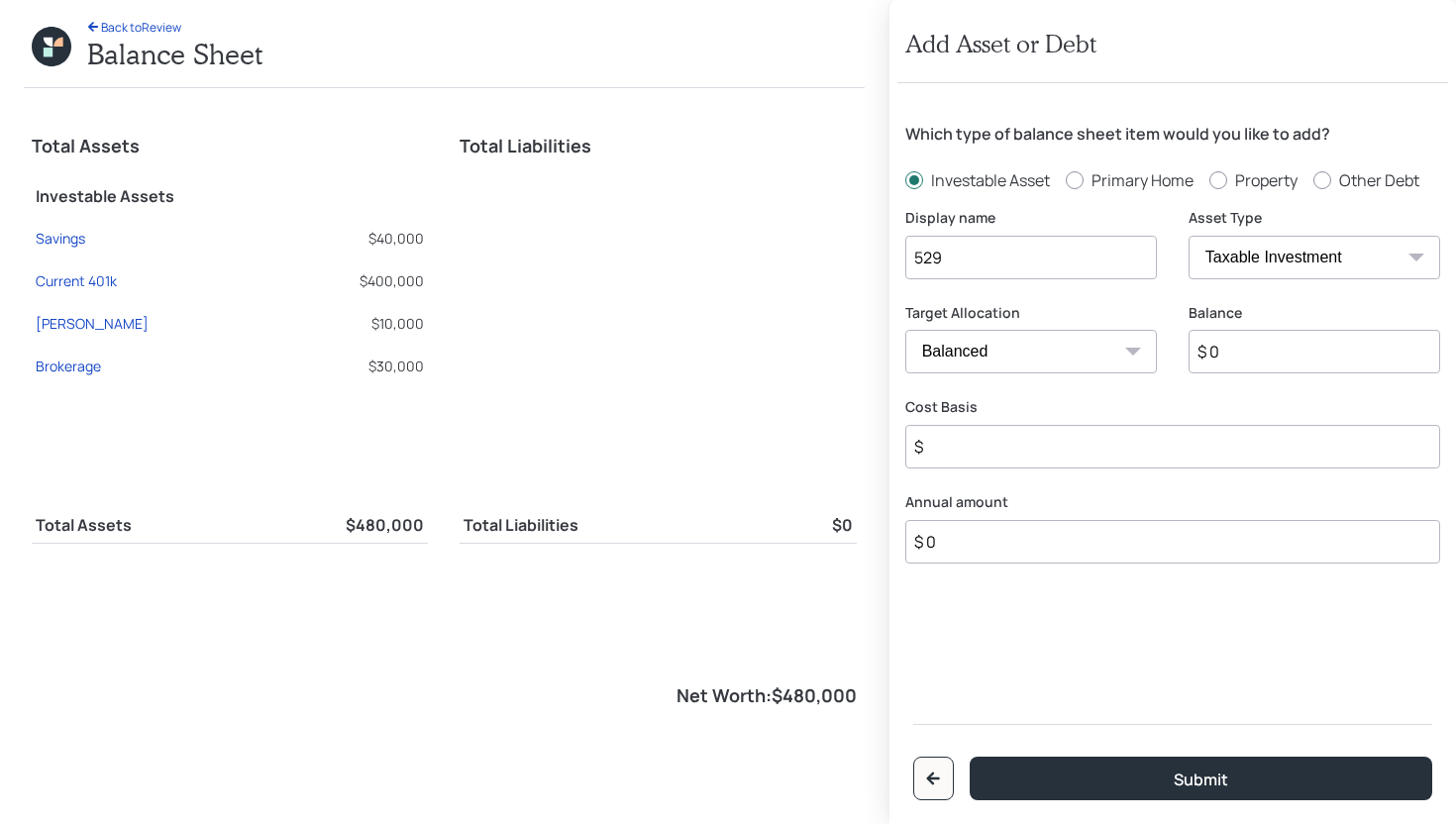 type on "529" 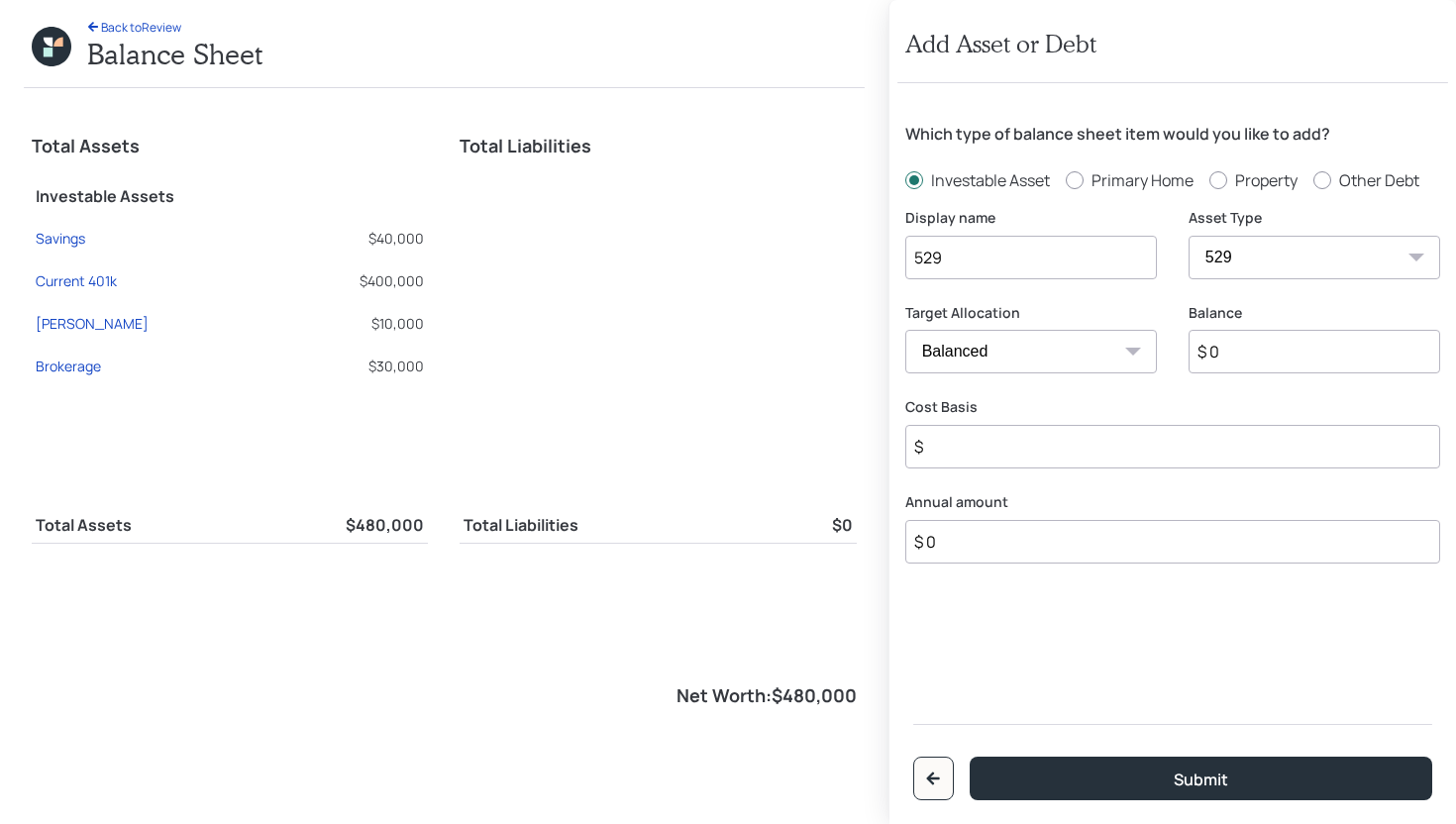 type on "$" 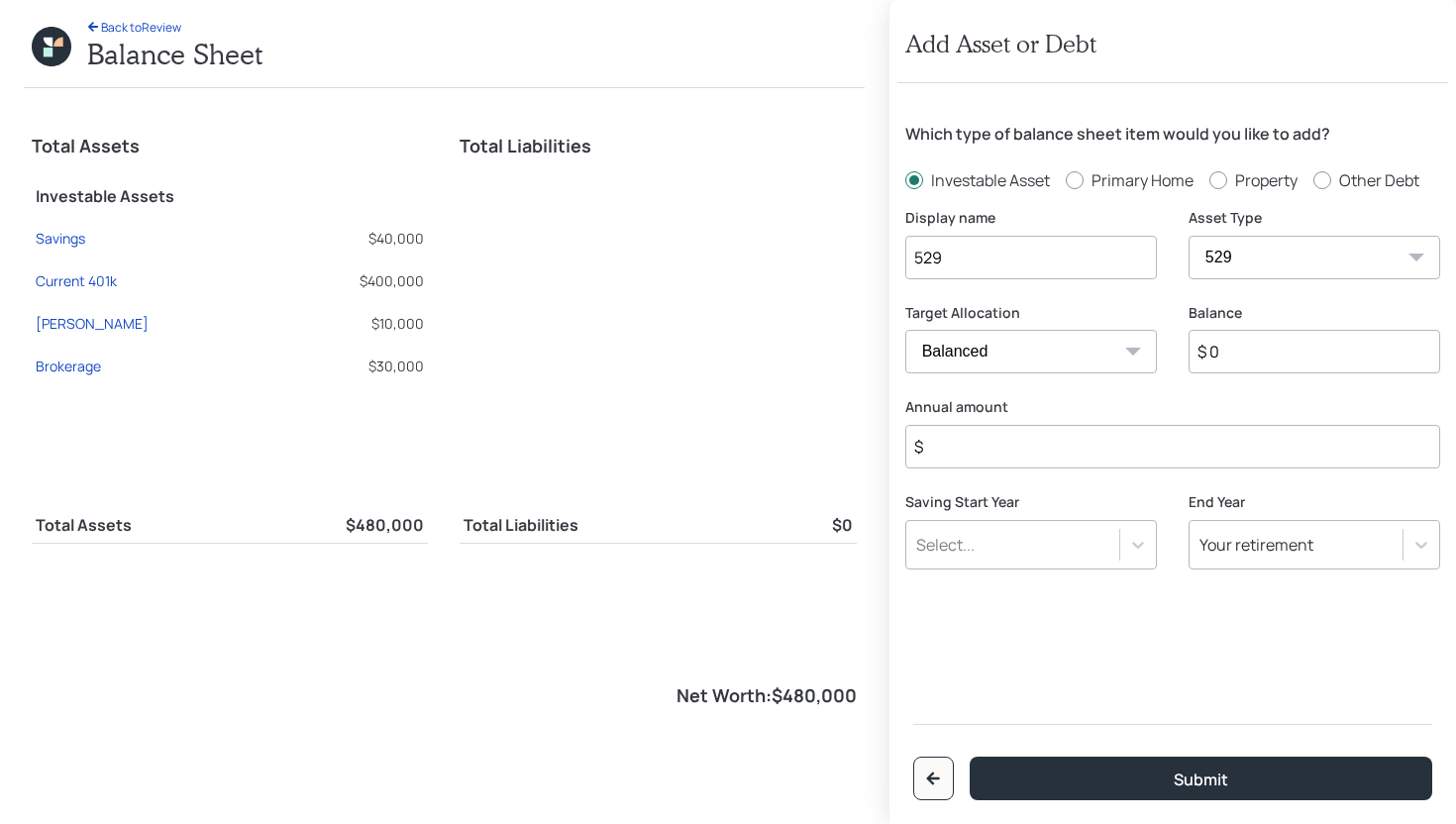 click on "$ 0" at bounding box center [1314, 352] 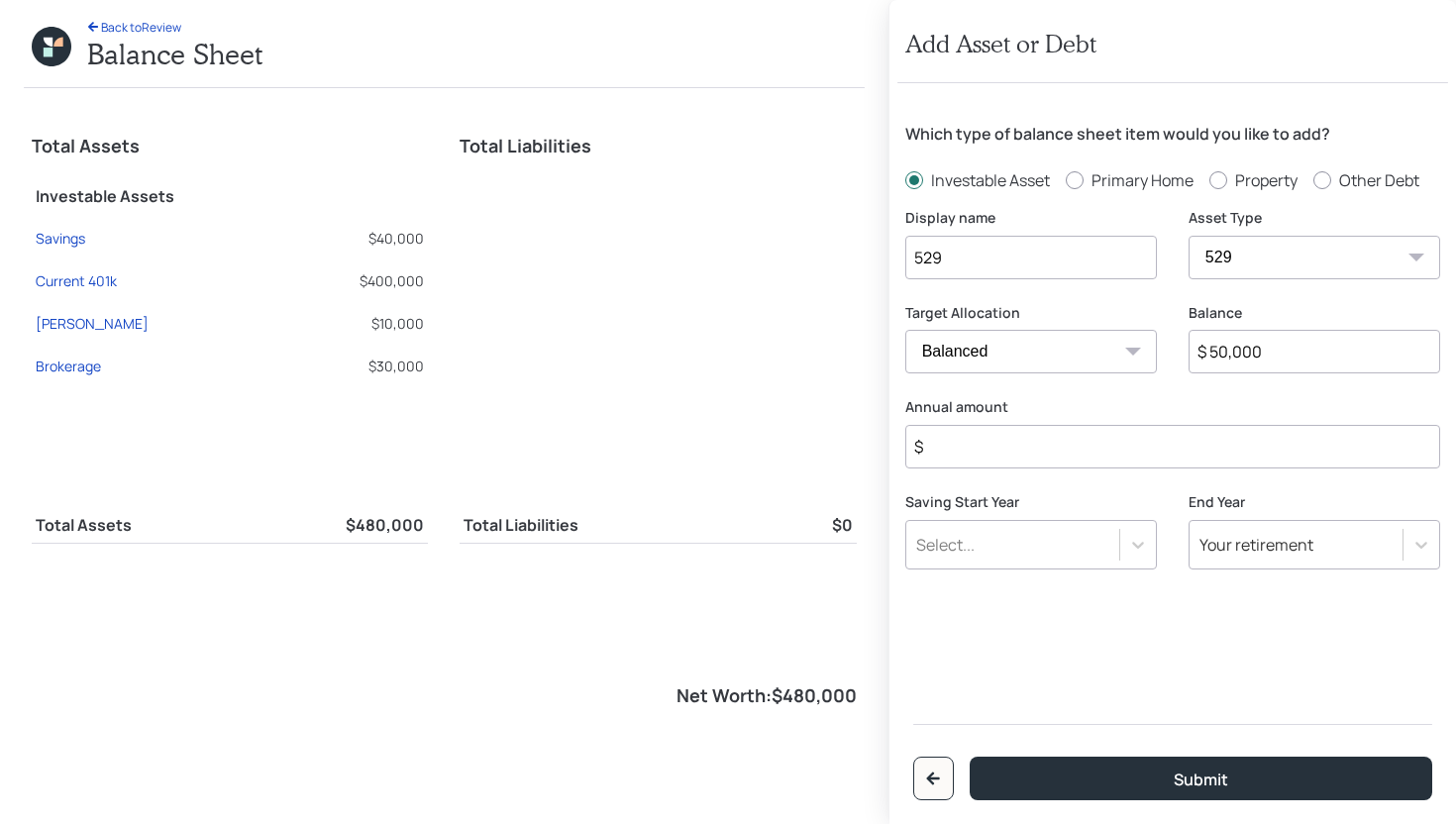 type on "$ 50,000" 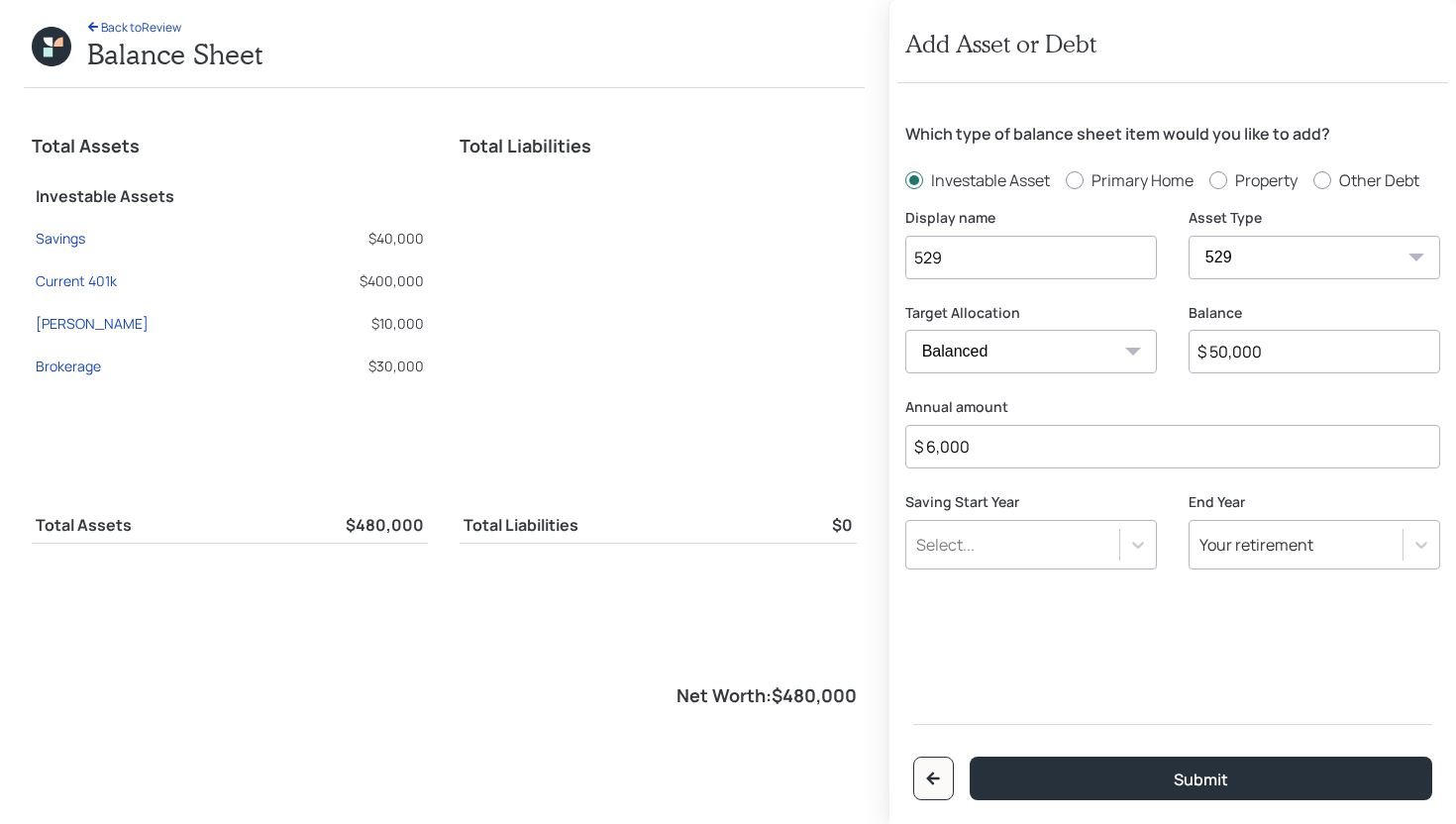 type on "$ 6,000" 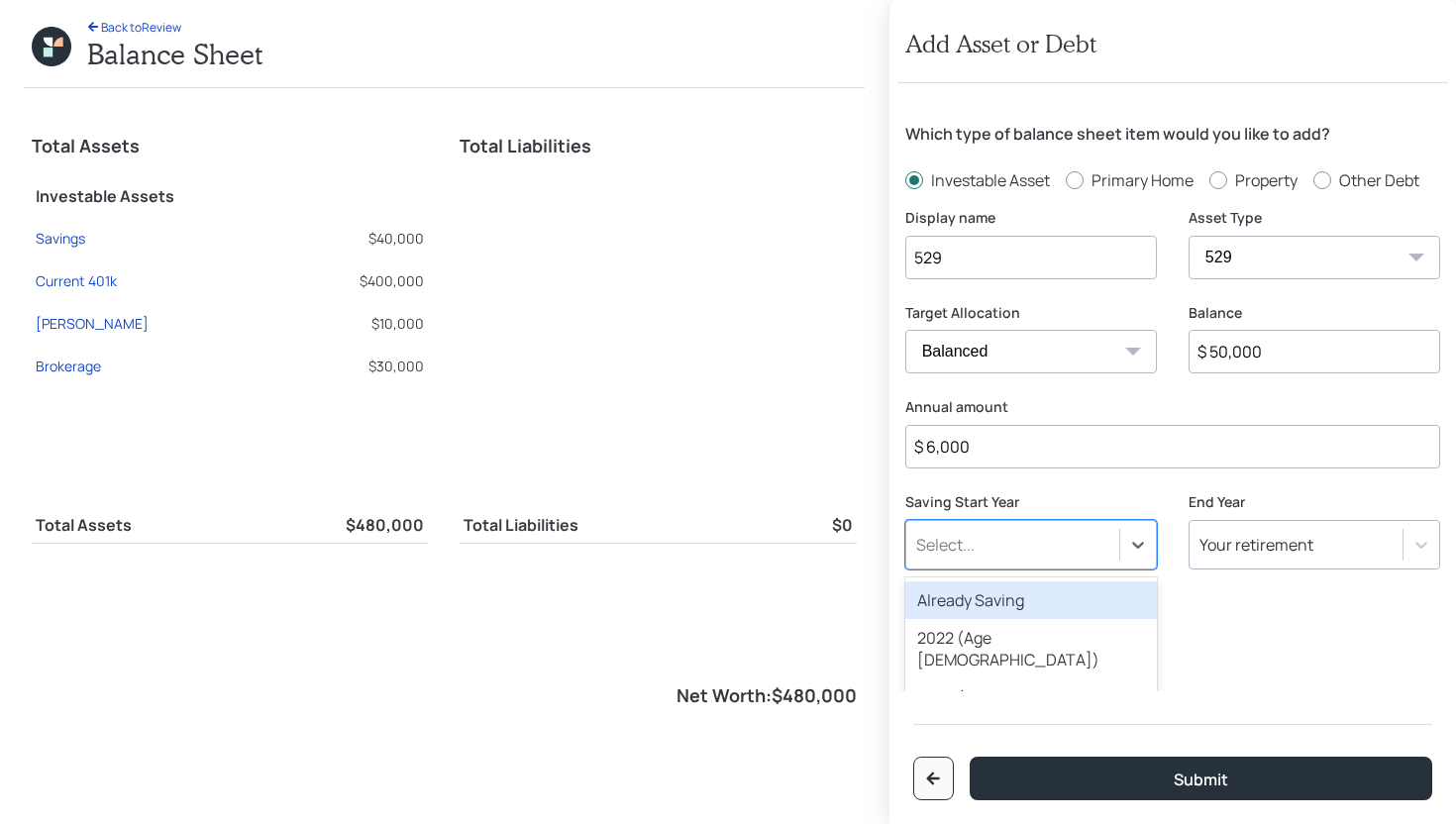 click on "Select..." at bounding box center (1012, 545) 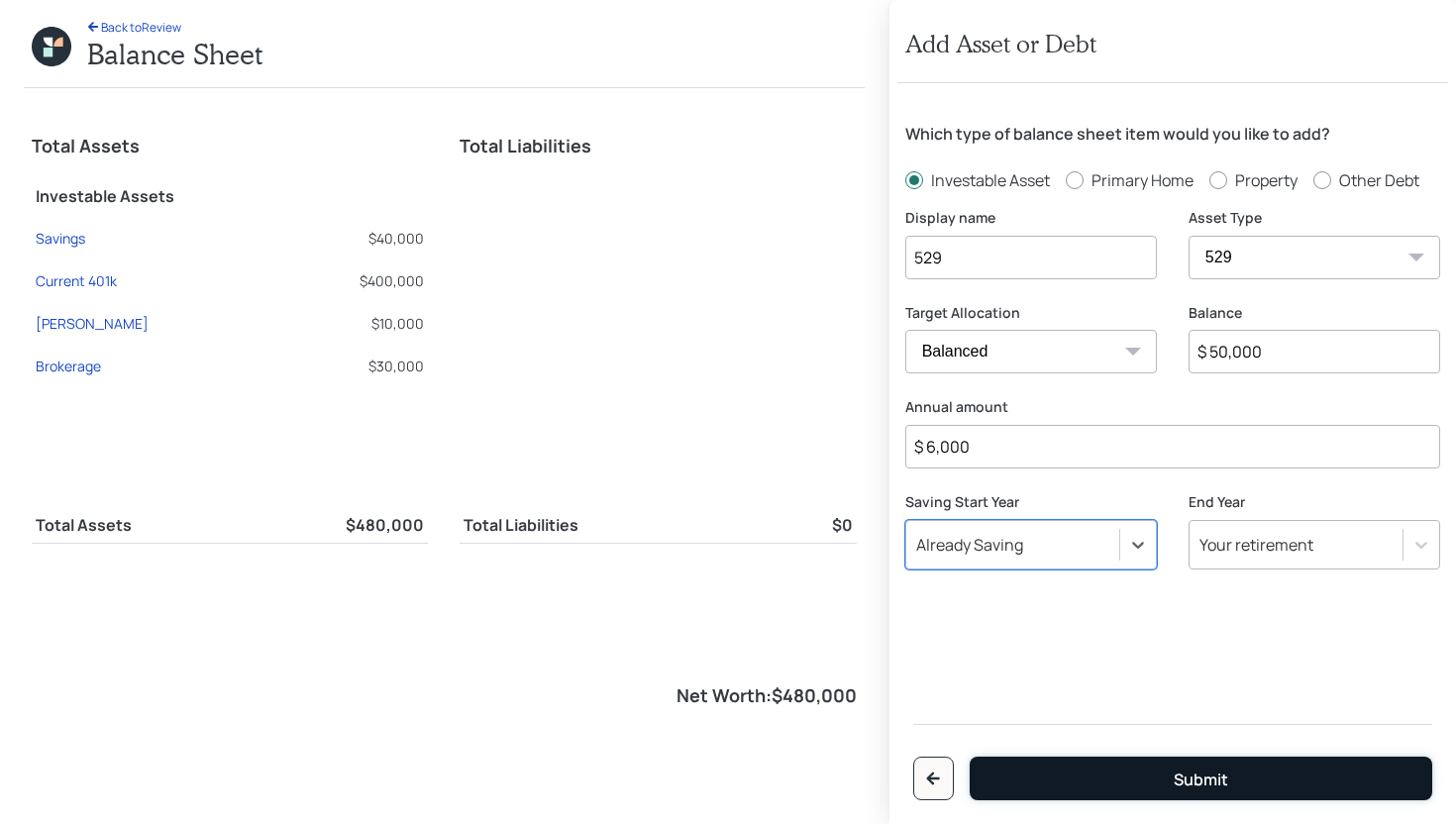click on "Submit" at bounding box center (1200, 778) 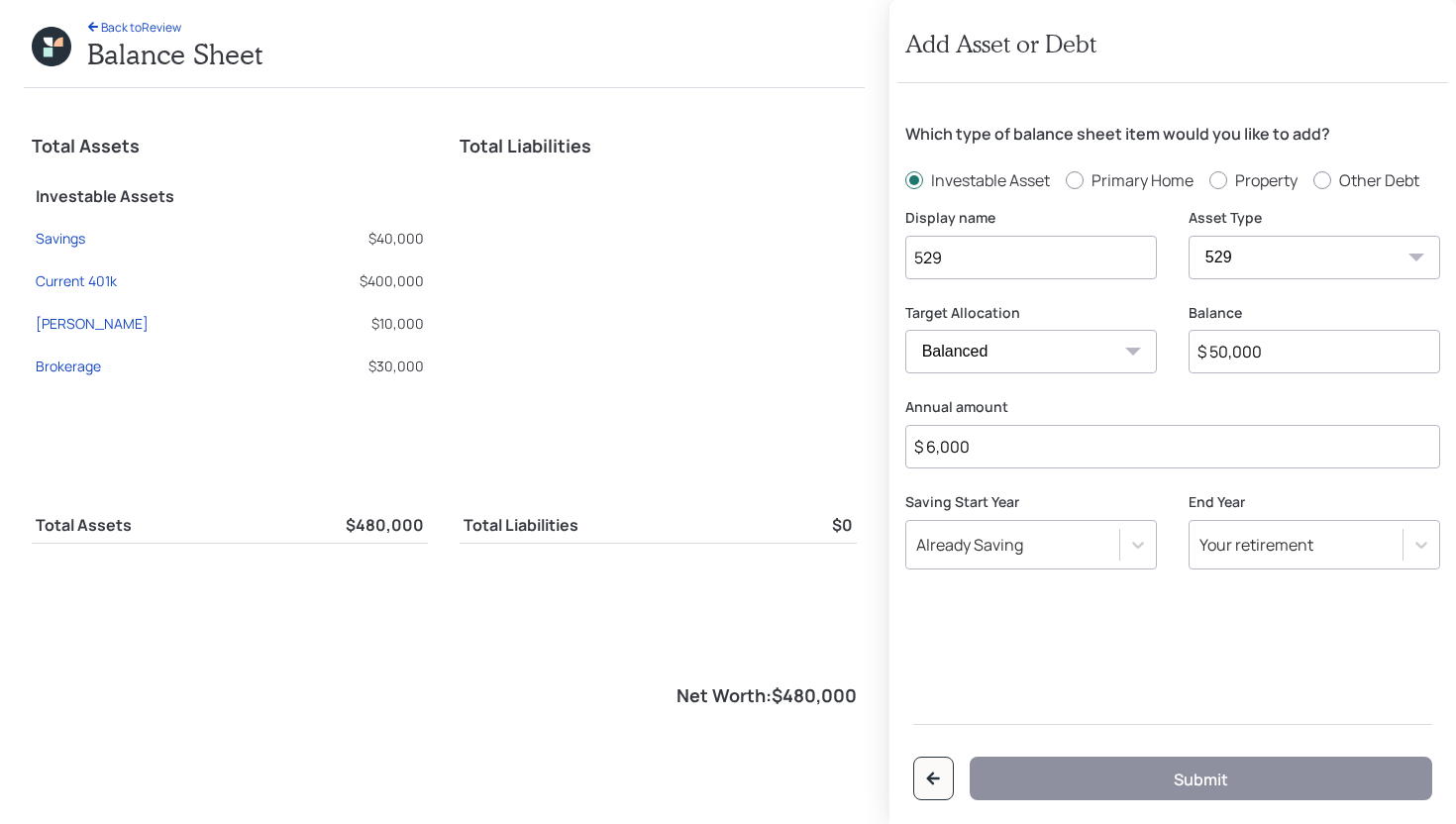 radio on "false" 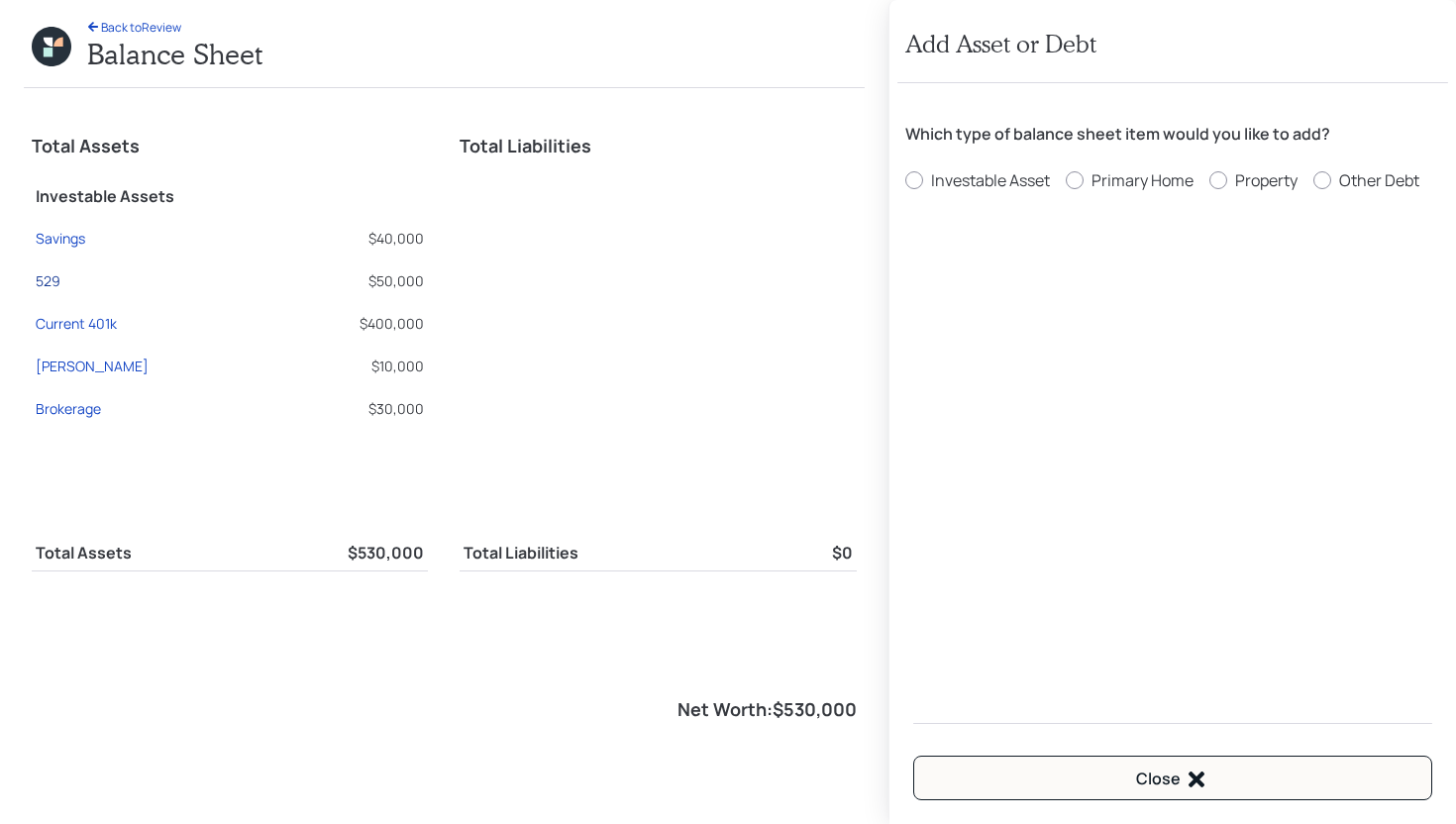 click on "529" at bounding box center [48, 280] 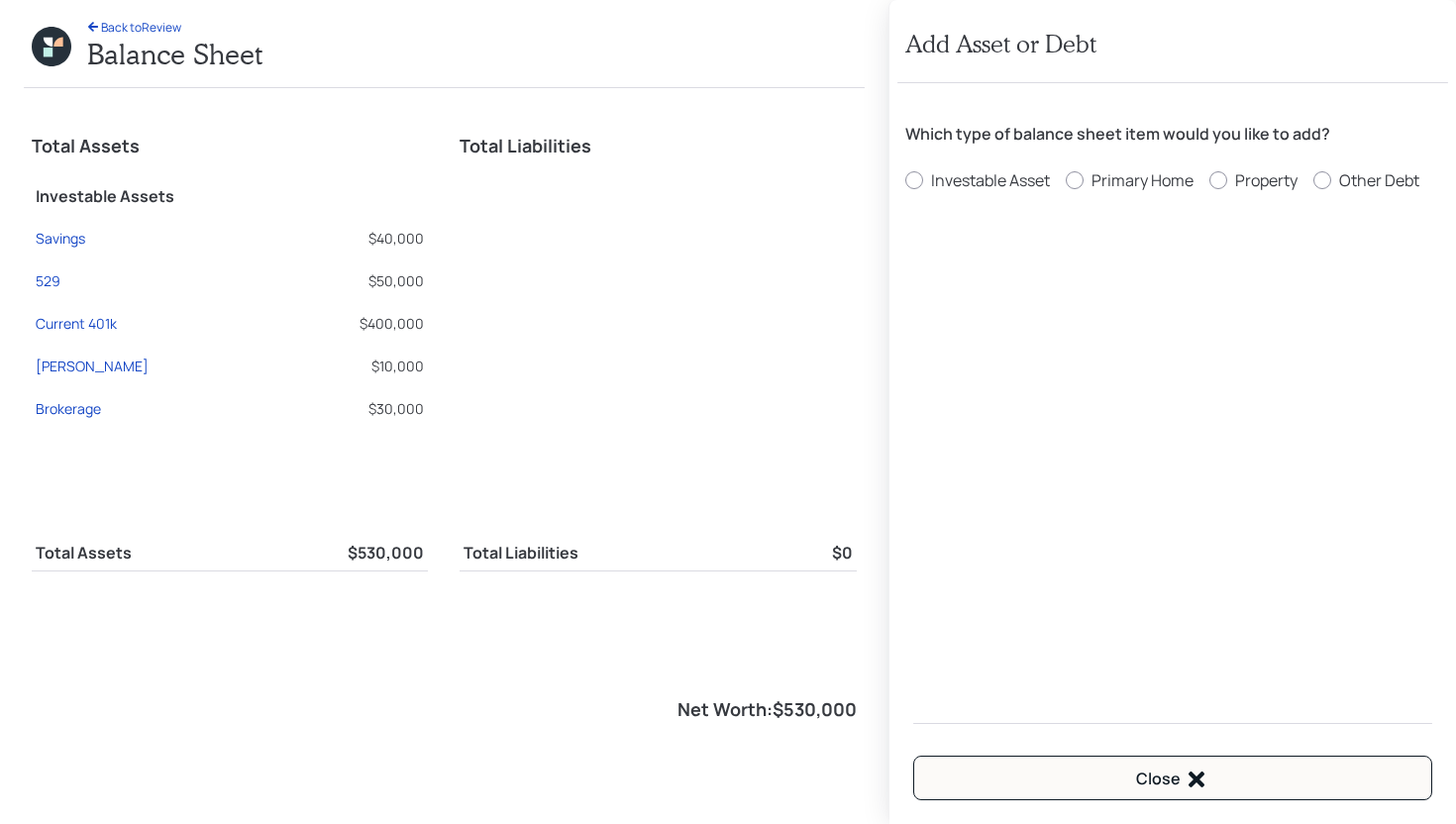 select on "college_savings" 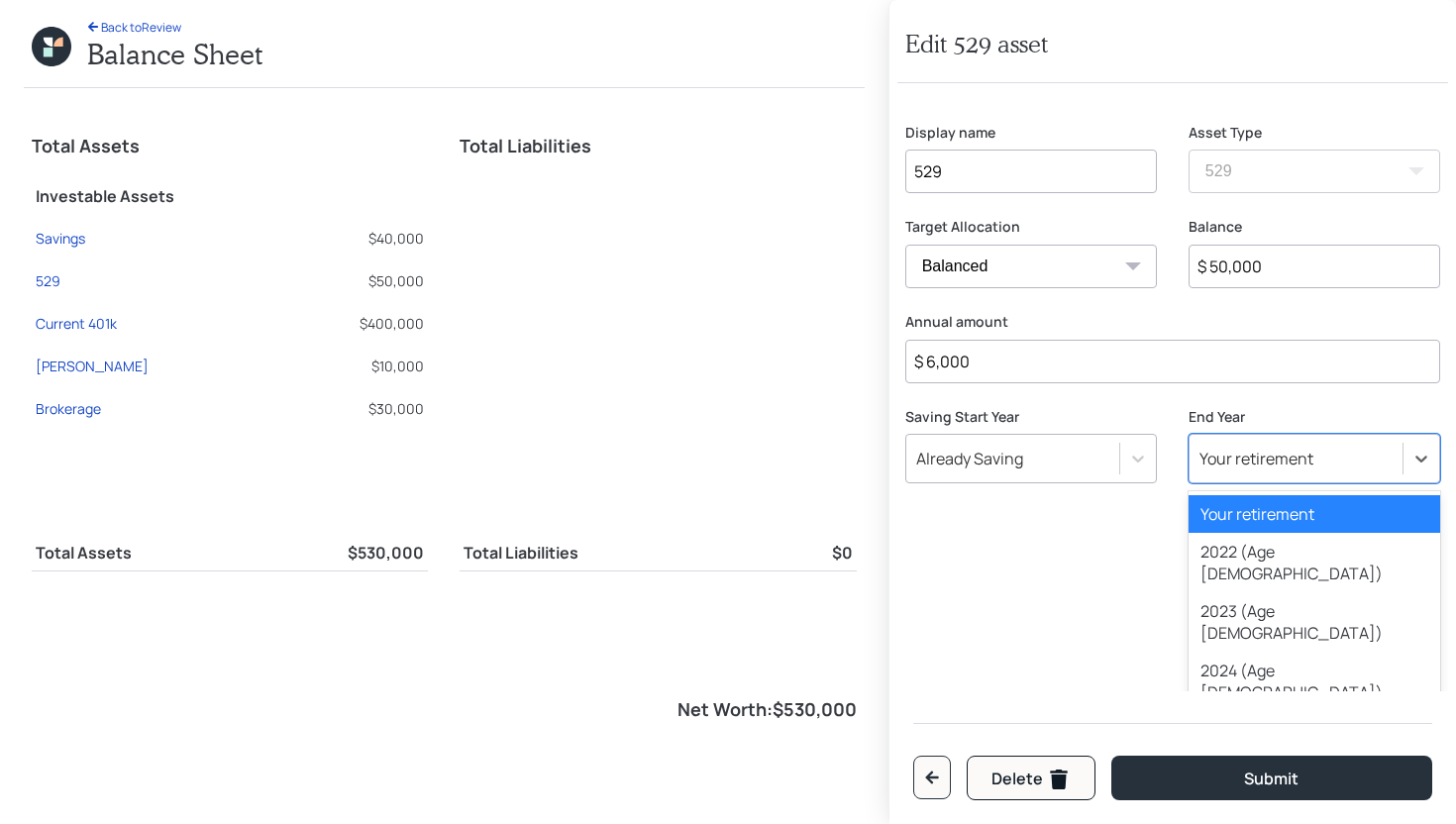 click on "Your retirement" at bounding box center (1296, 459) 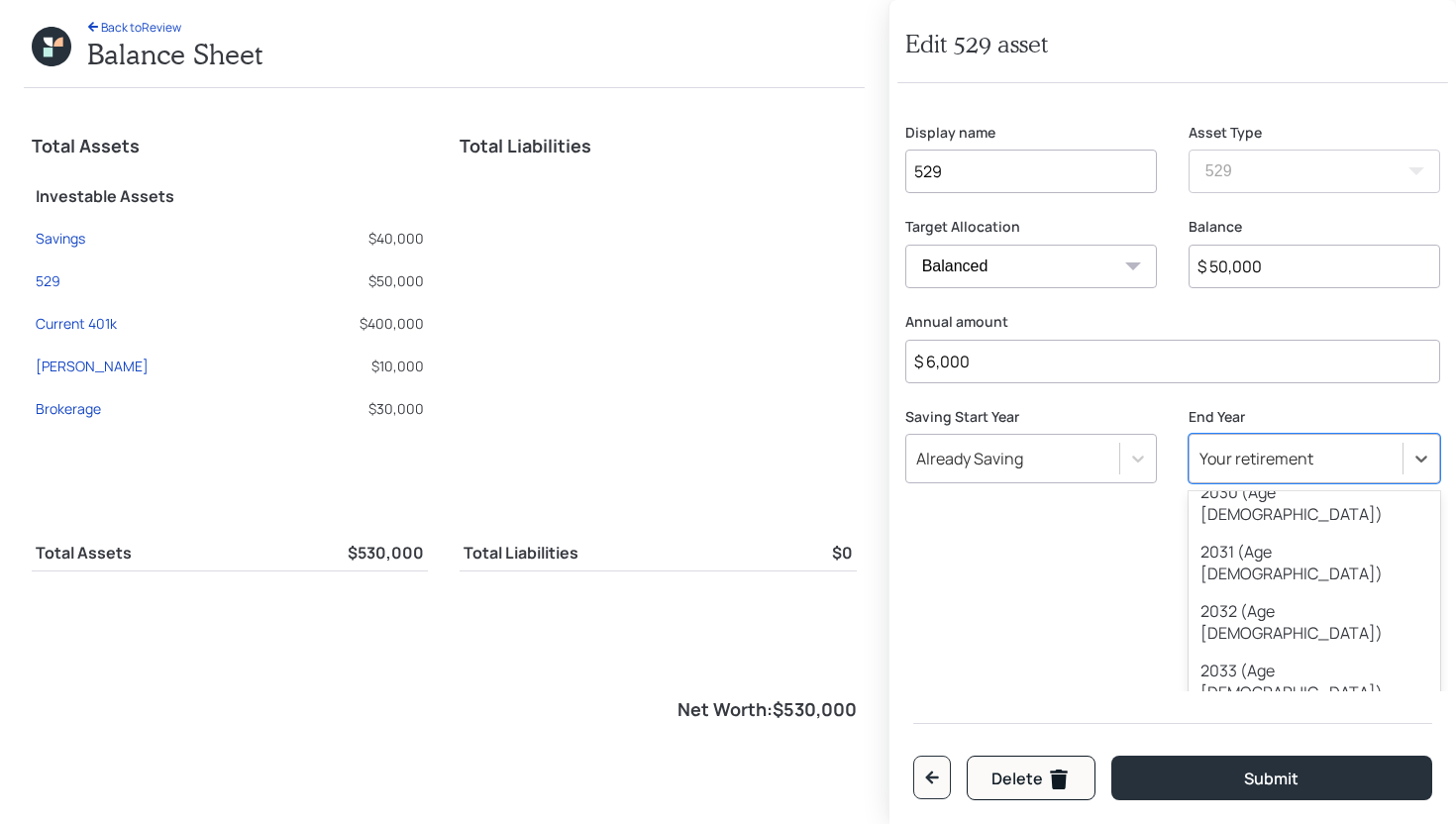 scroll, scrollTop: 536, scrollLeft: 0, axis: vertical 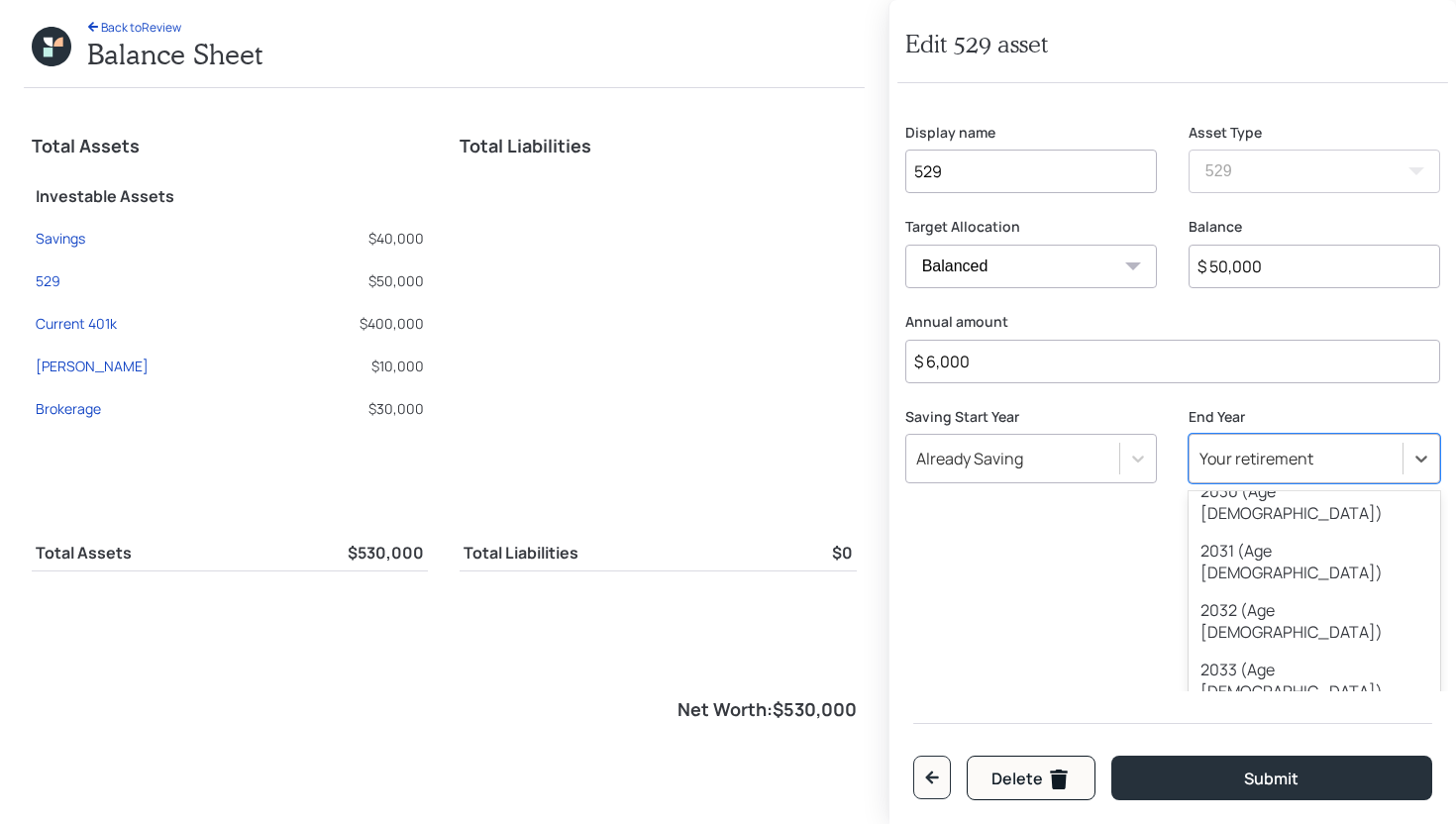 click on "2038 (Age 58)" at bounding box center [1314, 978] 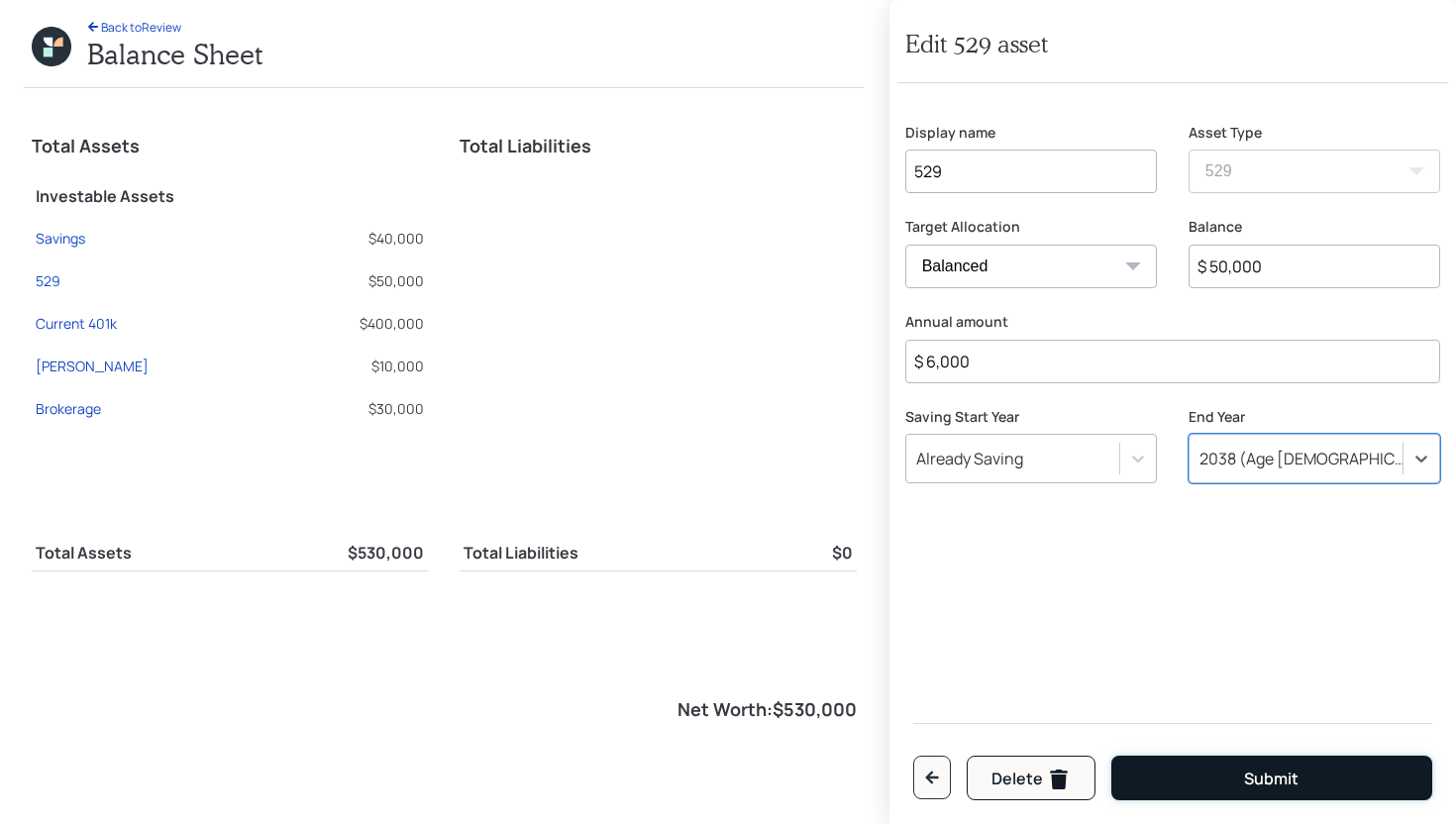 click on "Submit" at bounding box center [1271, 779] 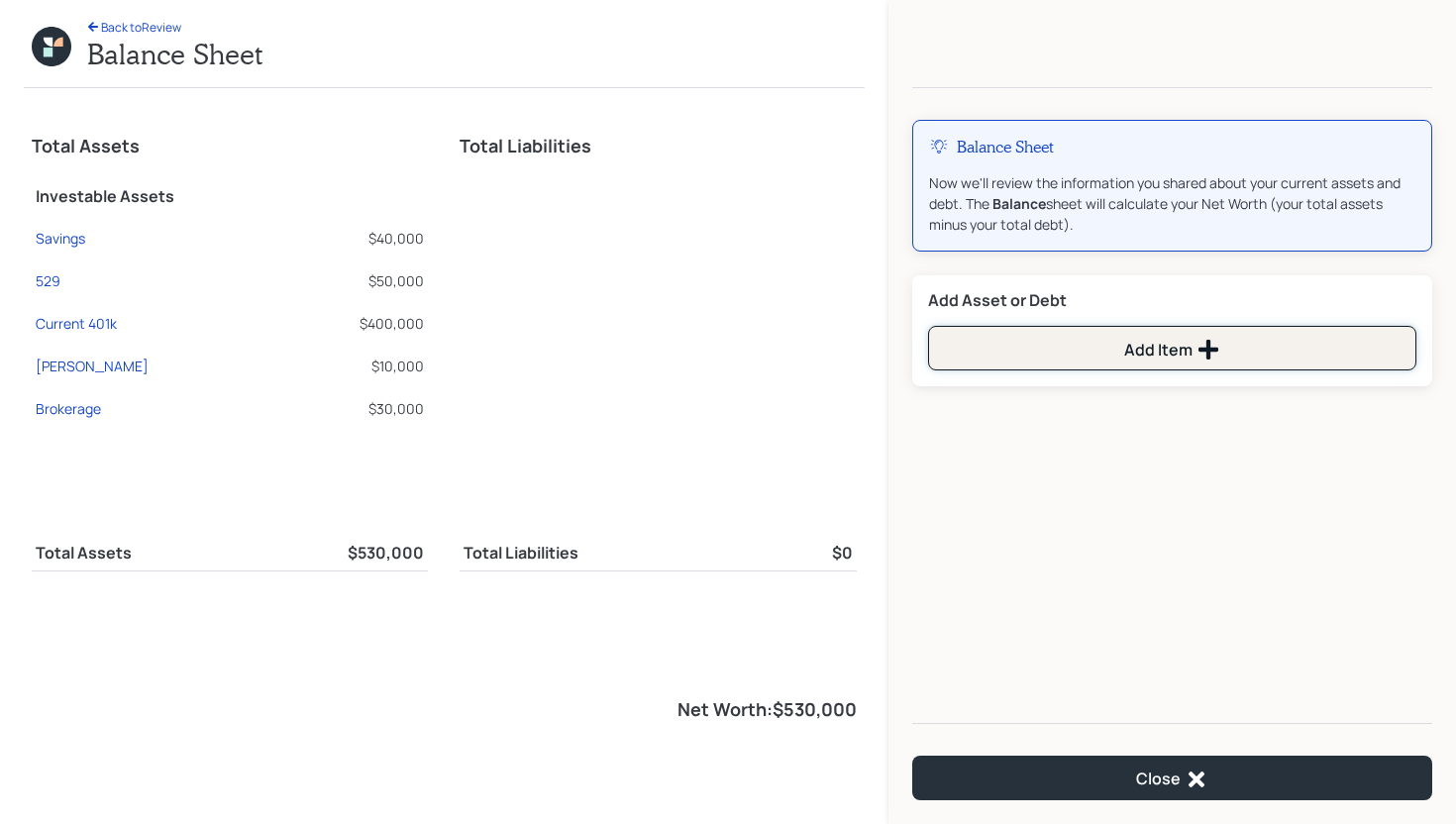 click on "Add Item" at bounding box center (1172, 348) 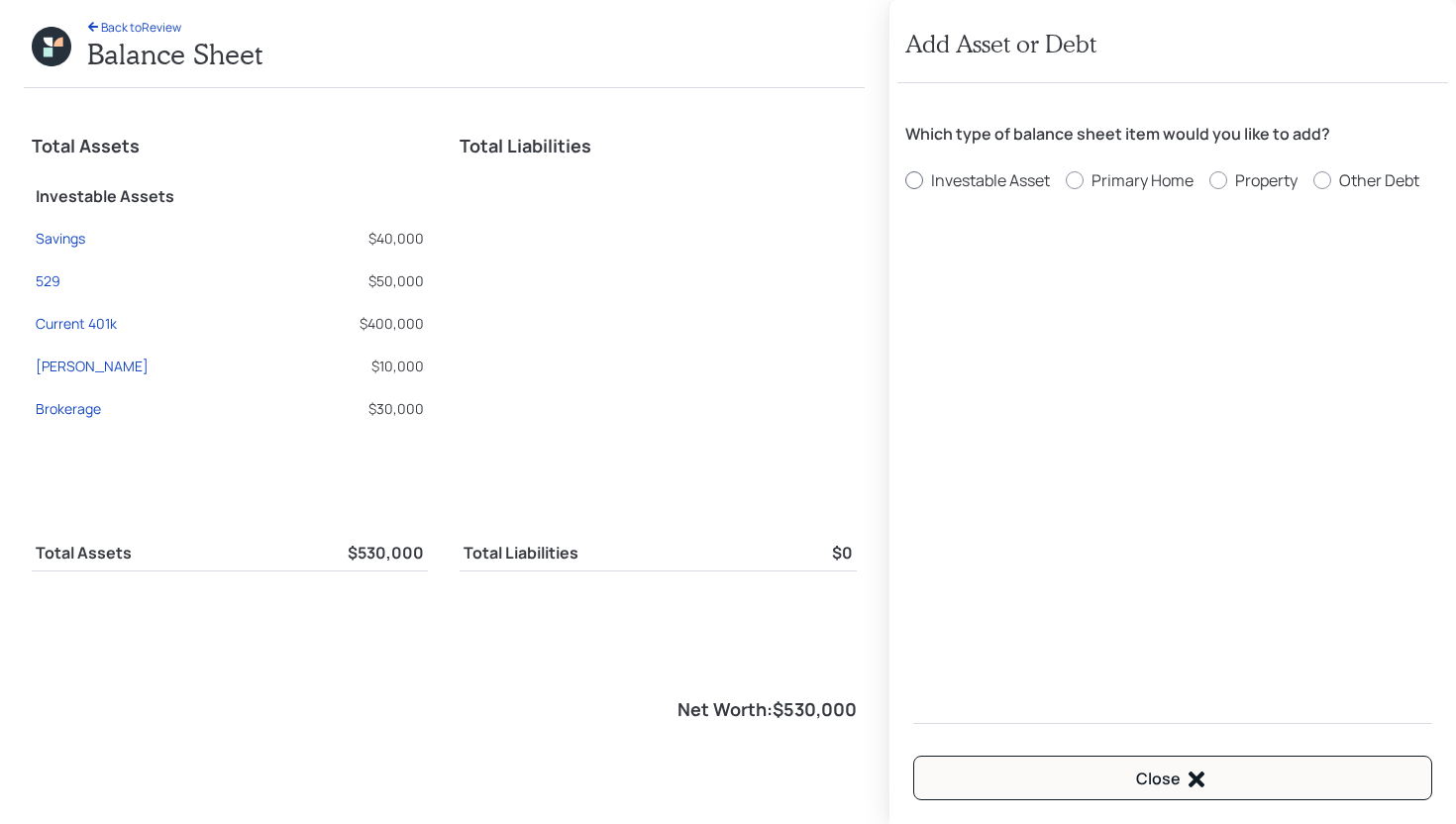 click on "Investable Asset" at bounding box center [990, 180] 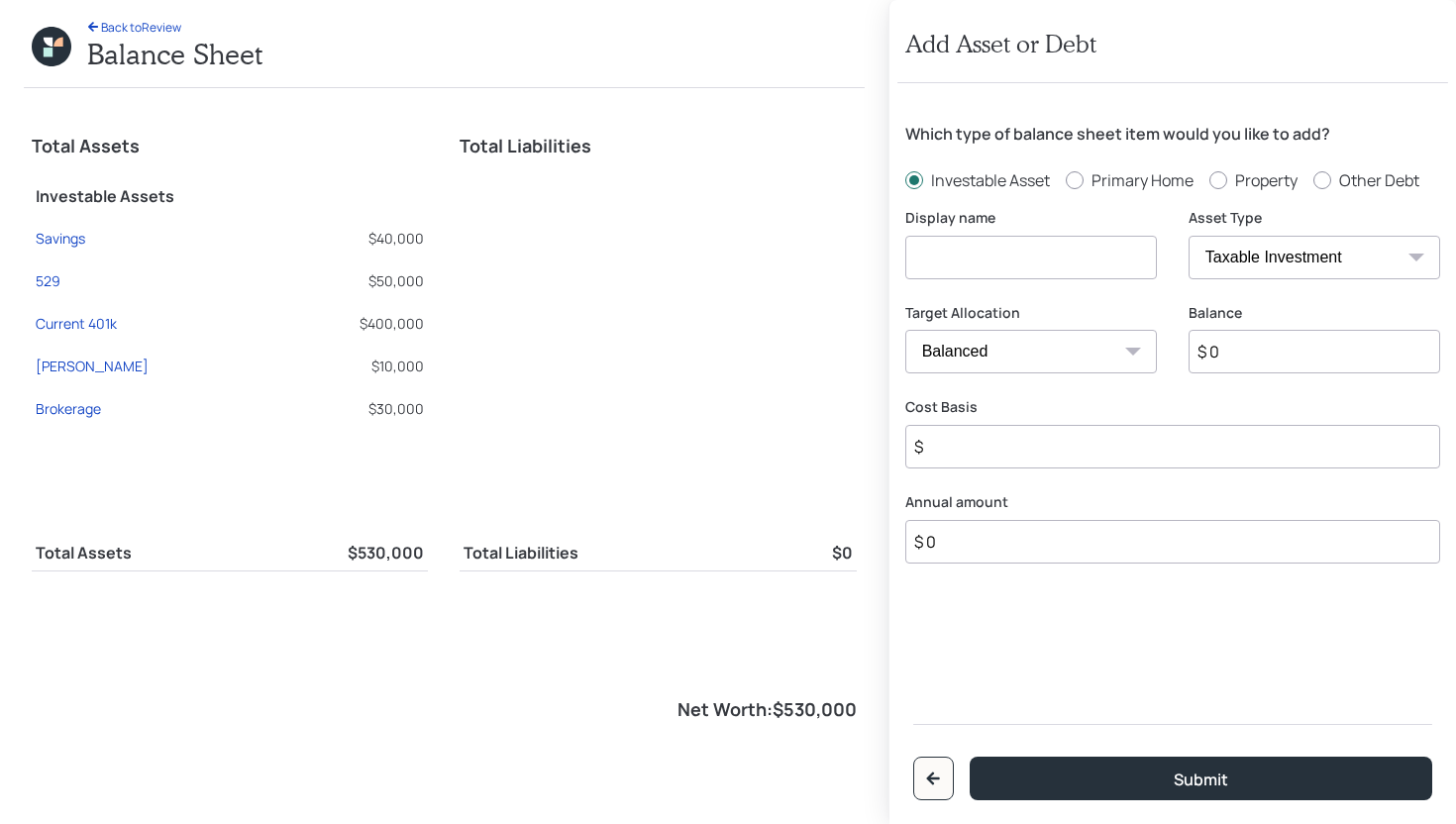 click at bounding box center (1031, 258) 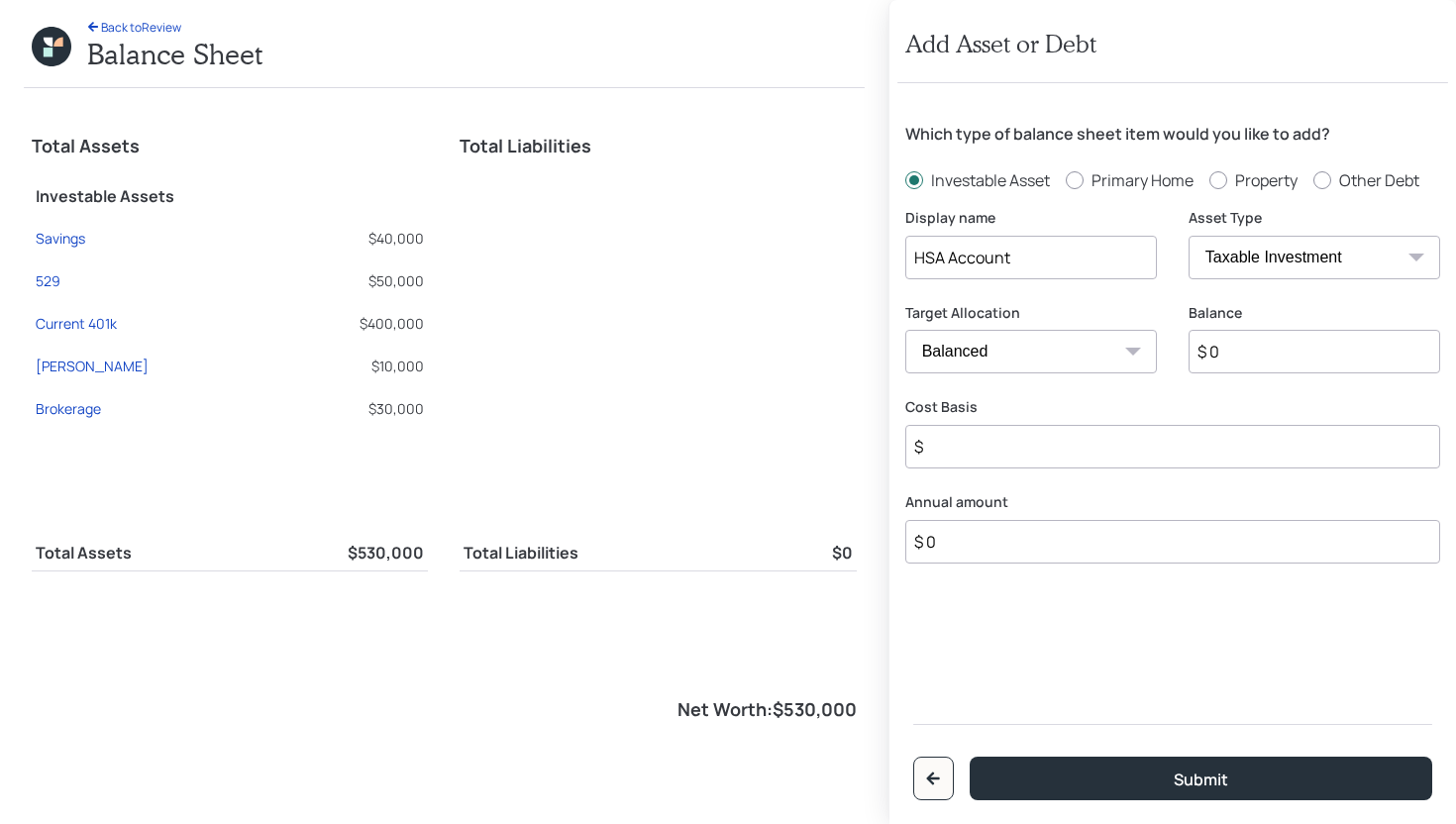 type on "HSA Account" 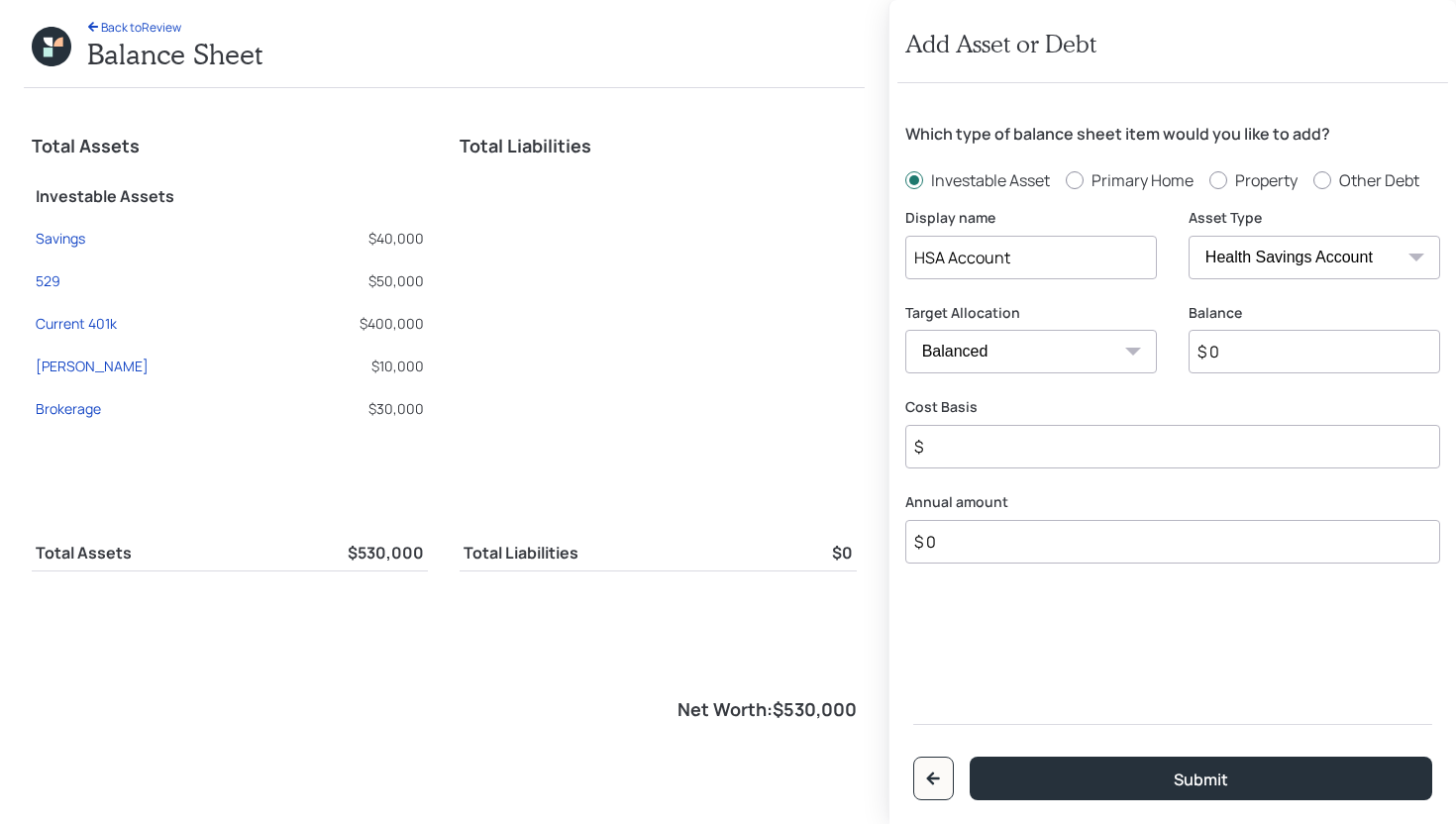 type on "$" 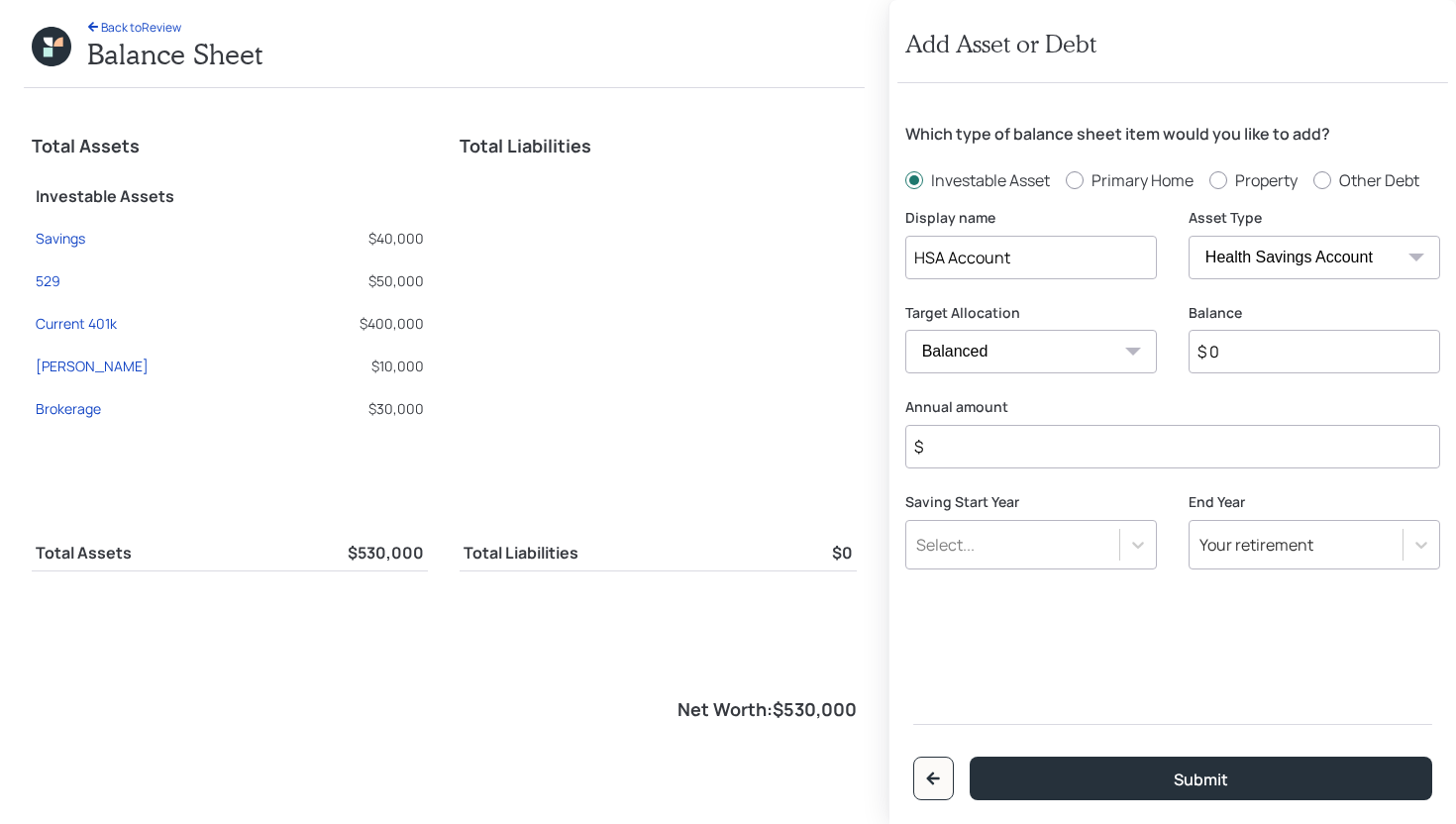 click on "$ 0" at bounding box center [1314, 352] 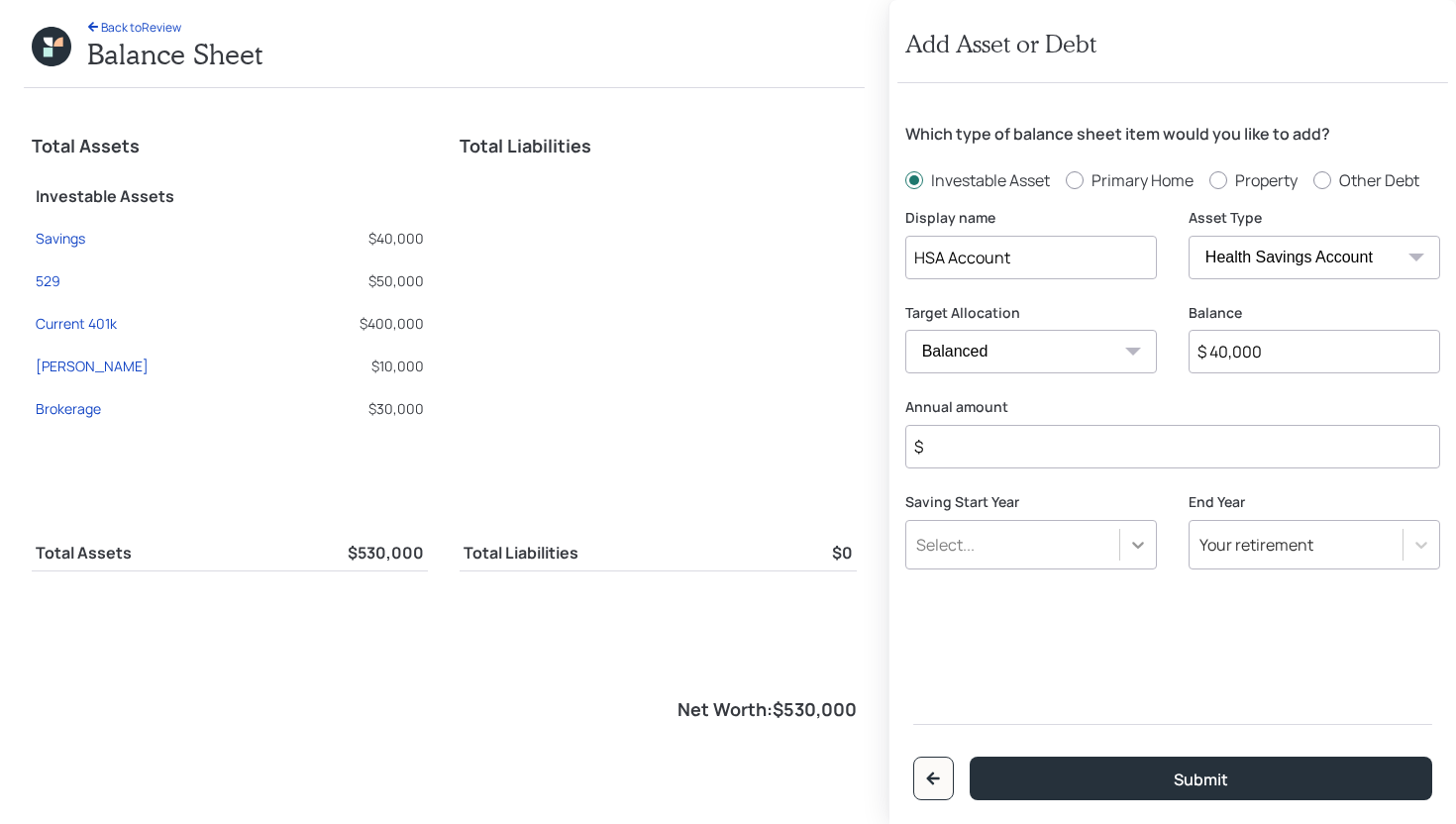 type on "$ 40,000" 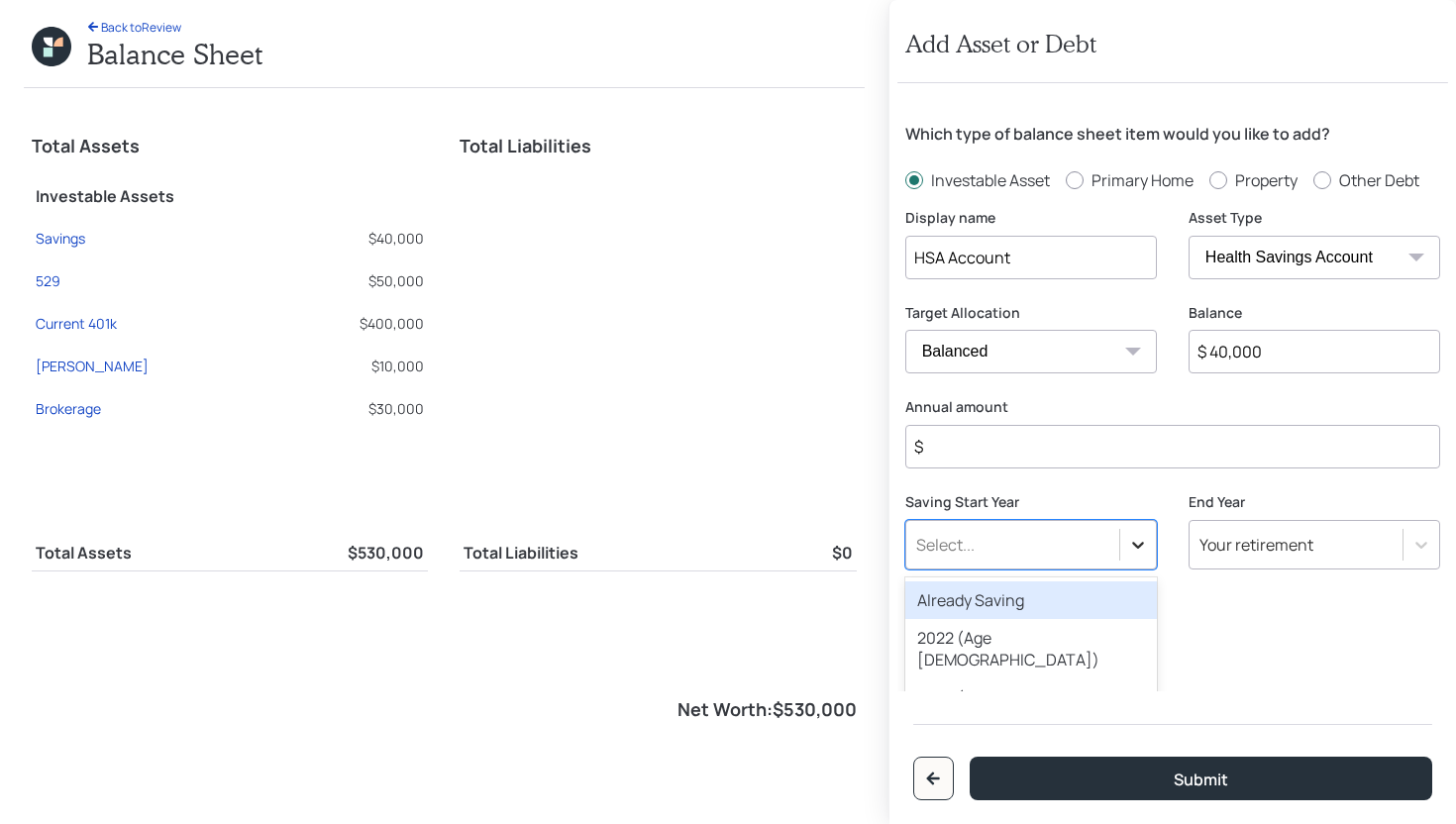 click 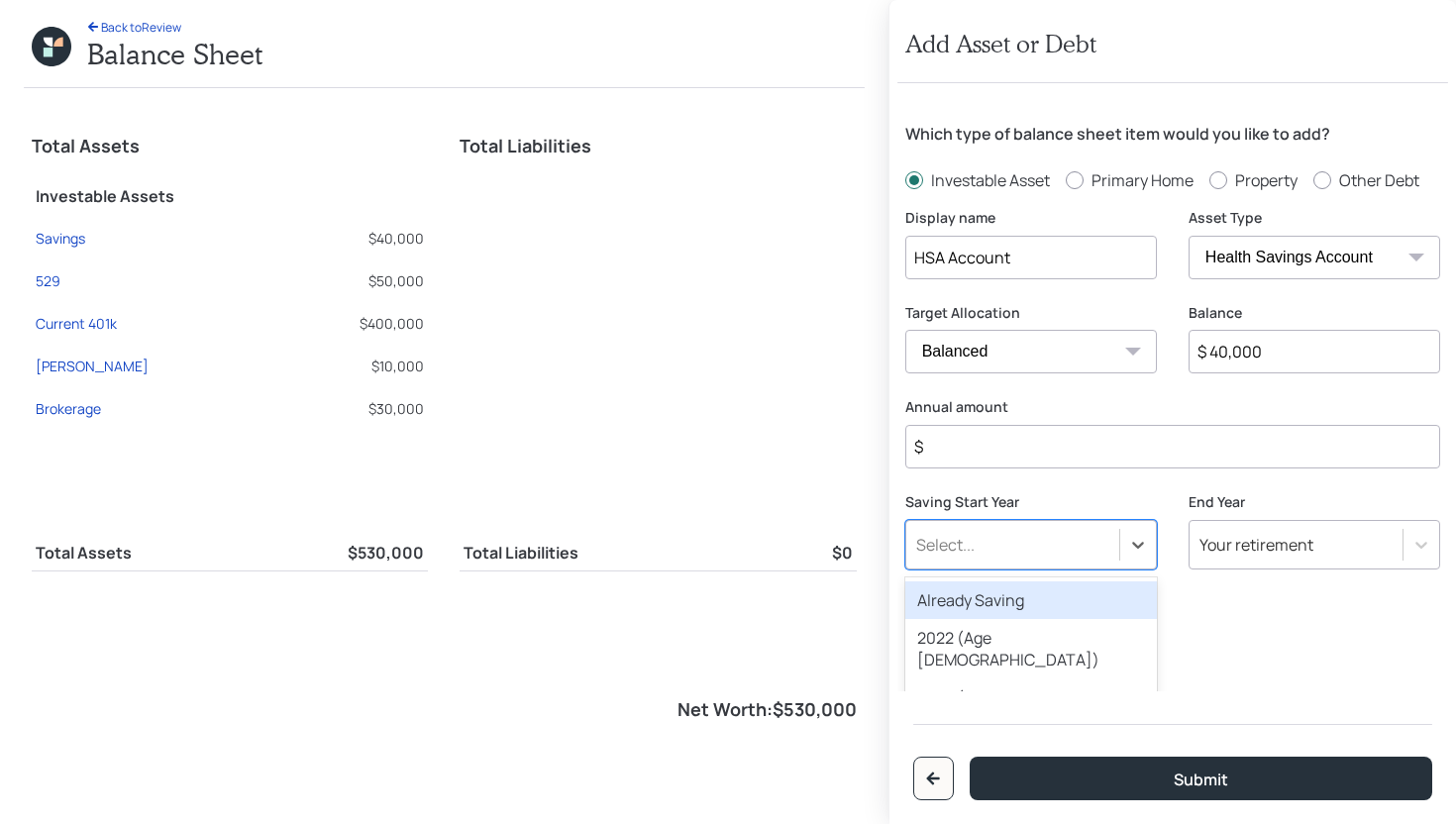 click on "Already Saving" at bounding box center (1031, 600) 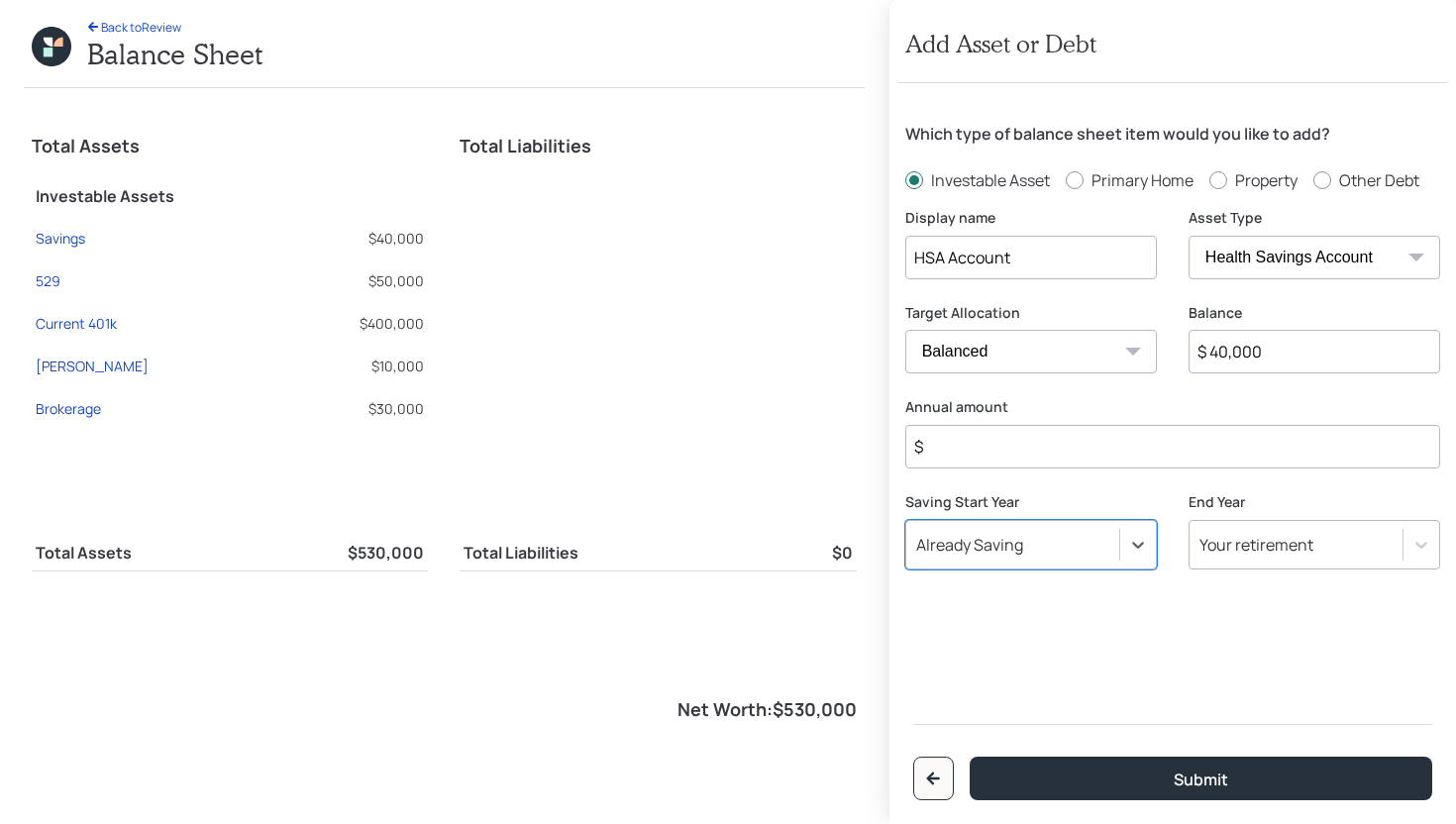 click on "$" at bounding box center [1173, 447] 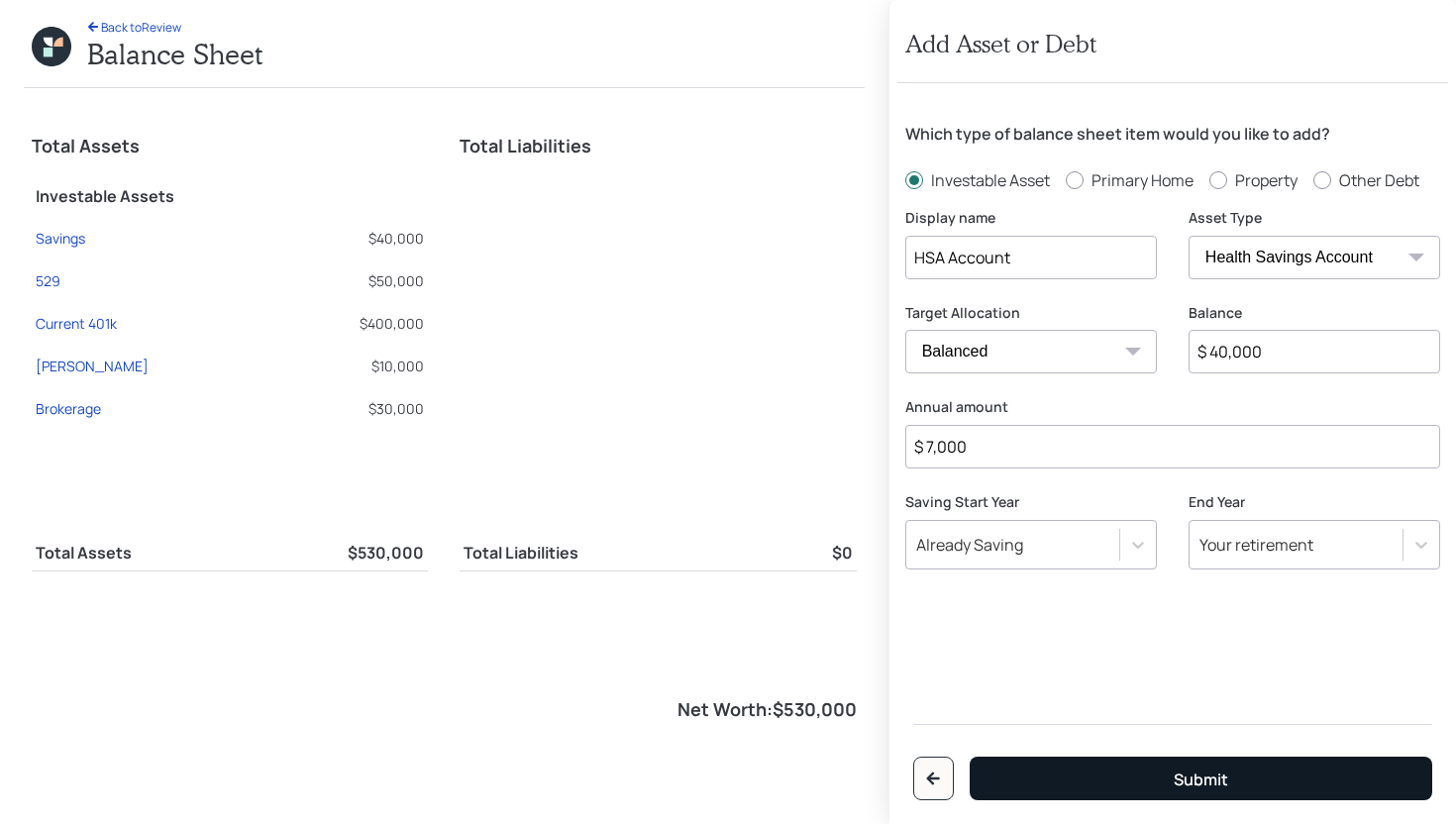 type on "$ 7,000" 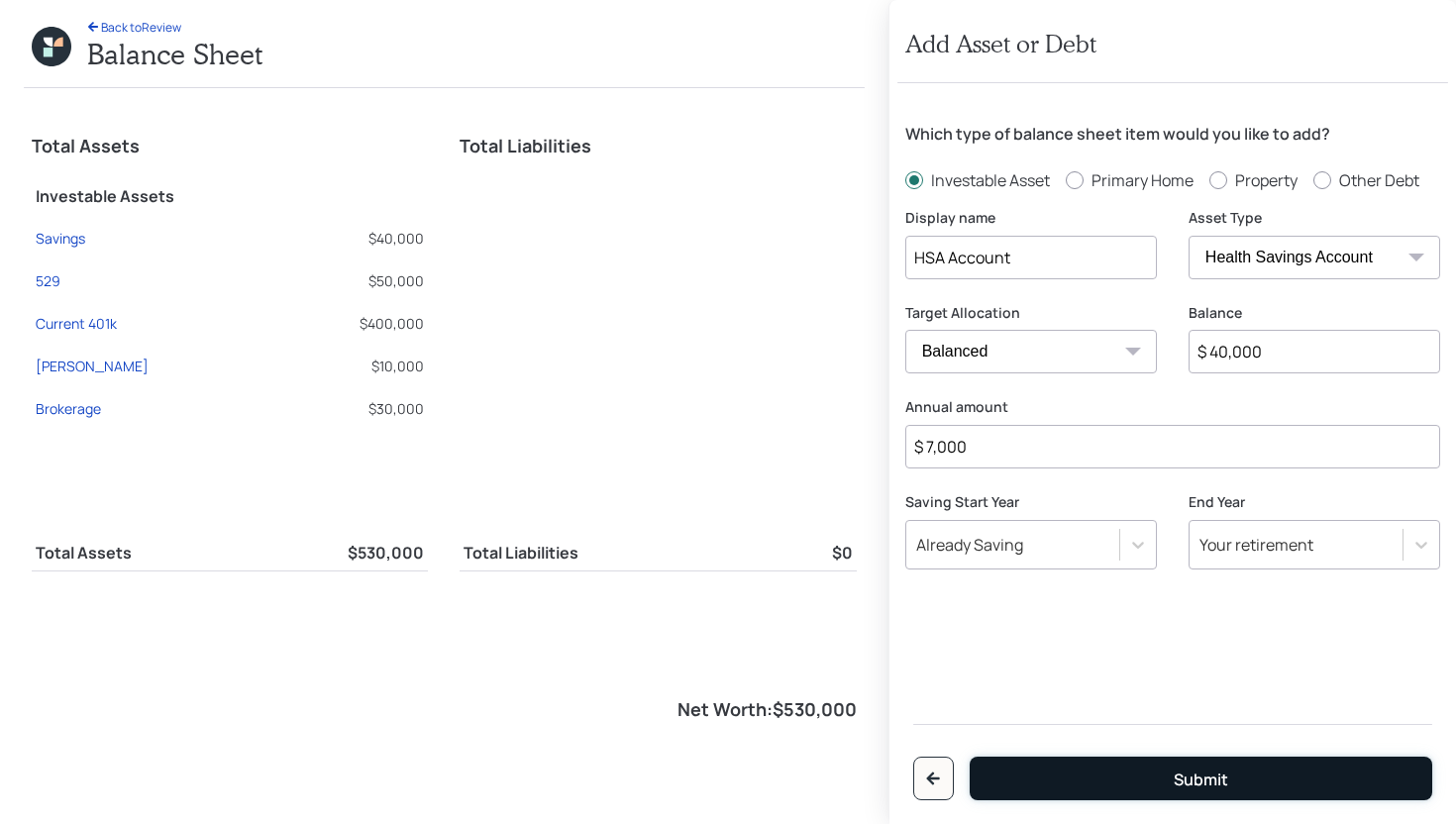 click on "Submit" at bounding box center (1200, 778) 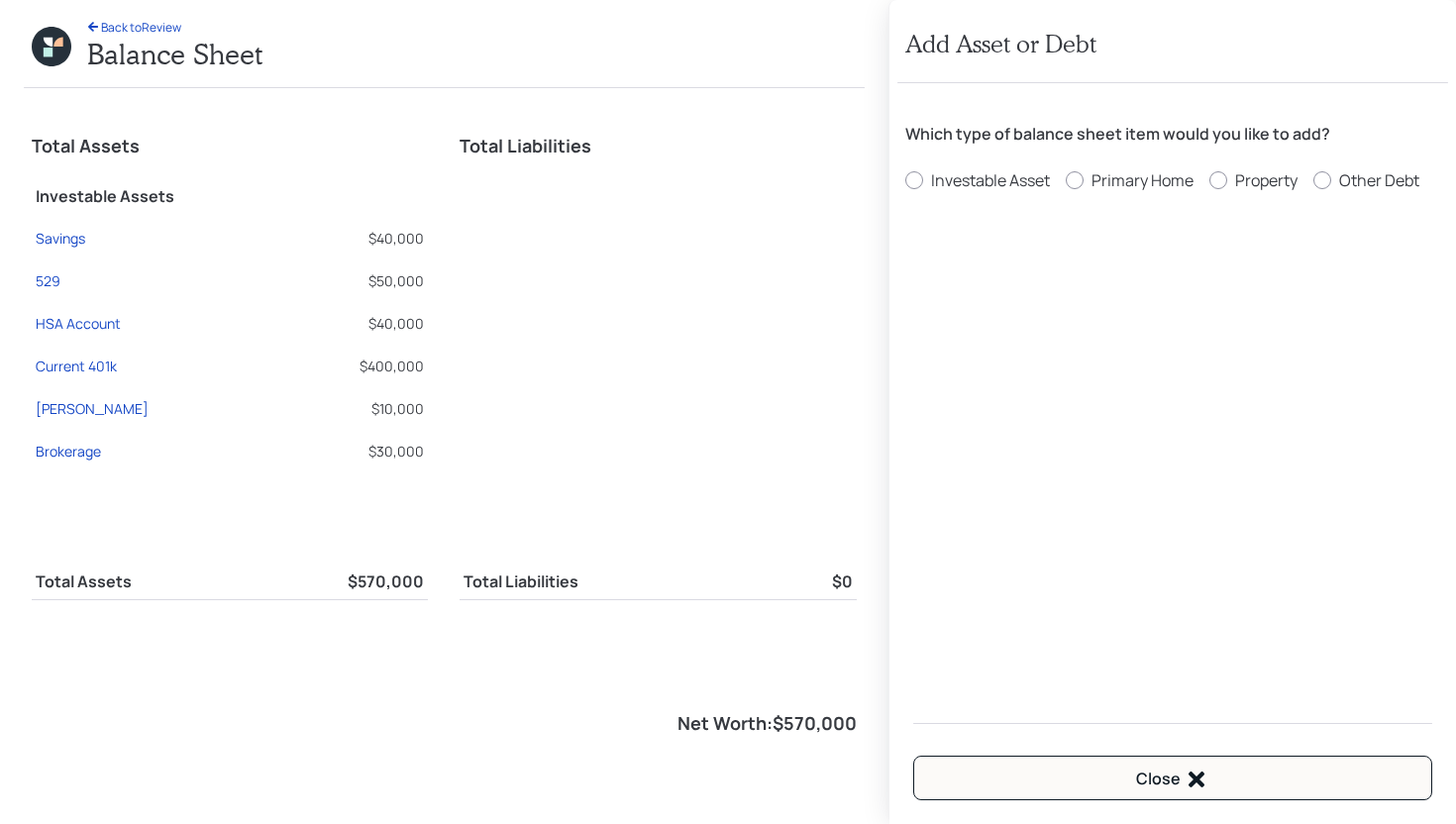 radio on "false" 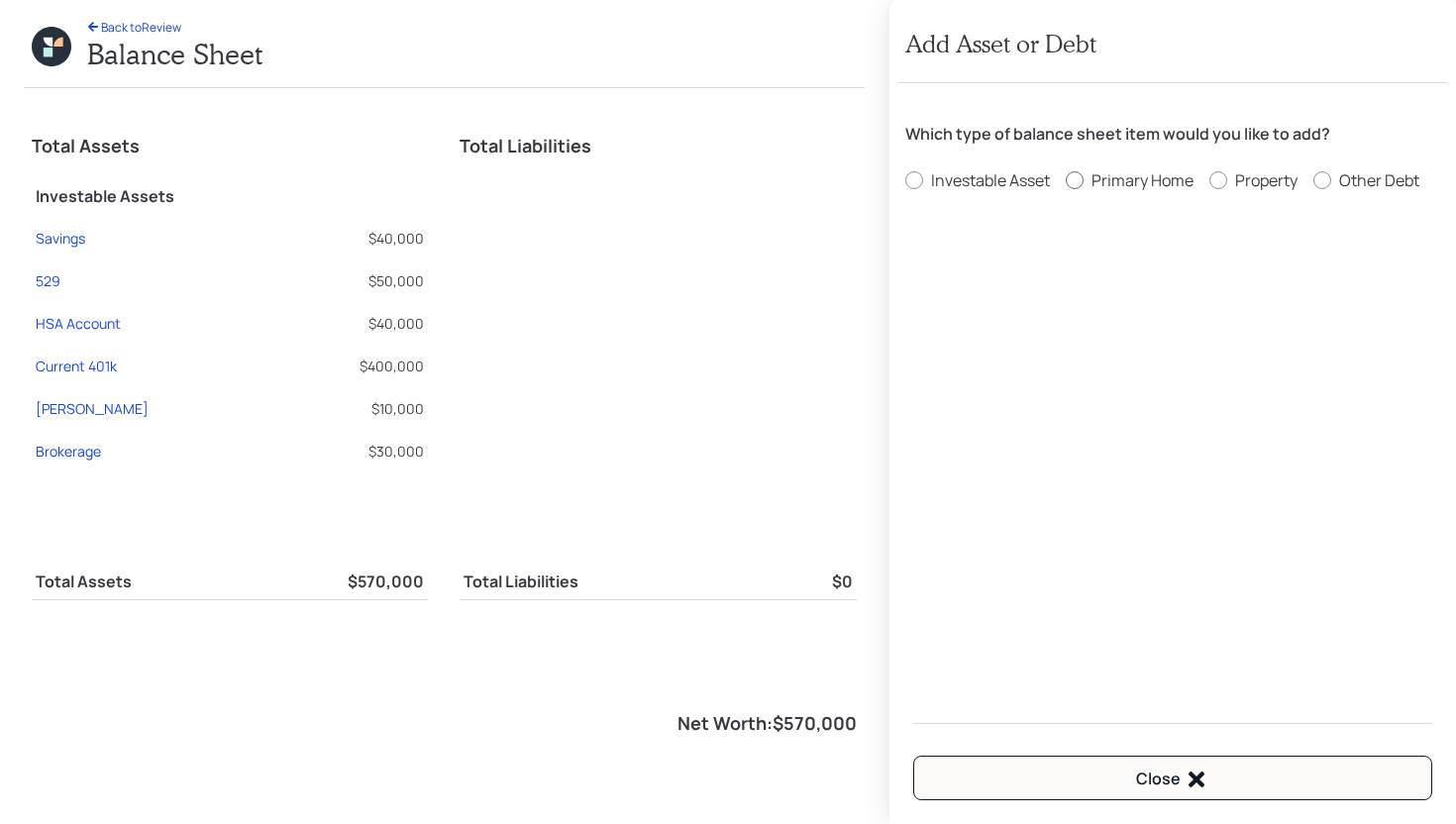 click on "Primary Home" at bounding box center (1142, 180) 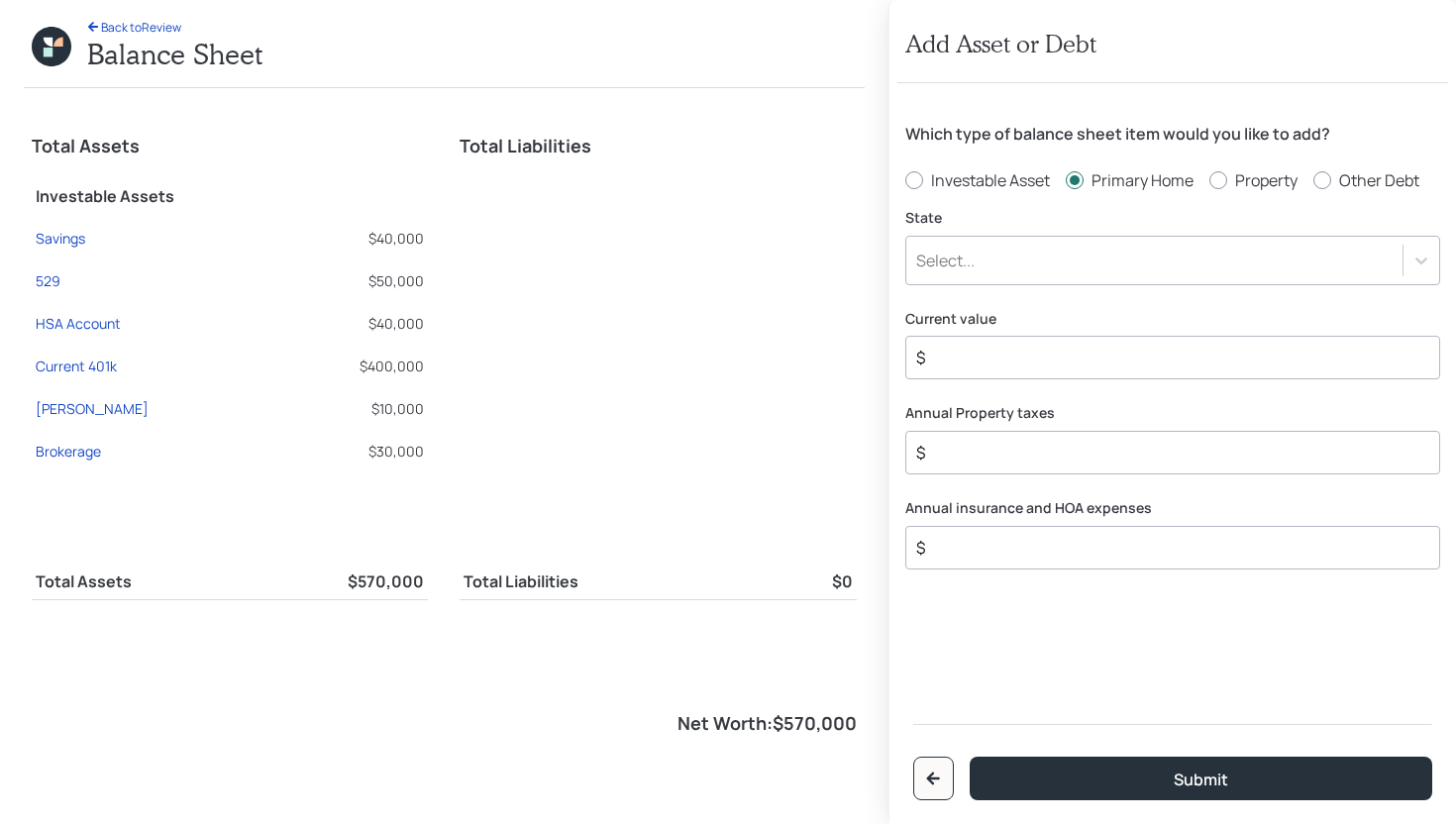 click on "Select..." at bounding box center [1154, 260] 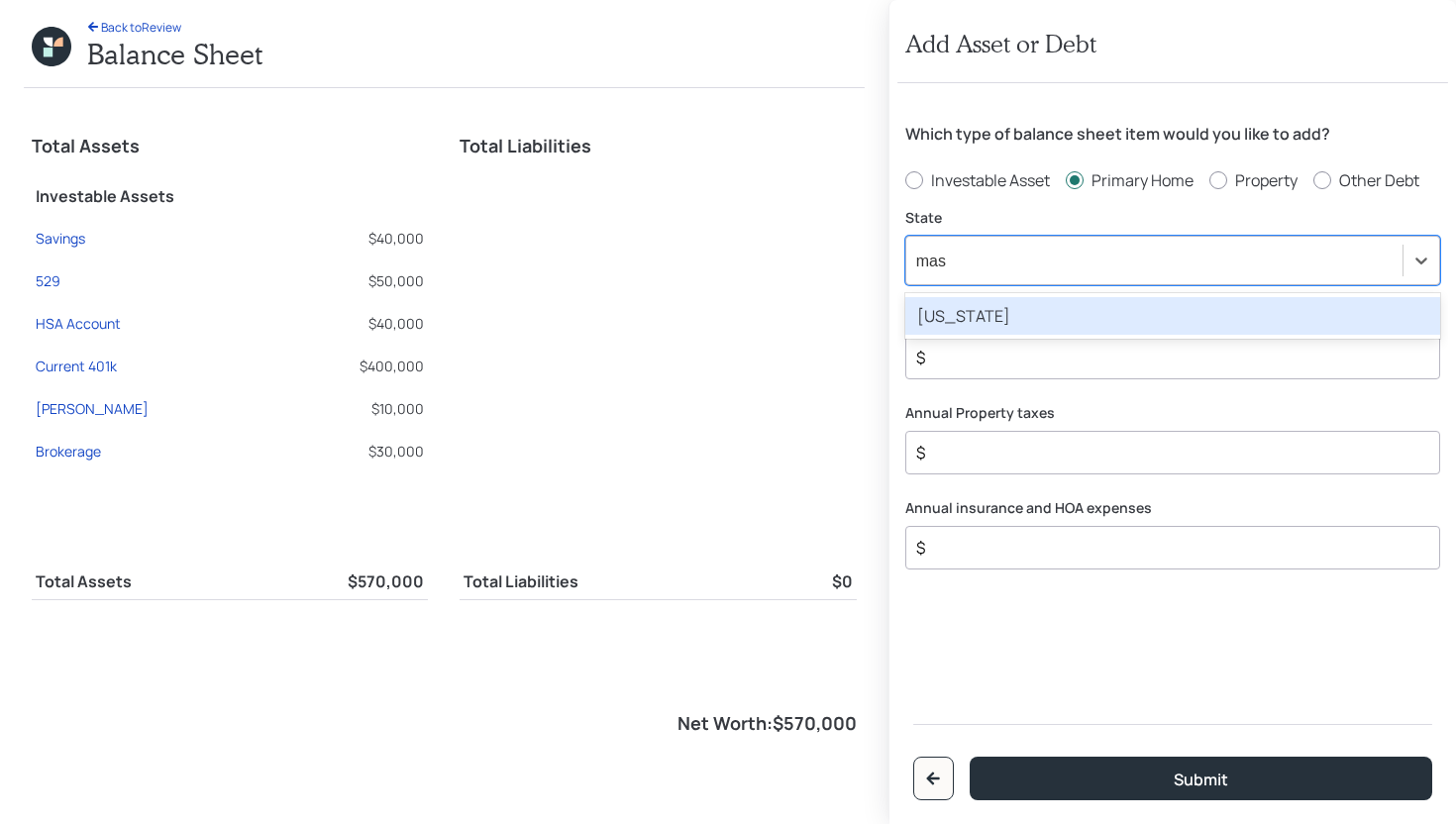 type on "mass" 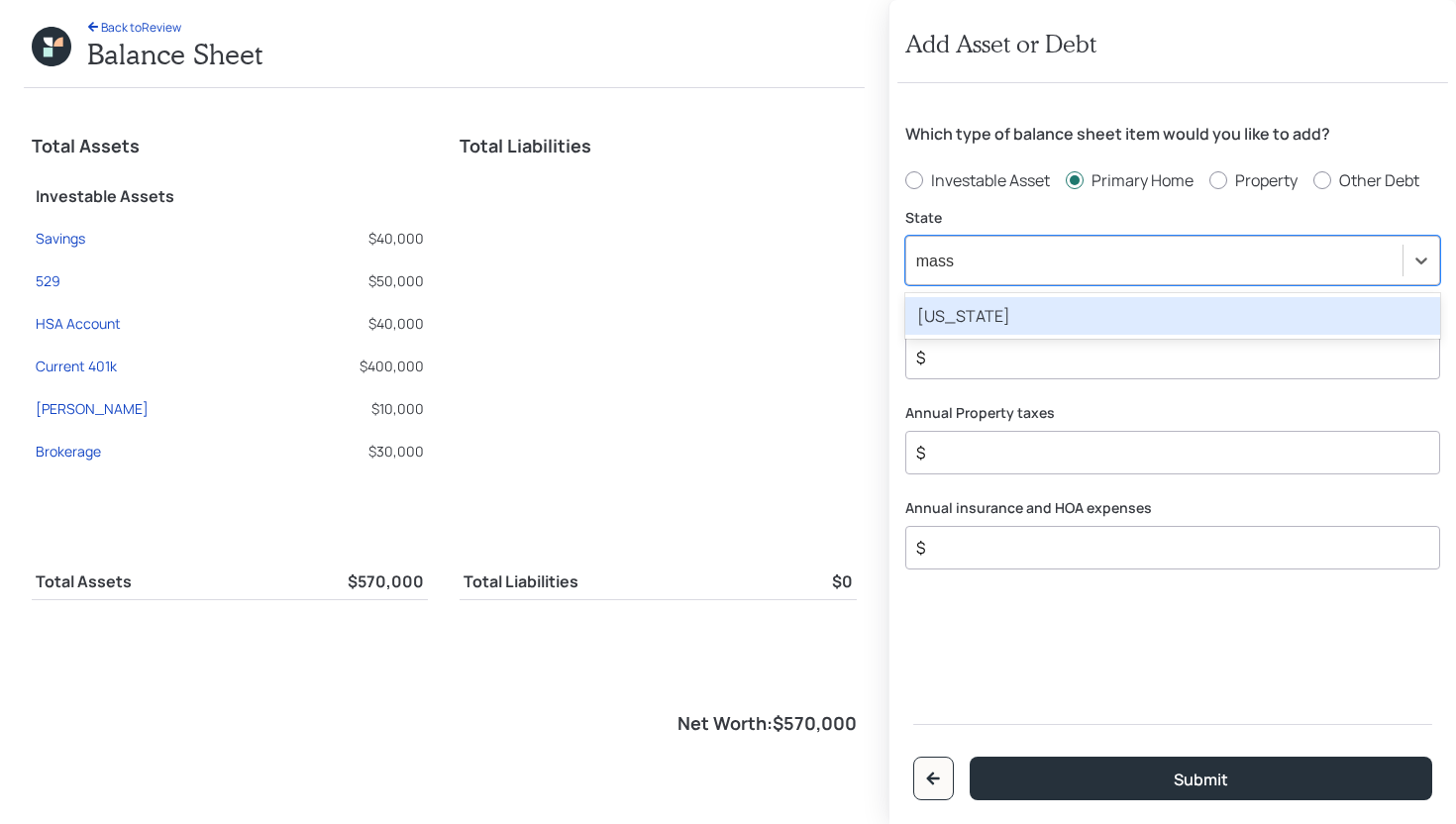 click on "Massachusetts" at bounding box center [1173, 316] 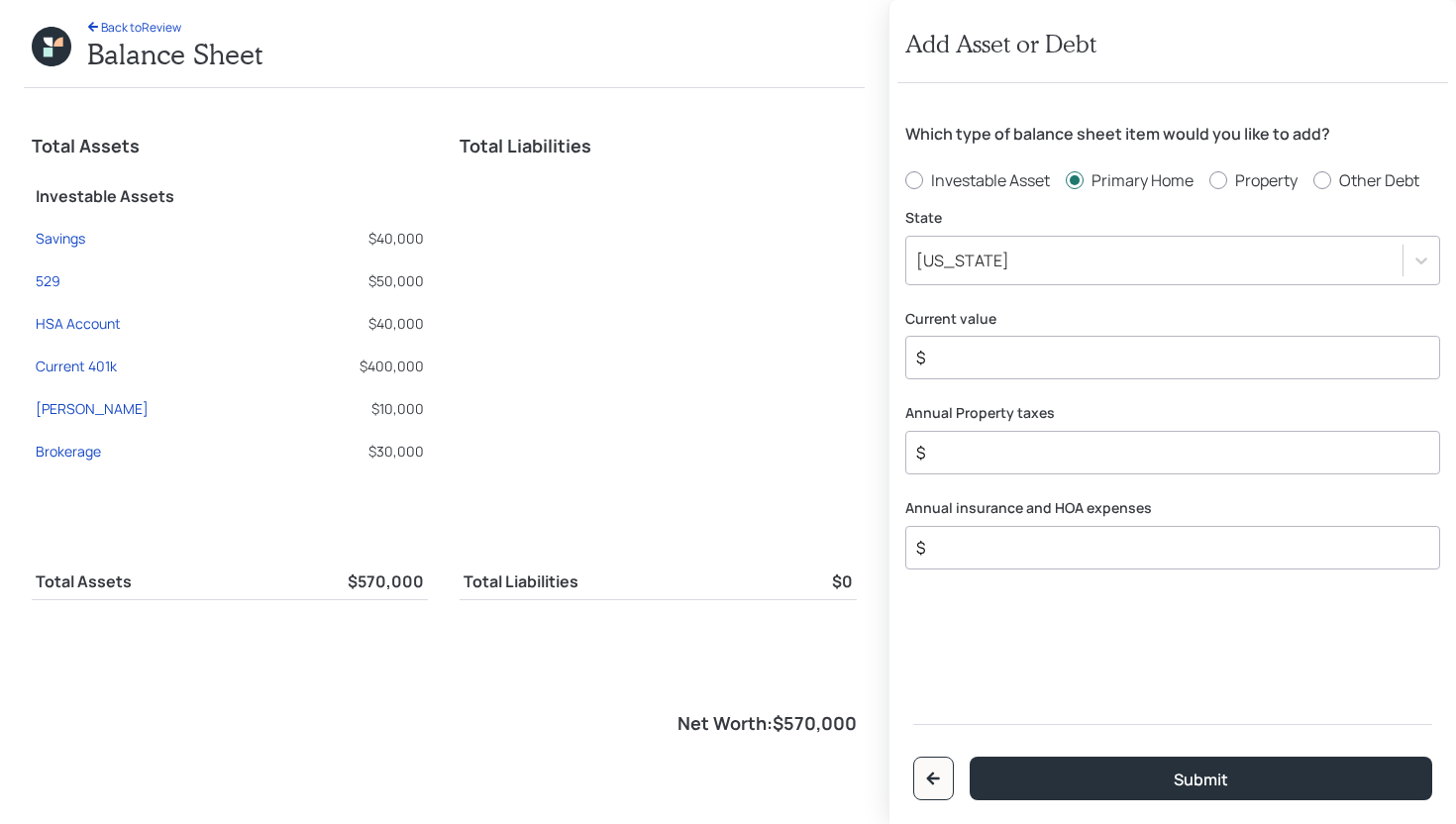 click on "$" at bounding box center [1165, 358] 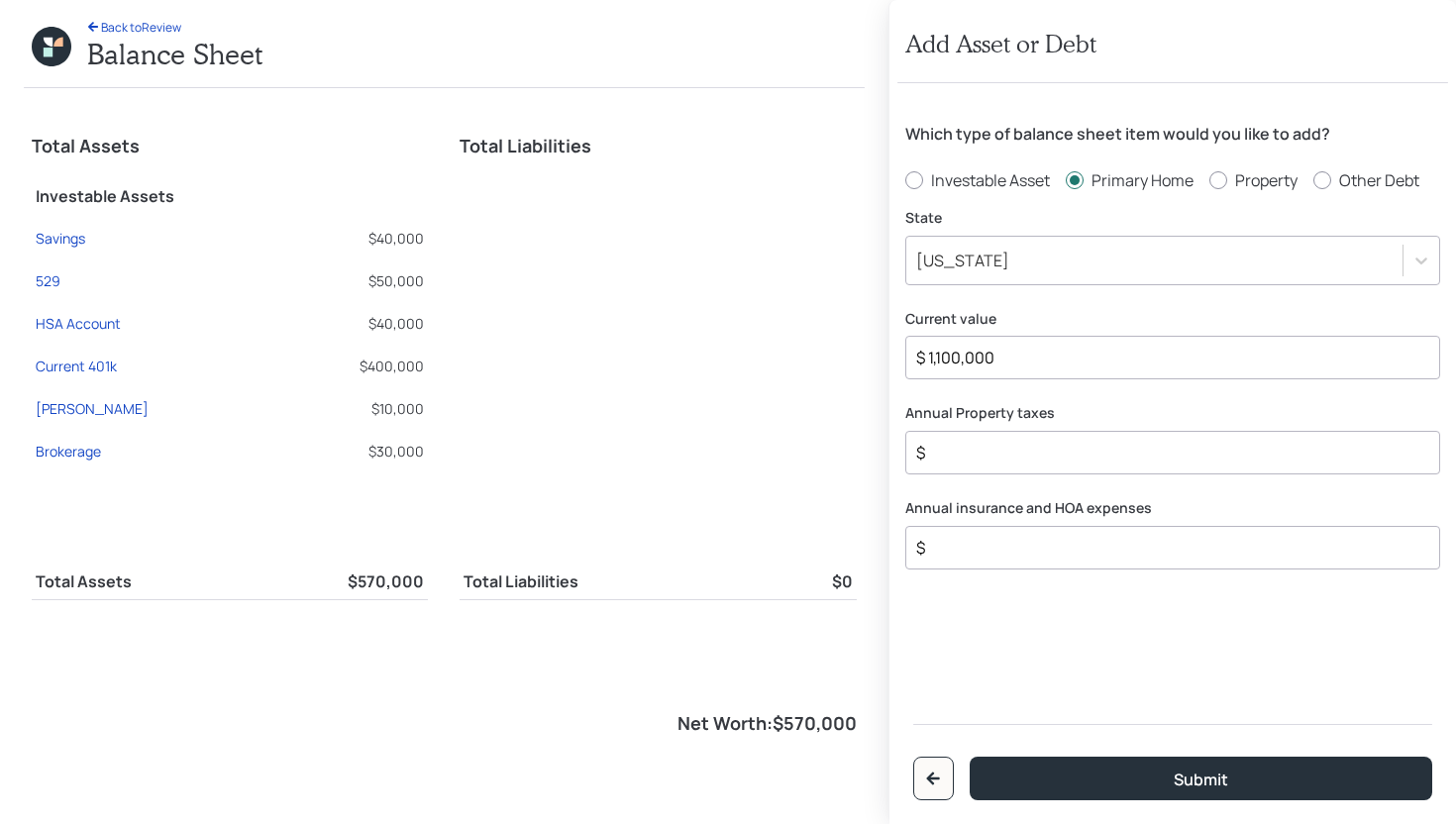 type on "$ 1,100,000" 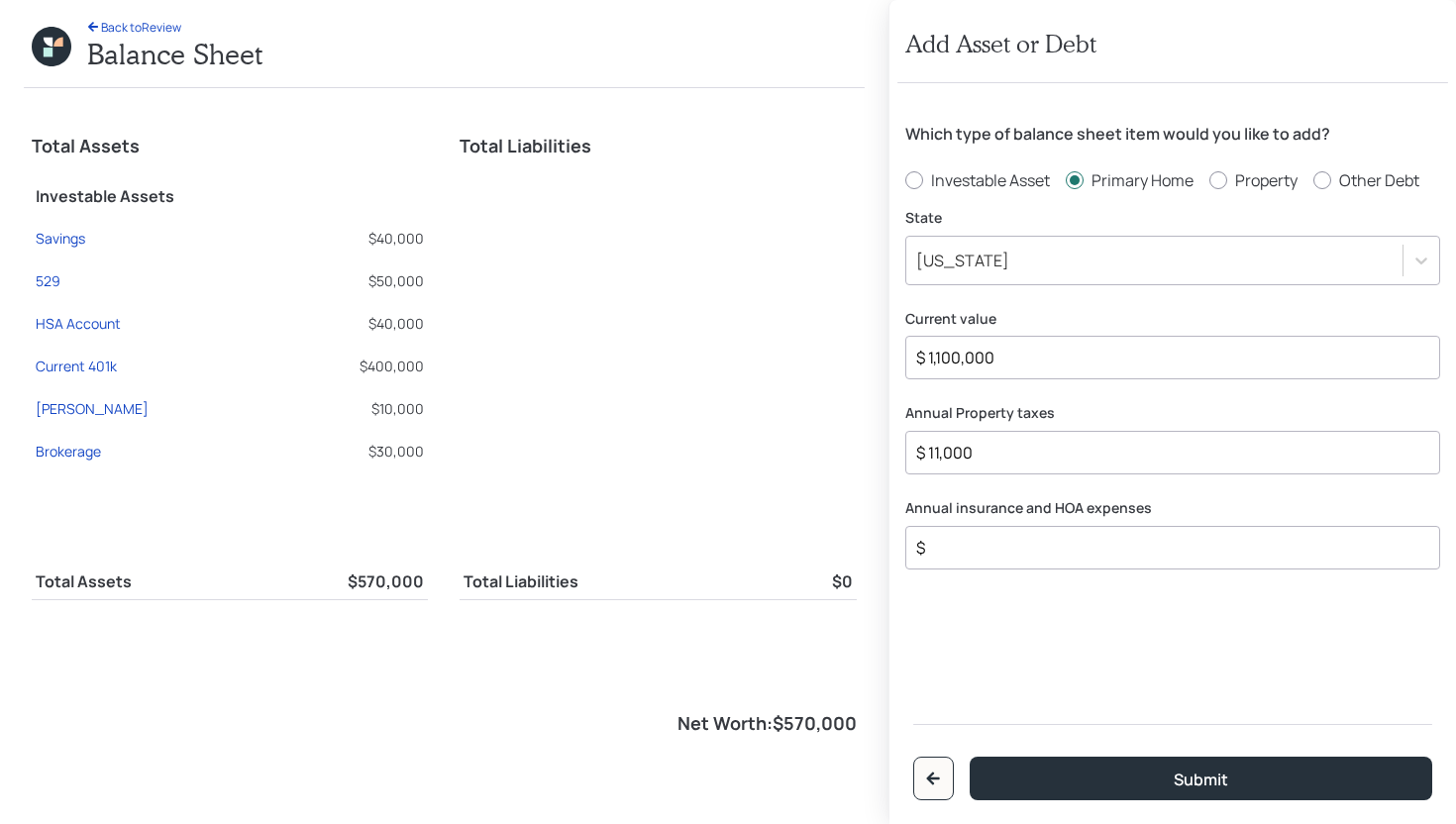 type on "$ 11,000" 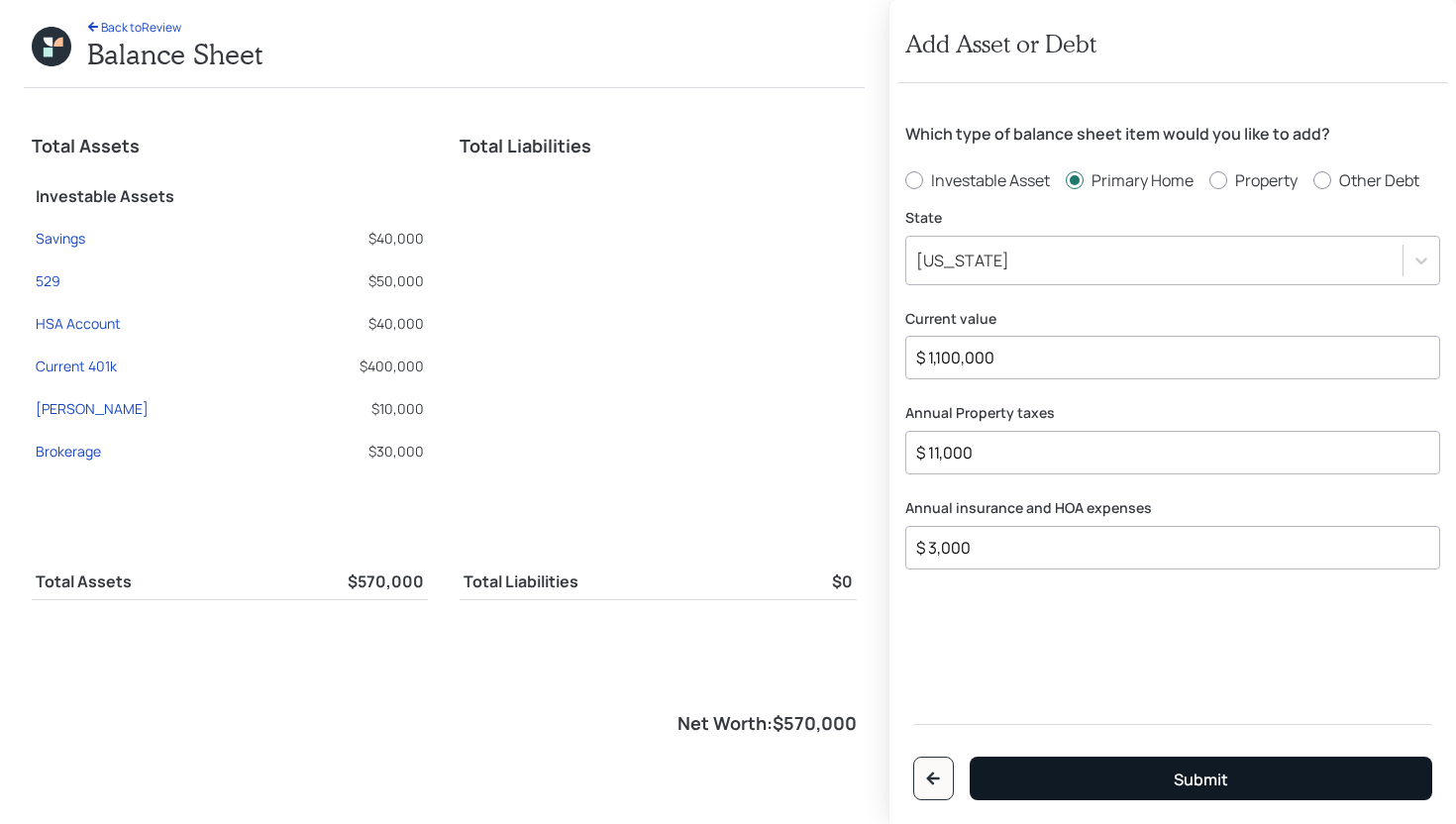type on "$ 3,000" 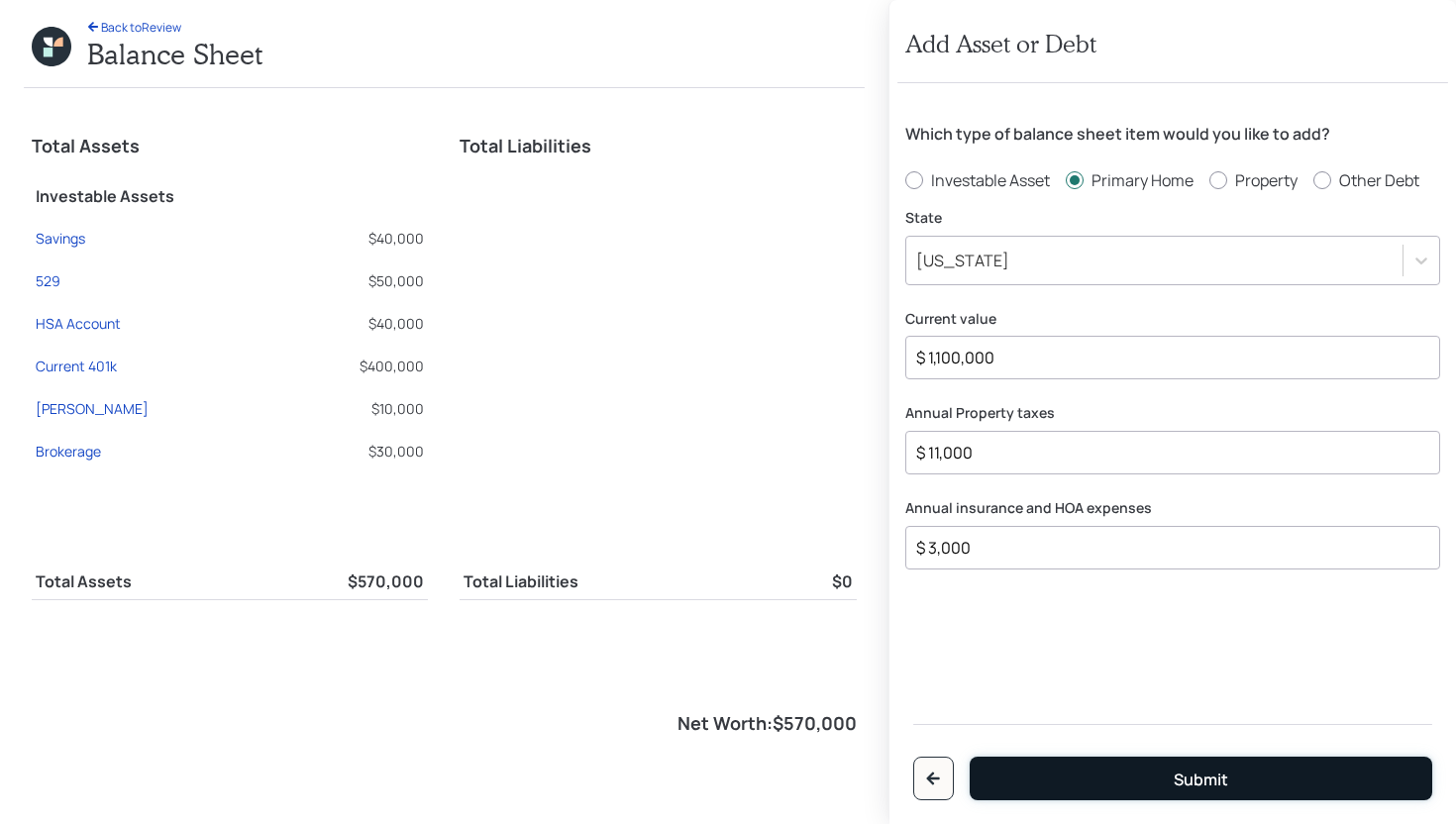 click on "Submit" at bounding box center (1200, 779) 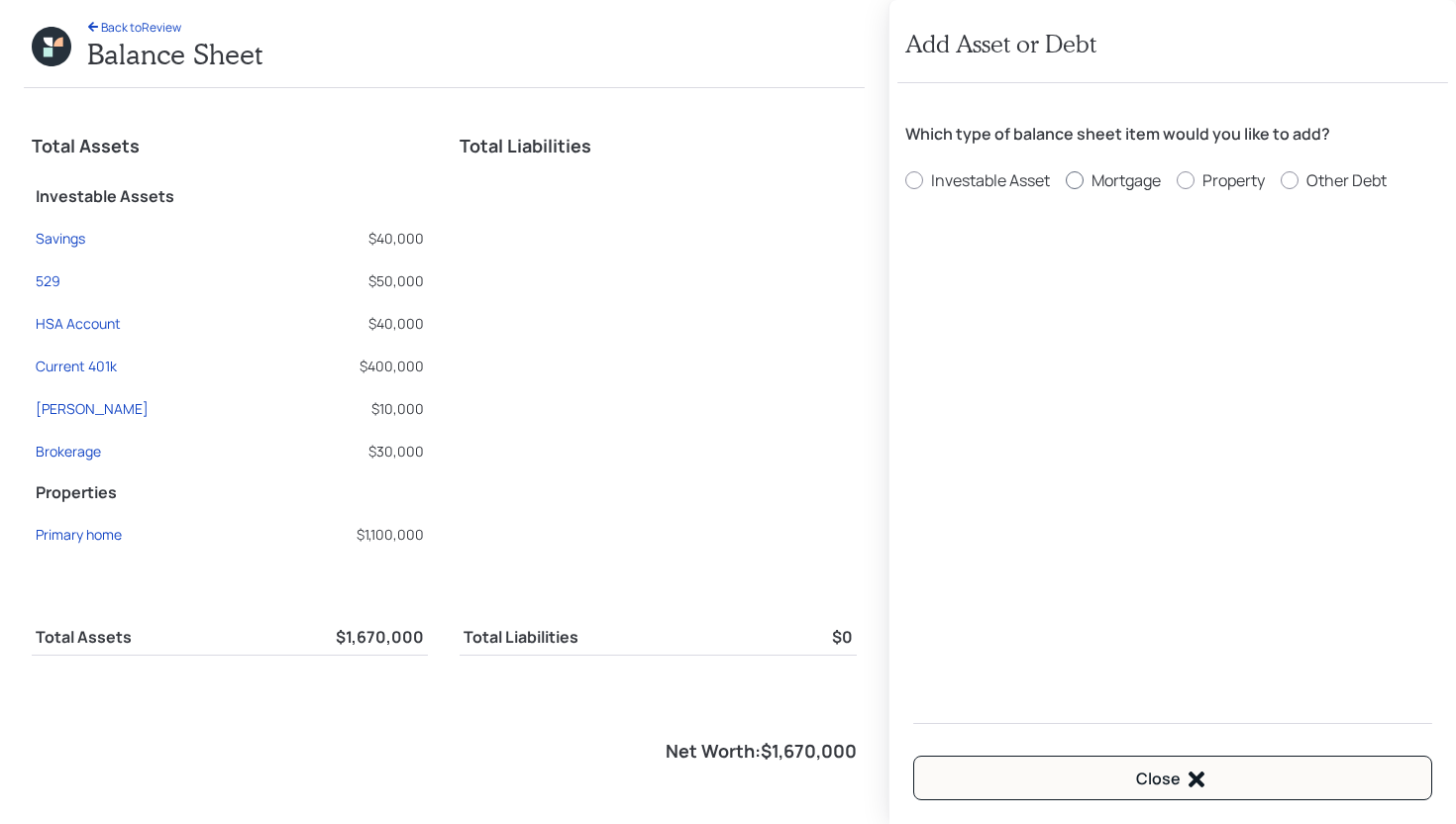 click on "Mortgage" at bounding box center (1126, 180) 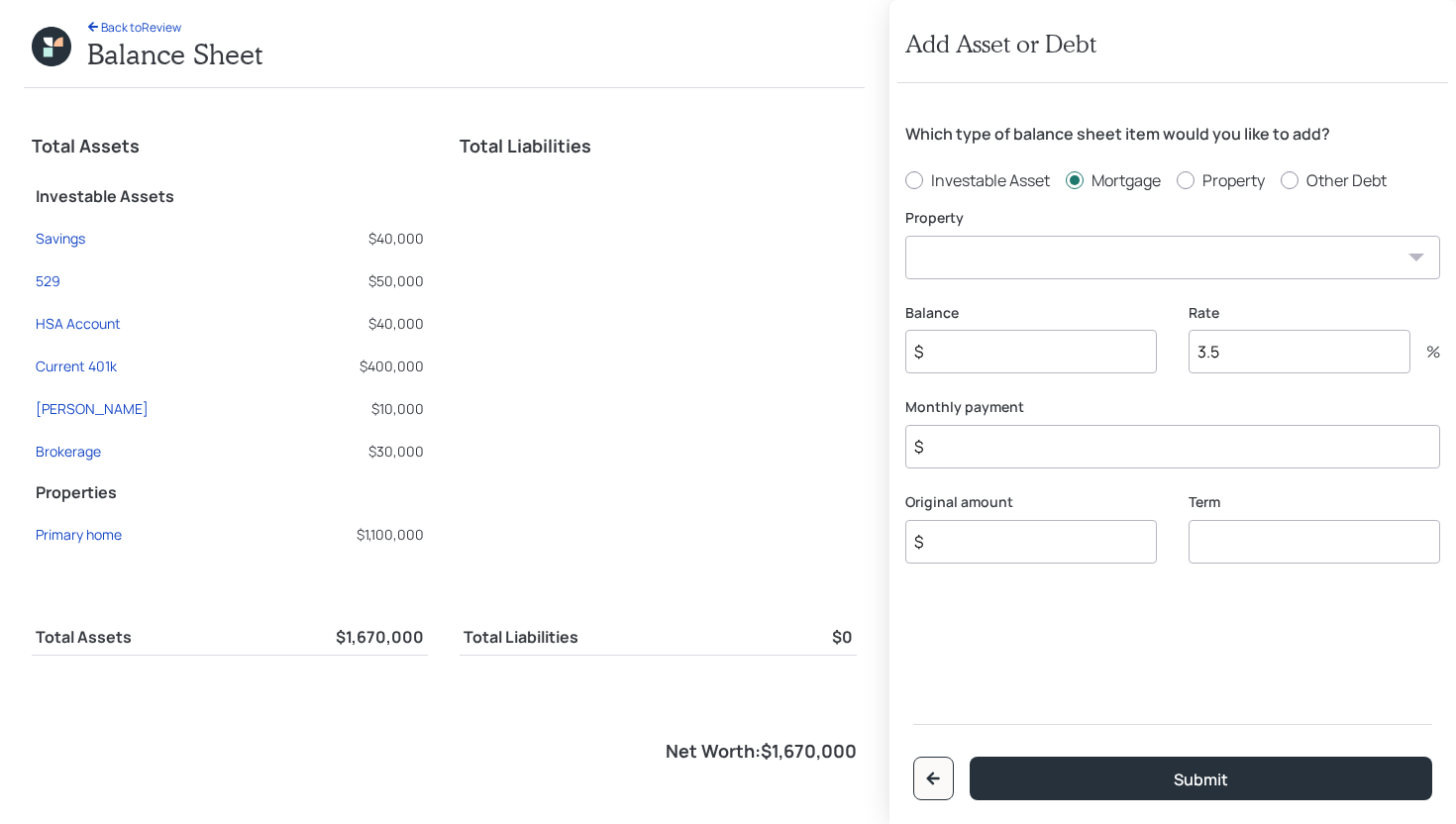 click on "MA Primary home" at bounding box center (1173, 258) 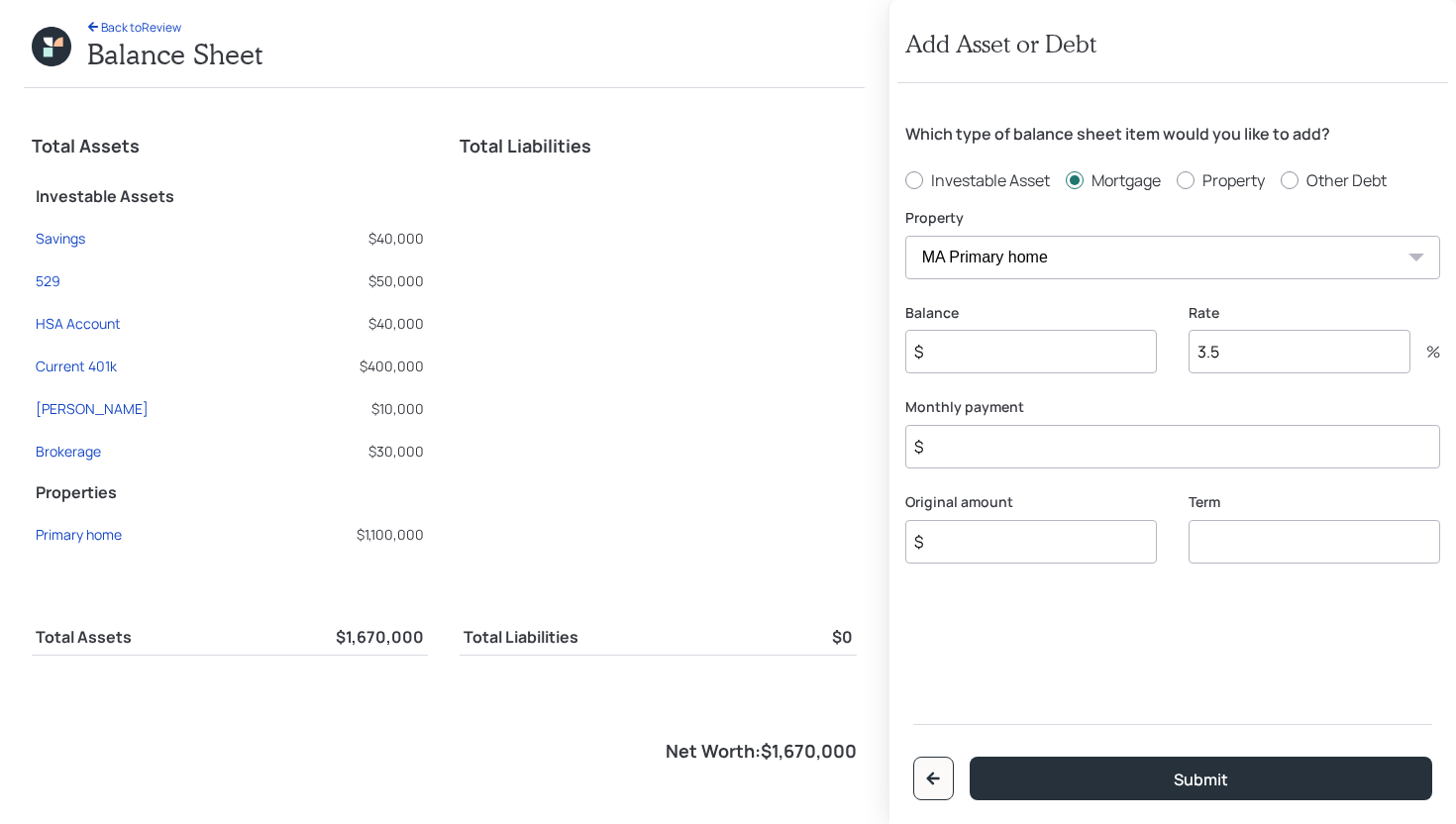 click on "$" at bounding box center [1031, 352] 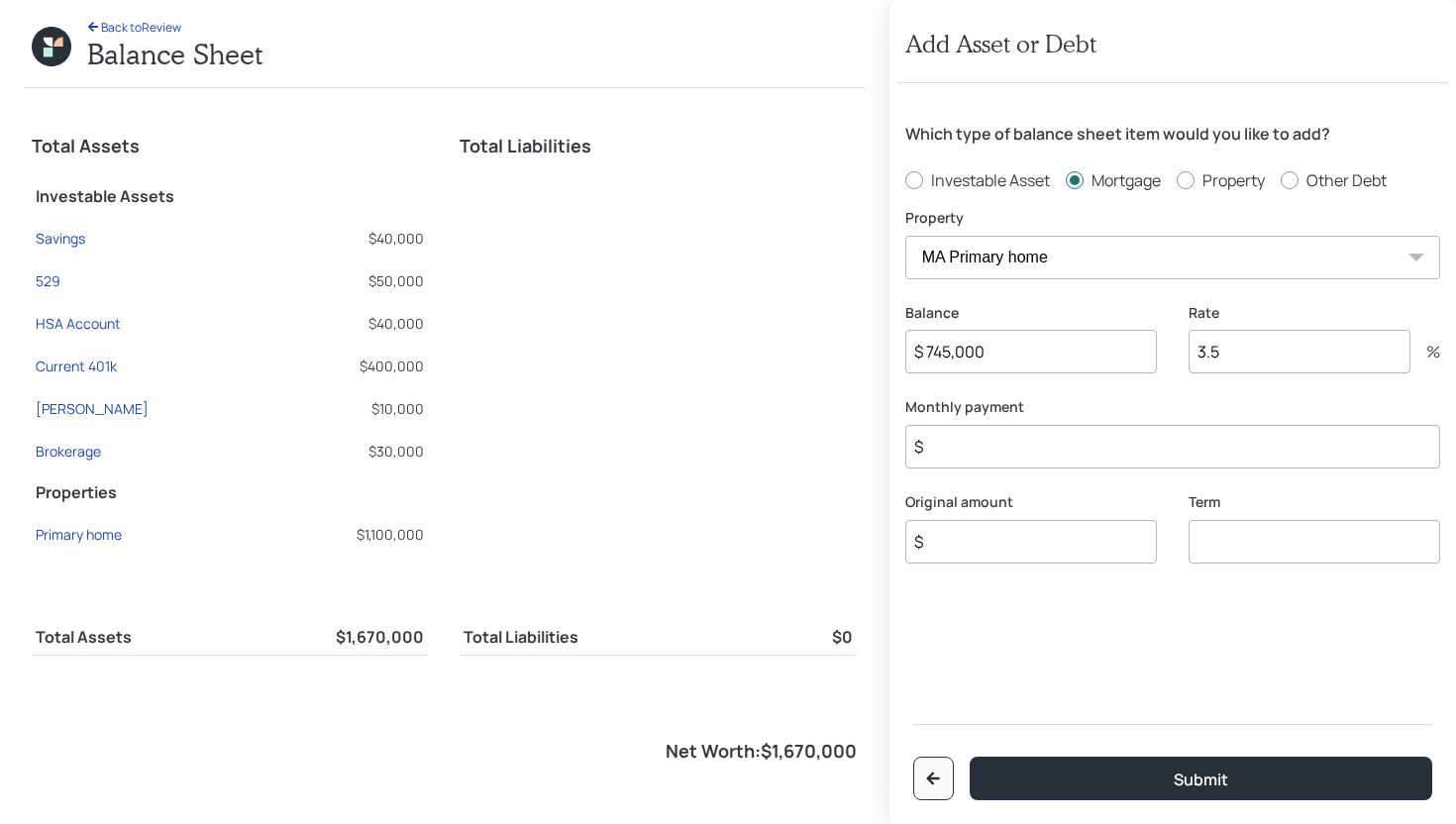 type on "$ 745,000" 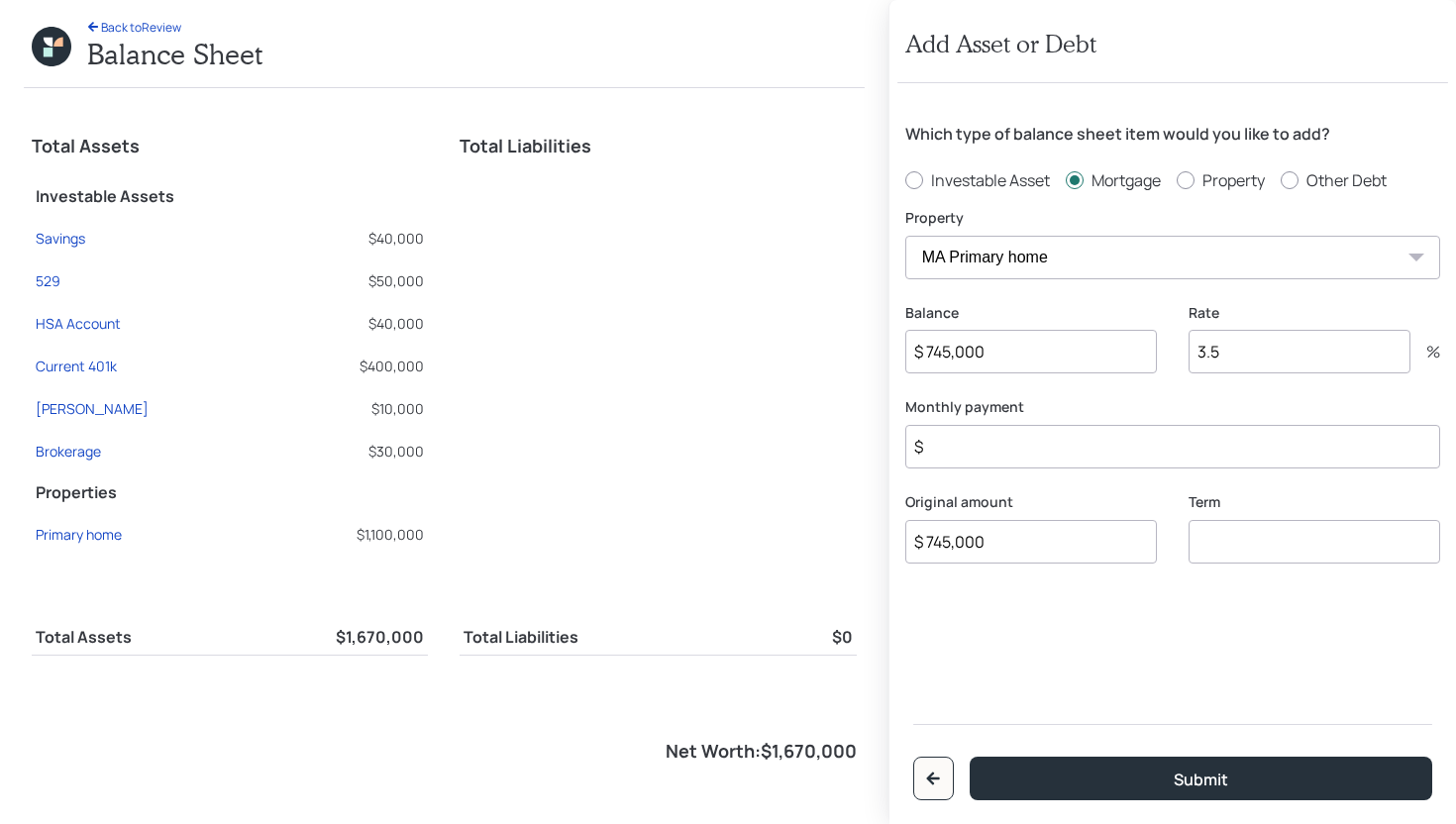 type on "$ 745,000" 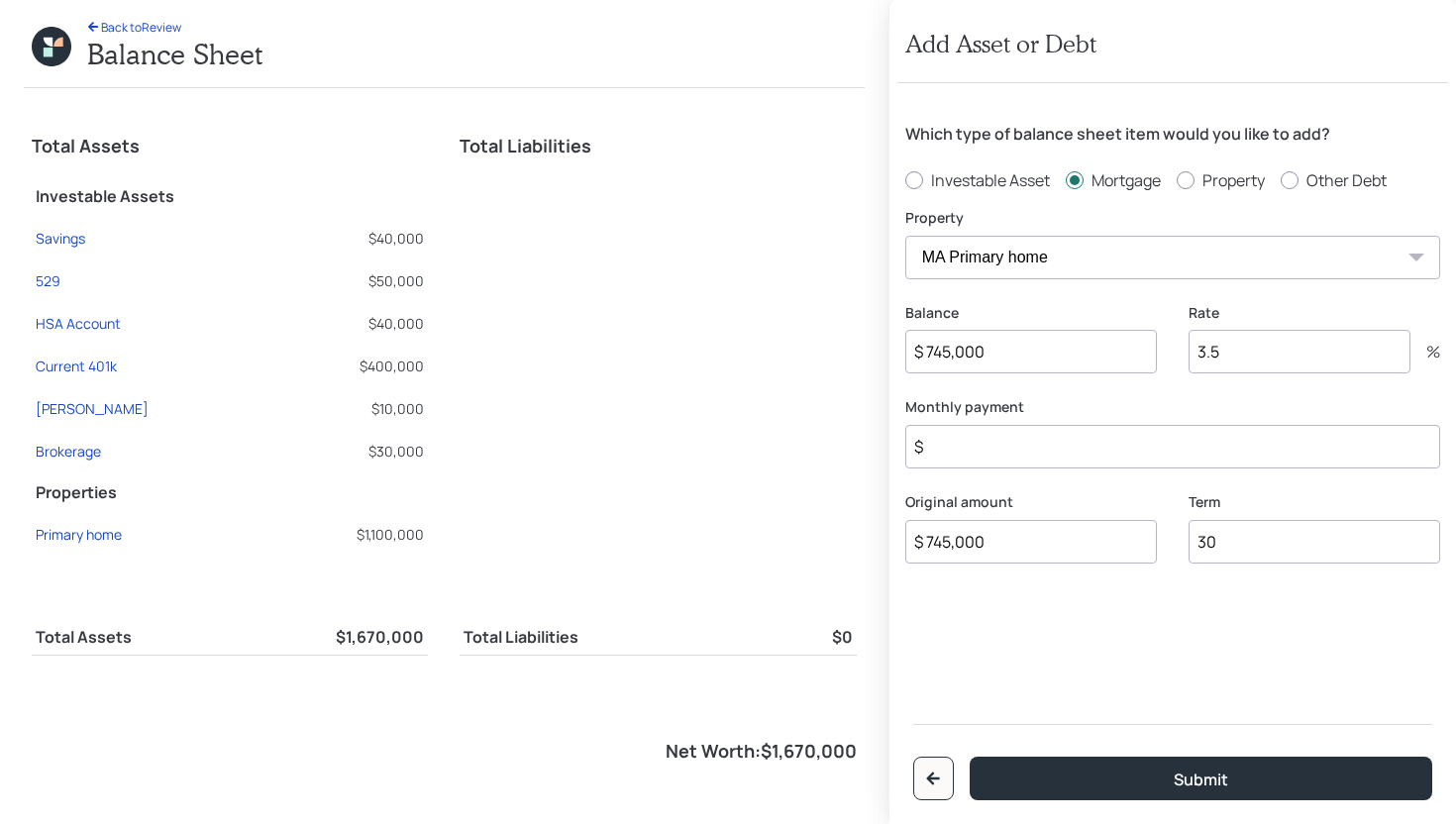 type on "30" 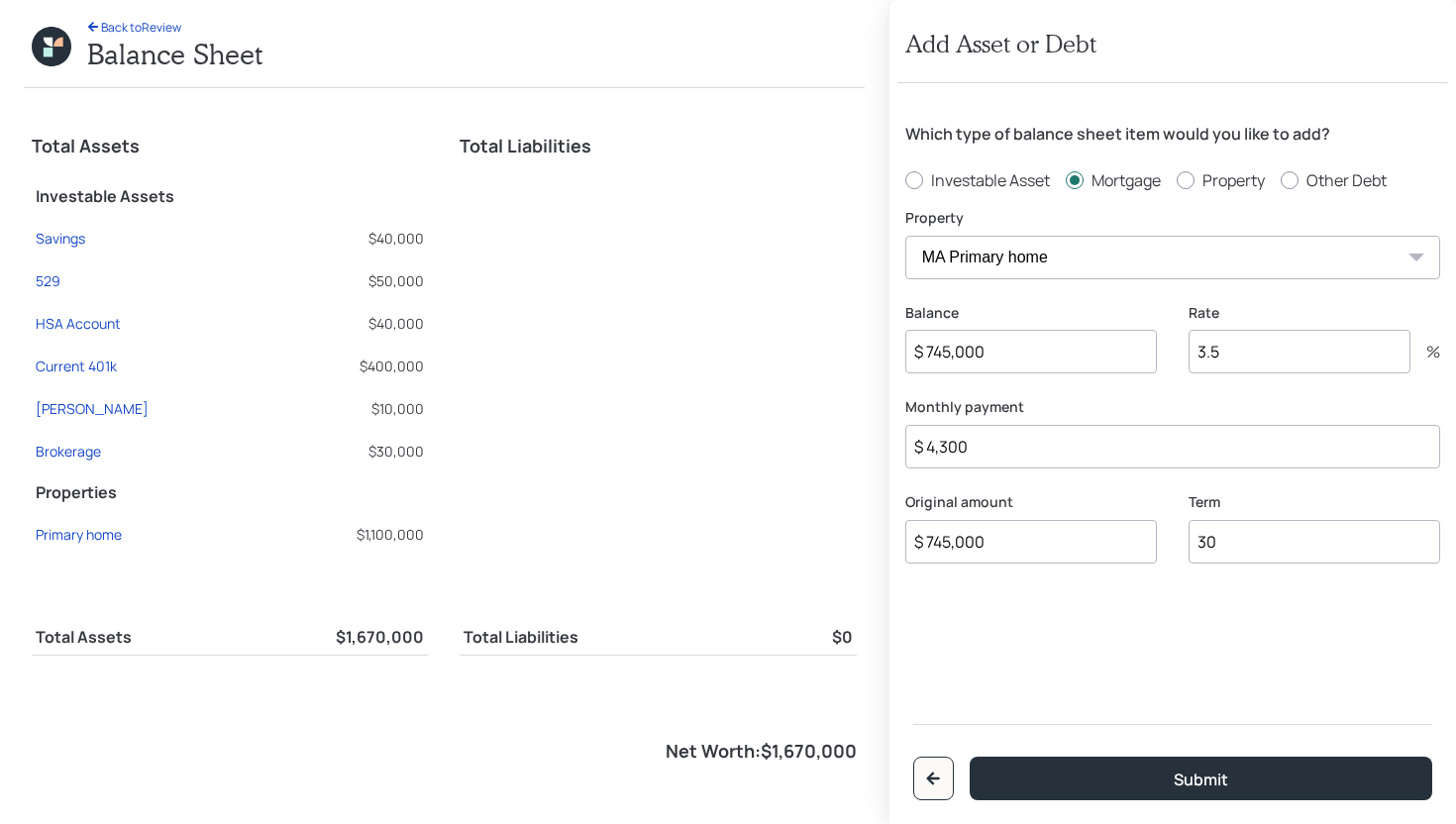type on "$ 4,300" 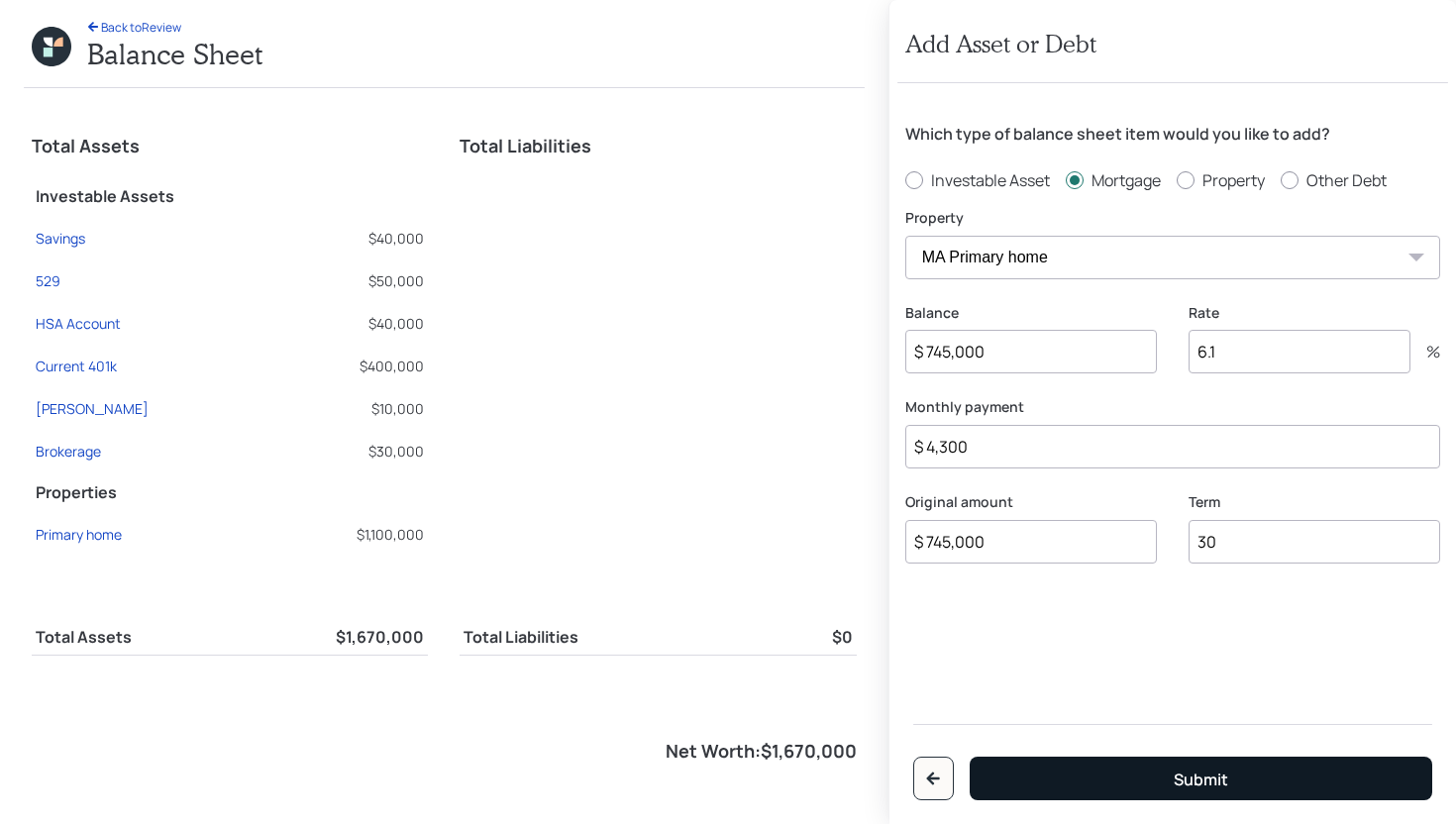 type on "6.1" 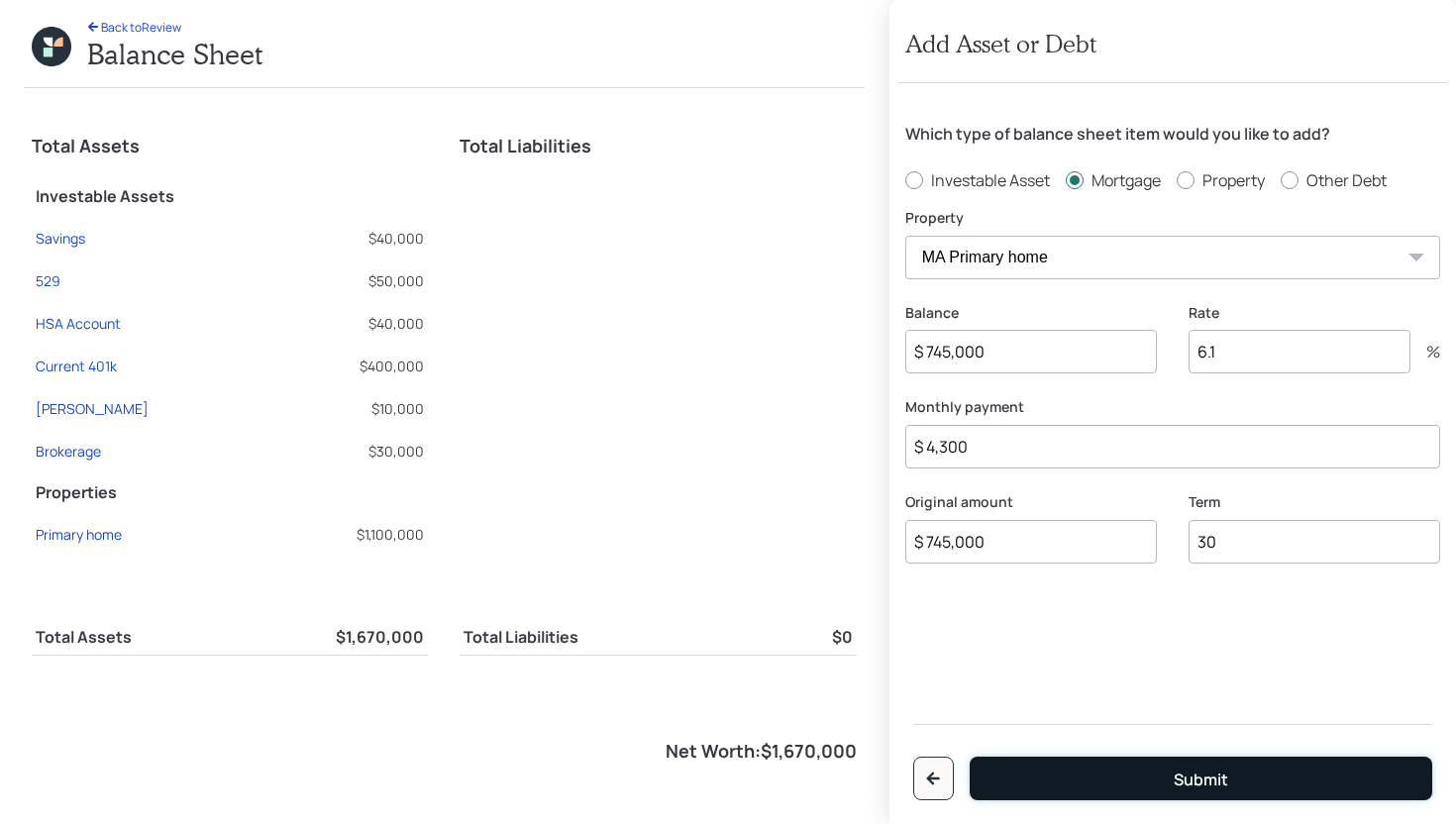 click on "Submit" at bounding box center (1200, 779) 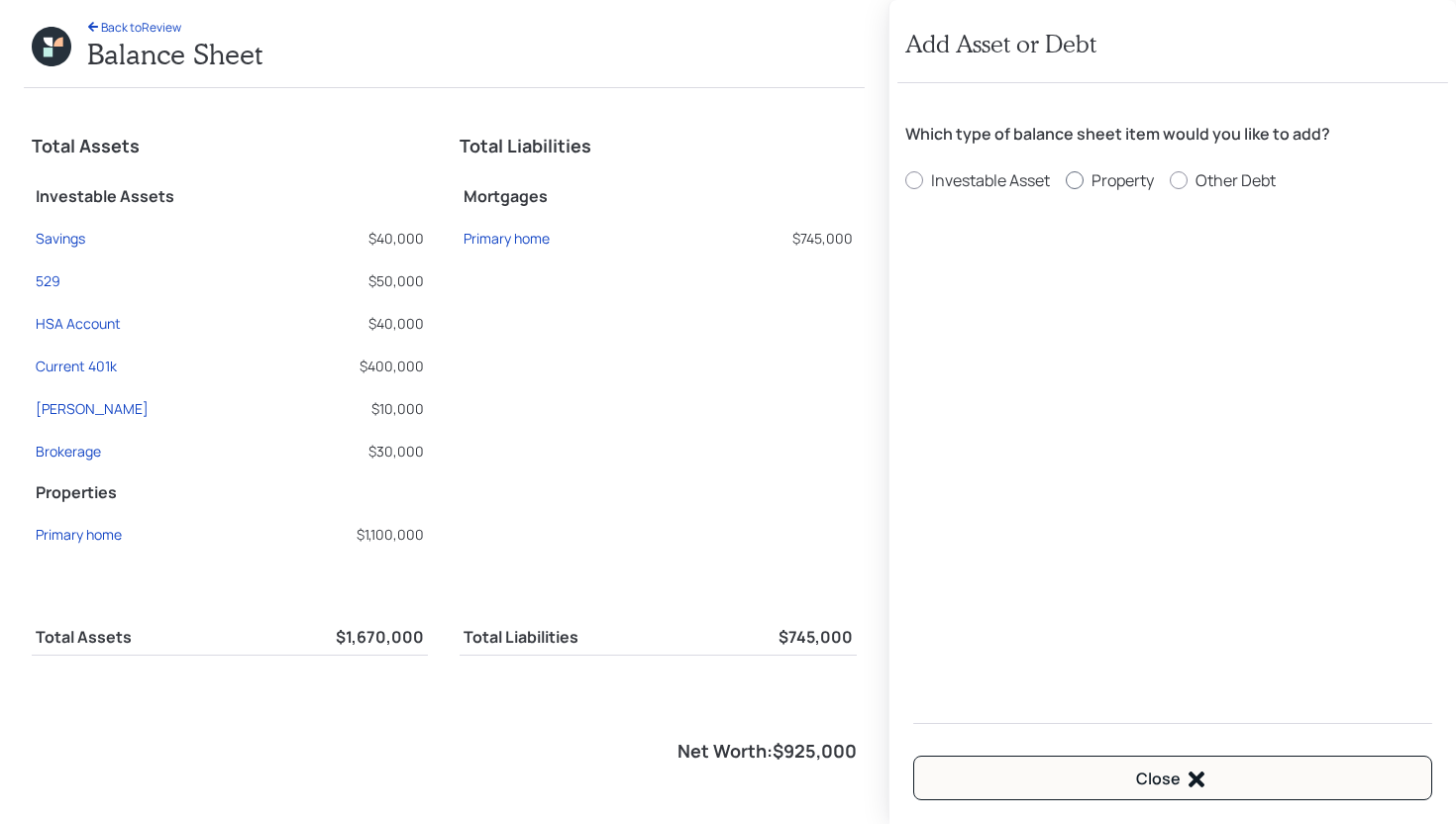 click on "Property" at bounding box center [1122, 180] 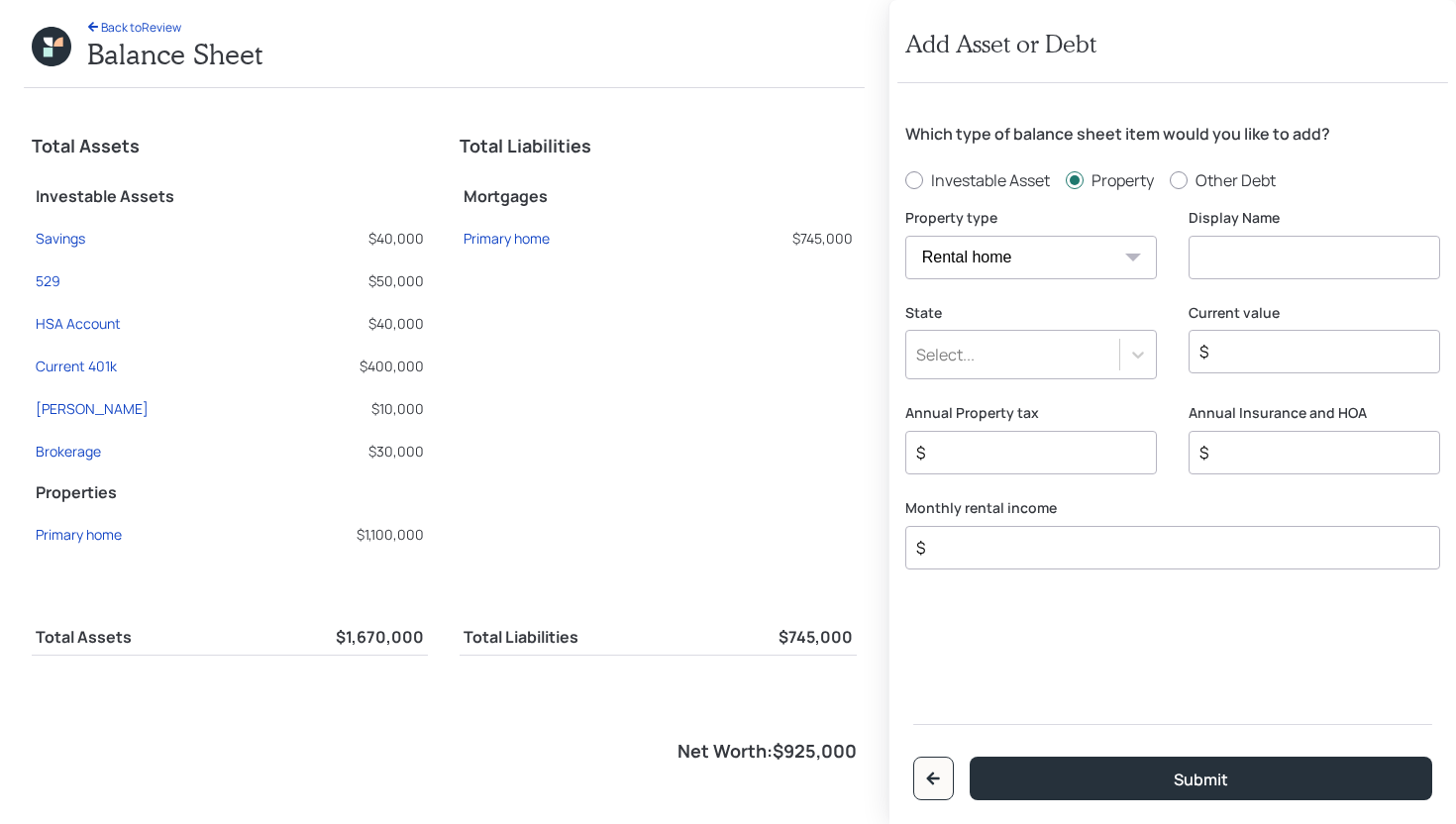 click at bounding box center (1314, 258) 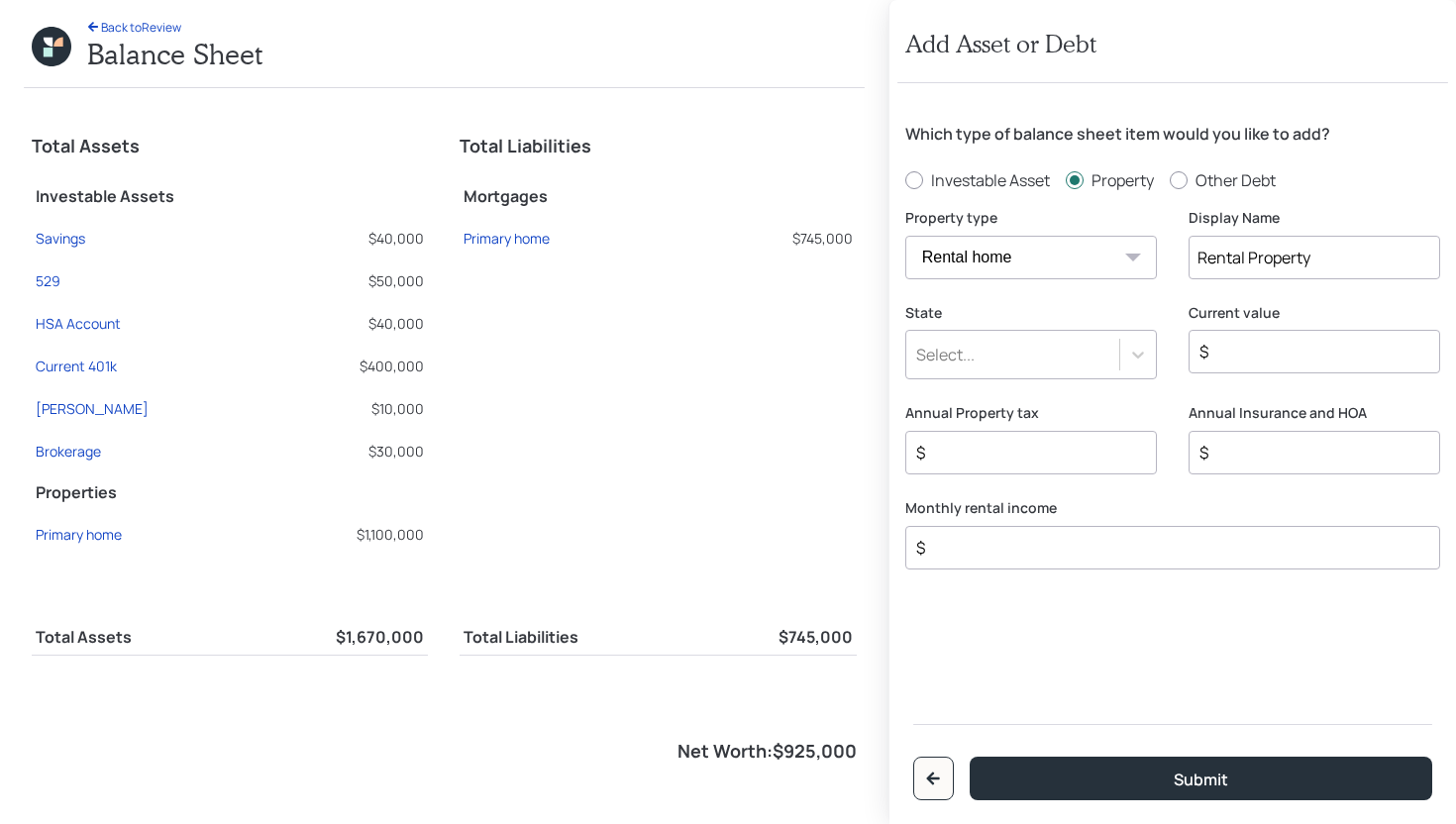 type on "Rental Property" 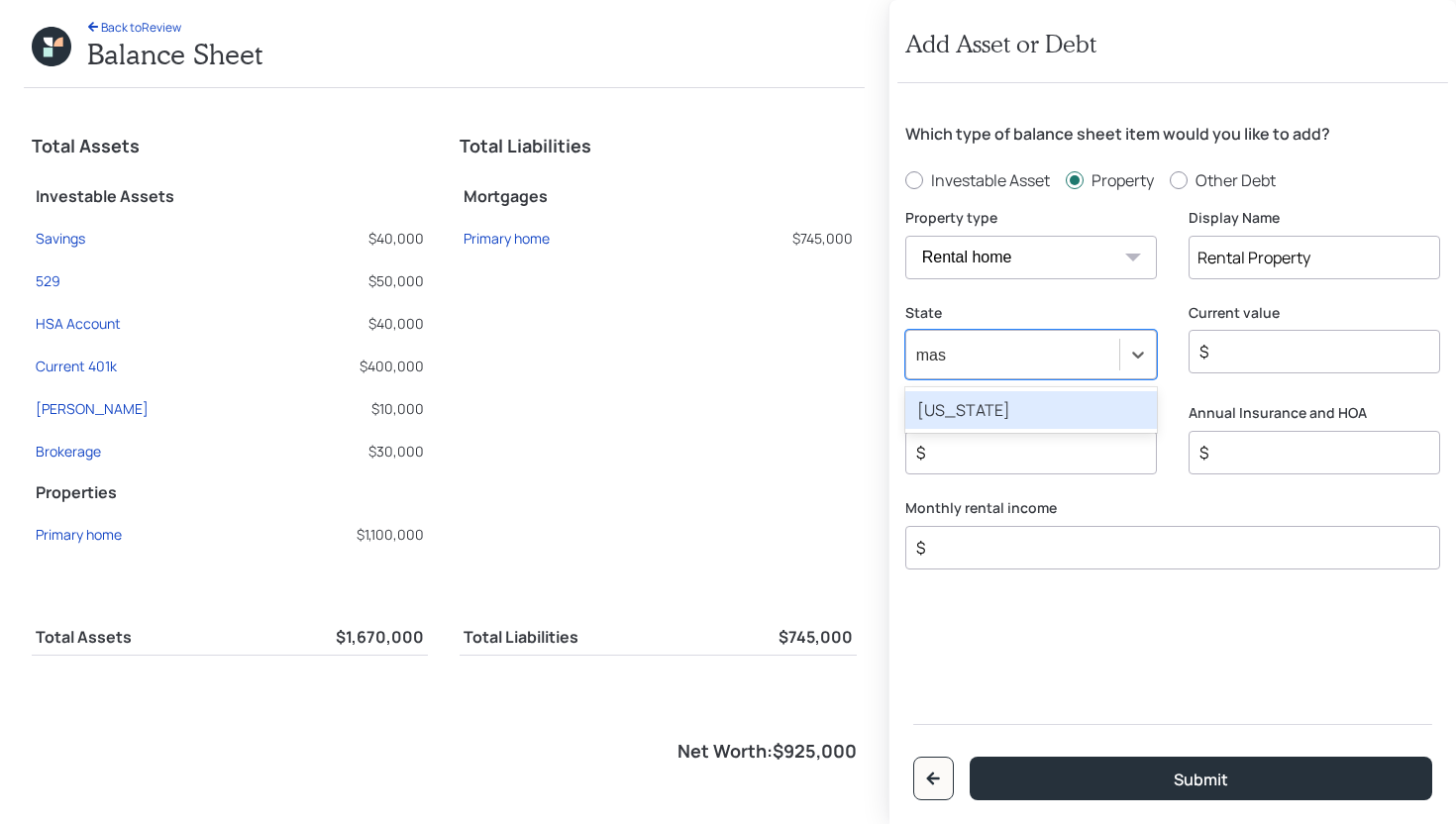 type on "mass" 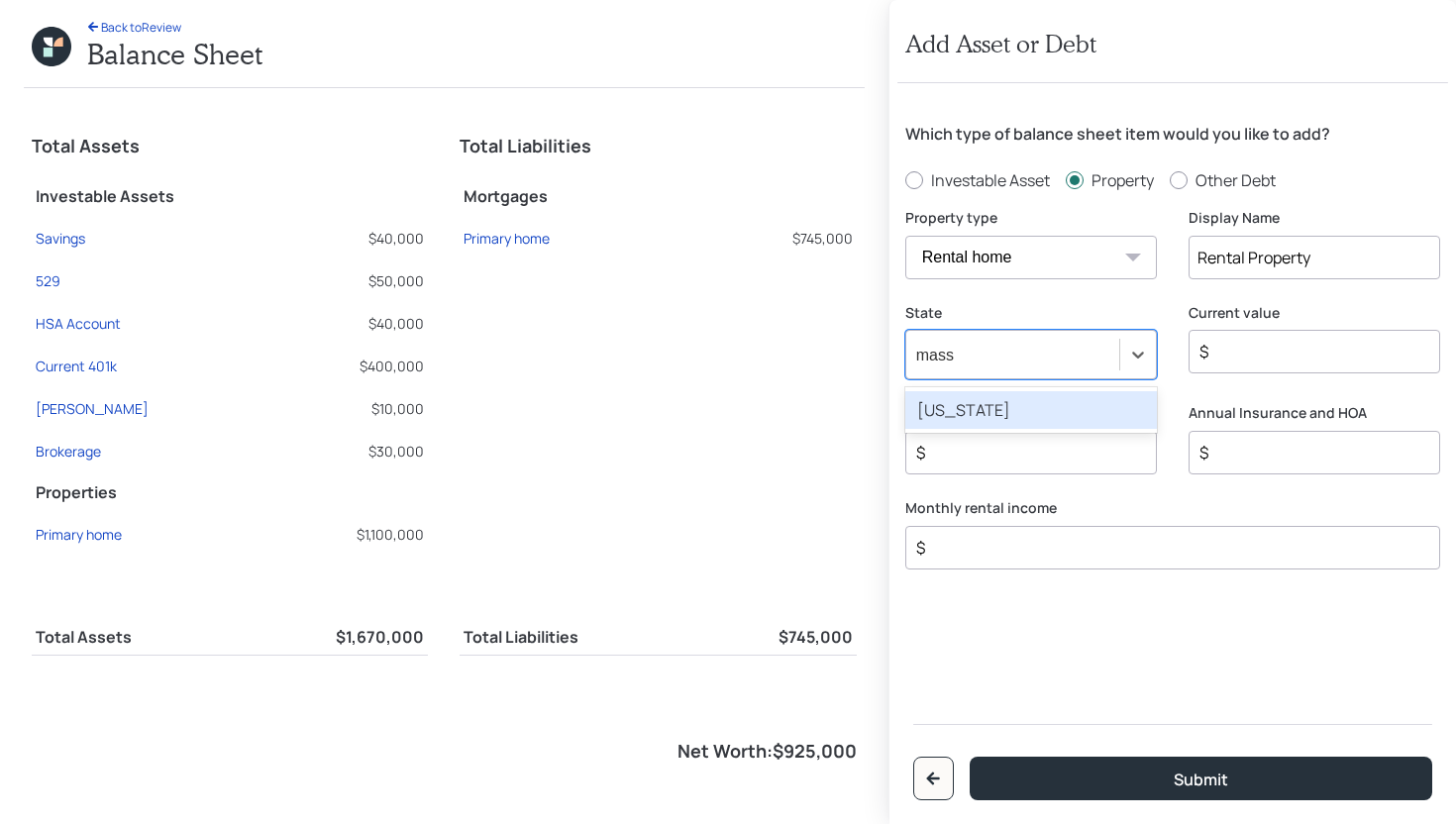 click on "Massachusetts" at bounding box center [1031, 410] 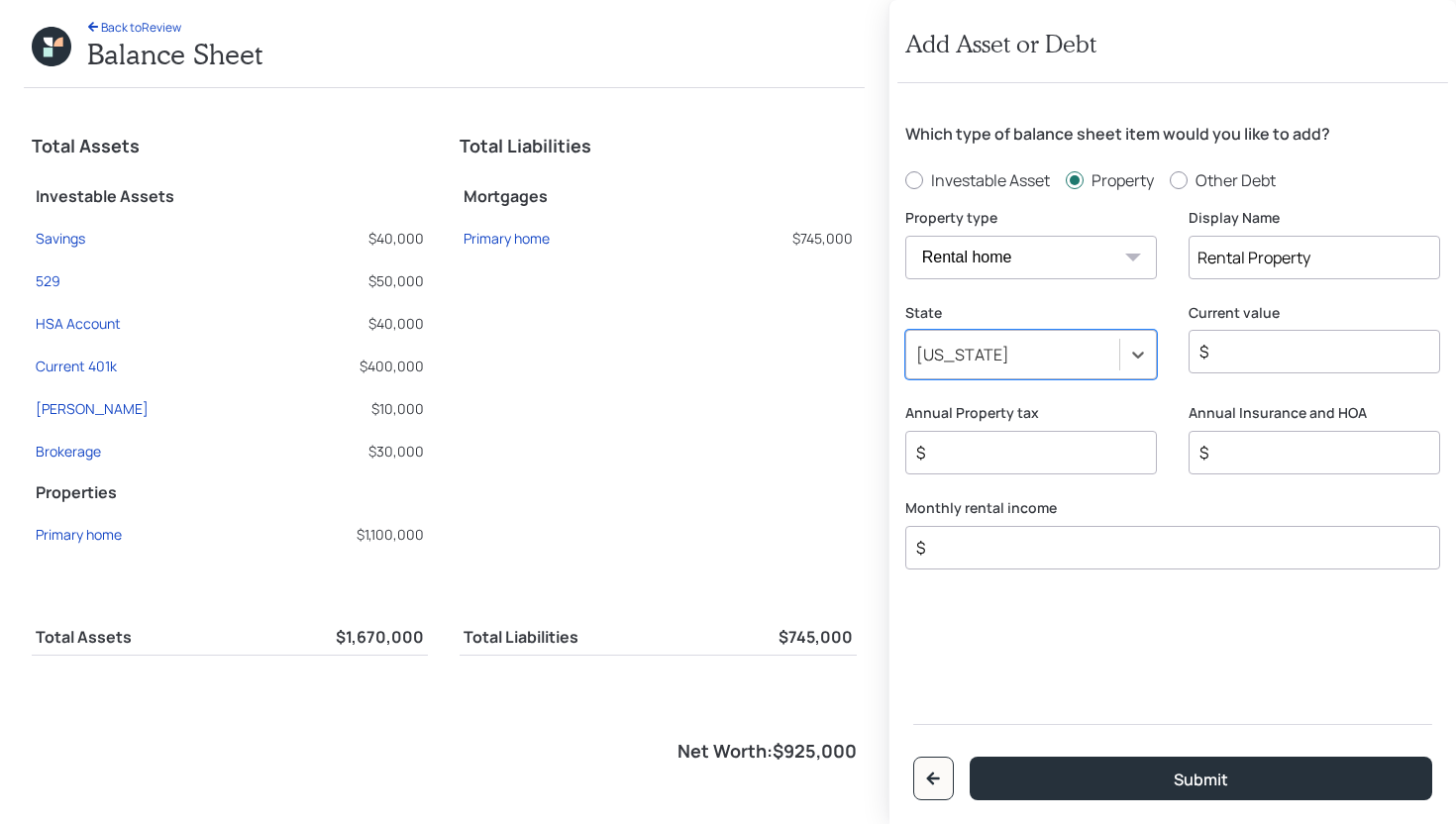 click on "$" at bounding box center (1306, 352) 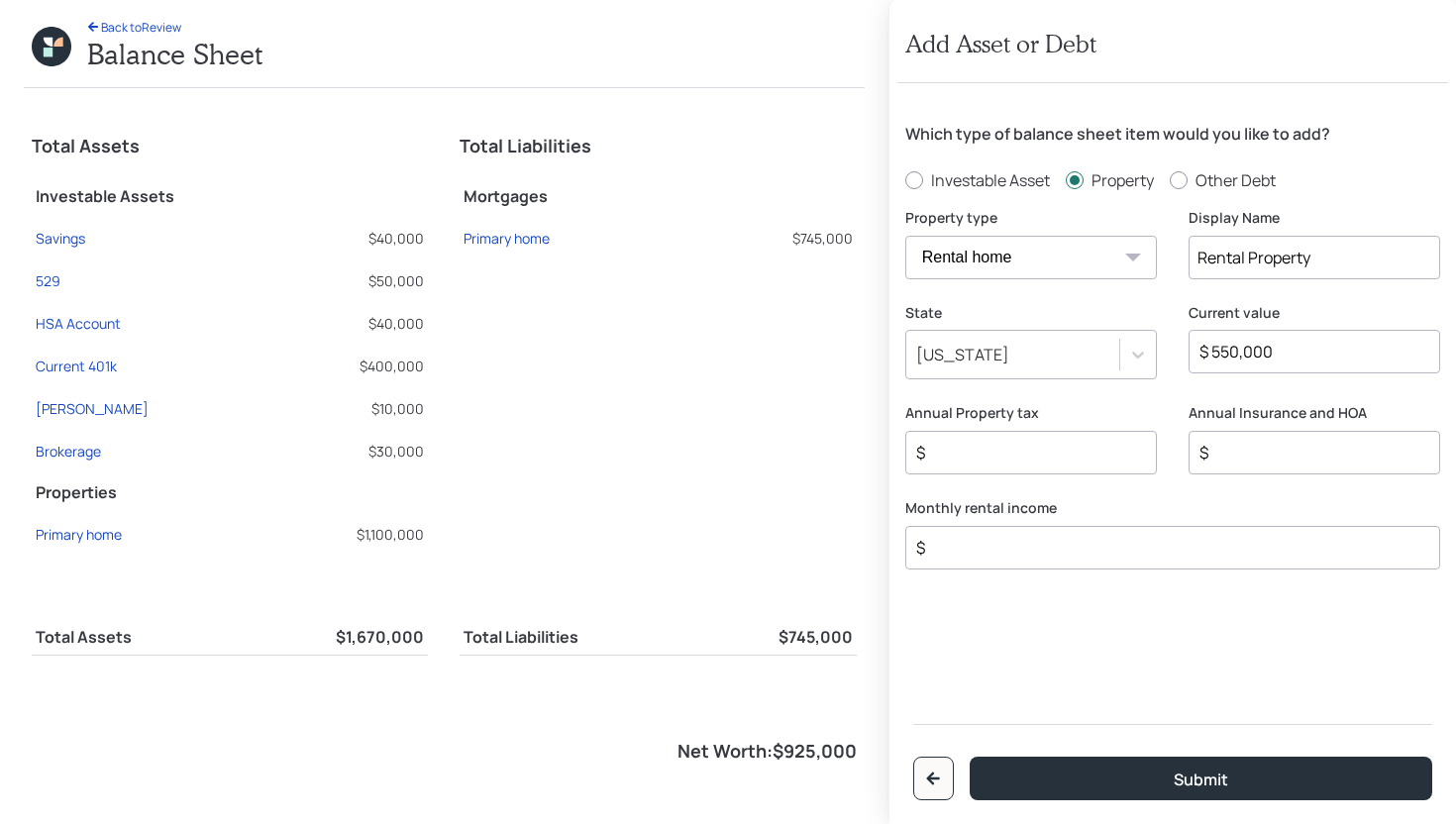 type on "$ 550,000" 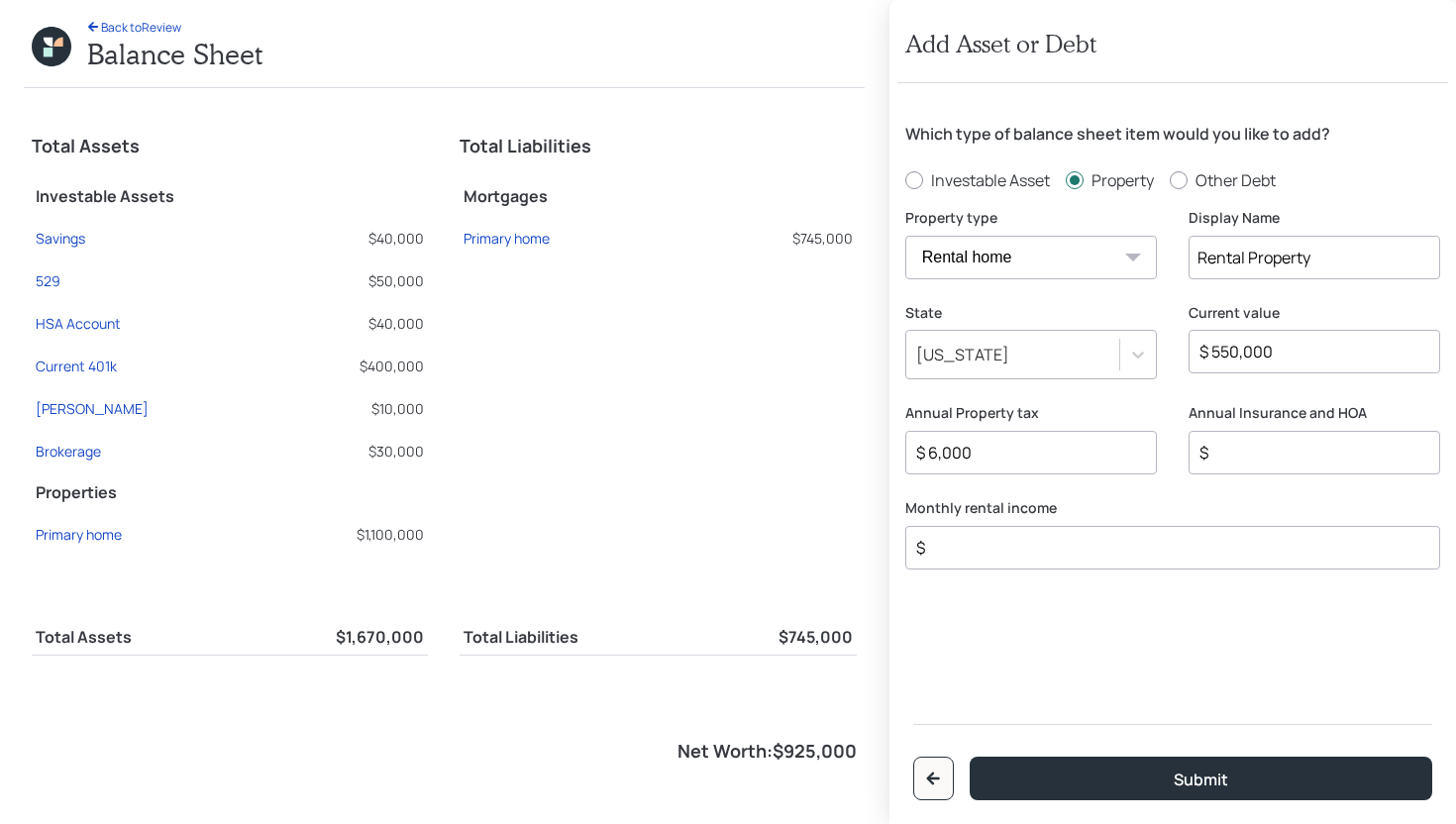 type on "$ 6,000" 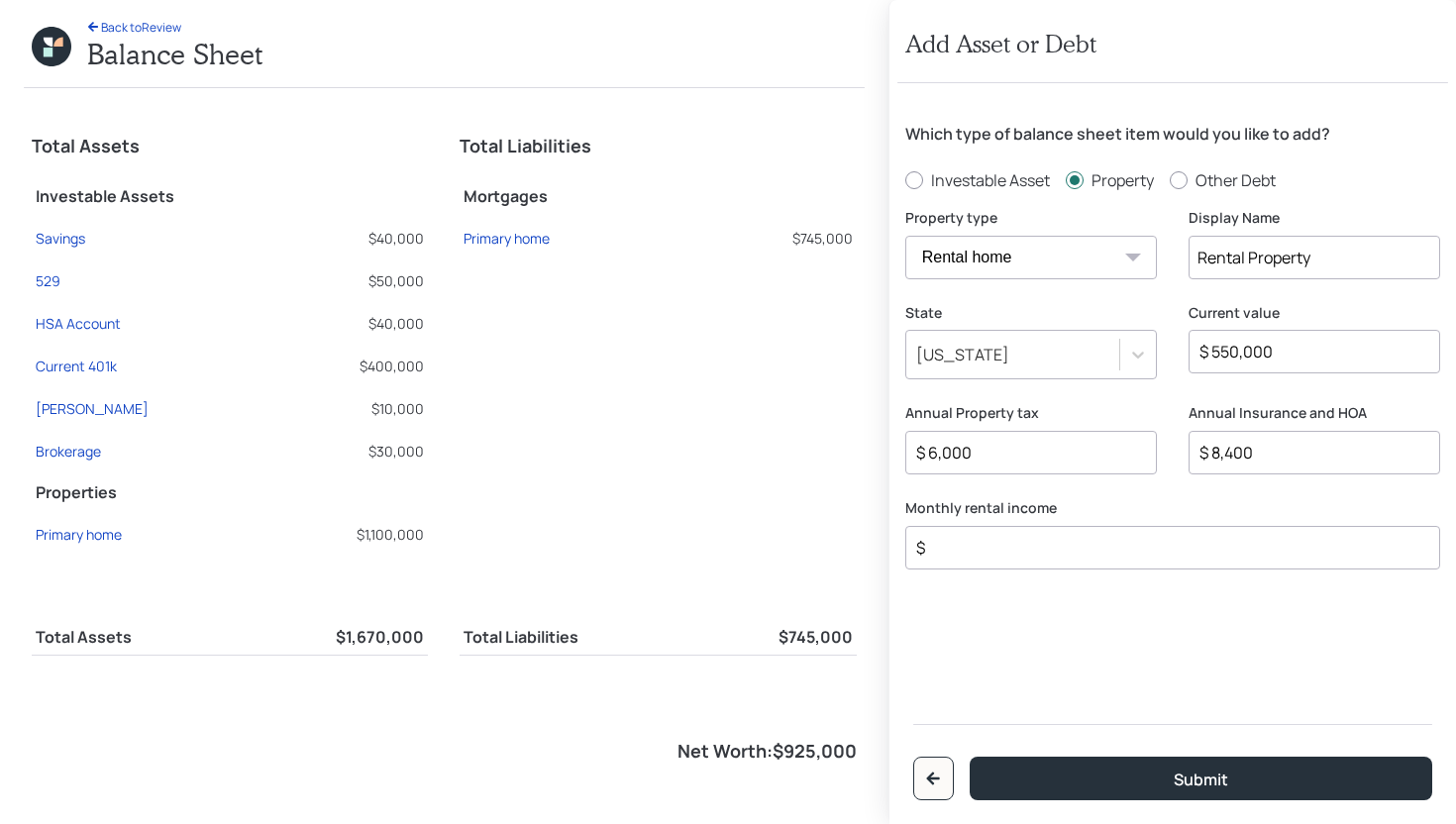 type on "$ 8,400" 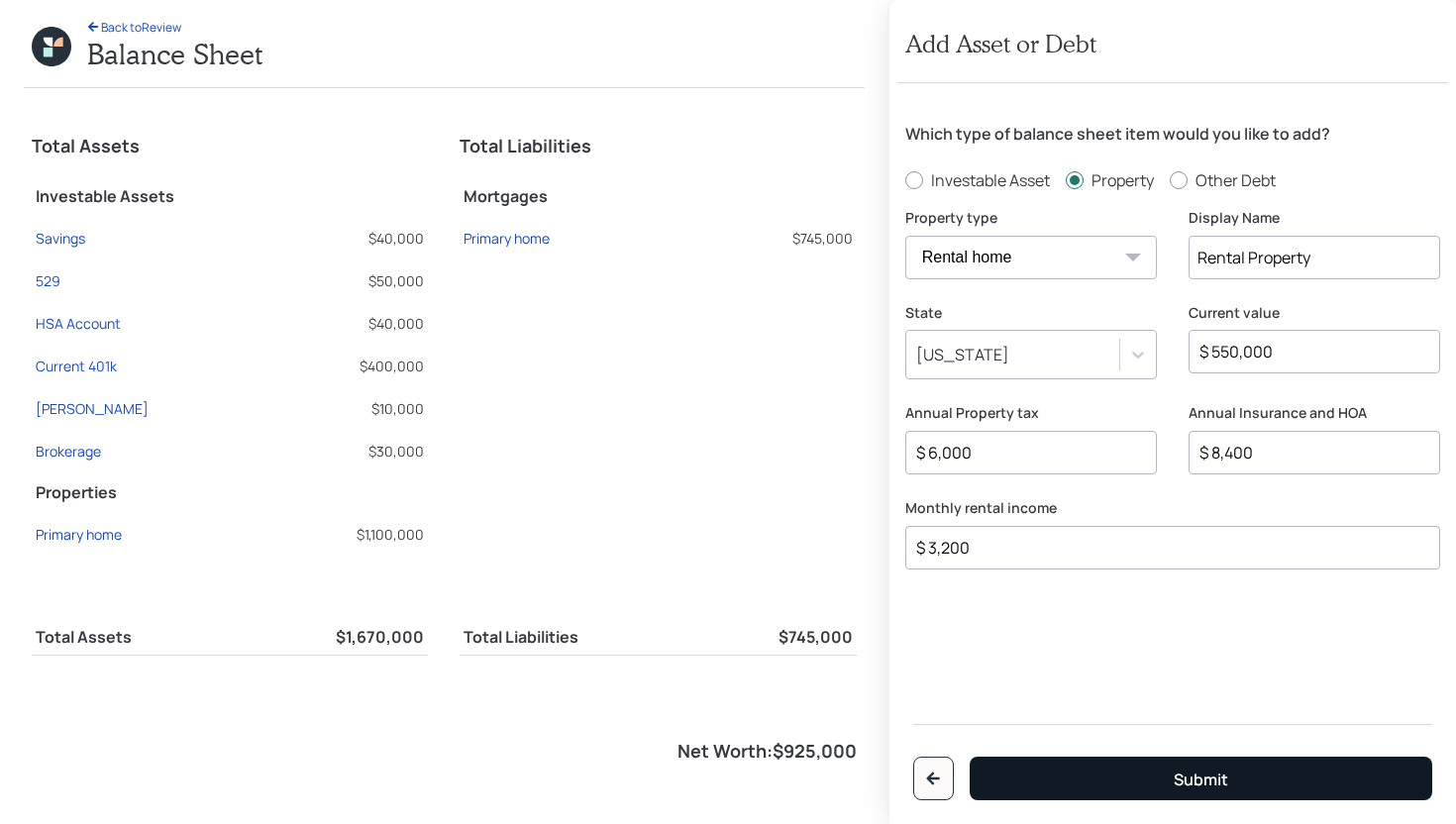 type on "$ 3,200" 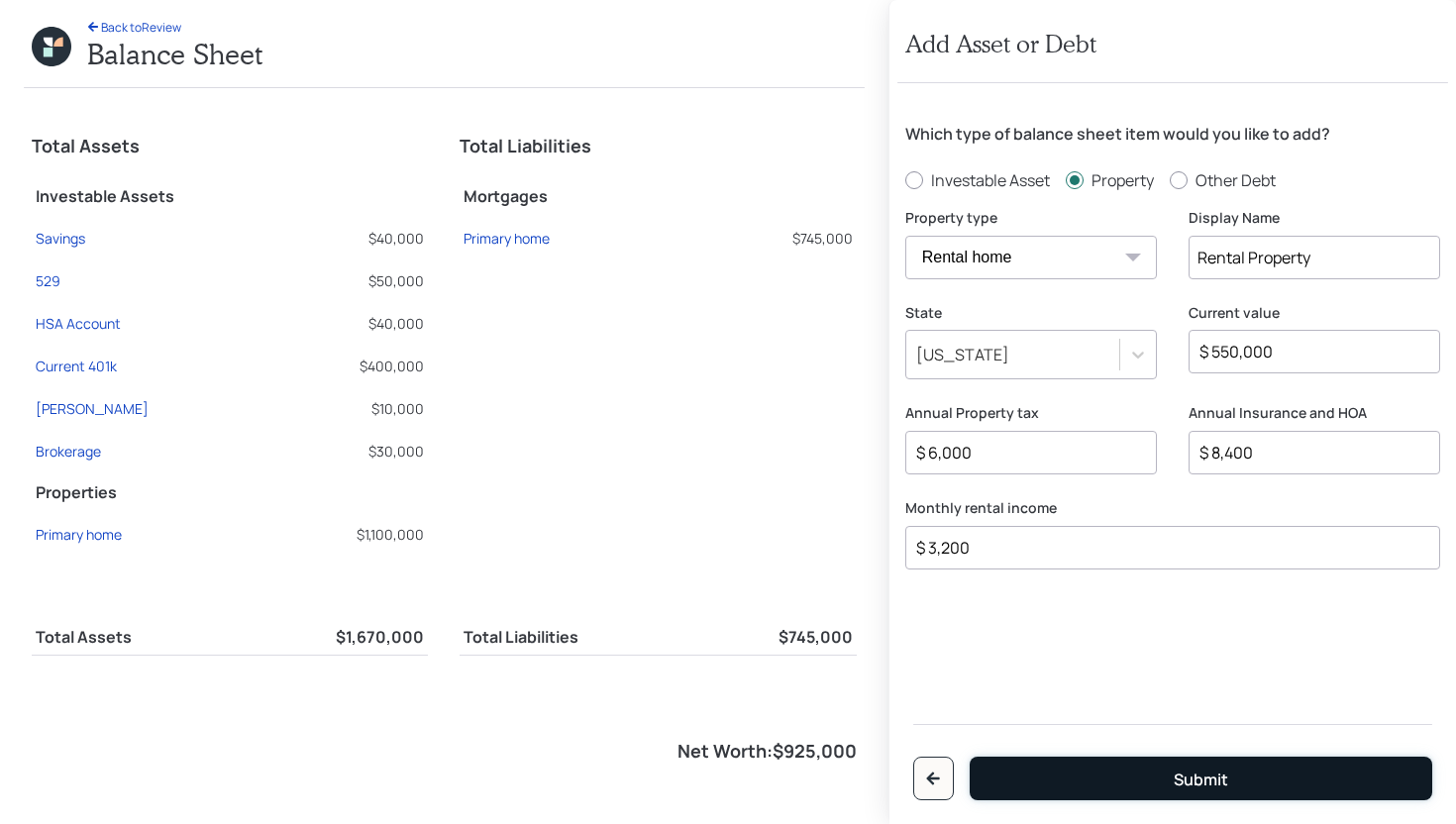 click on "Submit" at bounding box center [1200, 778] 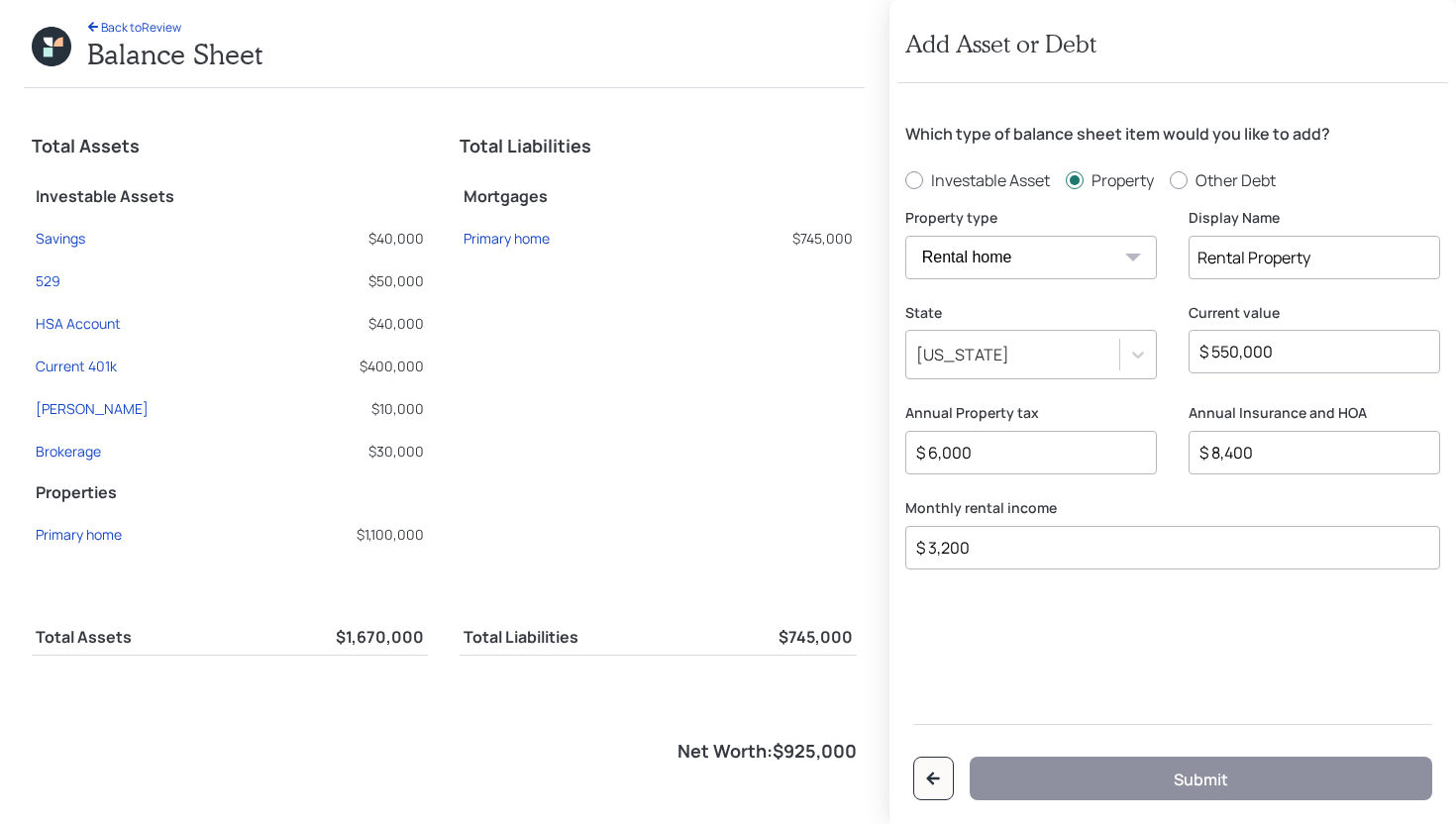 radio on "false" 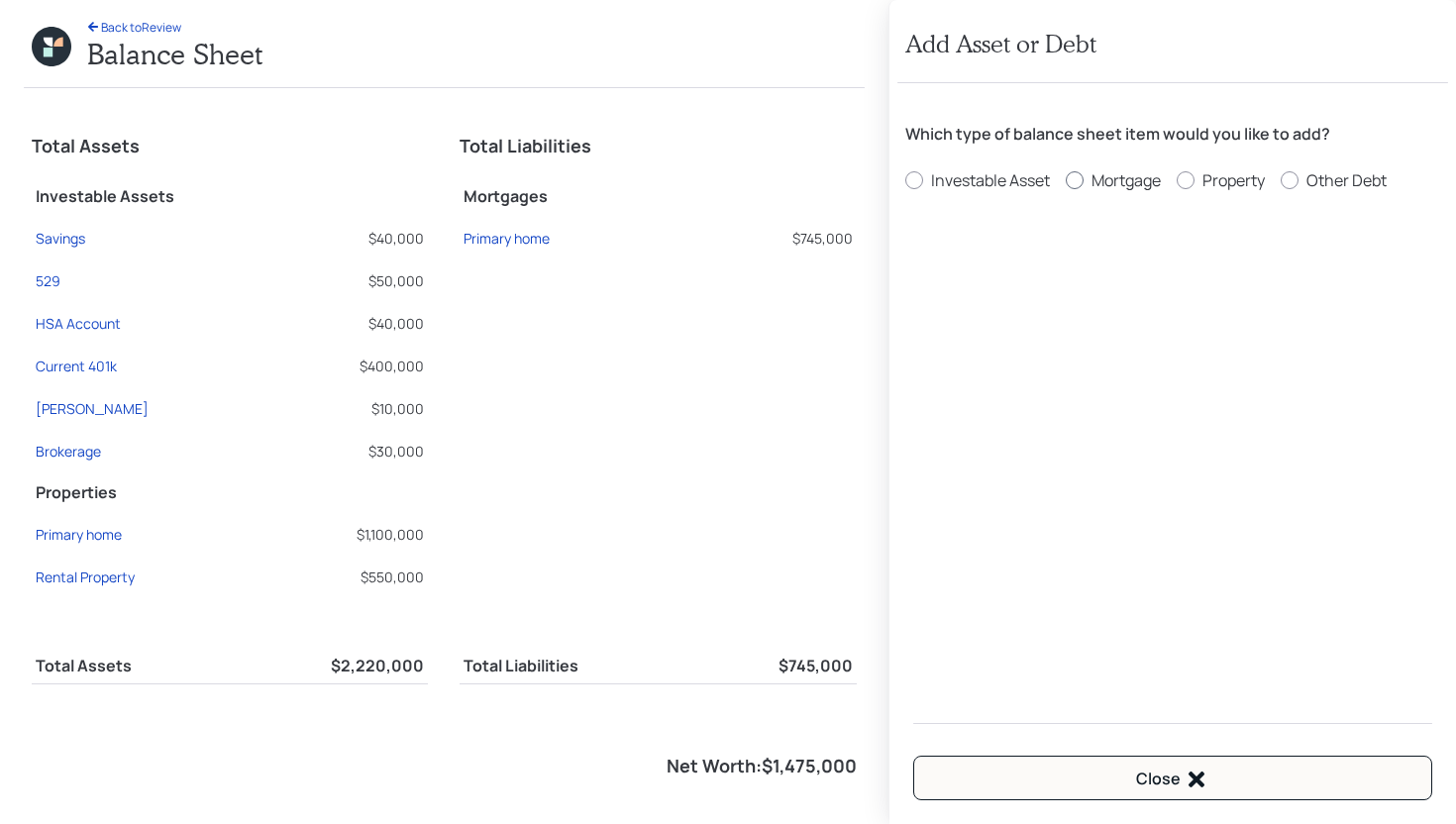 click on "Mortgage" at bounding box center (1113, 180) 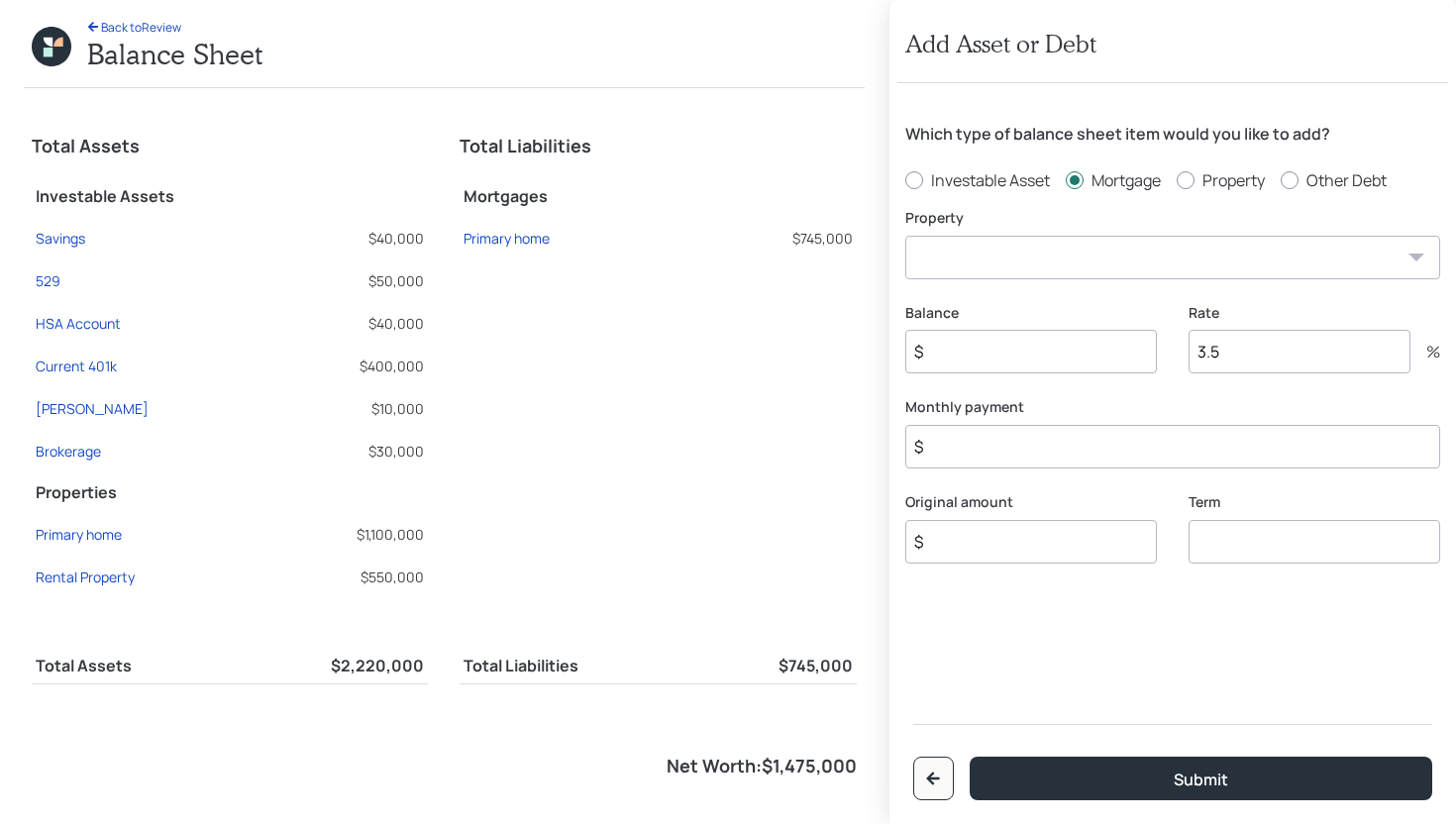click on "Rental Property" at bounding box center (1173, 258) 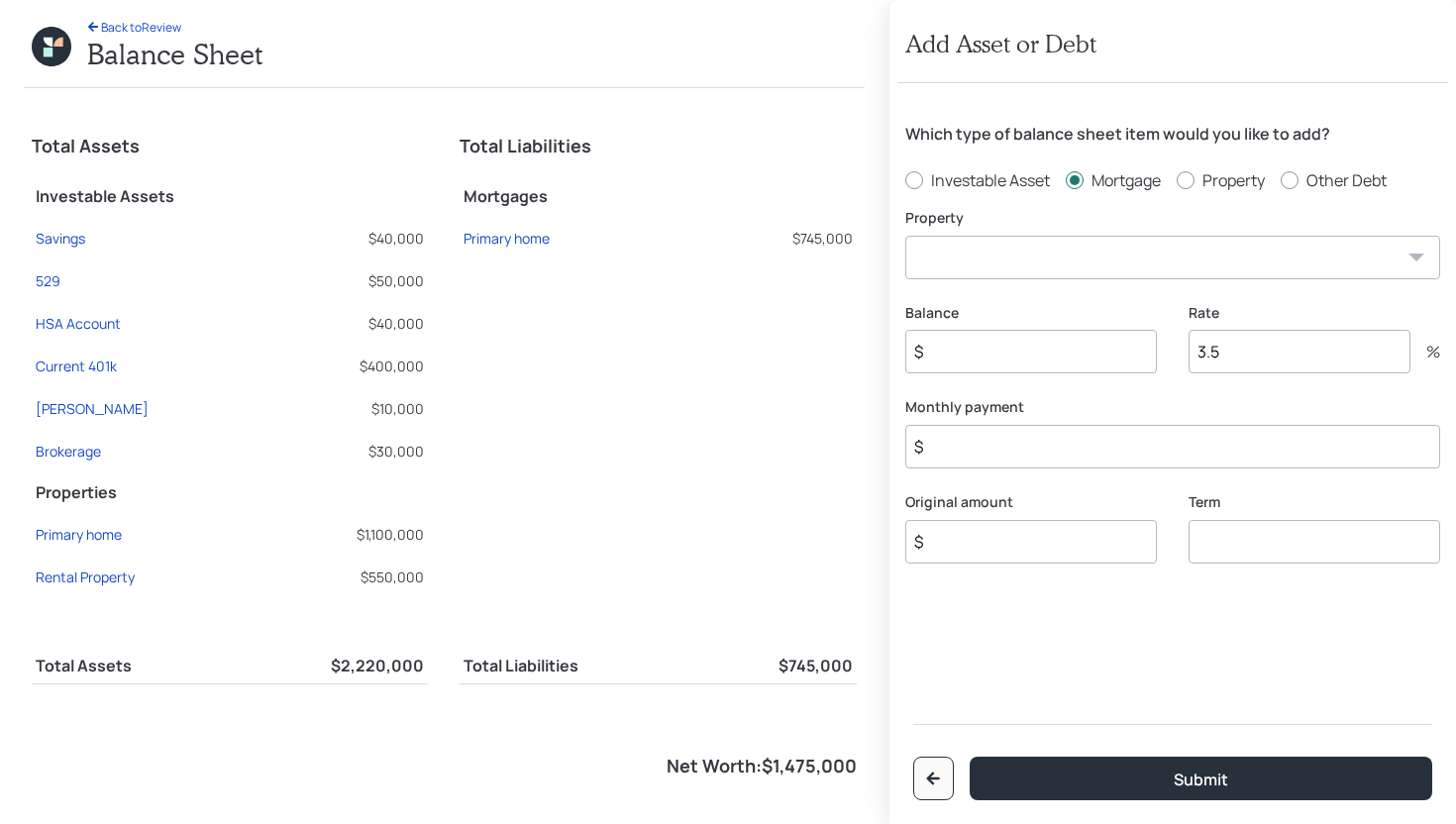 select on "97a4dc8b-afd1-4374-a9c6-a52b5dbd9dd0" 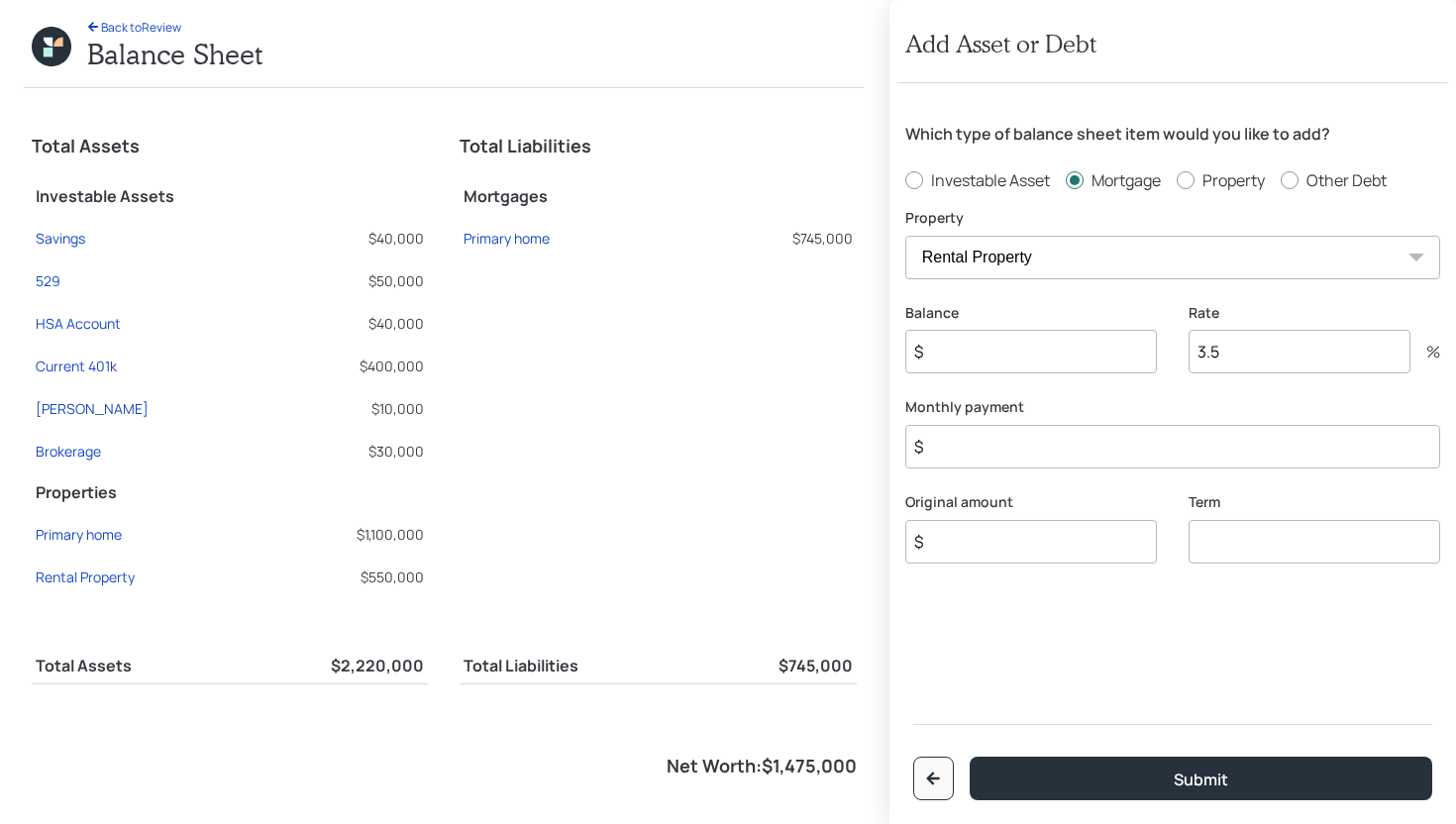 click on "$" at bounding box center (1031, 352) 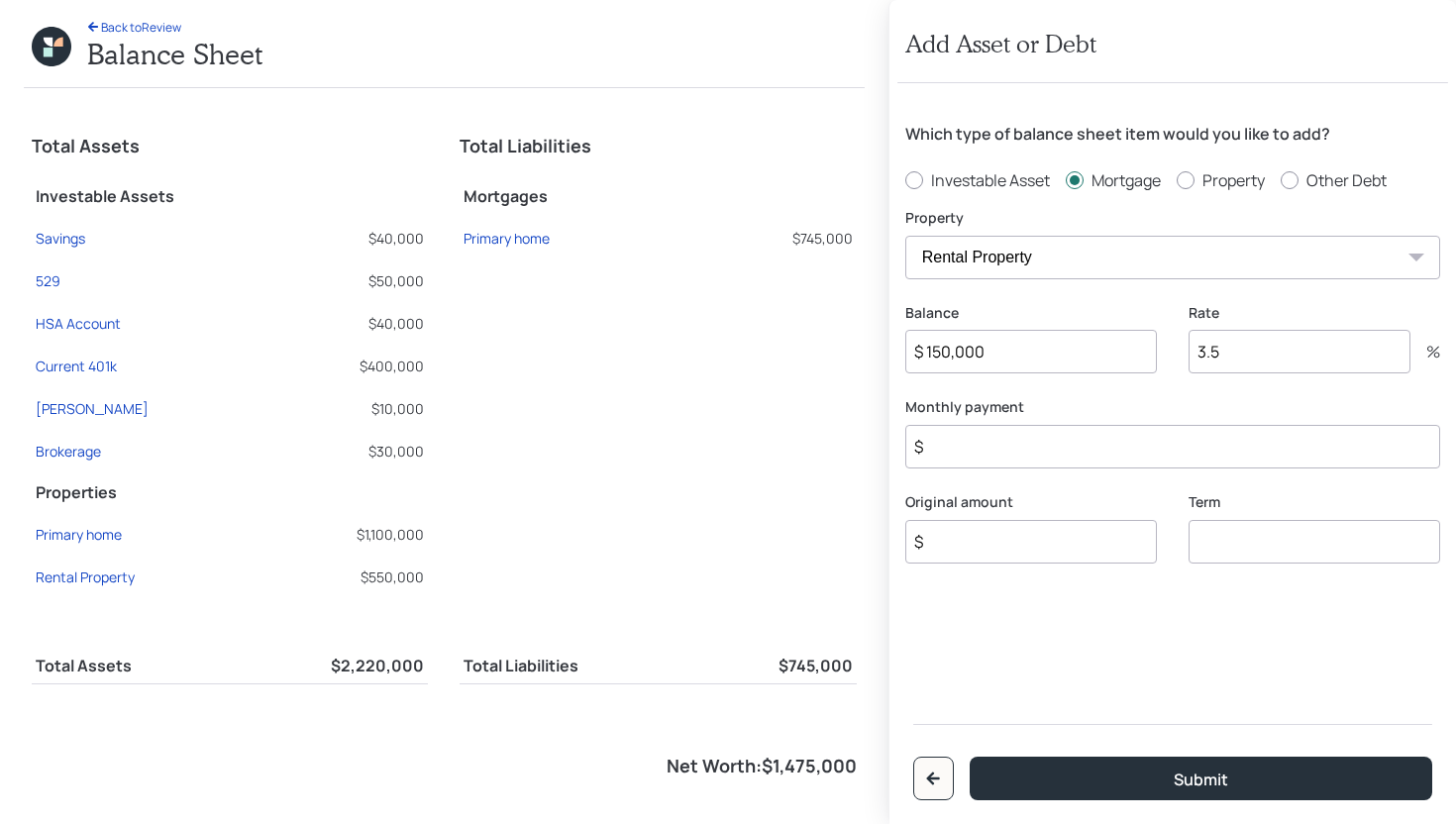type on "$ 150,000" 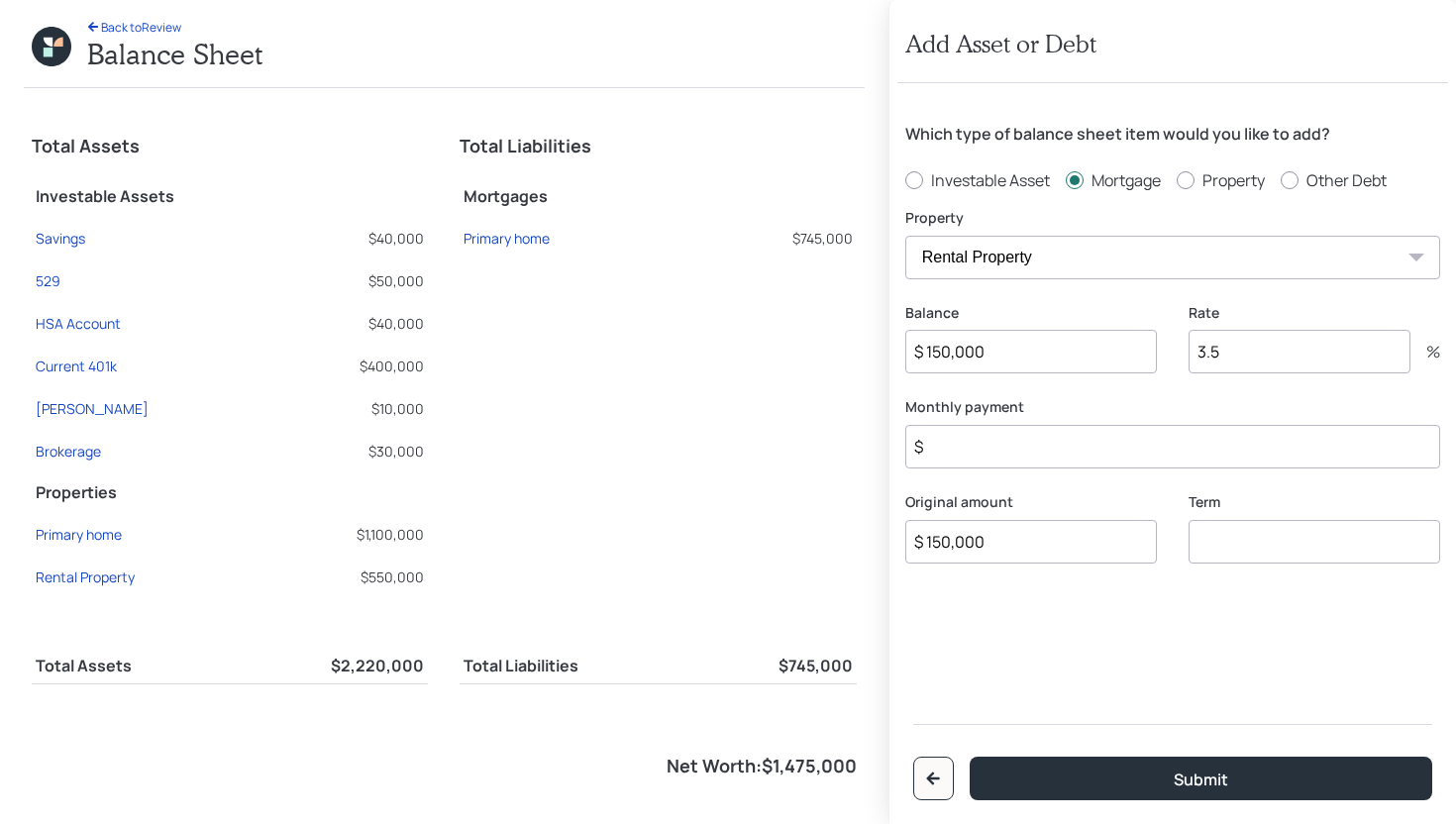 type on "$ 150,000" 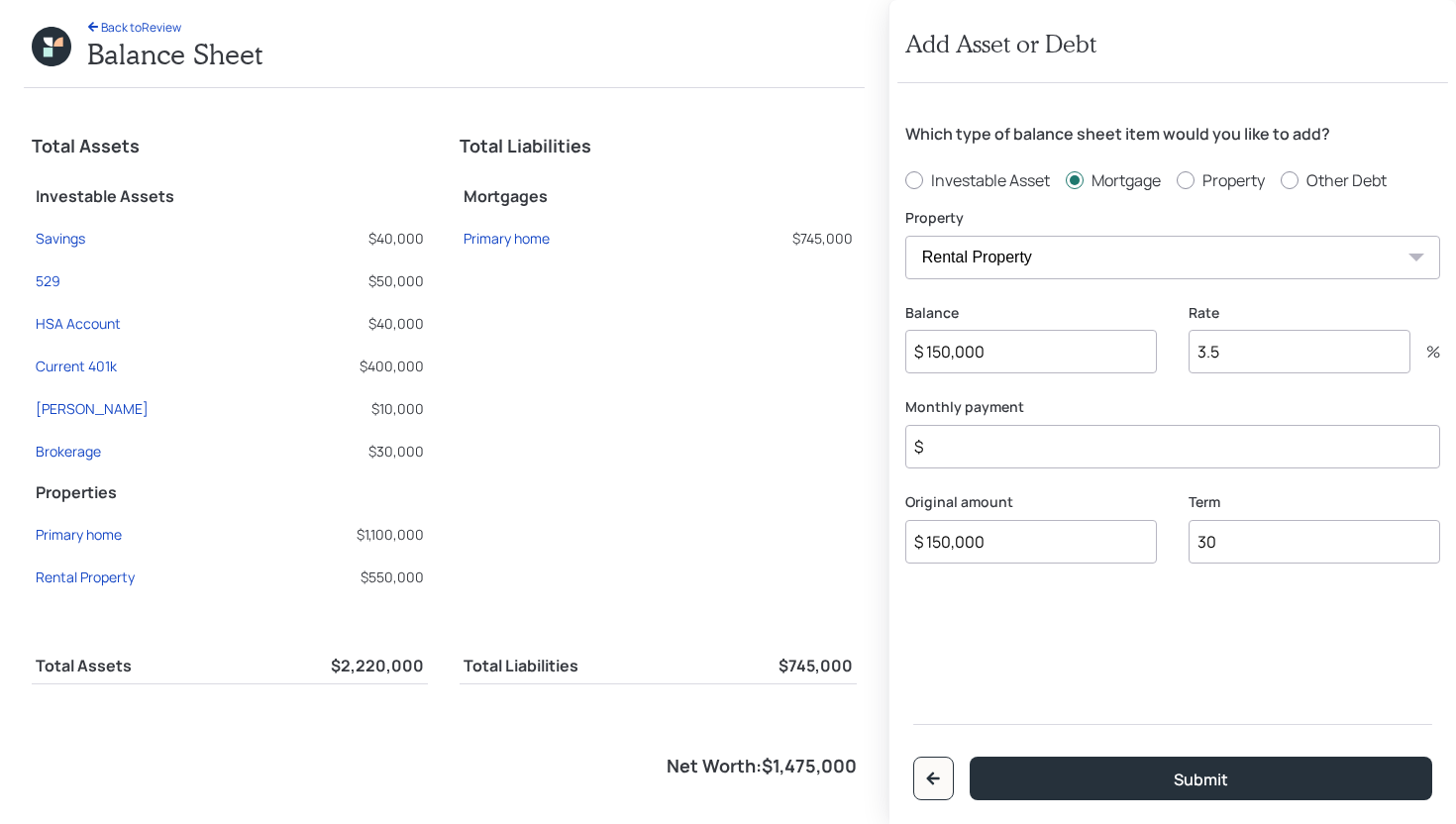 type on "30" 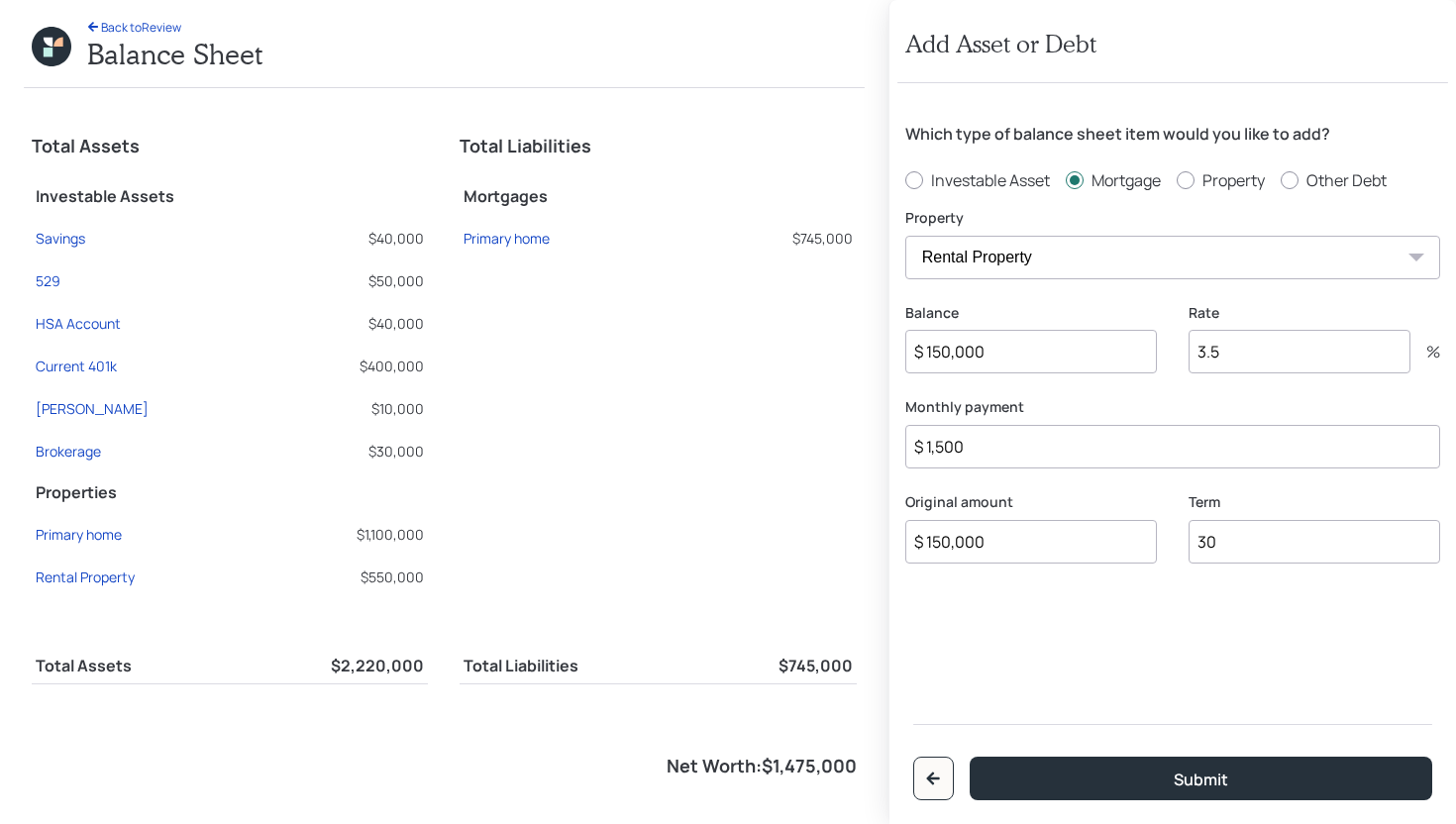 type on "$ 1,500" 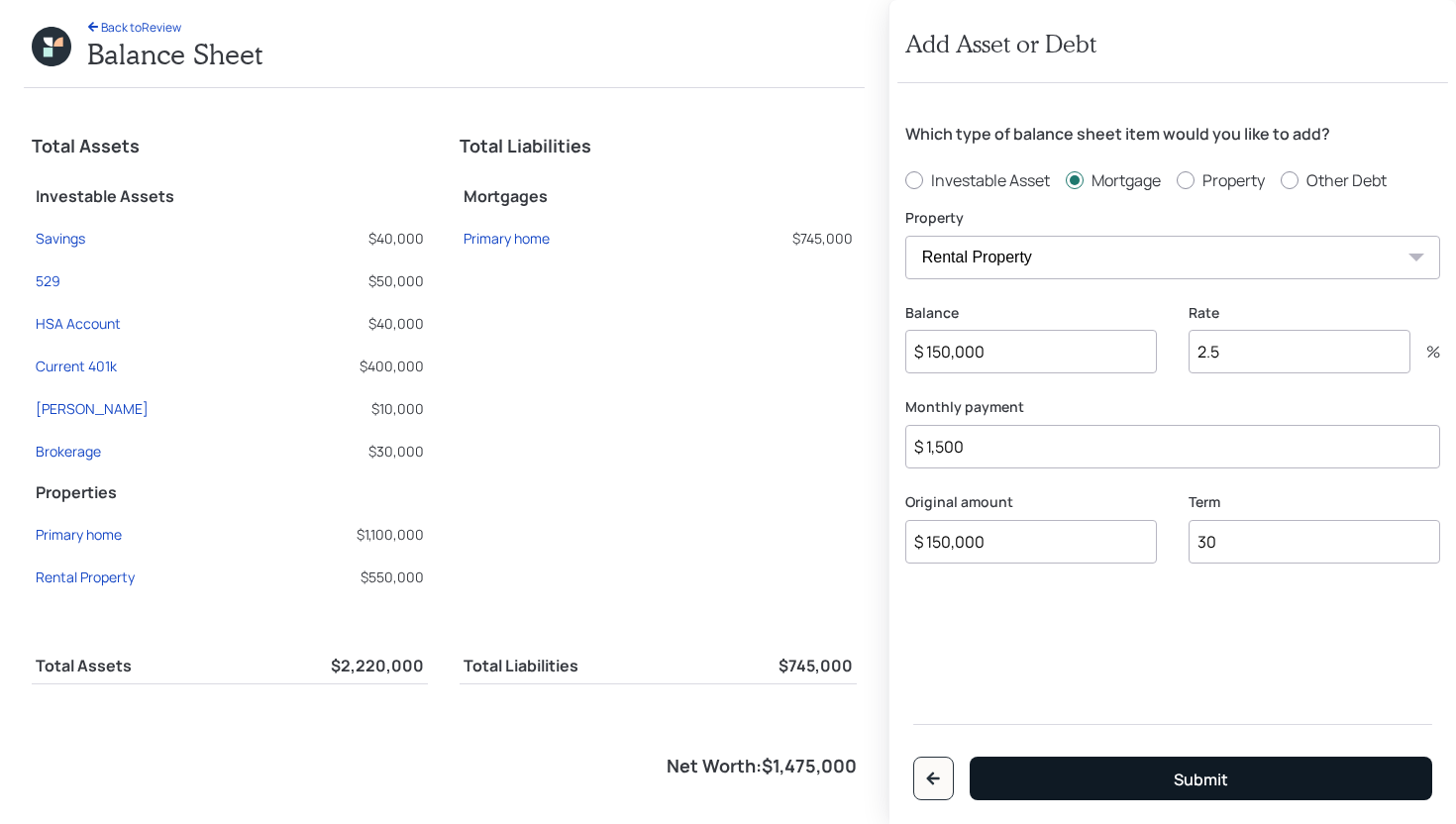 type on "2.5" 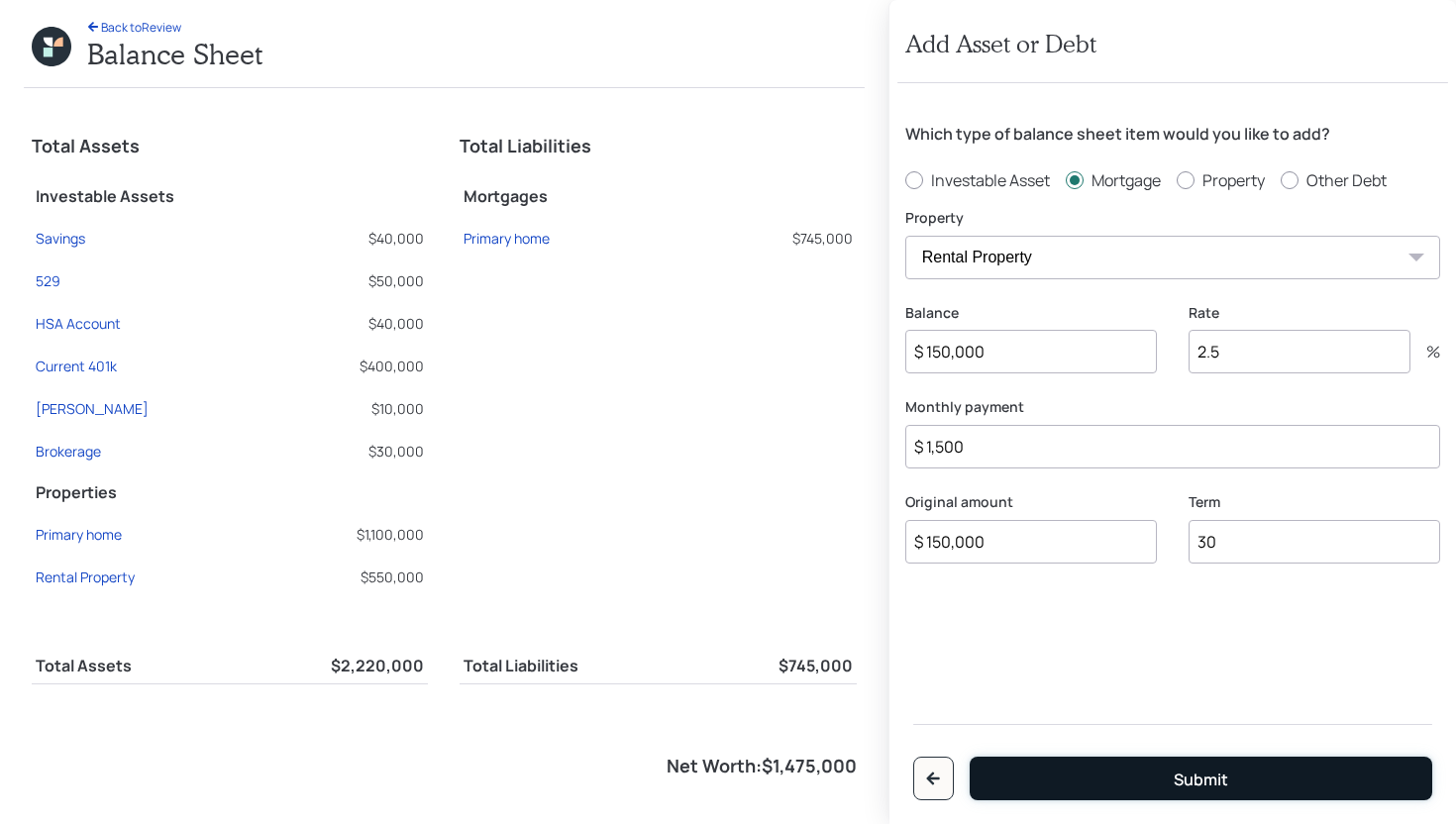 click on "Submit" at bounding box center [1200, 779] 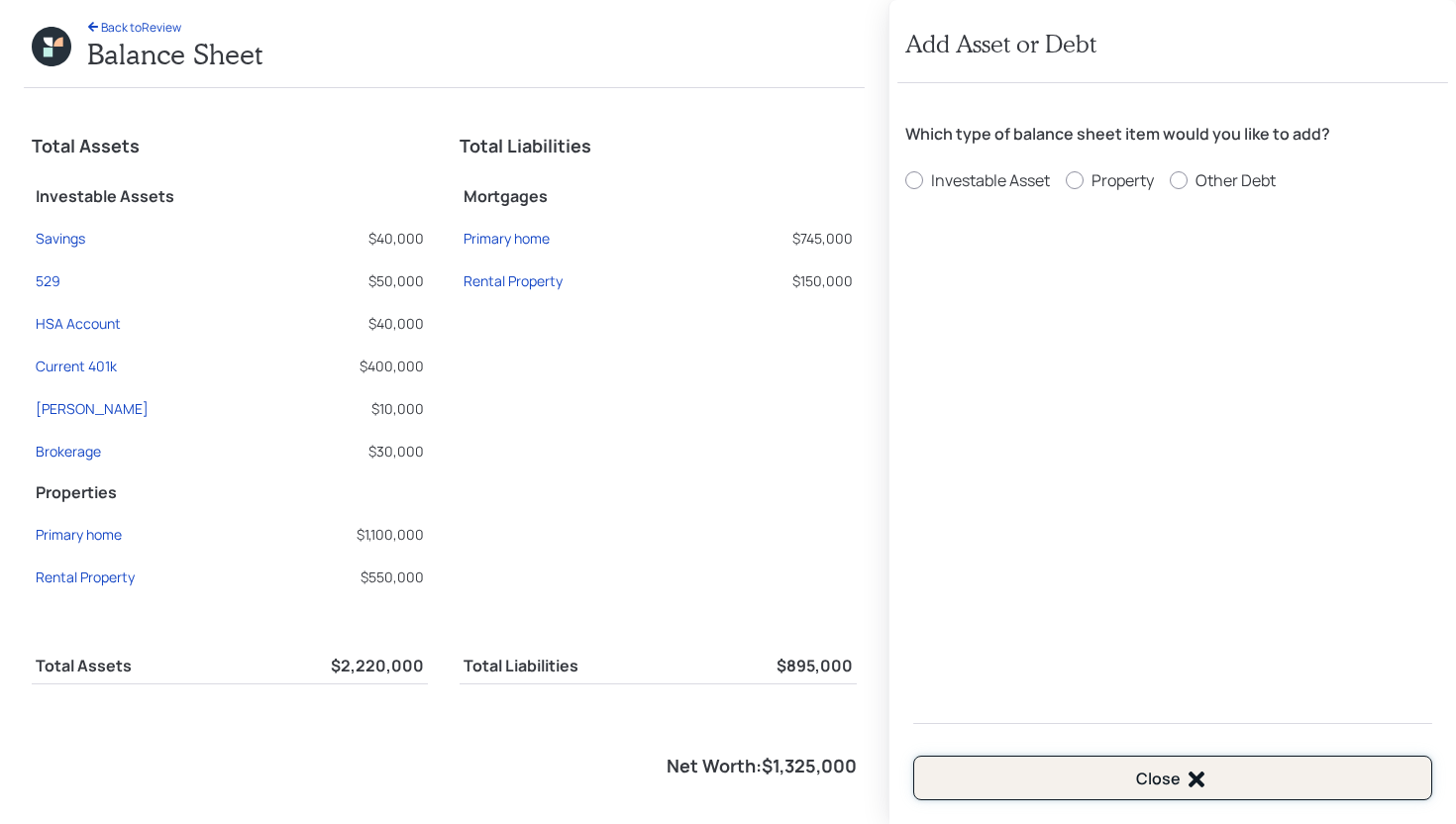 click on "Close" at bounding box center (1173, 777) 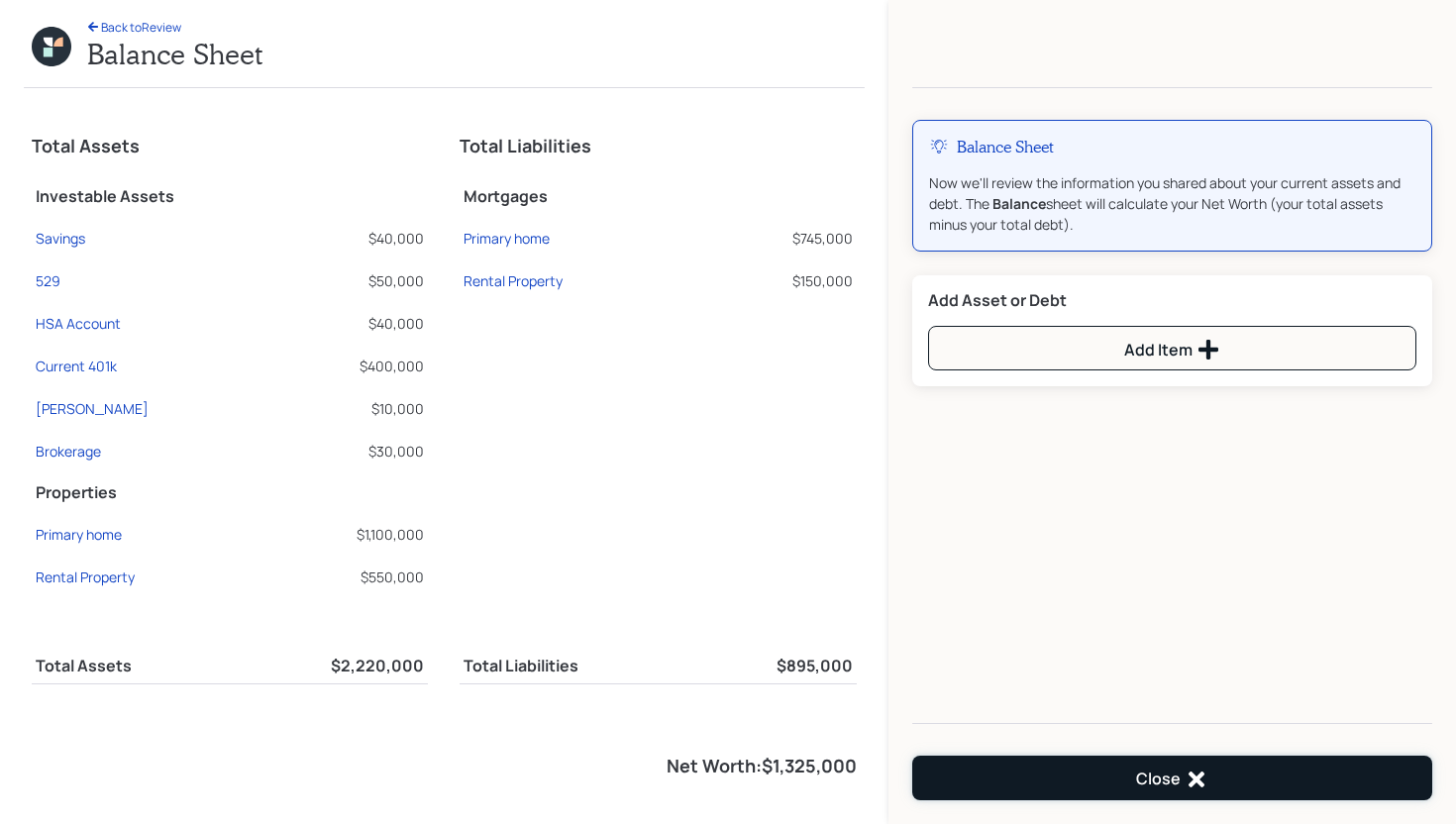click on "Close" at bounding box center [1172, 779] 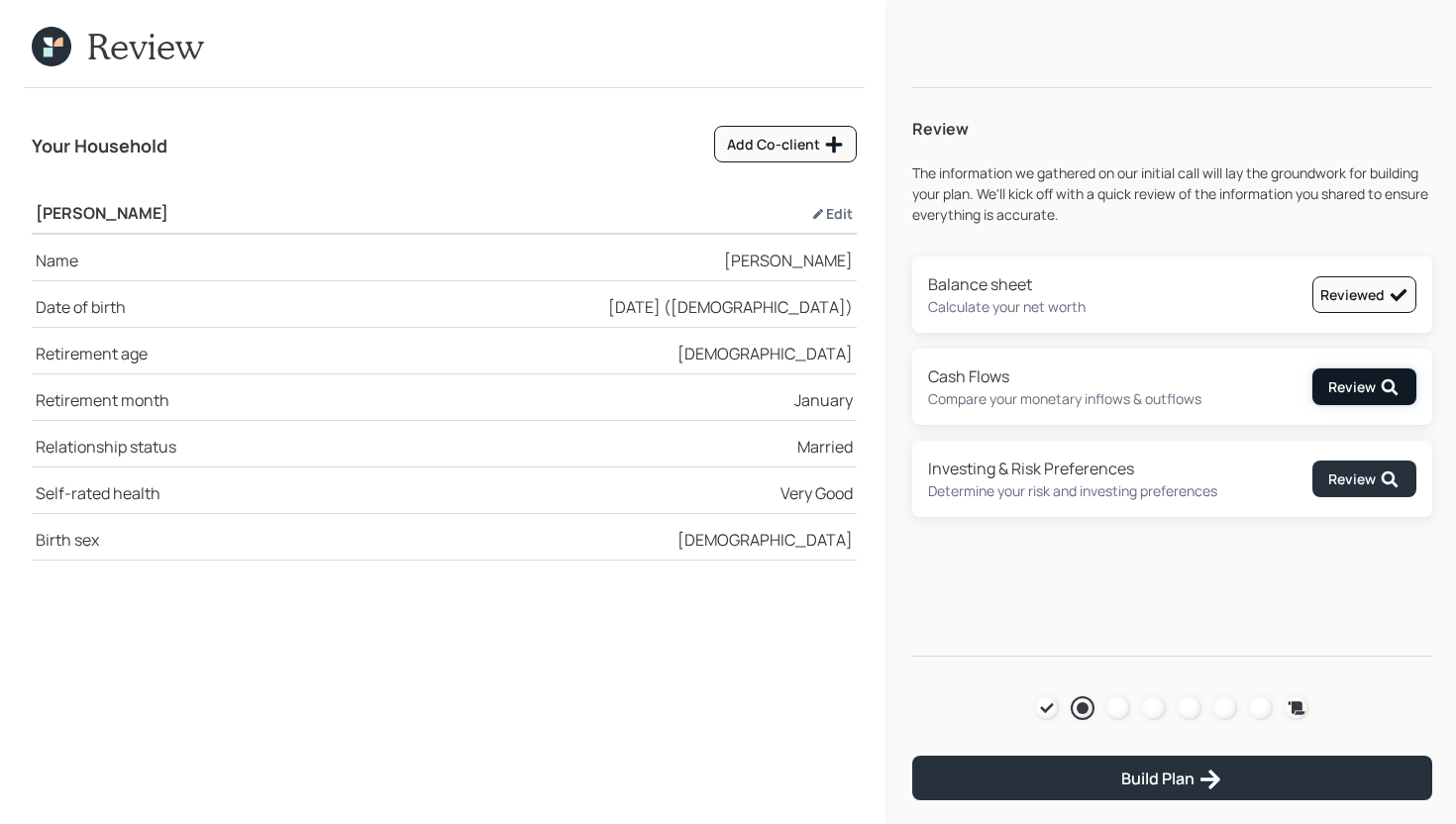 click 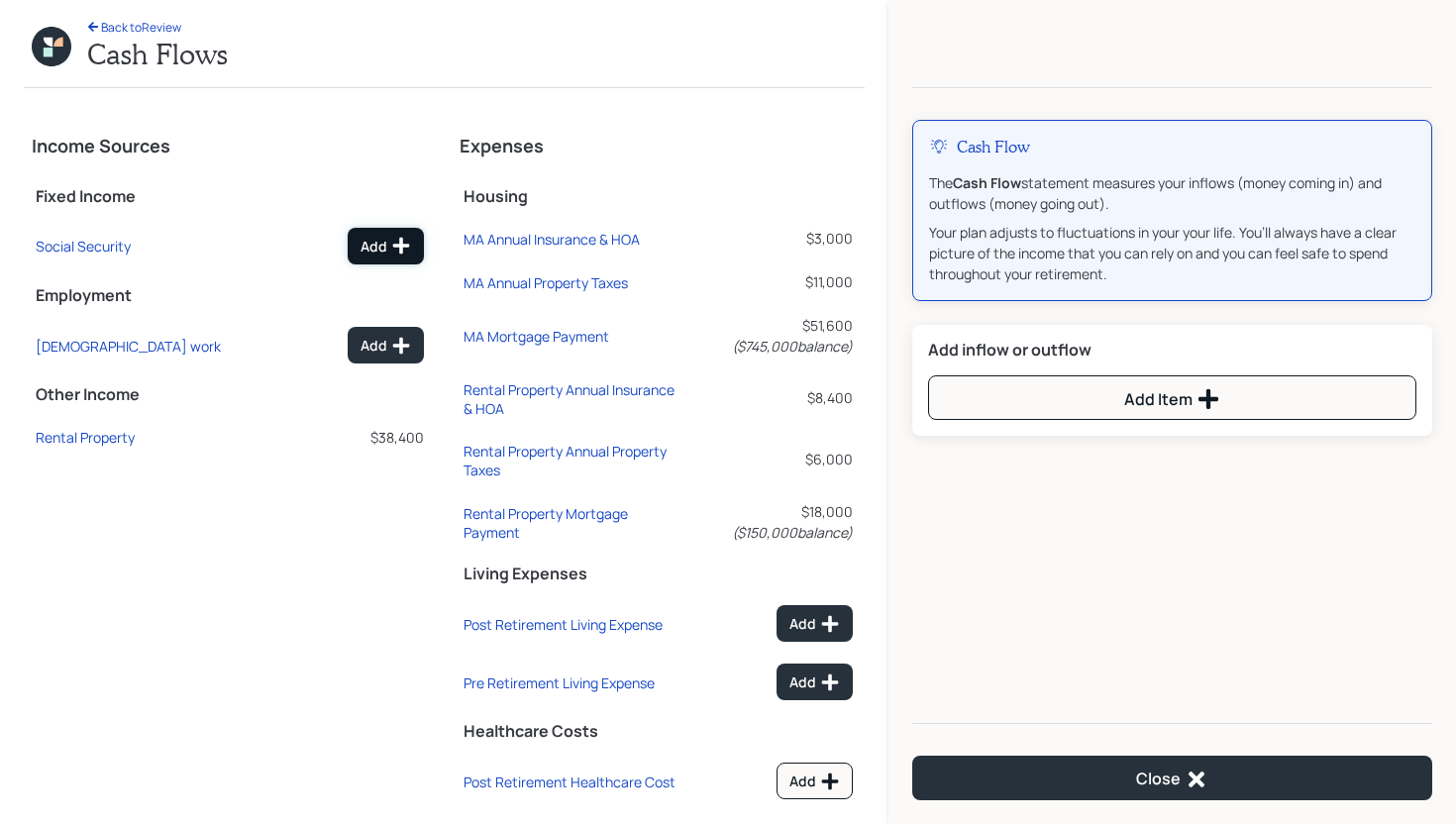 click on "Add" at bounding box center [385, 246] 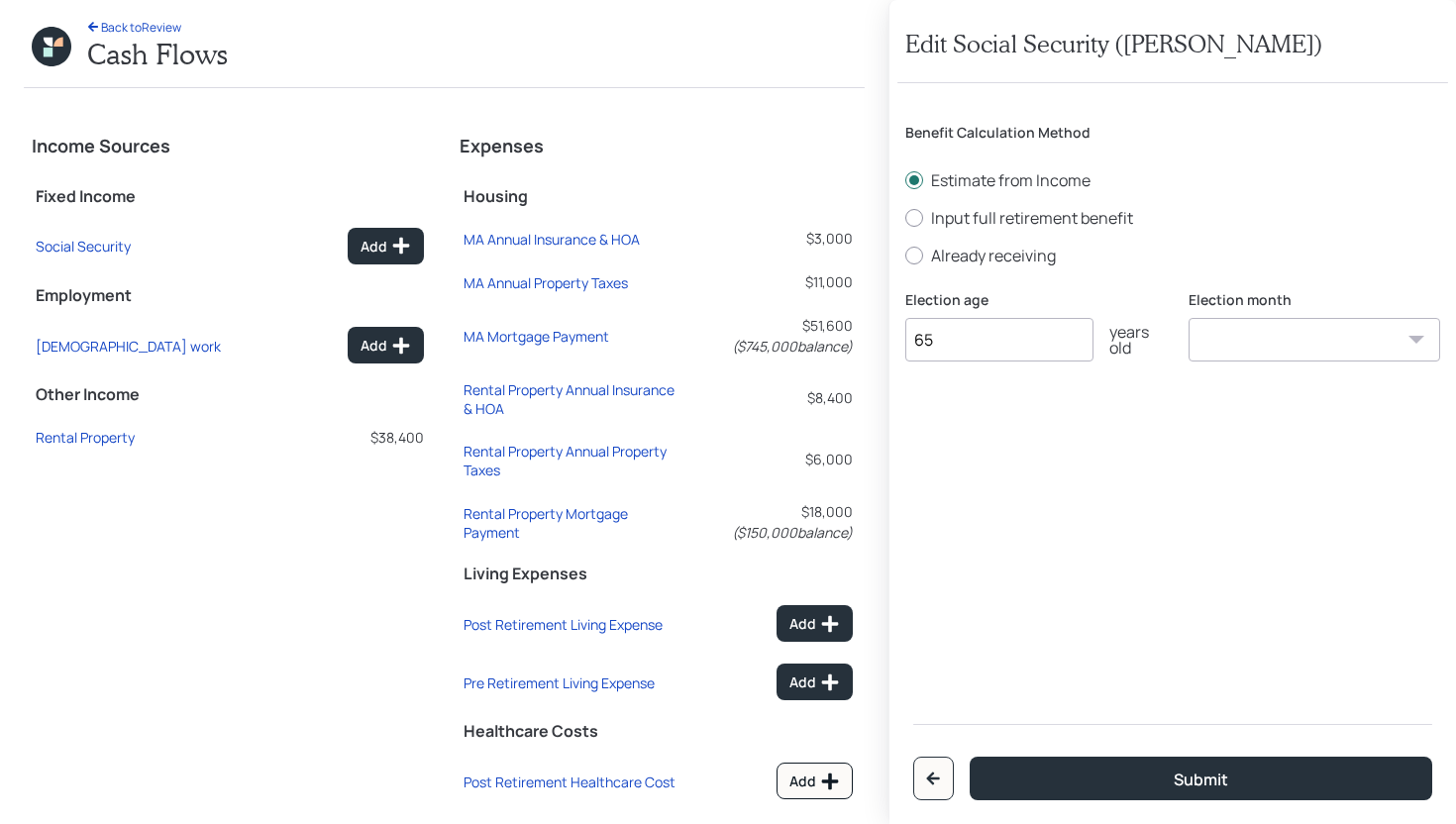 type on "65" 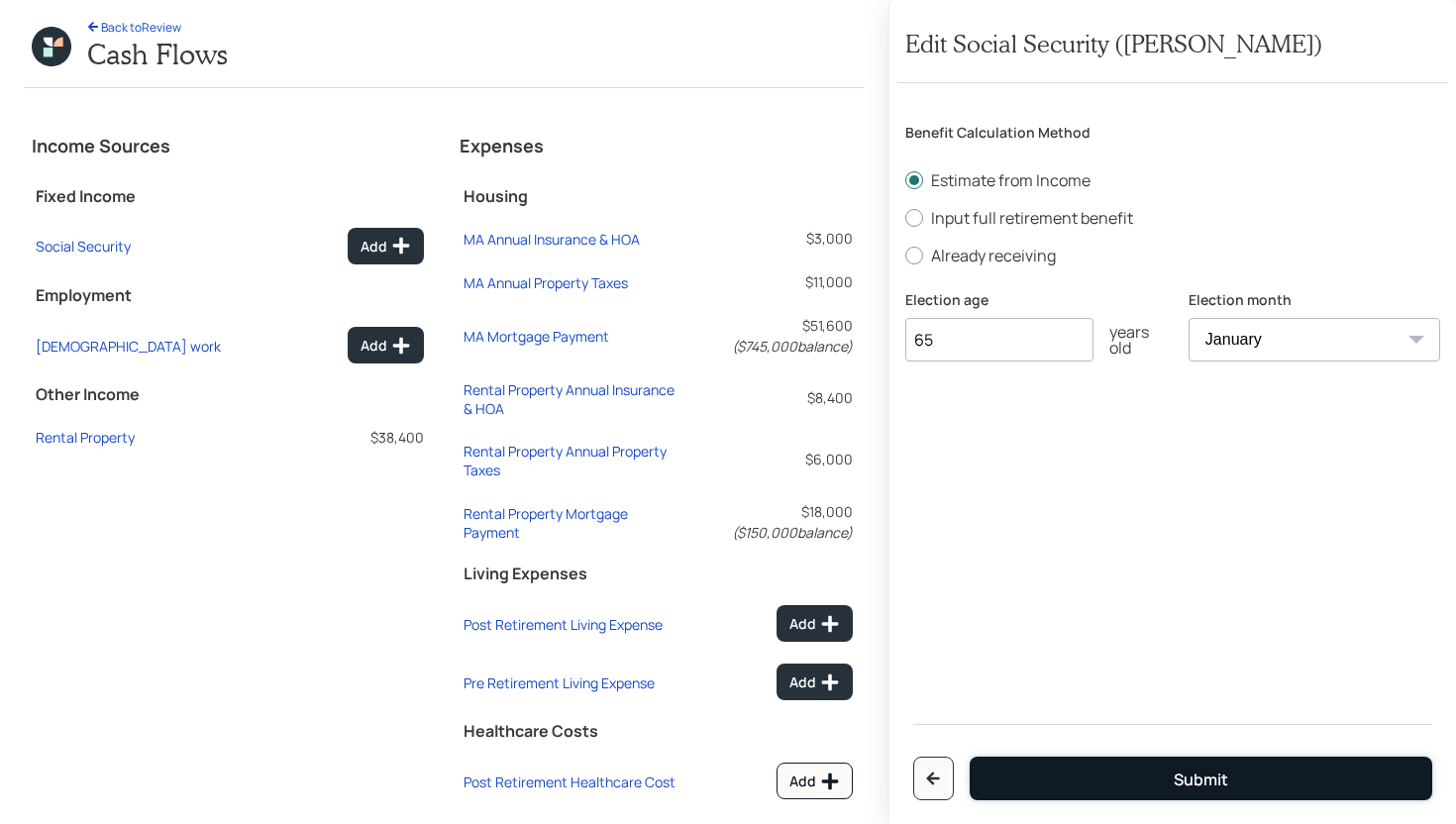click on "Submit" at bounding box center (1200, 778) 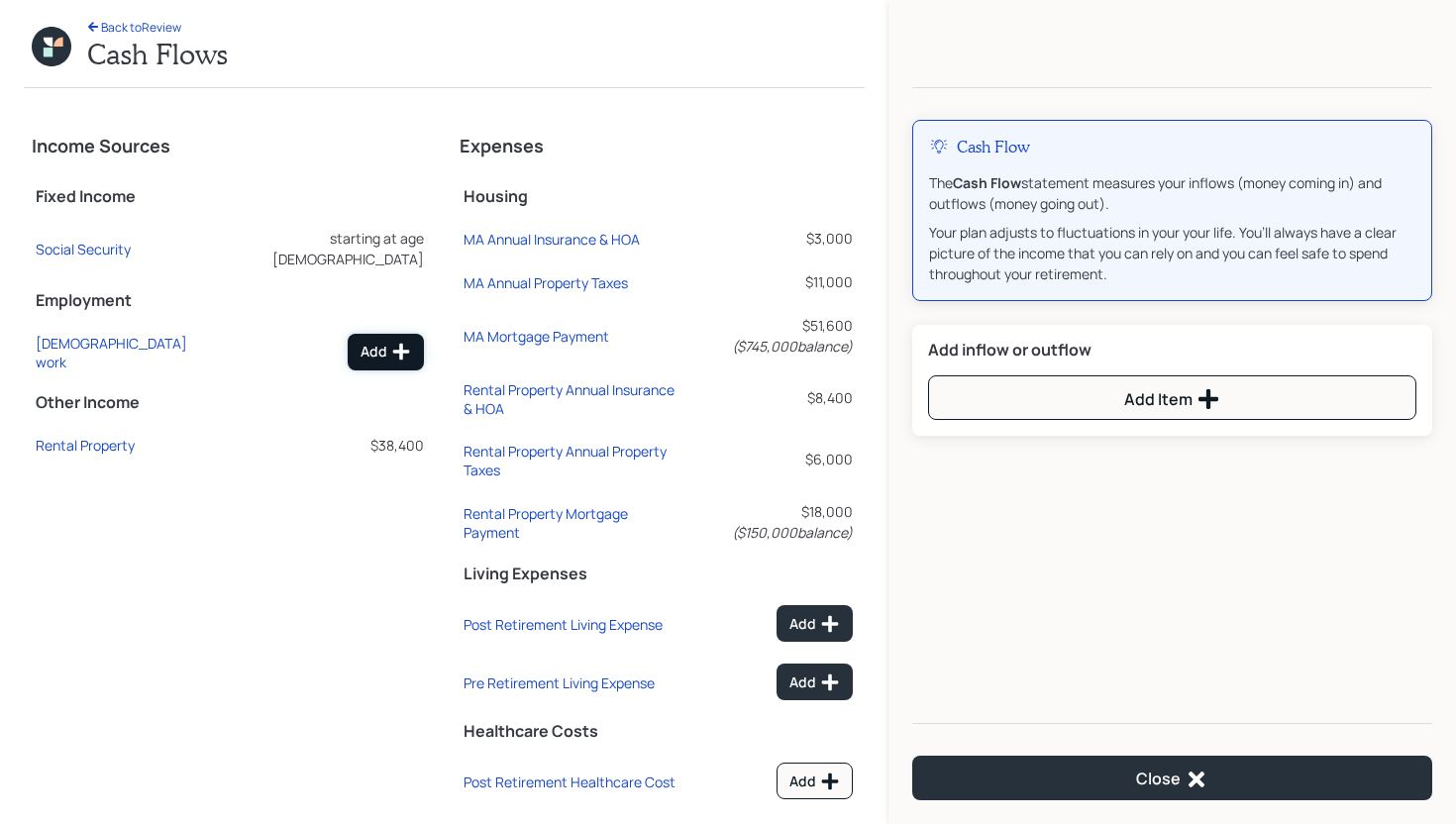 click on "Add" at bounding box center [385, 352] 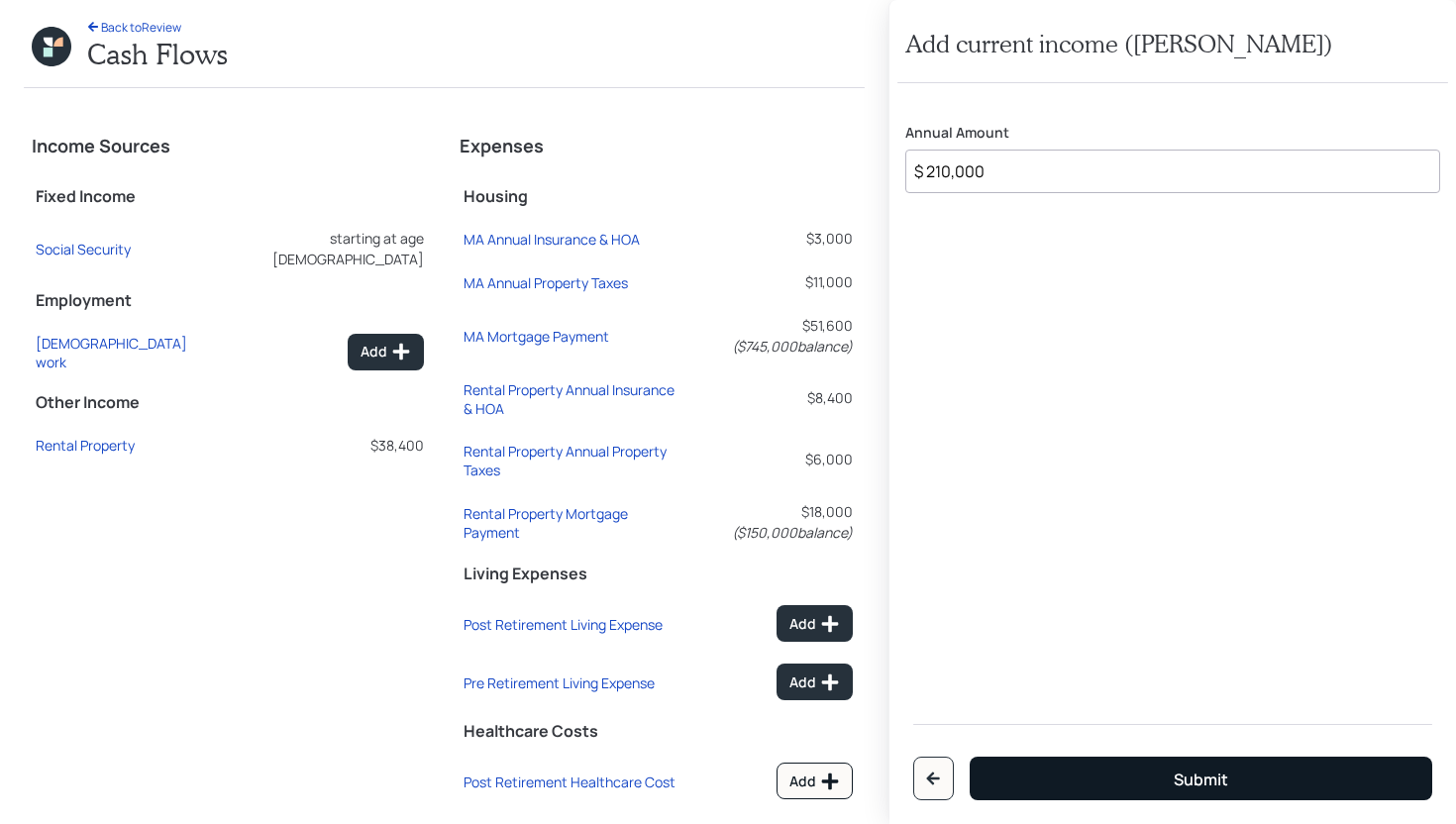 type on "$ 210,000" 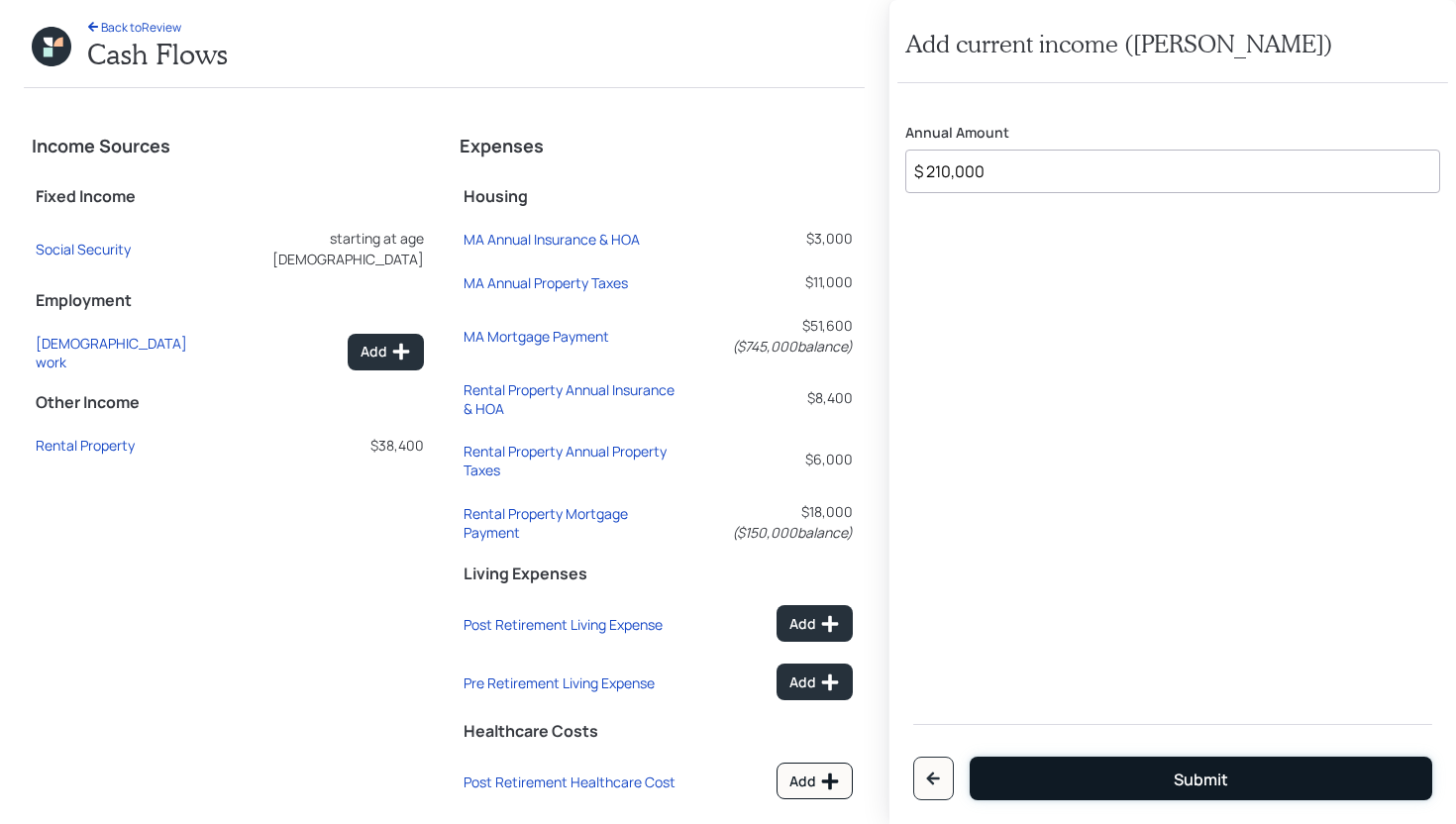 click on "Submit" at bounding box center [1200, 778] 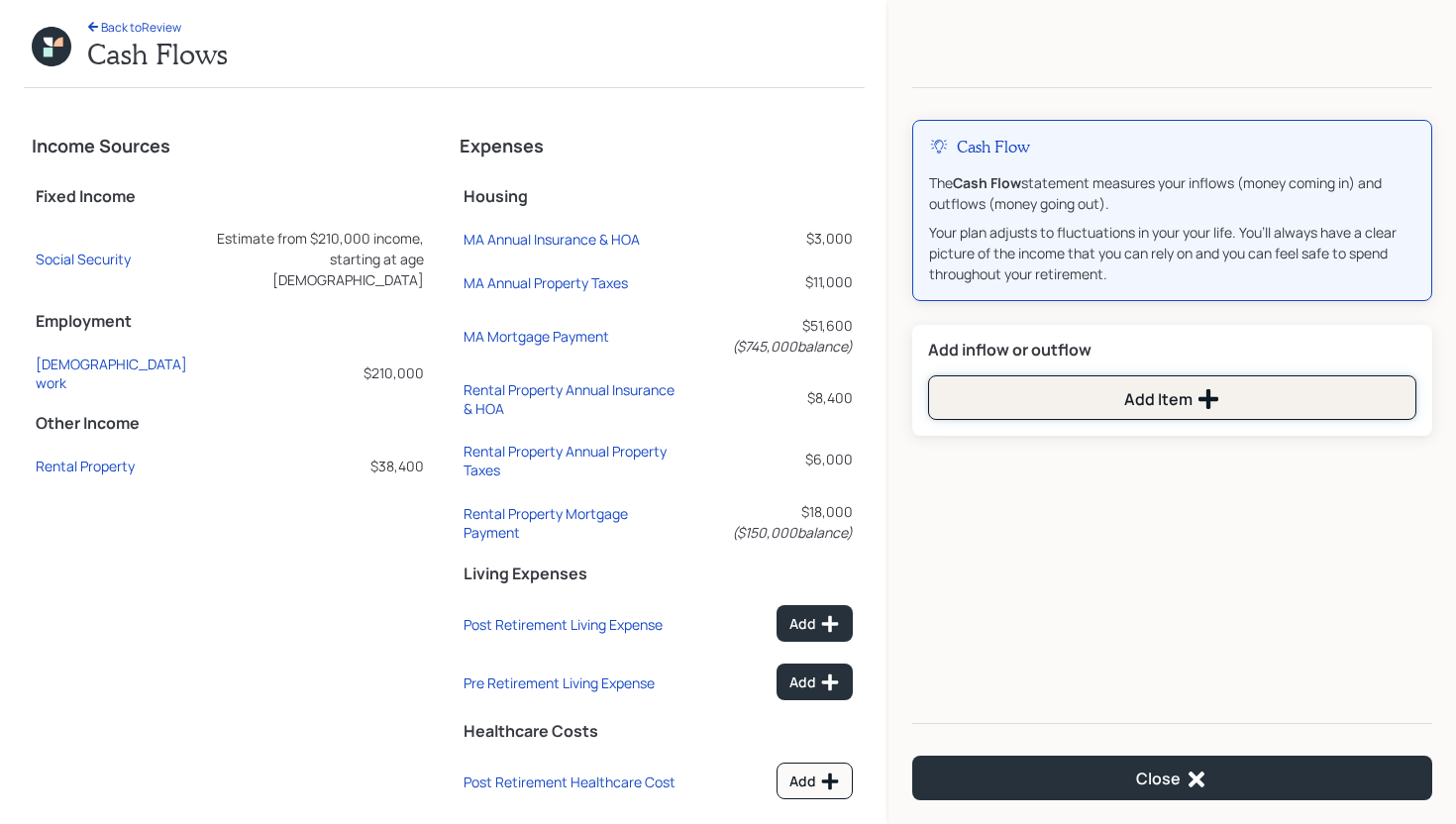 click on "Add Item" at bounding box center [1172, 397] 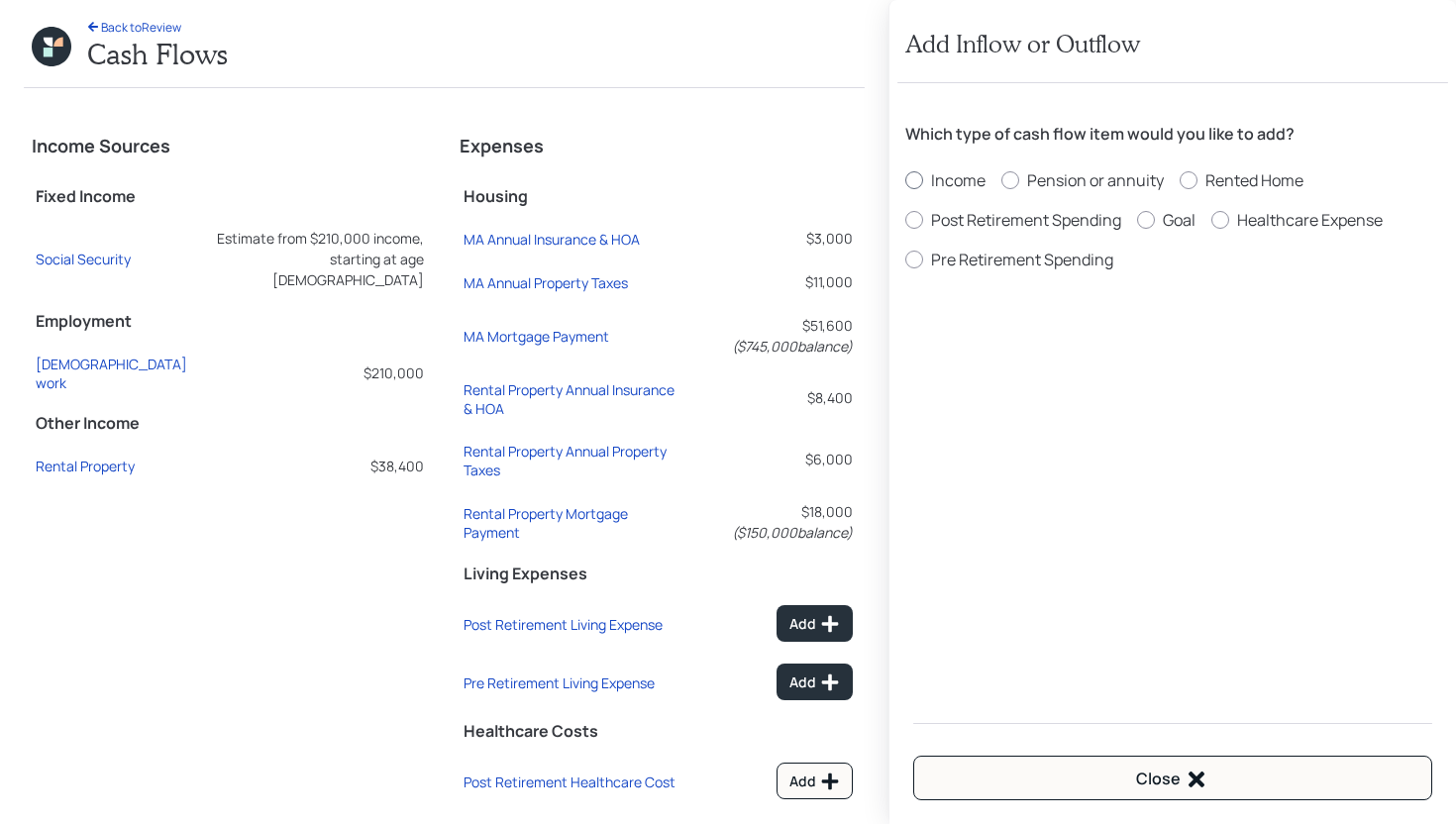 click on "Income" at bounding box center [958, 180] 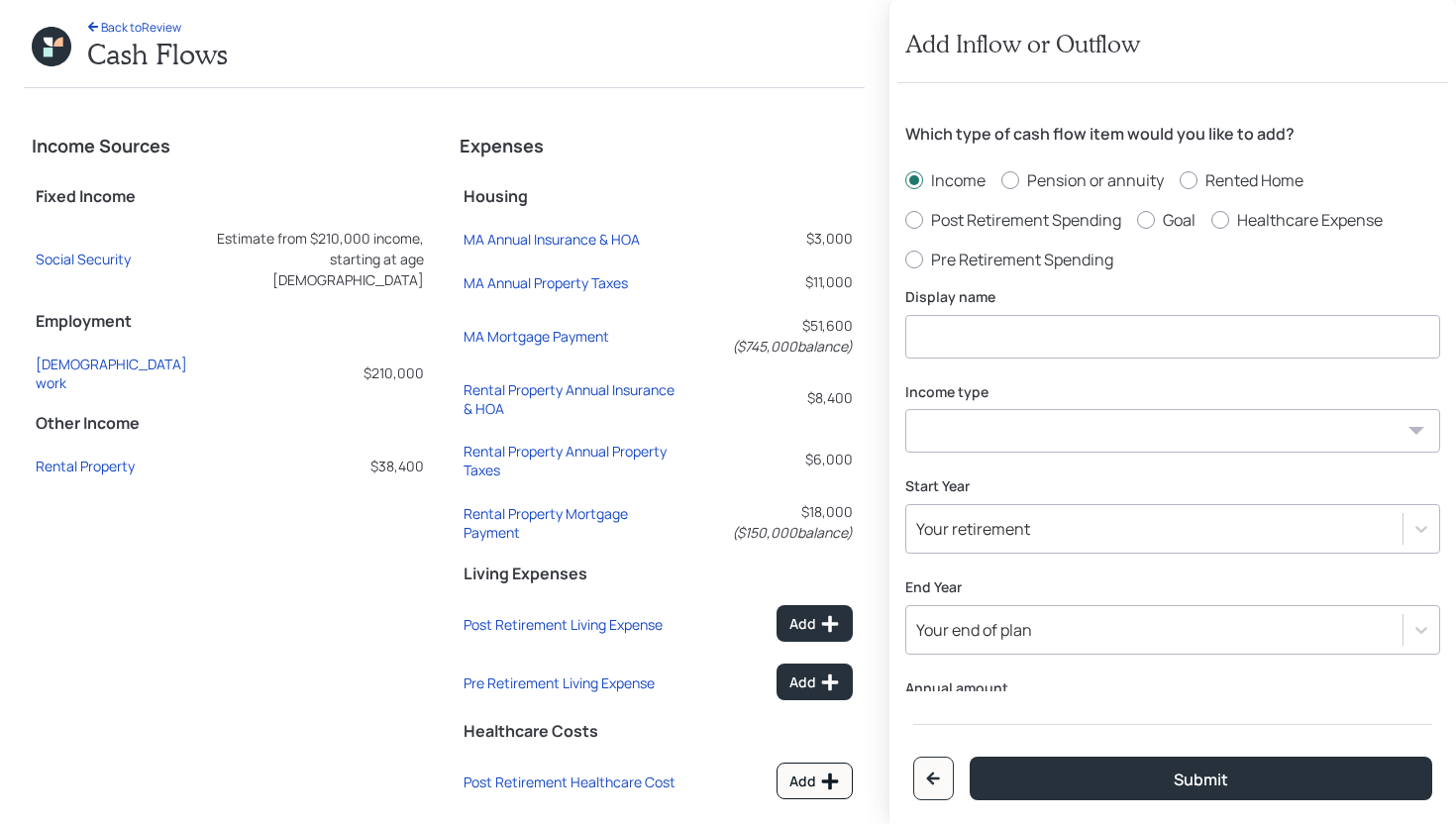 click at bounding box center [1173, 337] 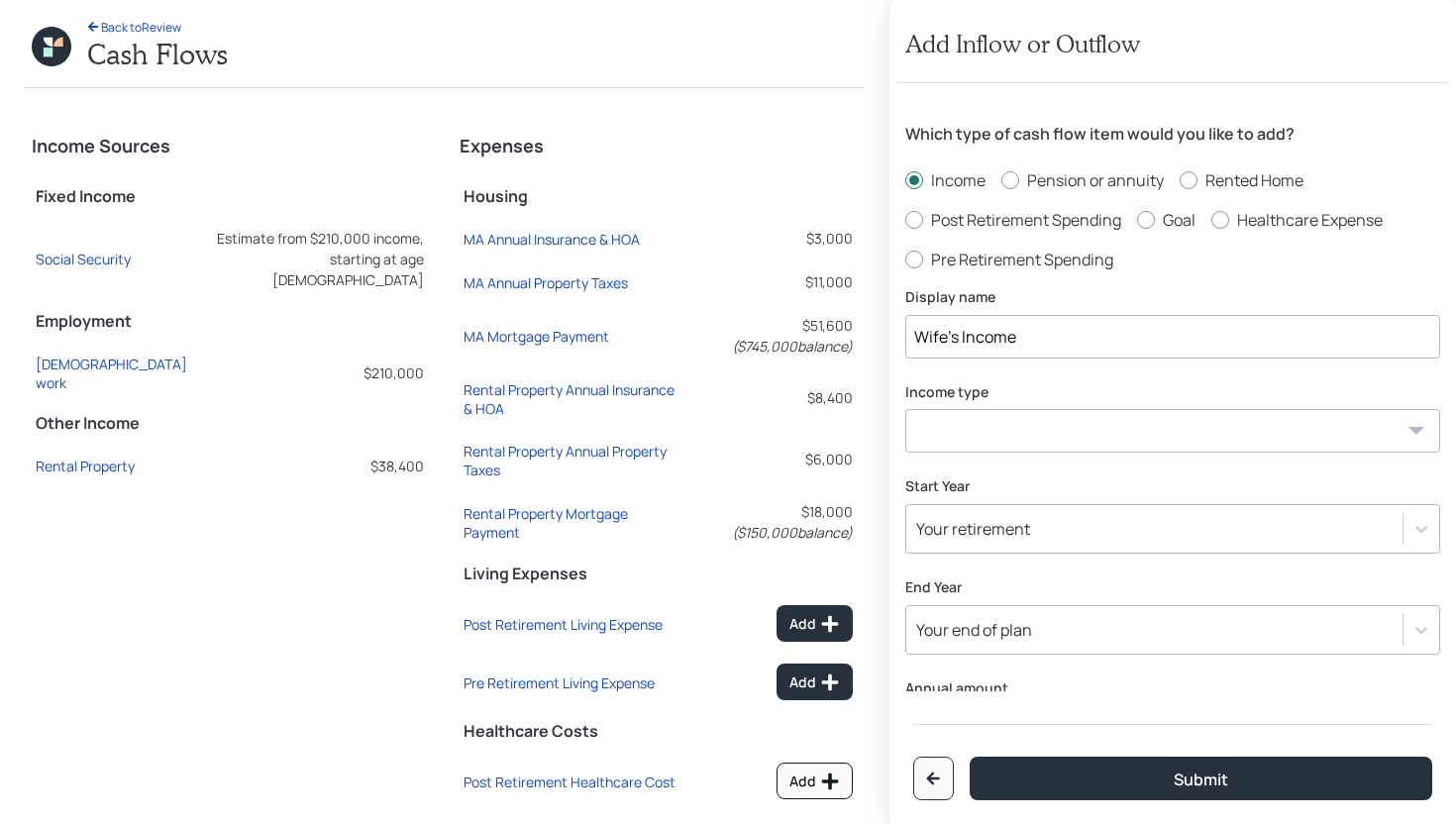 type on "Wife's Income" 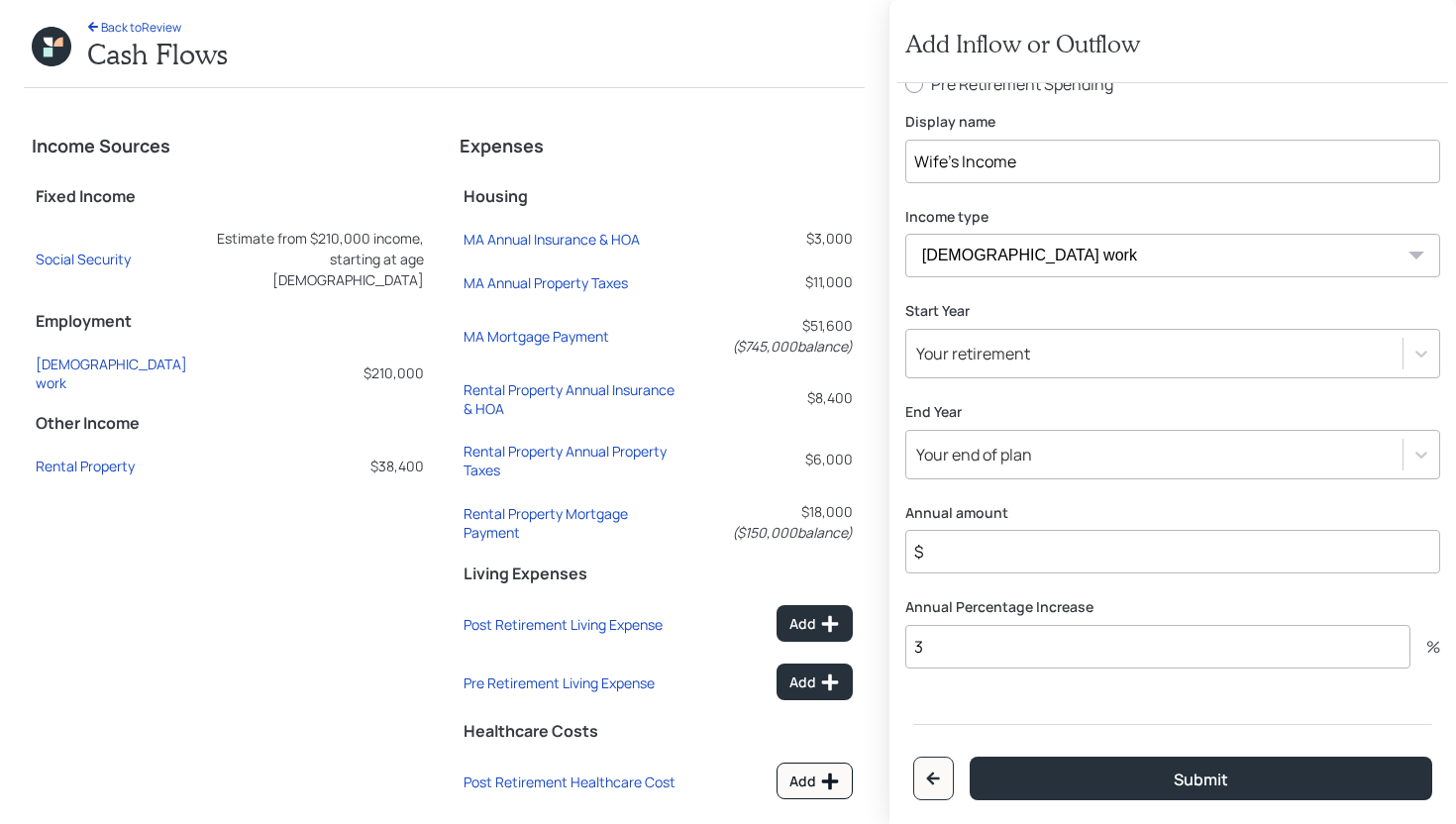 scroll, scrollTop: 176, scrollLeft: 0, axis: vertical 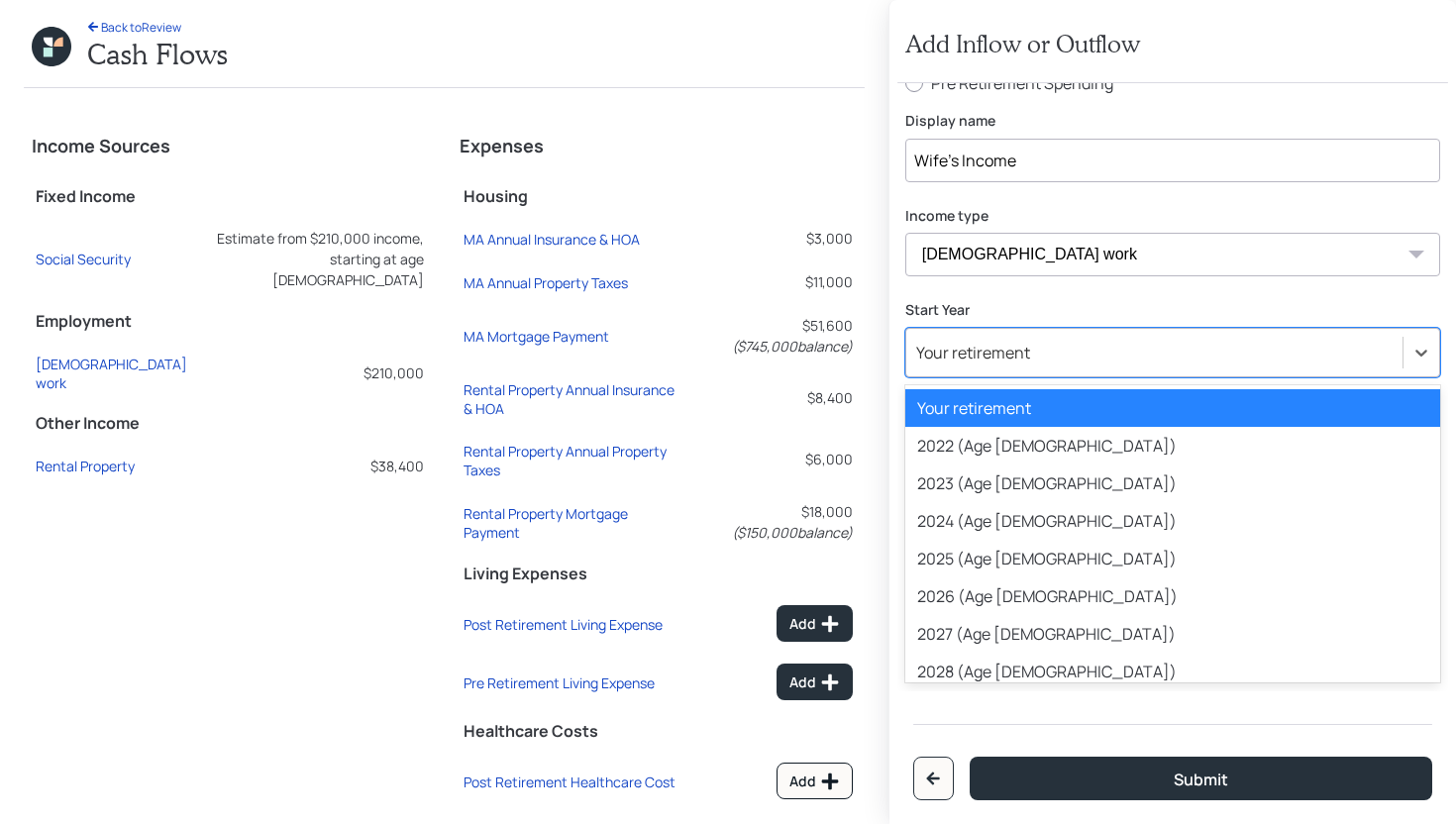 click on "Your retirement" at bounding box center [1154, 353] 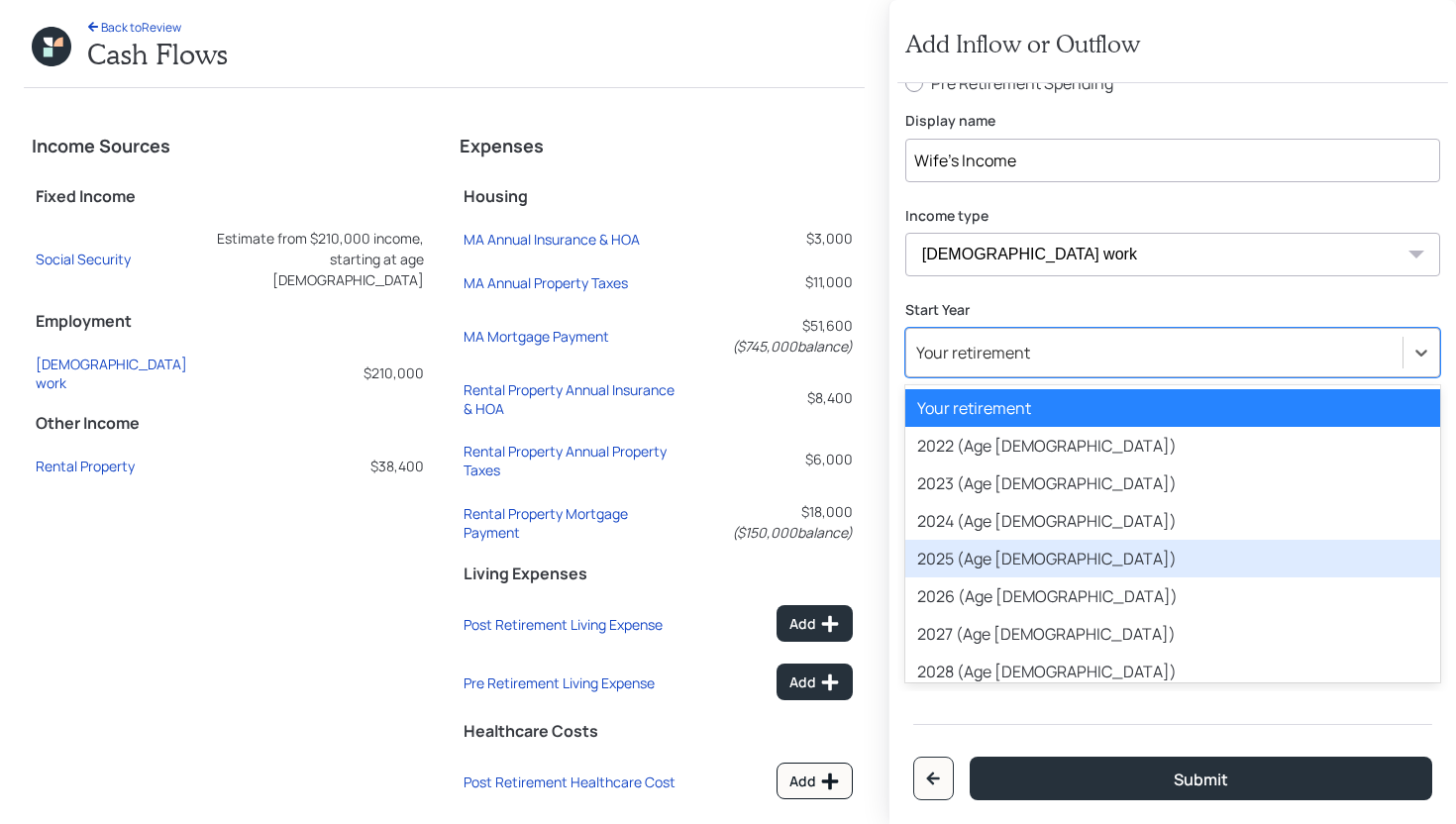 click on "2025 (Age 45)" at bounding box center [1173, 559] 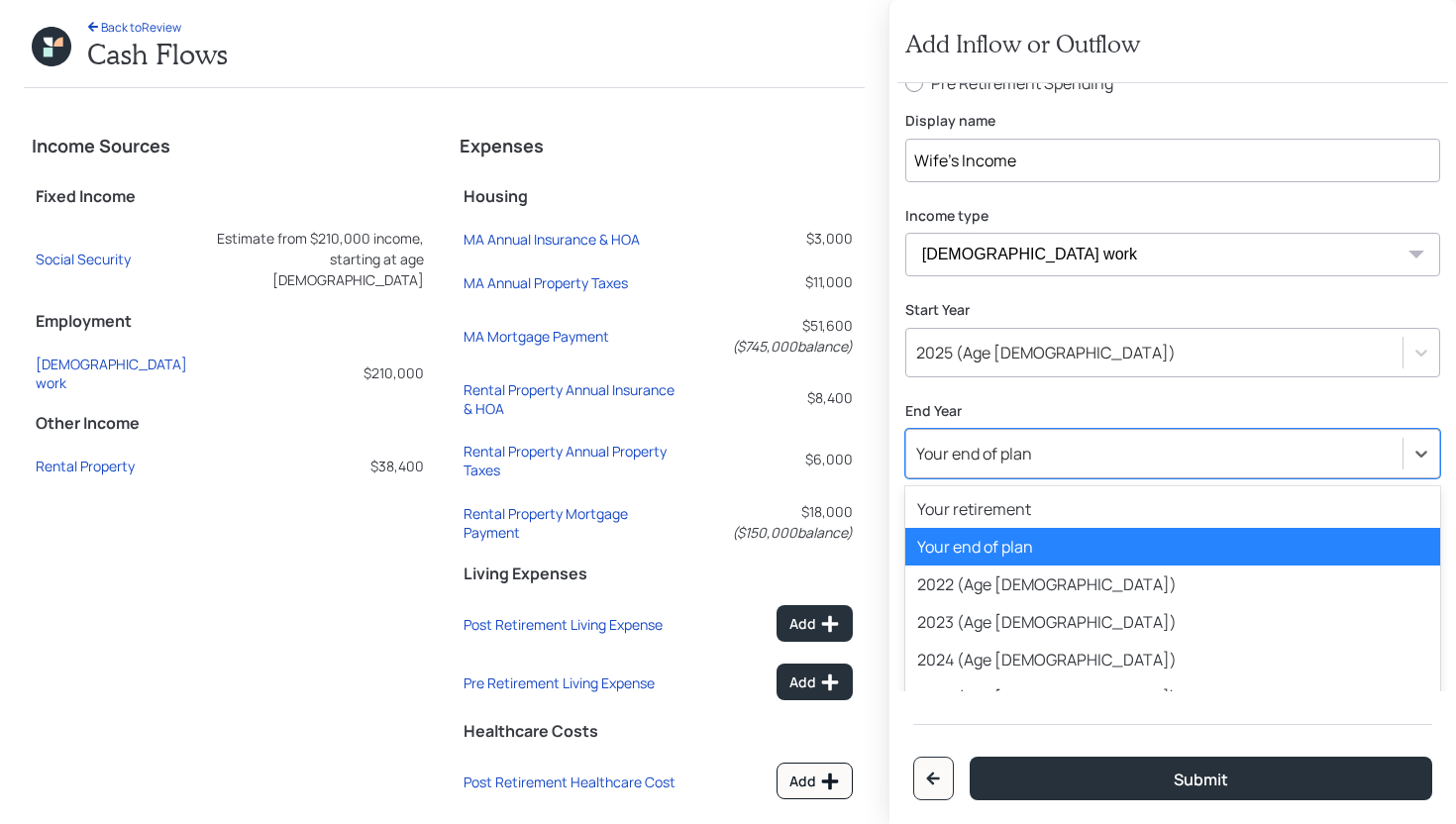 click on "Your end of plan" at bounding box center (1154, 454) 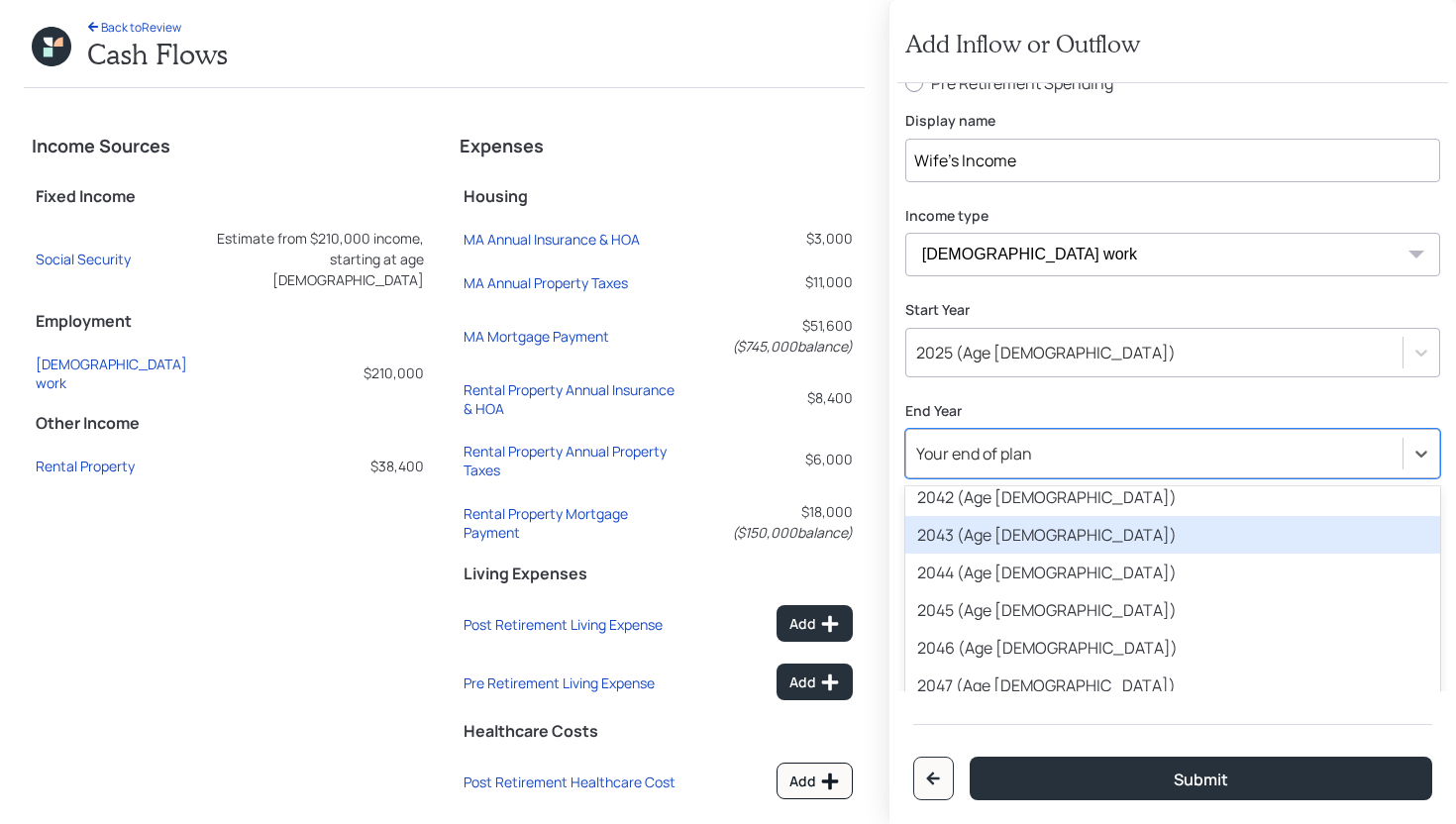 scroll, scrollTop: 846, scrollLeft: 0, axis: vertical 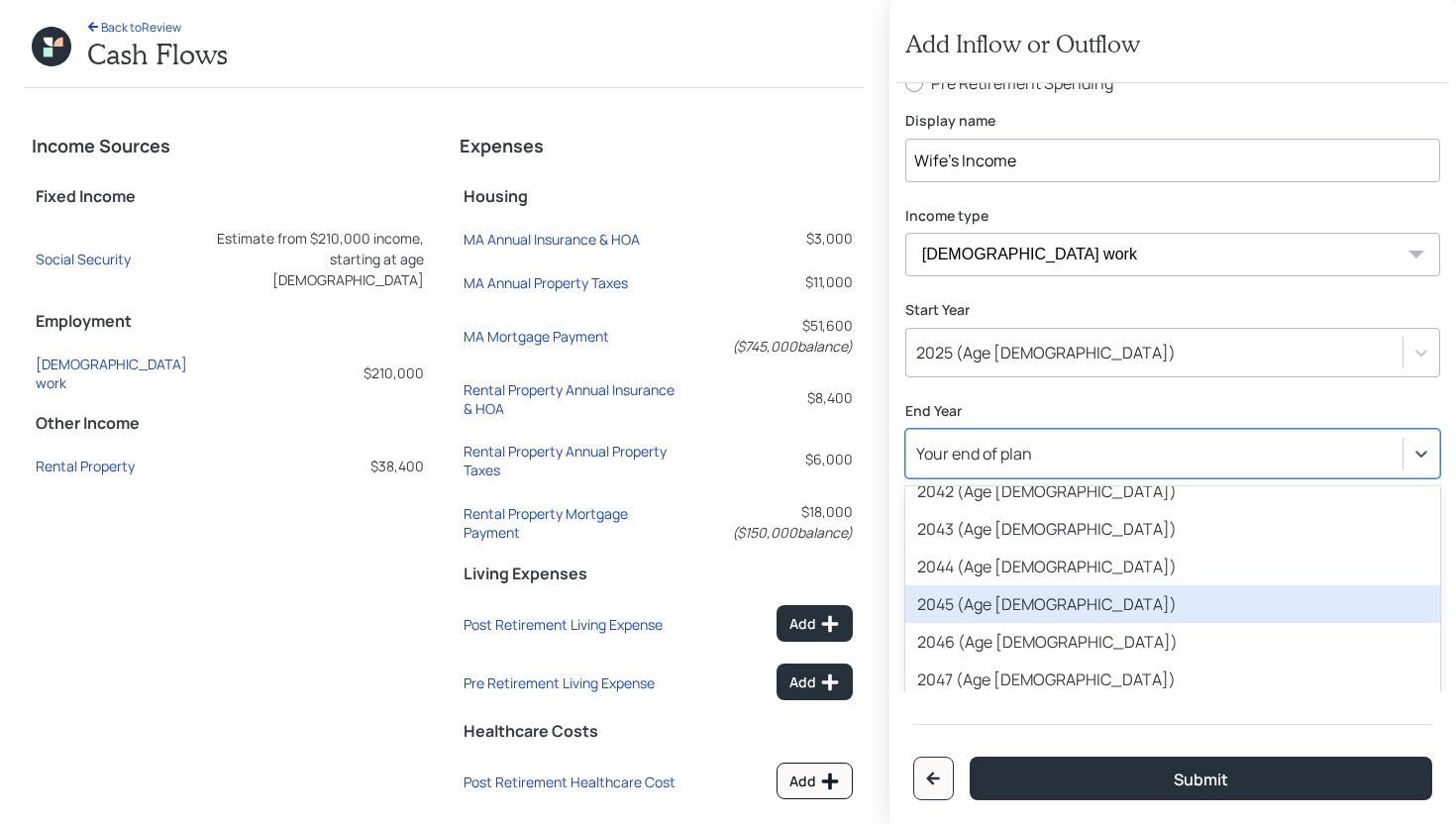 click on "2045 (Age 65)" at bounding box center [1173, 604] 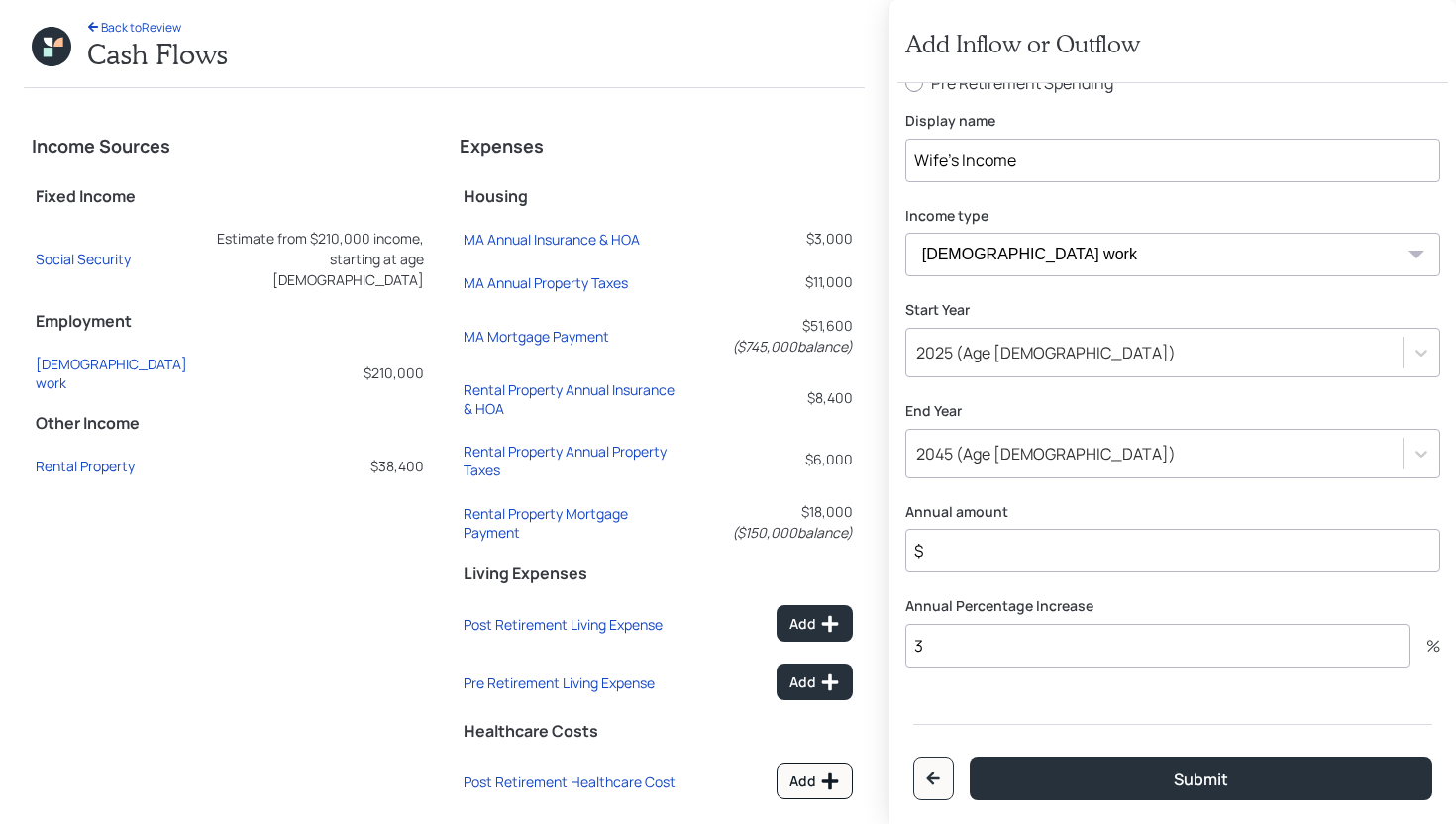 click on "3" at bounding box center (1158, 646) 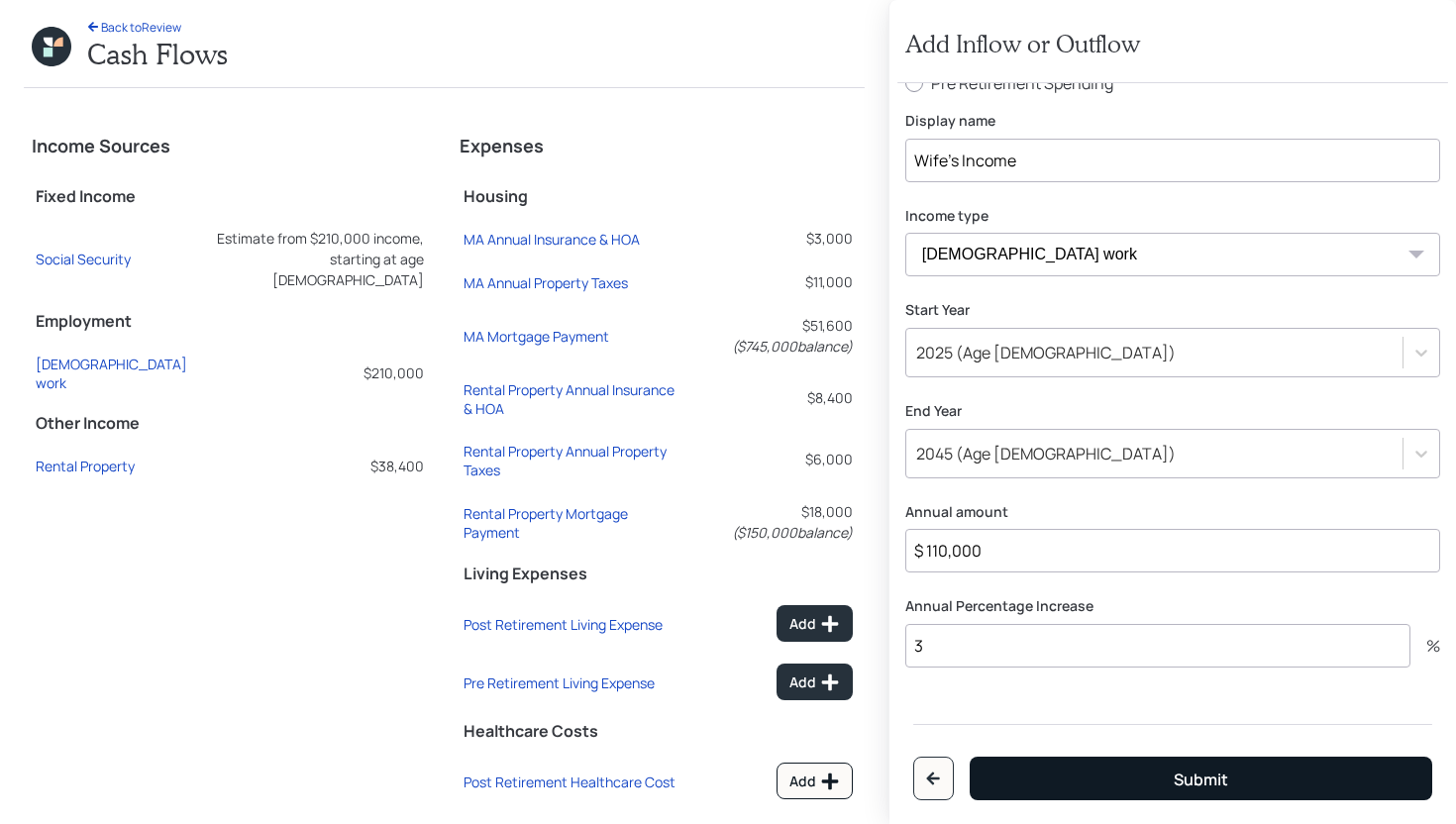 type on "$ 110,000" 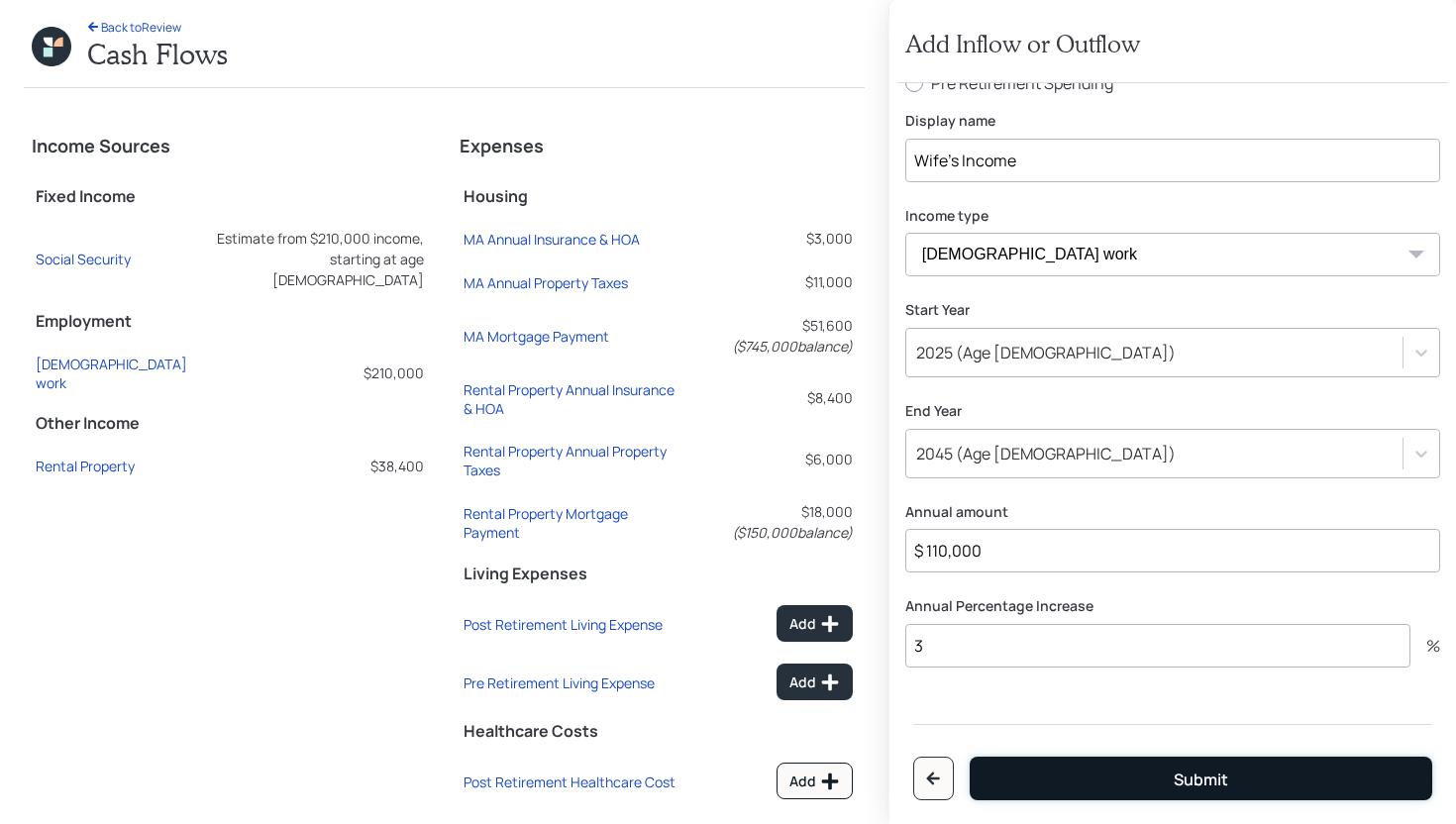 click on "Submit" at bounding box center [1200, 778] 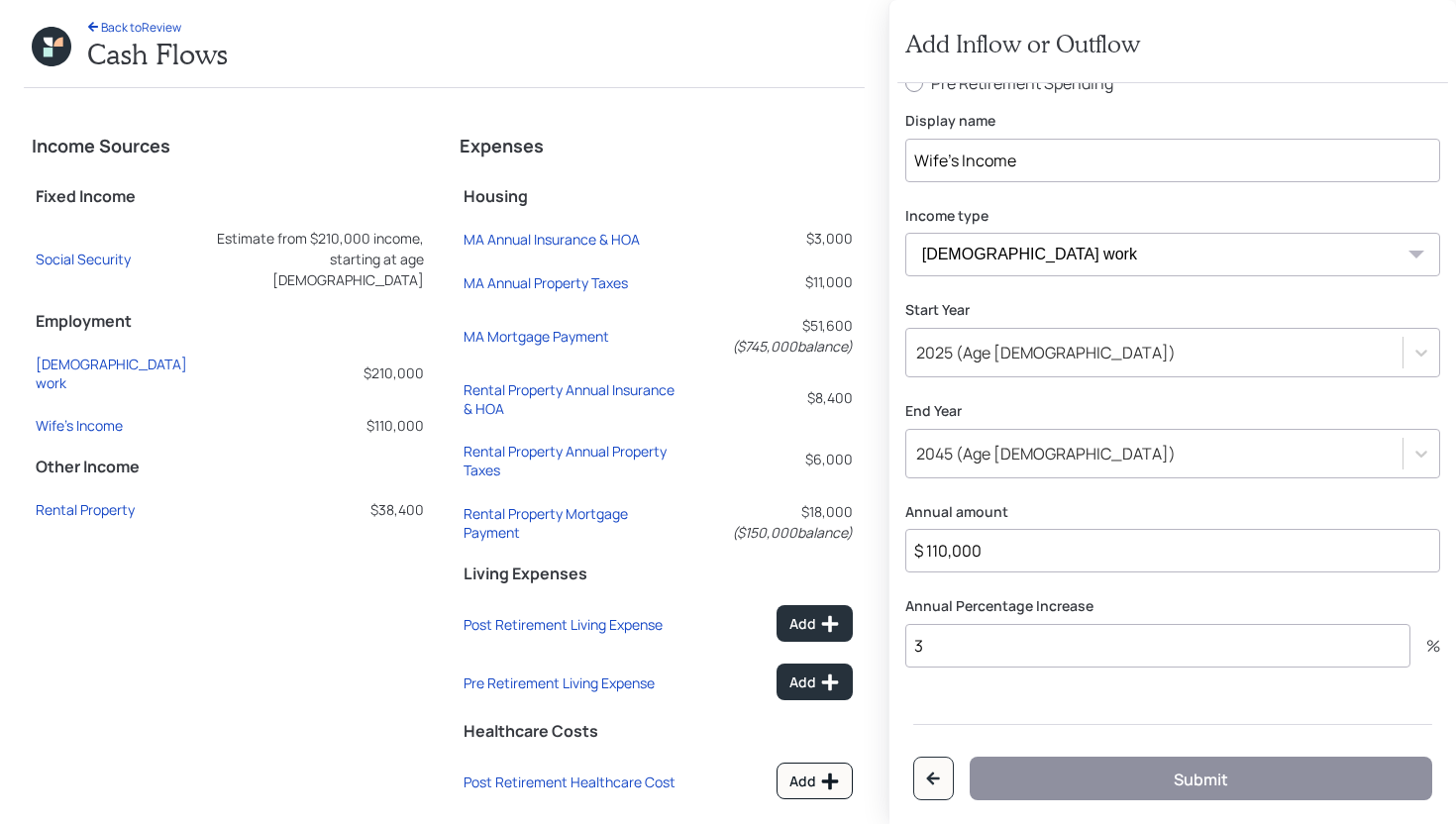 scroll, scrollTop: 0, scrollLeft: 0, axis: both 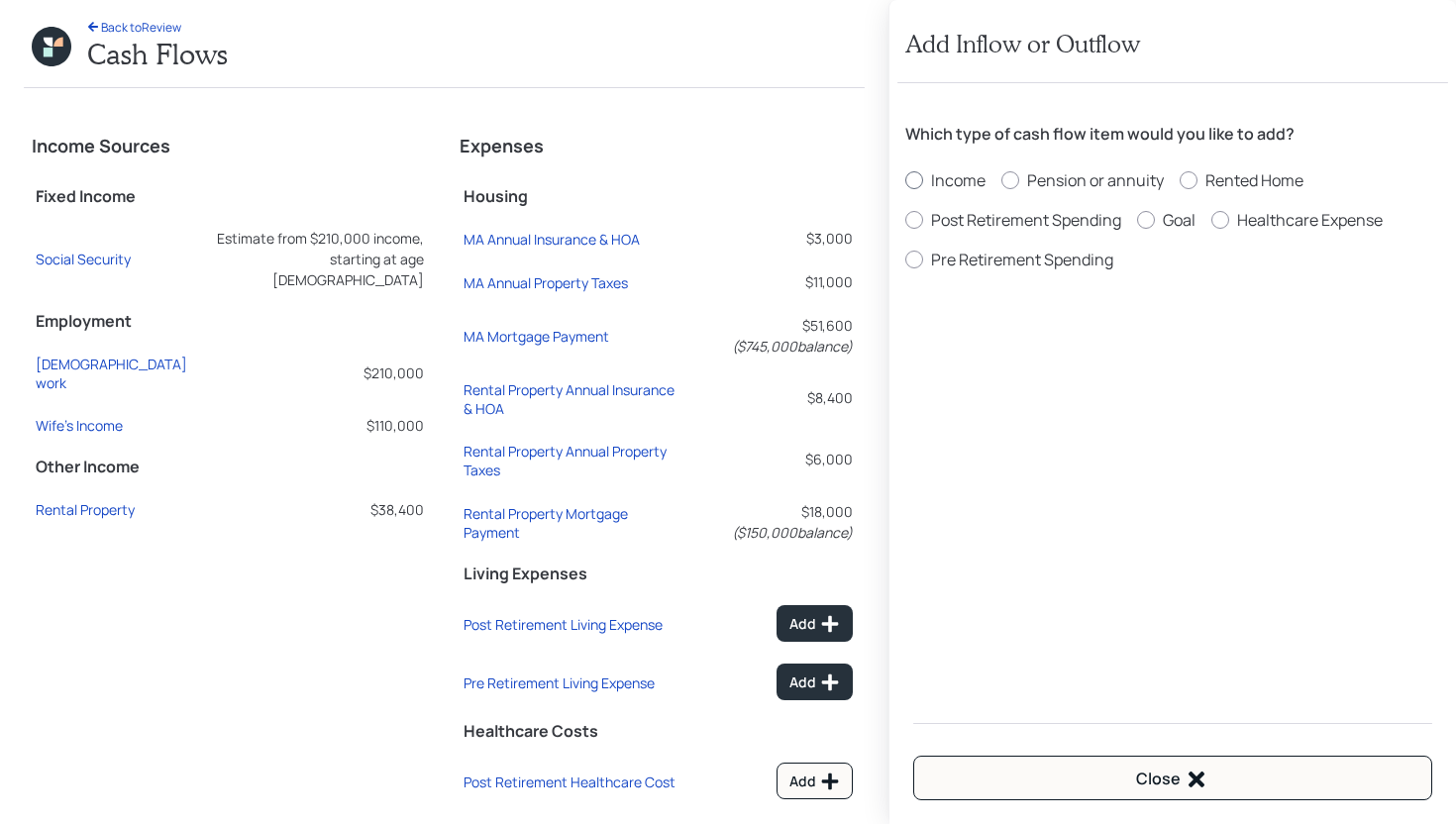 click on "Income" at bounding box center [958, 180] 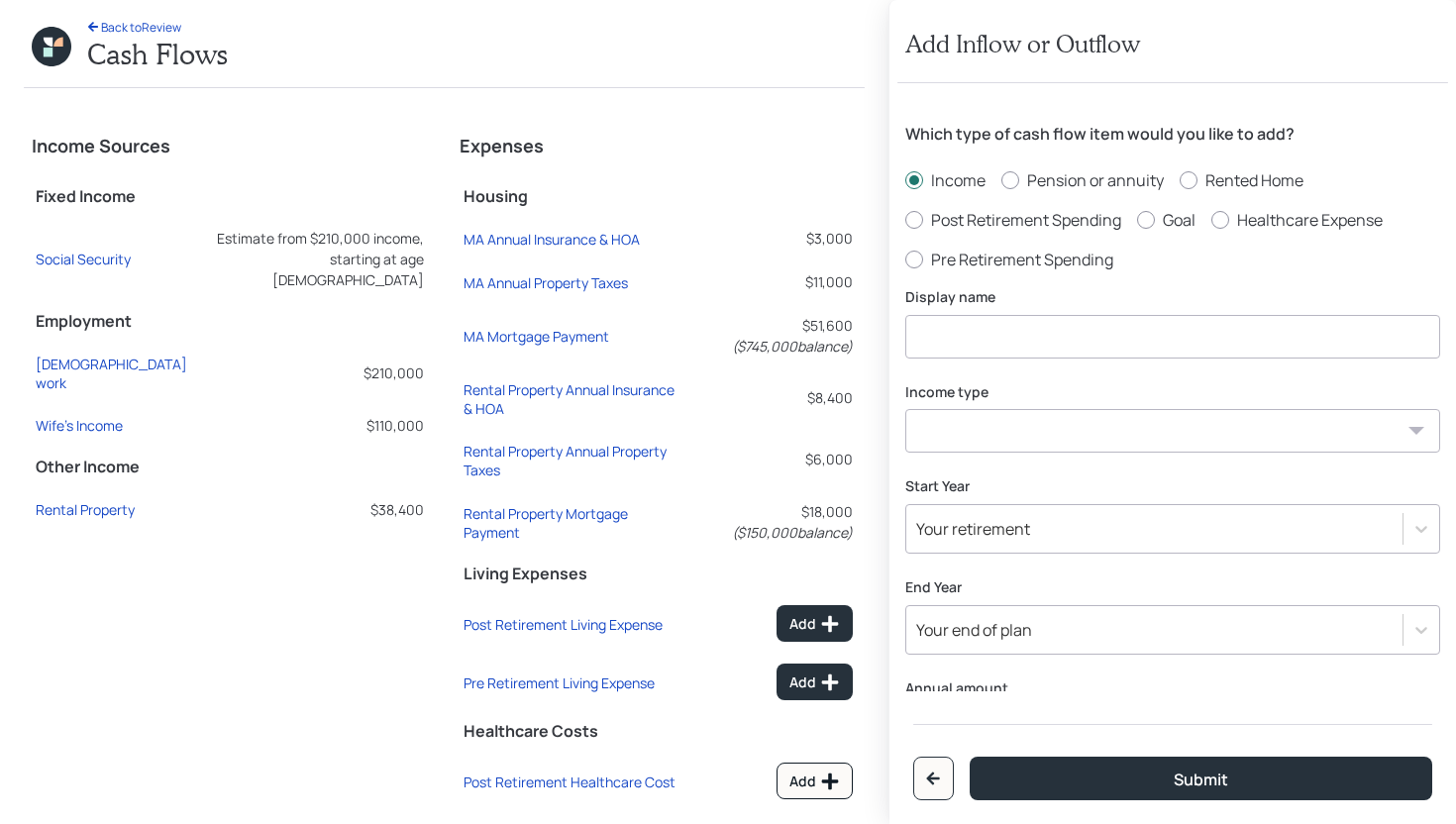 click at bounding box center [1173, 337] 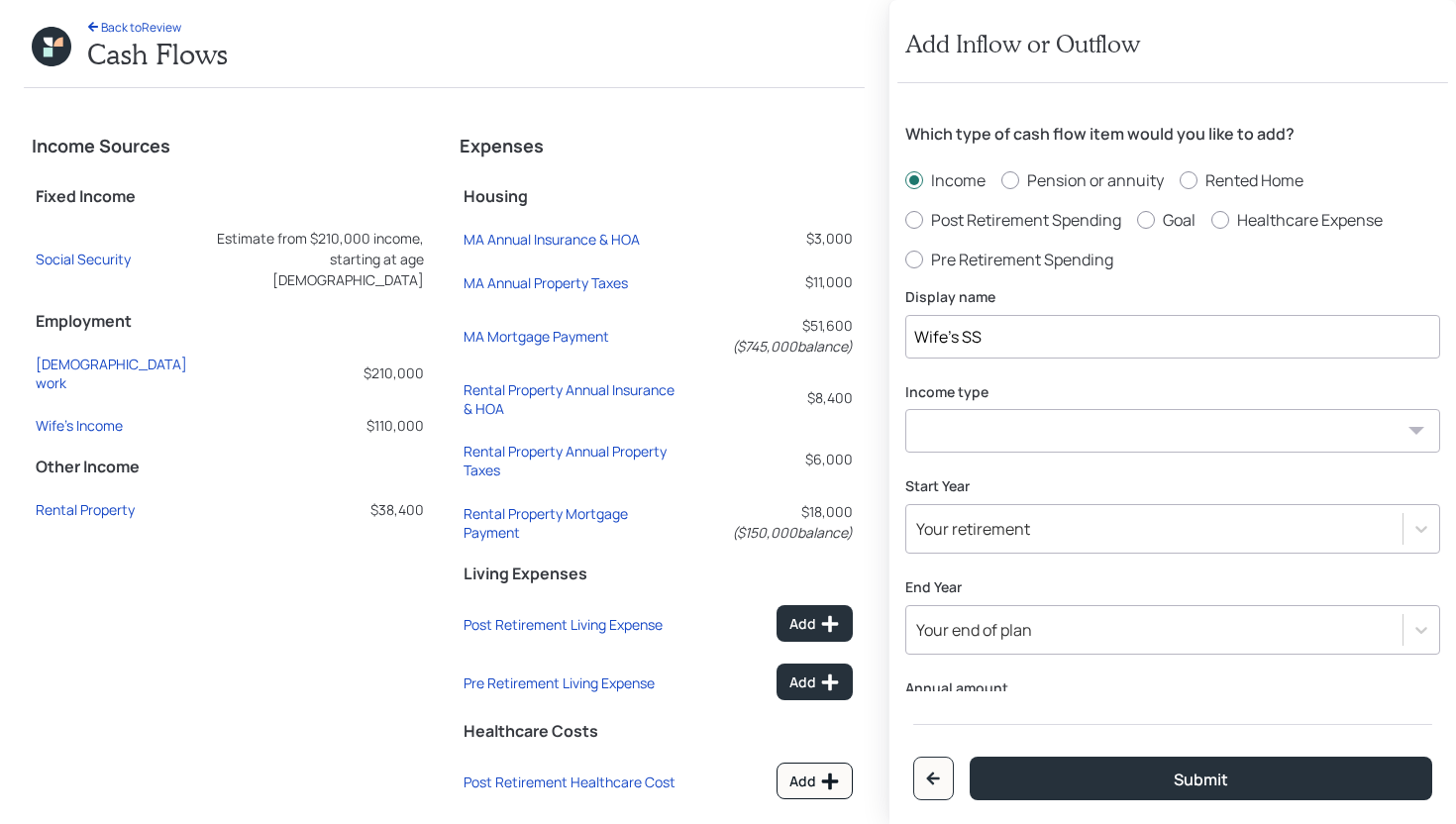 type on "Wife's SS" 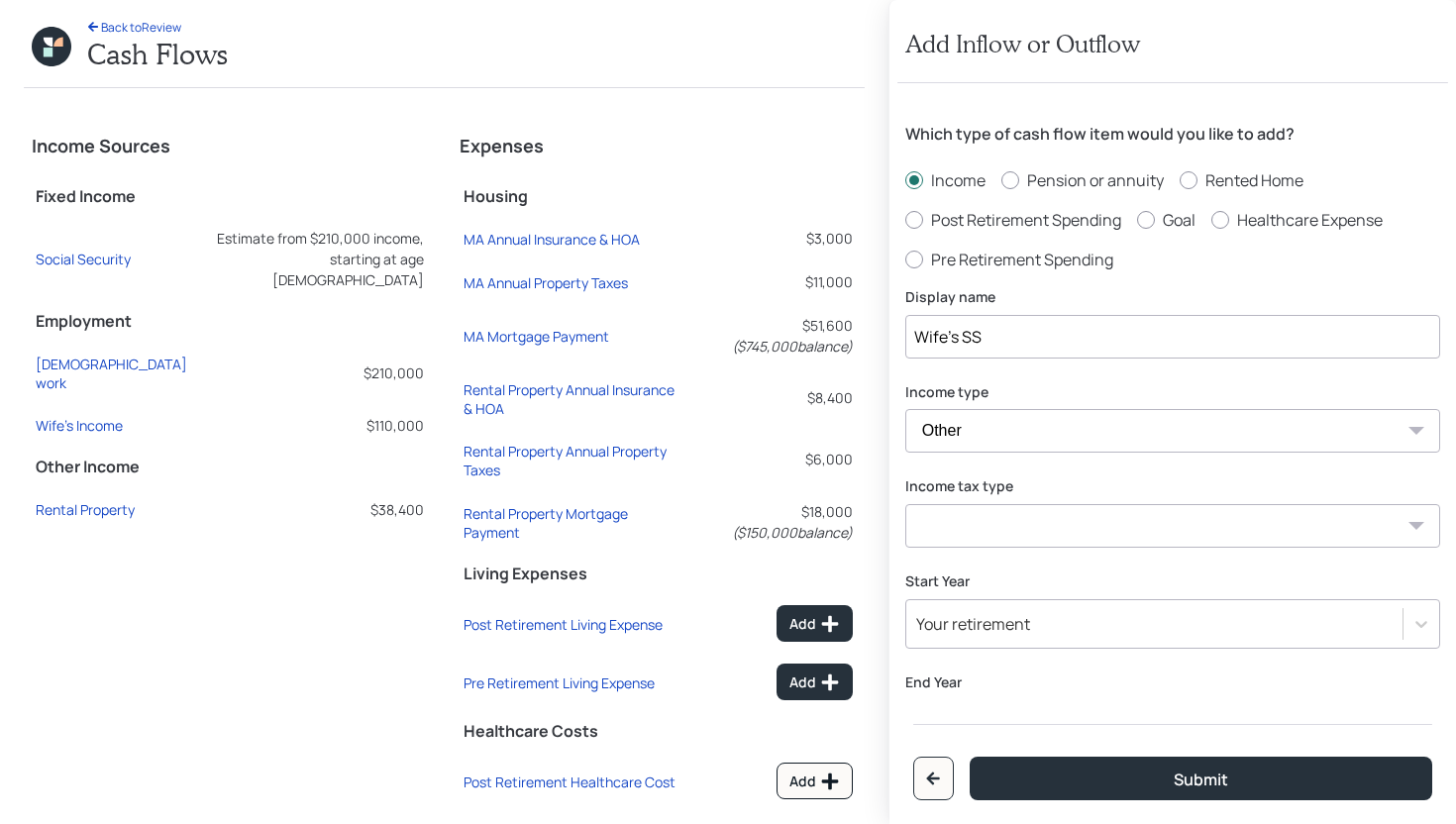 click on "Tax-free Earned Self Employment Alimony Royalties Pension / Annuity Interest Dividend Short-Term Gain Long-Term Gain Social Security" at bounding box center [1173, 526] 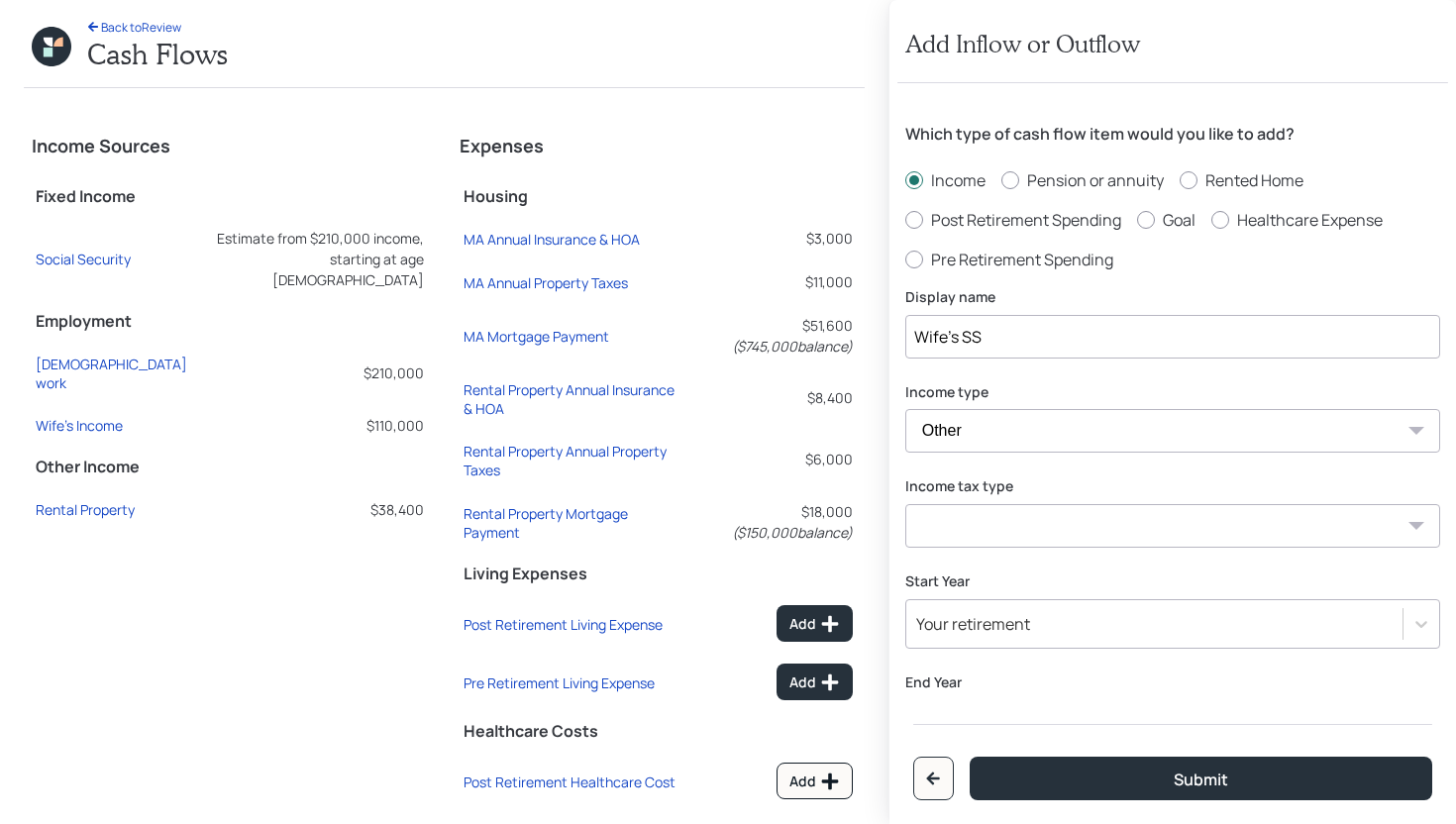 select on "social_security" 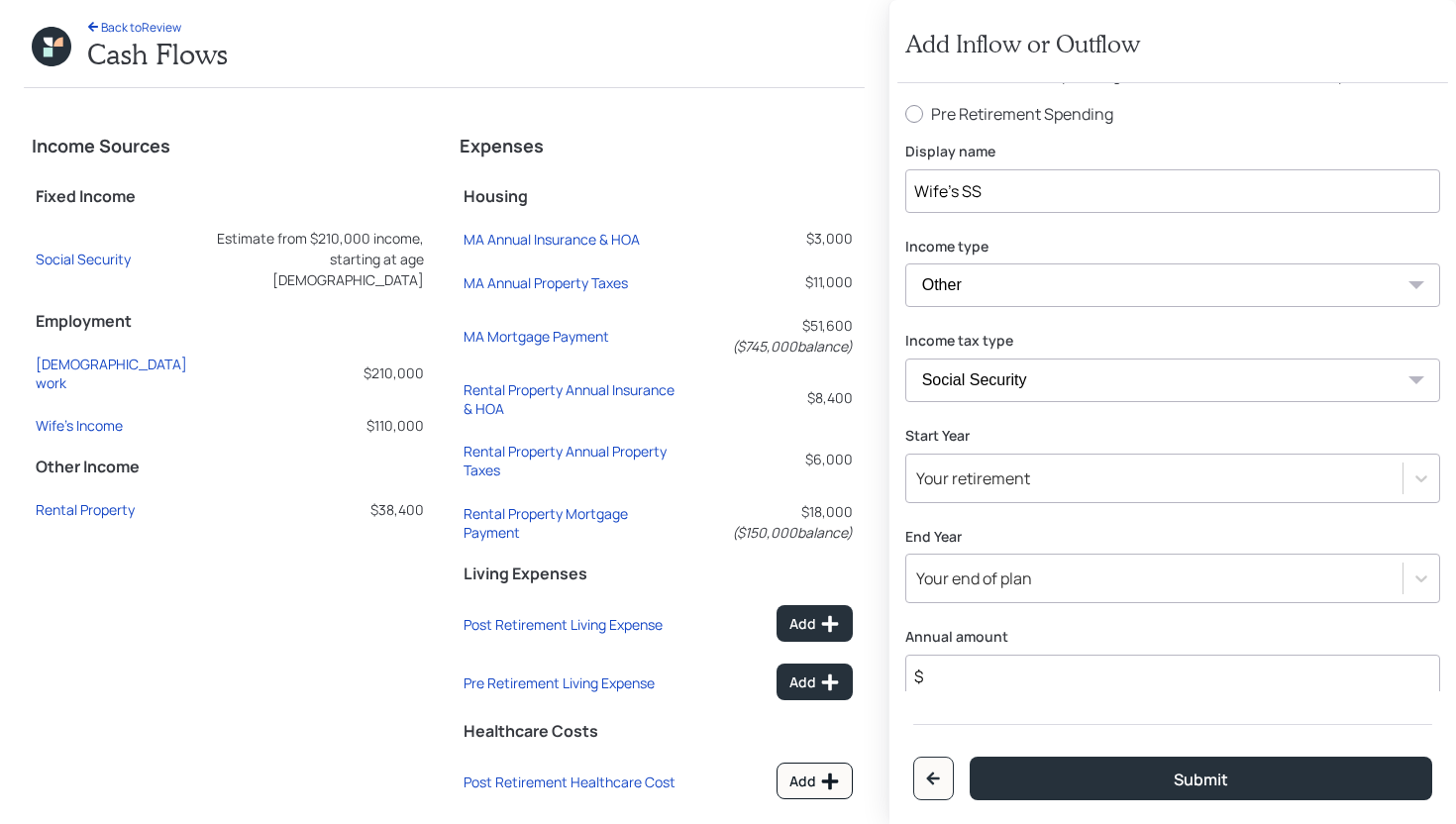 scroll, scrollTop: 152, scrollLeft: 0, axis: vertical 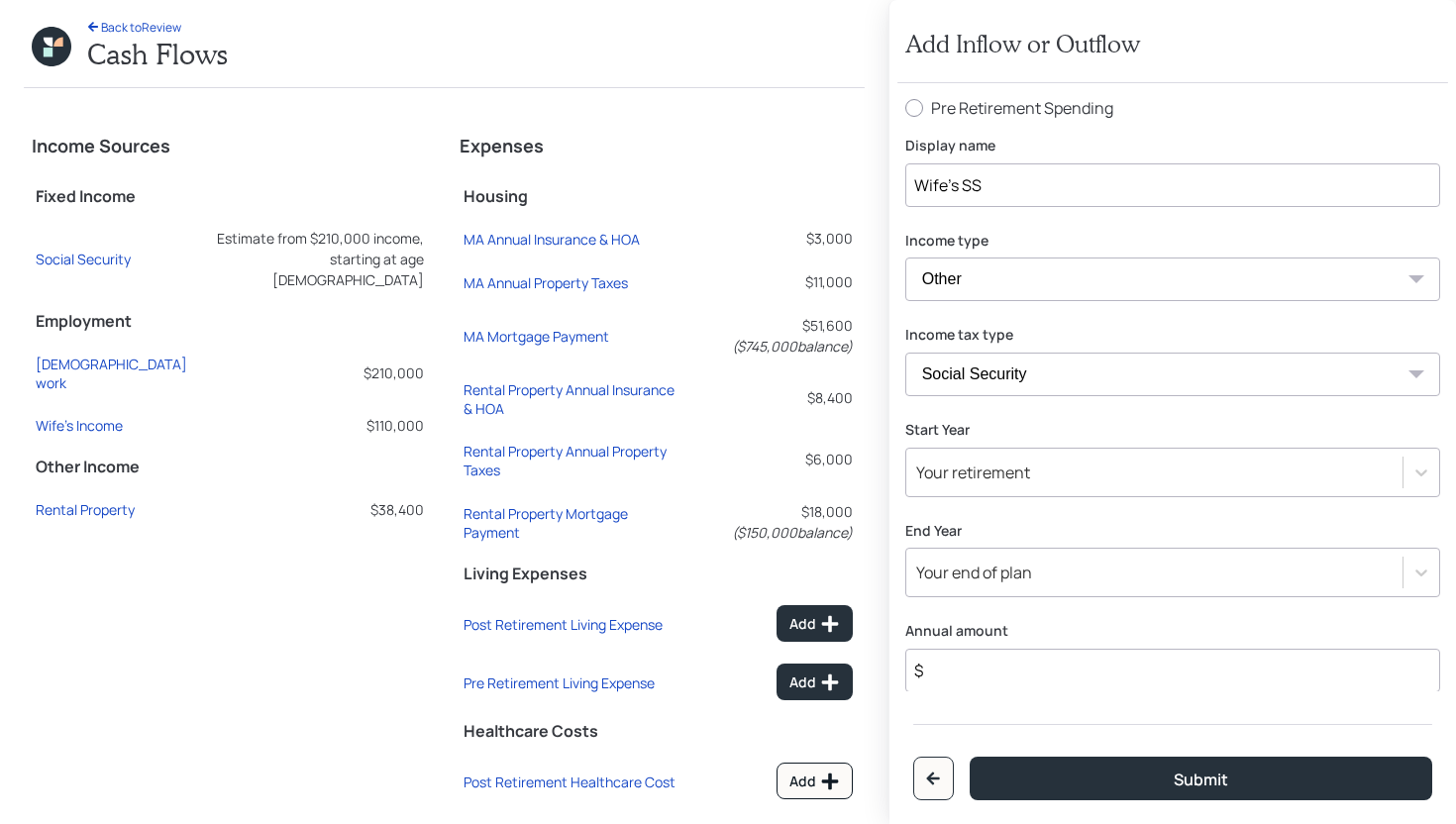 click on "Your retirement" at bounding box center [973, 472] 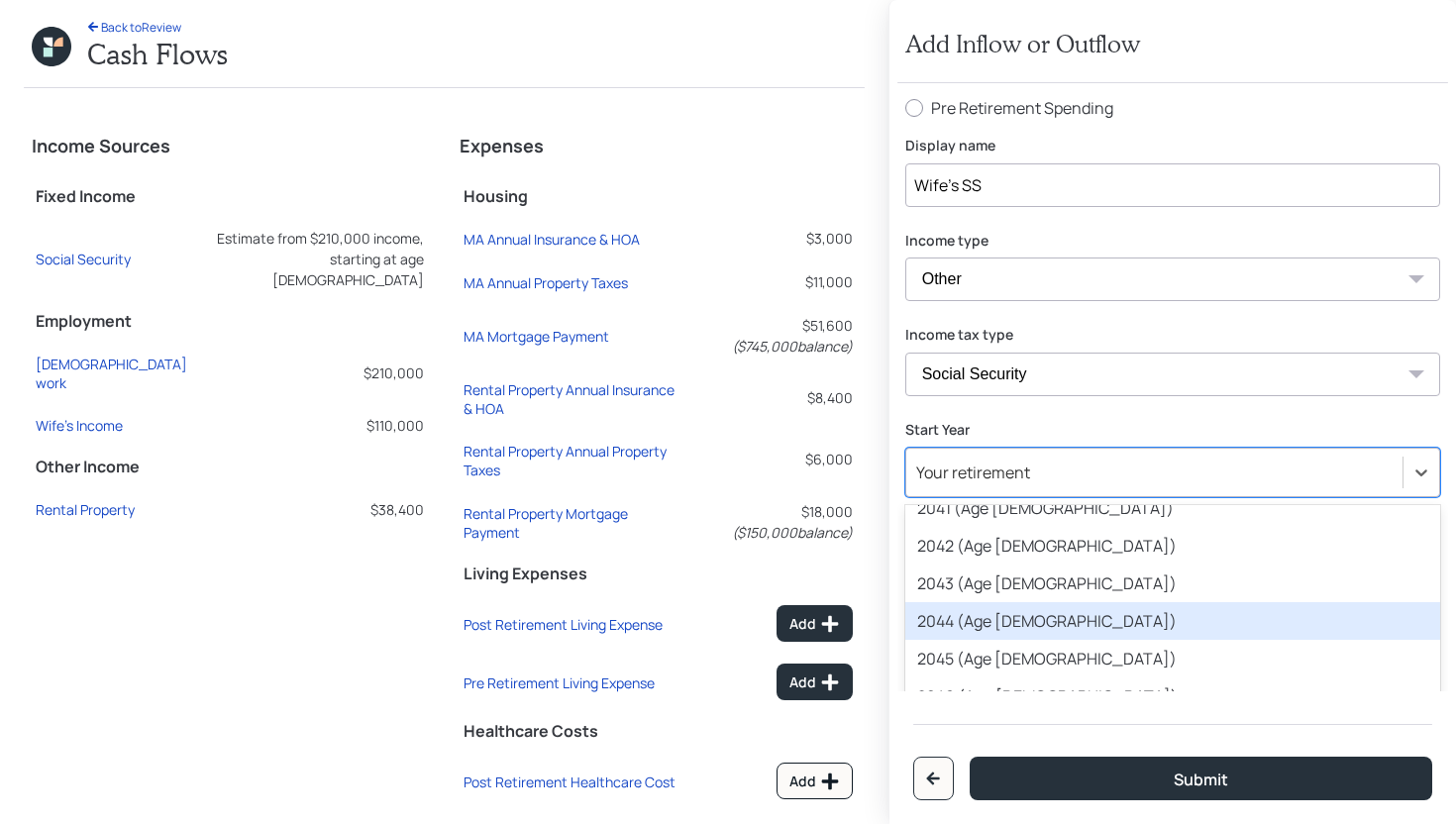 scroll, scrollTop: 823, scrollLeft: 0, axis: vertical 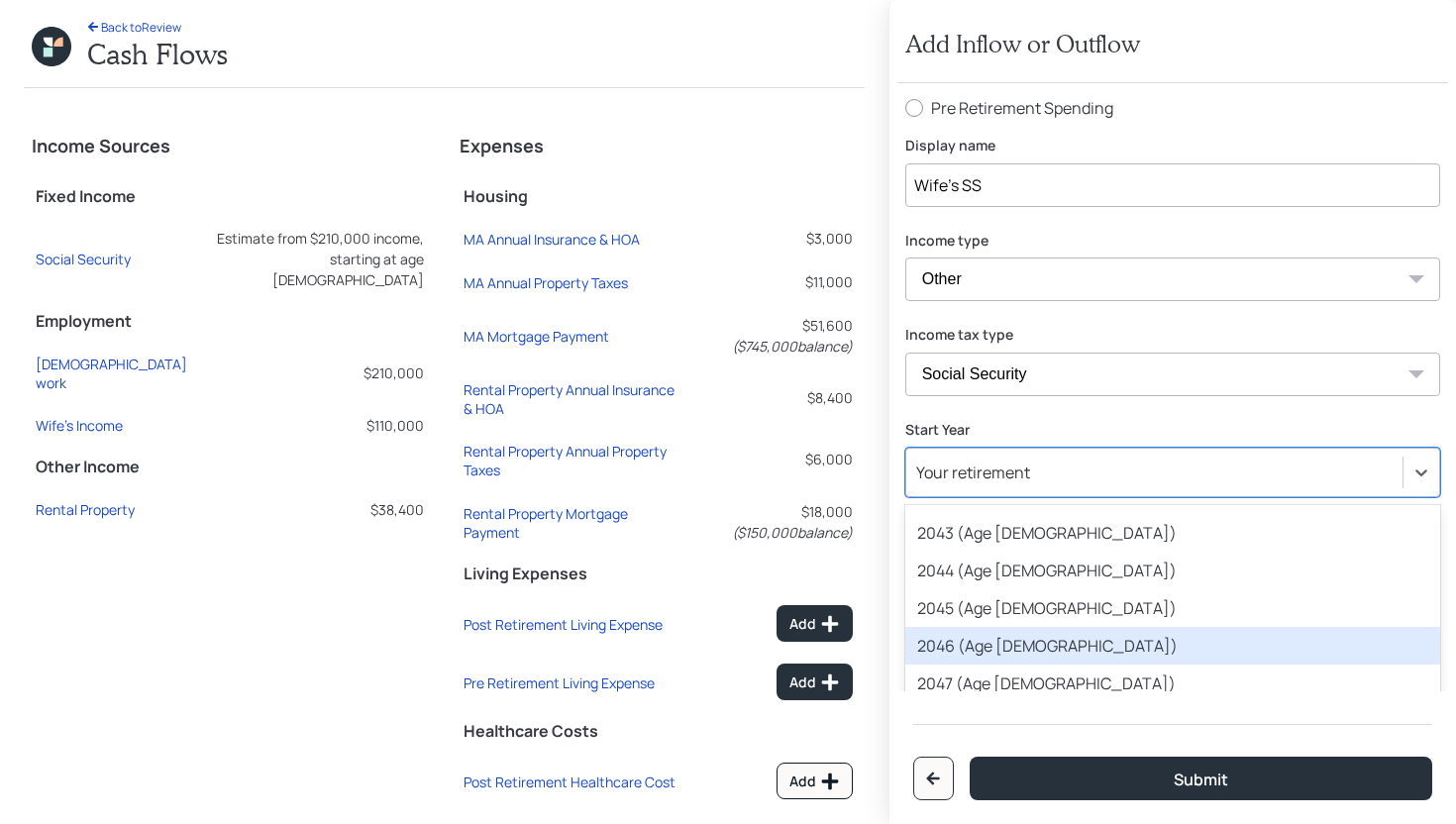 click on "2046 (Age 66)" at bounding box center (1173, 646) 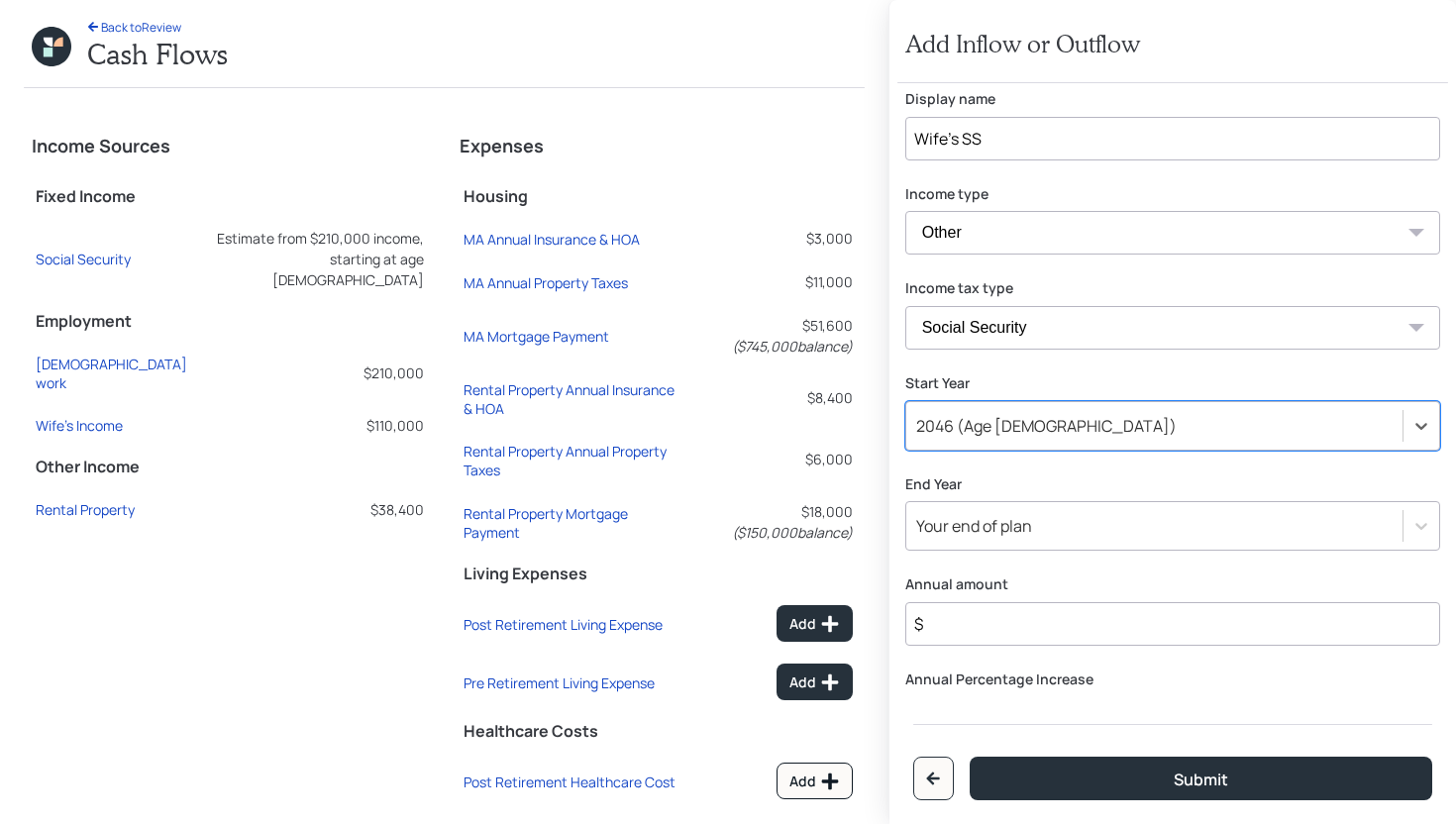 scroll, scrollTop: 270, scrollLeft: 0, axis: vertical 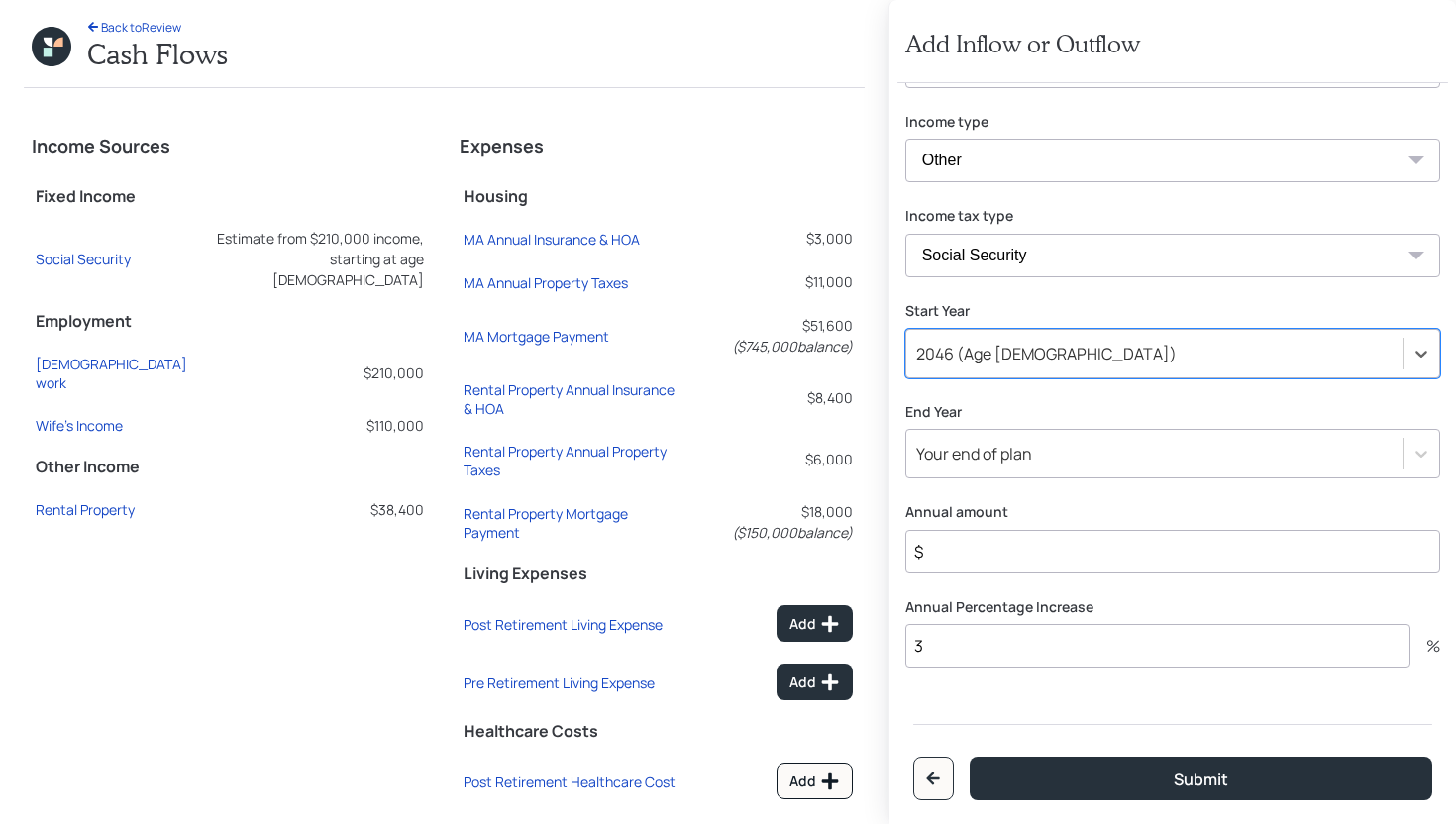 click on "3" at bounding box center (1158, 646) 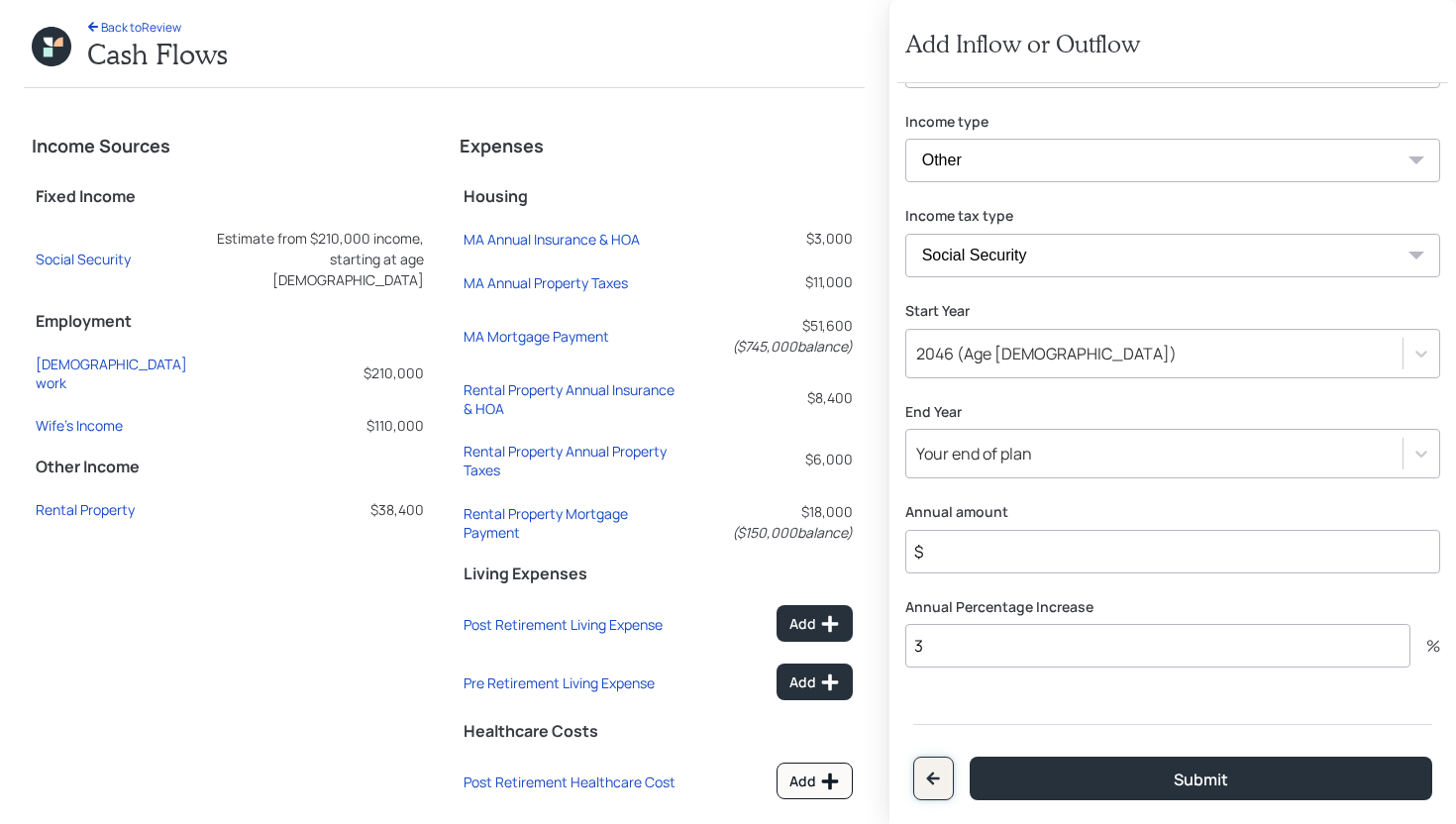 click 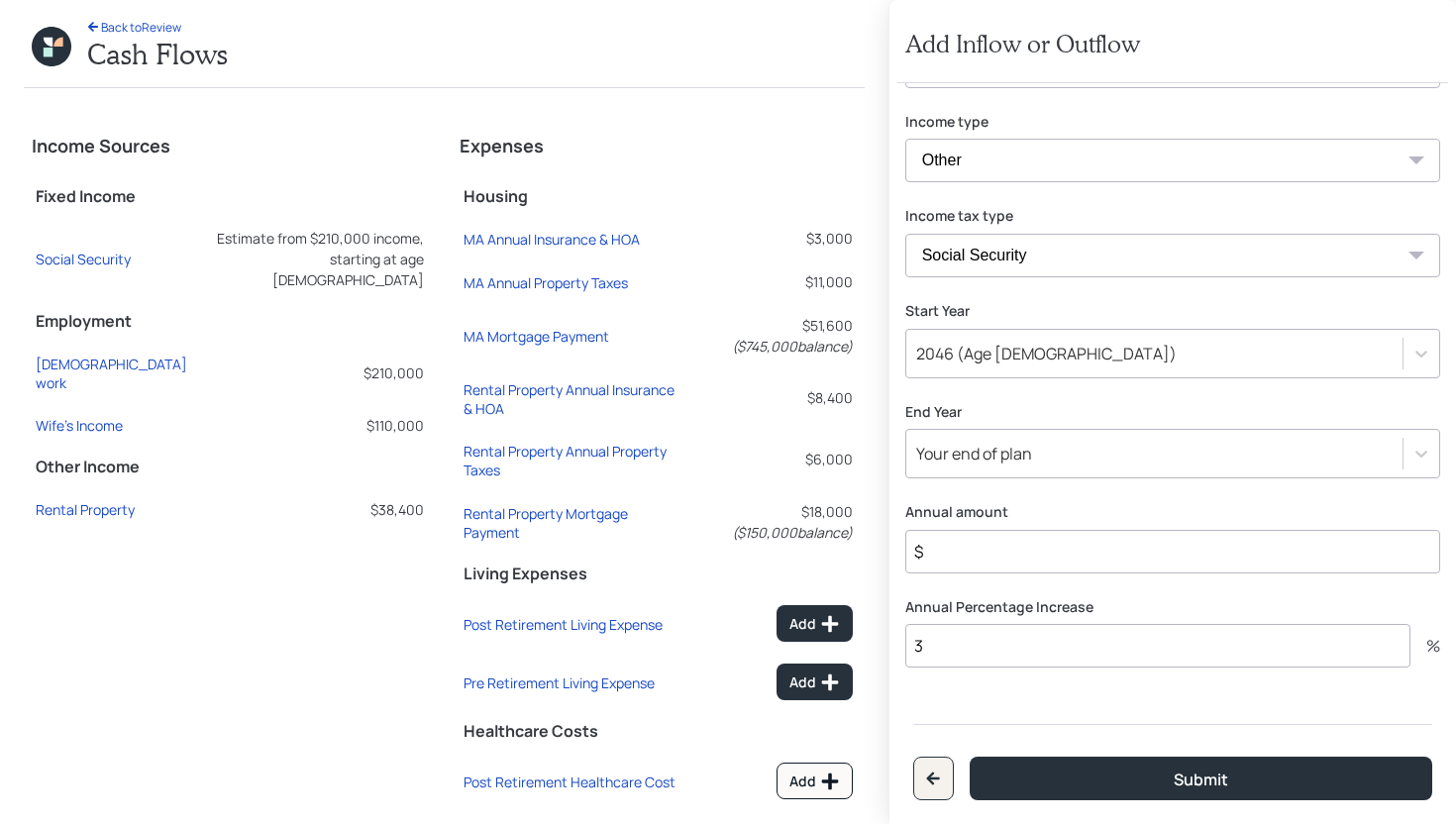 radio on "false" 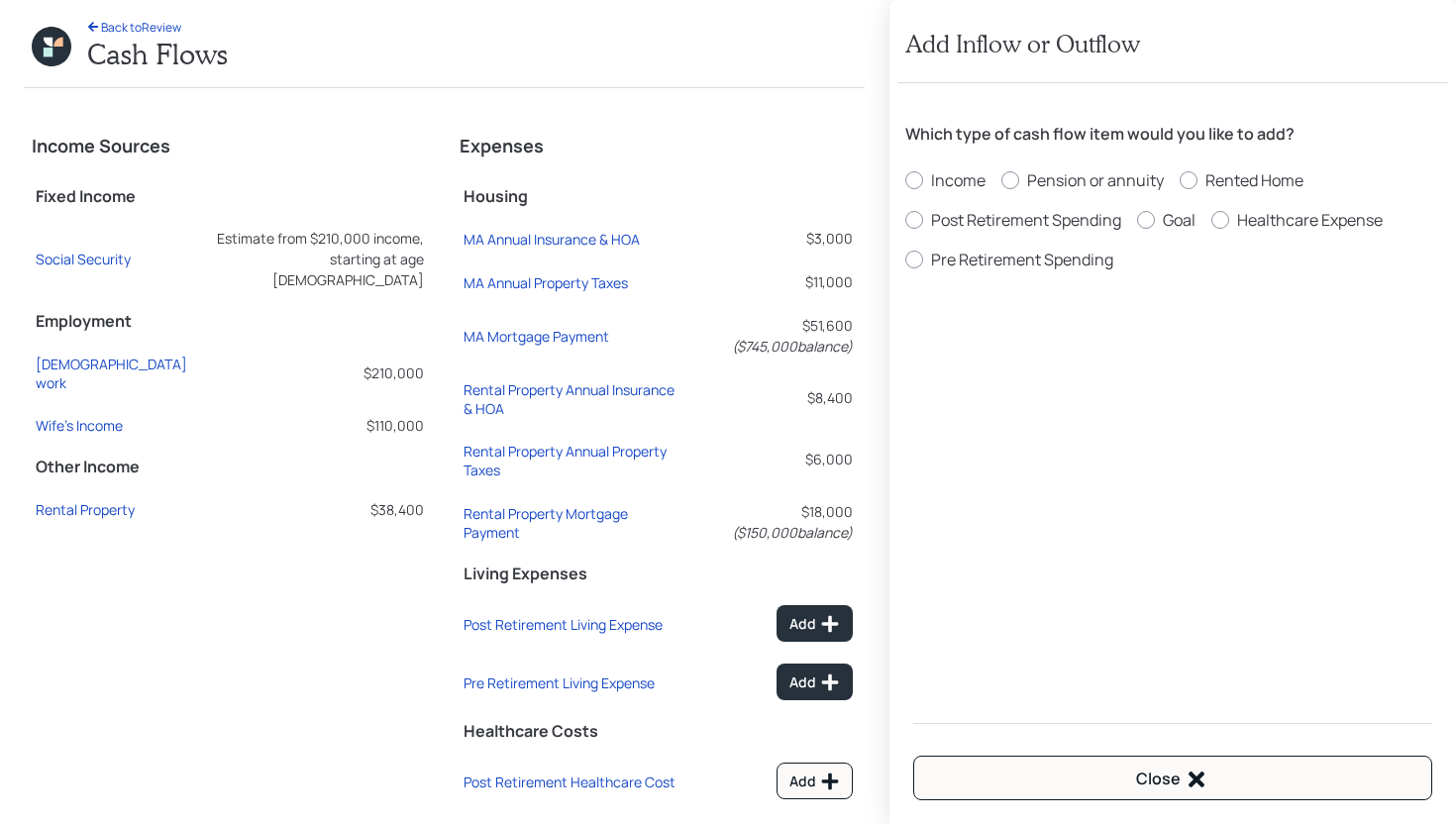 scroll, scrollTop: 0, scrollLeft: 0, axis: both 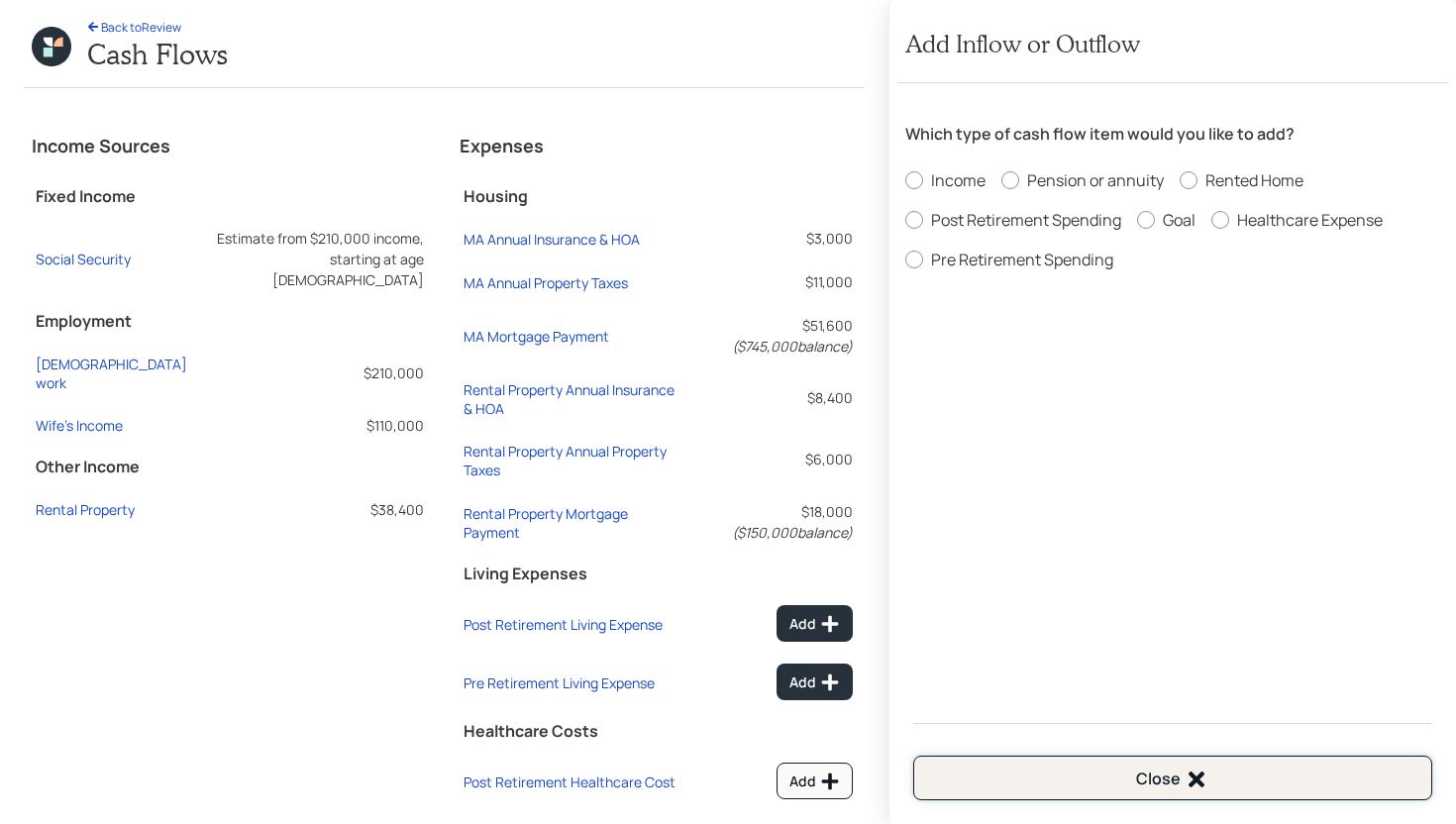 click on "Close" at bounding box center (1173, 777) 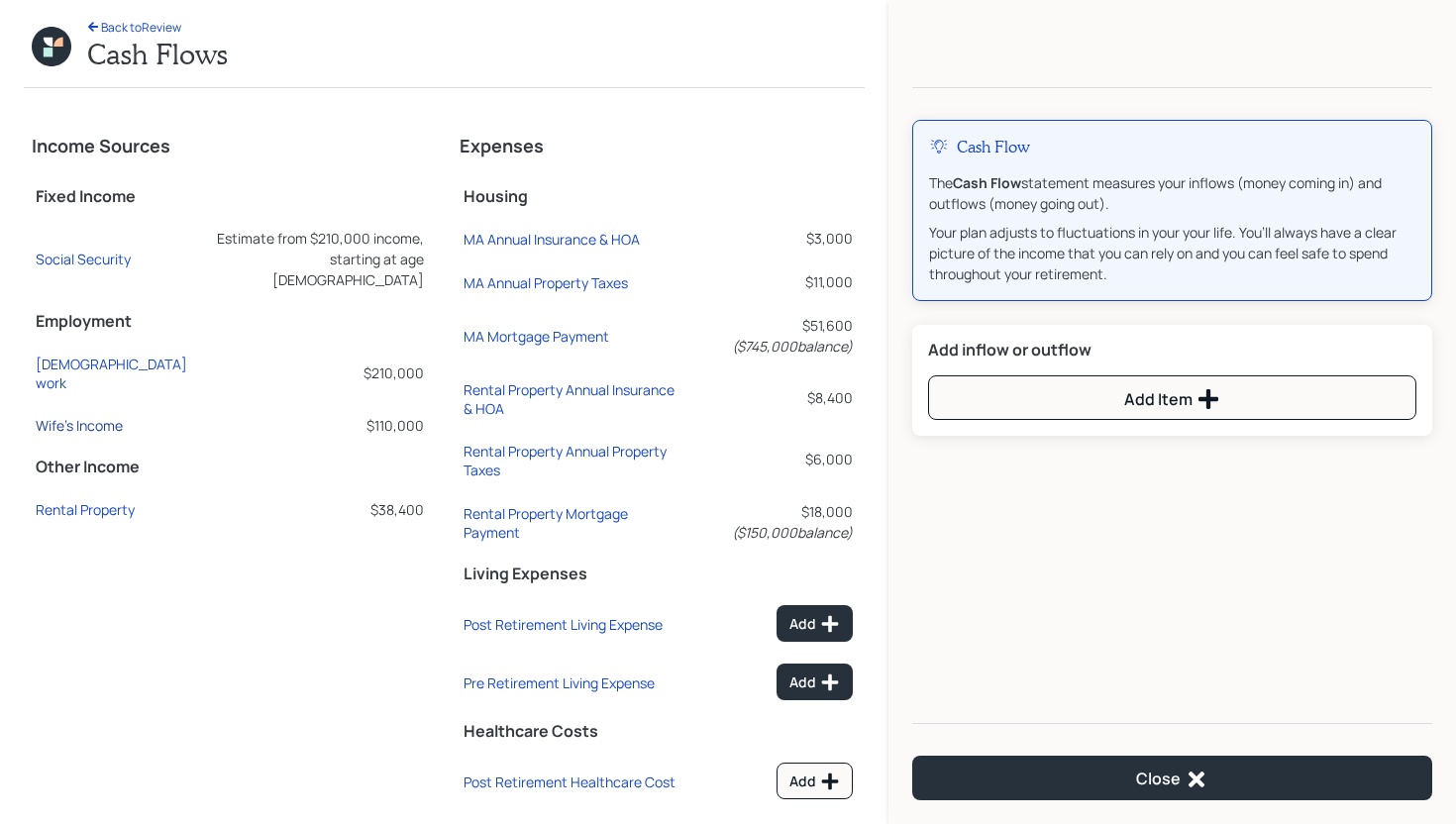 click on "Wife's Income" at bounding box center [79, 425] 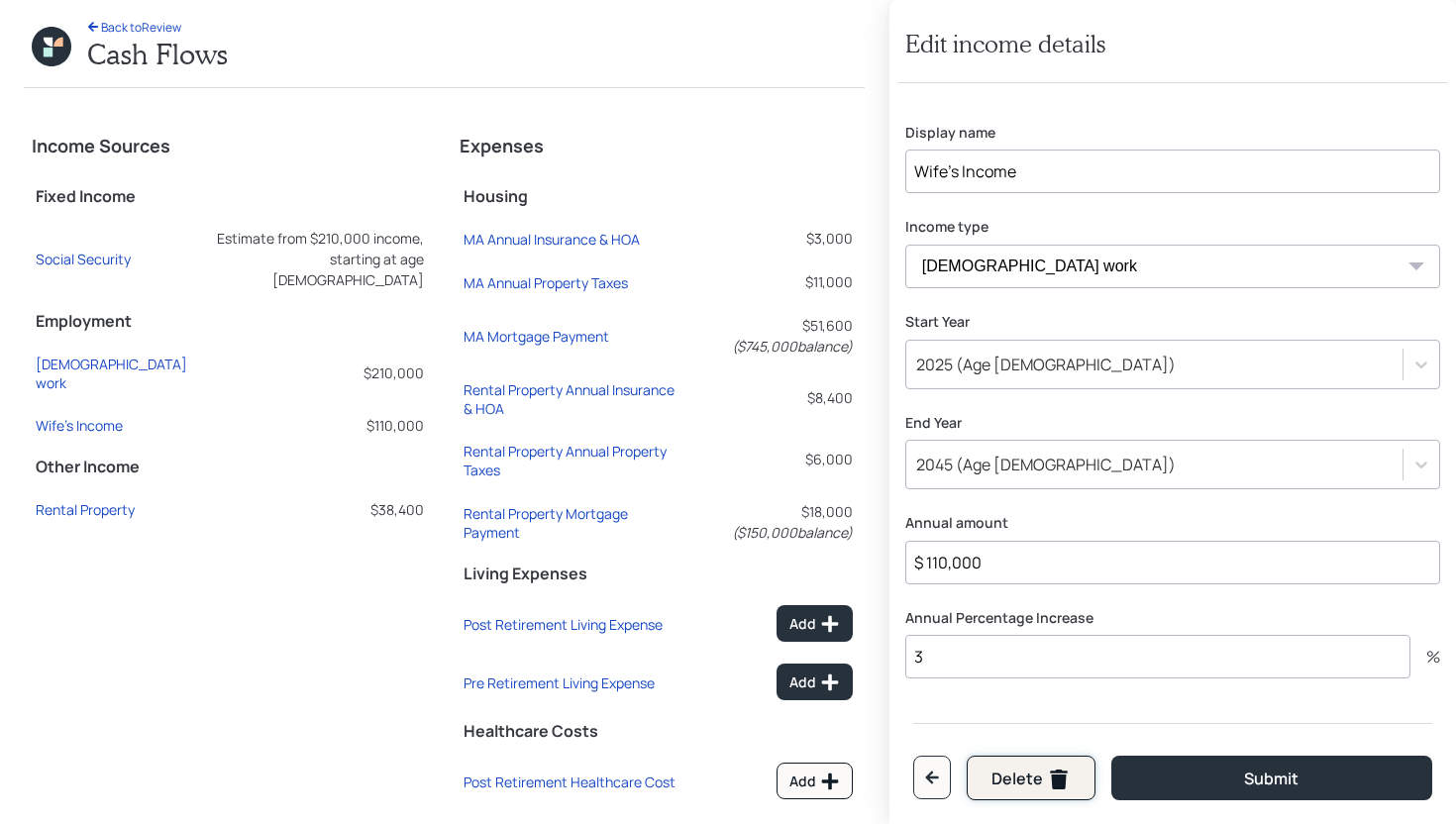 click on "Delete" at bounding box center [1031, 777] 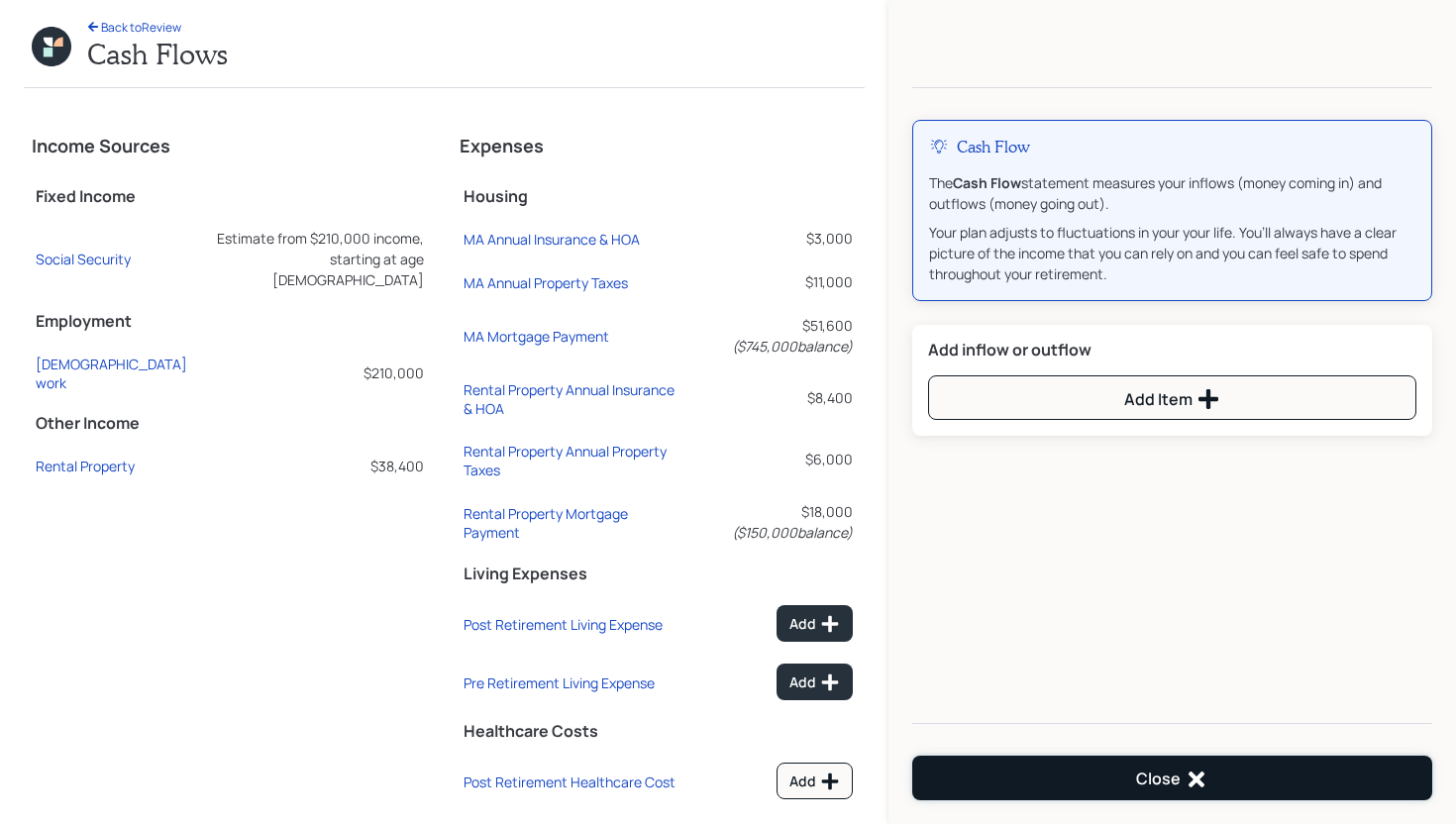 click on "Close" at bounding box center [1172, 777] 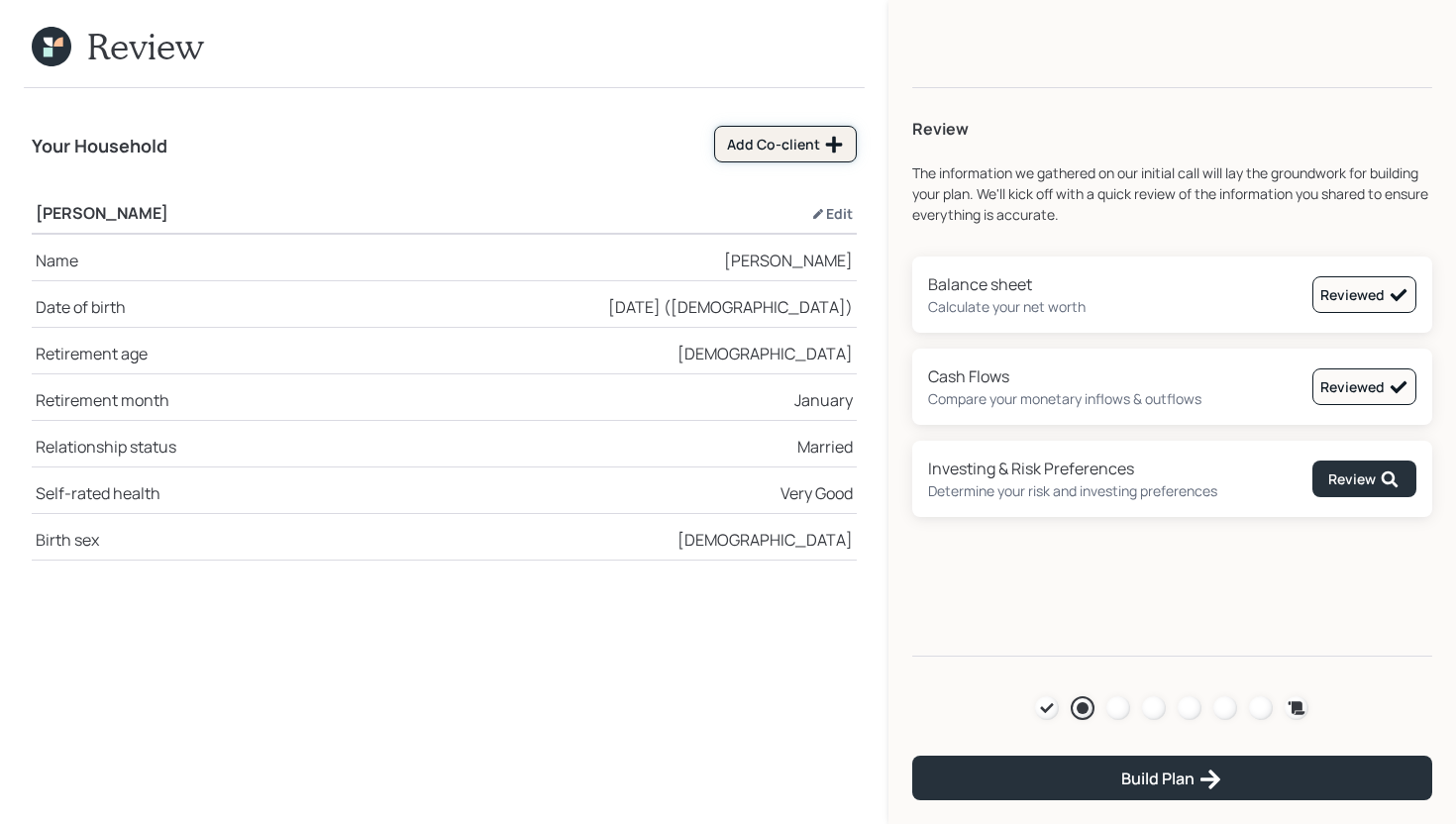 click 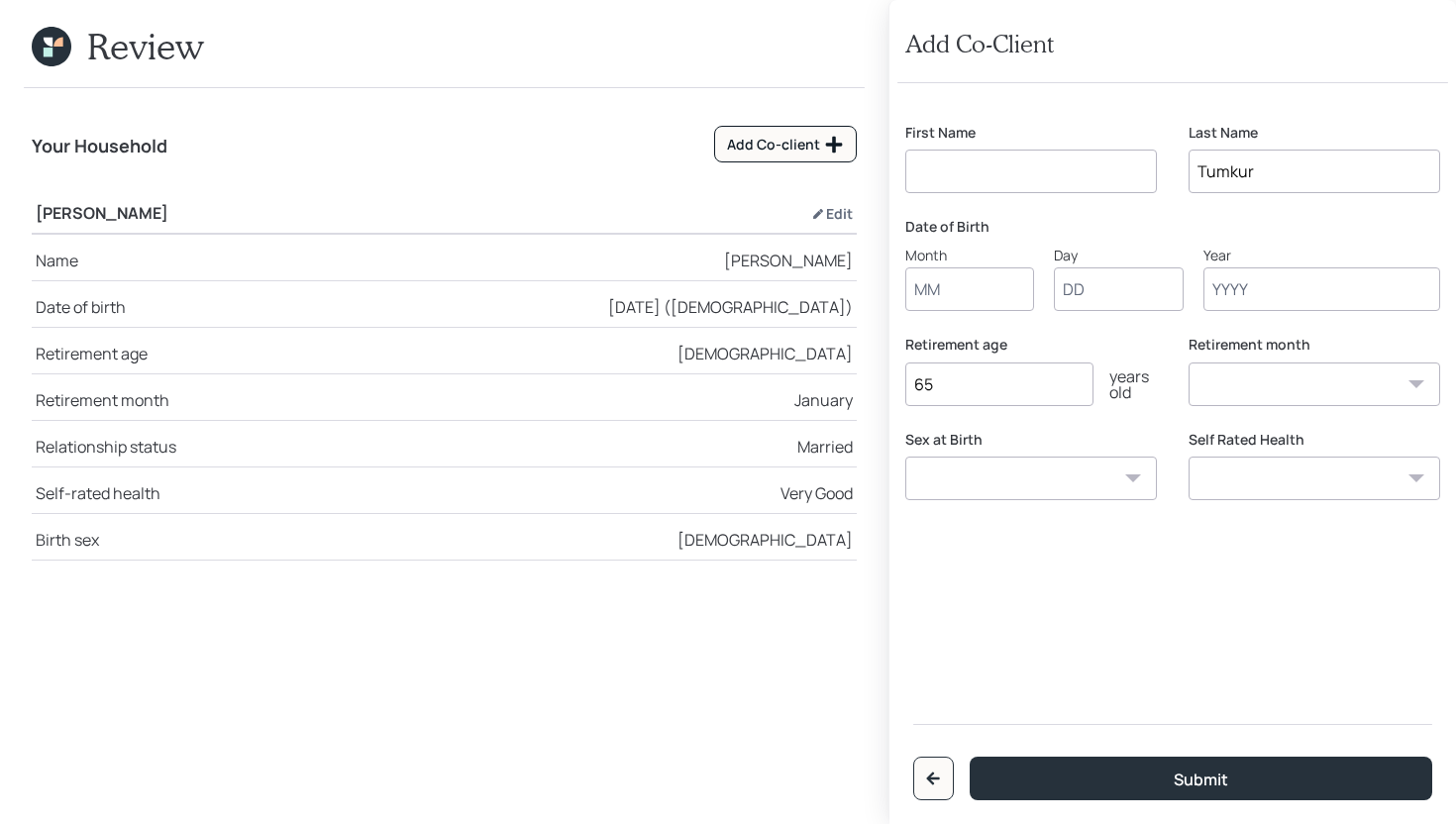 click at bounding box center [1031, 171] 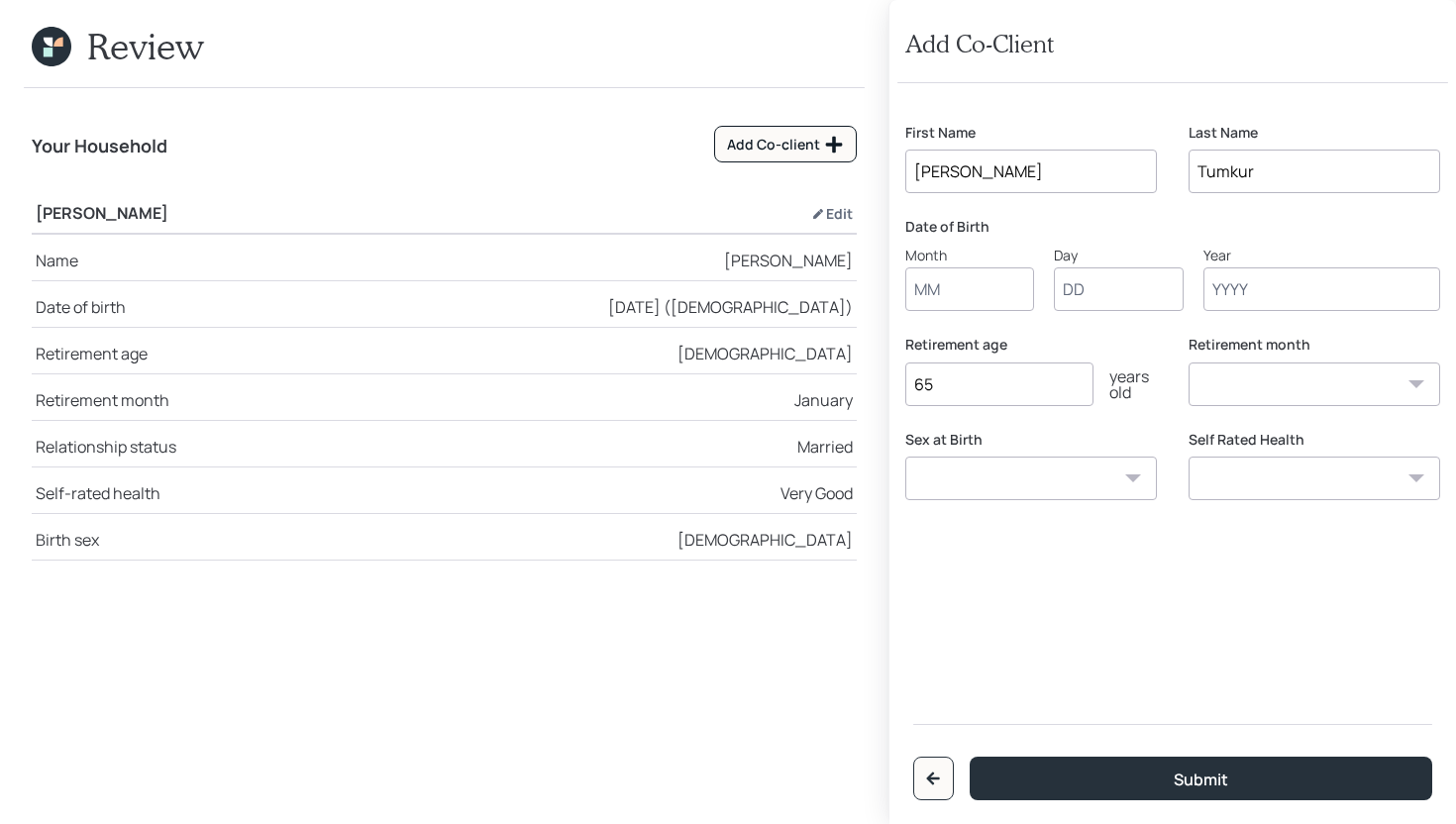 type on "Dipti" 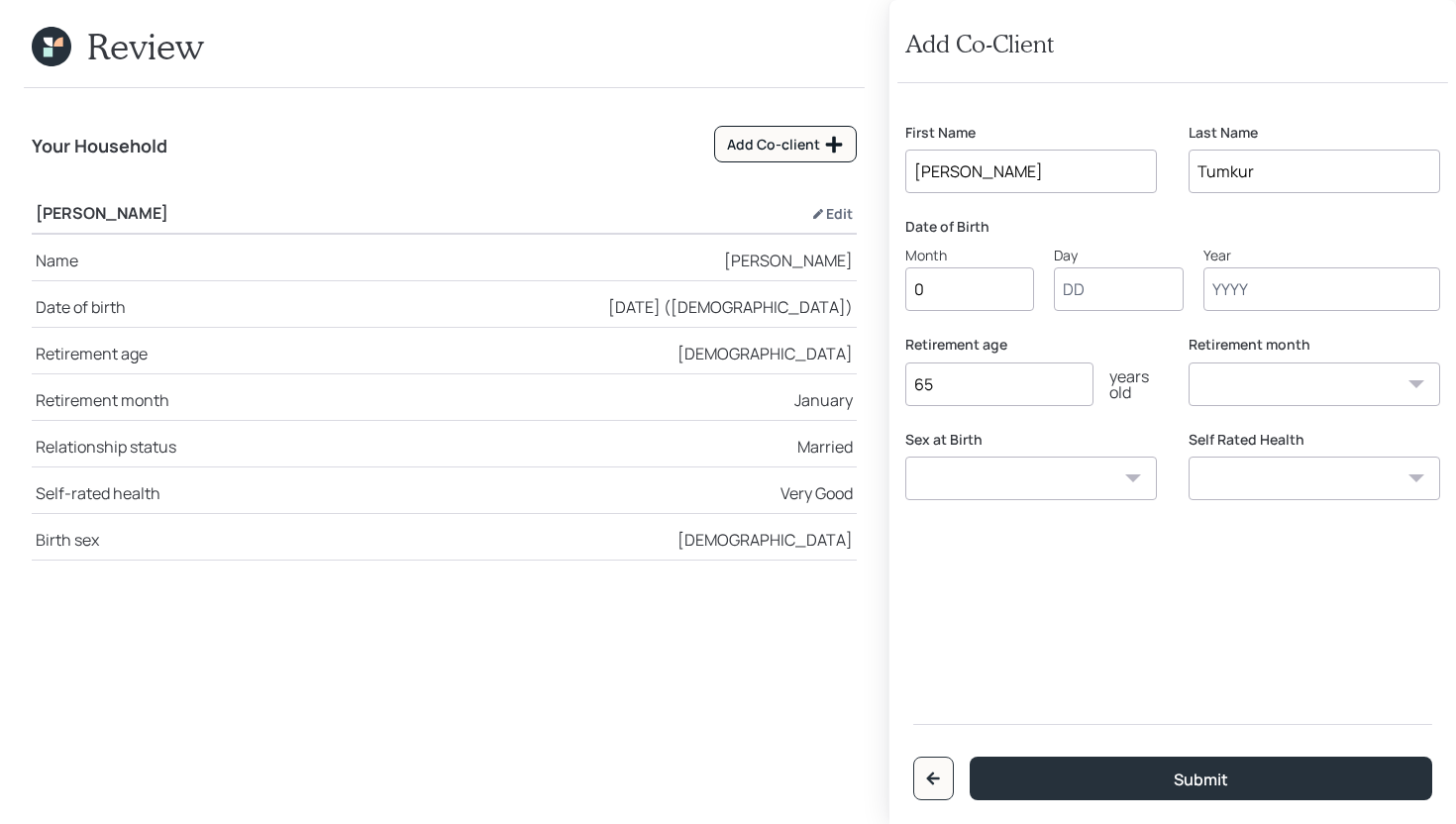 type on "01" 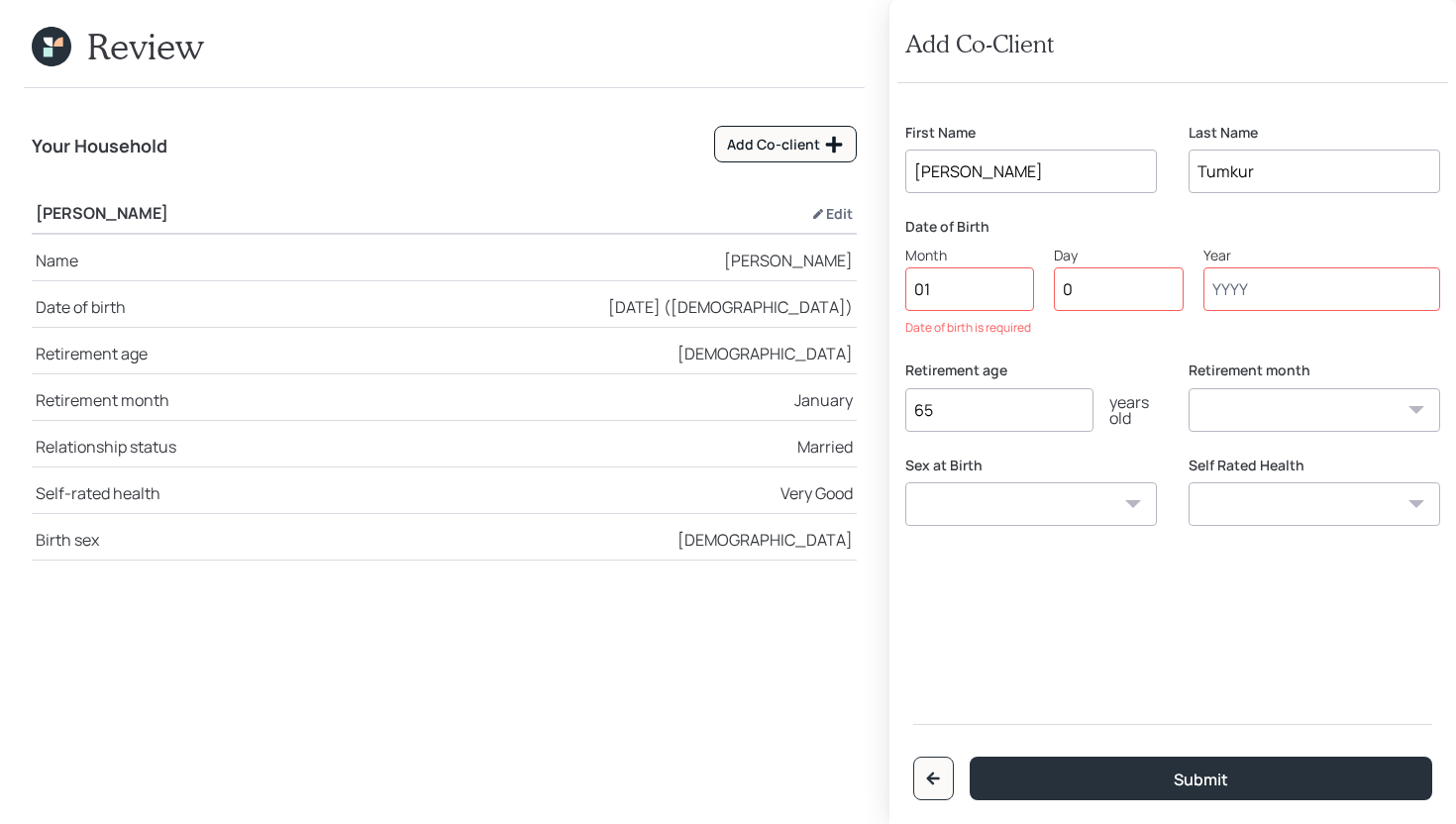 type on "01" 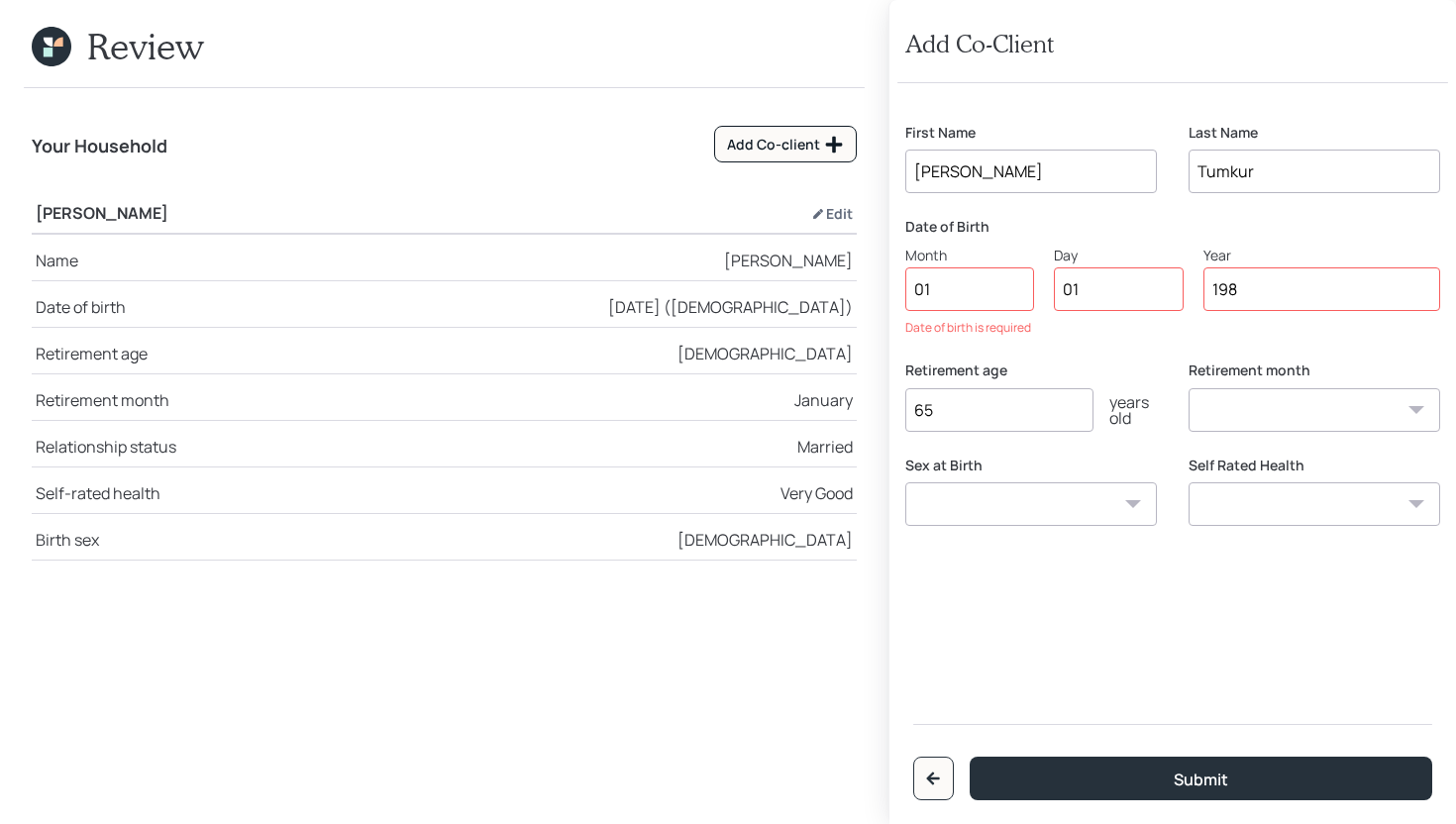 type on "1980" 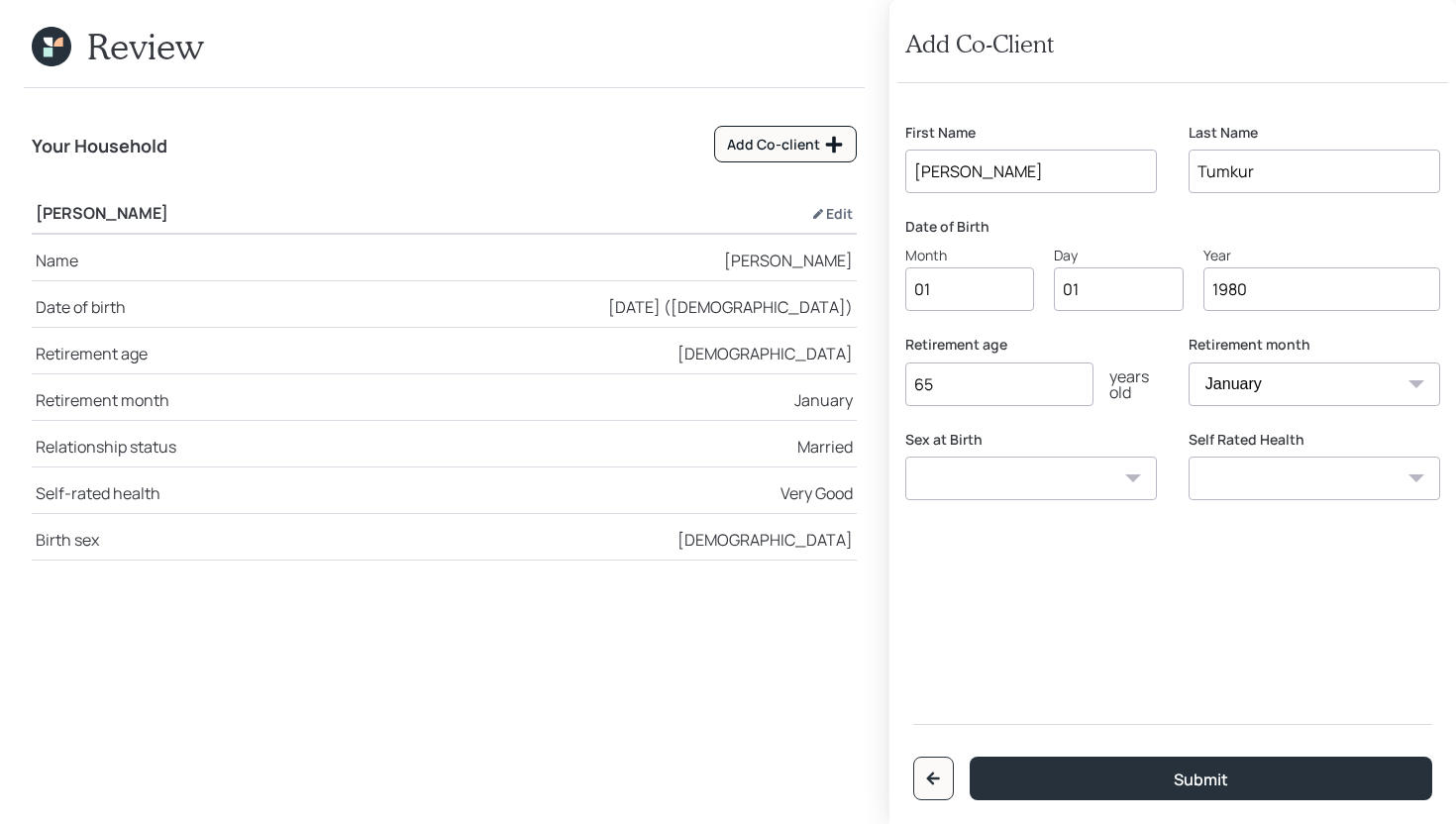 type on "1980" 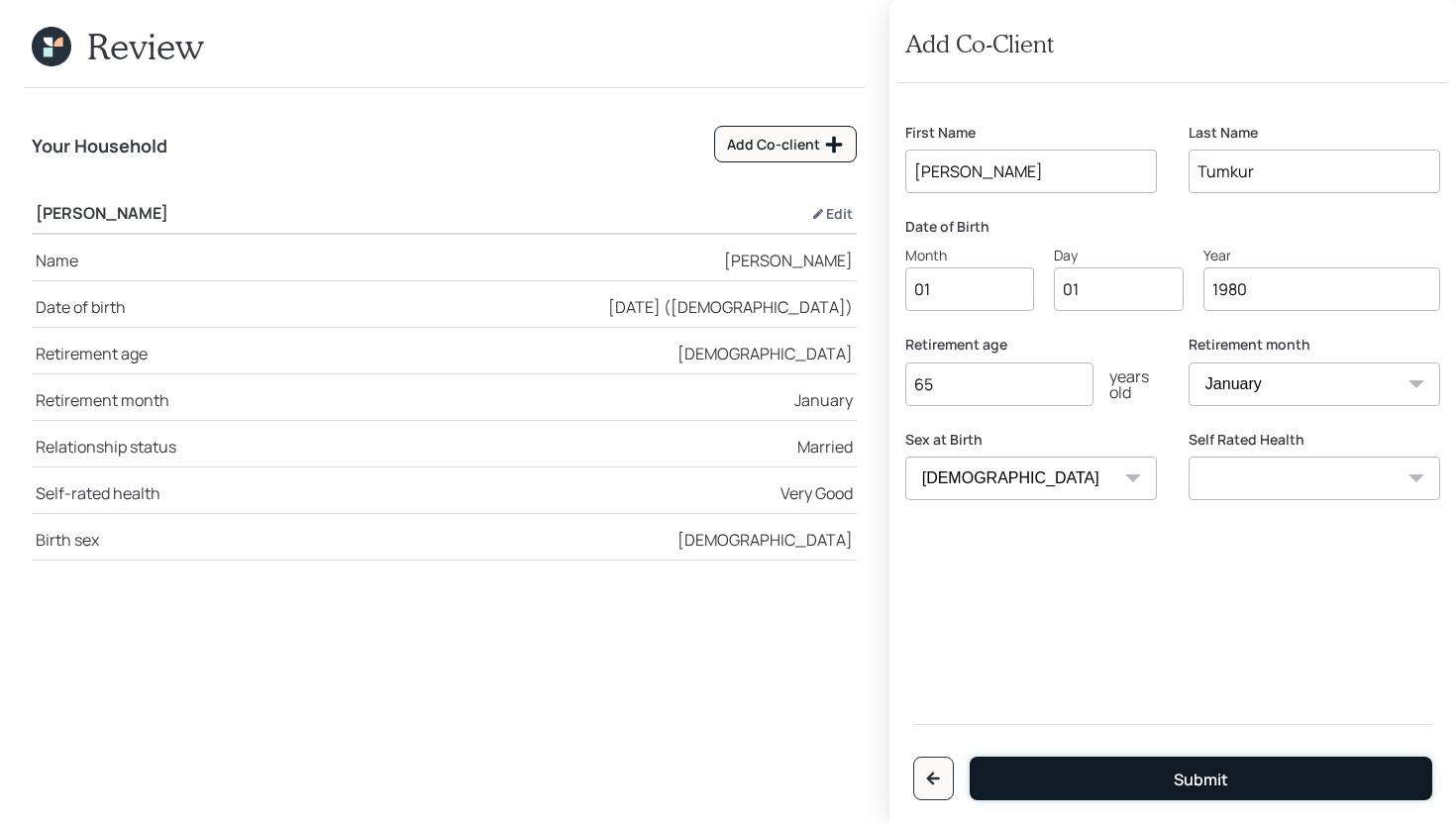 click on "Submit" at bounding box center (1200, 778) 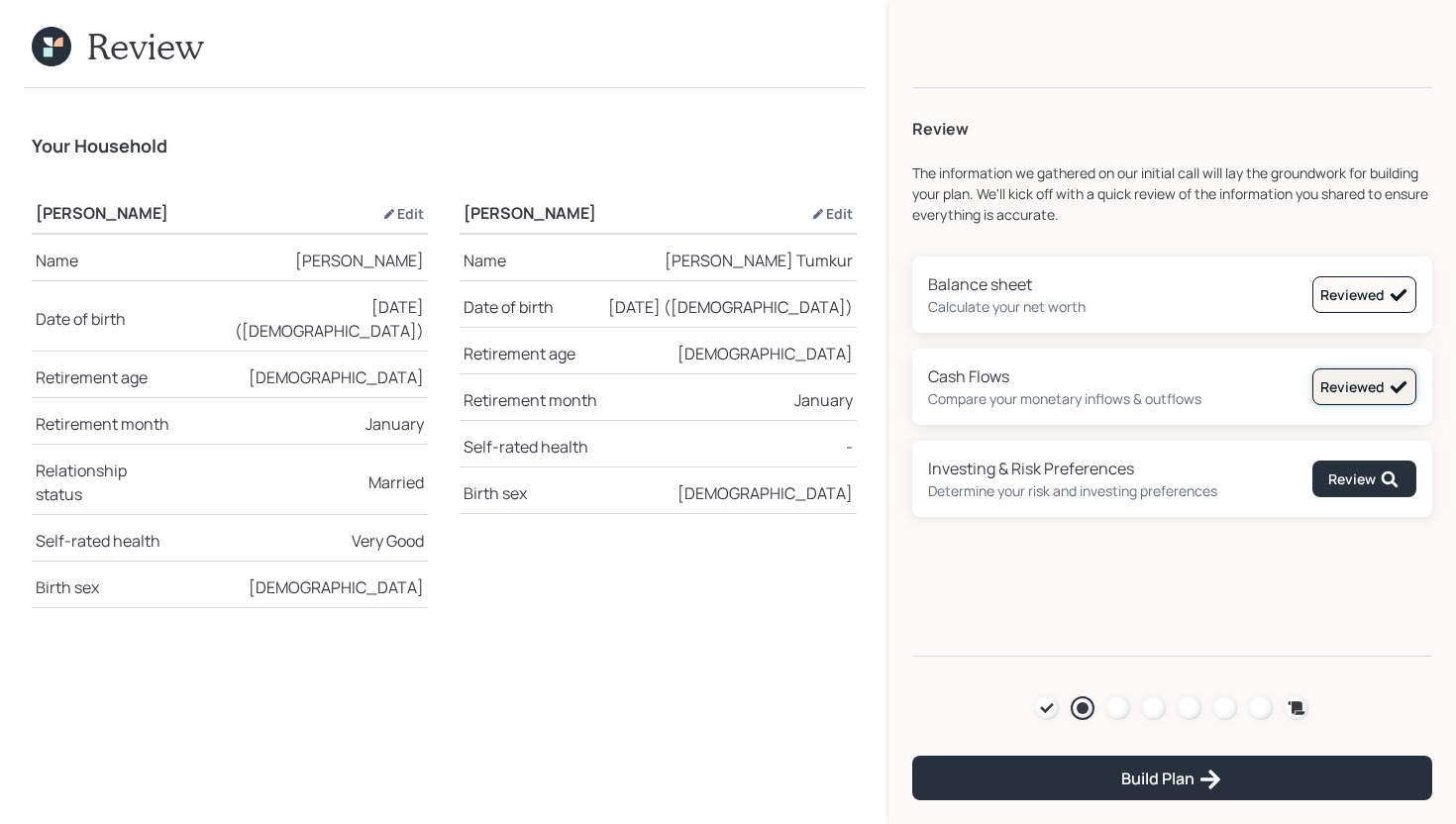 click on "Reviewed" at bounding box center [1364, 387] 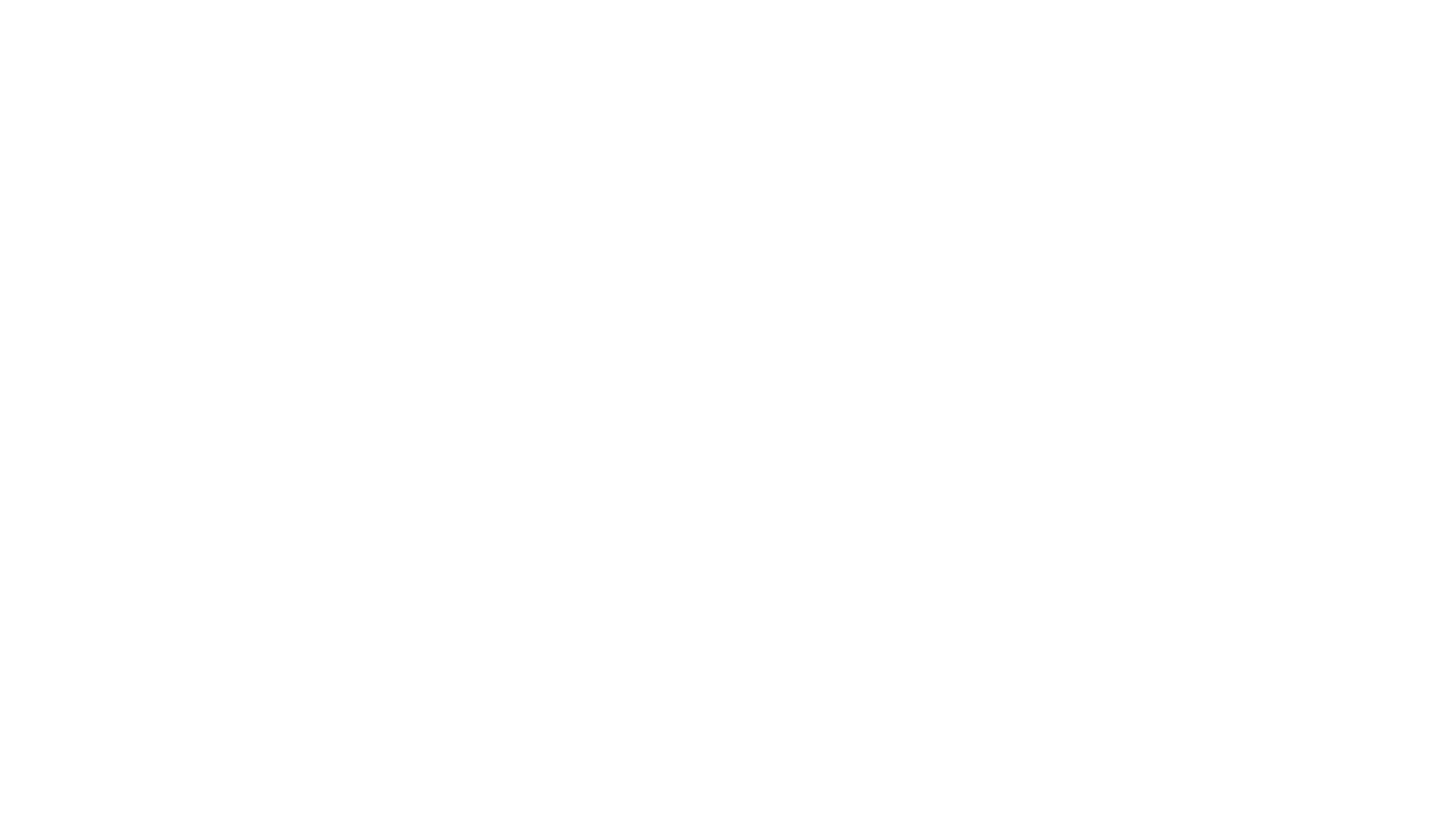 scroll, scrollTop: 0, scrollLeft: 0, axis: both 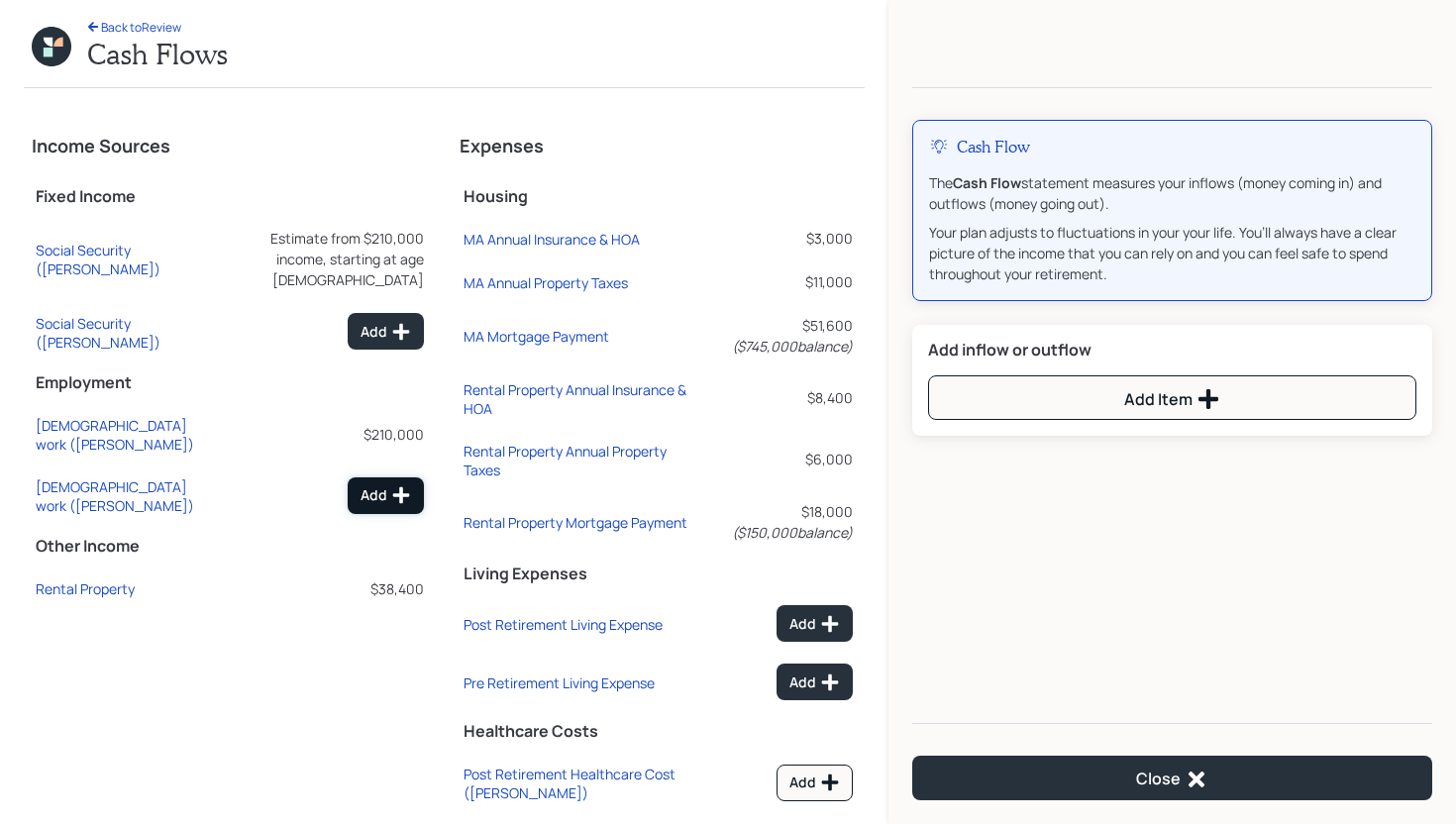 click on "Add" at bounding box center (385, 495) 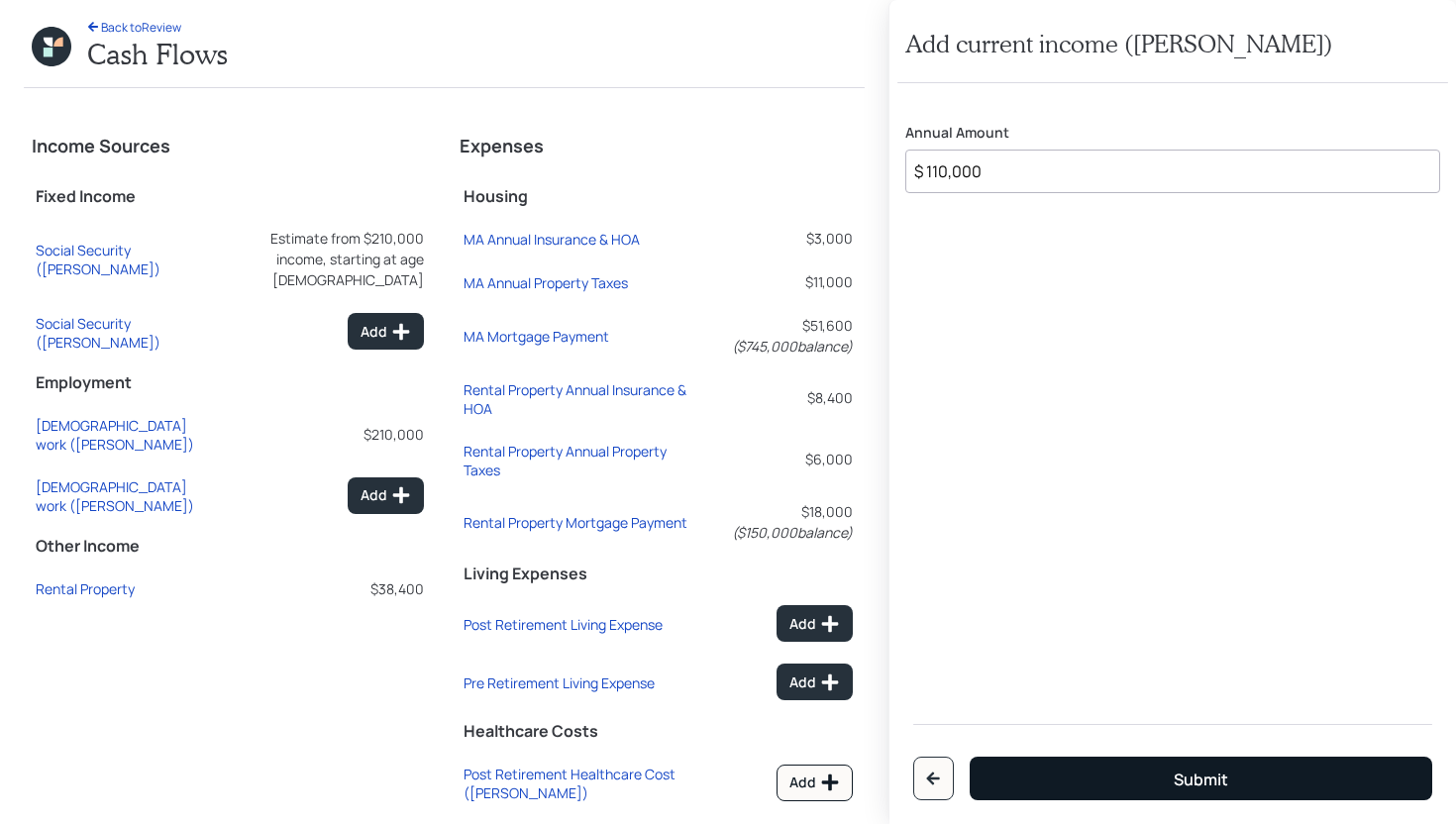 type on "$ 110,000" 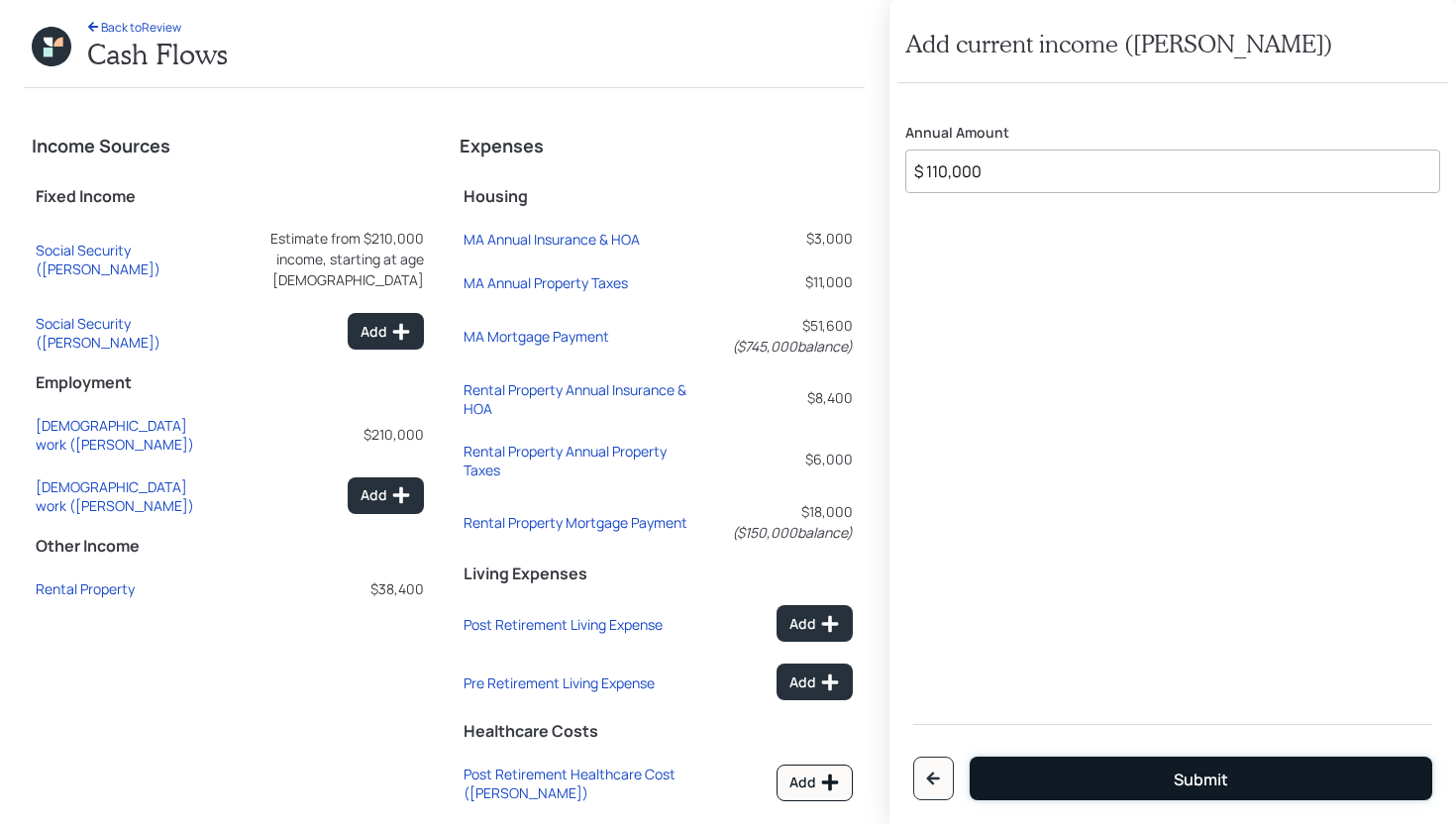 click on "Submit" at bounding box center (1200, 778) 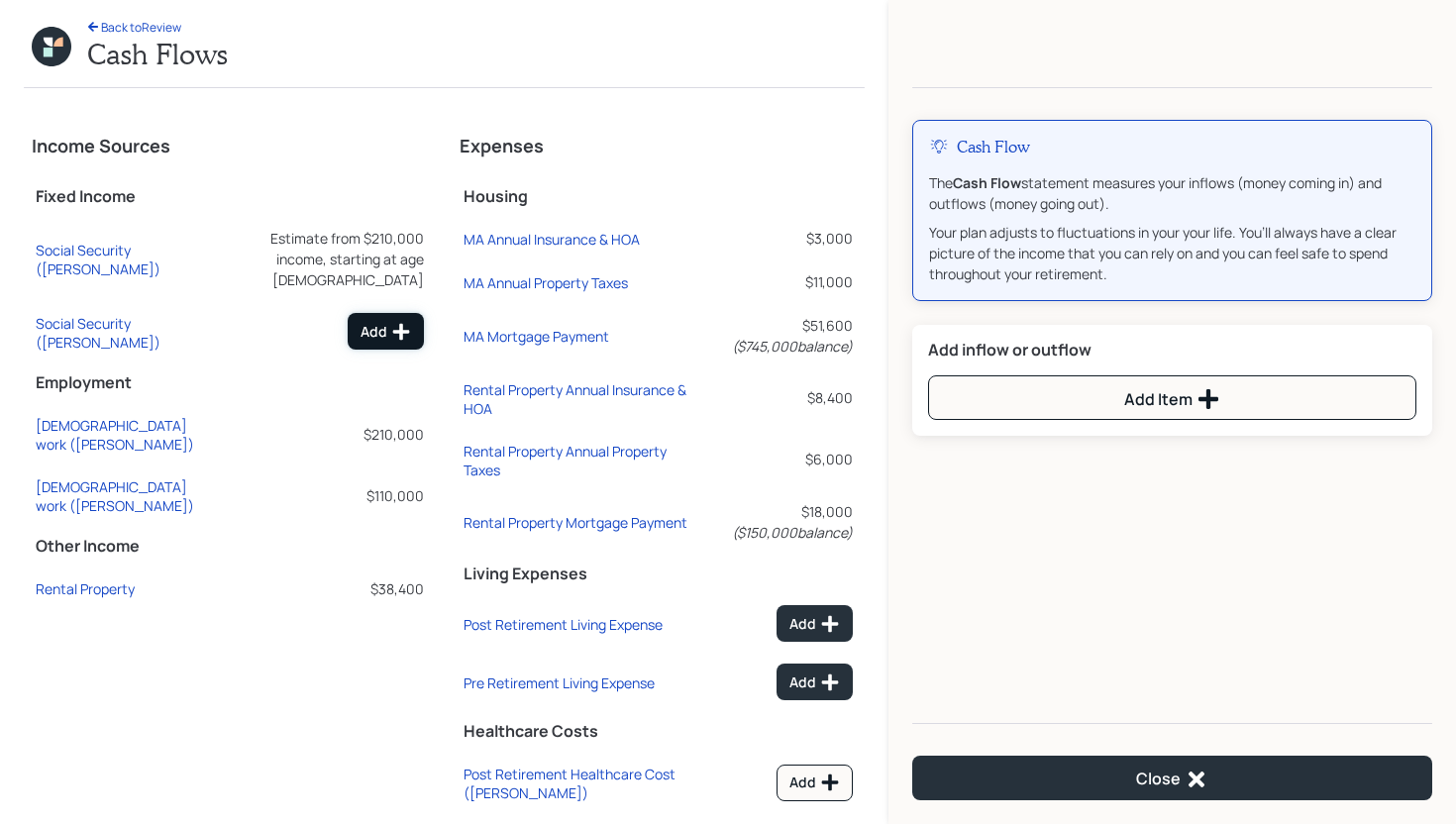 click on "Add" at bounding box center (385, 332) 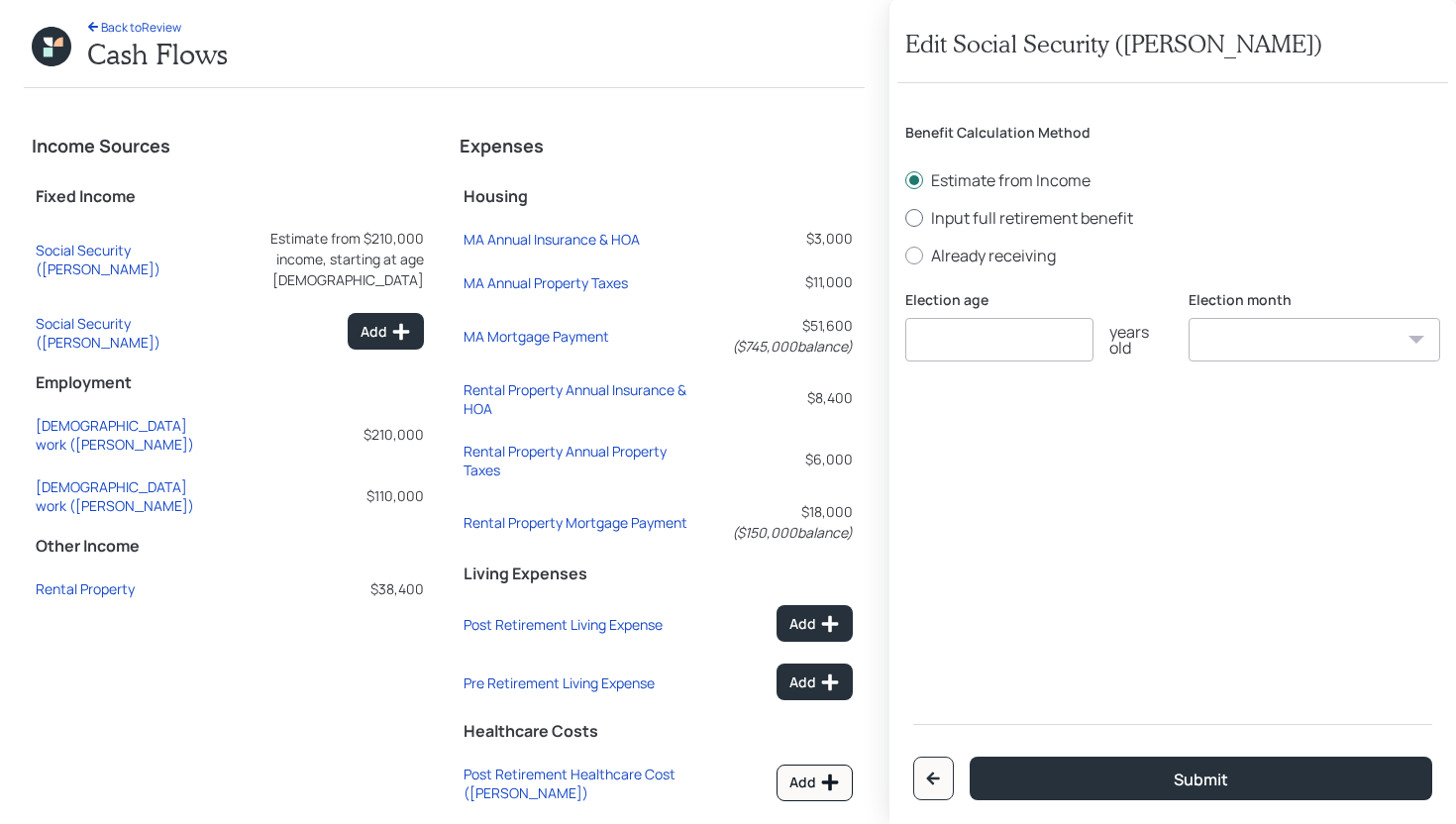 click on "Input full retirement benefit" at bounding box center [1173, 218] 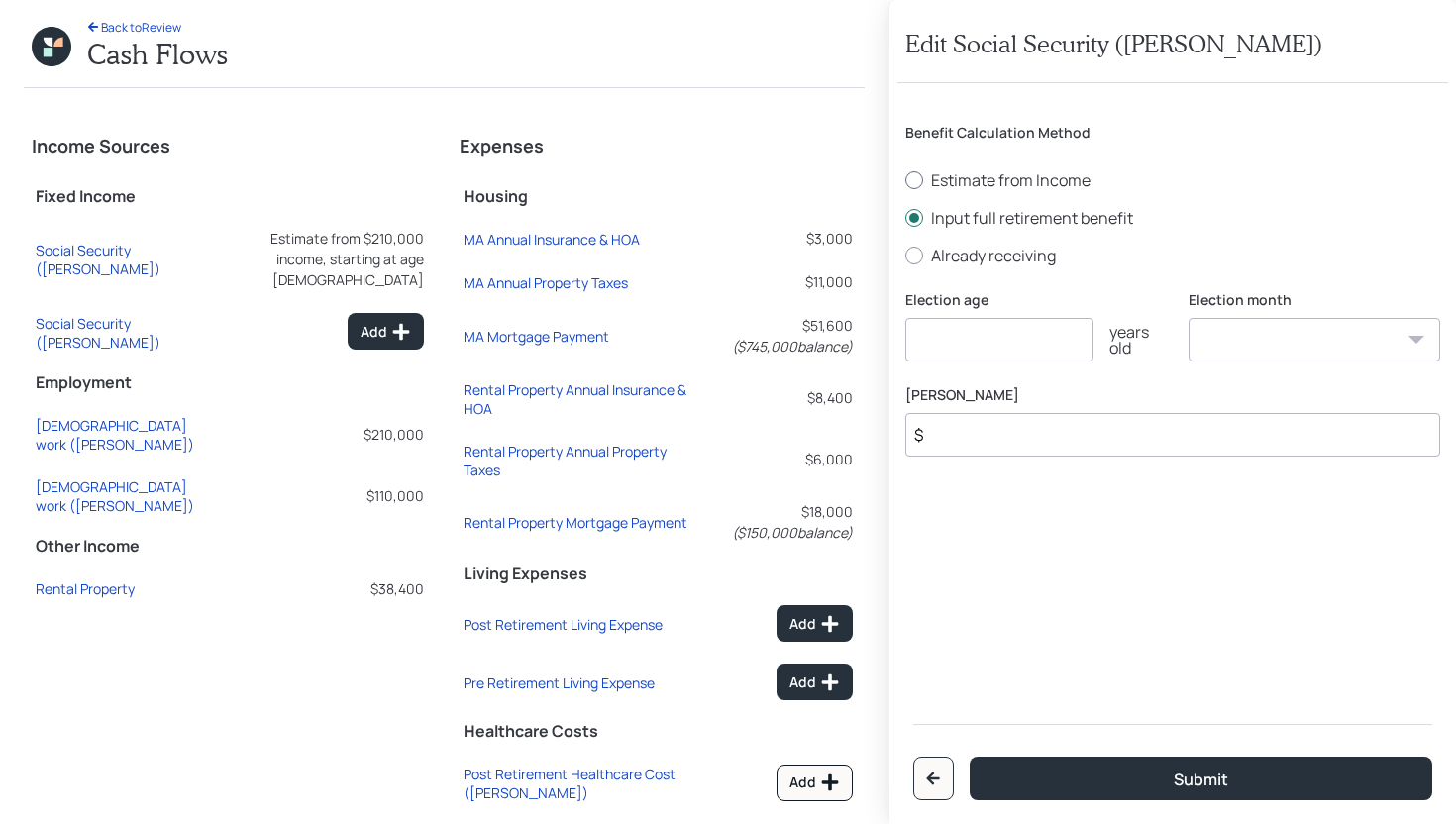 click on "Estimate from Income" at bounding box center (1173, 180) 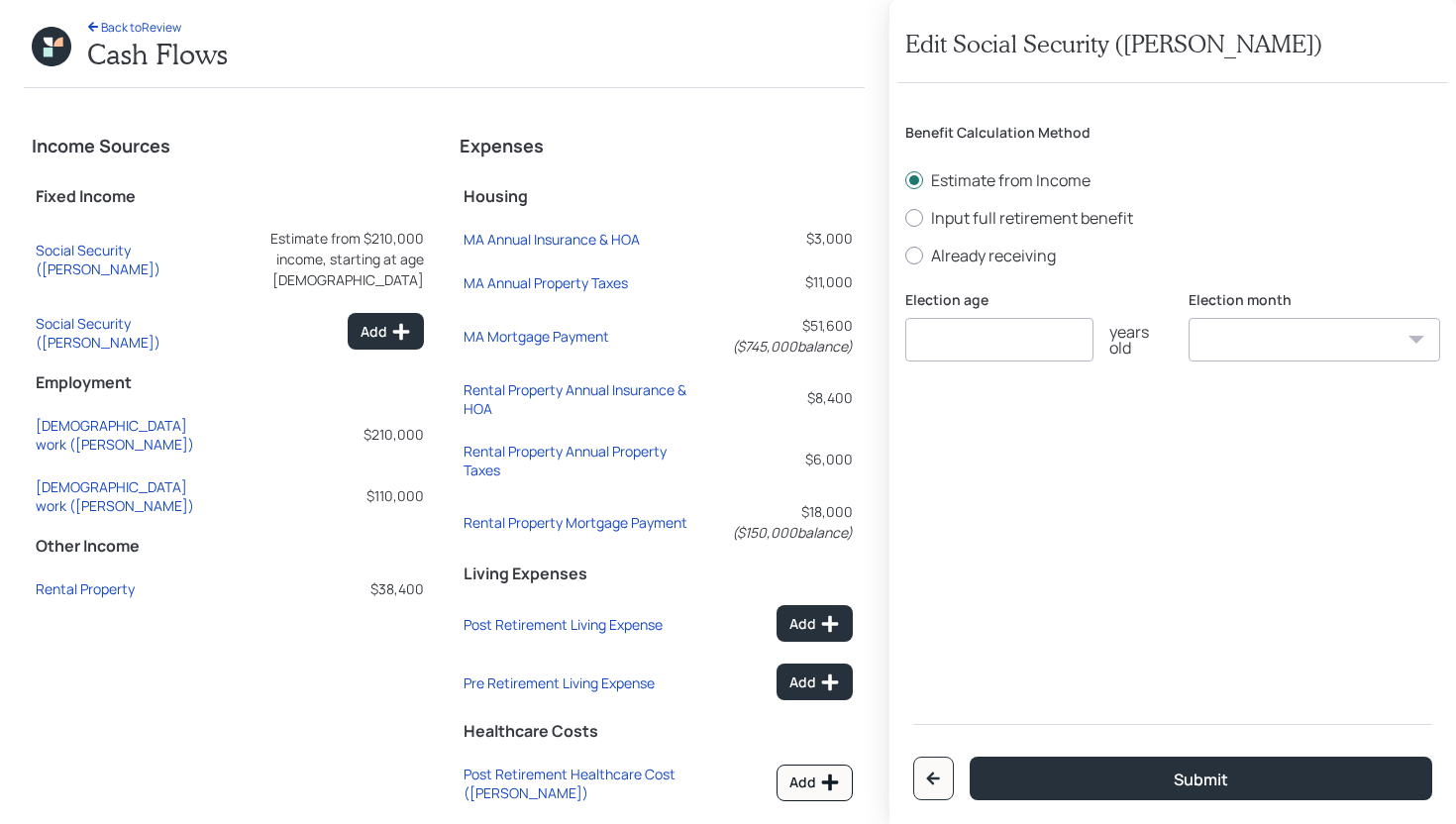 click at bounding box center [999, 340] 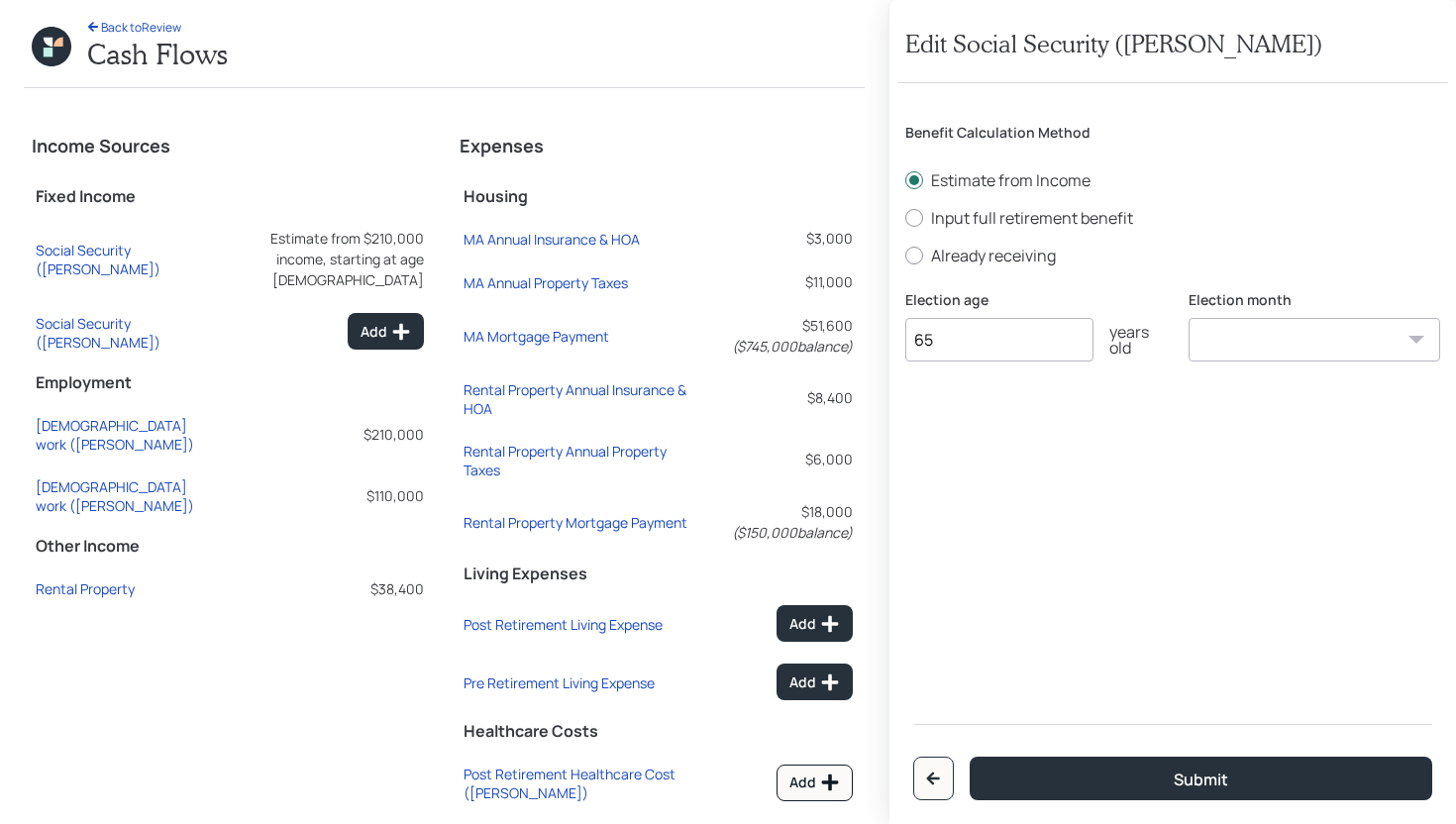 type on "65" 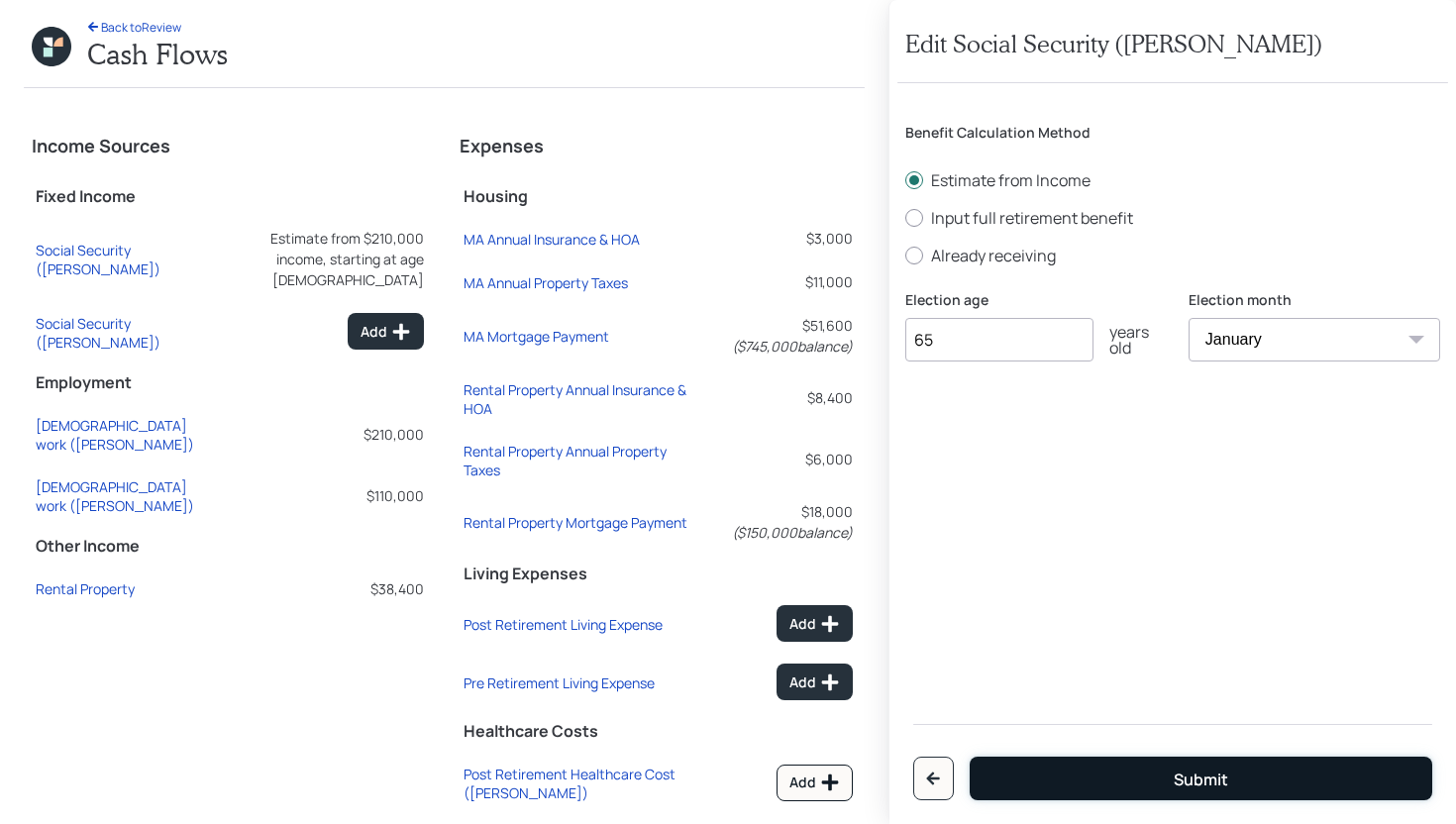 click on "Submit" at bounding box center [1200, 778] 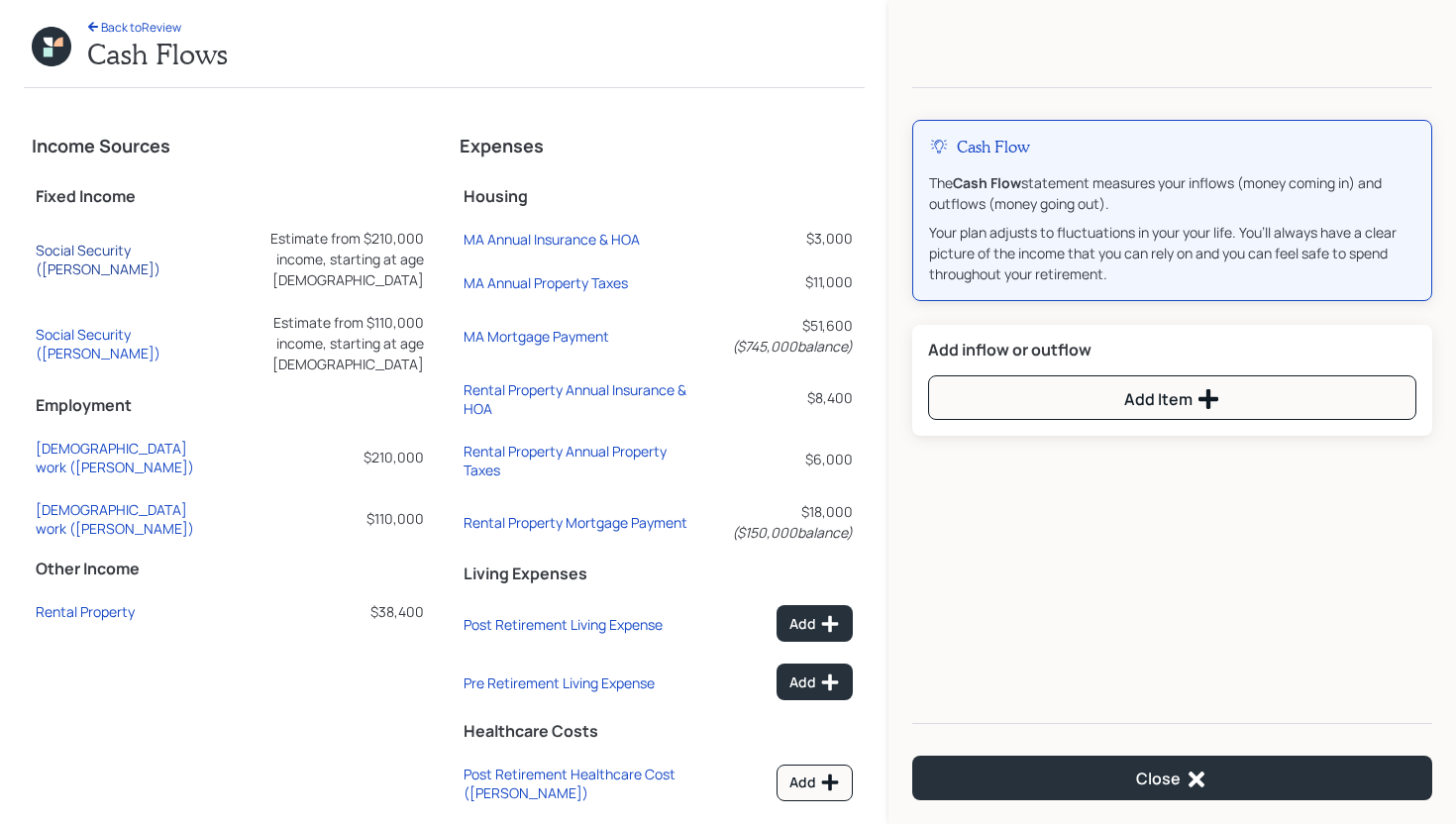 click on "Social Security   (Ravi)" at bounding box center [125, 259] 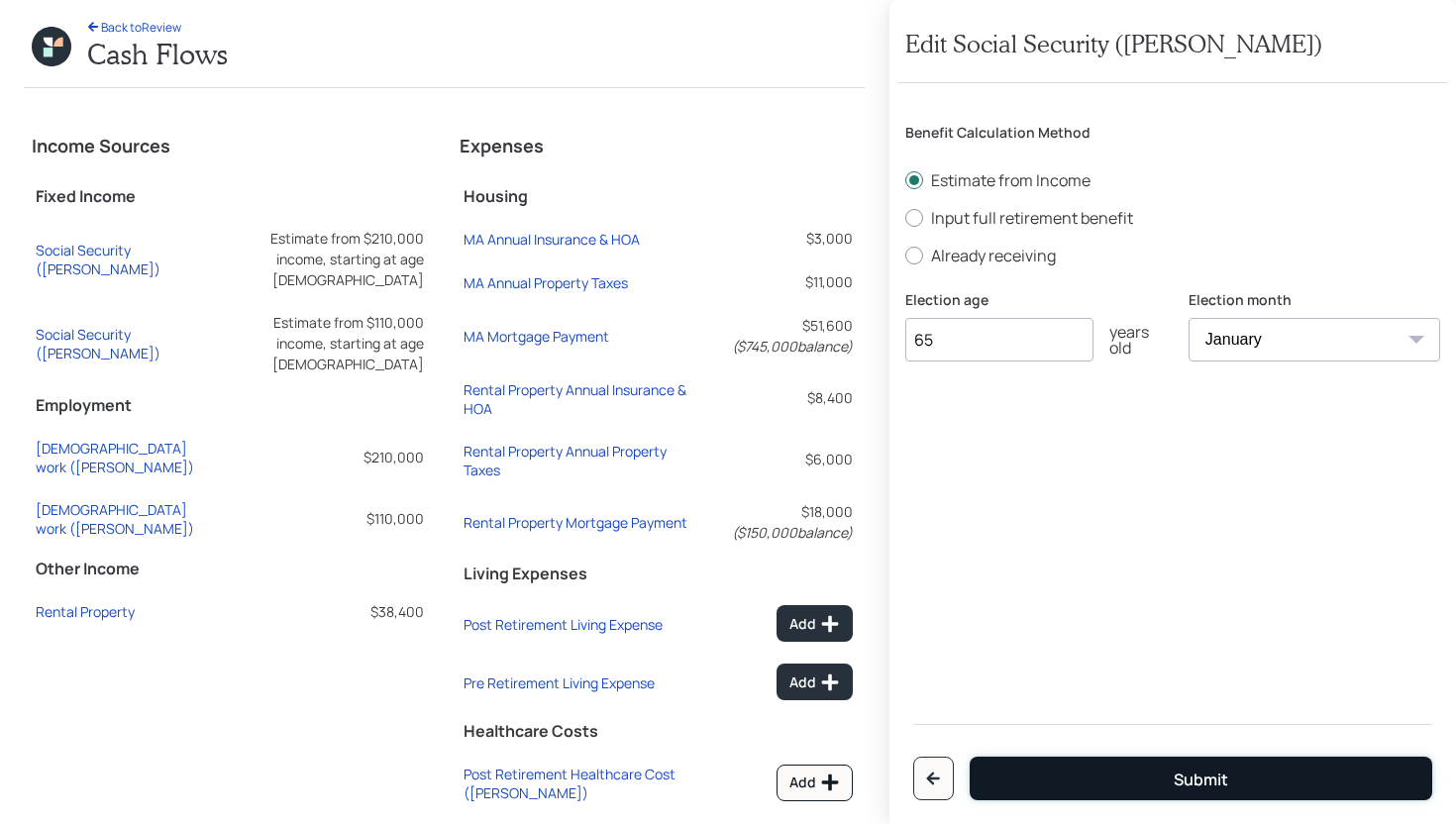 click on "Submit" at bounding box center [1200, 778] 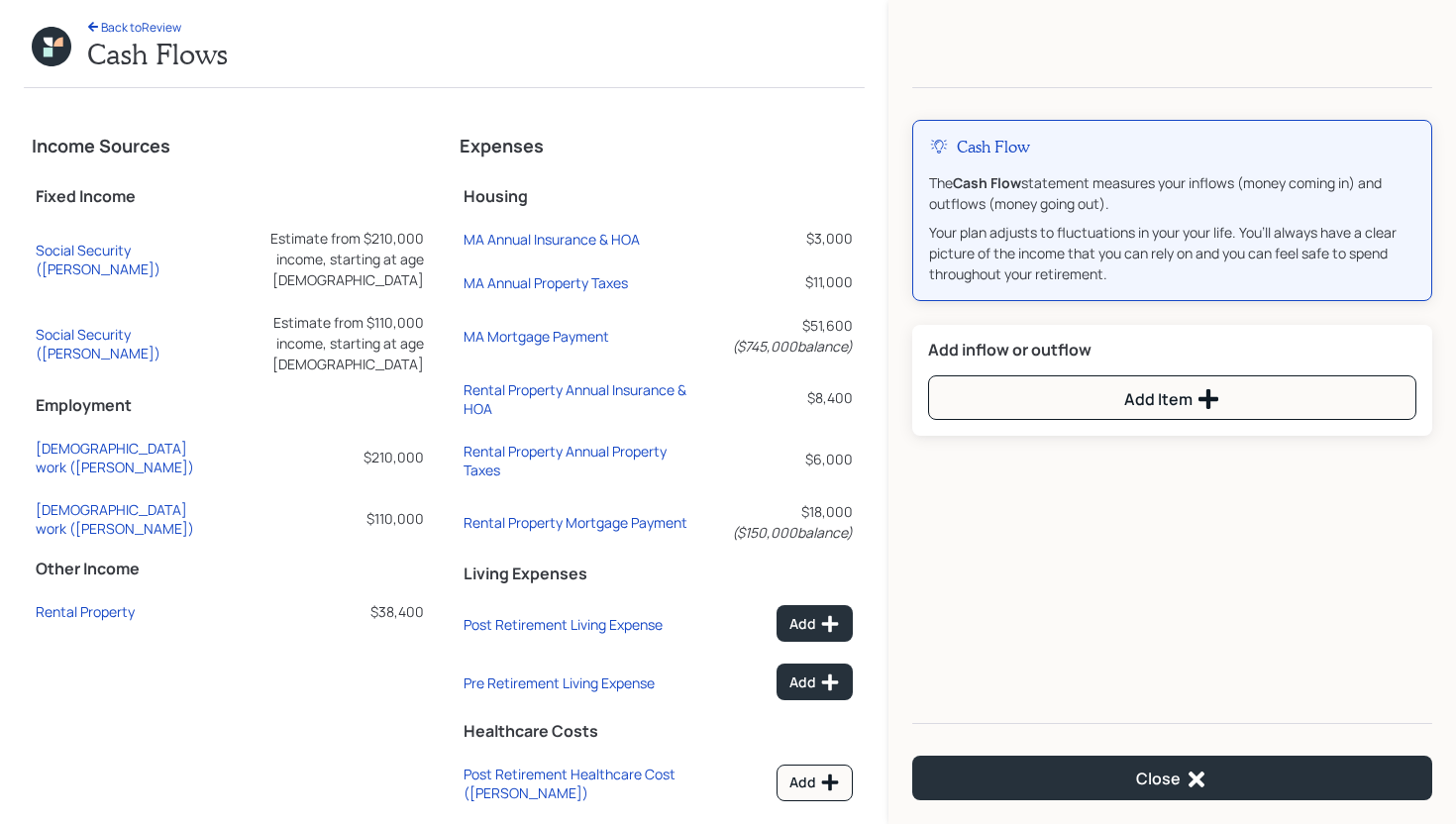 scroll, scrollTop: 79, scrollLeft: 0, axis: vertical 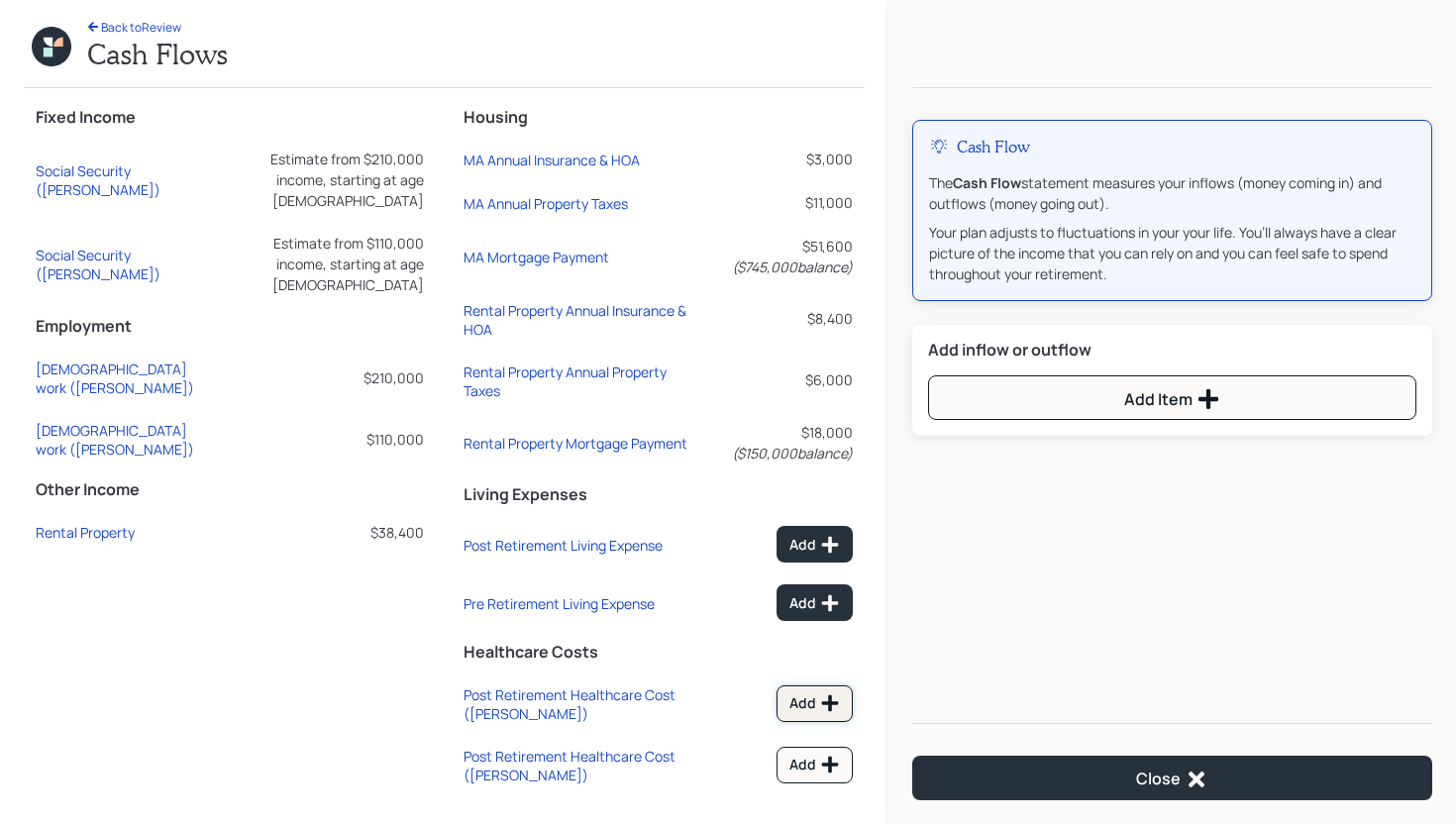 click 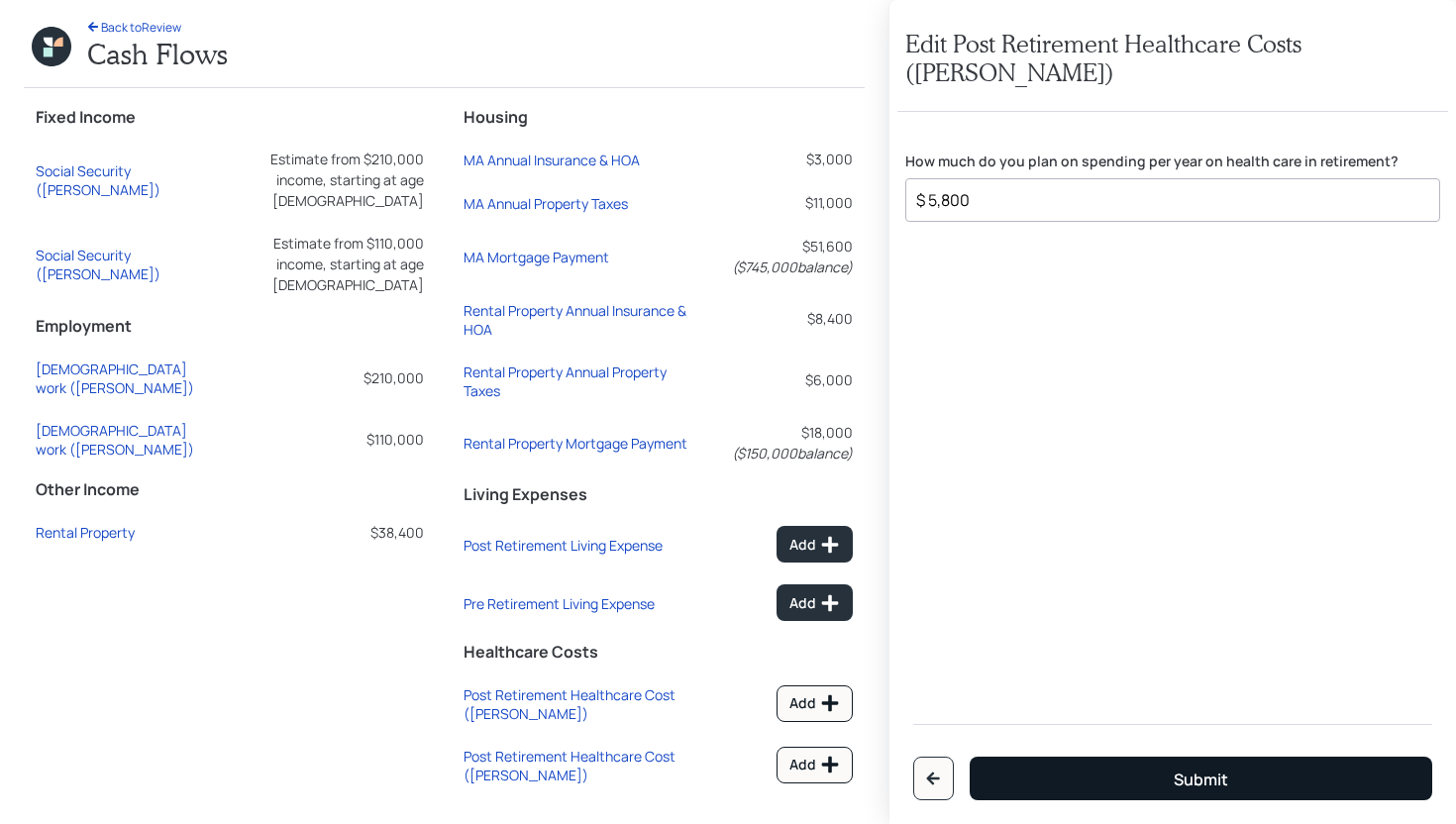 type on "$ 5,800" 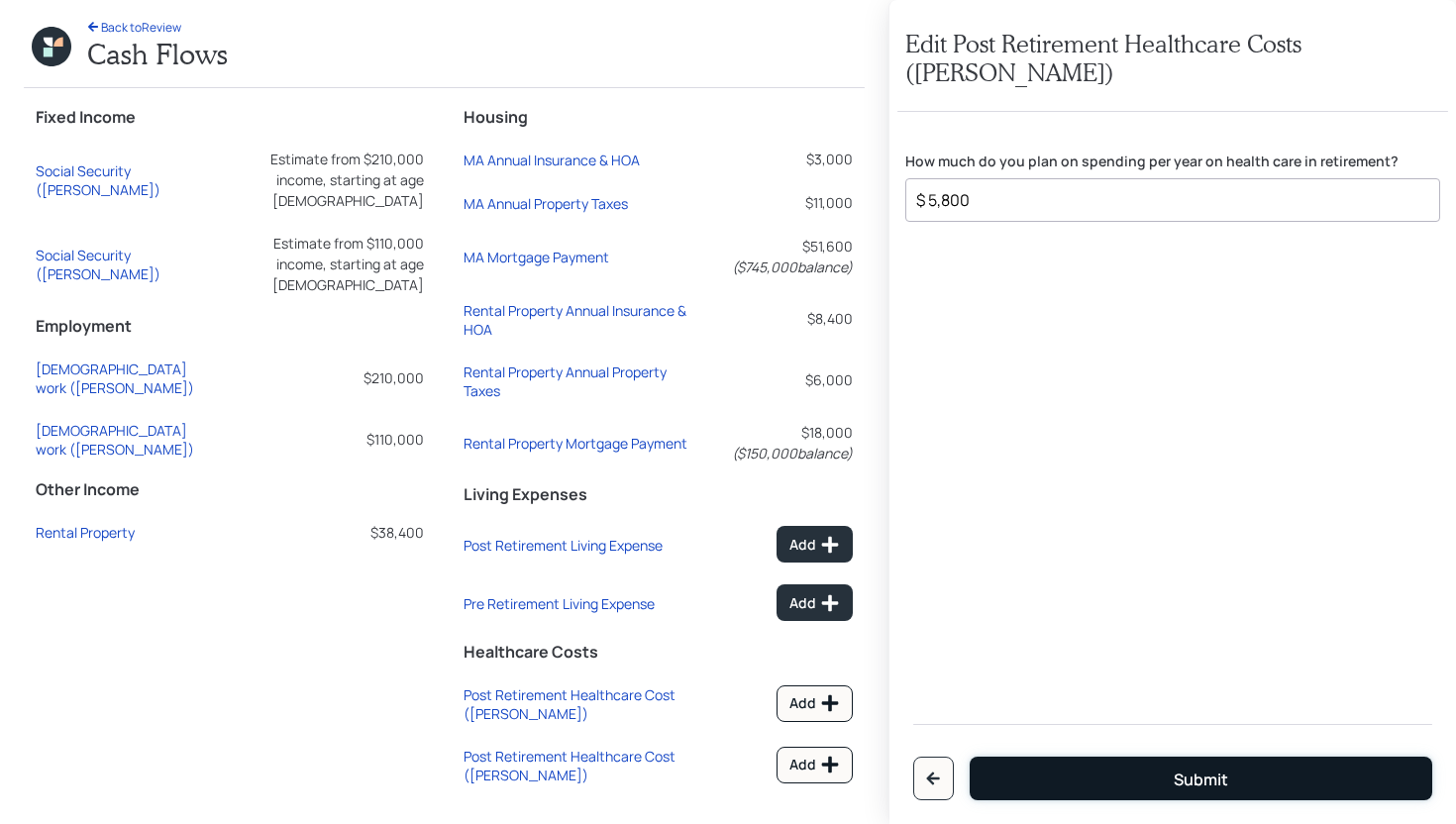 click on "Submit" at bounding box center [1200, 778] 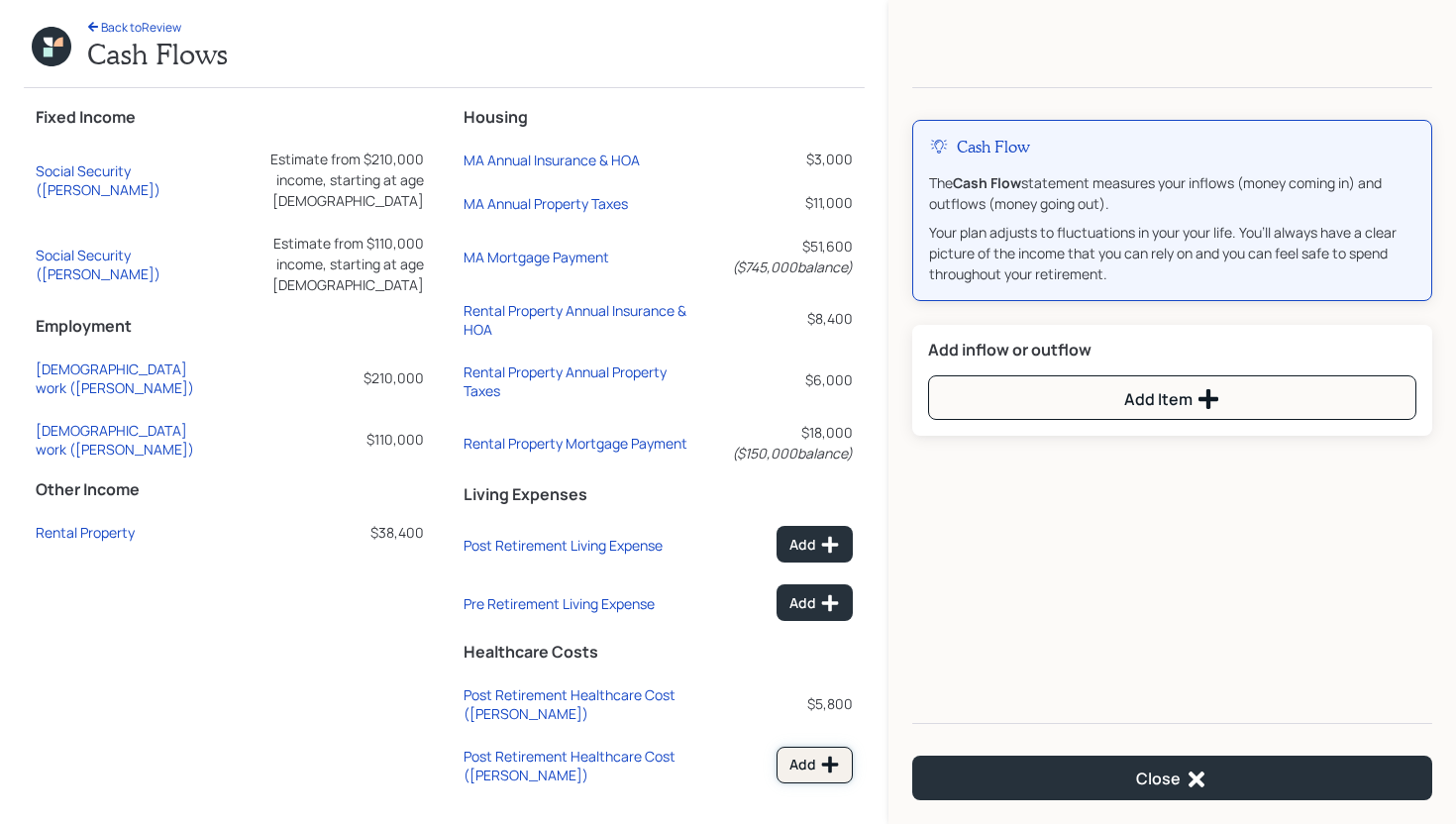 click 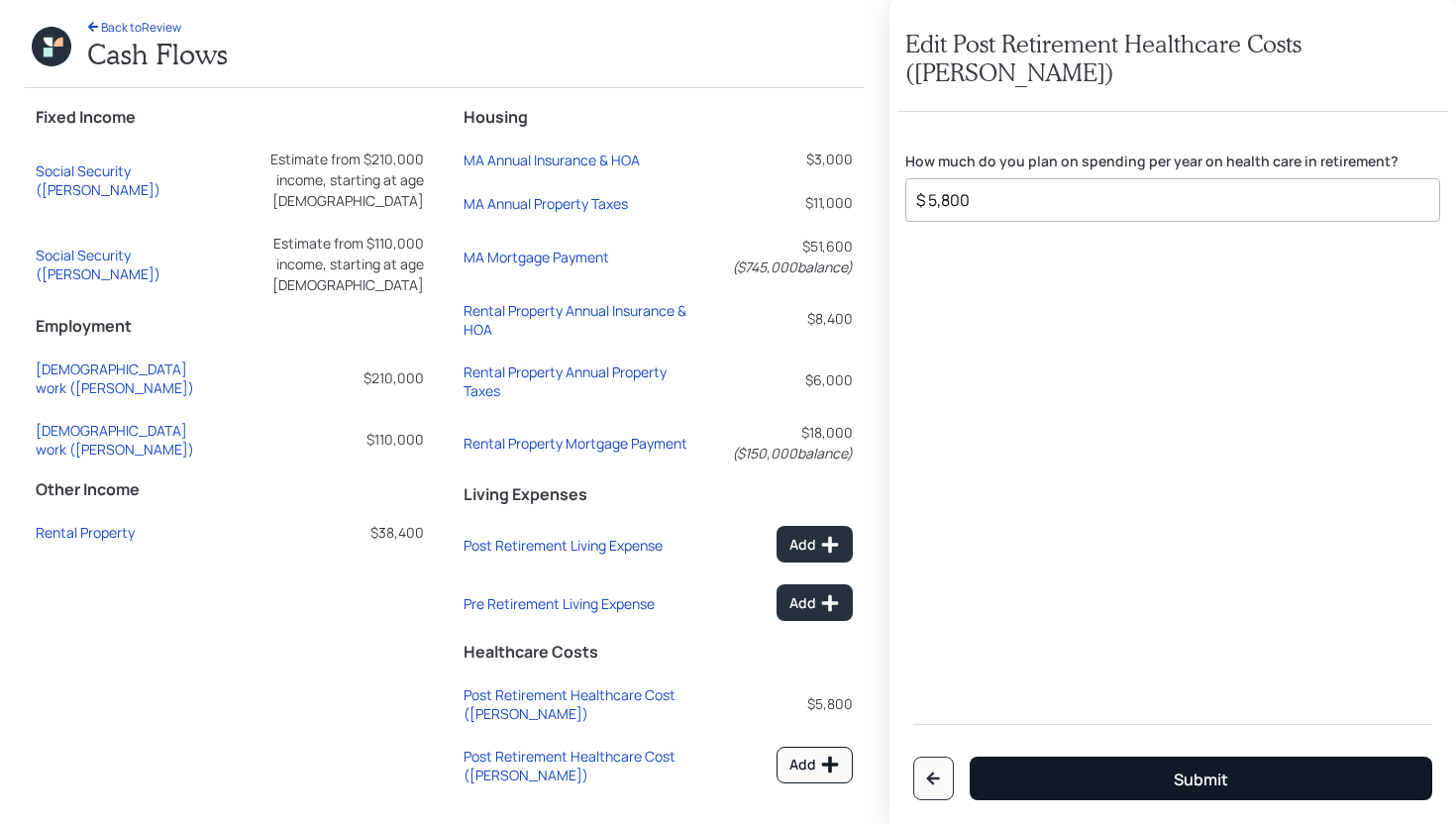 type on "$ 5,800" 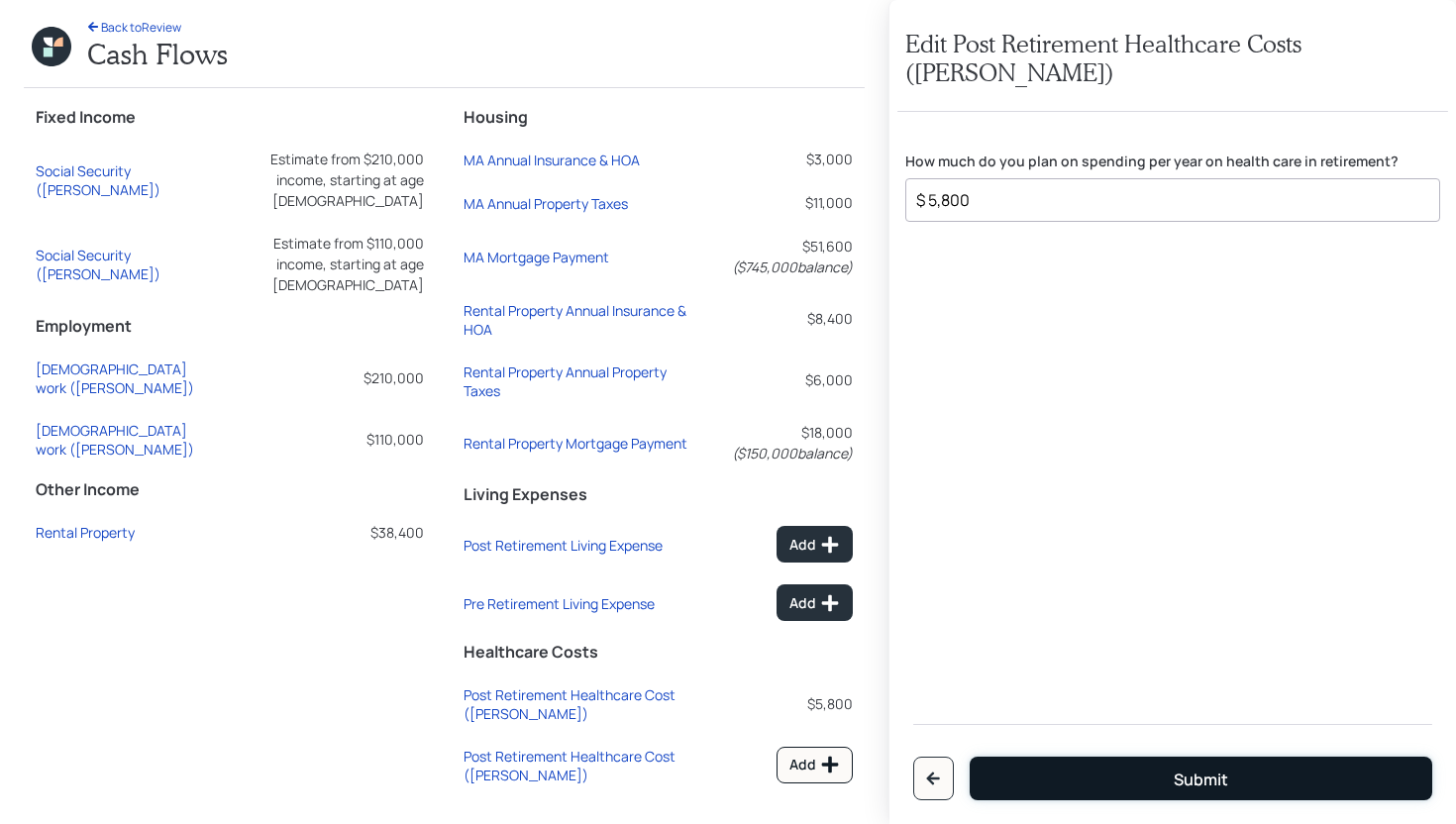click on "Submit" at bounding box center (1200, 778) 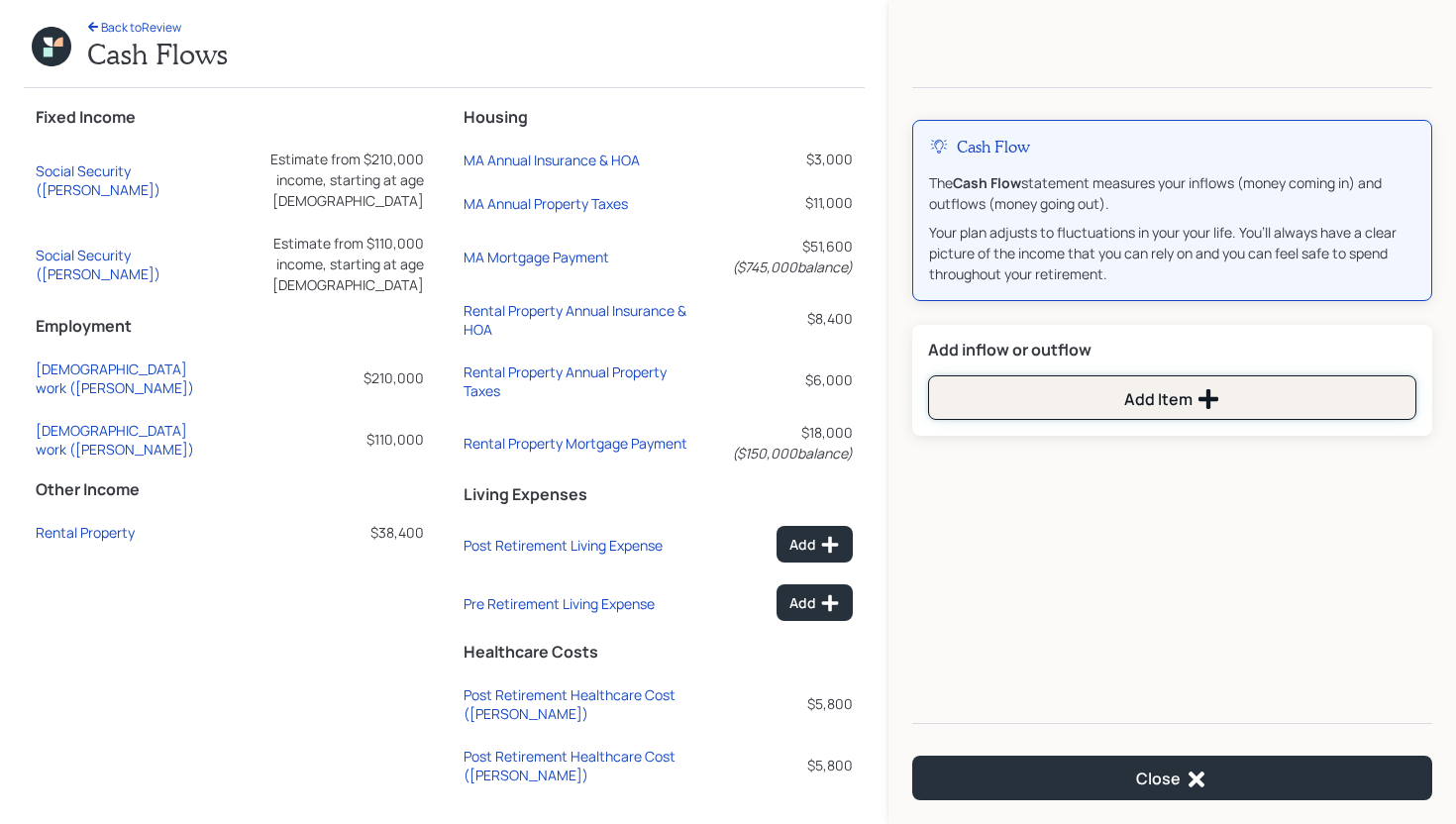 click 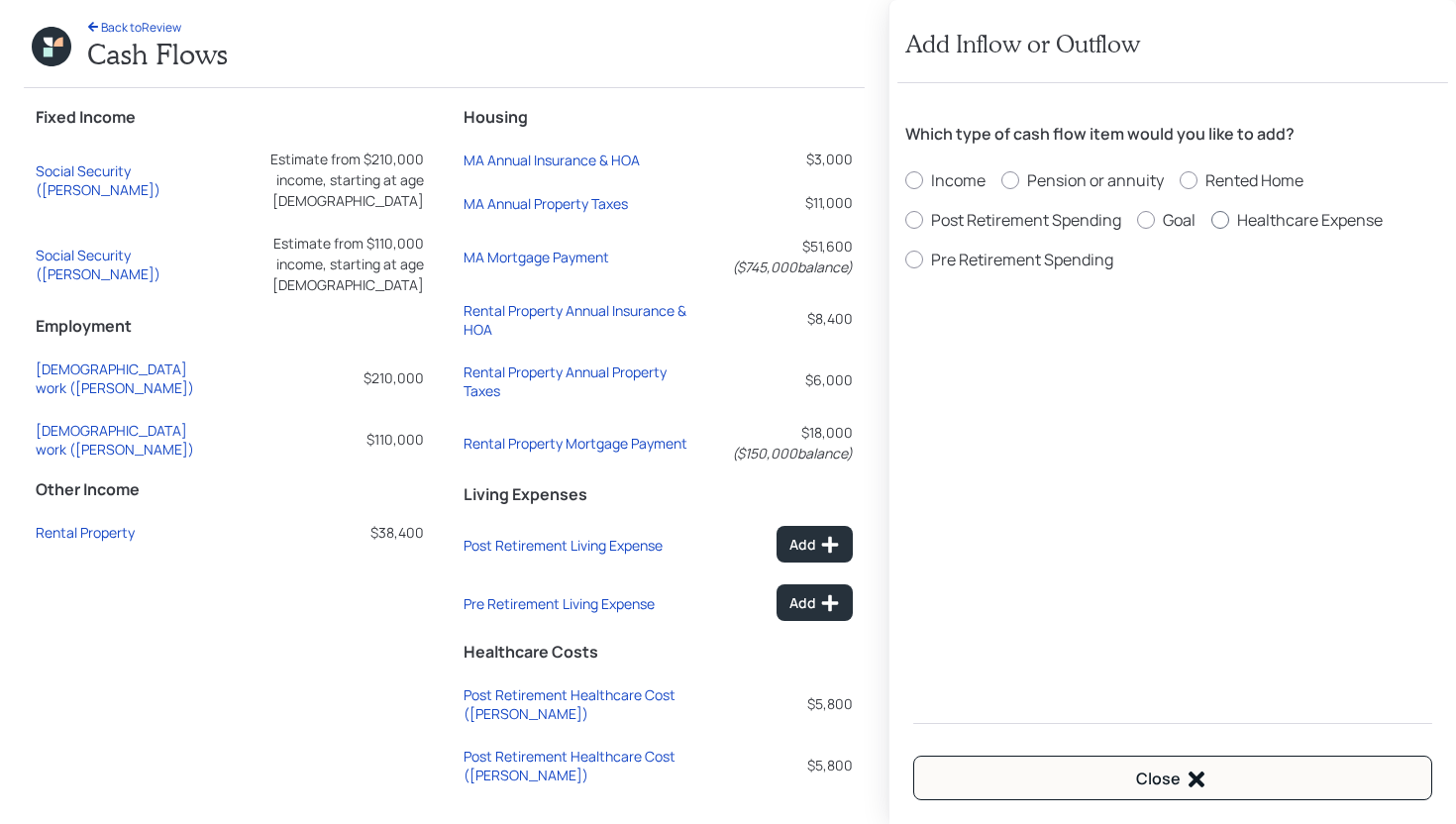 click on "Healthcare Expense" at bounding box center [1297, 220] 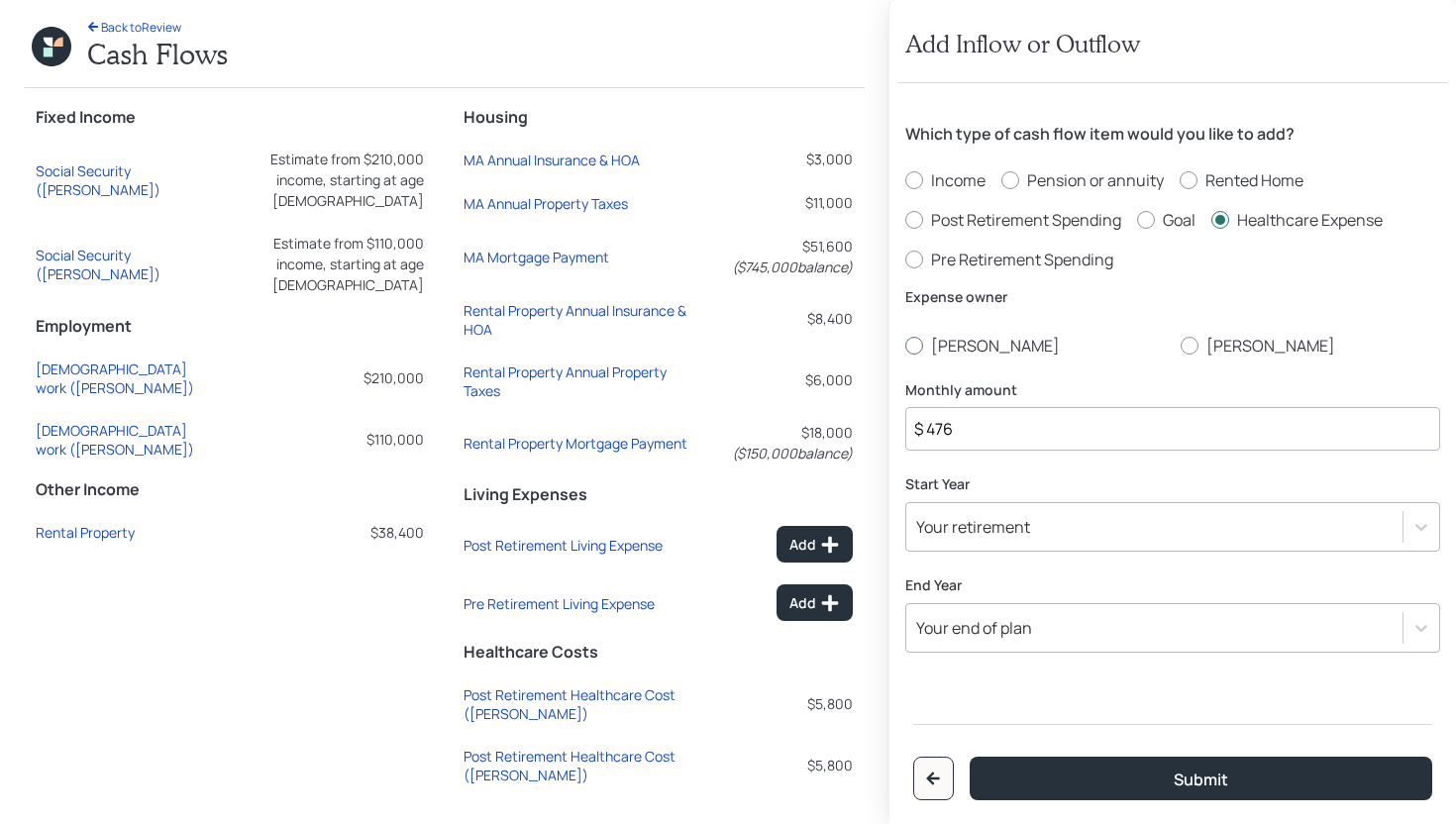 click on "[PERSON_NAME]" at bounding box center [1035, 346] 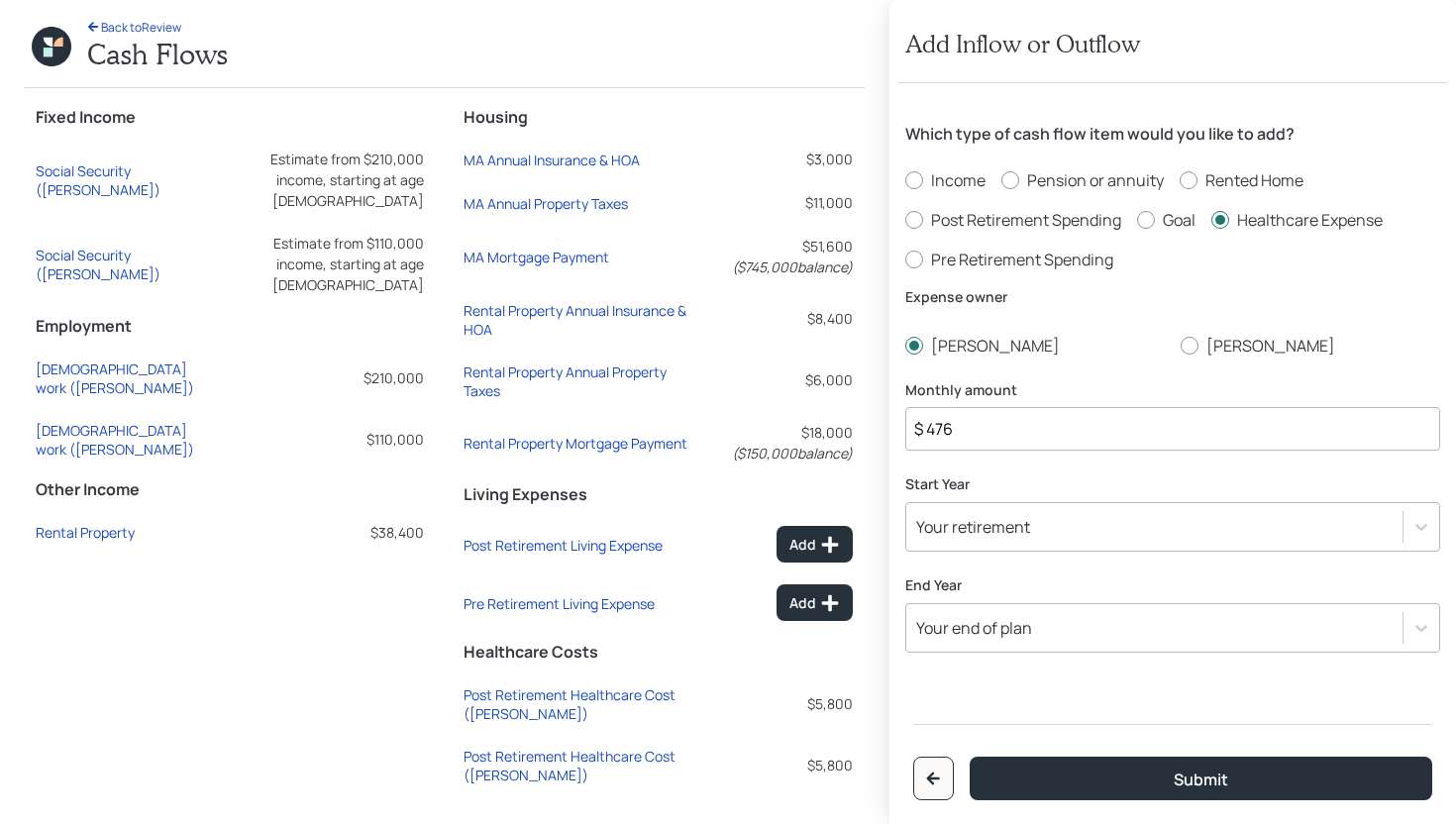 click on "$ 476" at bounding box center [1173, 429] 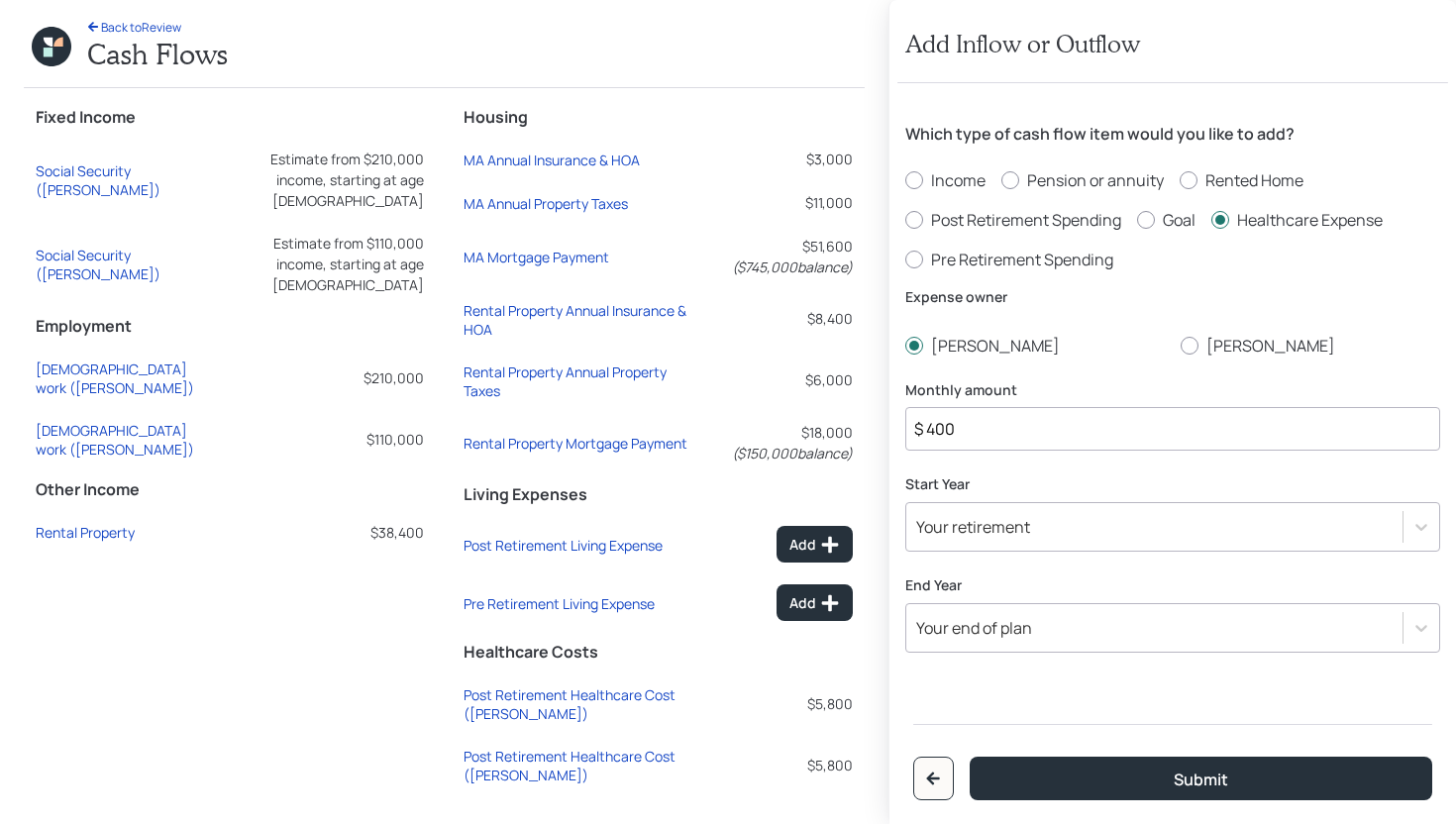 type on "$ 400" 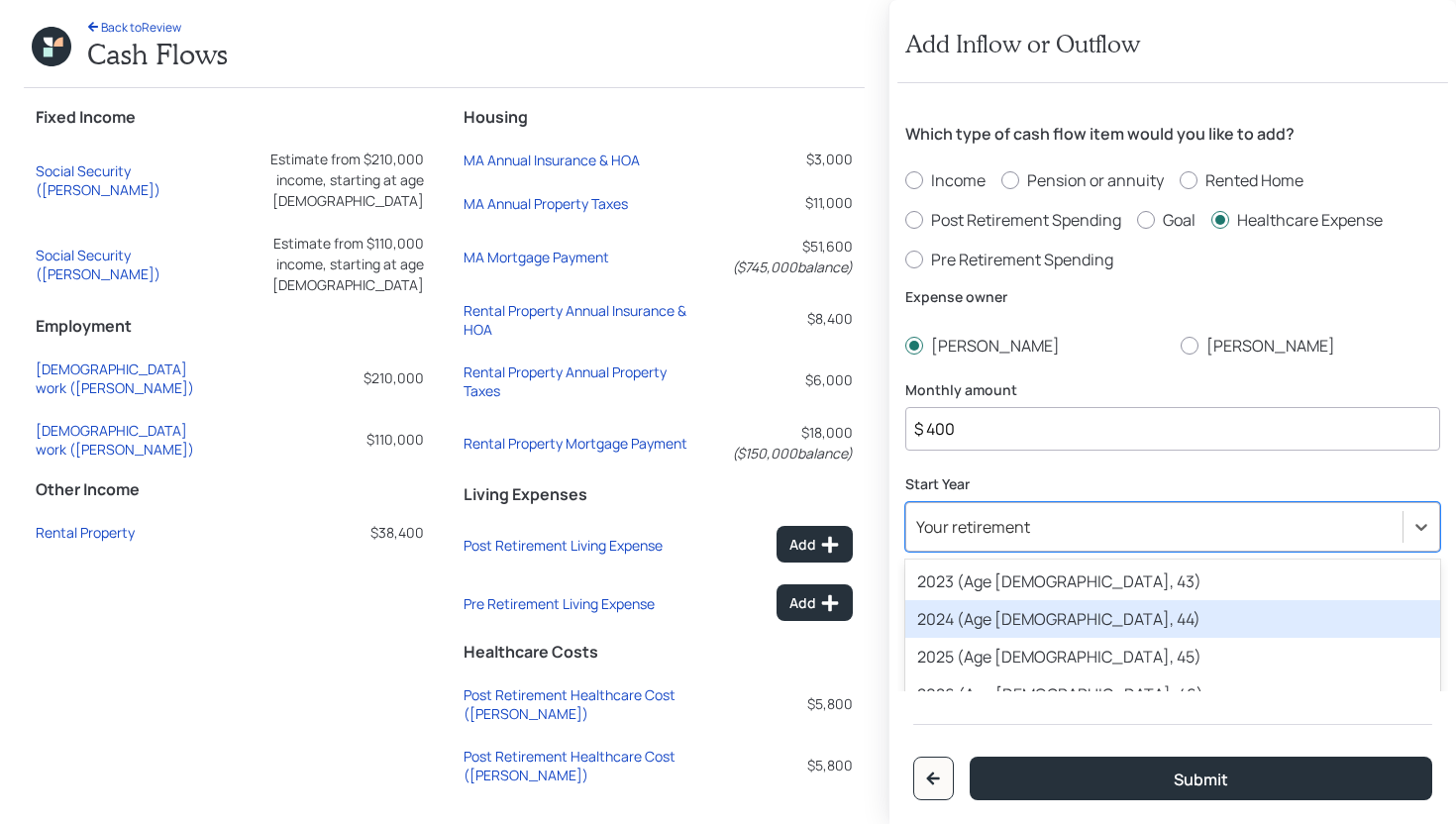 scroll, scrollTop: 151, scrollLeft: 0, axis: vertical 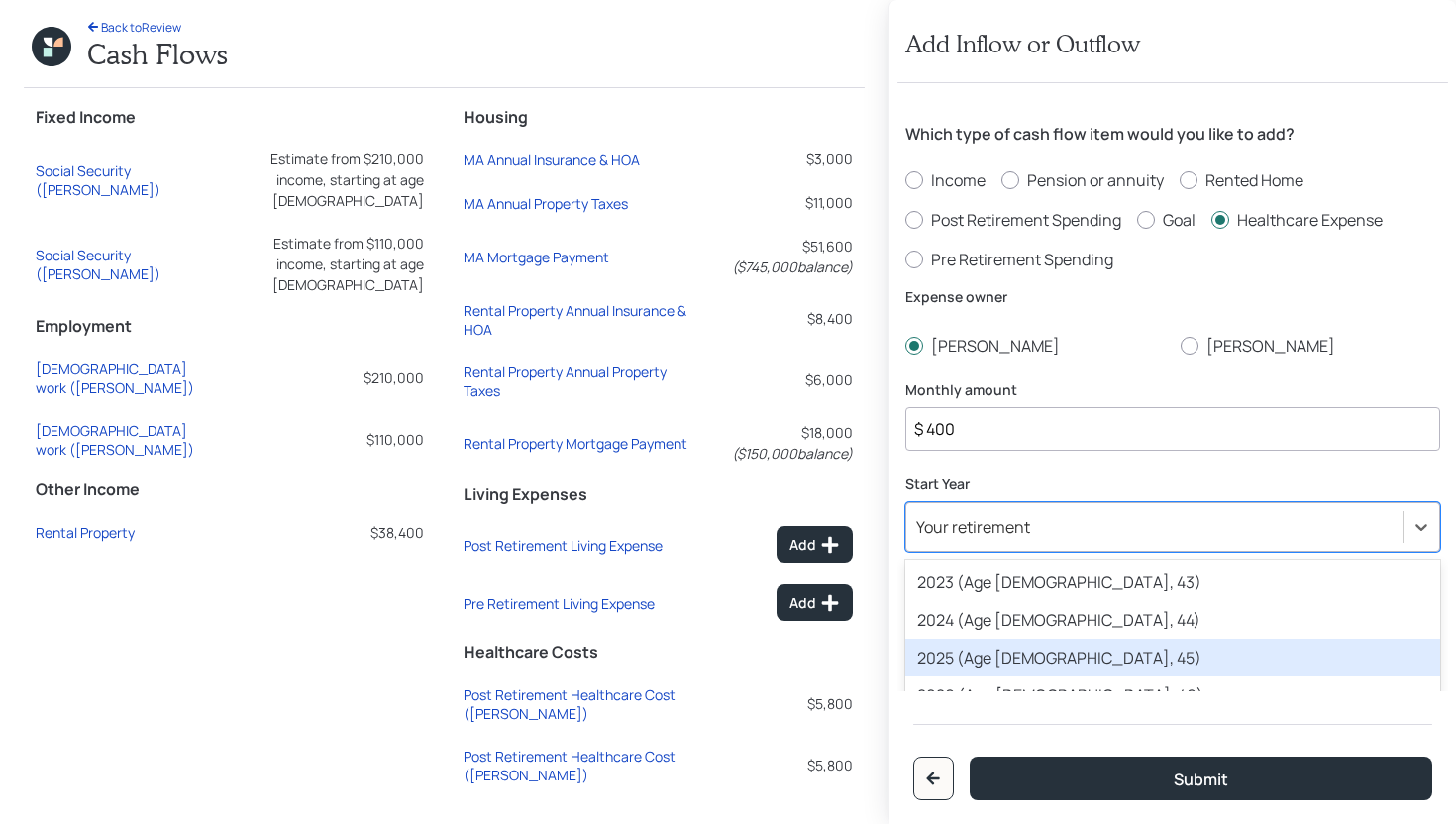 click on "2025 (Age 45, 45)" at bounding box center (1173, 658) 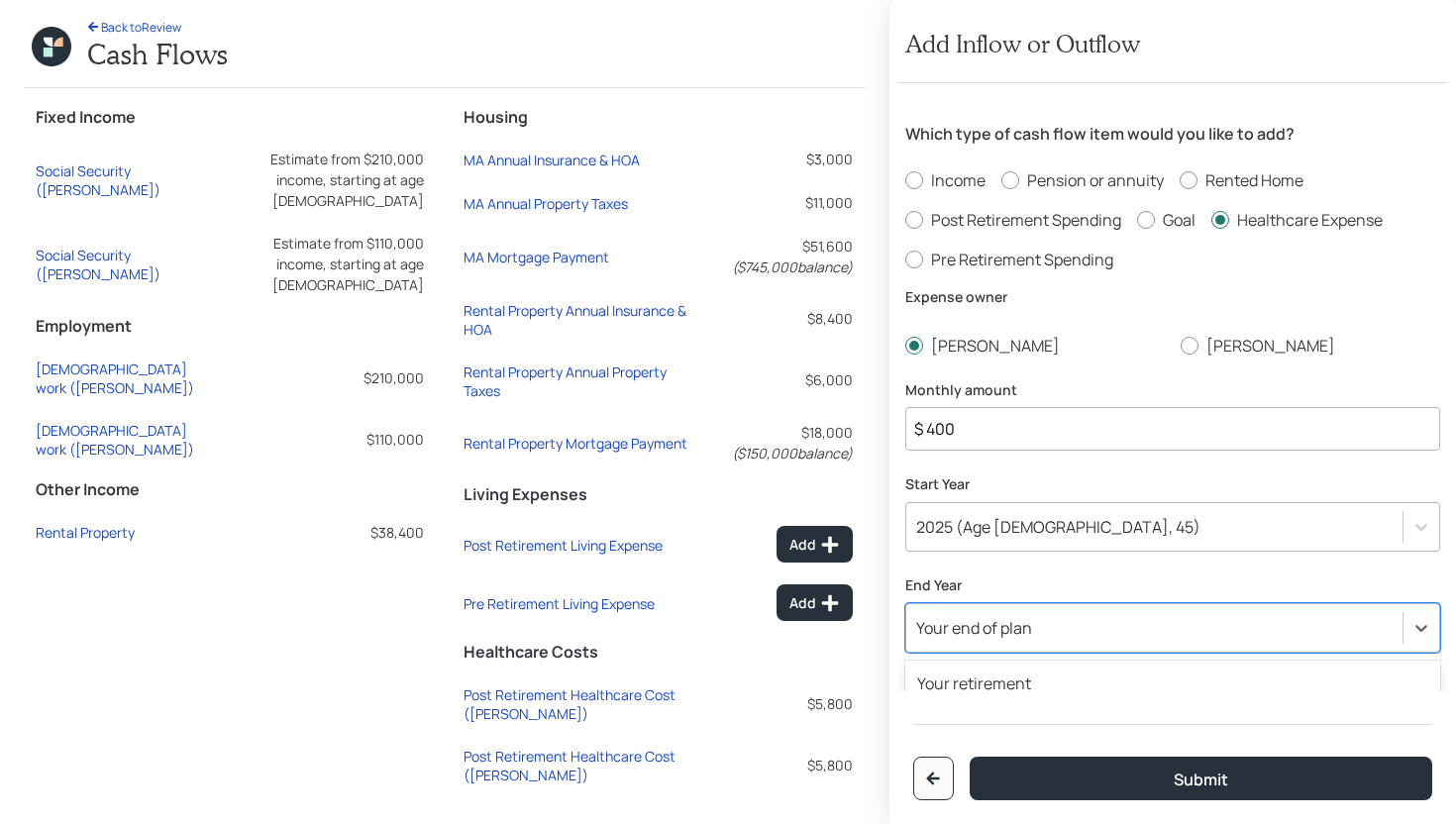 click on "Your end of plan" at bounding box center (974, 628) 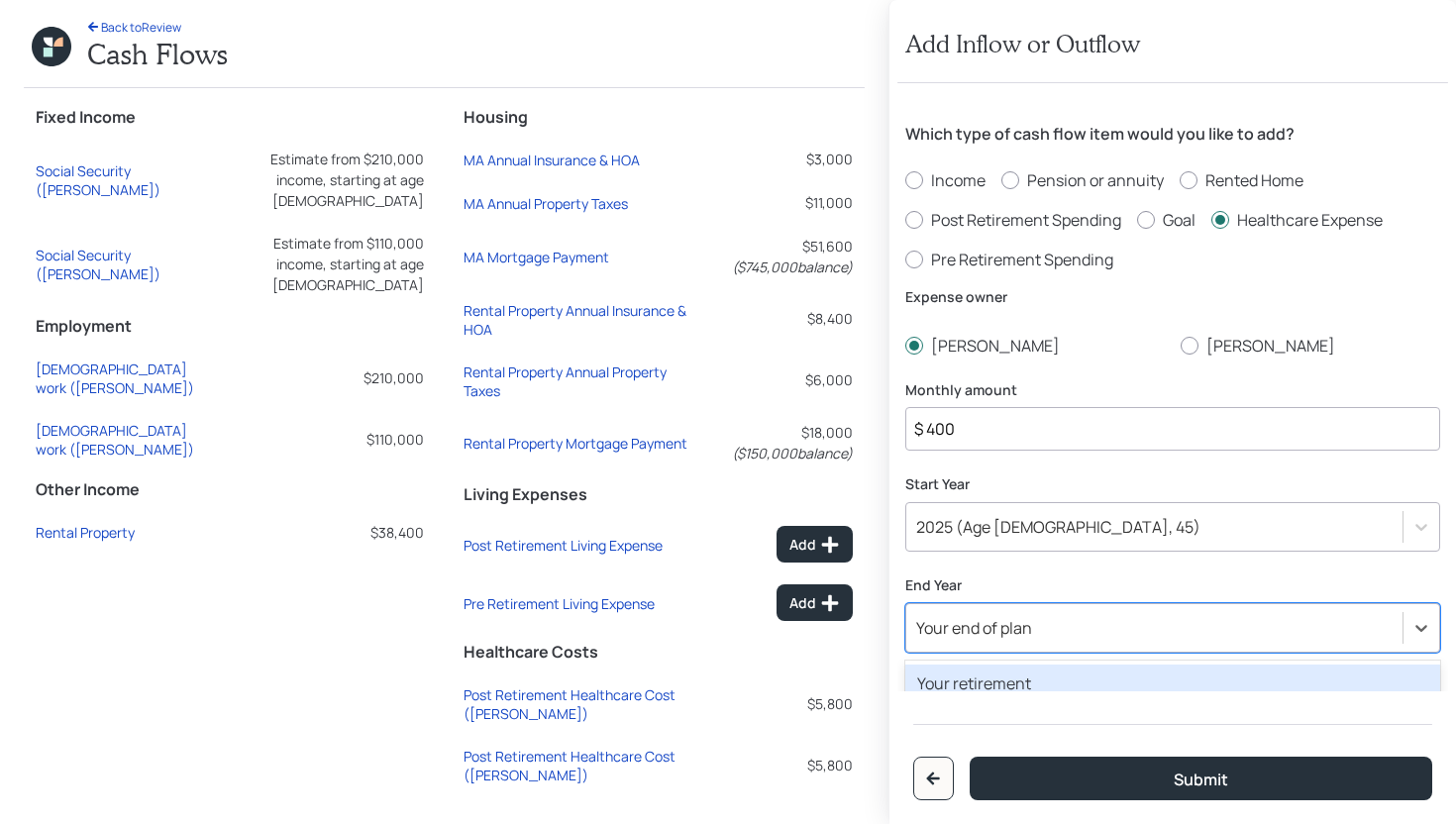 click on "Your retirement" at bounding box center (1173, 683) 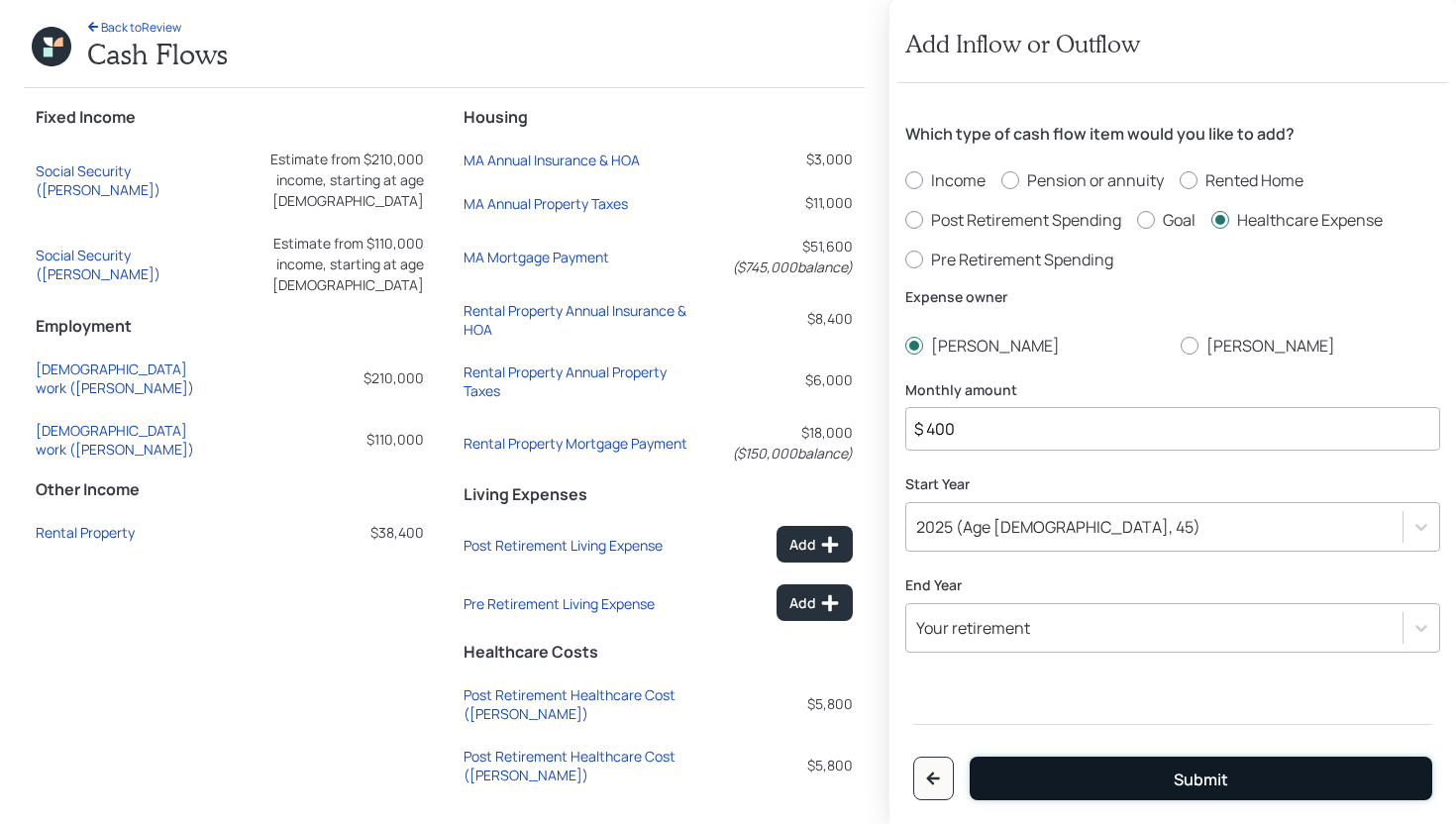 click on "Submit" at bounding box center [1200, 778] 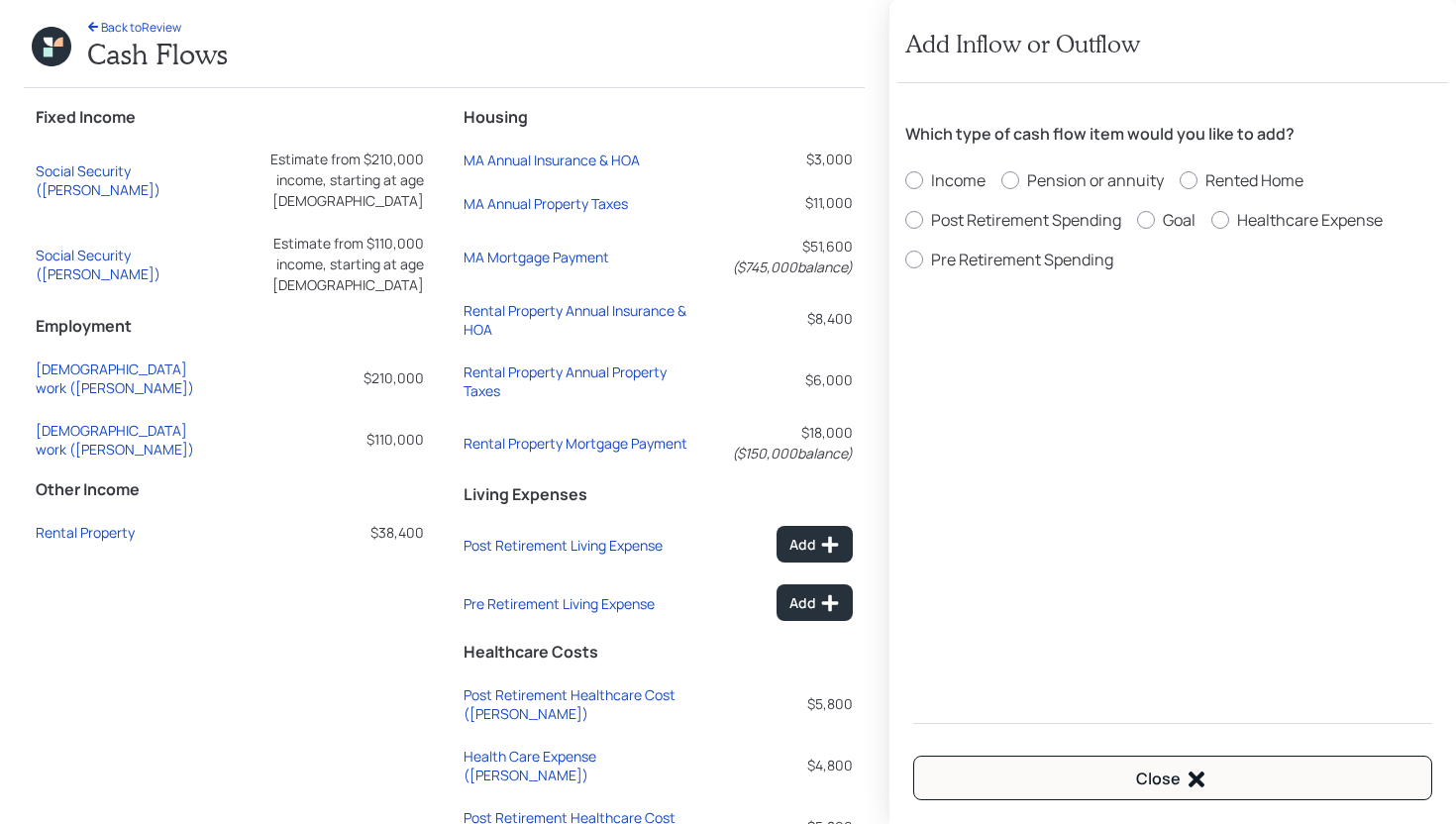 radio on "false" 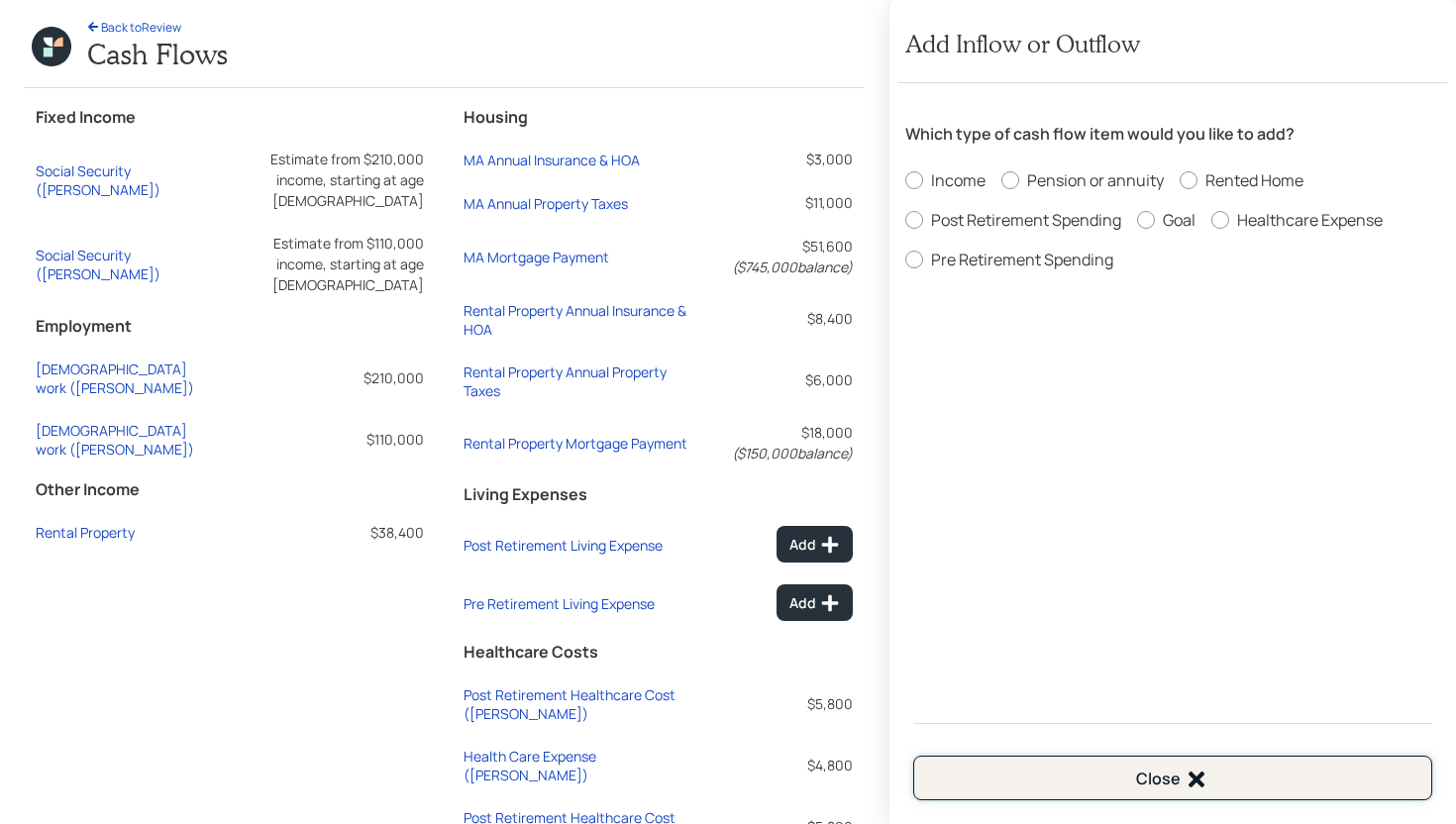 click on "Close" at bounding box center (1172, 779) 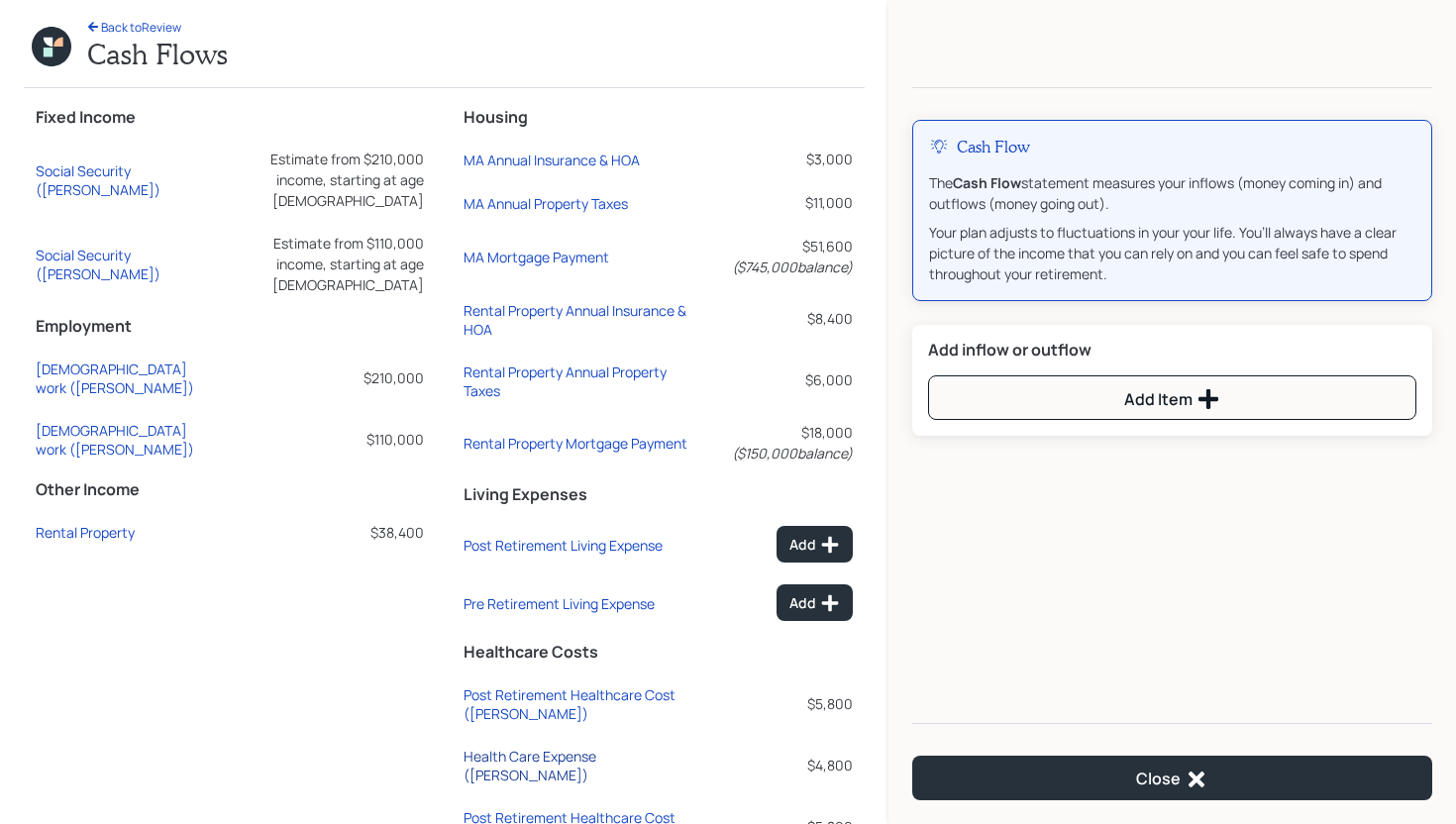 click on "Health Care Expense   (Ravi)" at bounding box center (579, 766) 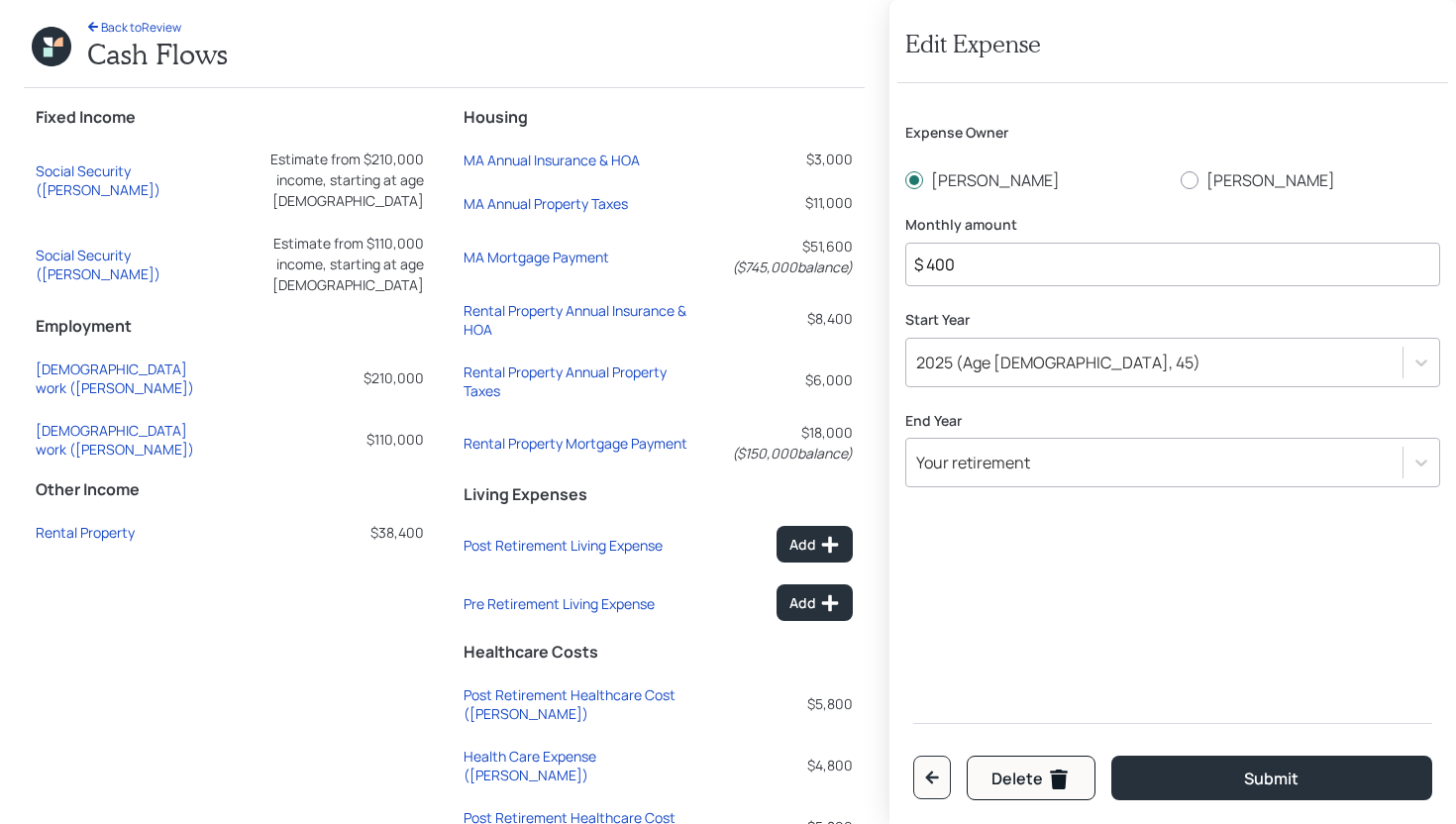 click on "$ 400" at bounding box center [1173, 264] 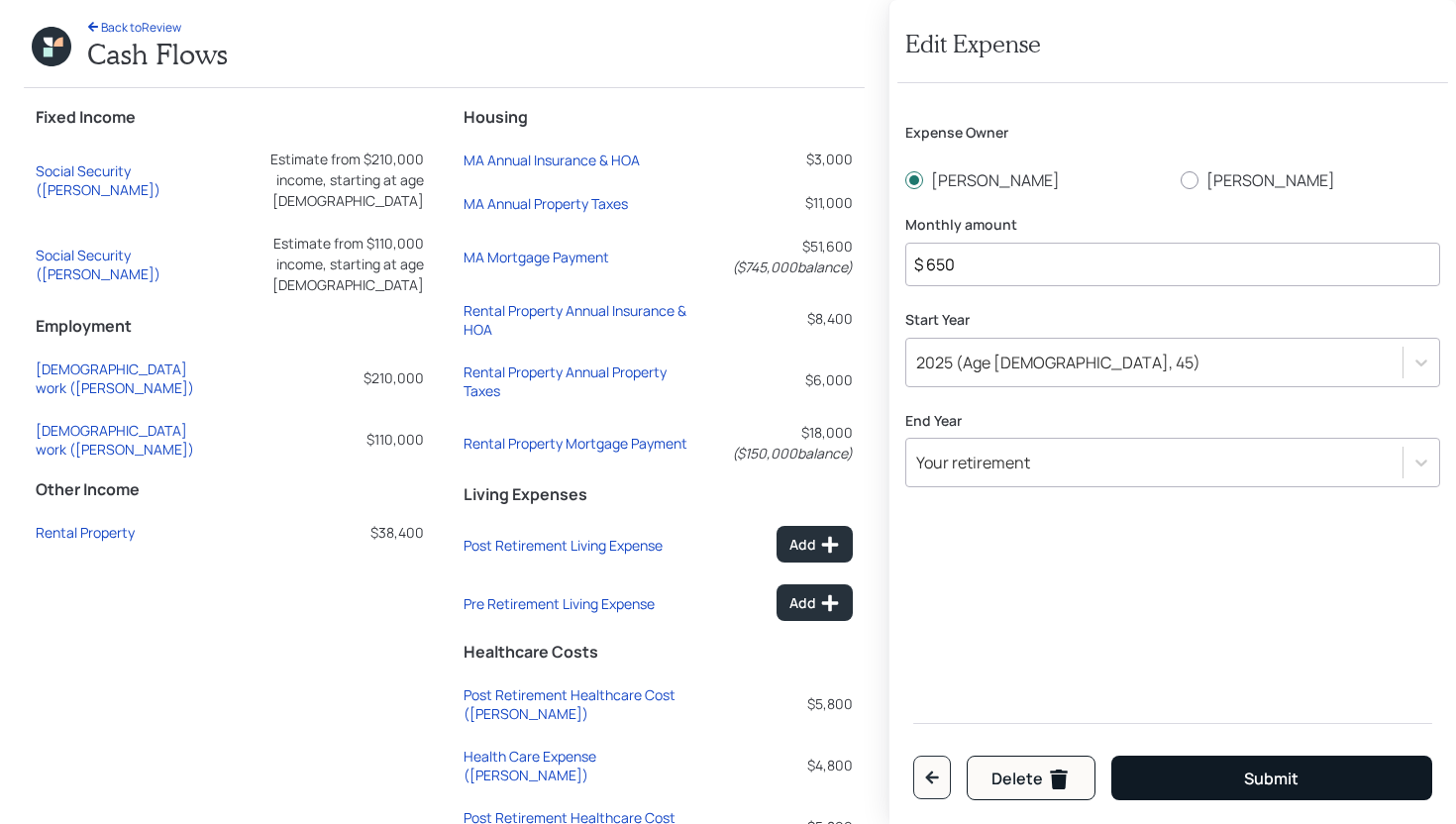 type on "$ 650" 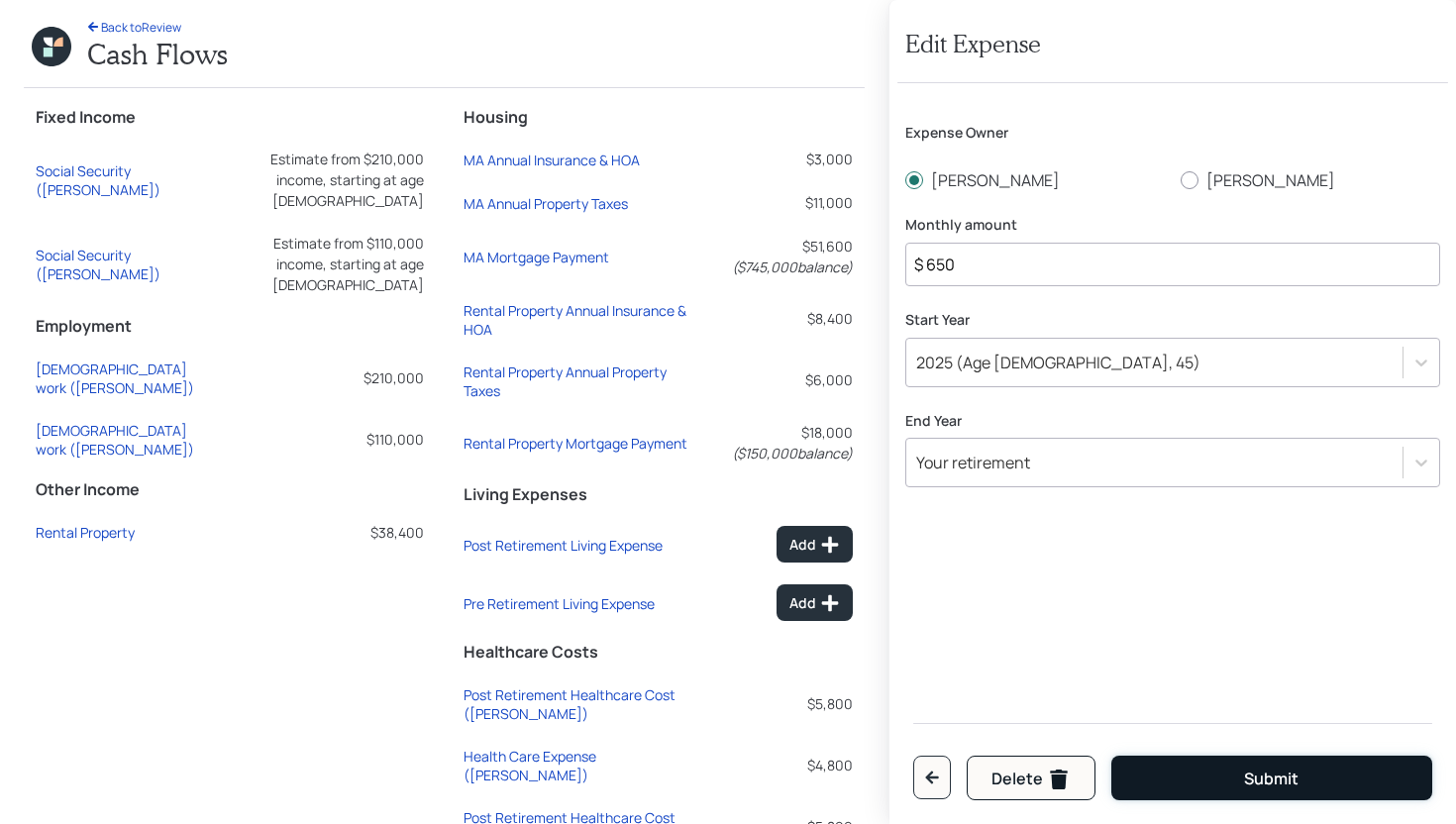 click on "Submit" at bounding box center (1272, 777) 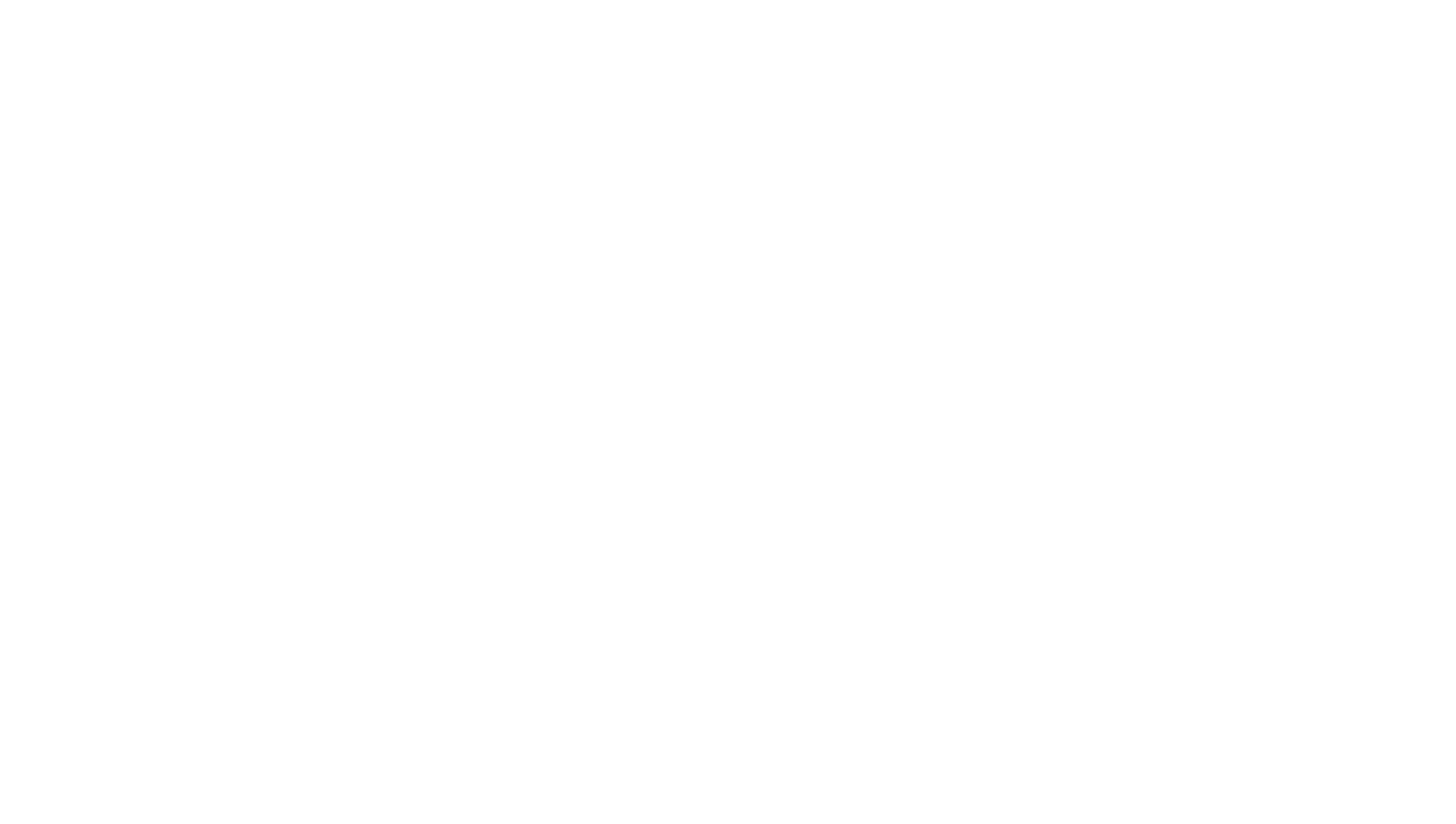 scroll, scrollTop: 0, scrollLeft: 0, axis: both 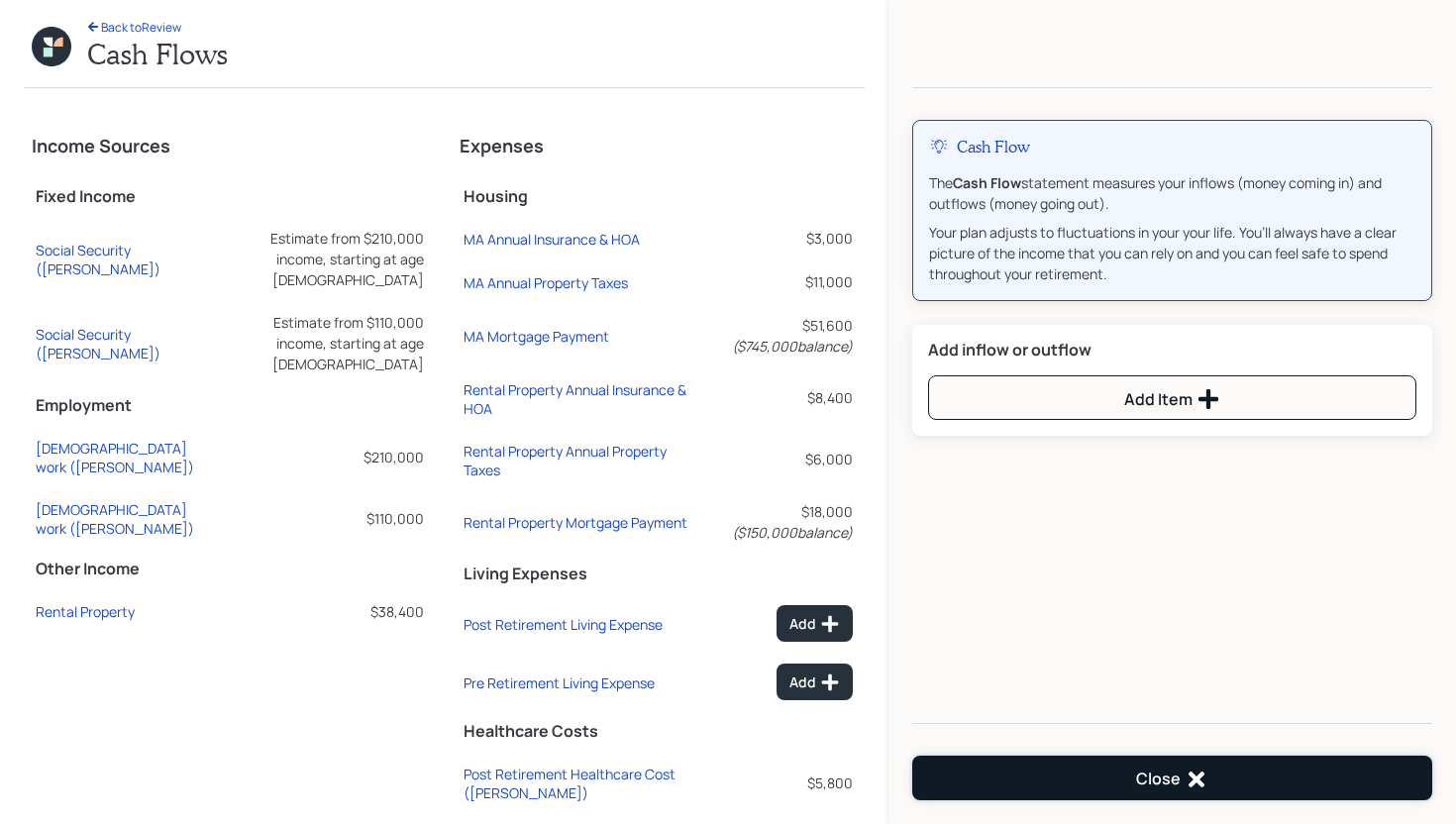 click on "Close" at bounding box center (1172, 779) 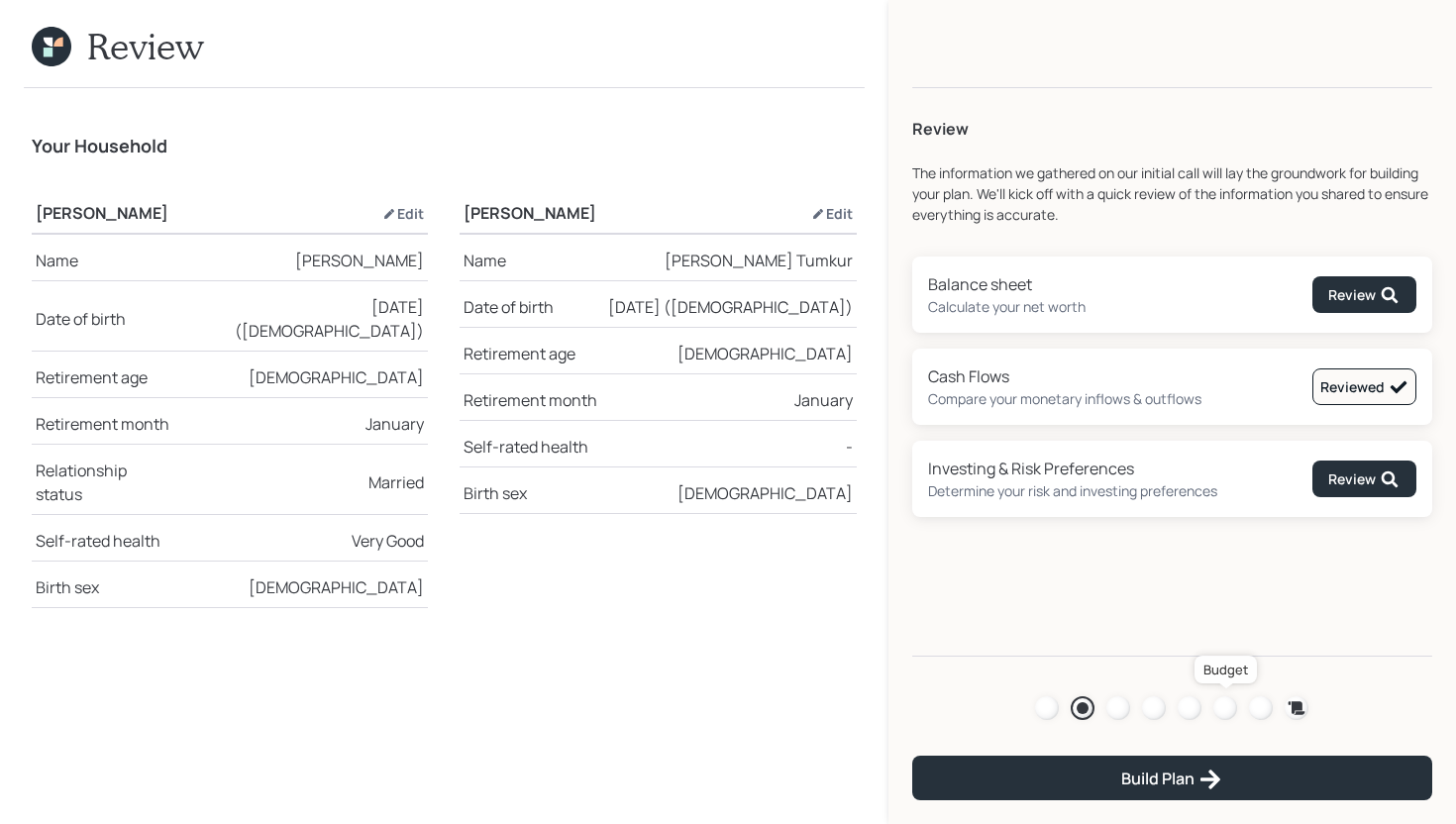 click at bounding box center [1225, 708] 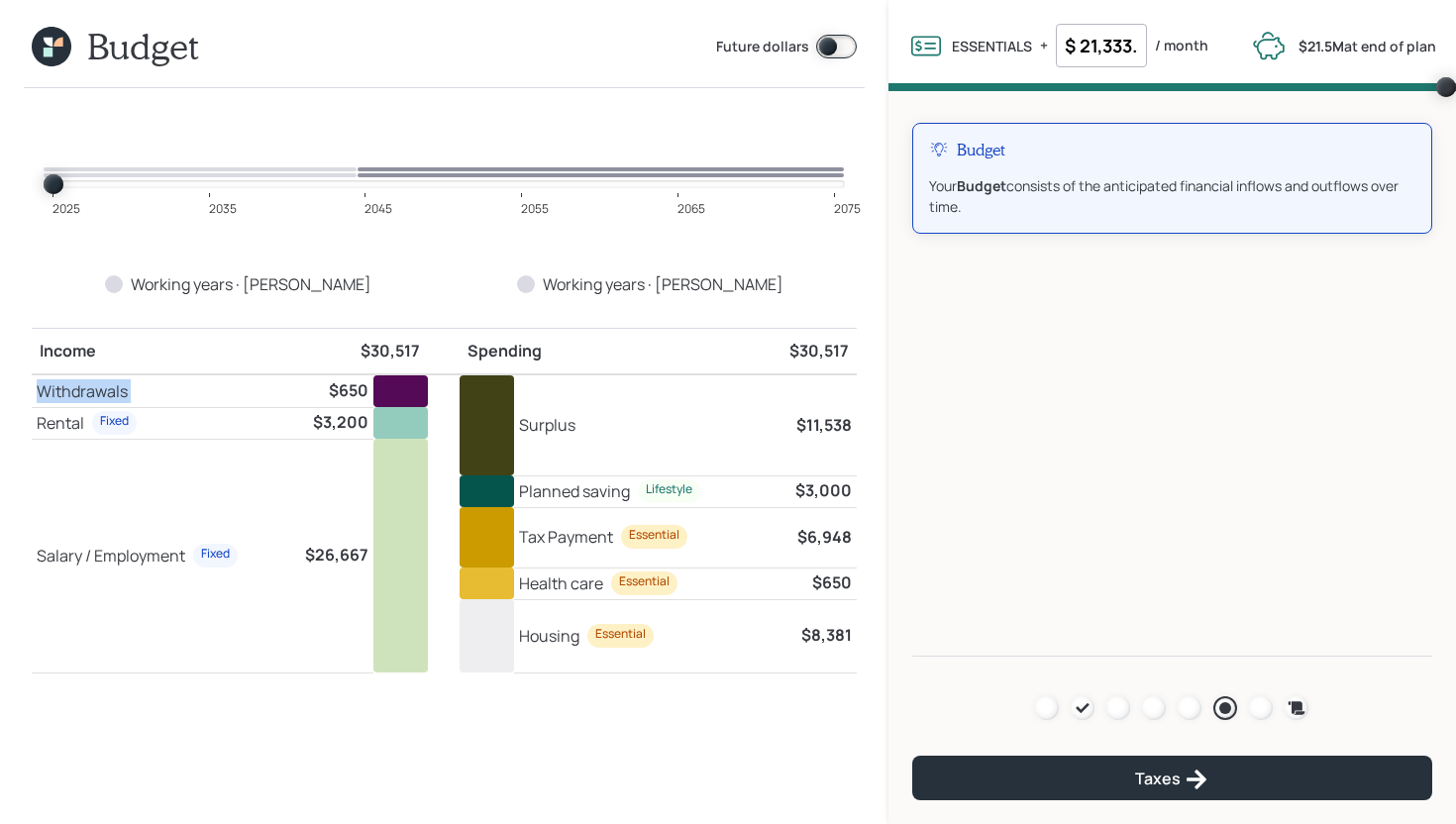 drag, startPoint x: 331, startPoint y: 392, endPoint x: 375, endPoint y: 389, distance: 44.102154 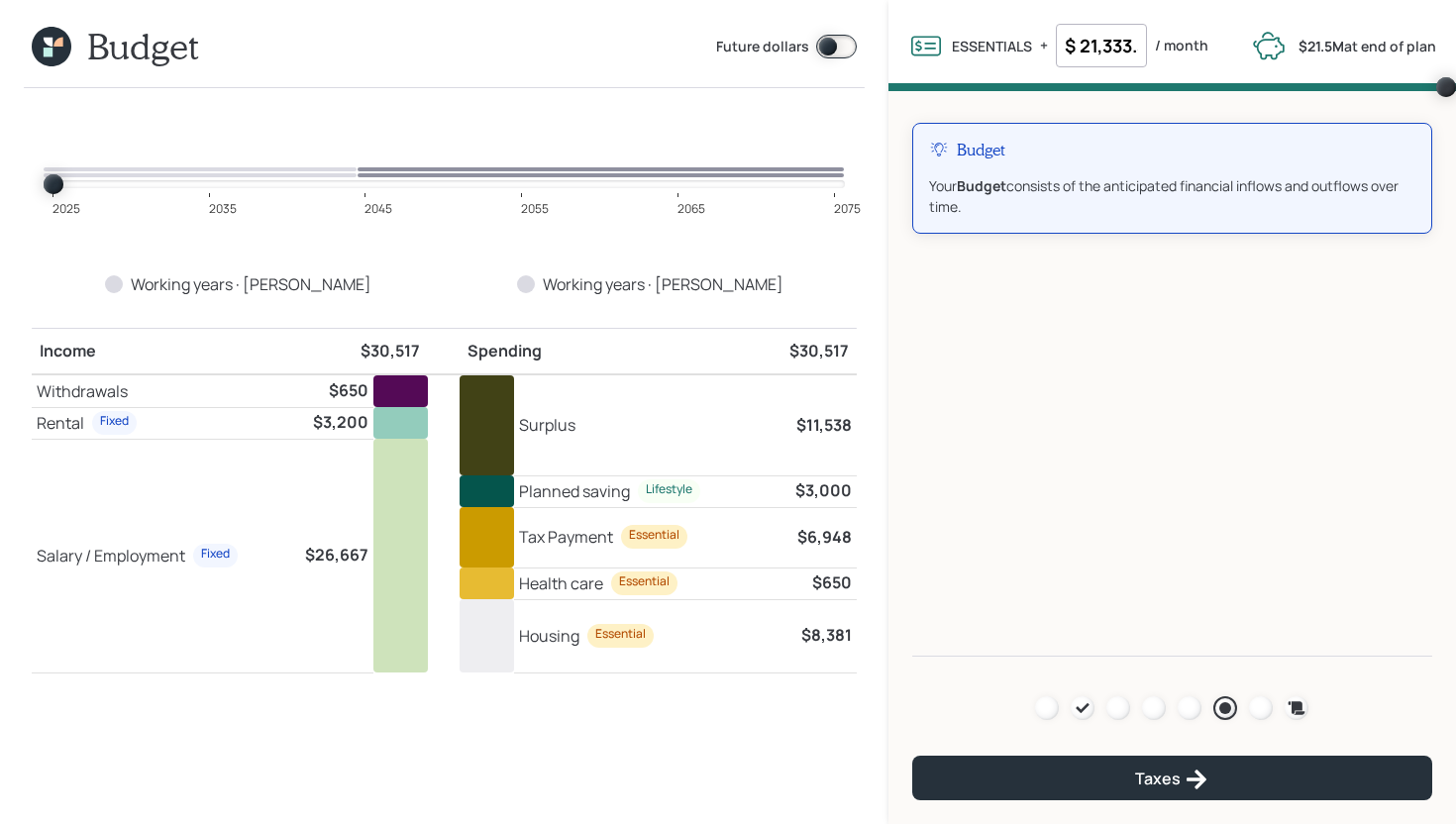 click on "$650" at bounding box center (349, 390) 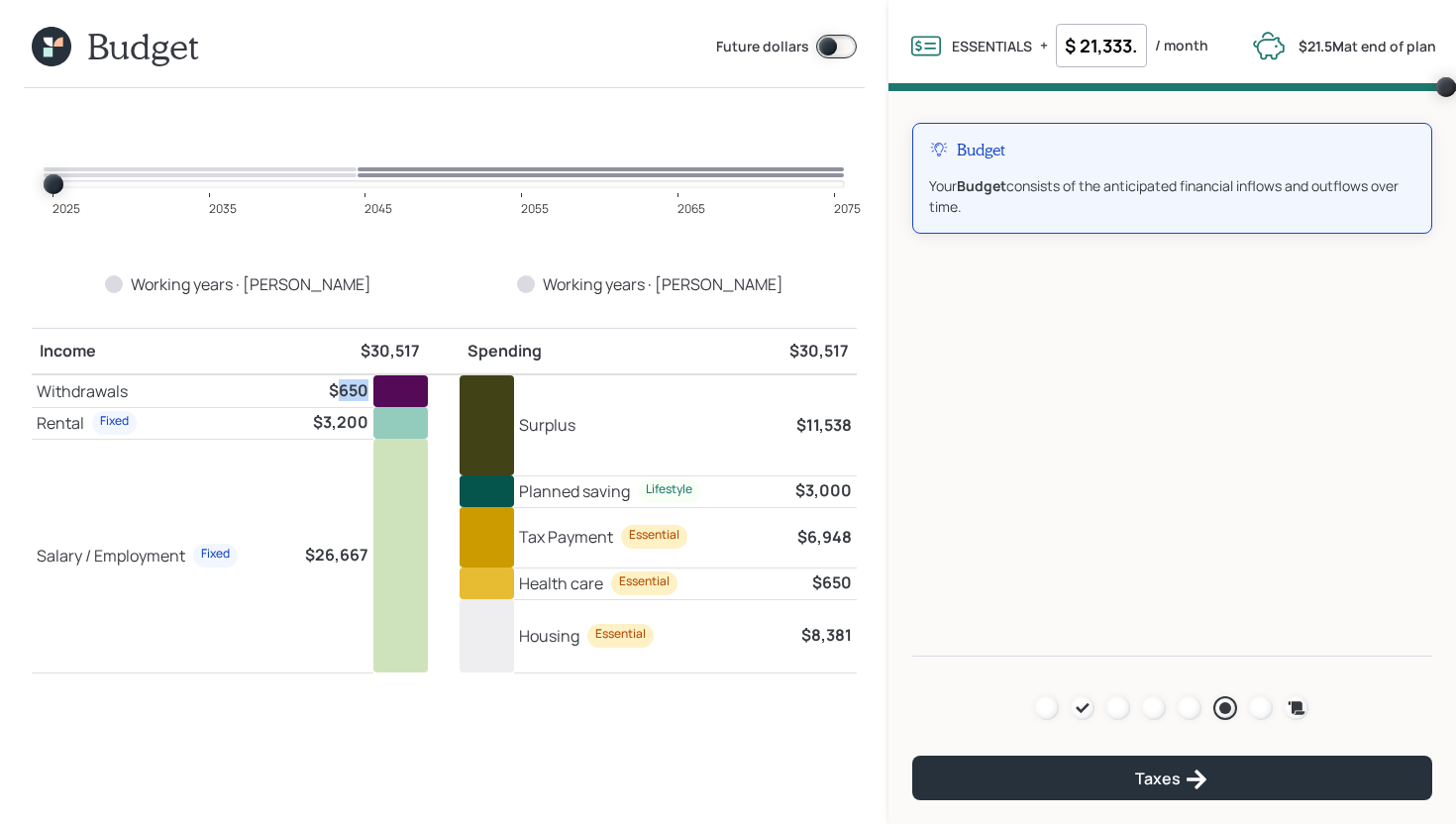 drag, startPoint x: 338, startPoint y: 388, endPoint x: 364, endPoint y: 387, distance: 26.019224 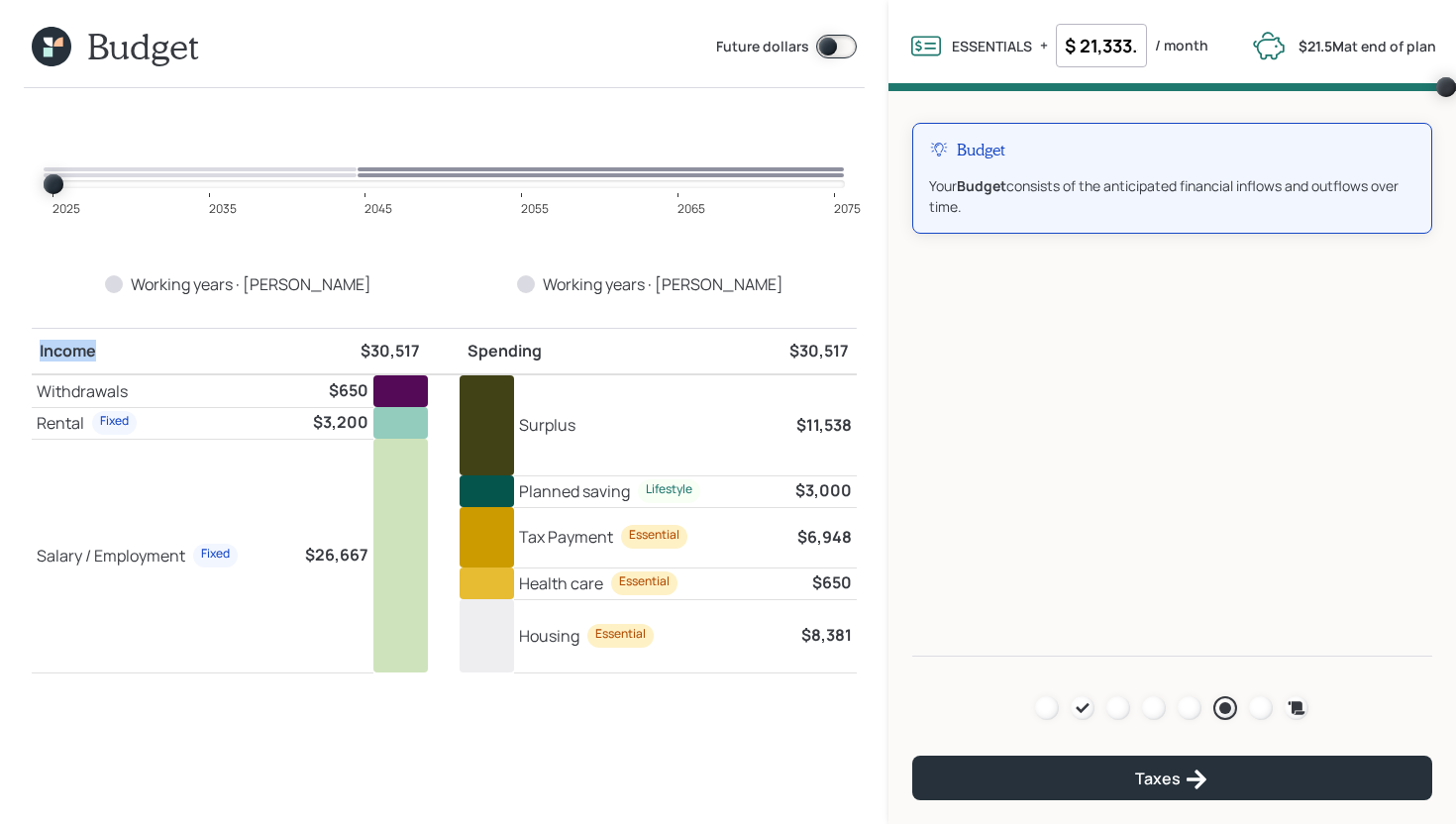 drag, startPoint x: 40, startPoint y: 354, endPoint x: 170, endPoint y: 356, distance: 130.01538 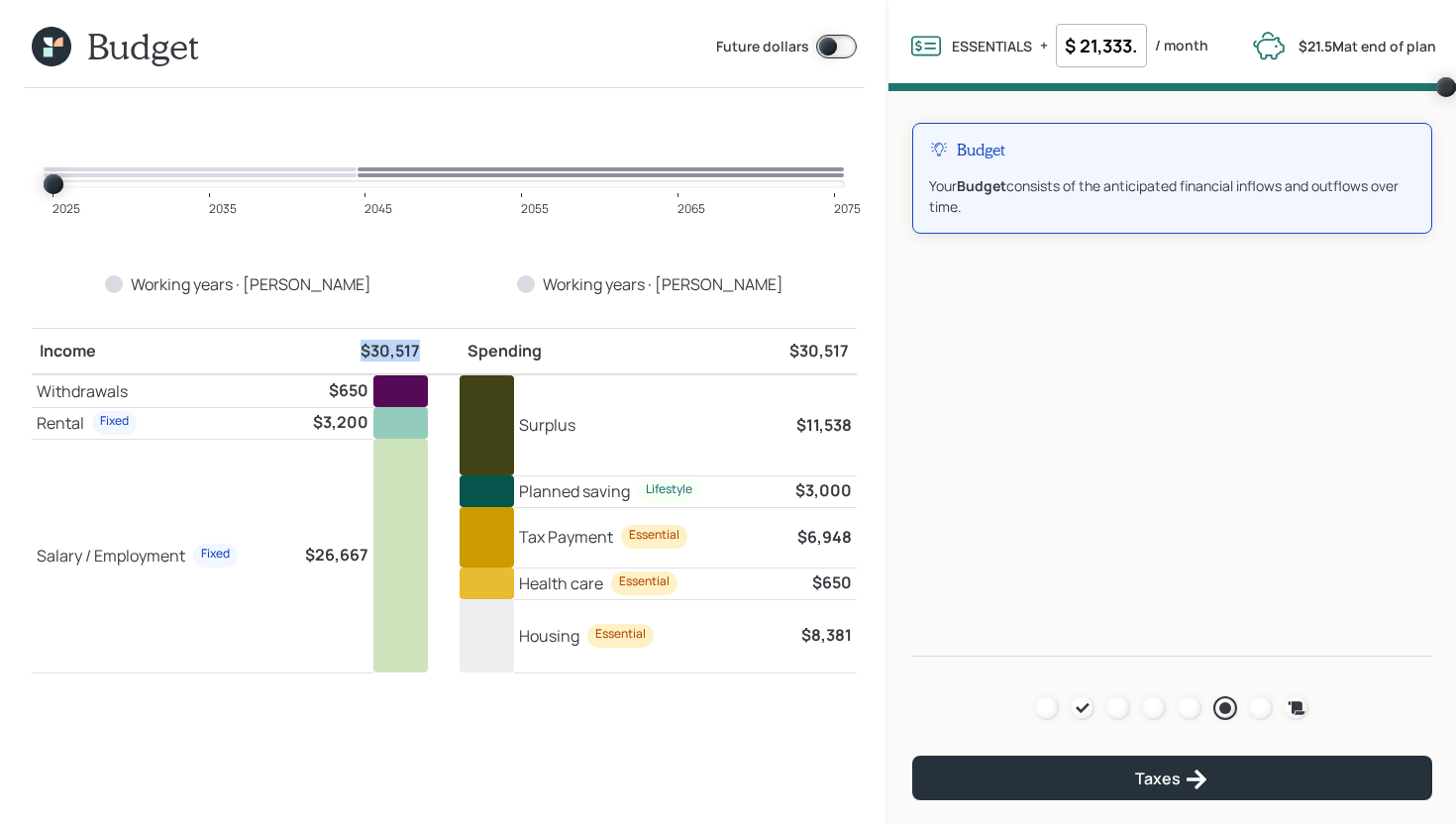 drag, startPoint x: 361, startPoint y: 354, endPoint x: 434, endPoint y: 353, distance: 73.00685 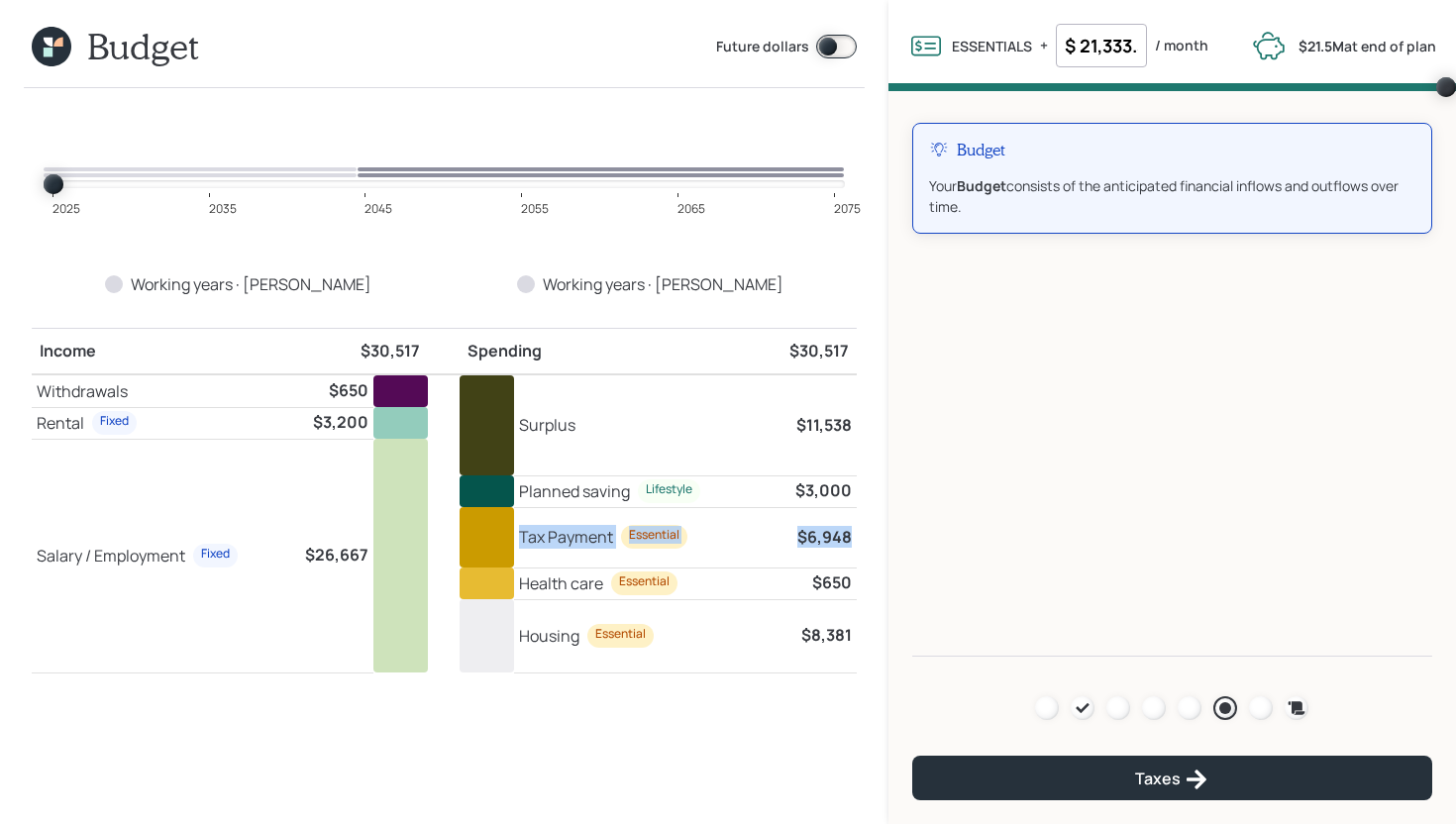 drag, startPoint x: 522, startPoint y: 533, endPoint x: 865, endPoint y: 541, distance: 343.09328 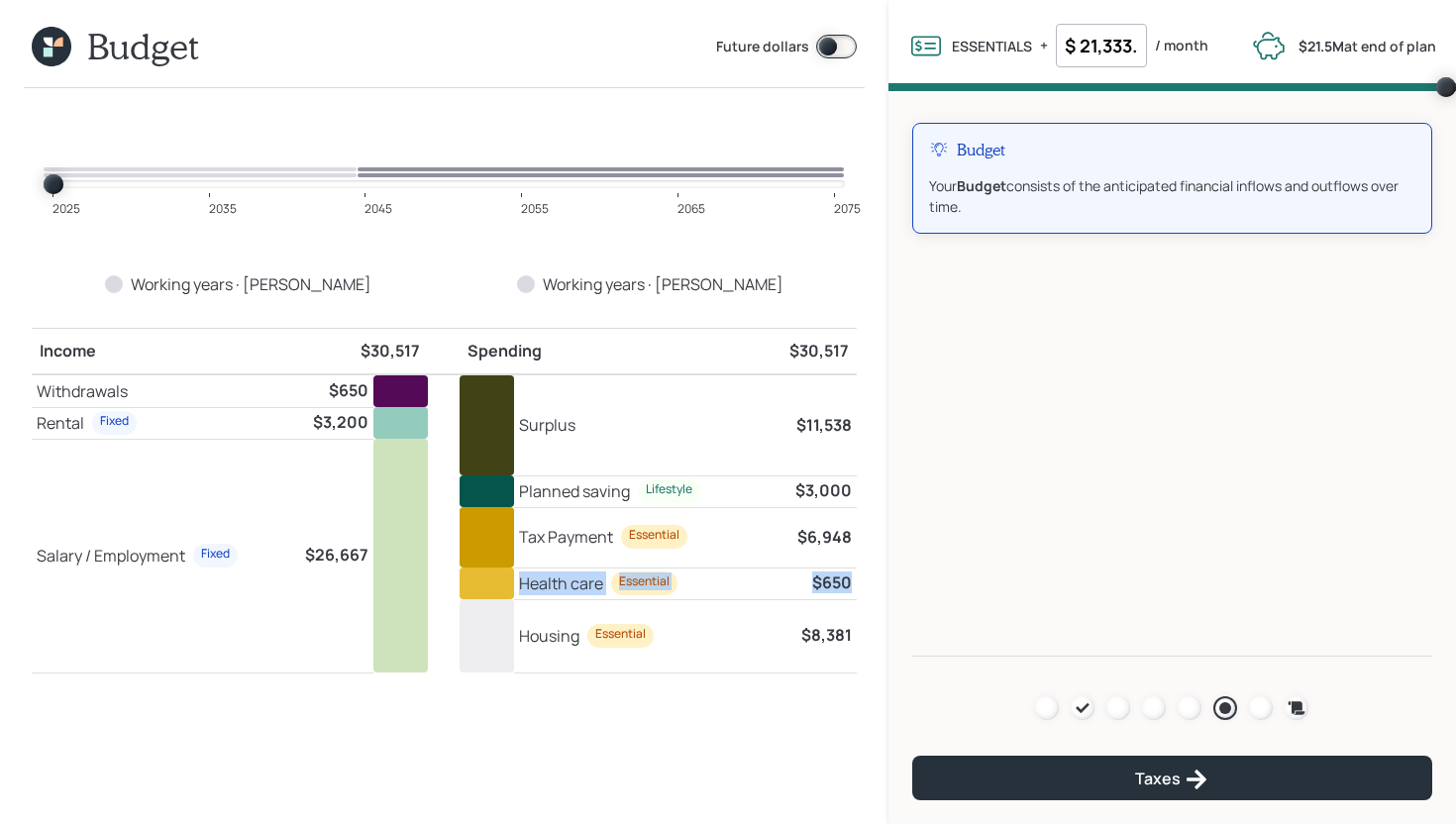 drag, startPoint x: 520, startPoint y: 585, endPoint x: 869, endPoint y: 577, distance: 349.0917 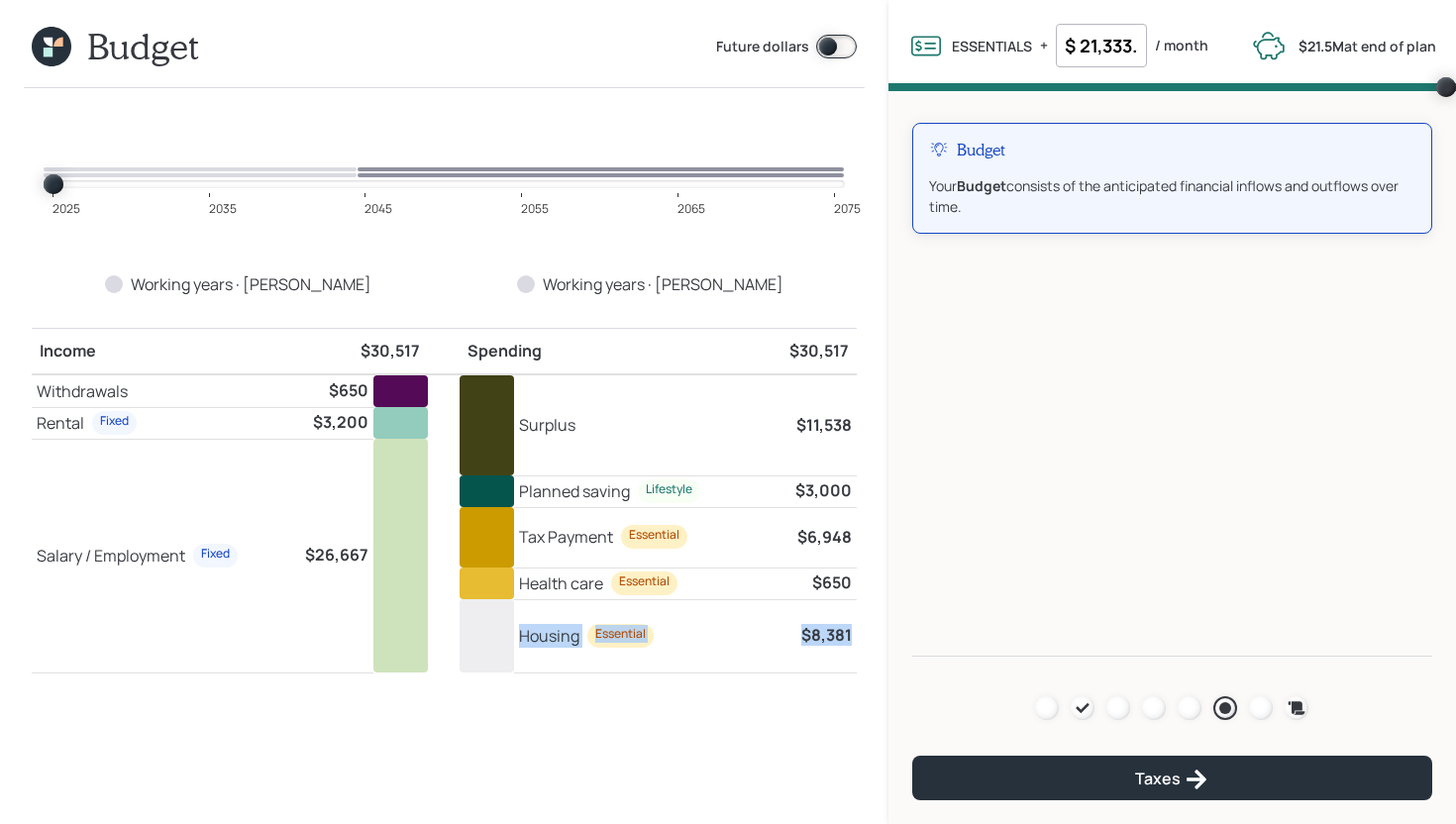 drag, startPoint x: 521, startPoint y: 637, endPoint x: 884, endPoint y: 630, distance: 363.06749 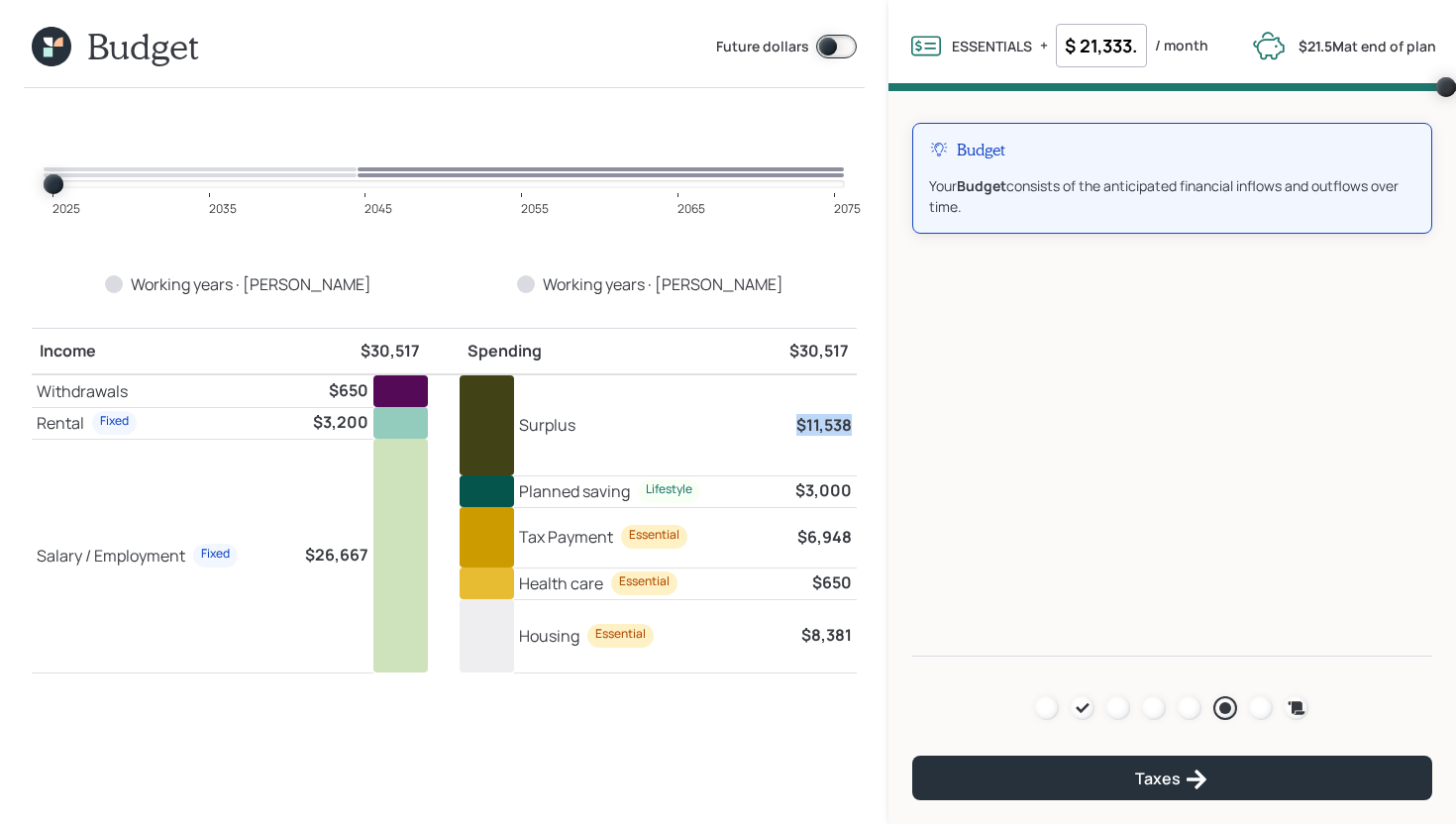 drag, startPoint x: 795, startPoint y: 425, endPoint x: 854, endPoint y: 421, distance: 59.135438 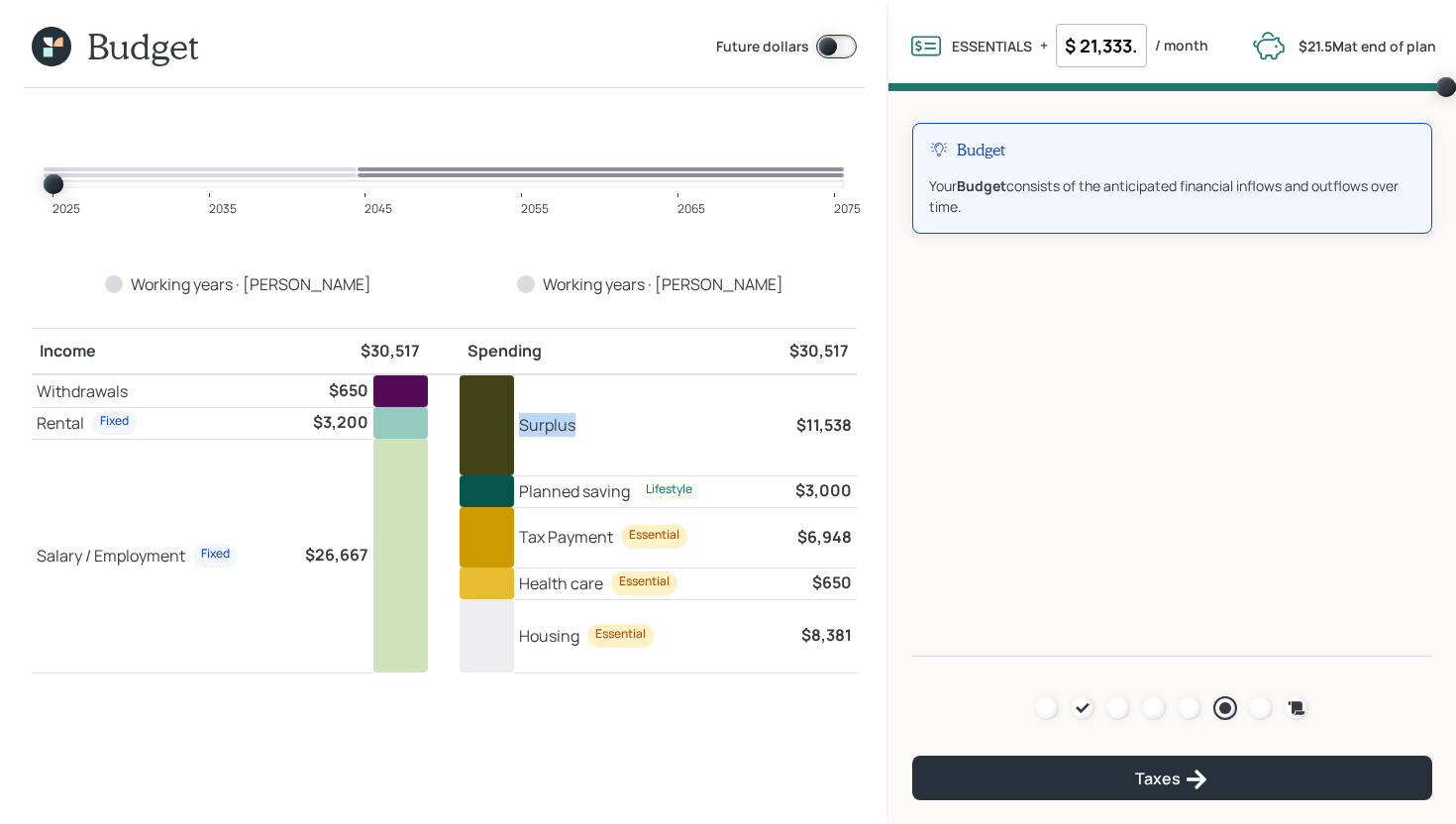 drag, startPoint x: 580, startPoint y: 426, endPoint x: 511, endPoint y: 428, distance: 69.028979 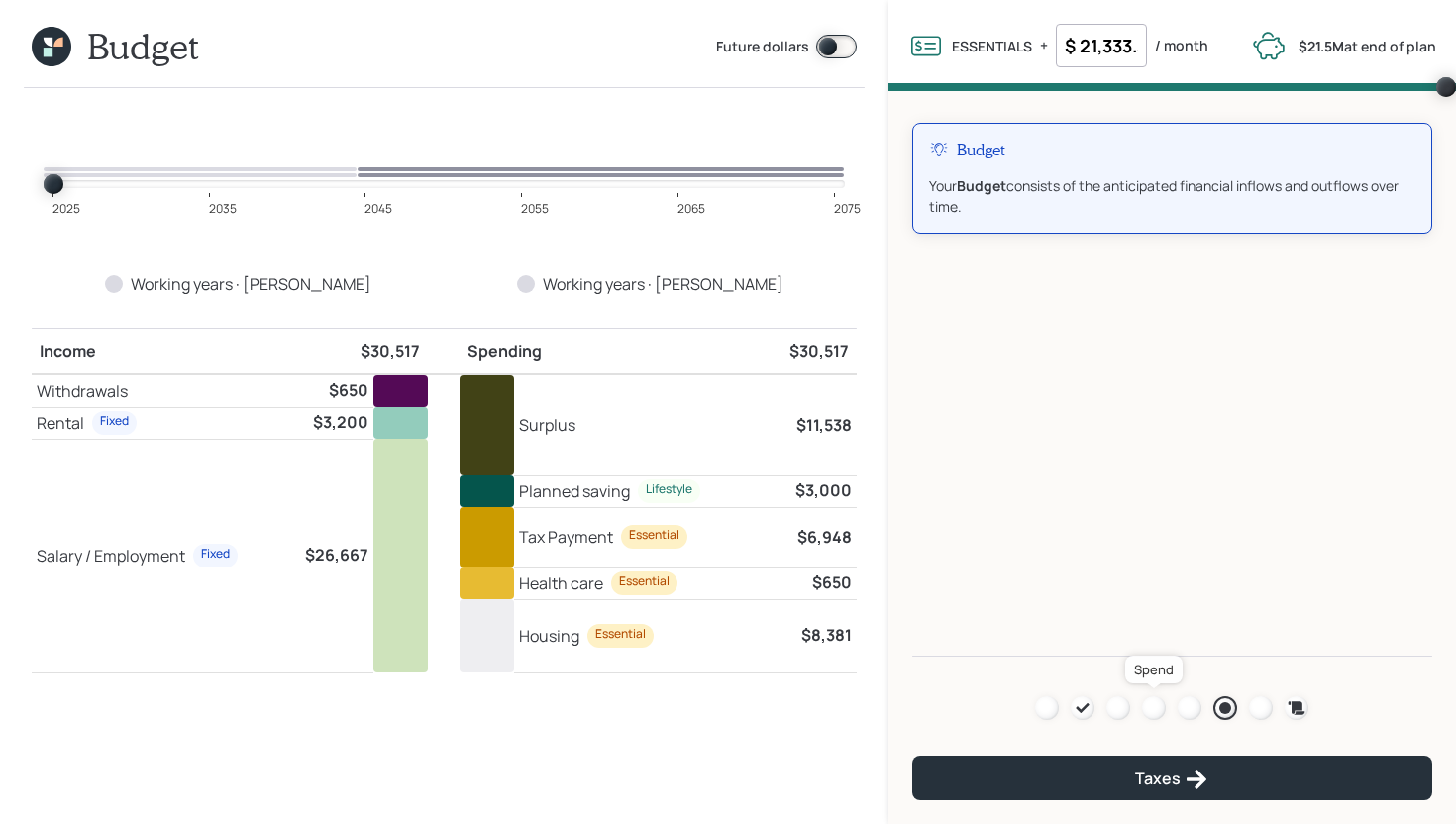 click at bounding box center (1154, 708) 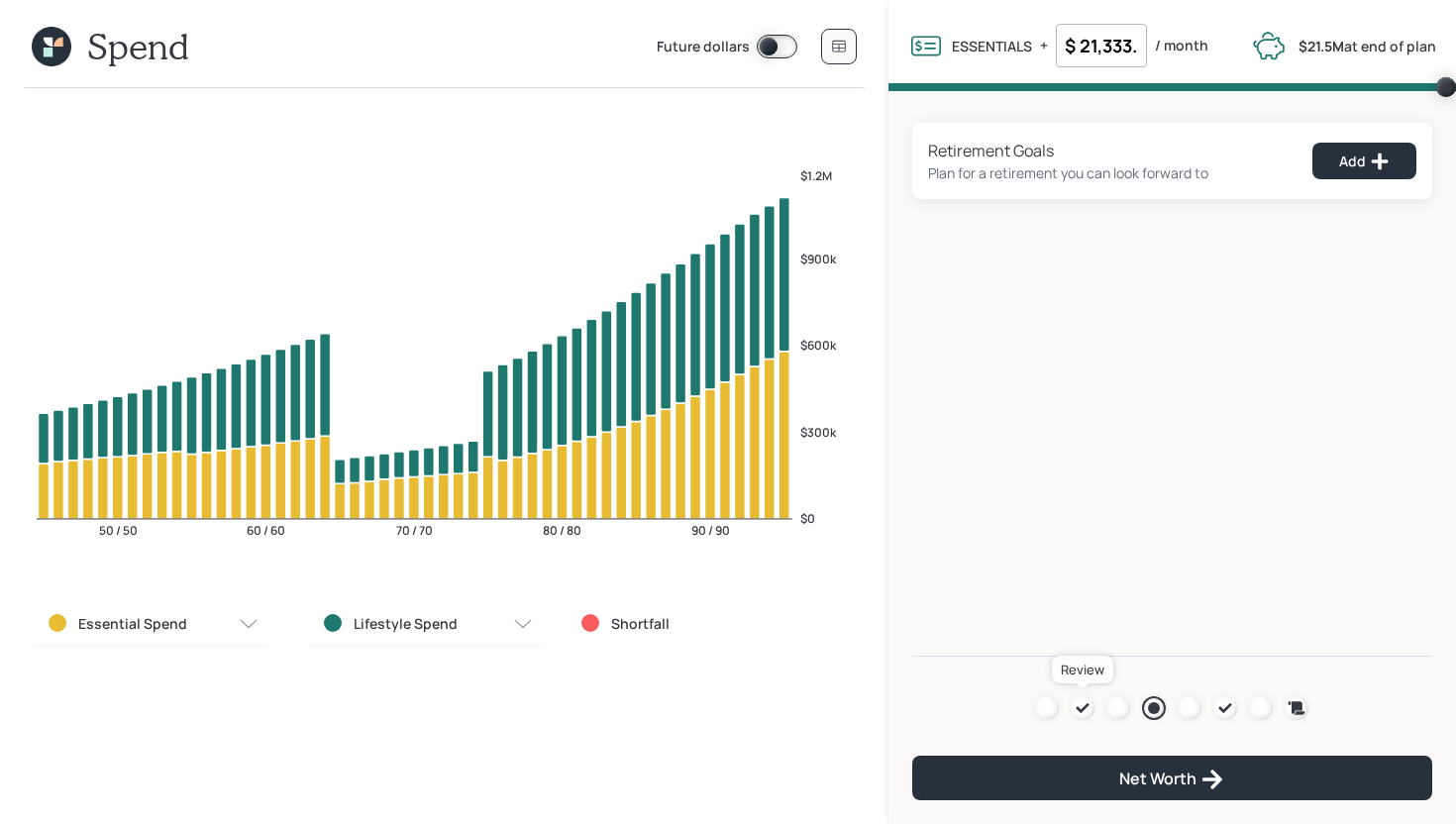 click 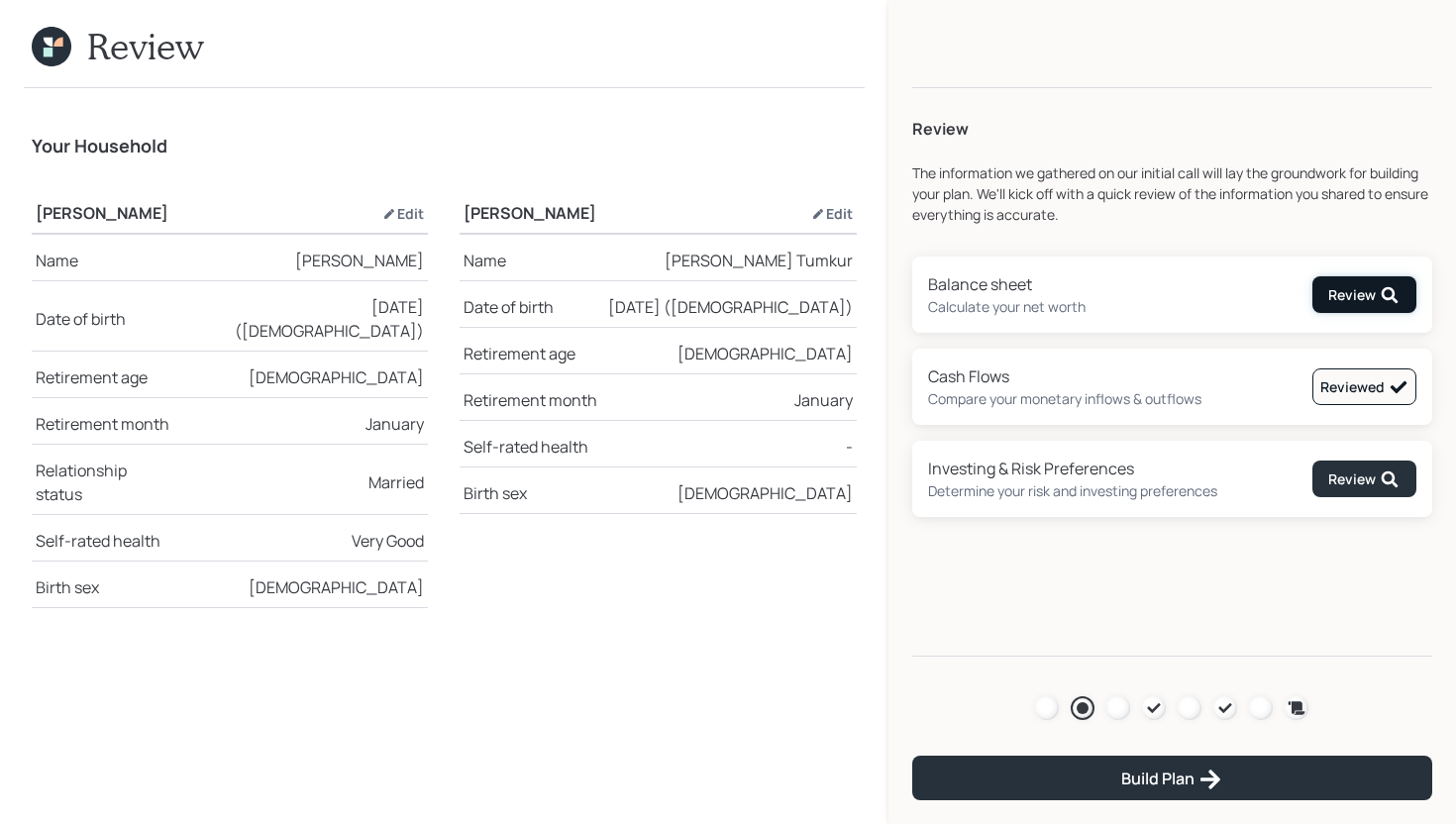 click 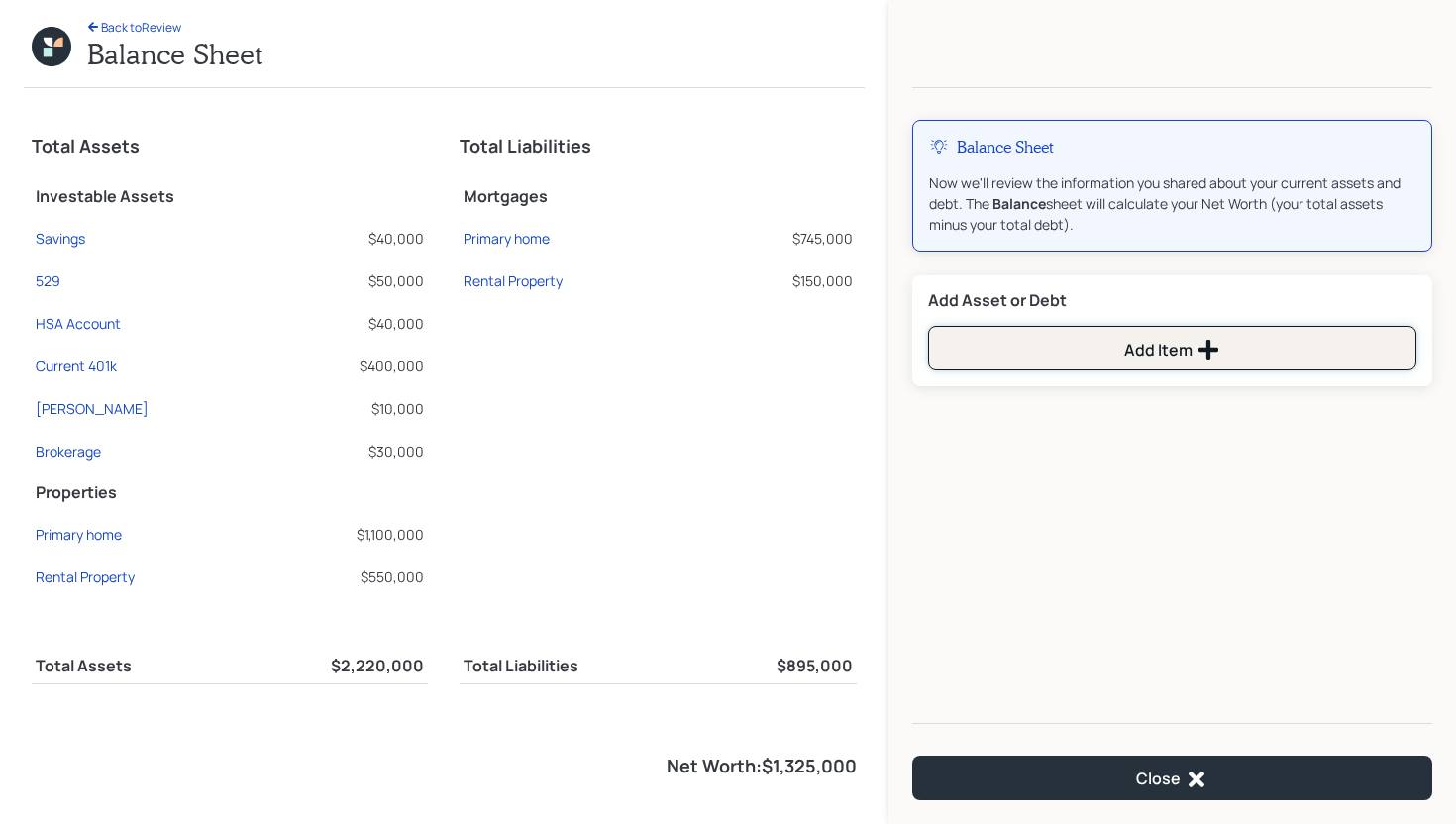 click on "Add Item" at bounding box center (1172, 348) 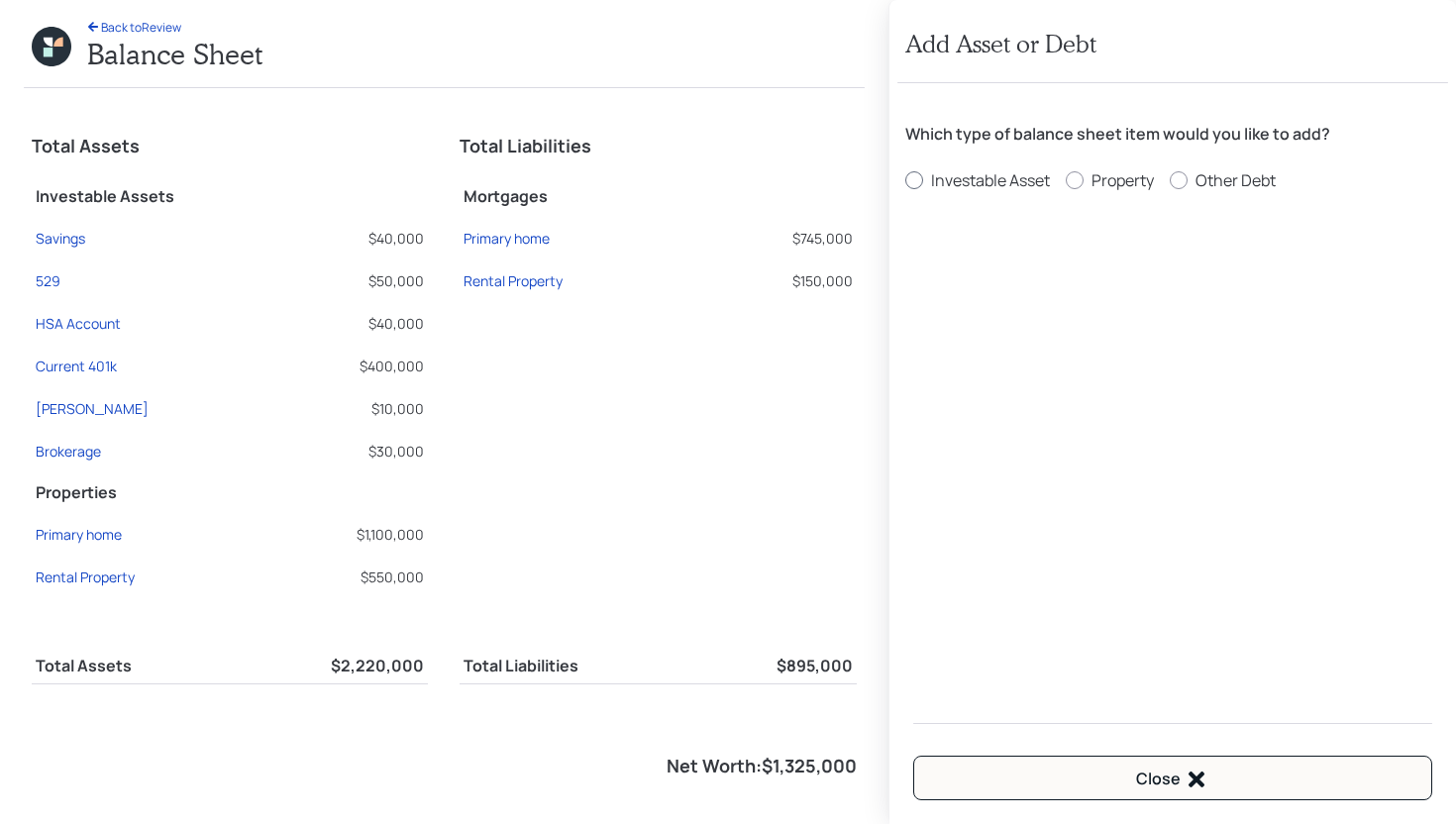click on "Investable Asset" at bounding box center (990, 180) 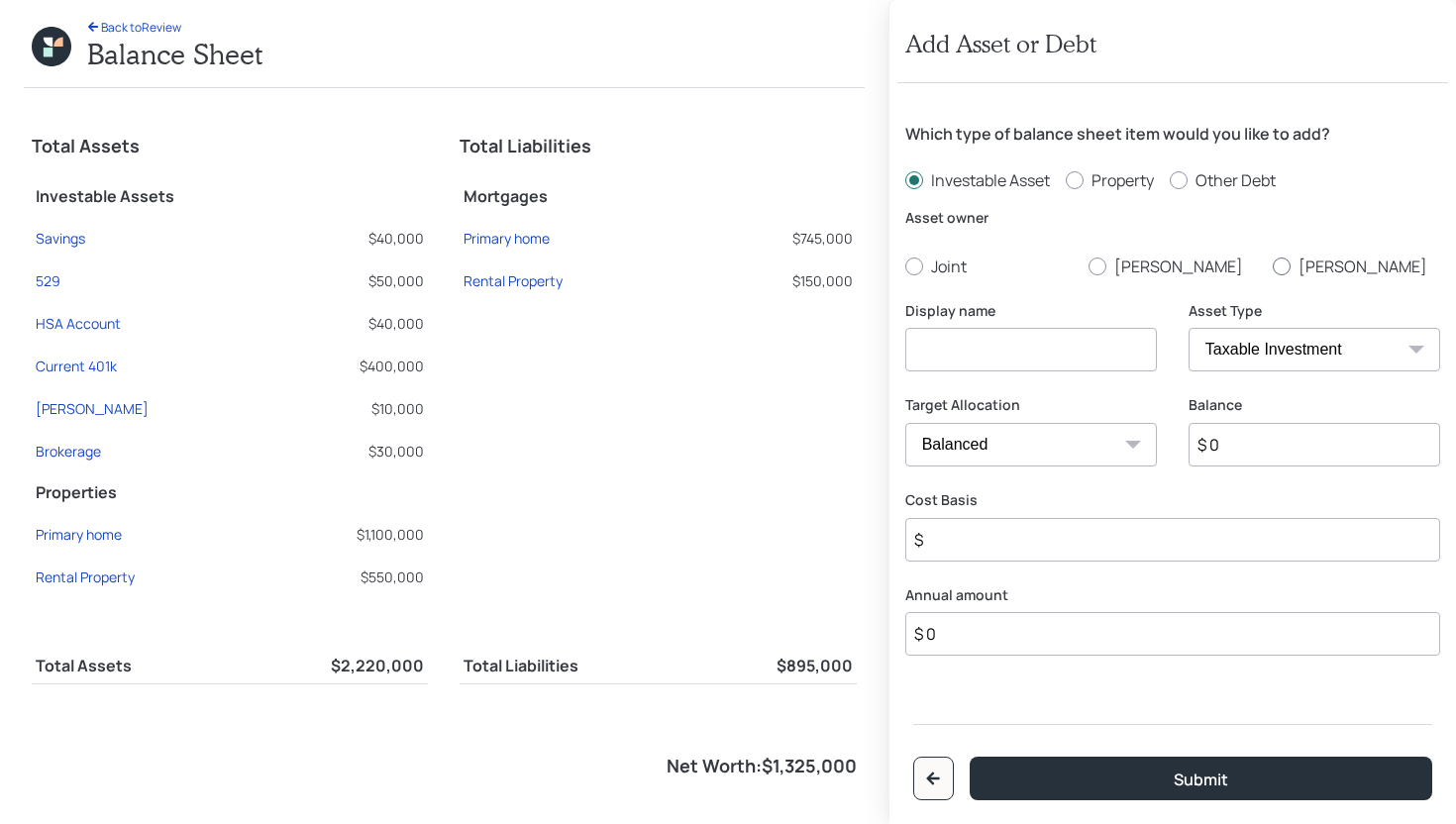 click on "[PERSON_NAME]" at bounding box center (1356, 266) 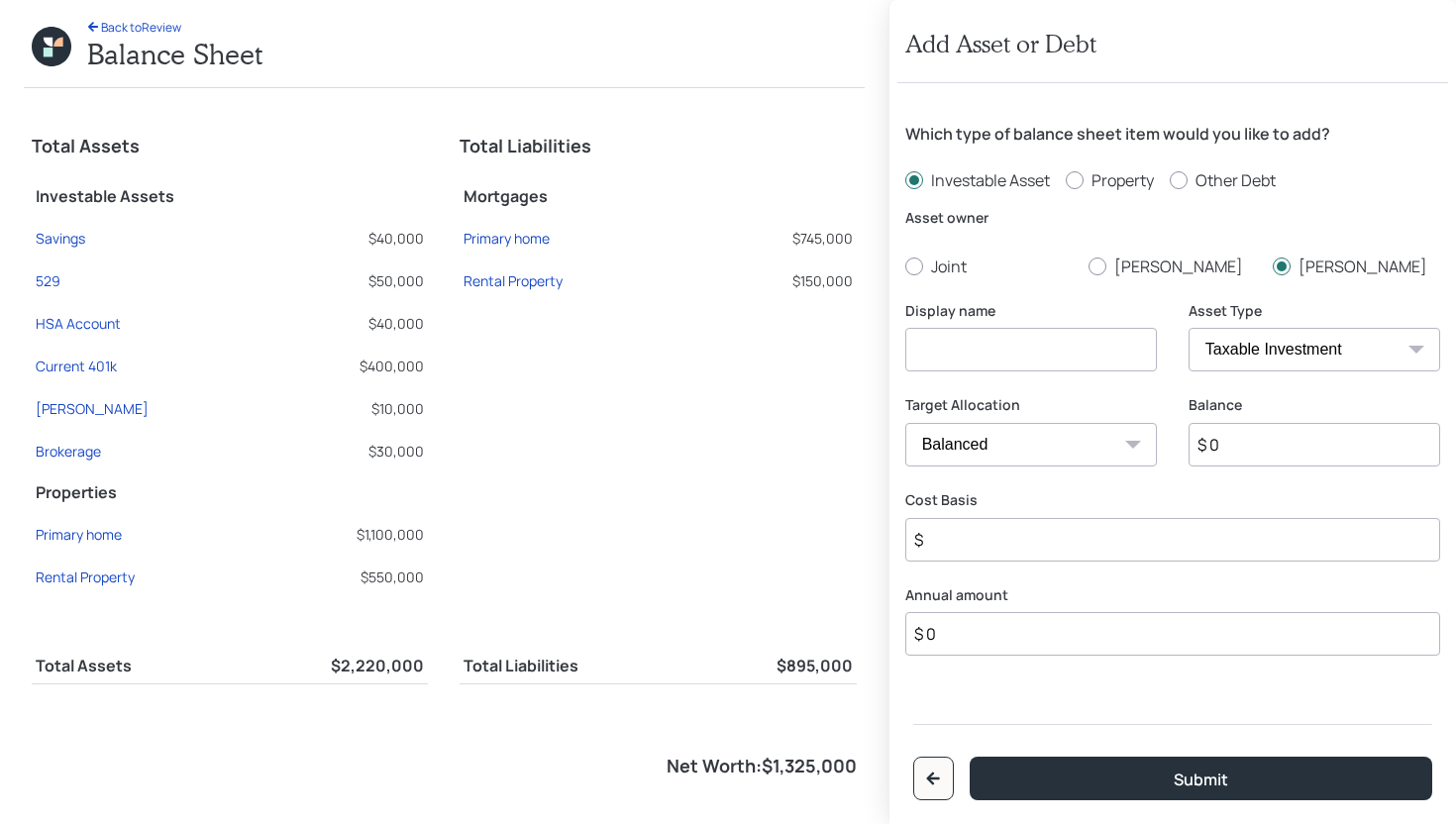 click at bounding box center (1031, 350) 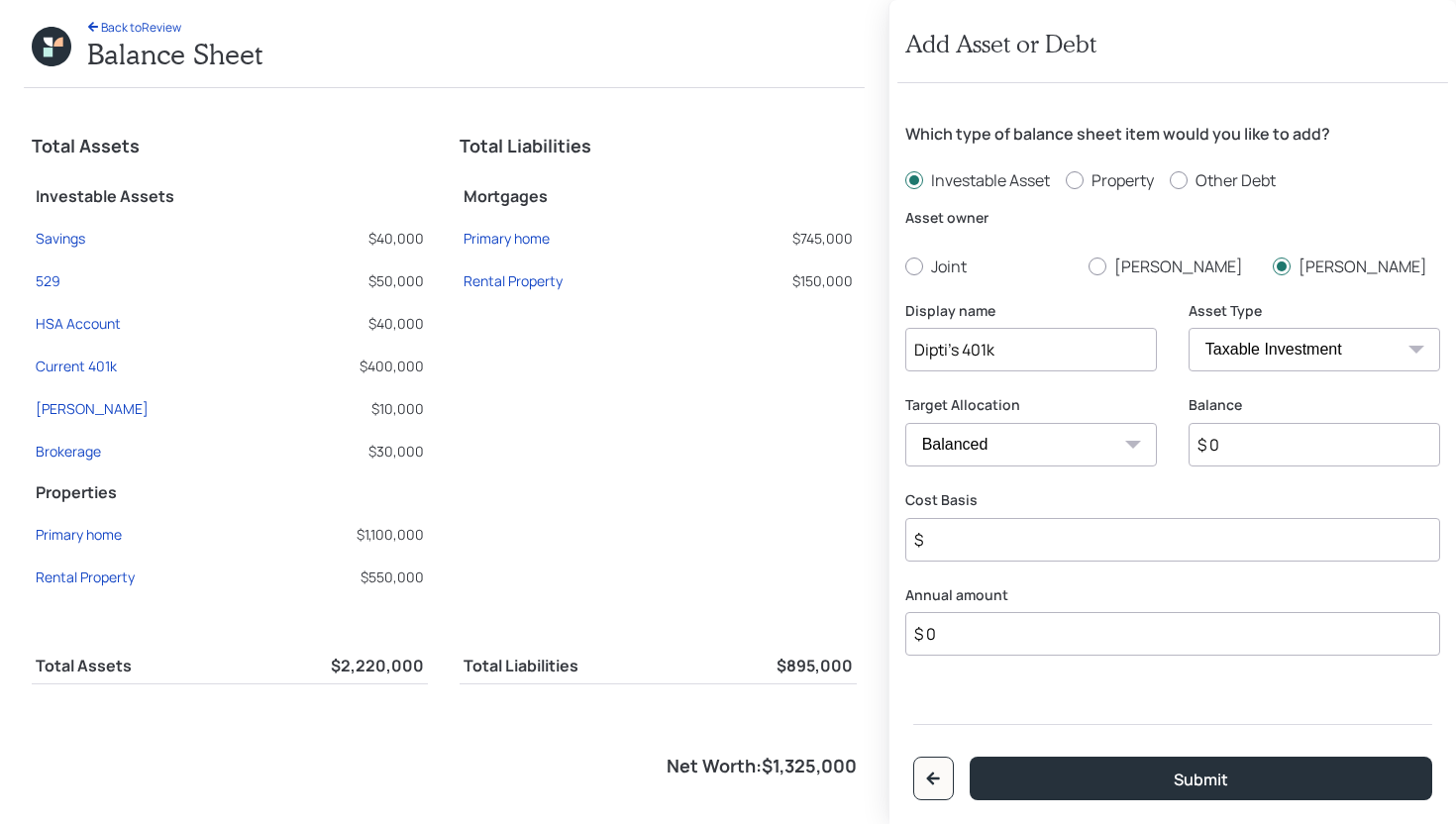 type on "Dipti's 401k" 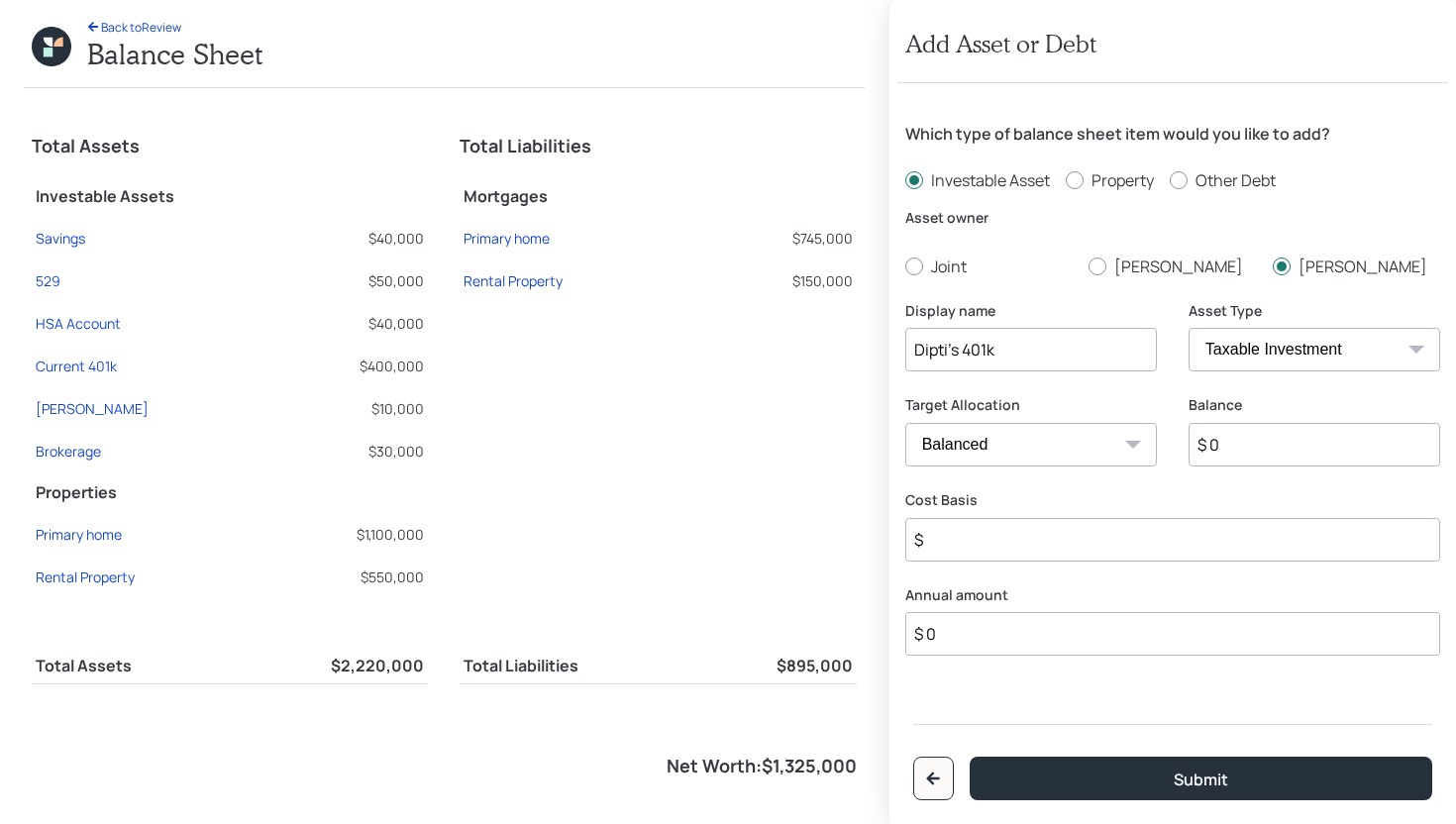 click on "SEP [PERSON_NAME] IRA 401(k) [PERSON_NAME] 401(k) 403(b) [PERSON_NAME] 403(b) 457(b) [PERSON_NAME] 457(b) Health Savings Account 529 Taxable Investment Checking / Savings Emergency Fund" at bounding box center [1314, 350] 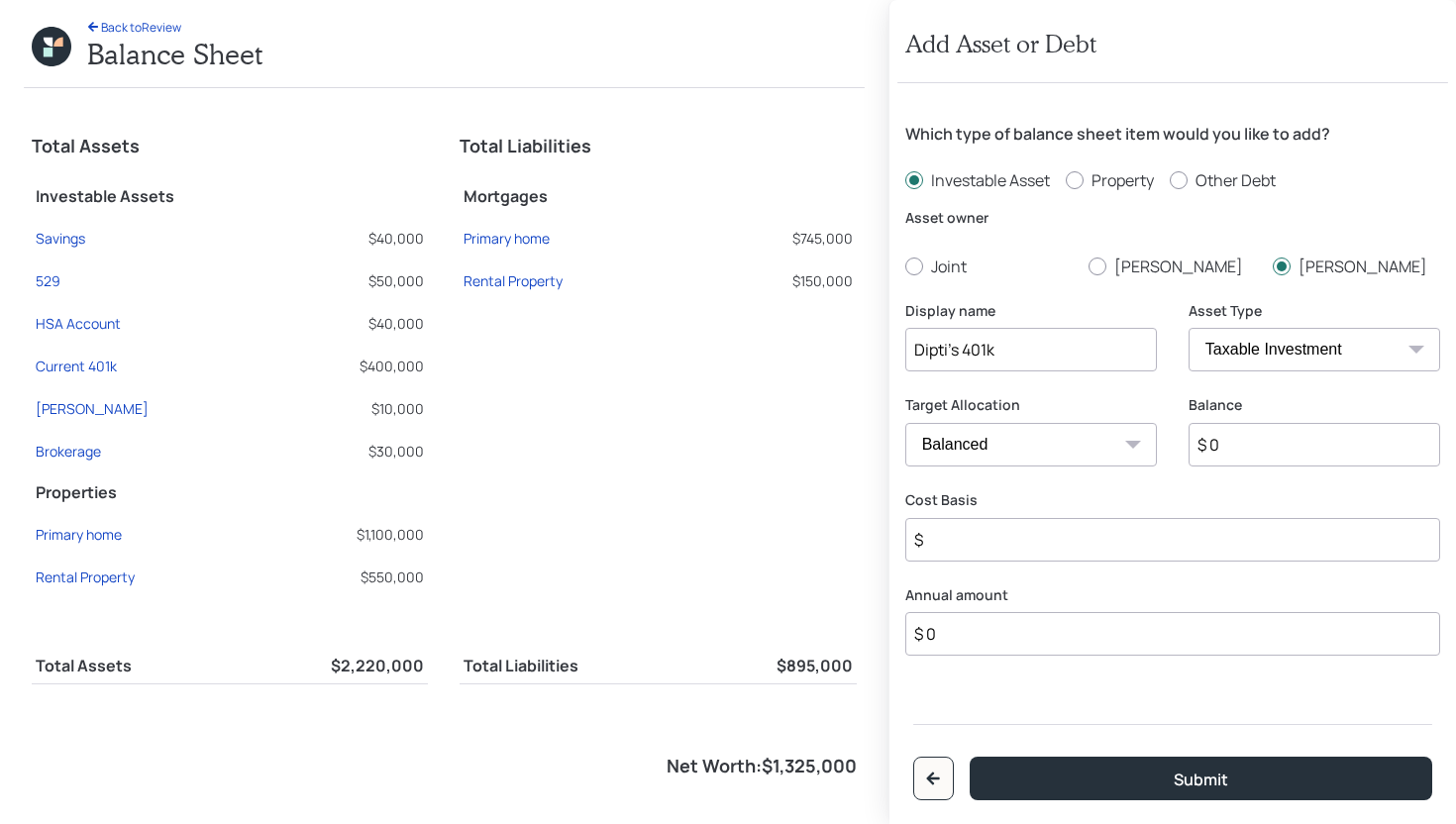 select on "company_sponsored" 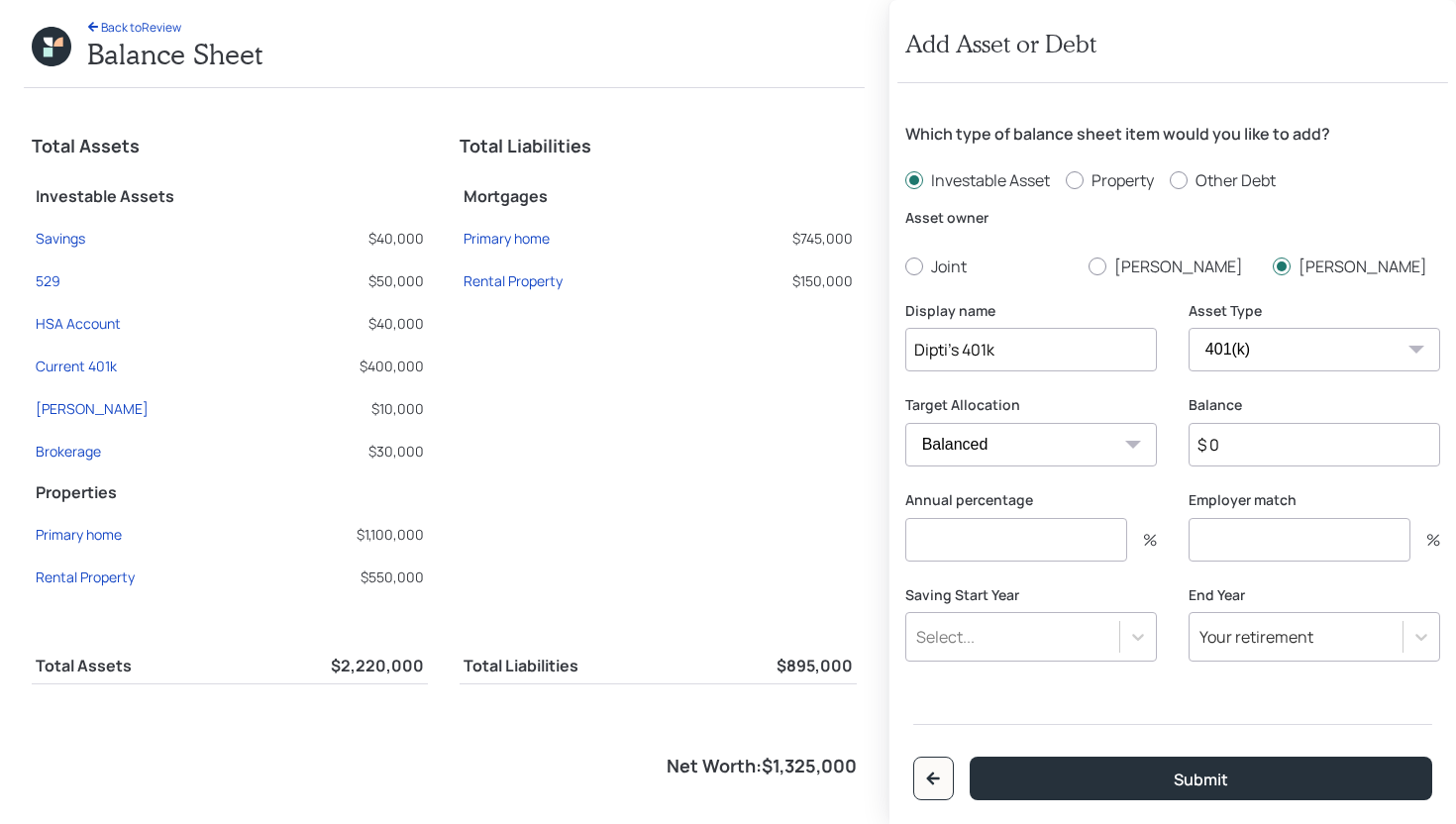 click at bounding box center (1016, 540) 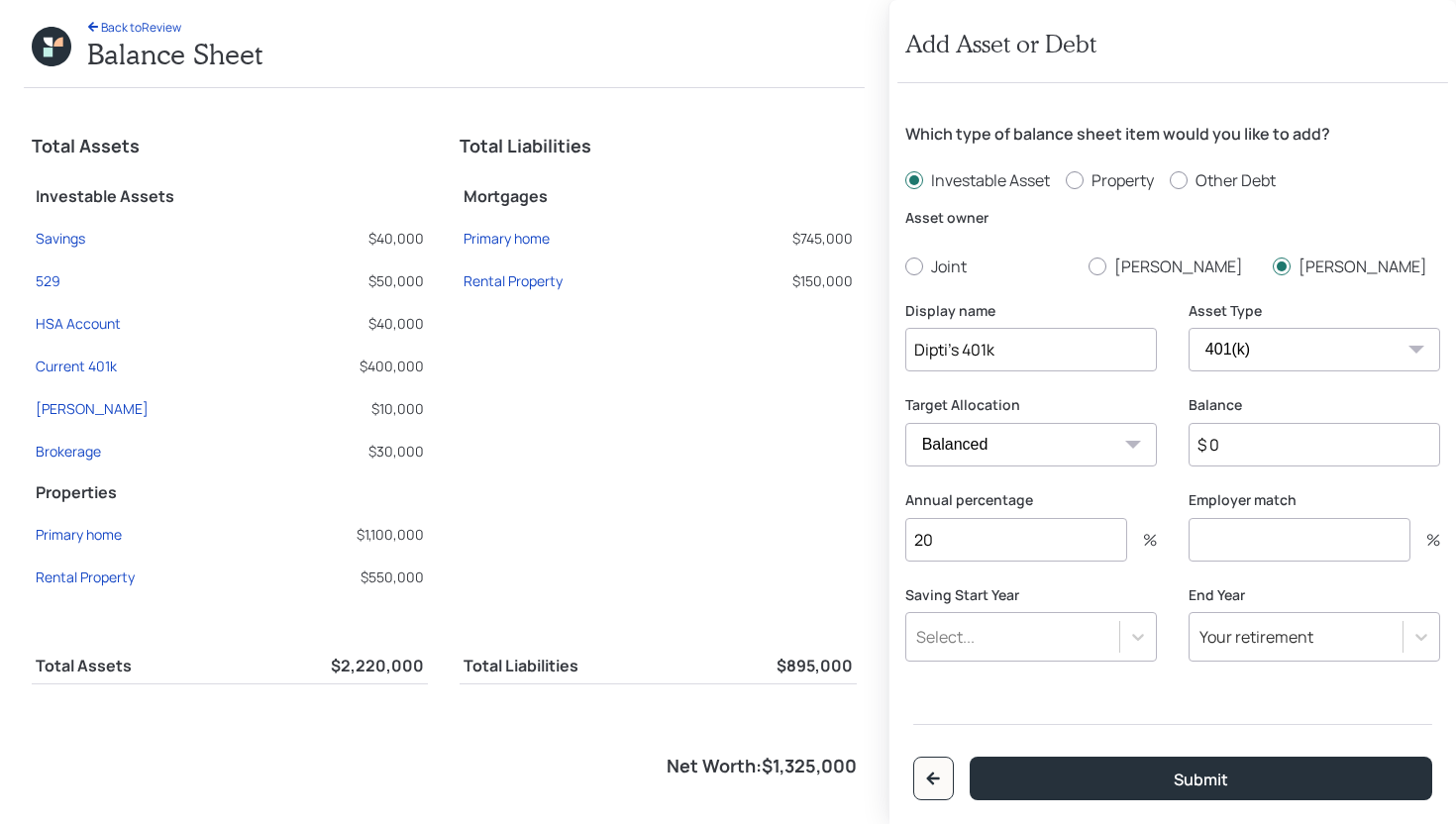 type on "20" 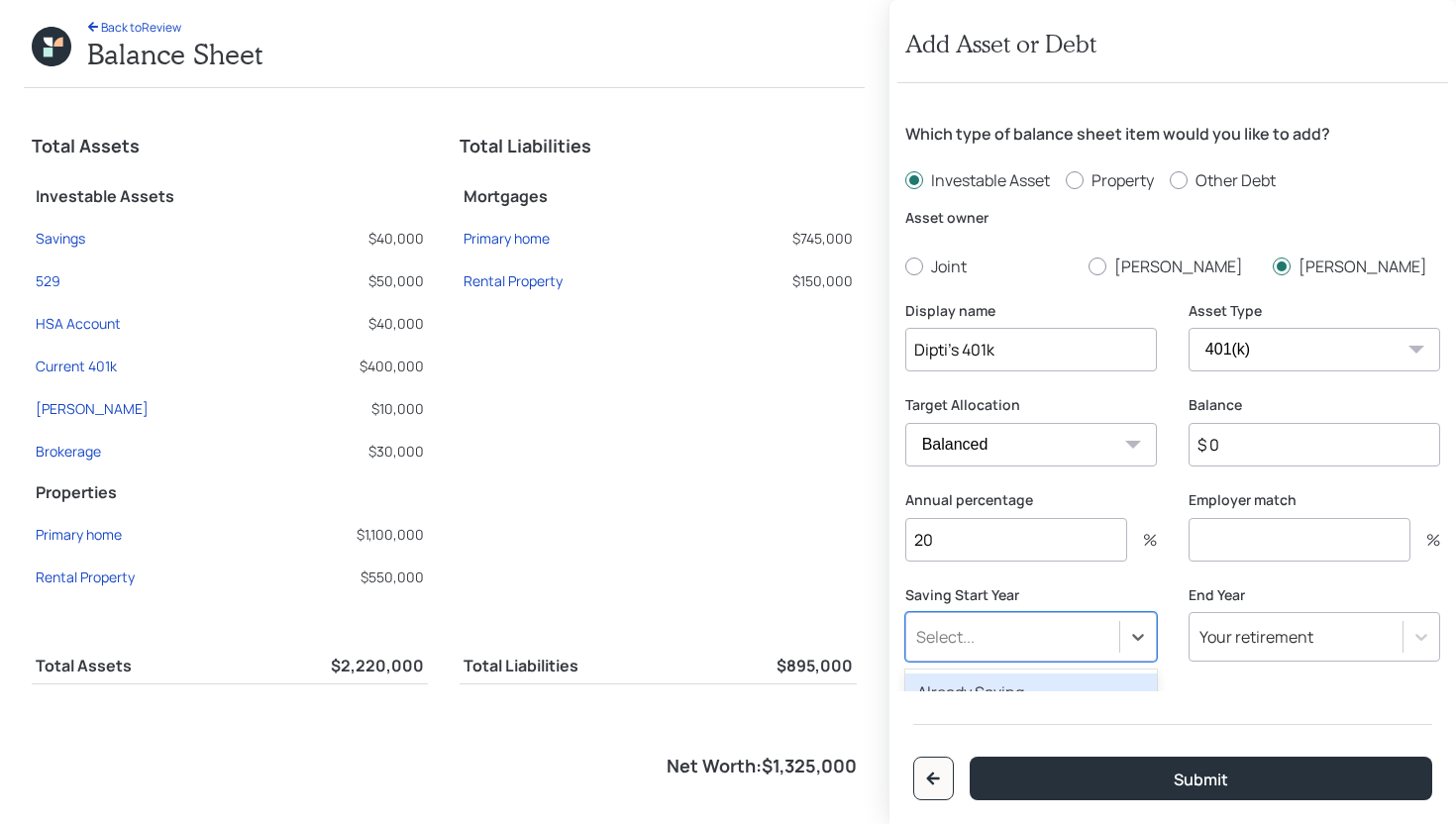 click on "Select..." at bounding box center [1012, 637] 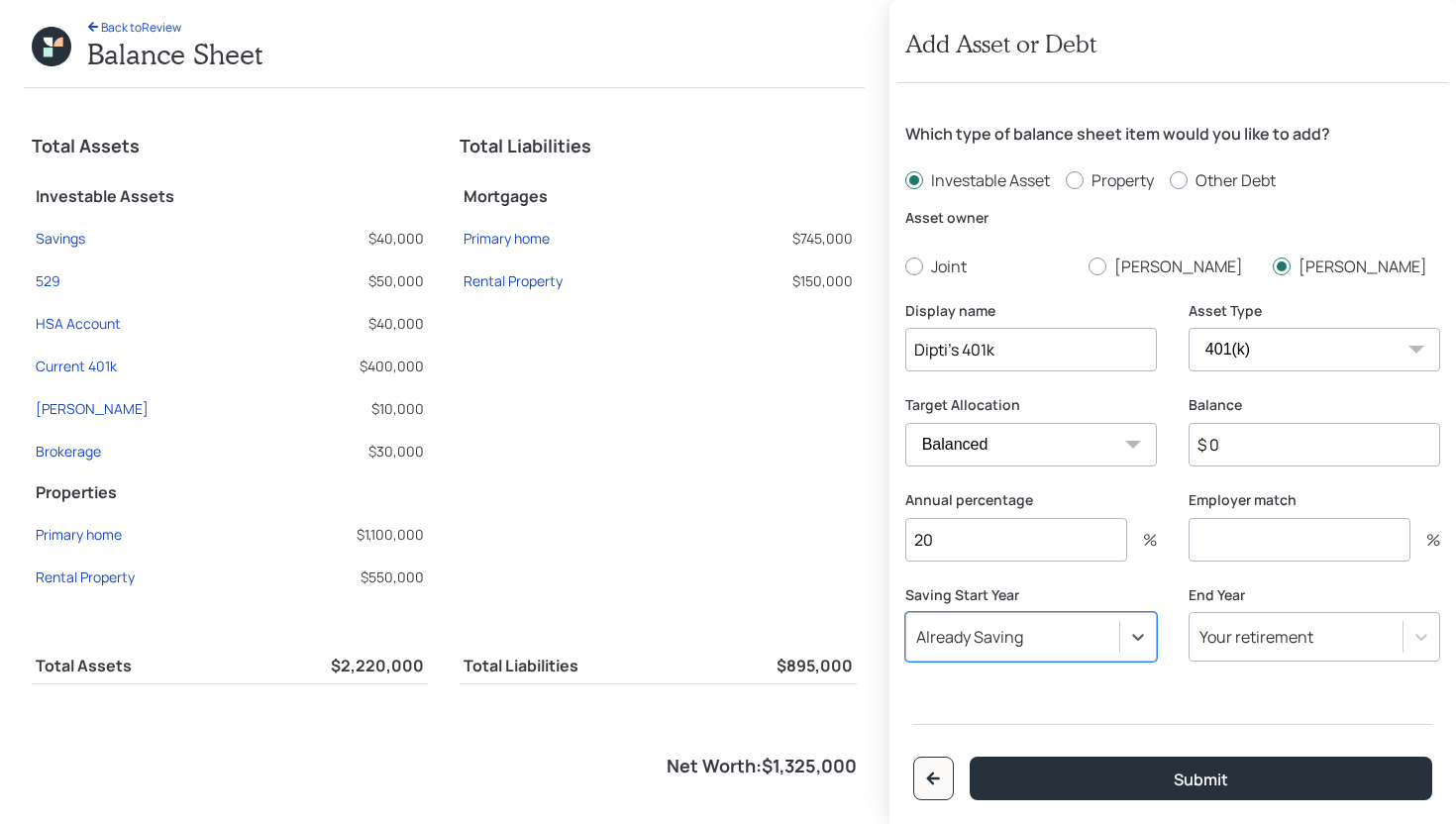 click at bounding box center [1300, 540] 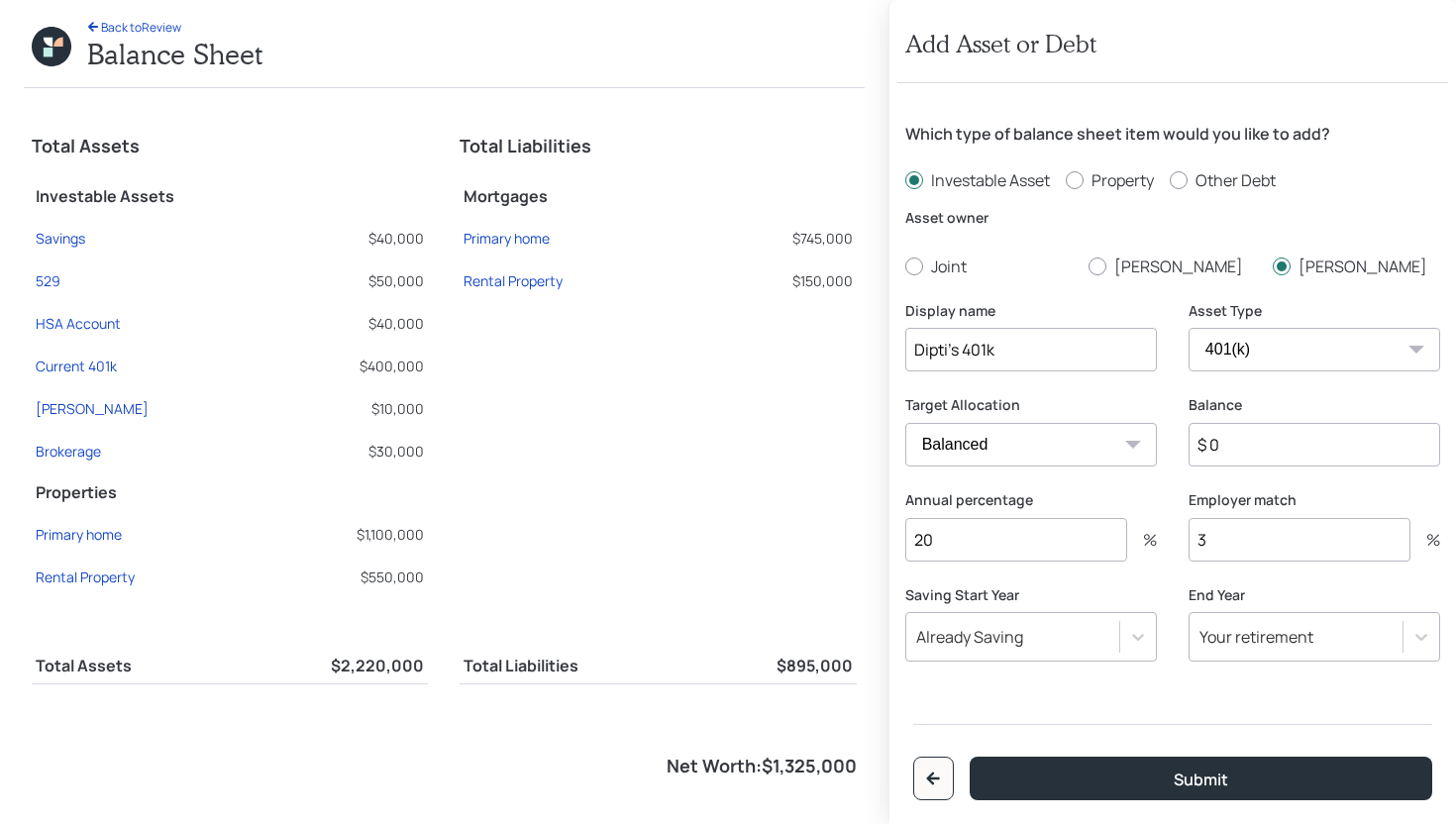 type on "3" 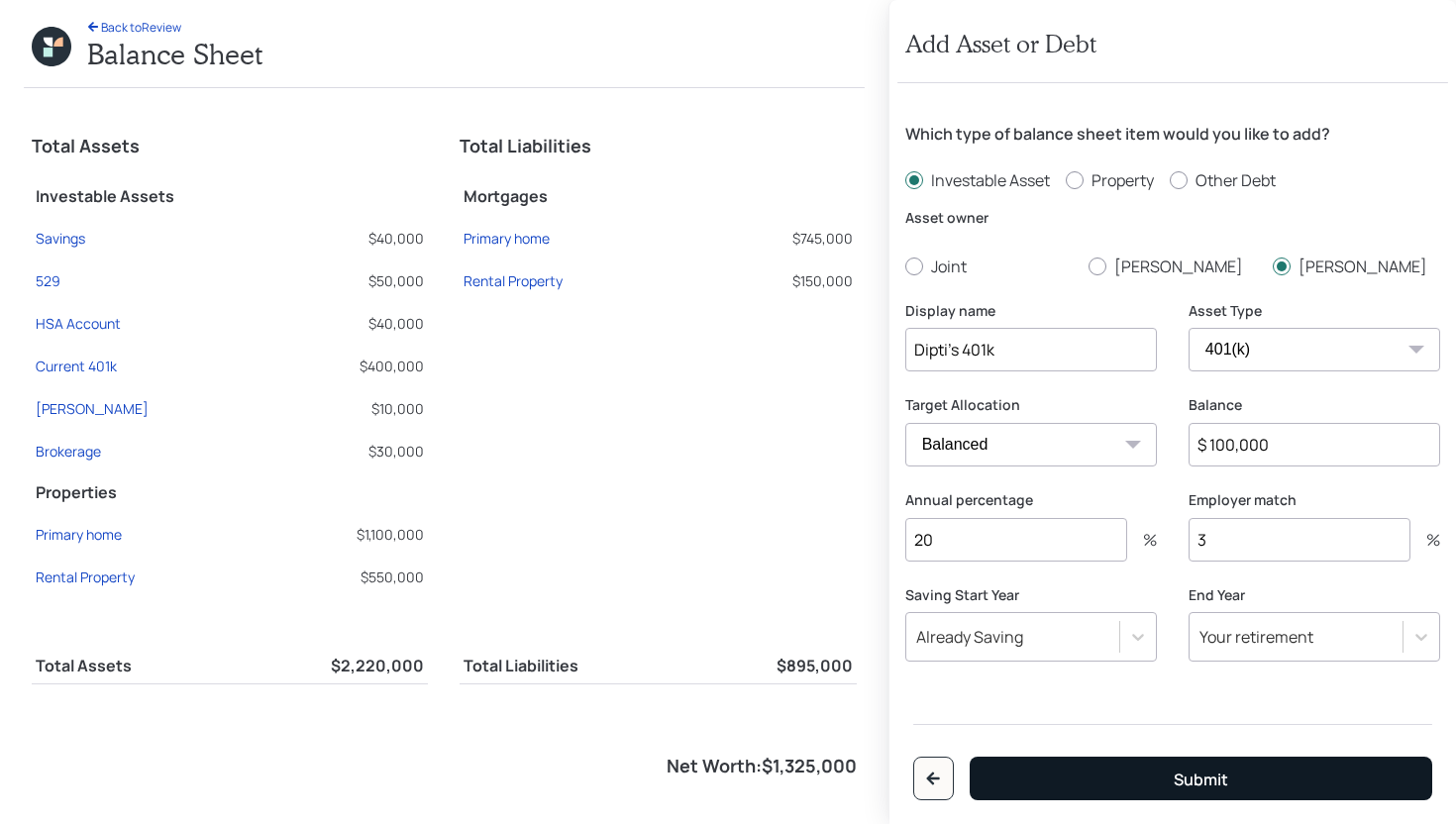 type on "$ 100,000" 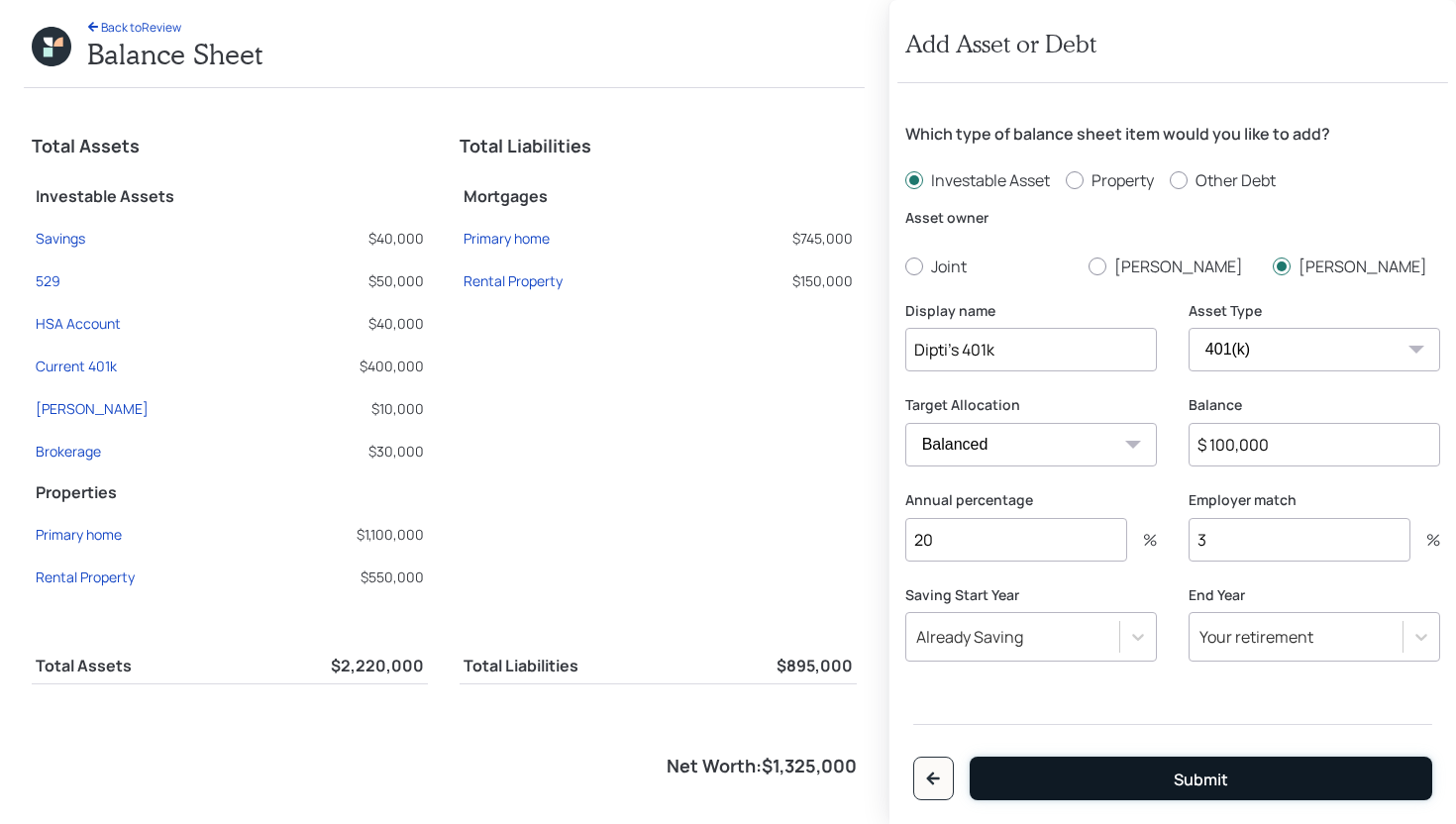 click on "Submit" at bounding box center (1200, 779) 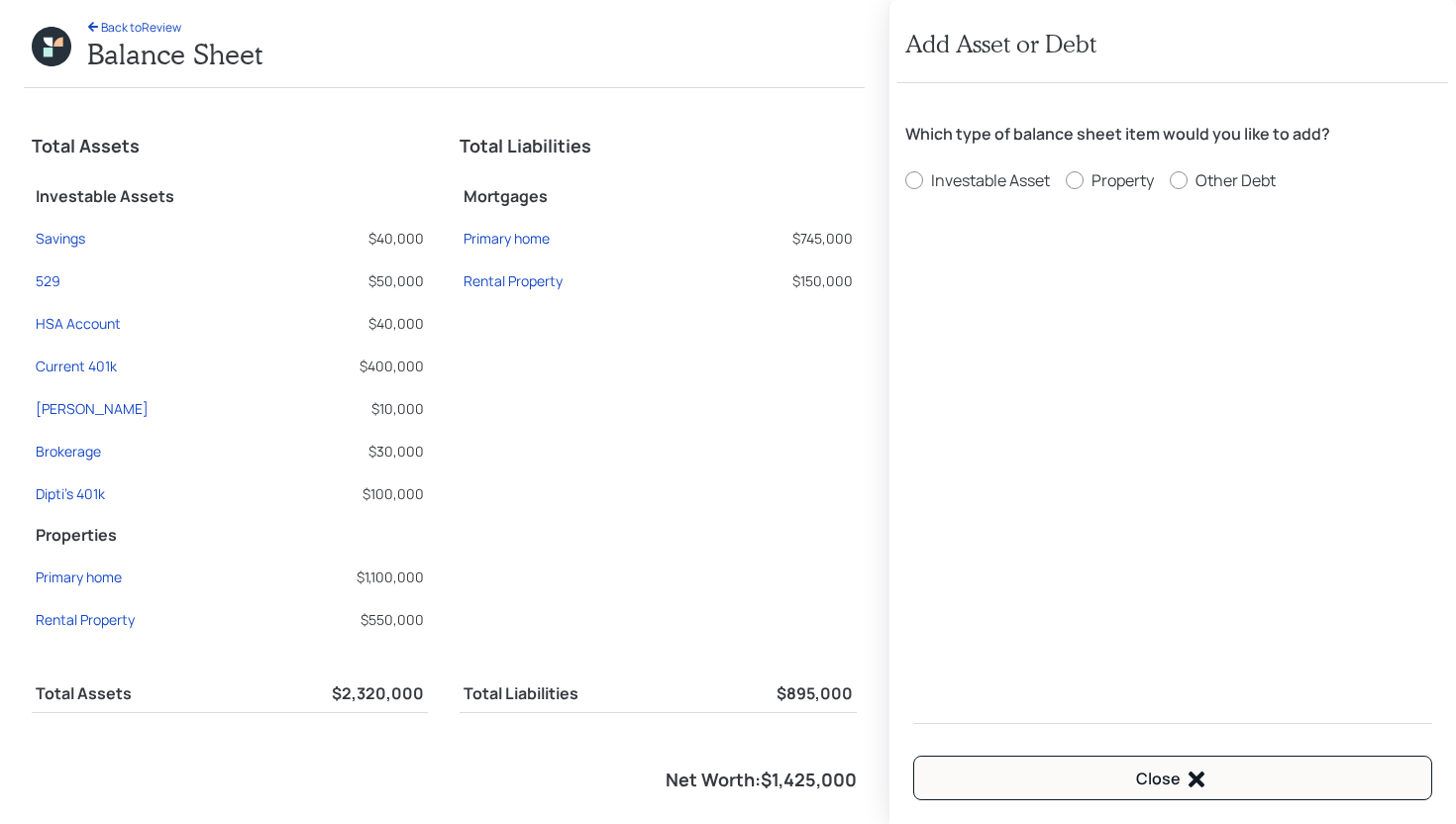 radio on "false" 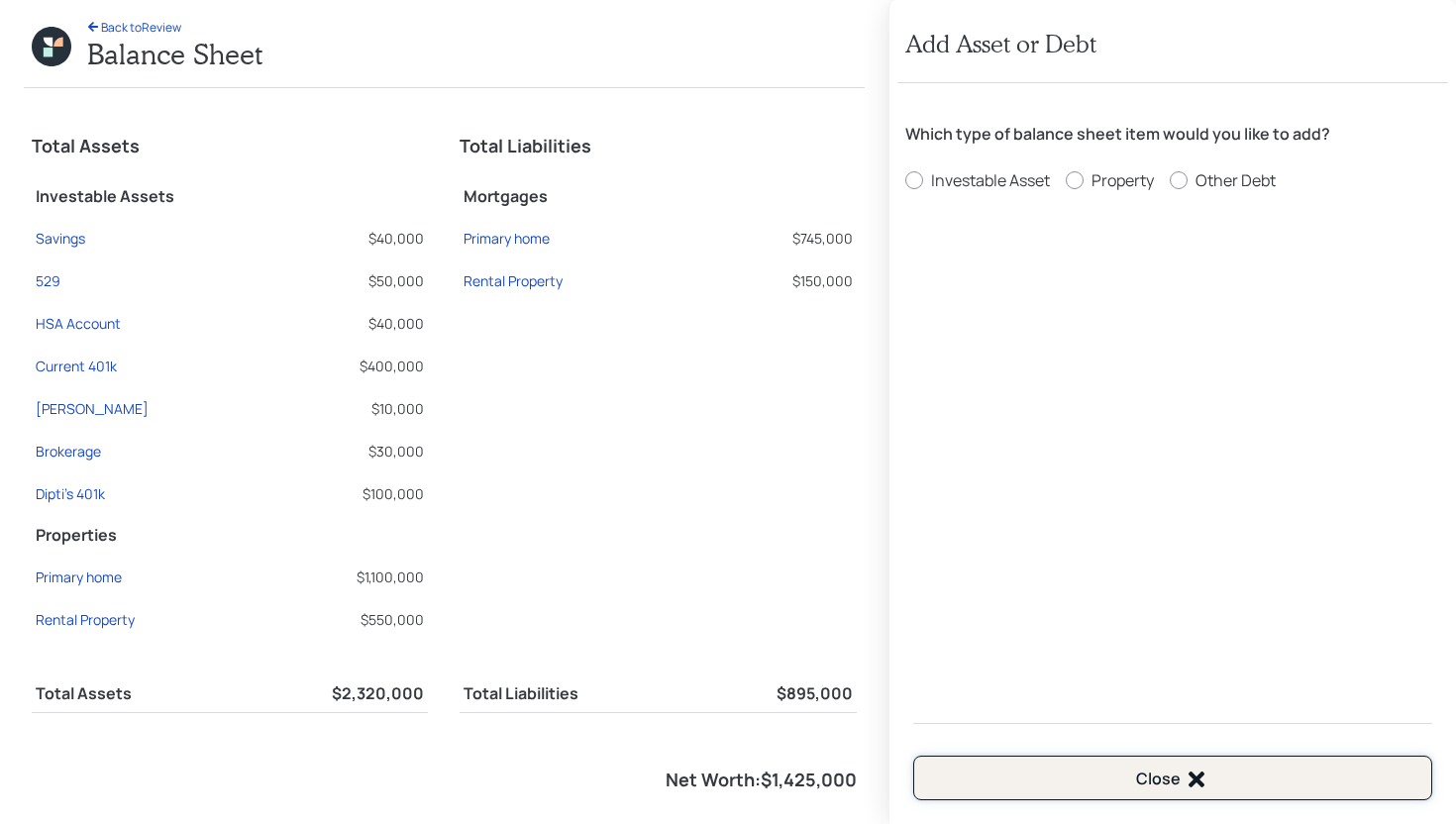 click on "Close" at bounding box center (1172, 779) 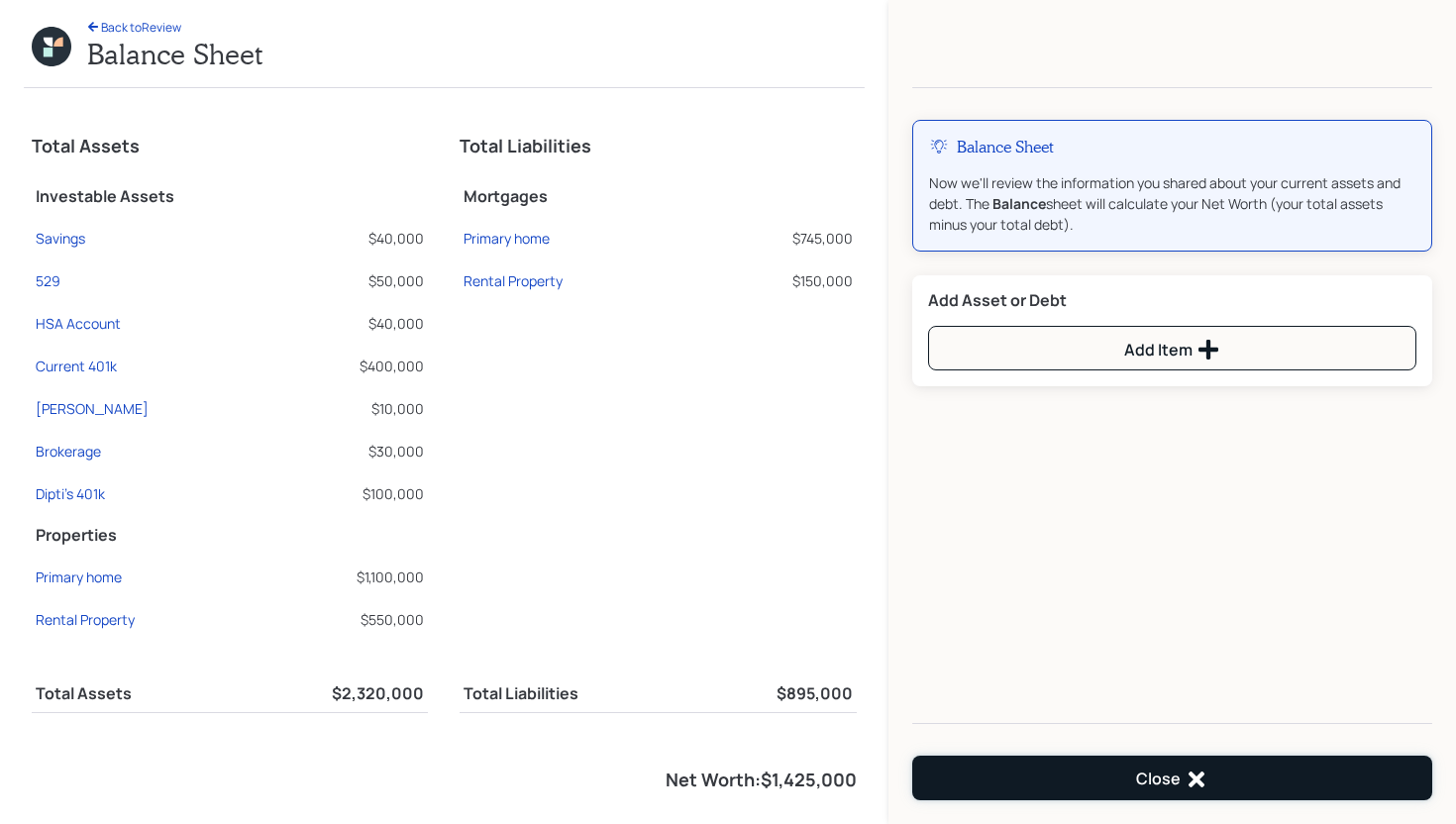 click 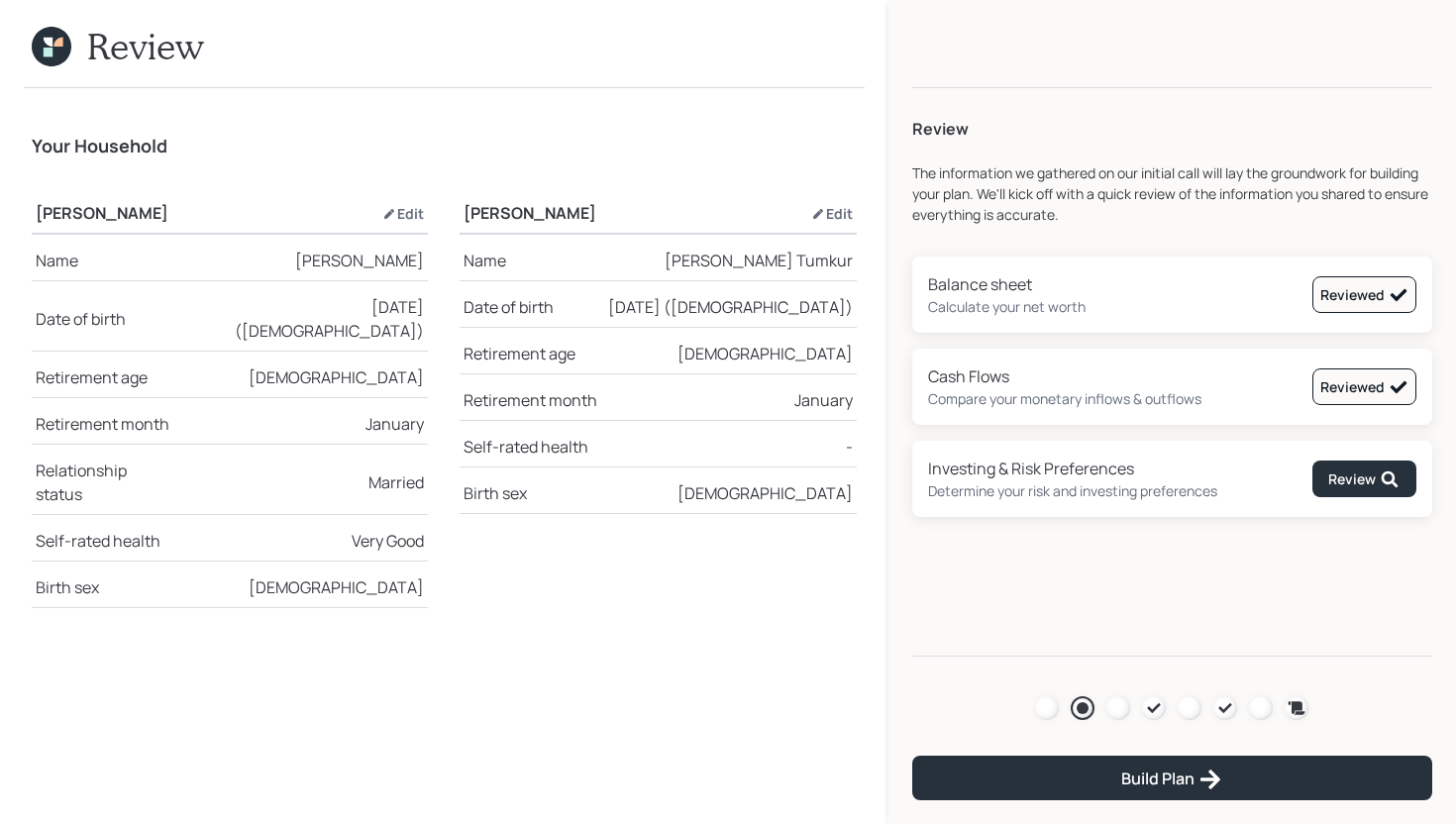 click on "Agenda Review Income Spend Net-worth Budget Taxes Invest" at bounding box center [1172, 708] 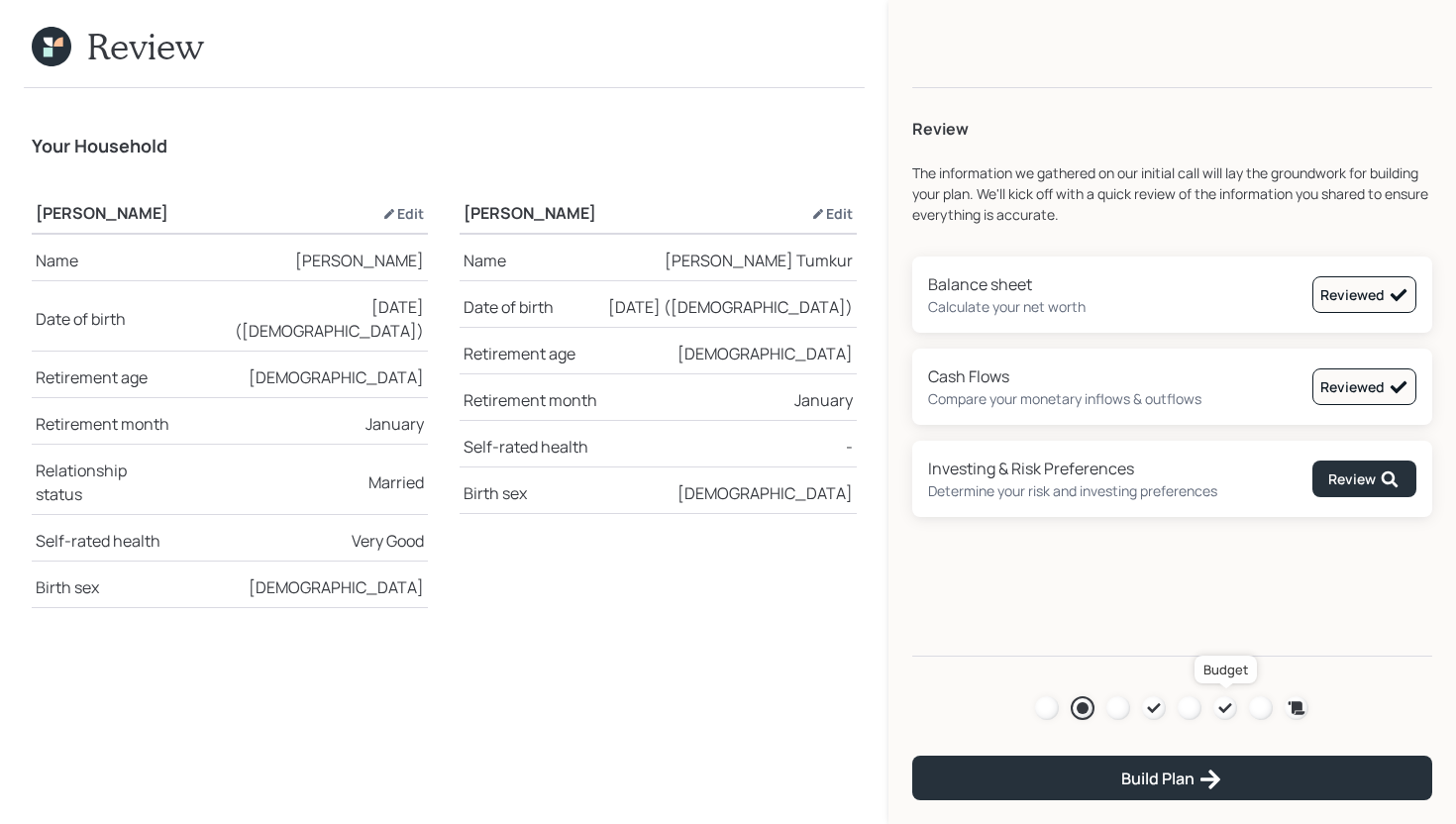 click 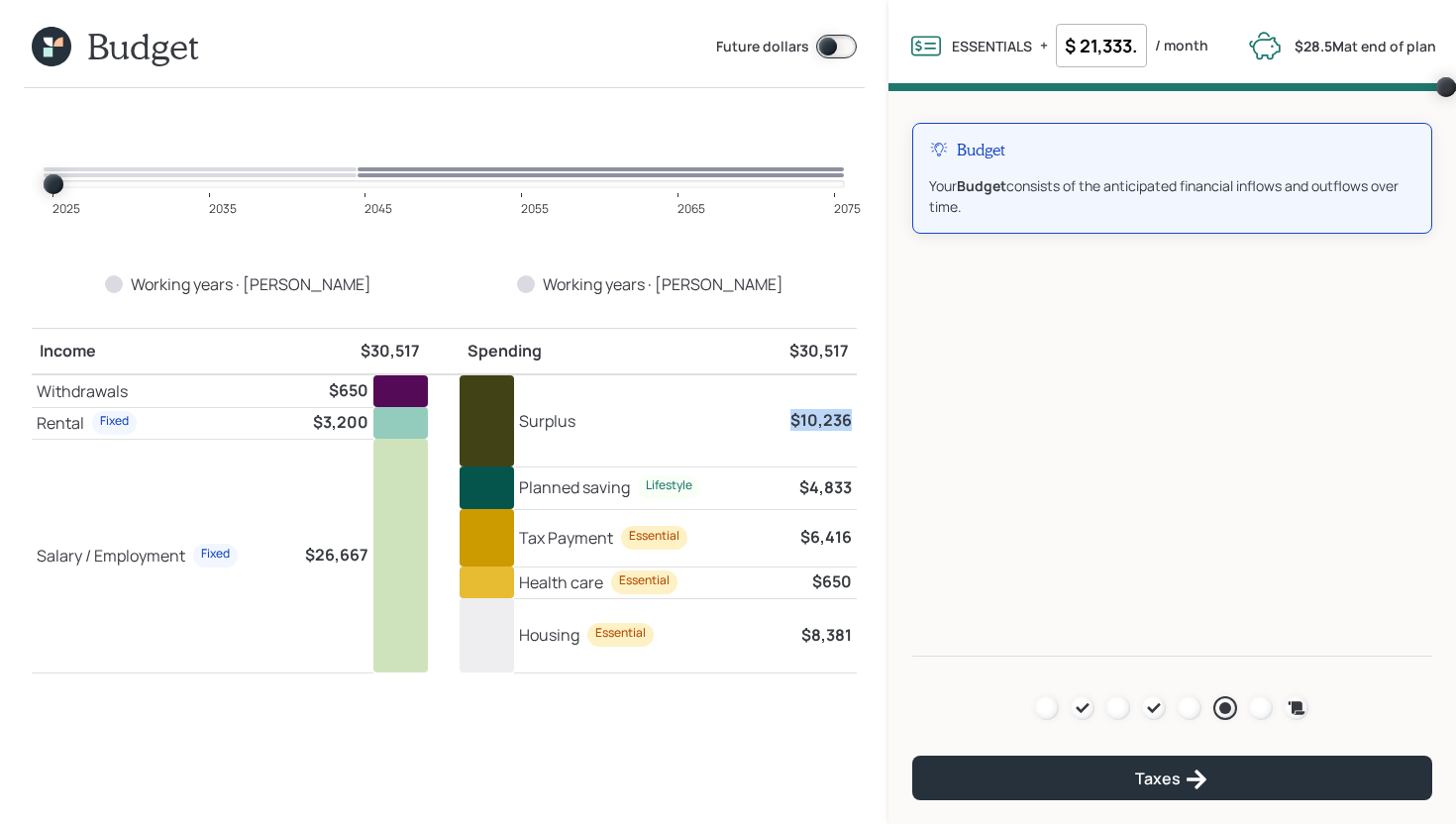 drag, startPoint x: 785, startPoint y: 421, endPoint x: 883, endPoint y: 419, distance: 98.02041 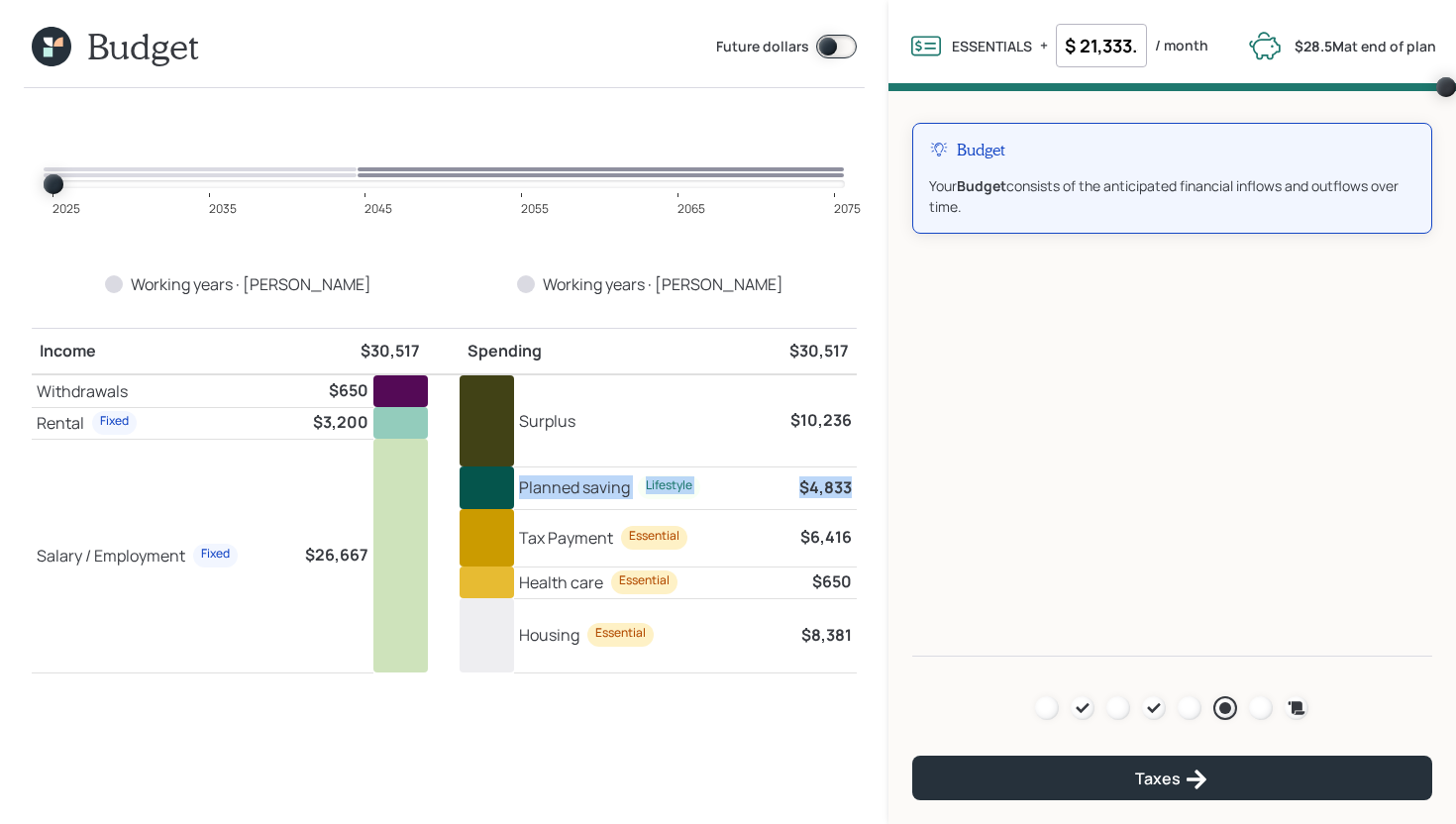 drag, startPoint x: 517, startPoint y: 488, endPoint x: 856, endPoint y: 486, distance: 339.0059 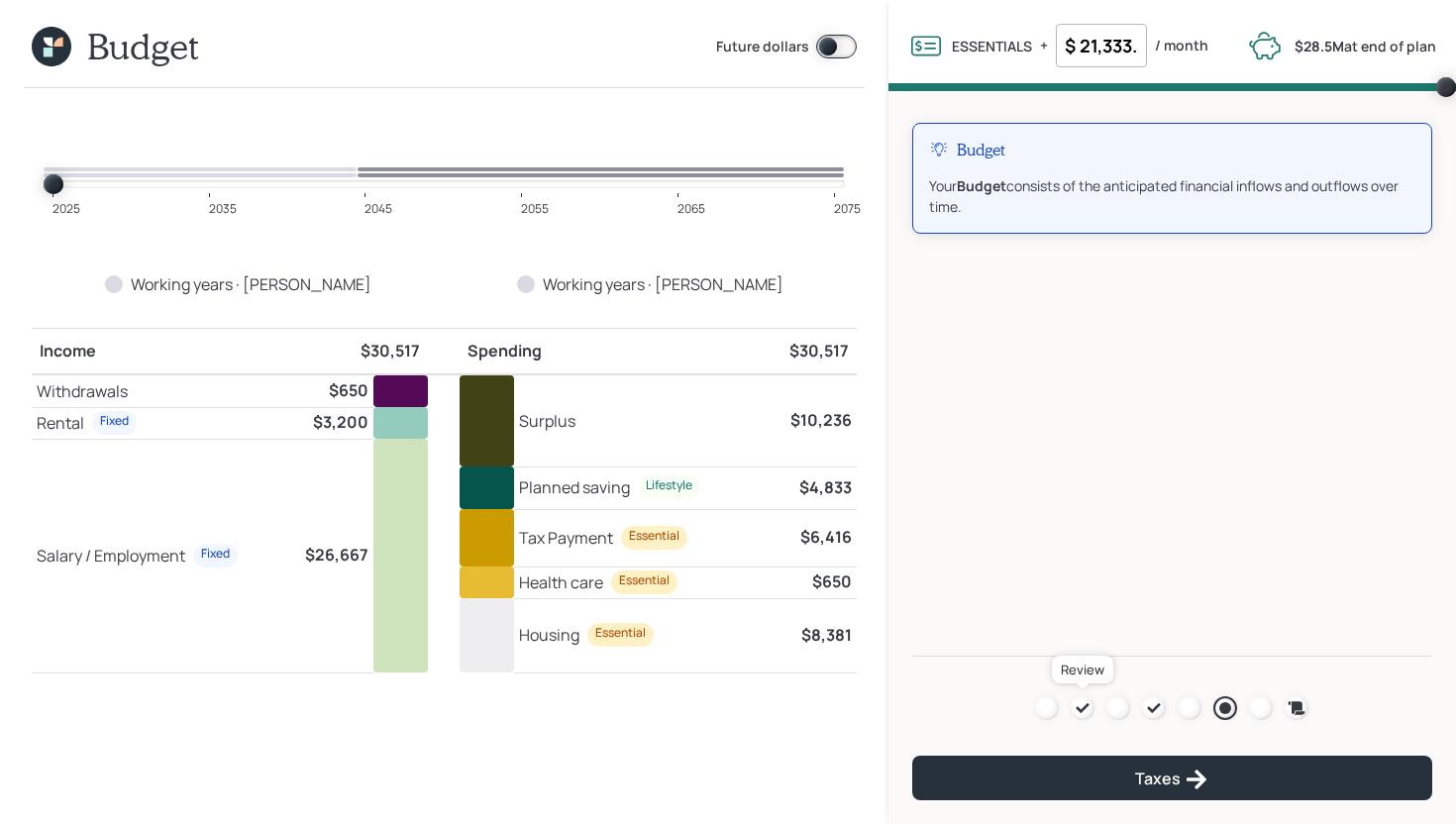 click 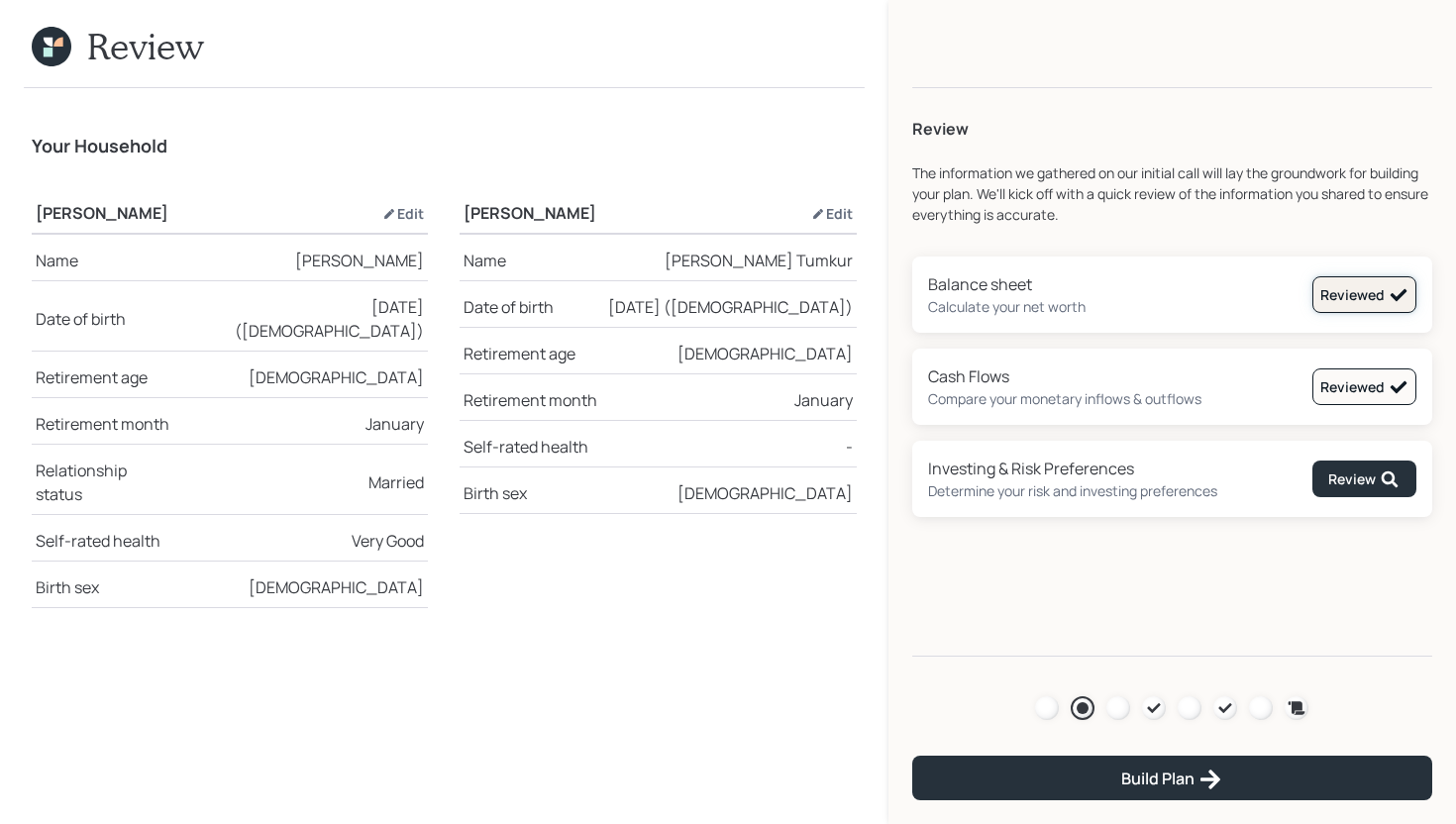 click on "Reviewed" at bounding box center (1364, 295) 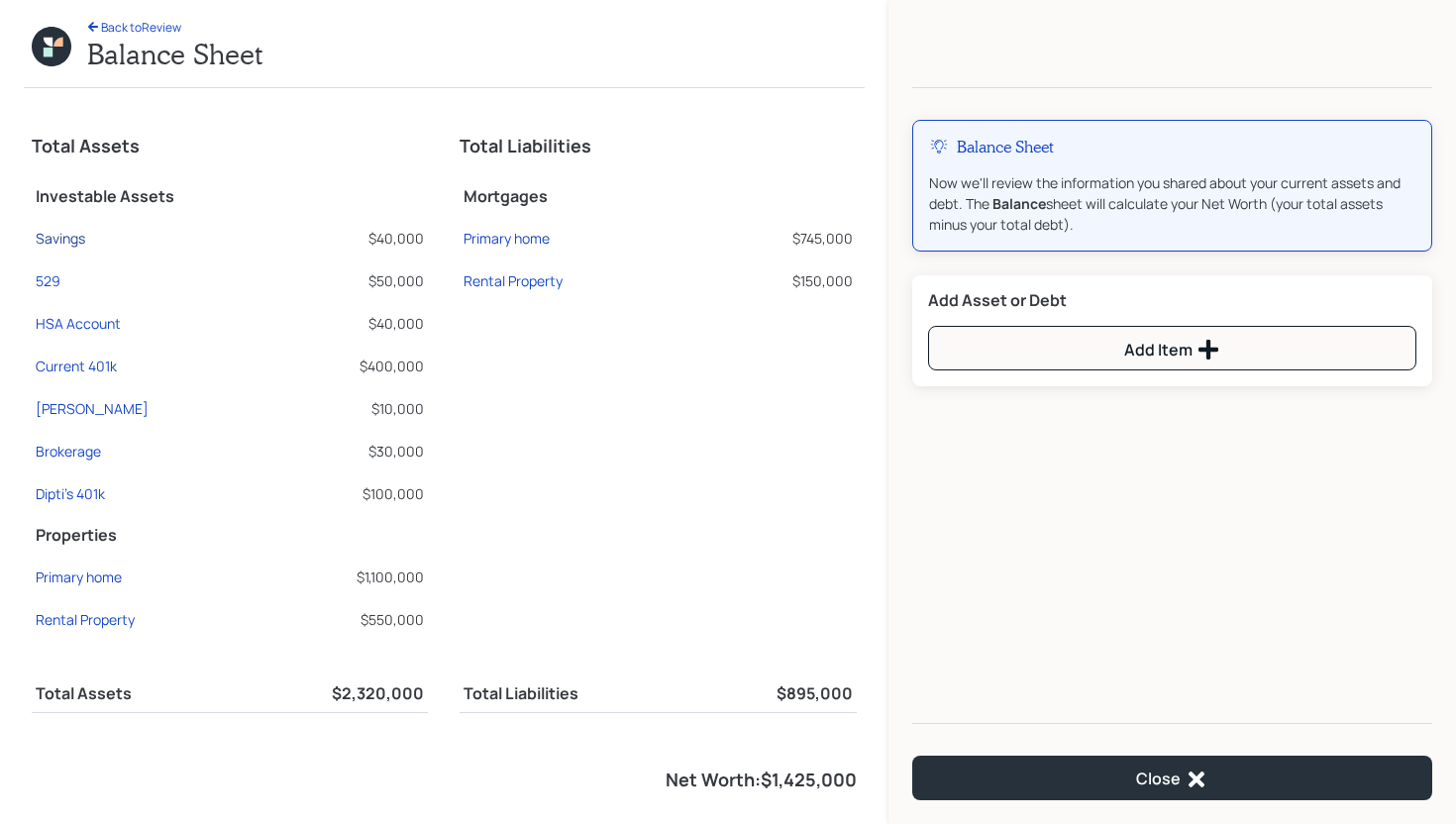 click on "Savings" at bounding box center (60, 238) 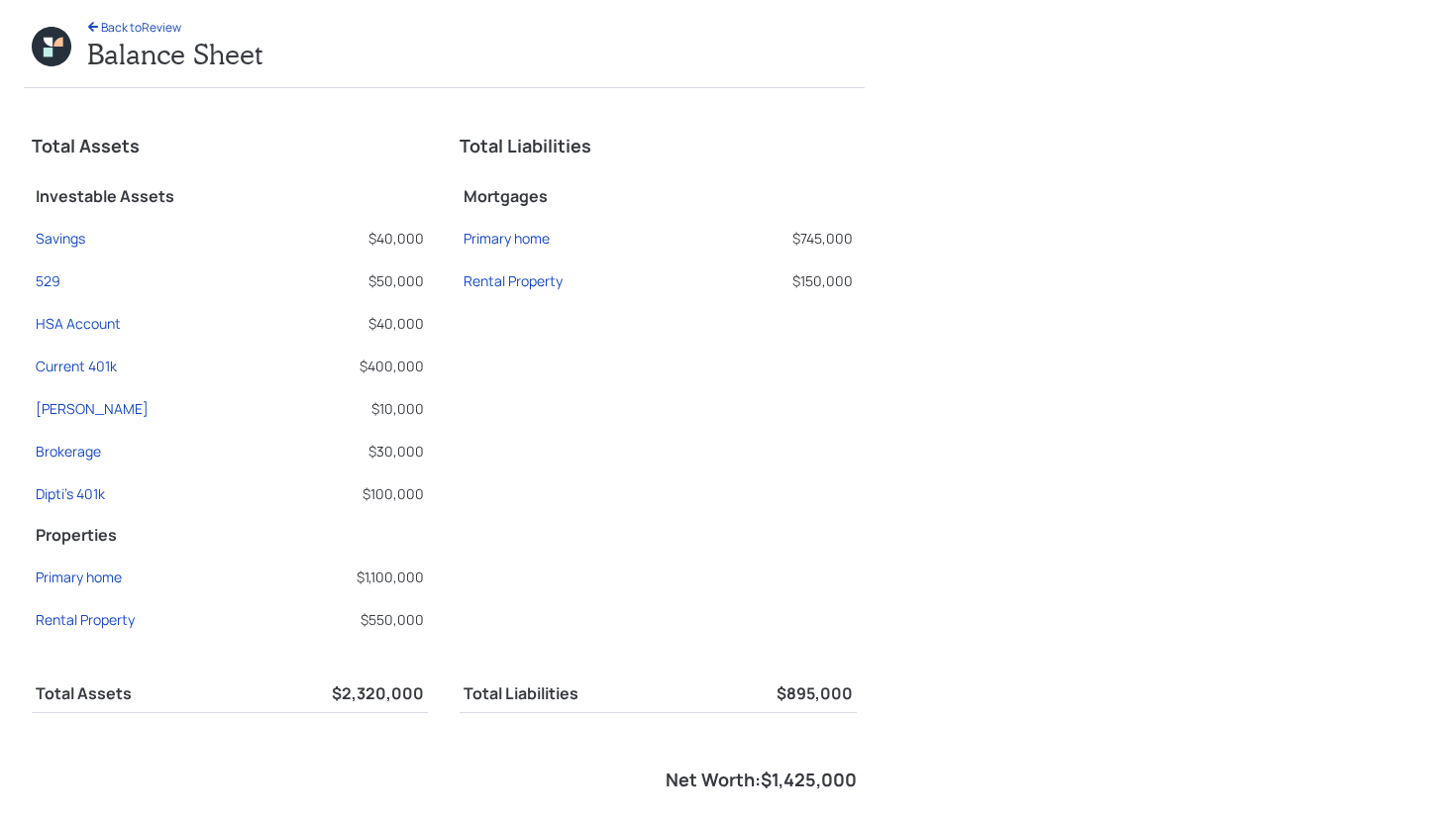 select on "cash" 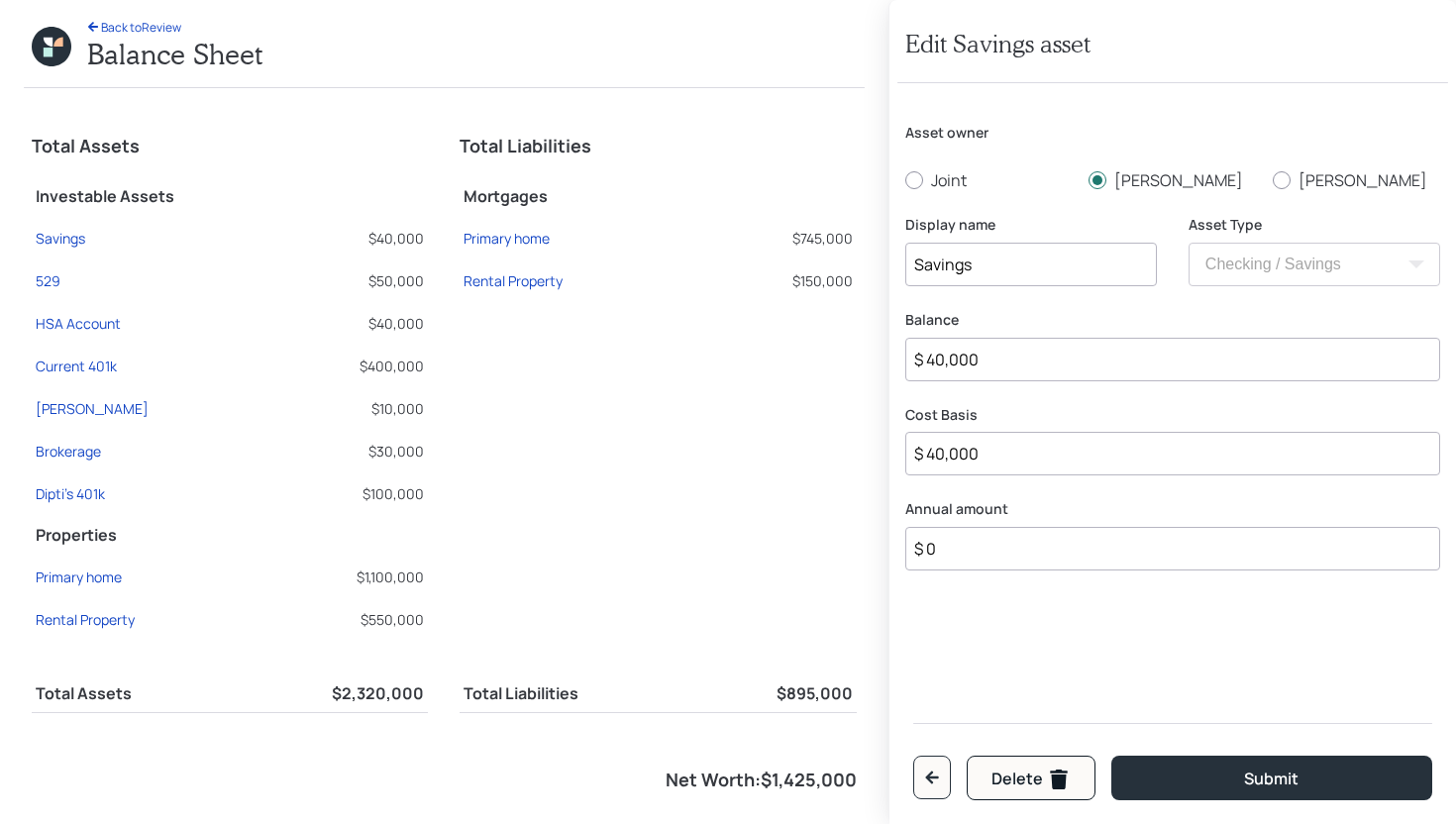 click on "$ 0" at bounding box center [1173, 549] 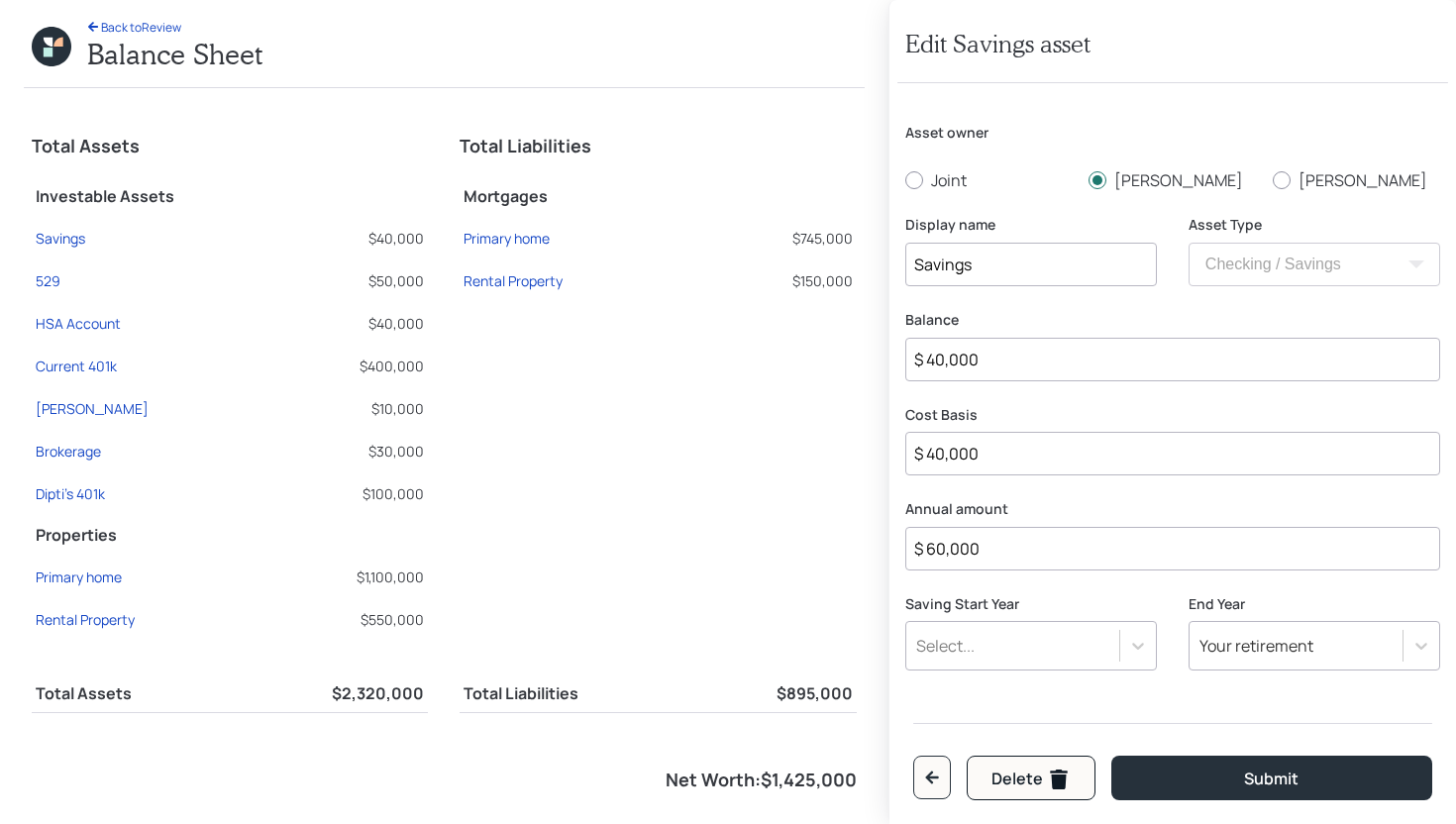 type on "$ 60,000" 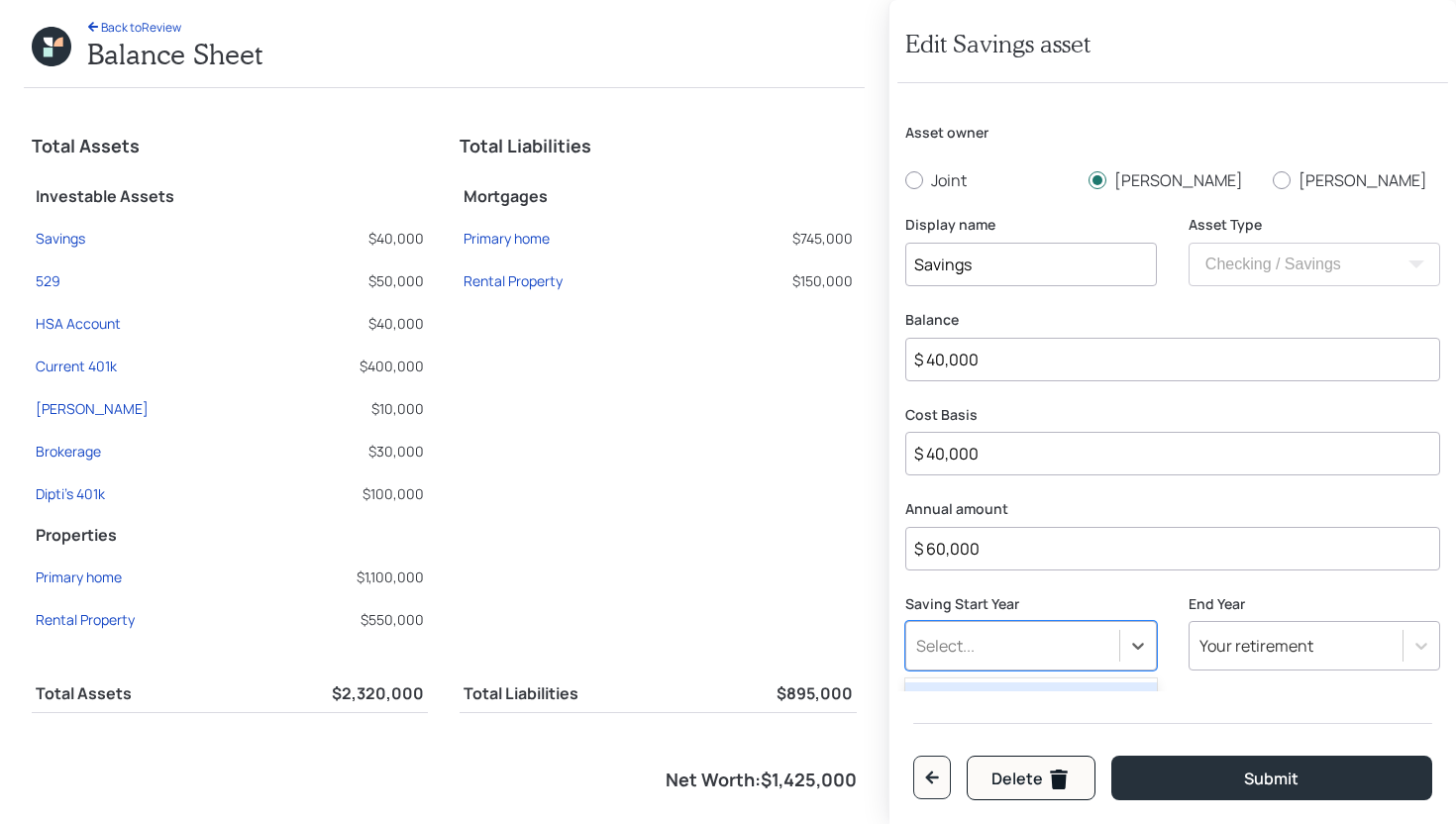 click on "Already Saving" at bounding box center [1031, 701] 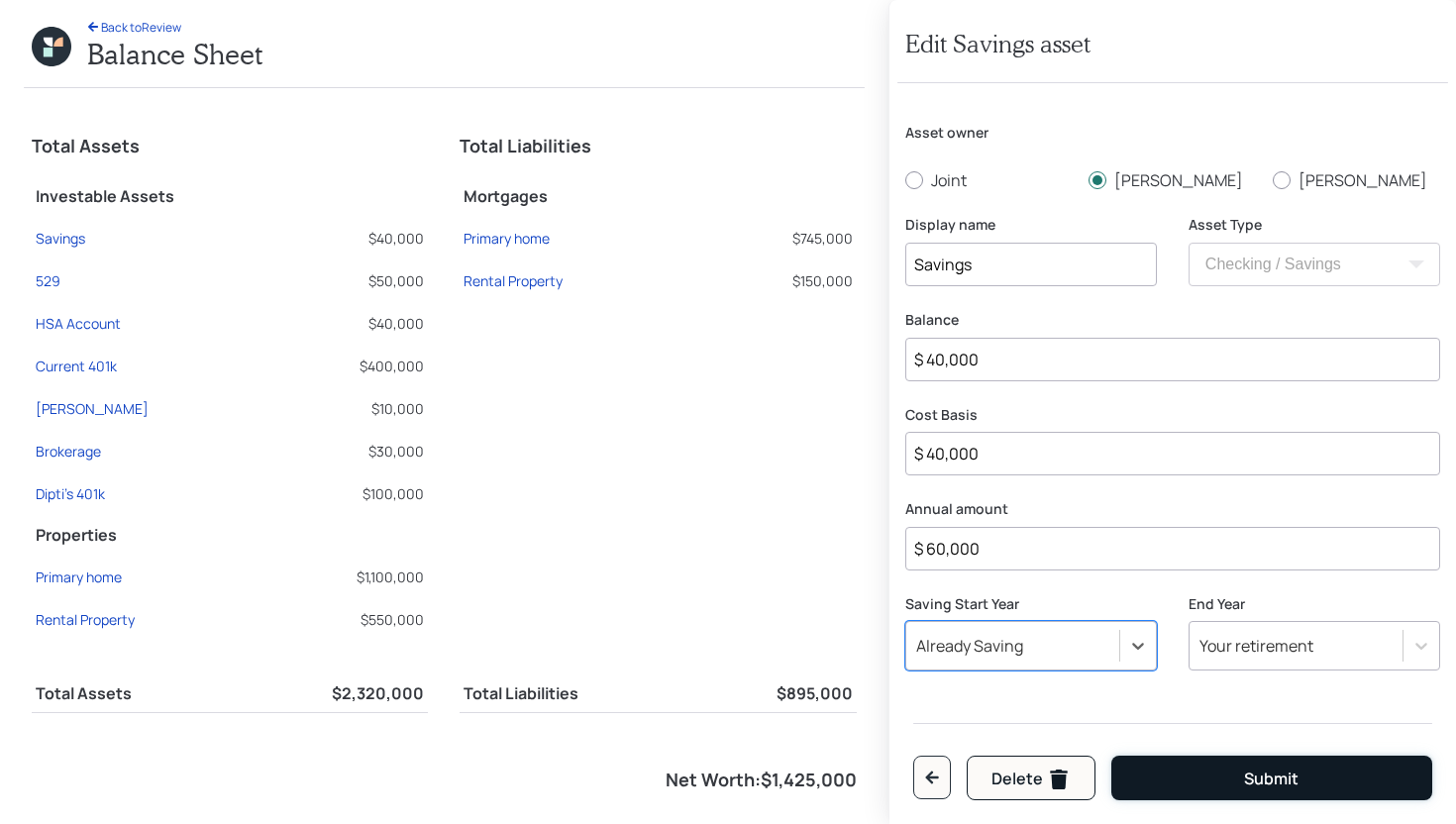 click on "Submit" at bounding box center [1272, 777] 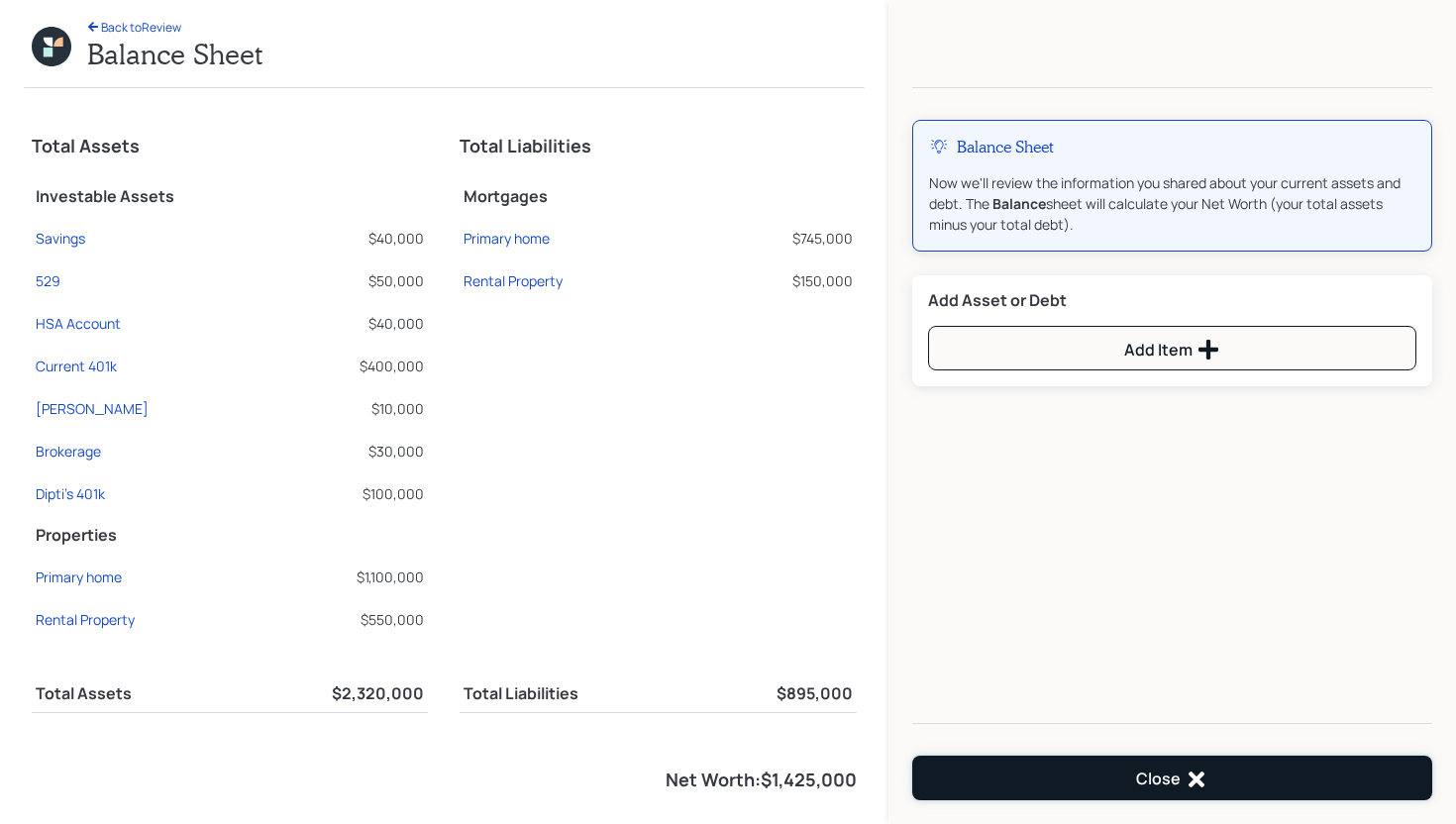 click on "Close" at bounding box center [1172, 777] 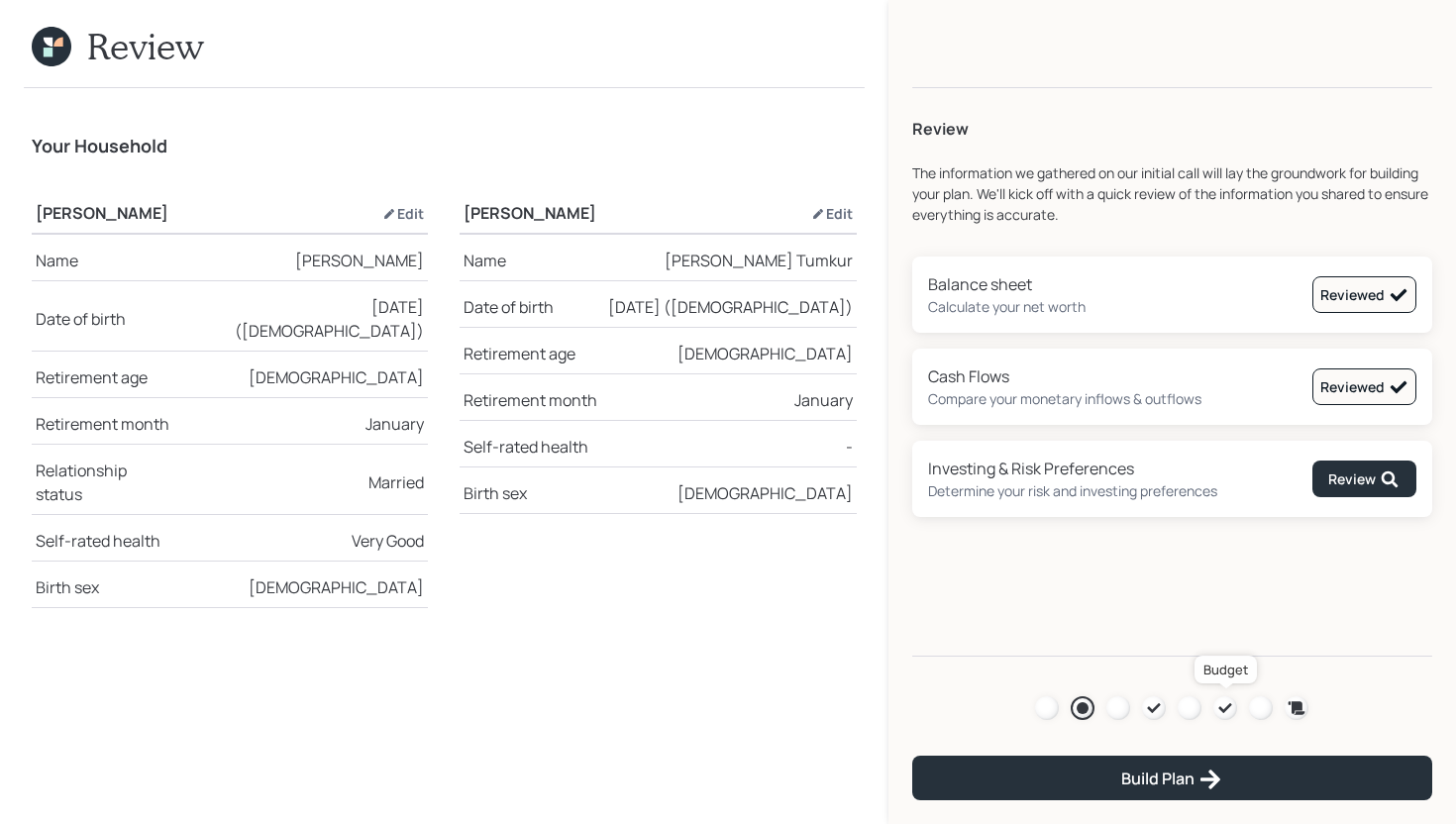 click 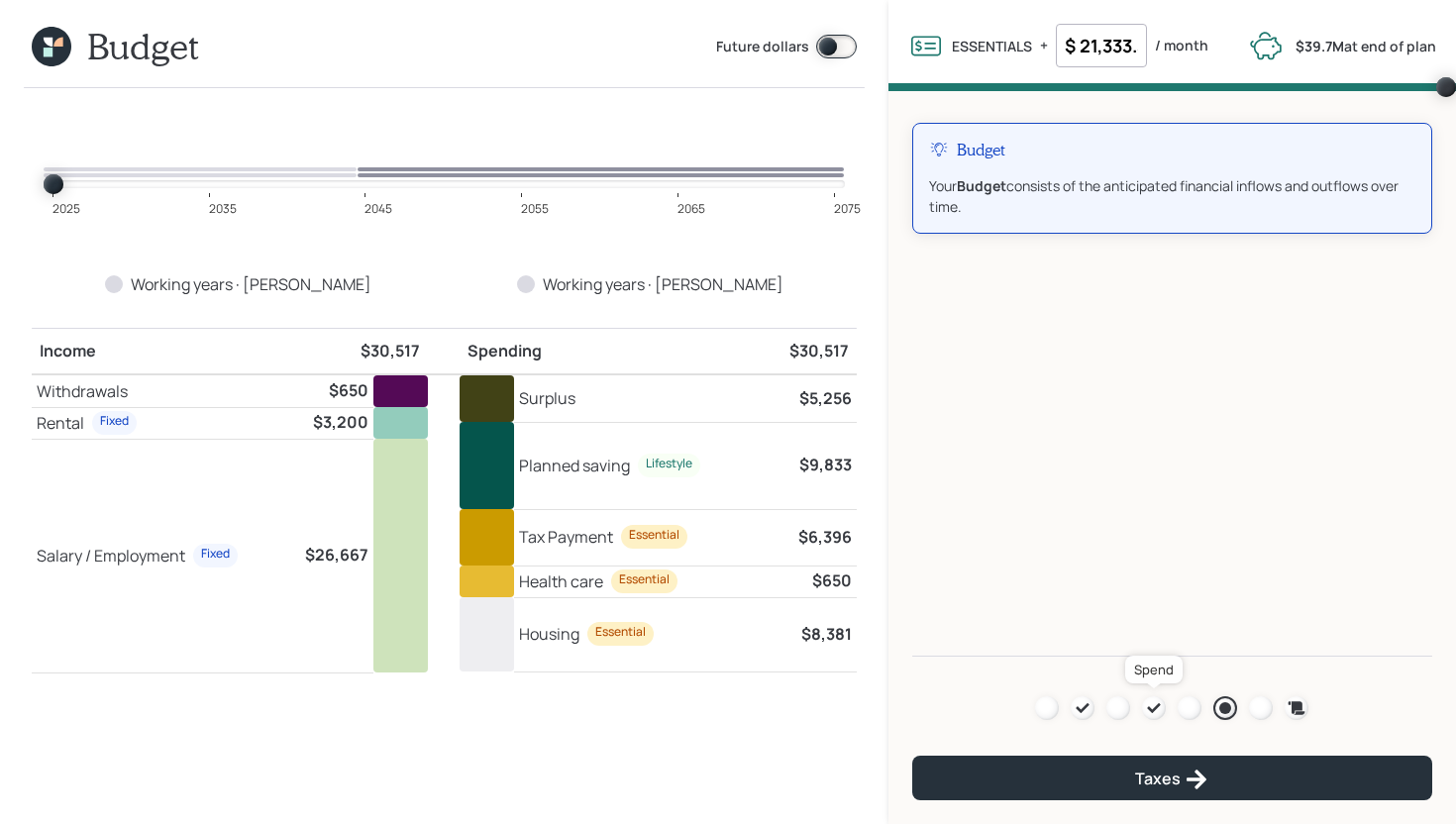 click 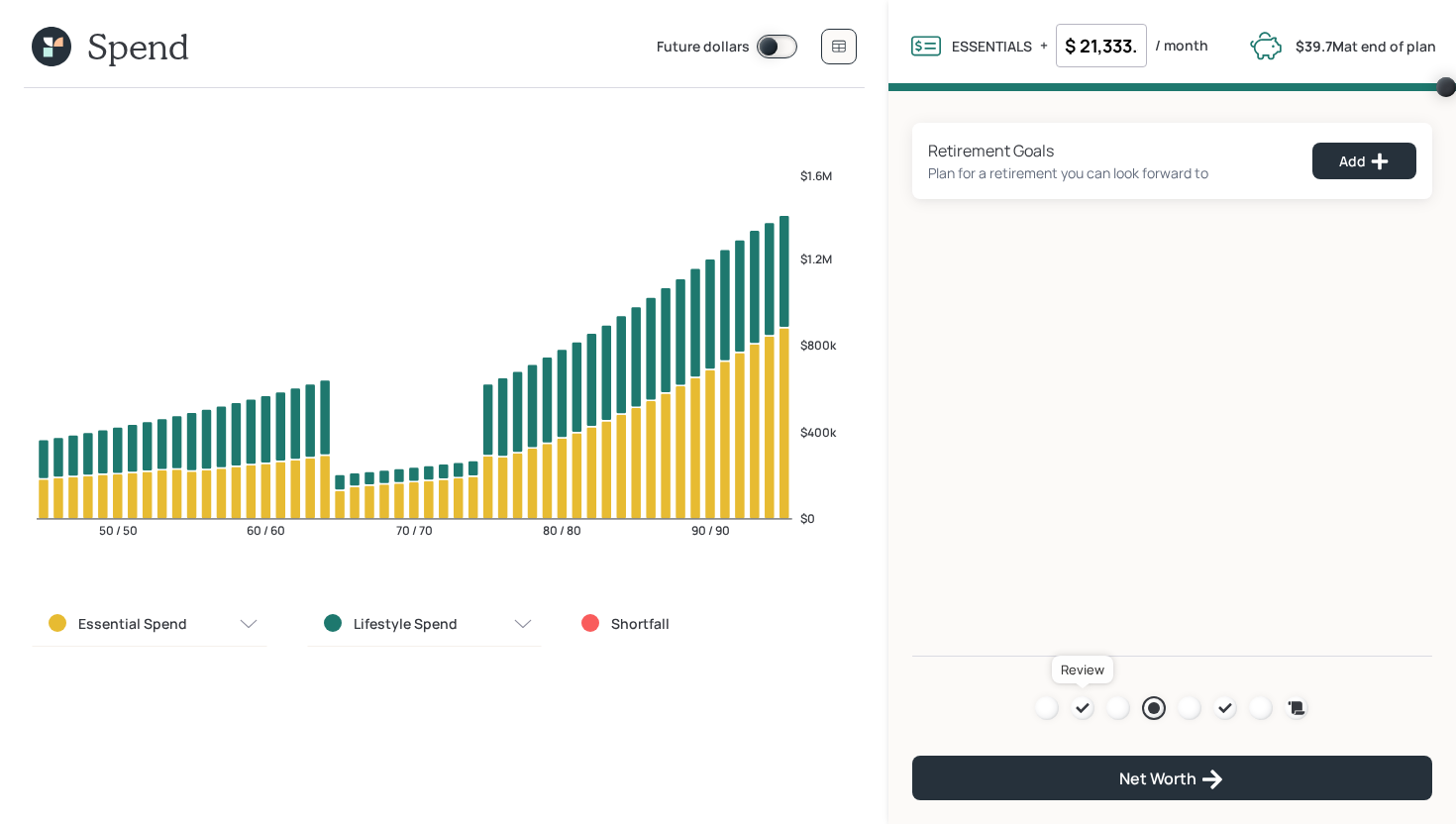 click 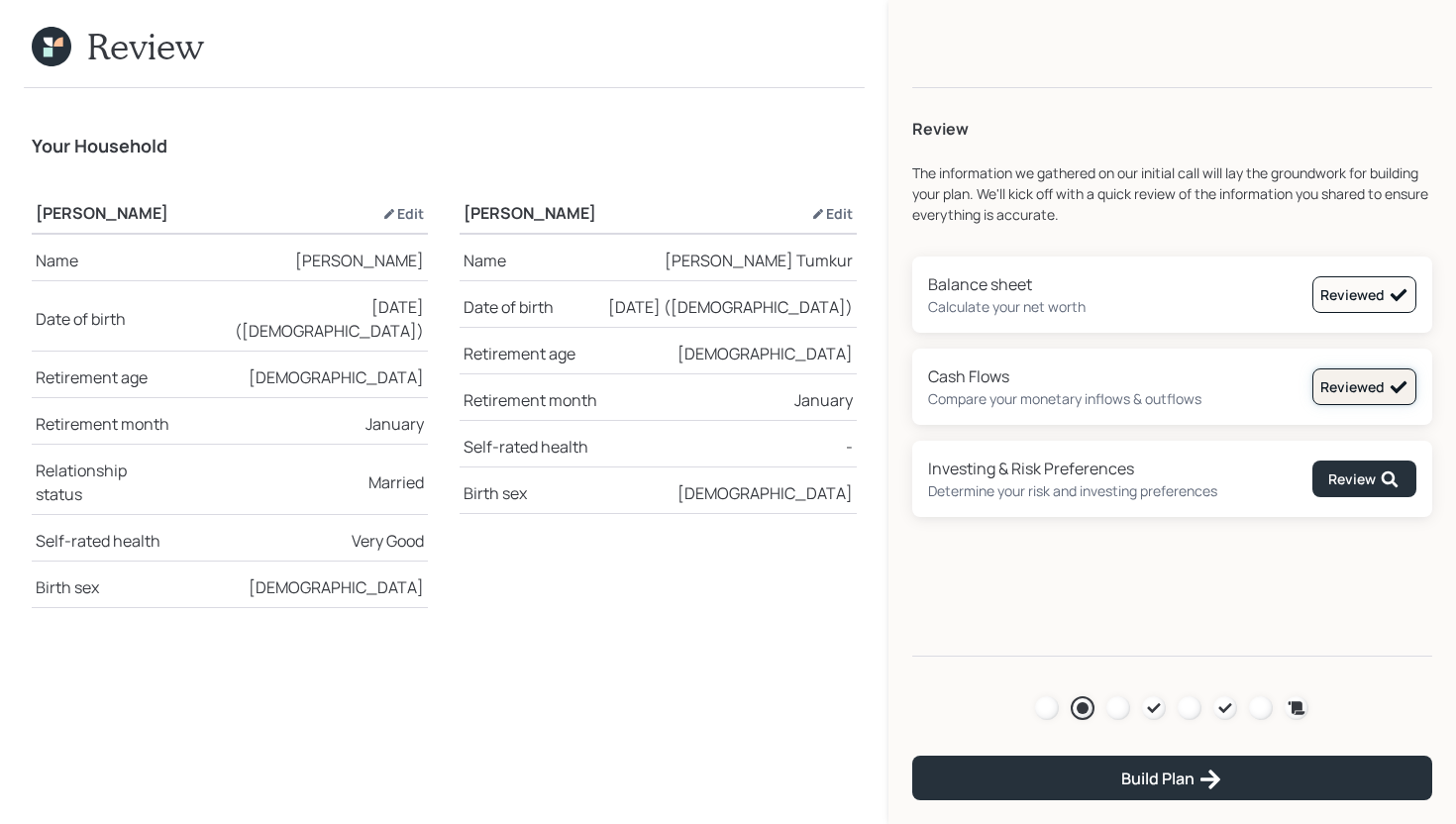 click on "Reviewed" at bounding box center (1364, 386) 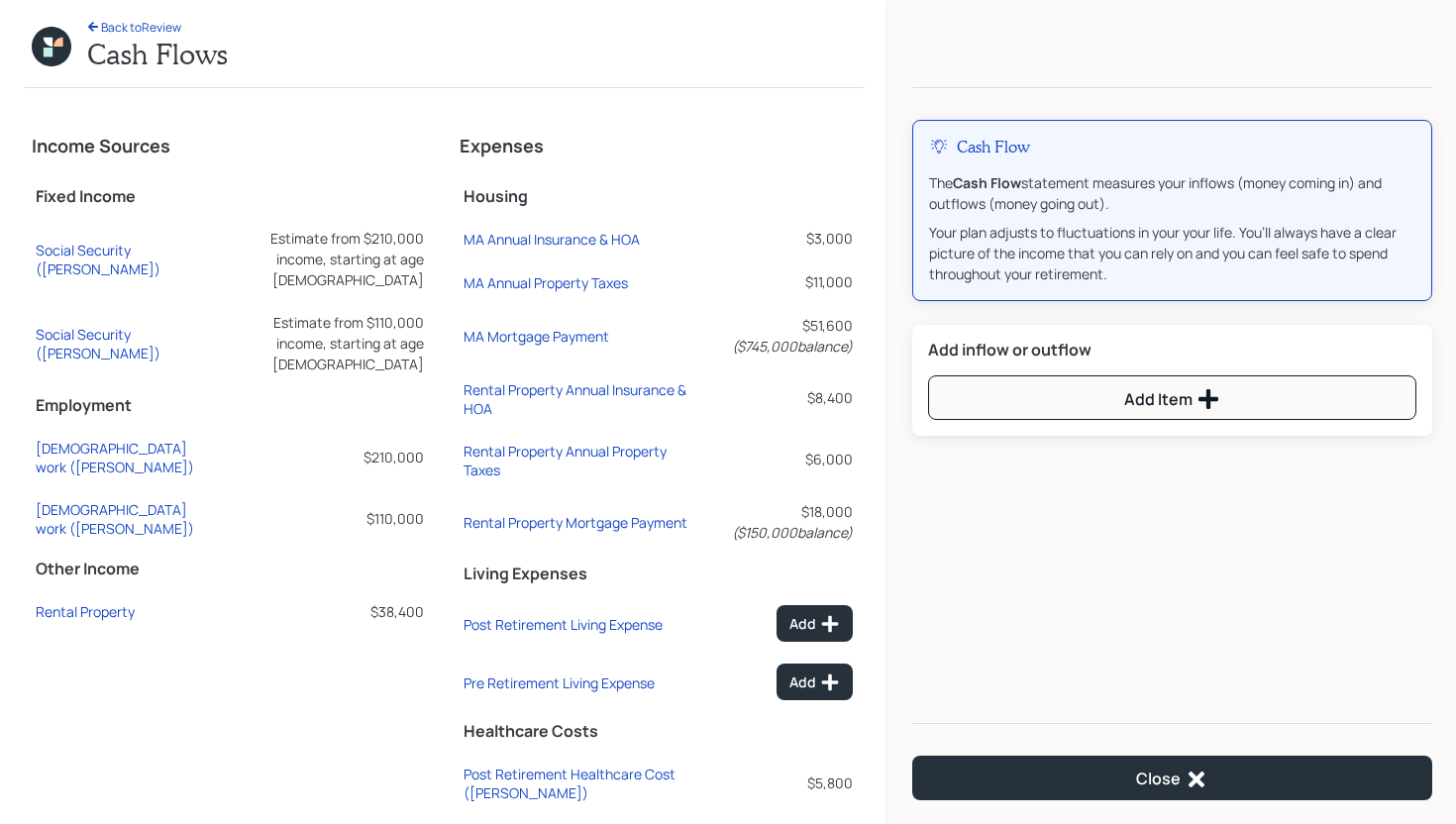 click on "Add" at bounding box center (779, 678) 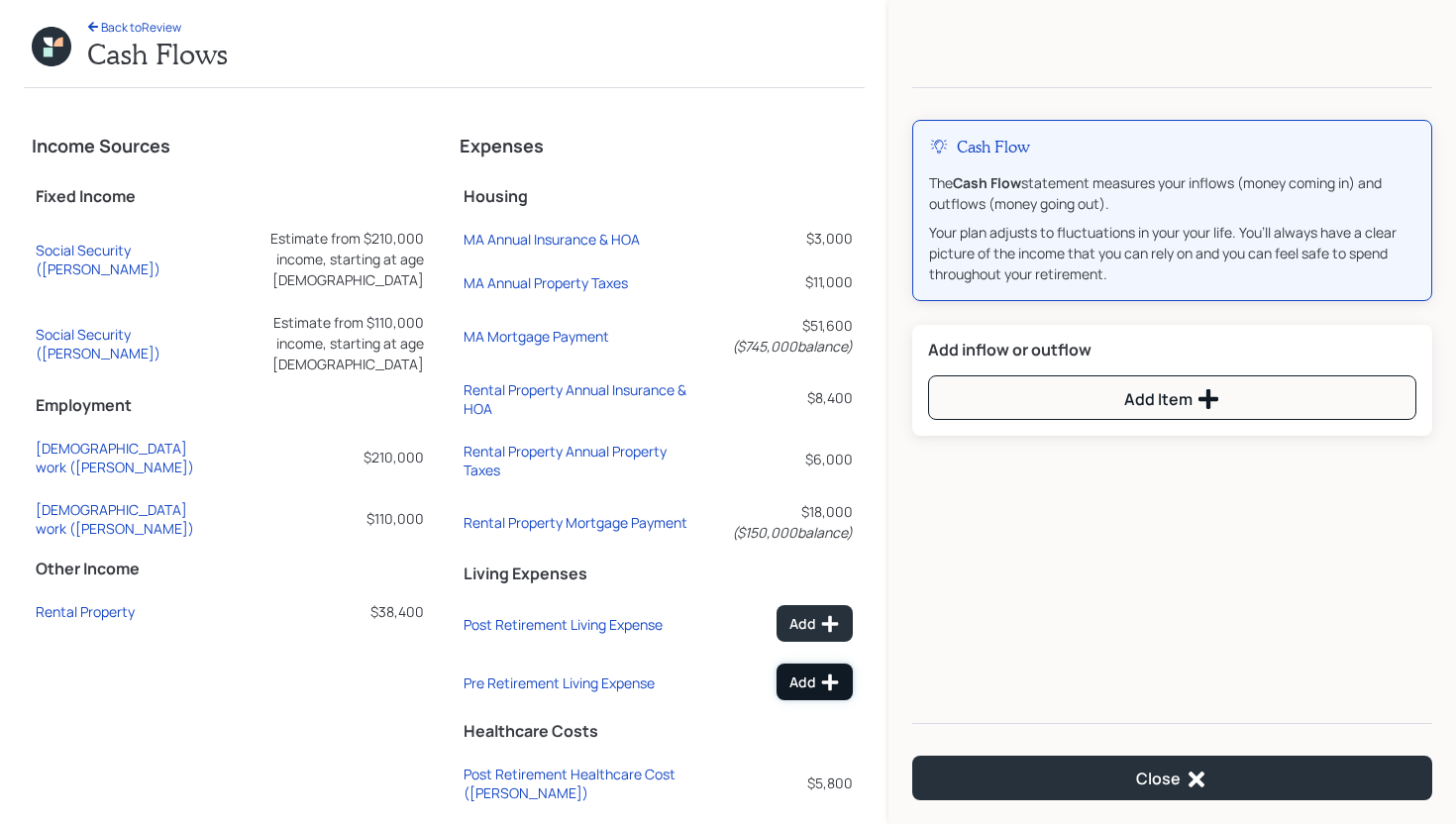 click on "Add" at bounding box center (814, 682) 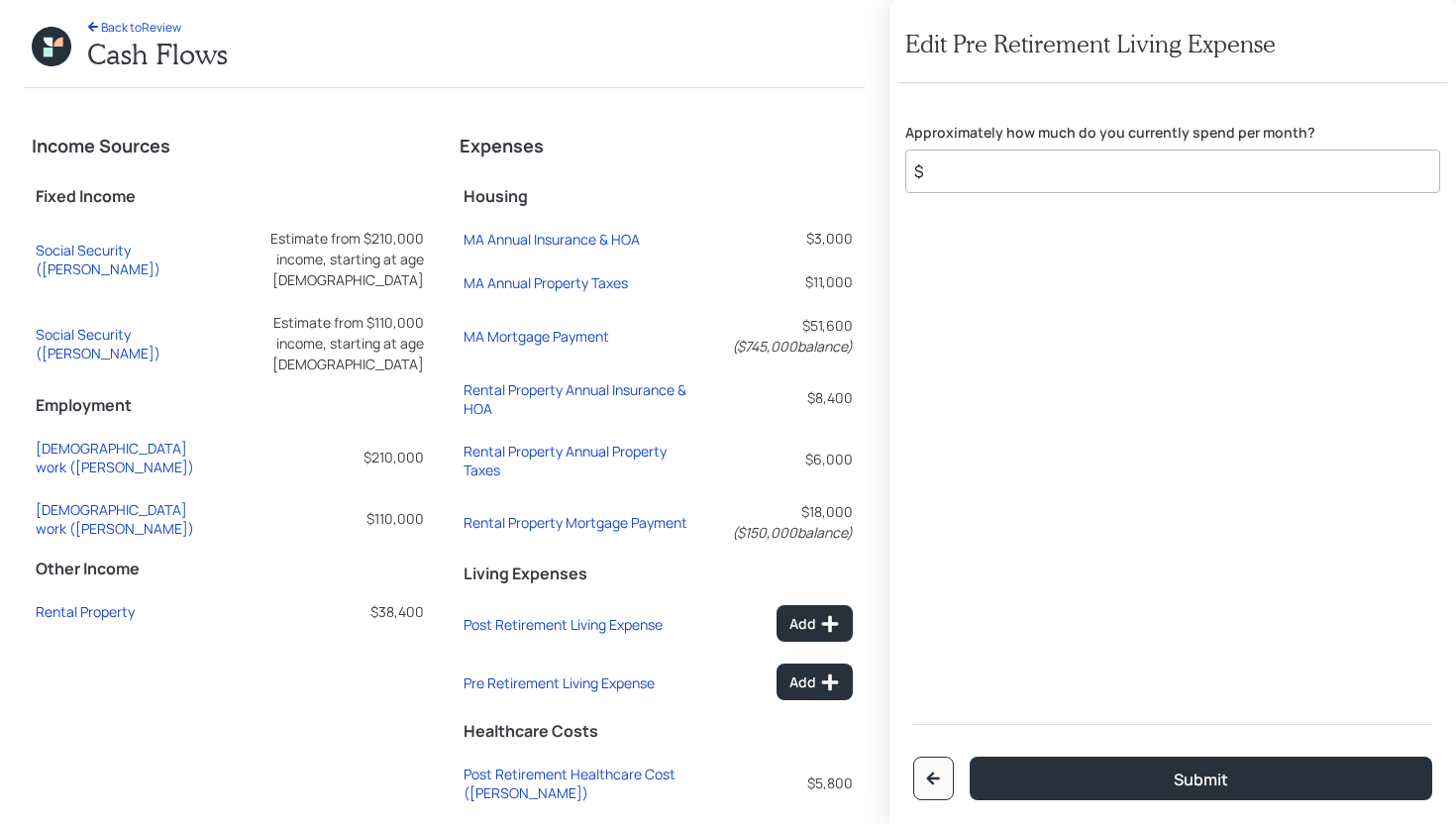 click on "$" at bounding box center (1173, 171) 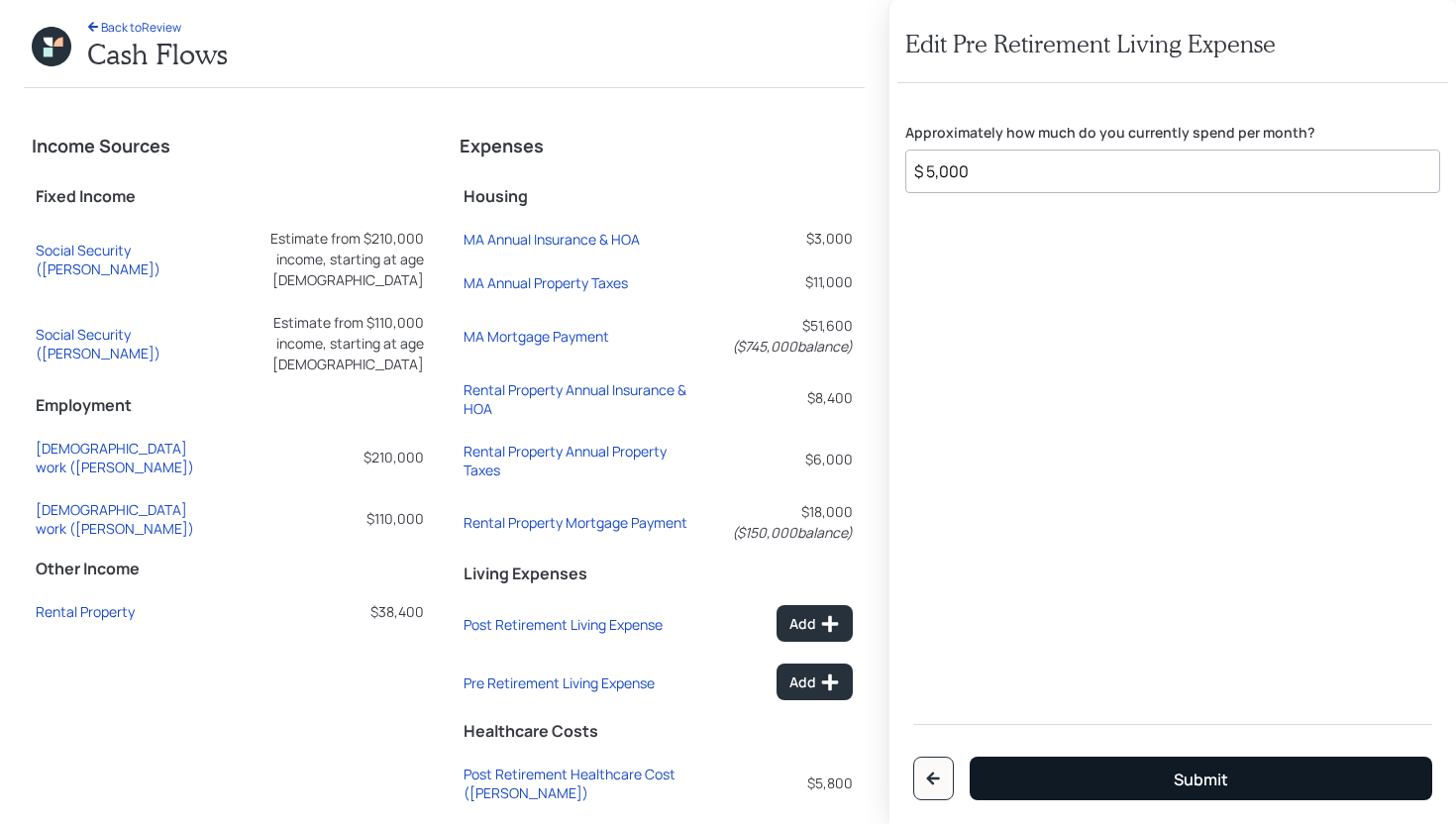 type on "$ 5,000" 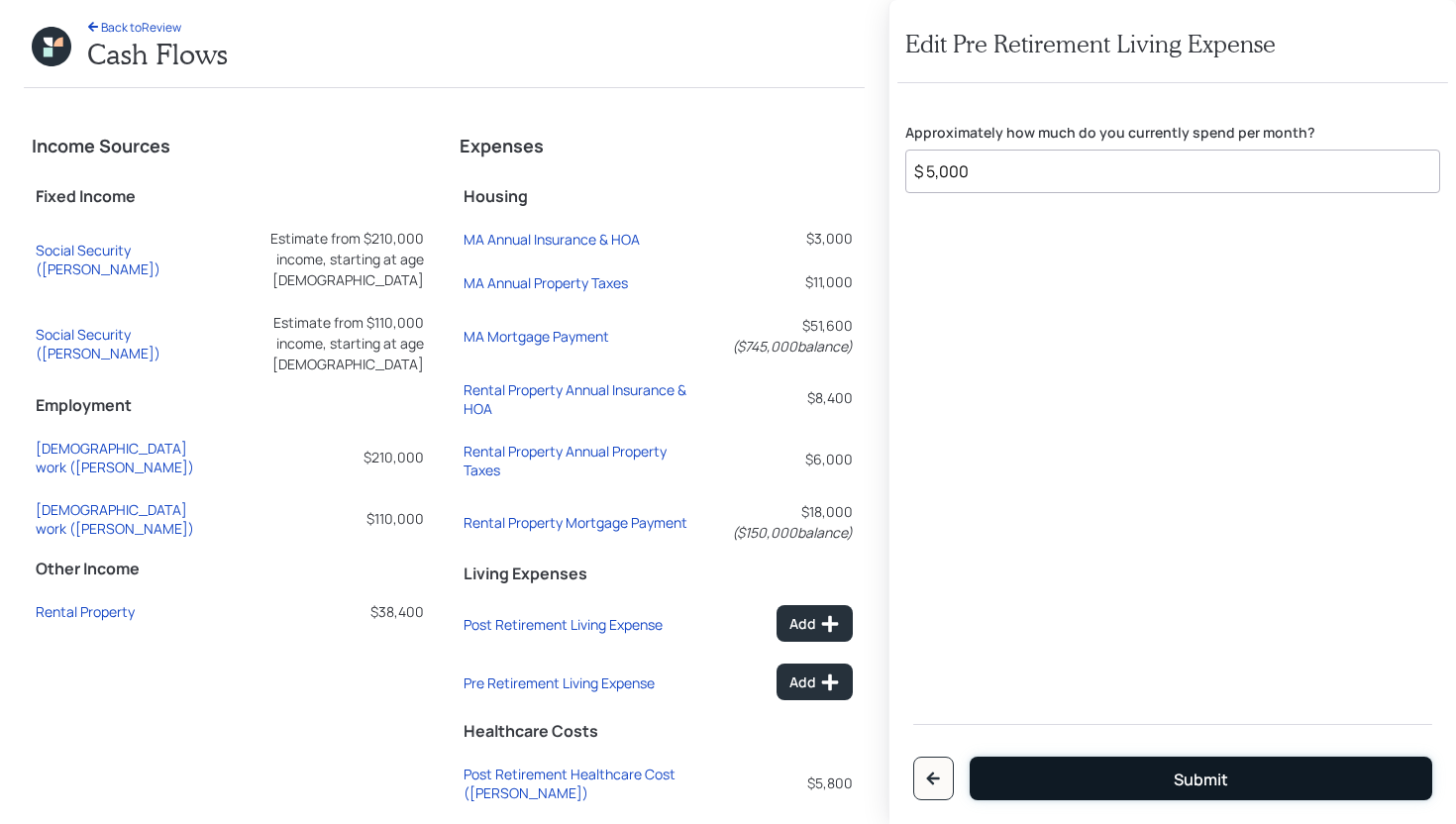 click on "Submit" at bounding box center (1200, 779) 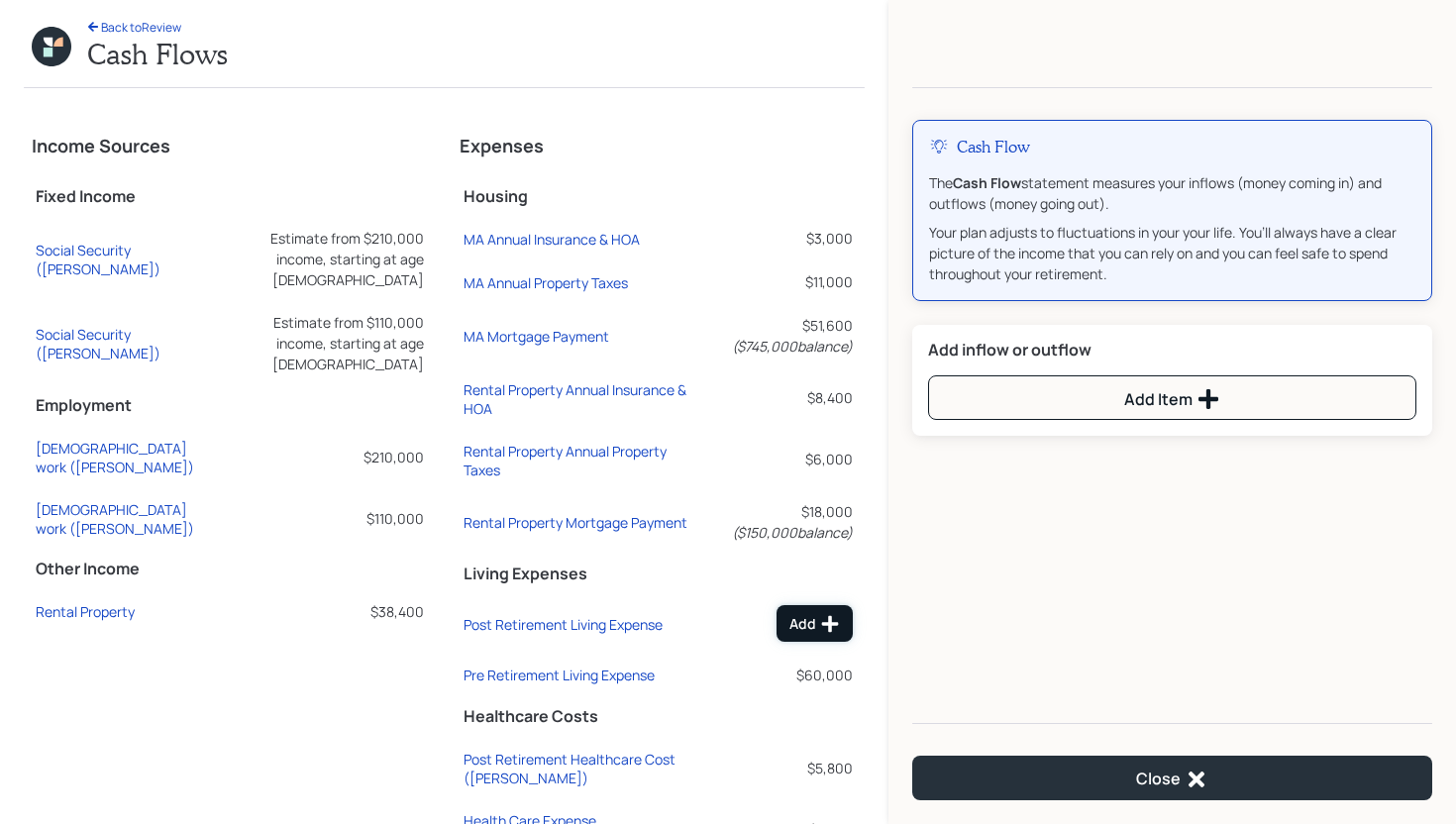 click on "Add" at bounding box center (814, 624) 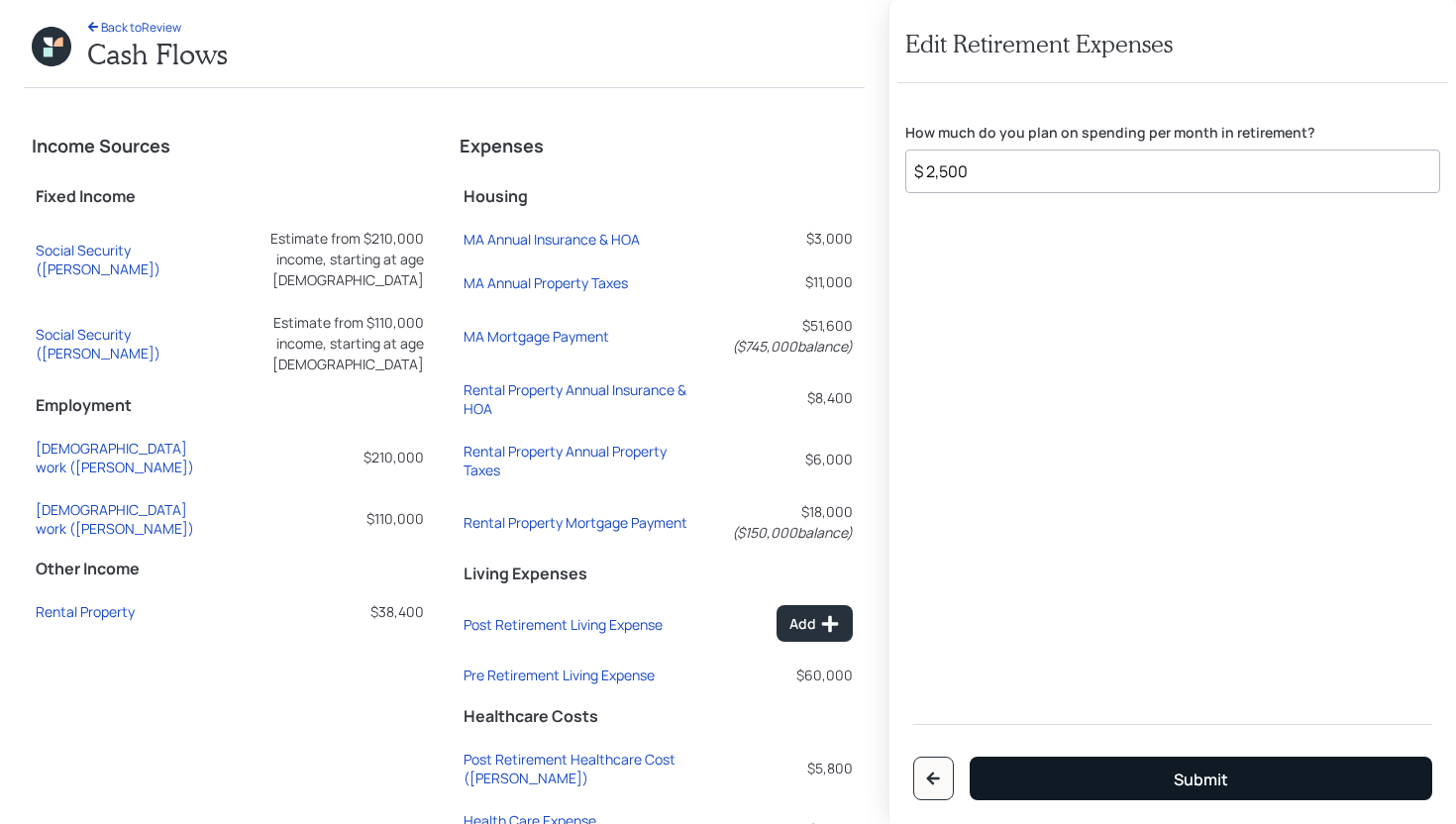 type on "$ 2,500" 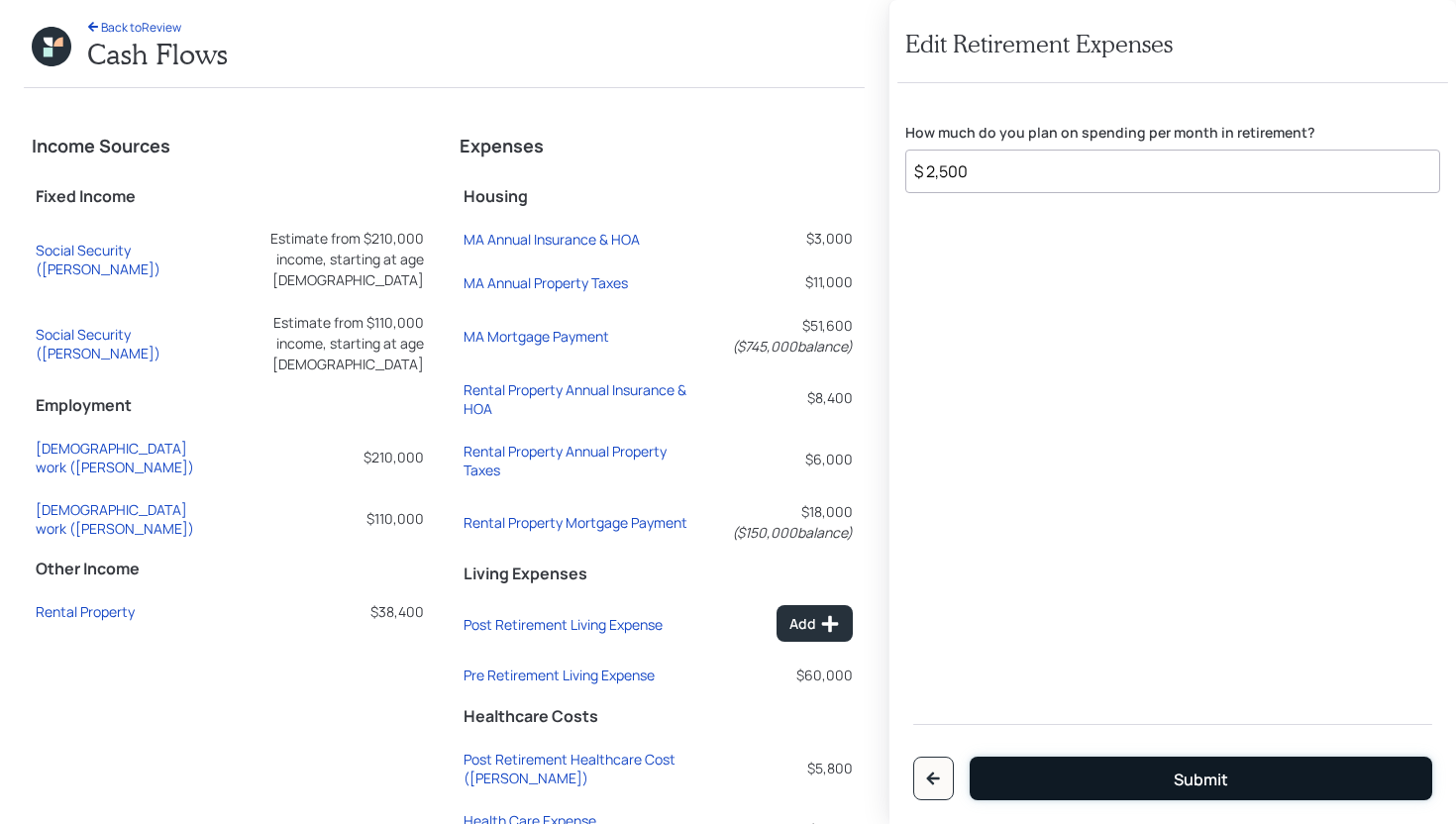 click on "Submit" at bounding box center (1200, 779) 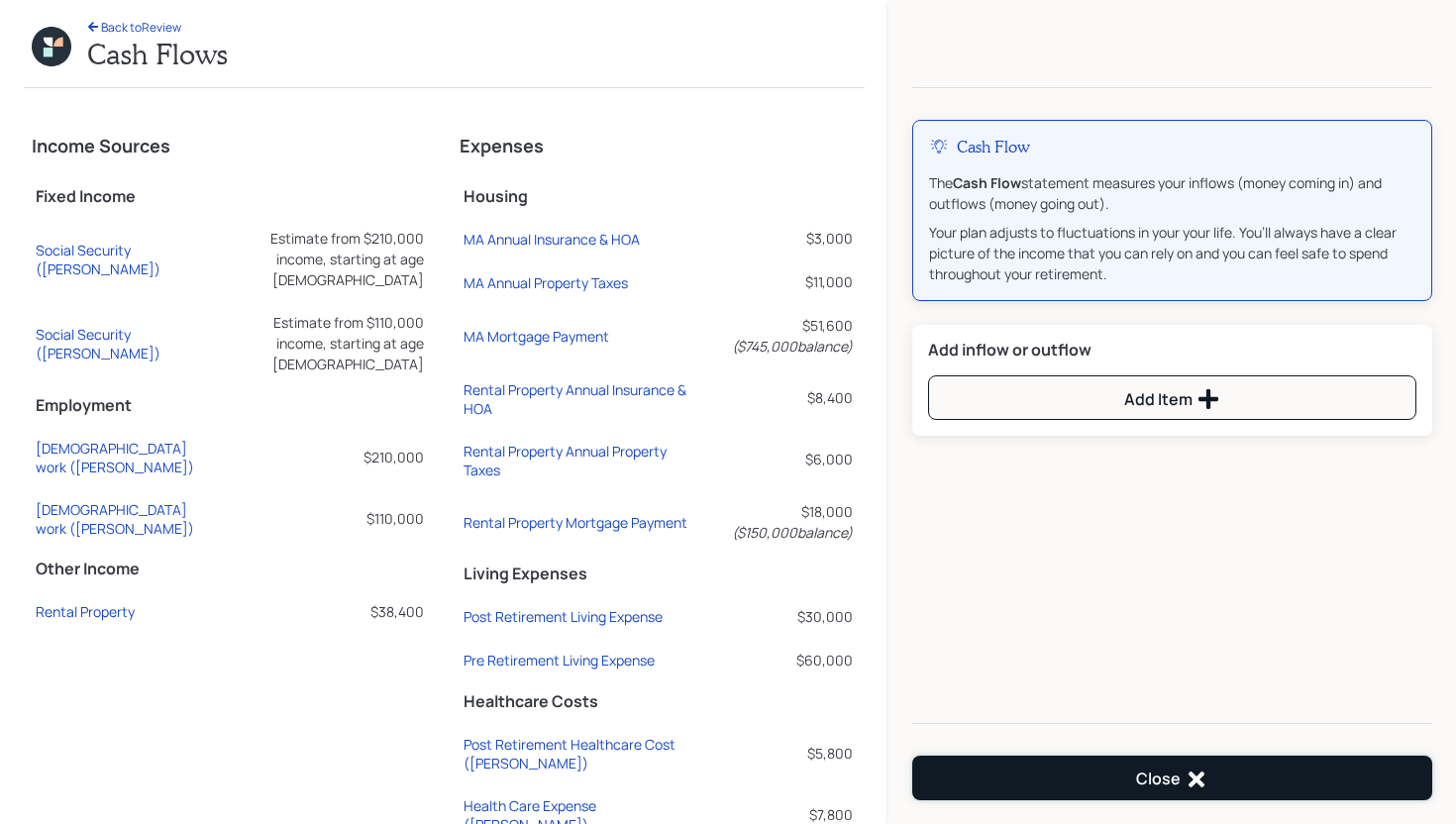 click 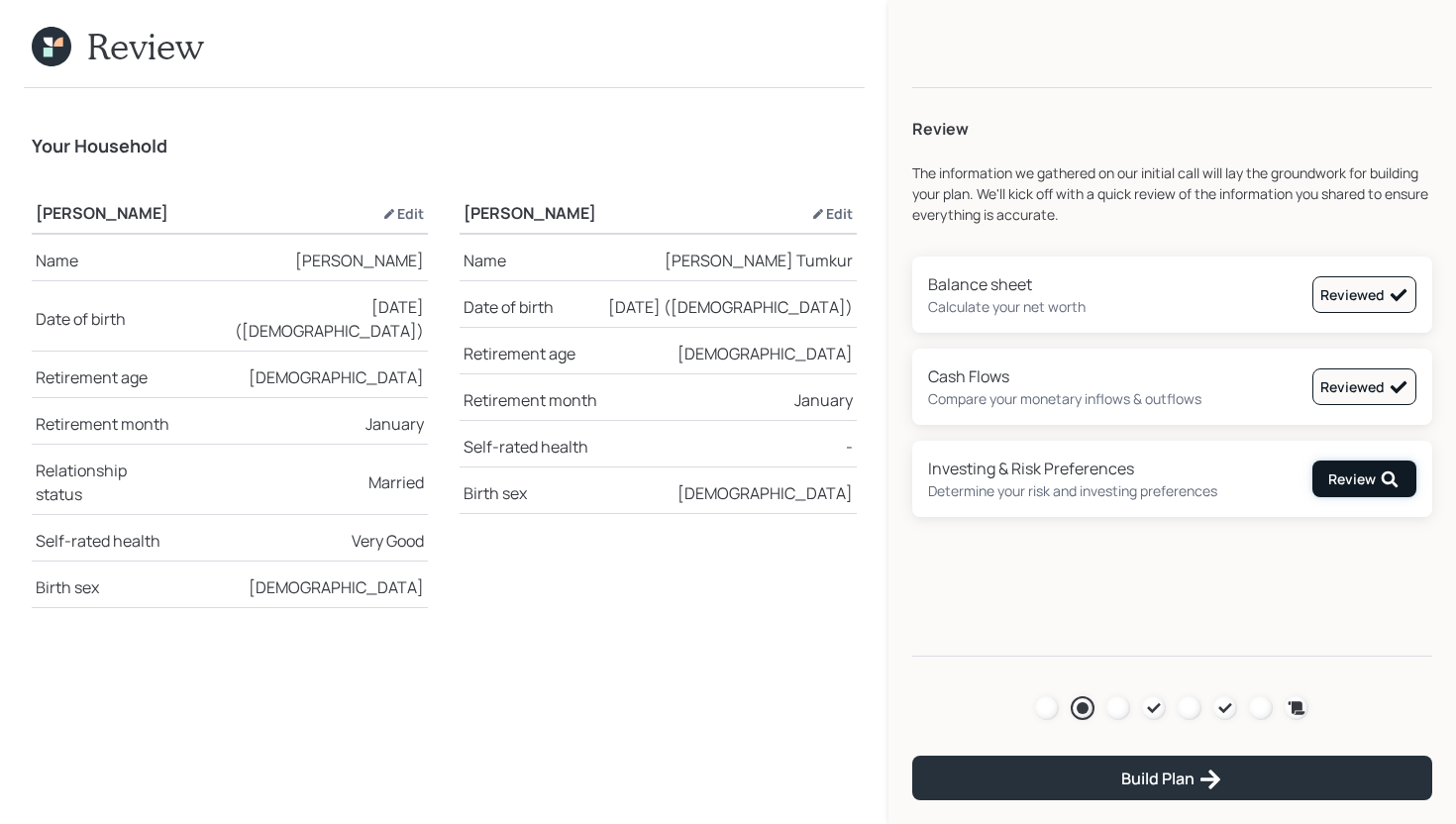 click 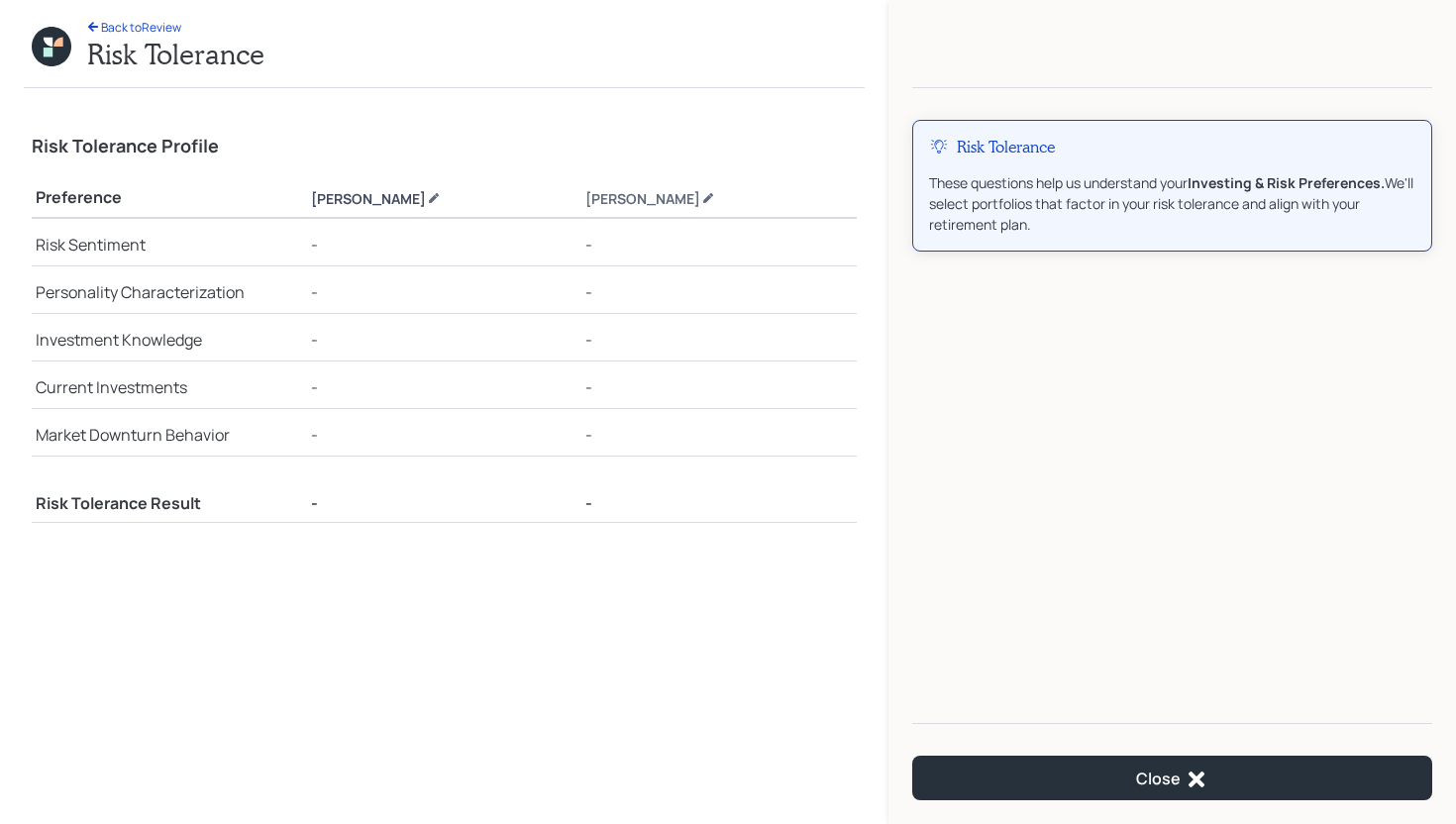 click 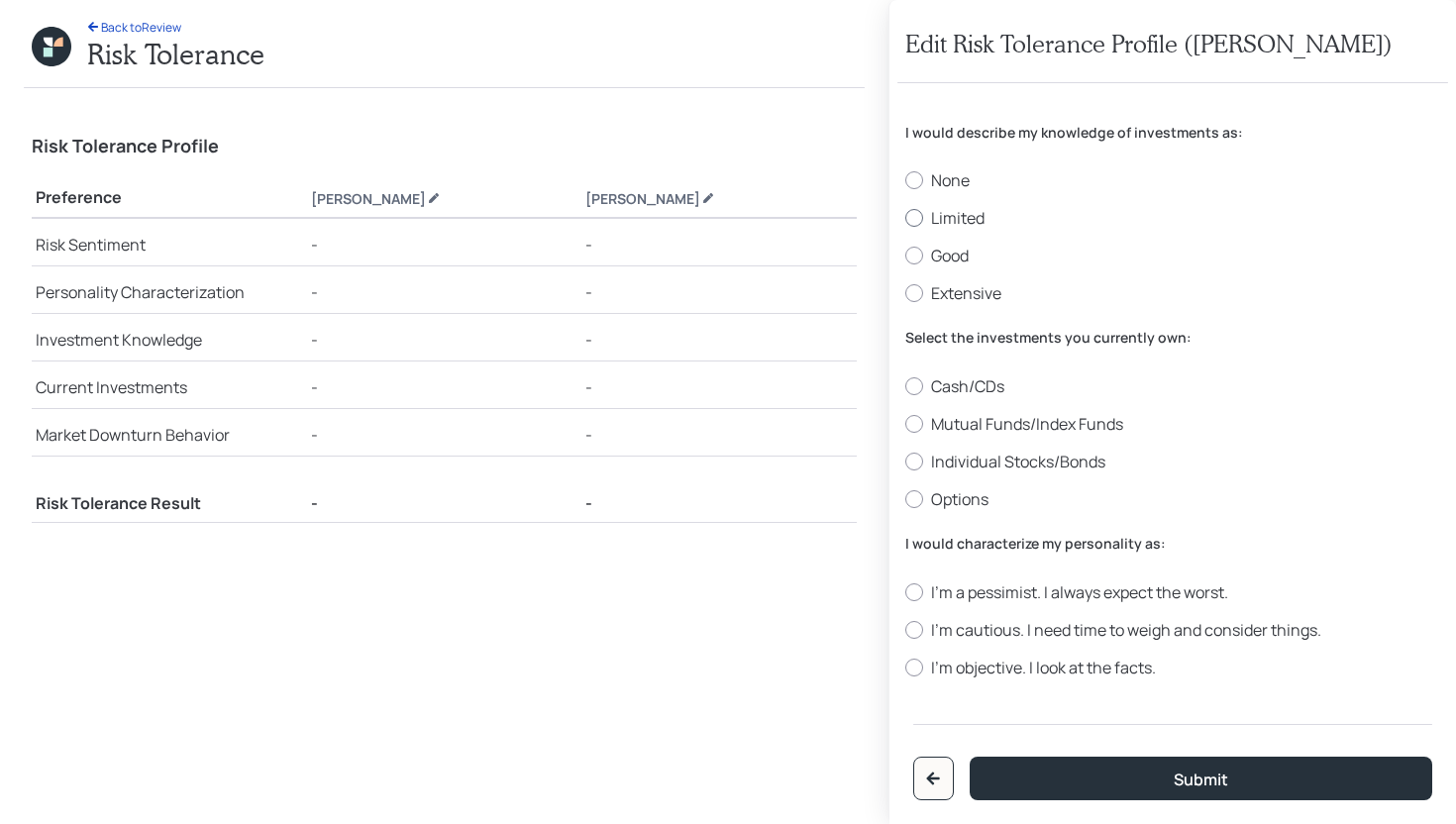 click on "Limited" at bounding box center (1173, 218) 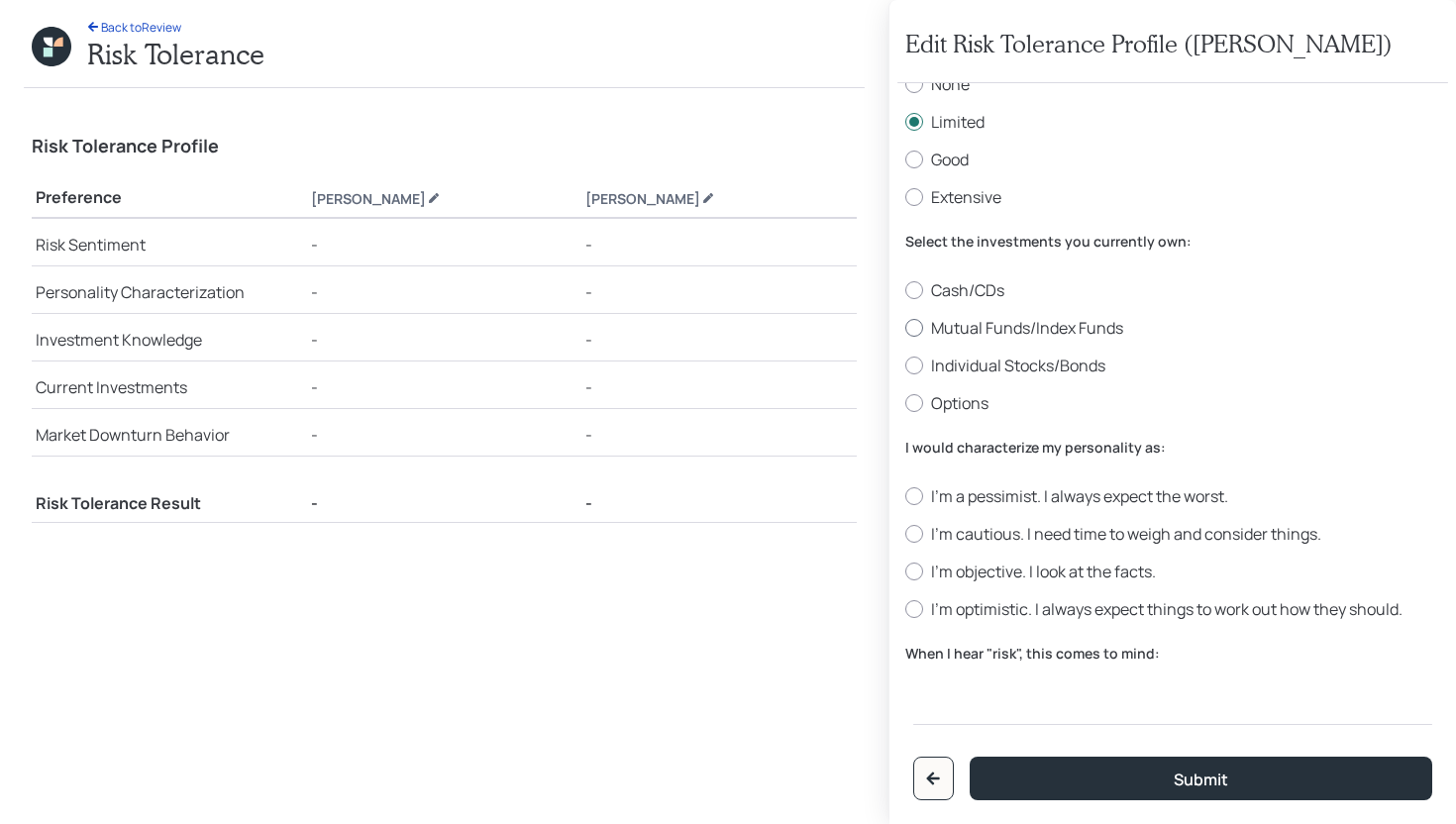 scroll, scrollTop: 97, scrollLeft: 0, axis: vertical 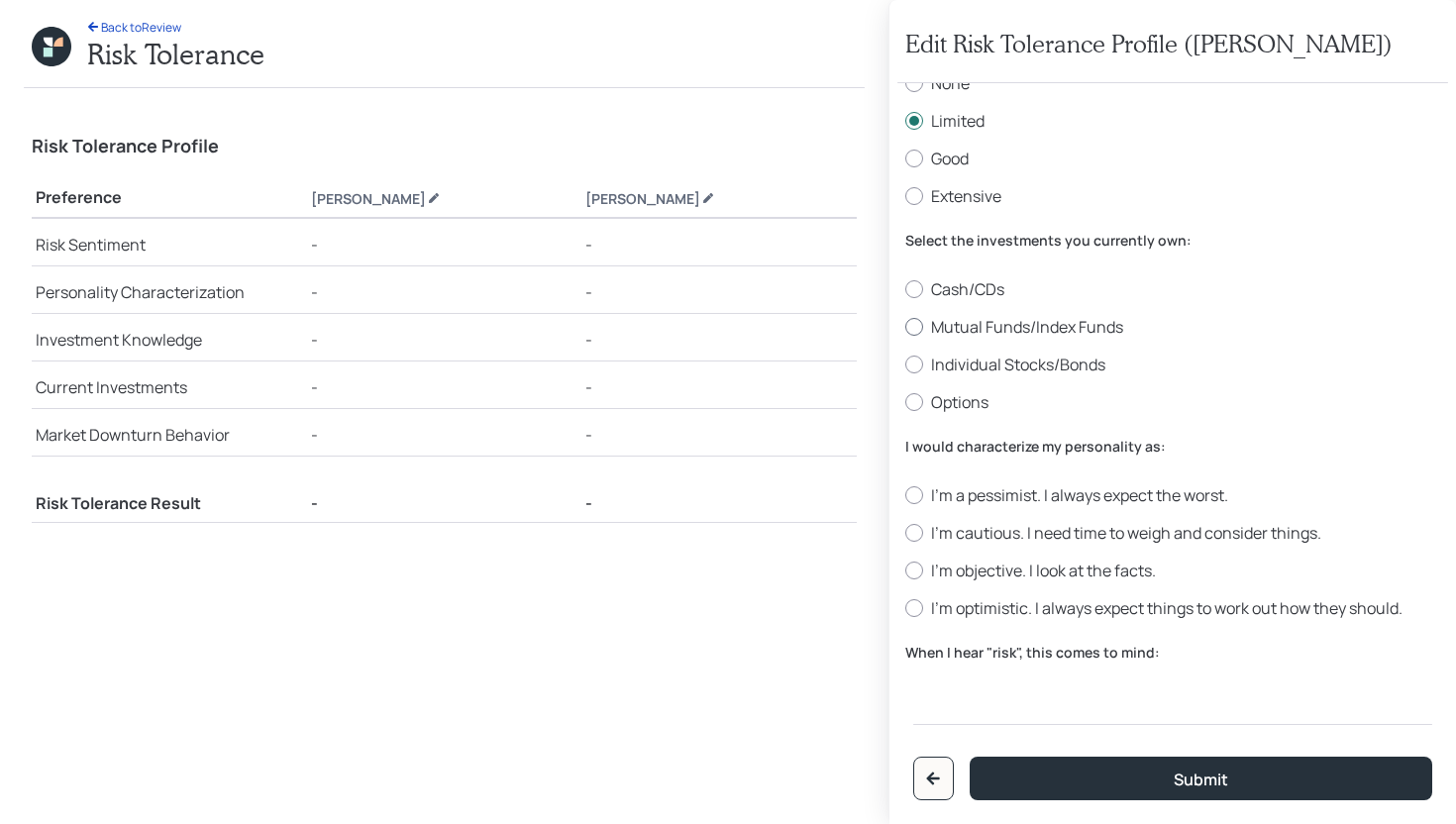 click on "Mutual Funds/Index Funds" at bounding box center [1173, 327] 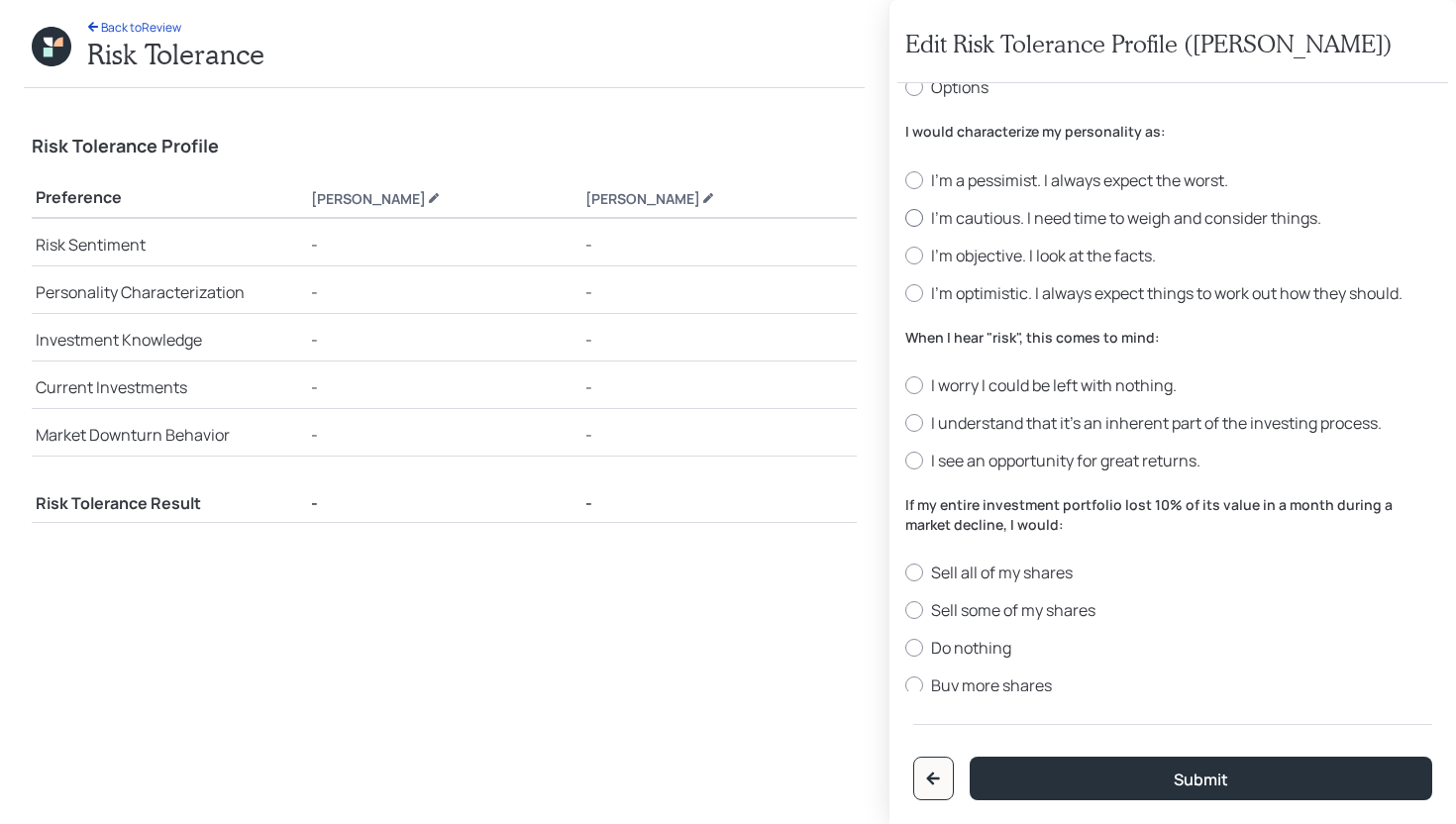 scroll, scrollTop: 416, scrollLeft: 0, axis: vertical 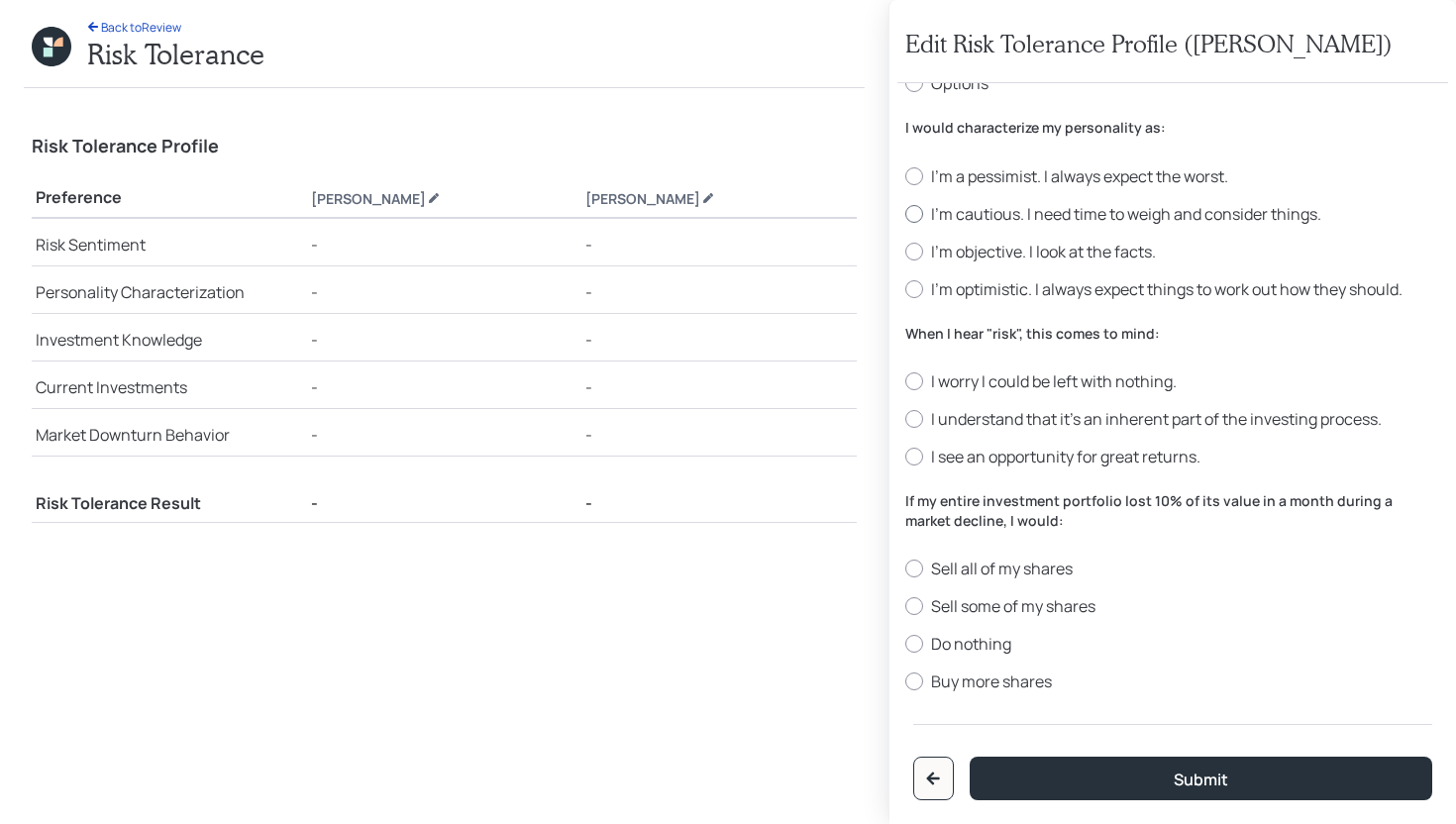 click on "I'm cautious. I need time to weigh and consider things." at bounding box center (1173, 214) 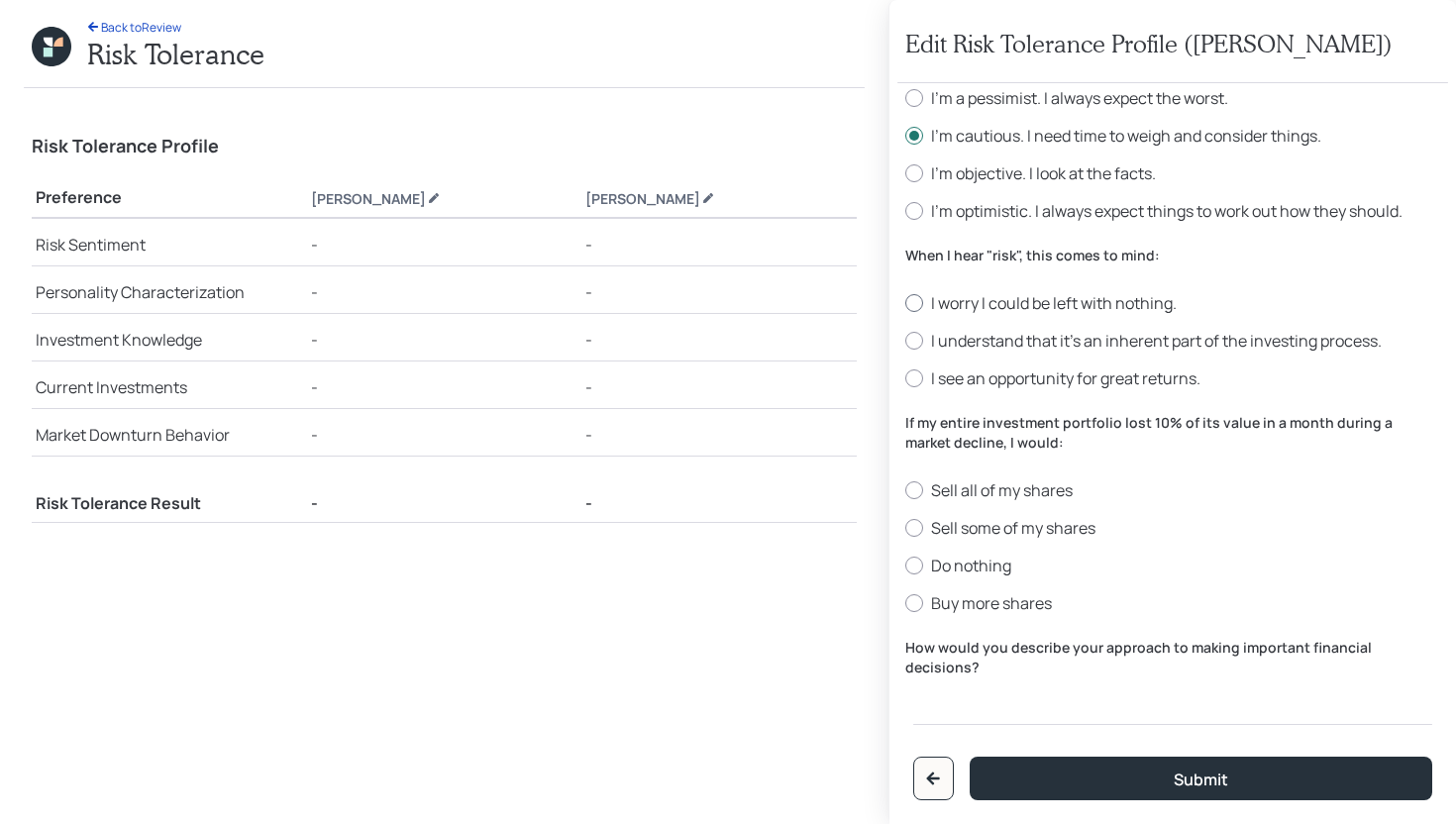scroll, scrollTop: 505, scrollLeft: 0, axis: vertical 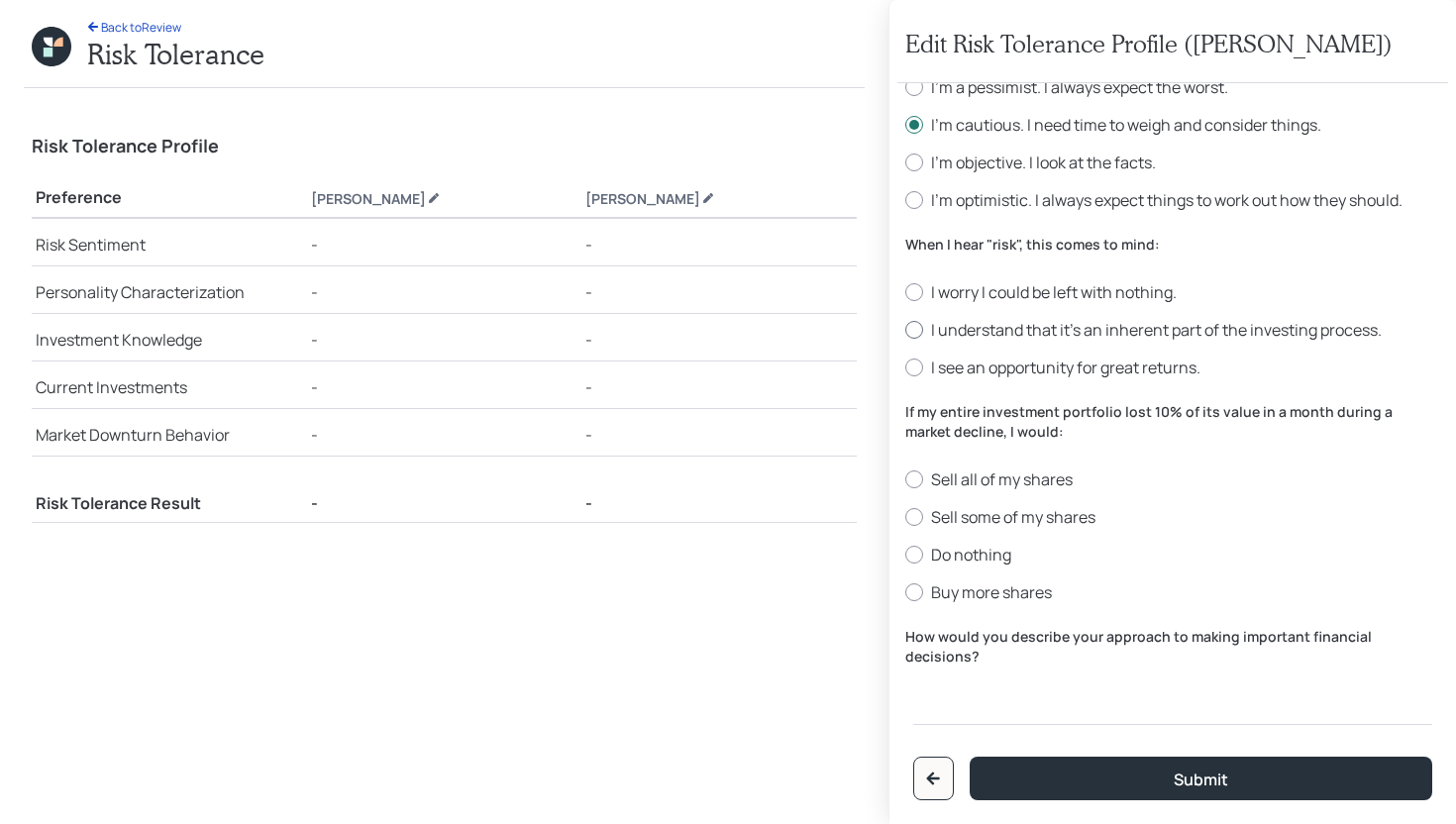 click on "I understand that it’s an inherent part of the investing process." at bounding box center (1173, 330) 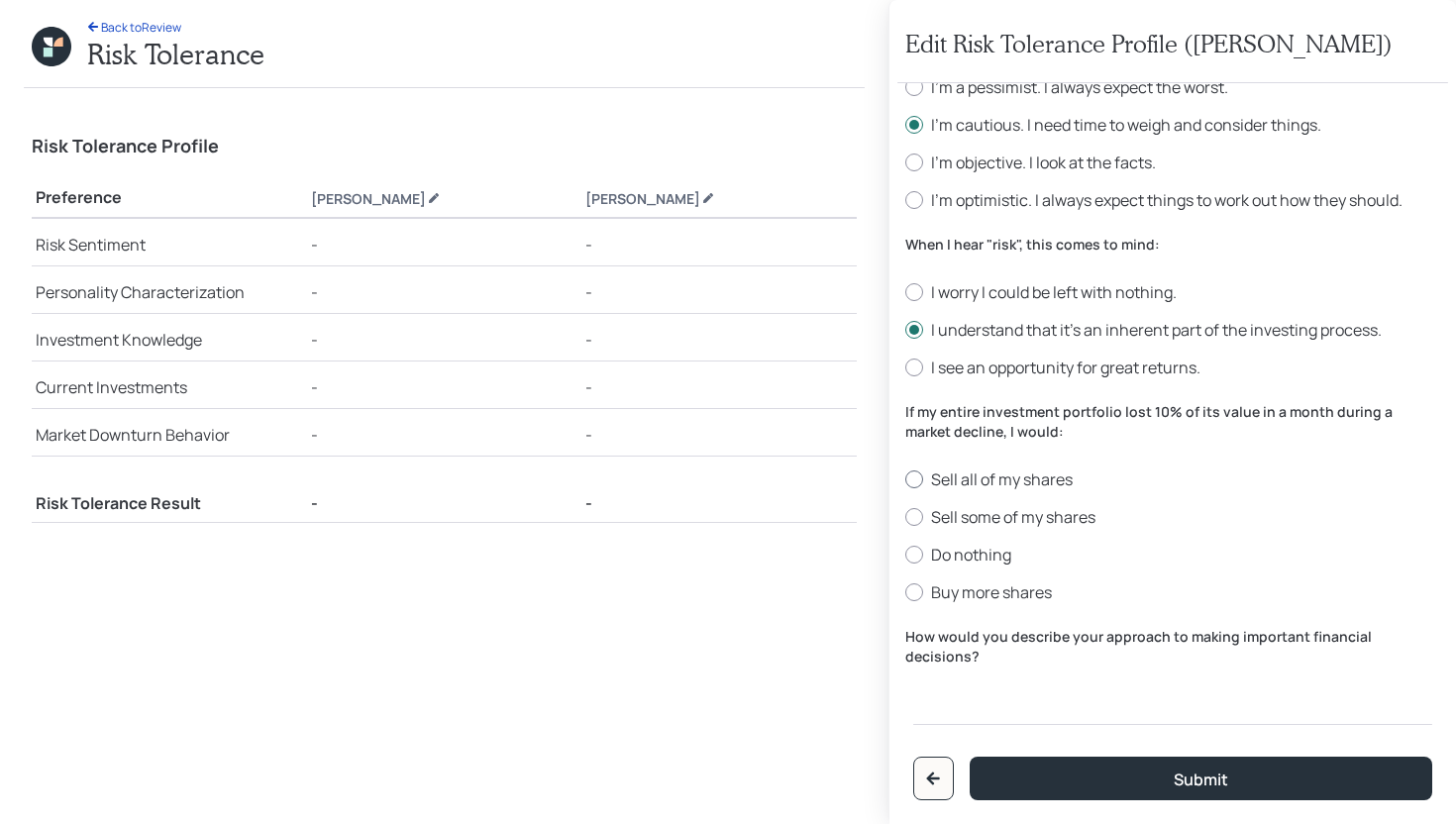 scroll, scrollTop: 609, scrollLeft: 0, axis: vertical 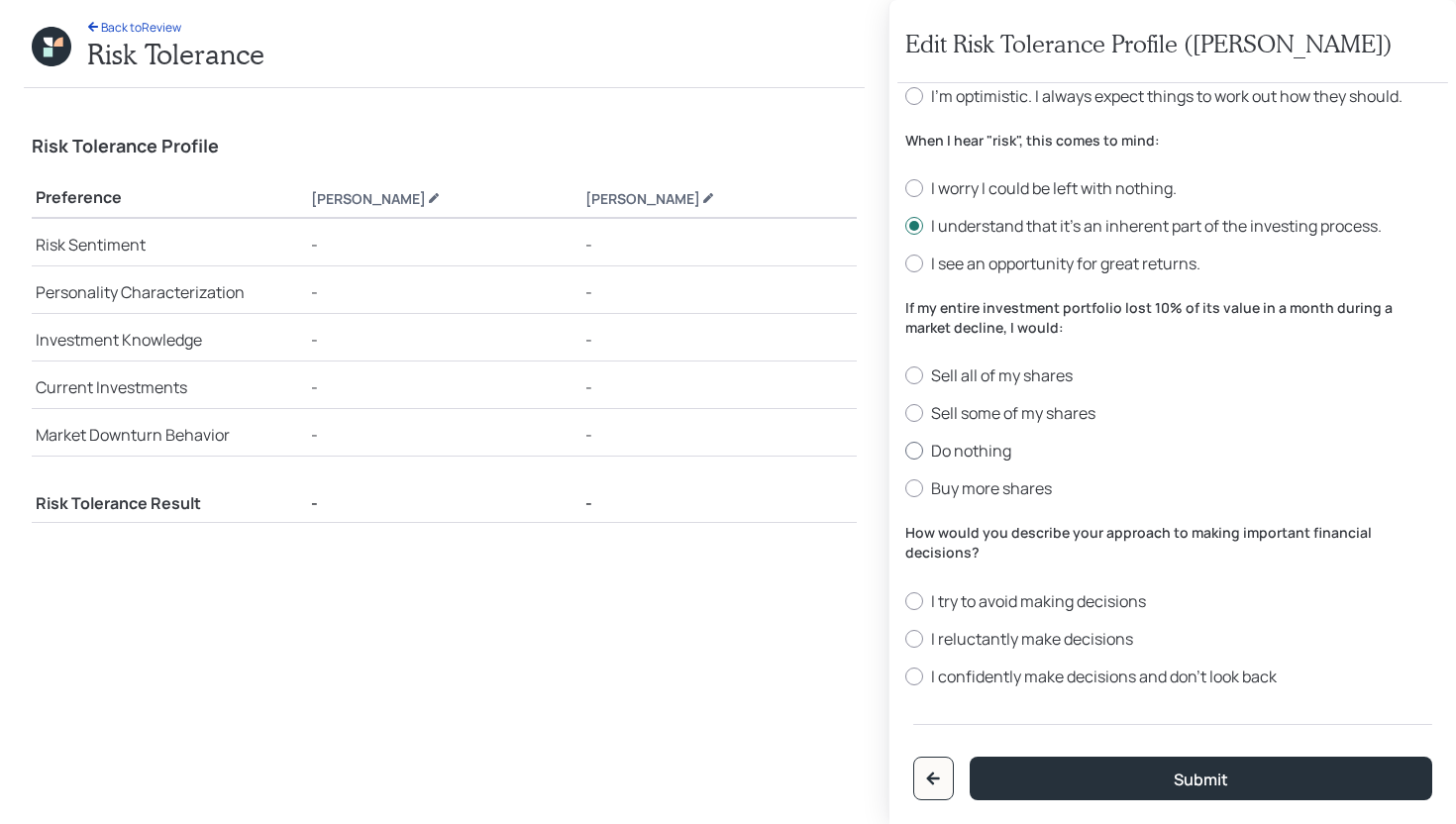 click on "Do nothing" at bounding box center [1173, 451] 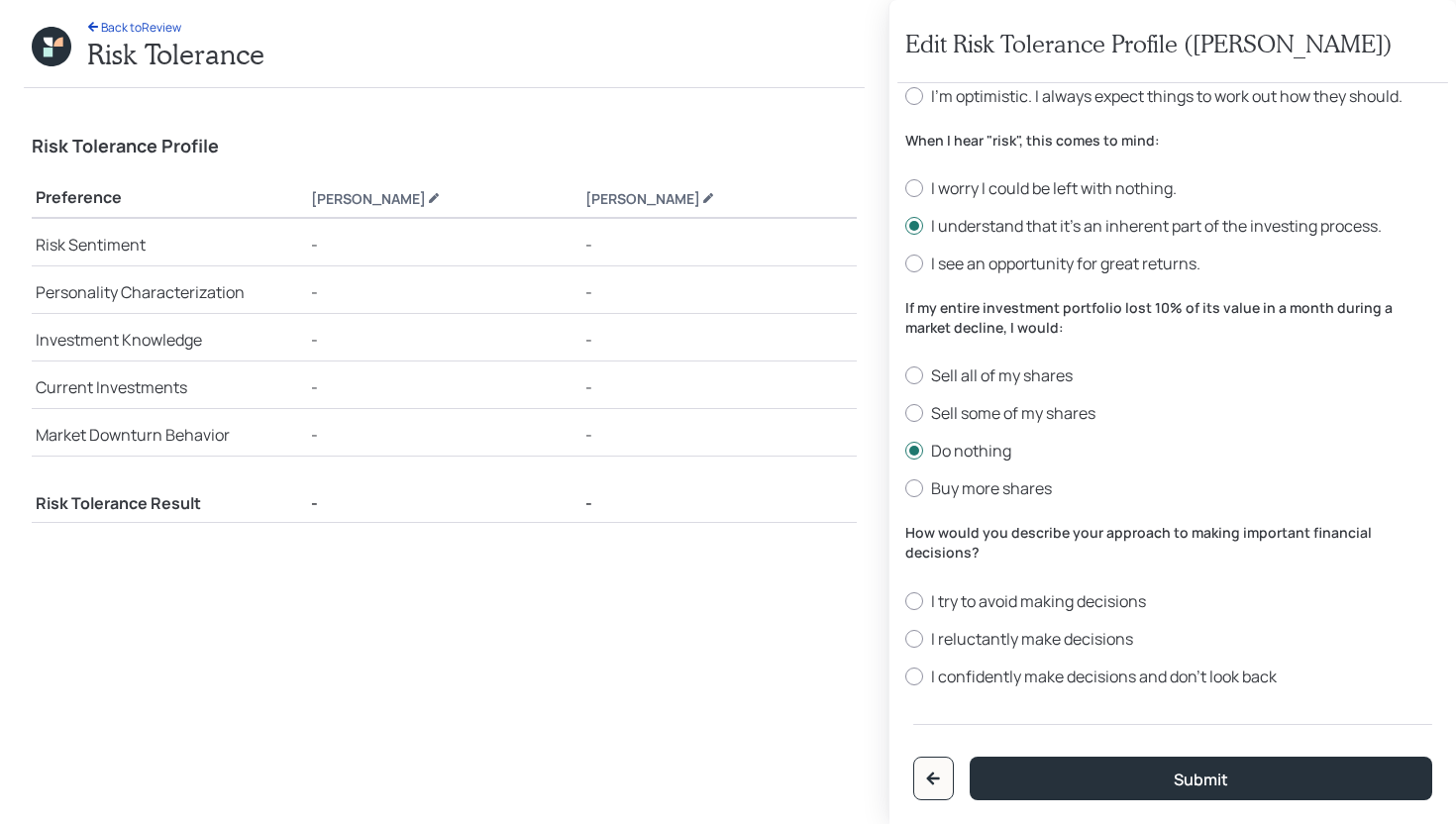 click on "I try to avoid making decisions I reluctantly make decisions I confidently make decisions and don’t look back" at bounding box center [1173, 639] 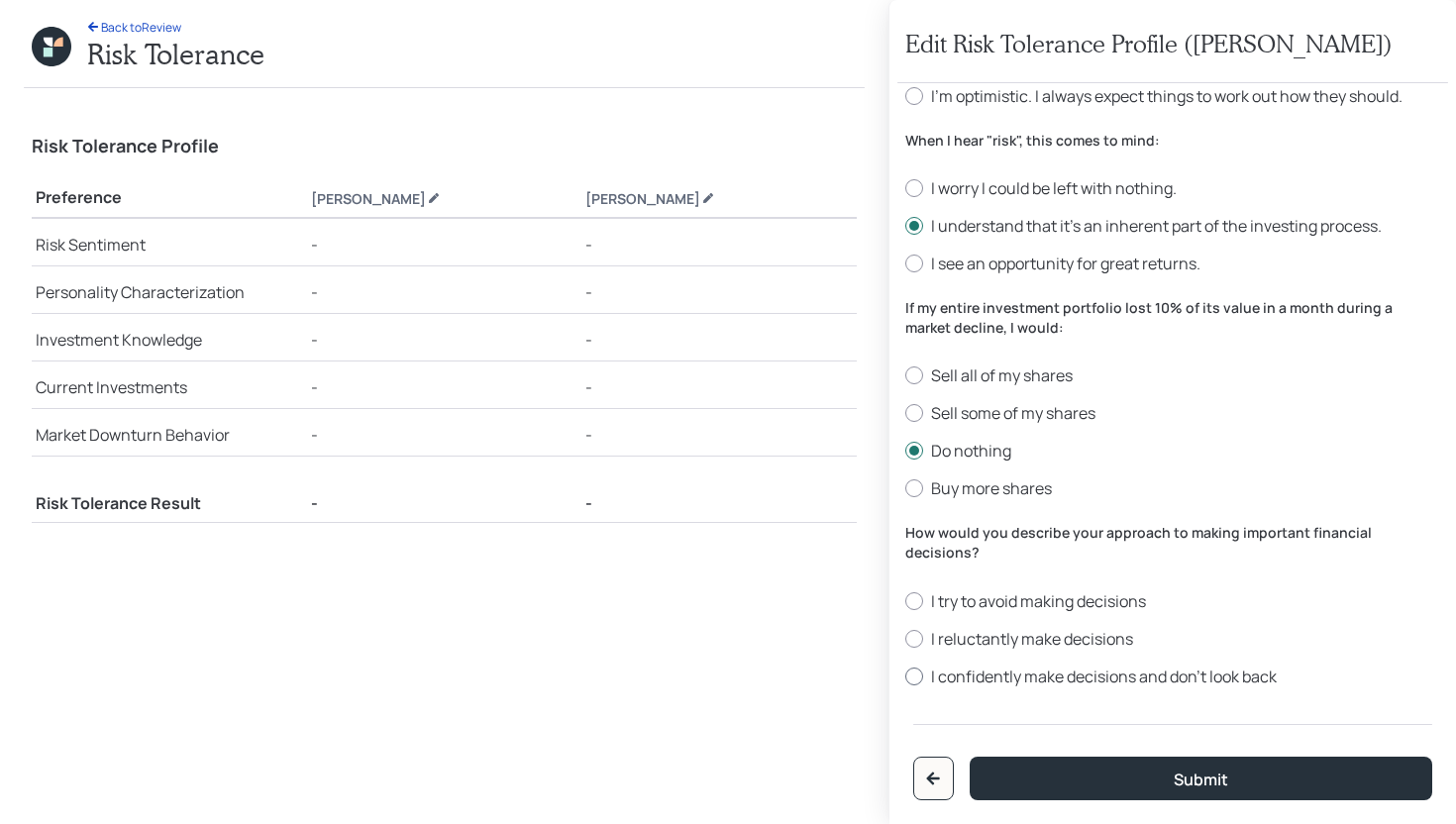 click on "I confidently make decisions and don’t look back" at bounding box center [1173, 676] 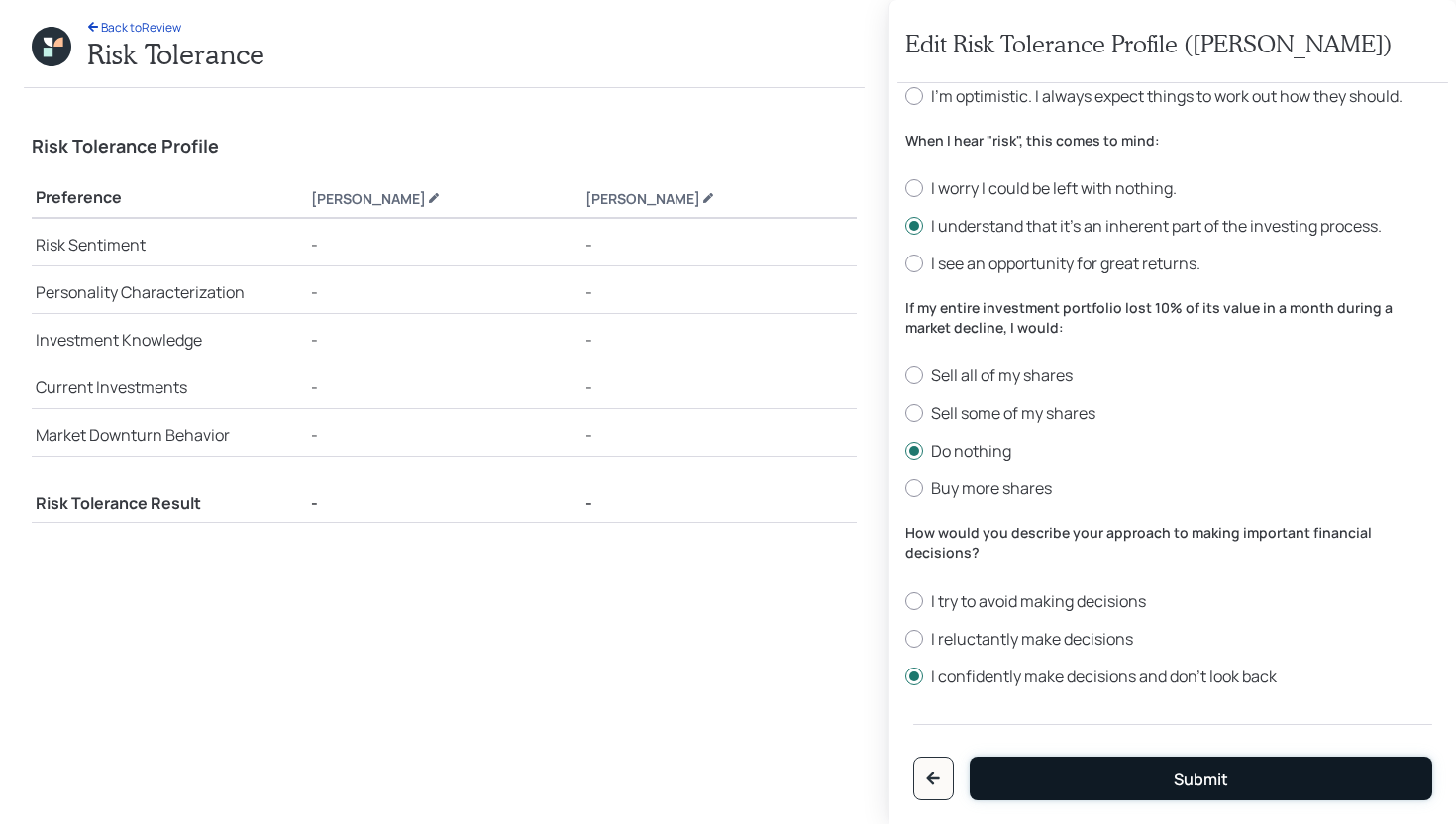 click on "Submit" at bounding box center [1200, 778] 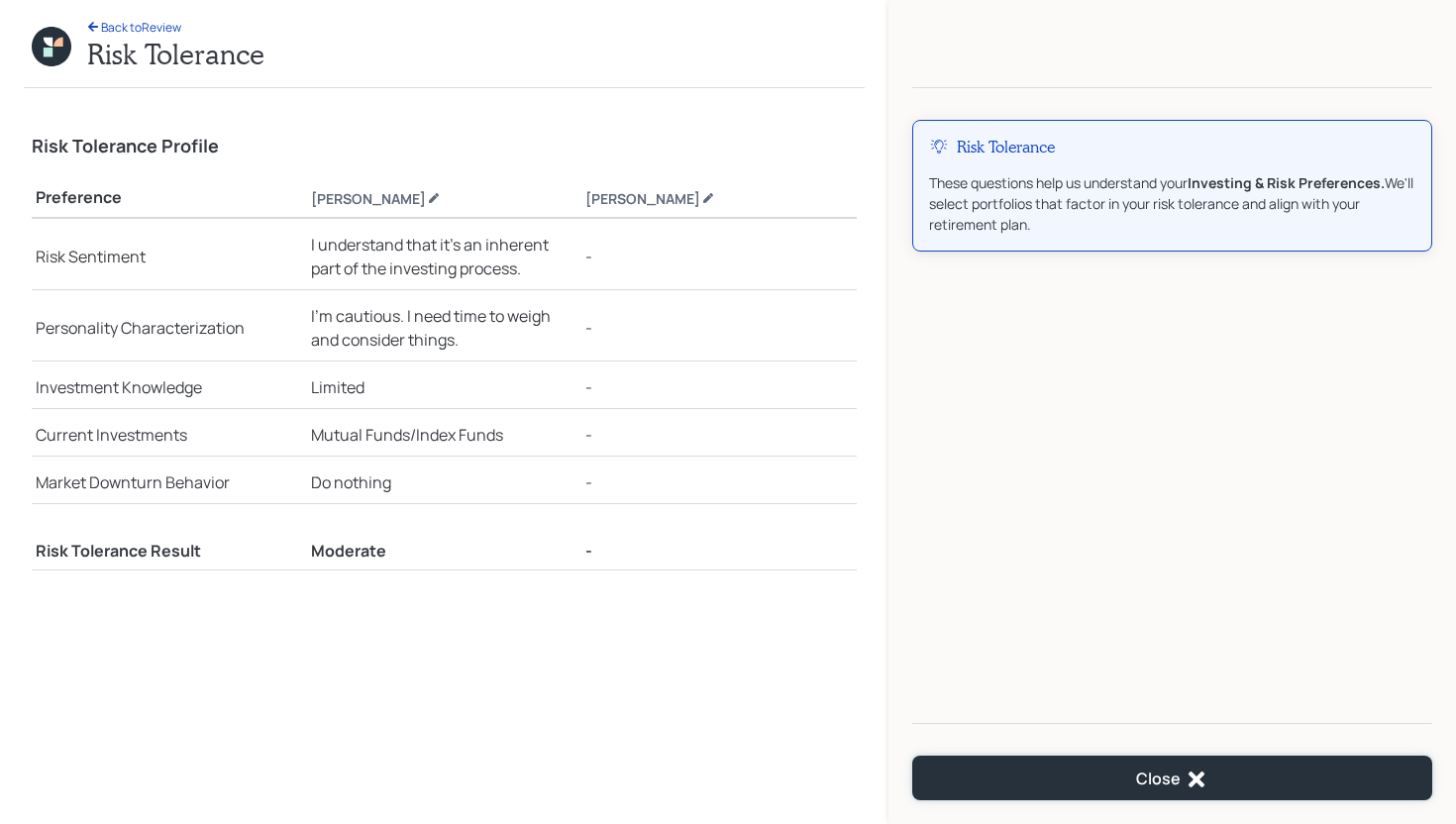 click on "Close" at bounding box center [1172, 777] 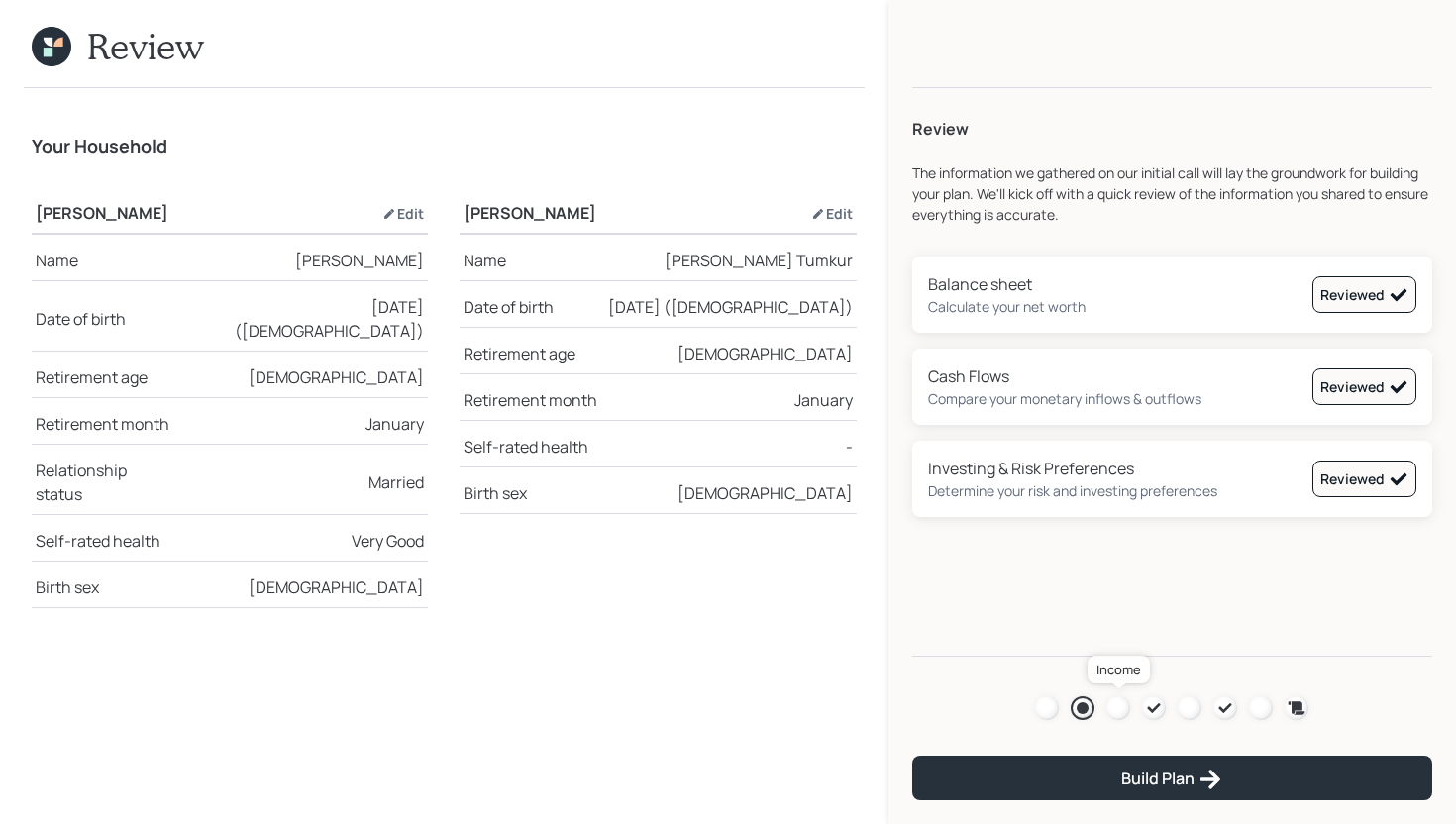click at bounding box center [1118, 708] 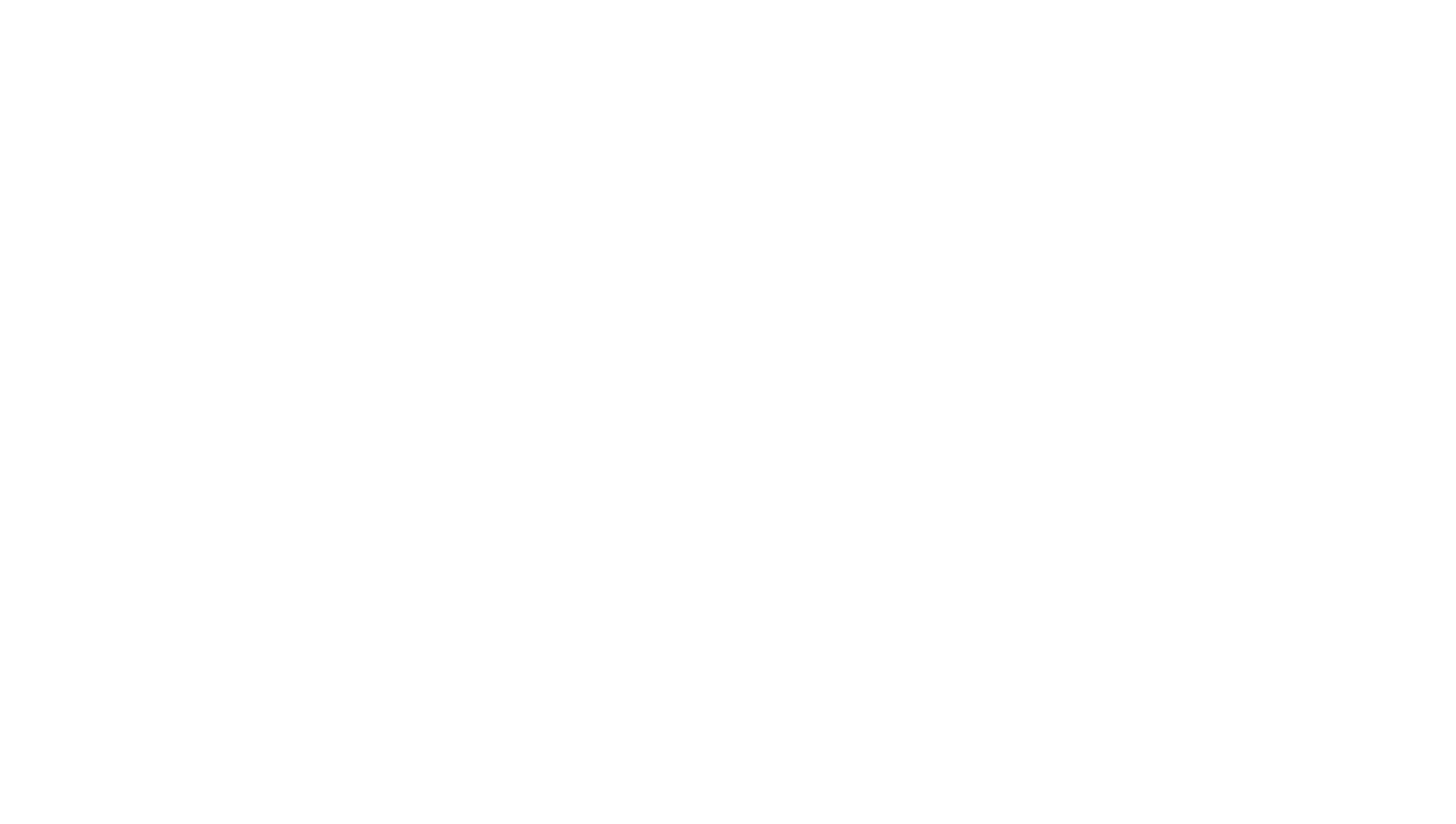 scroll, scrollTop: 0, scrollLeft: 0, axis: both 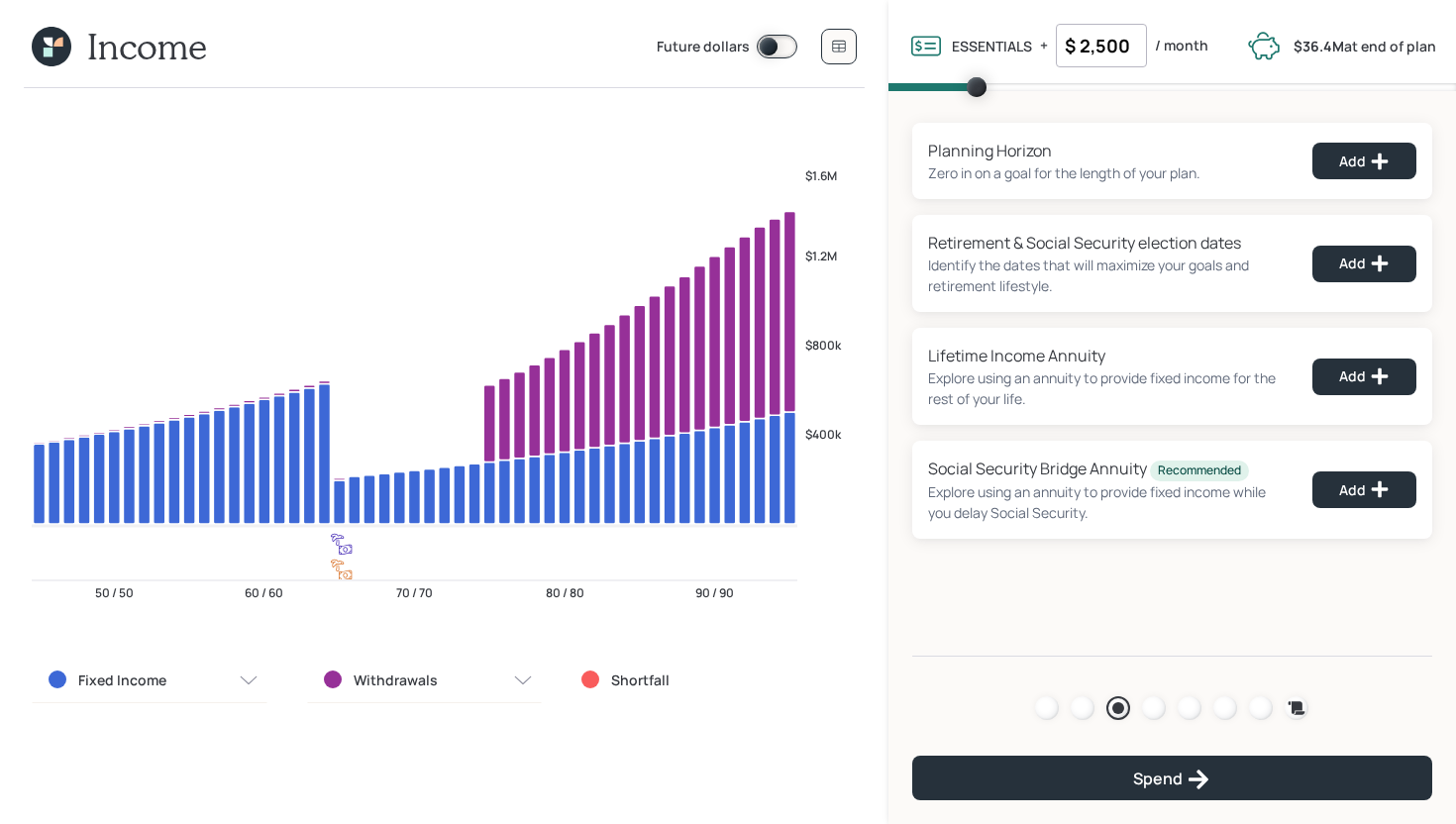 click on "Withdrawals" at bounding box center (395, 680) 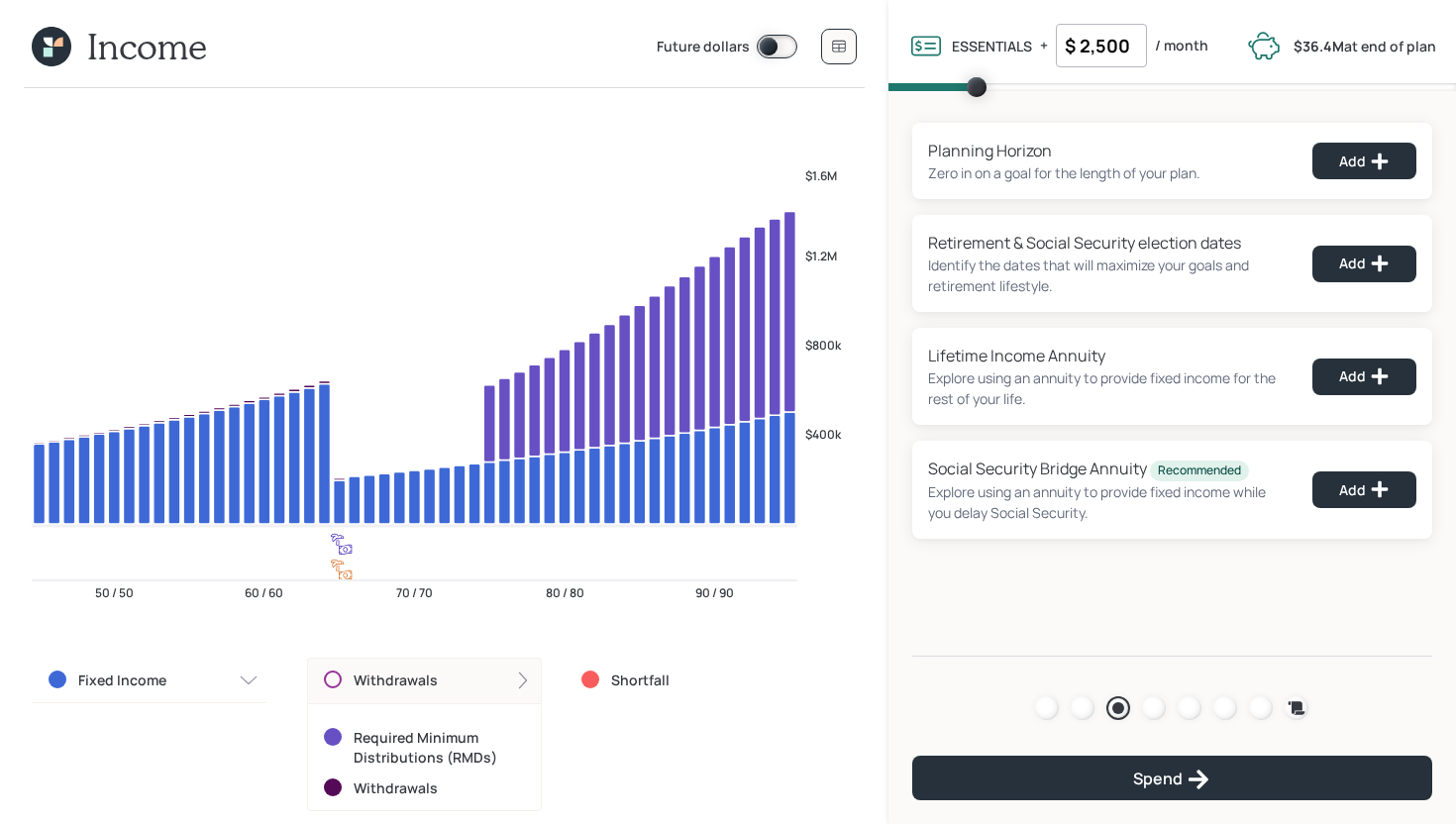 click on "Withdrawals" at bounding box center (395, 680) 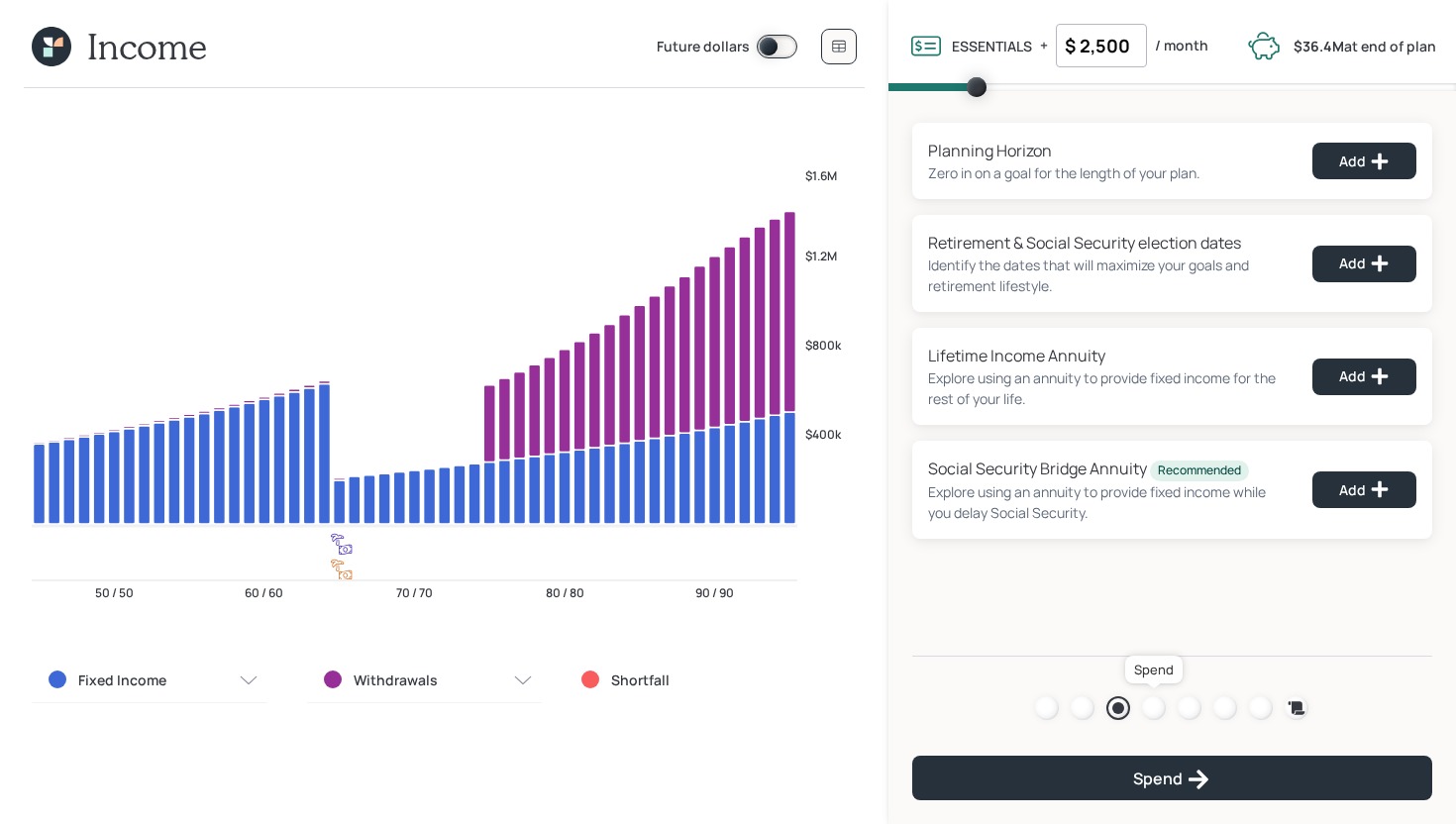 click at bounding box center [1154, 708] 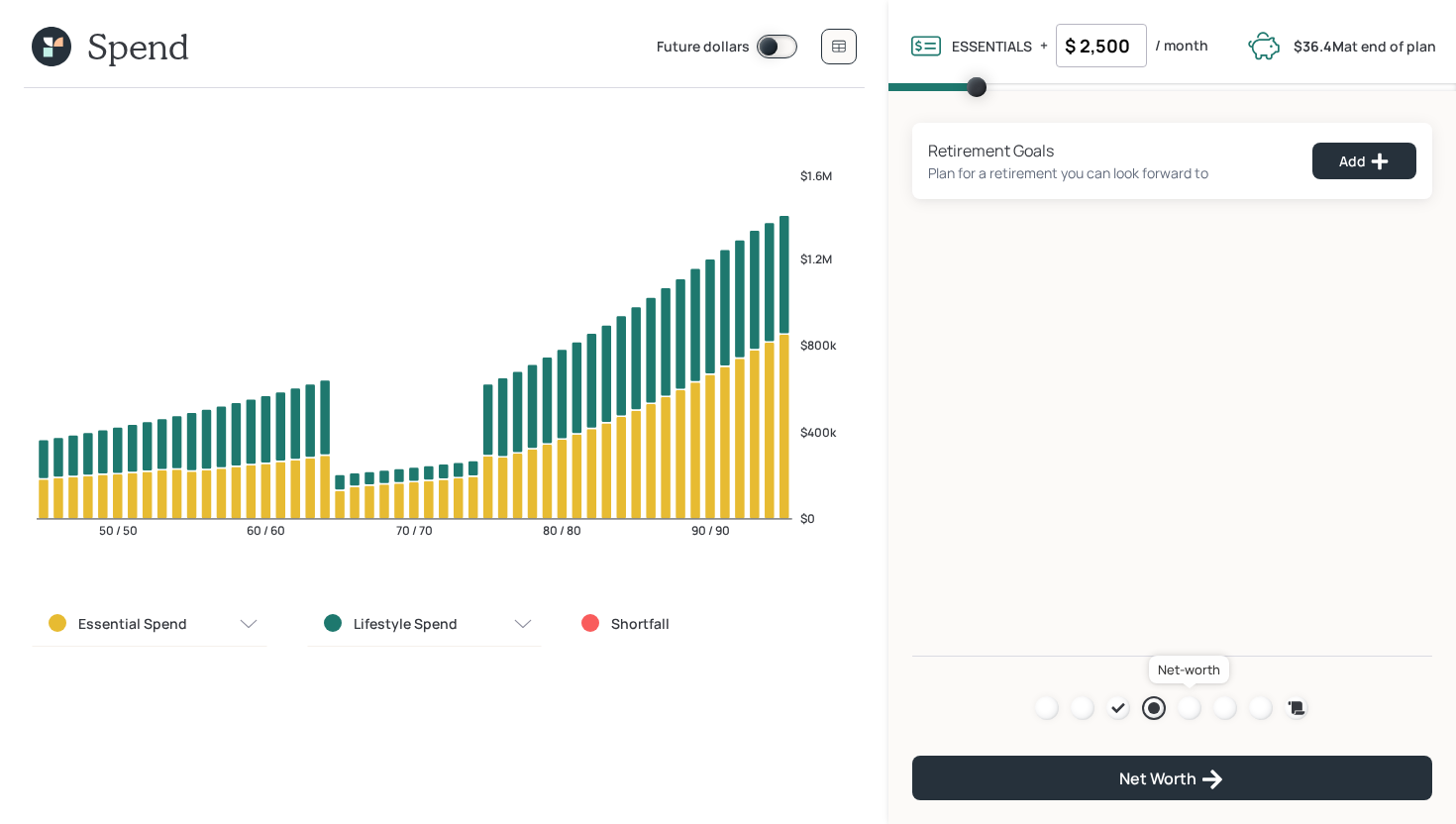 click at bounding box center [1190, 708] 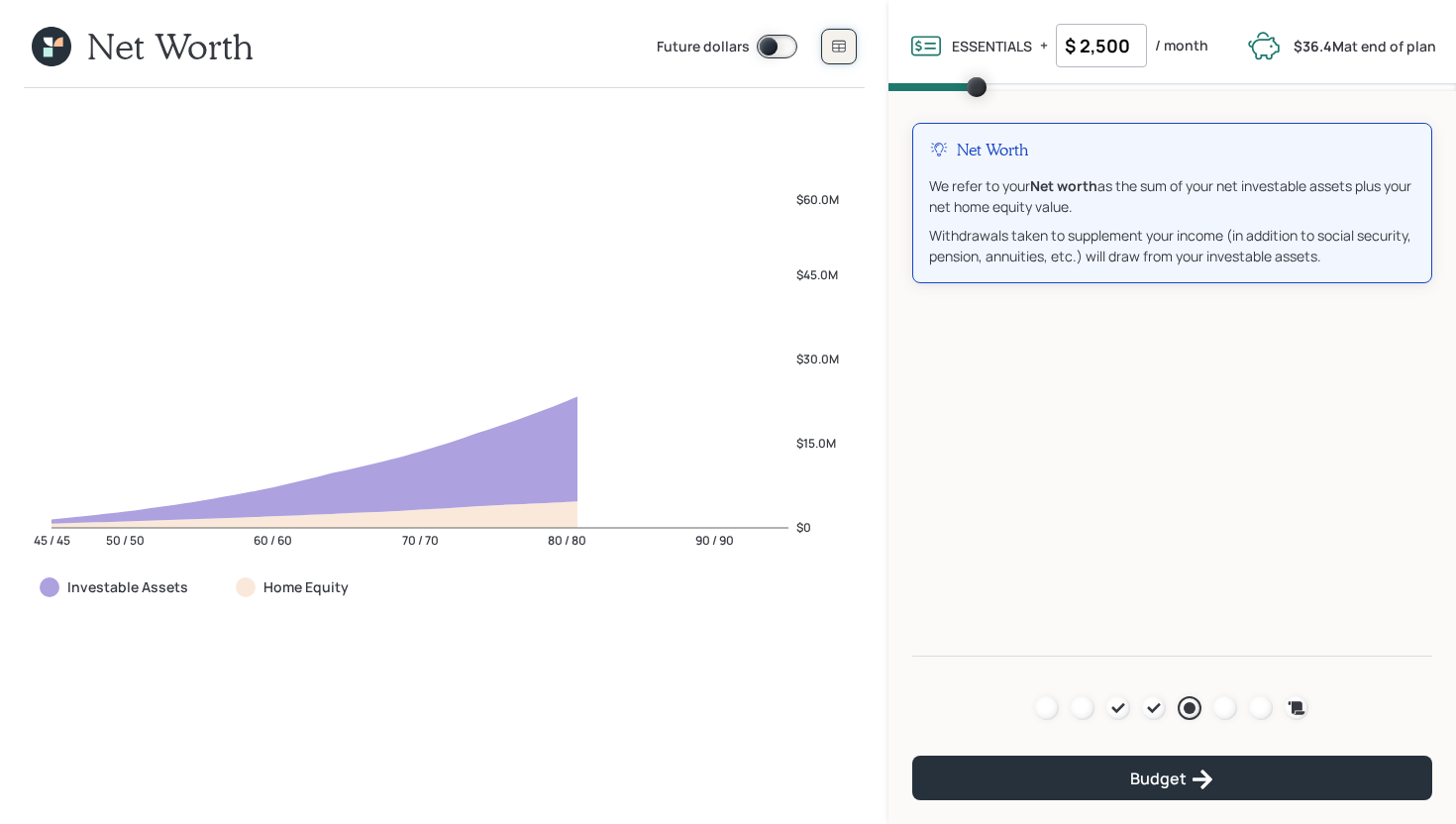click 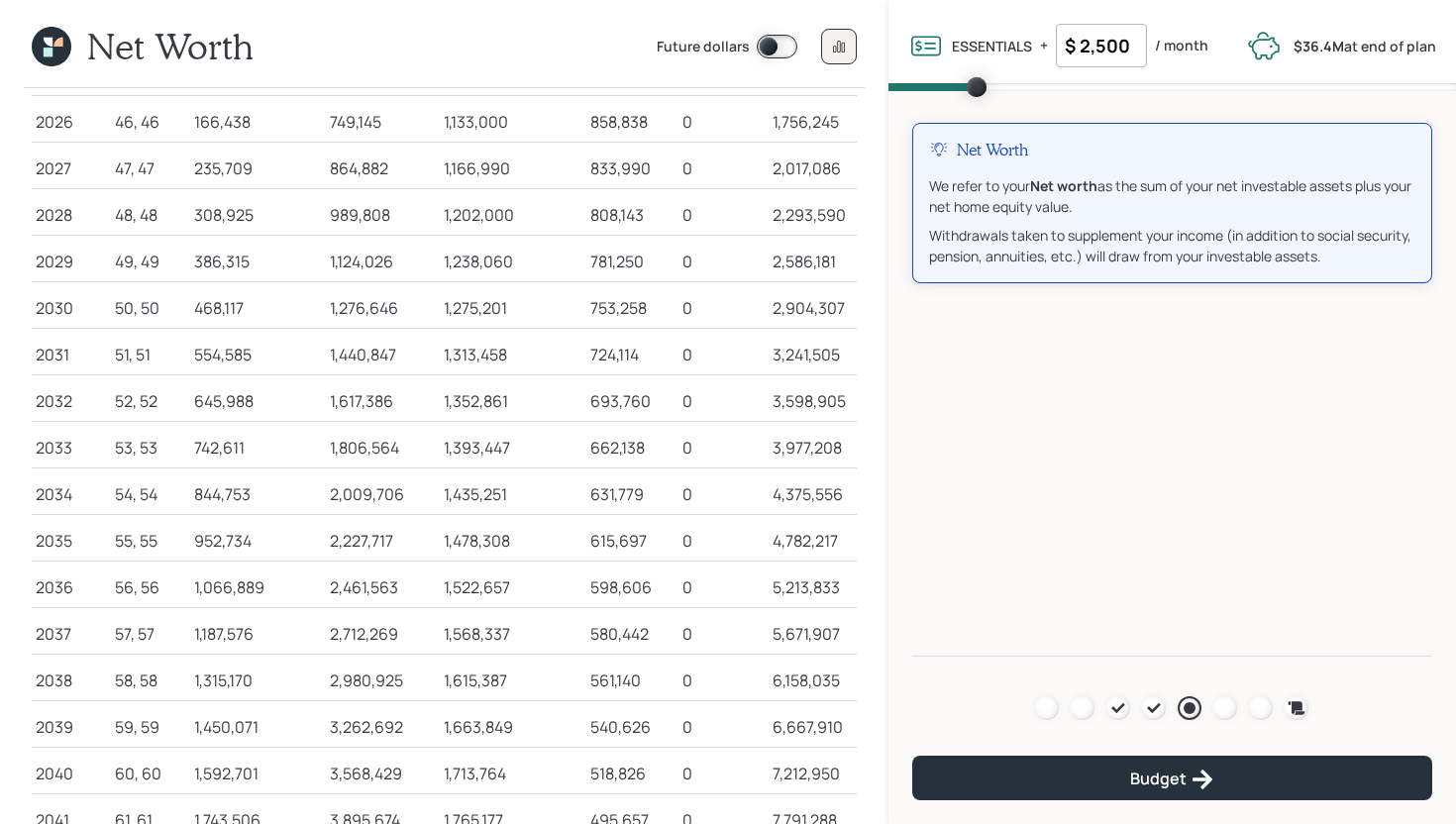 scroll, scrollTop: 205, scrollLeft: 0, axis: vertical 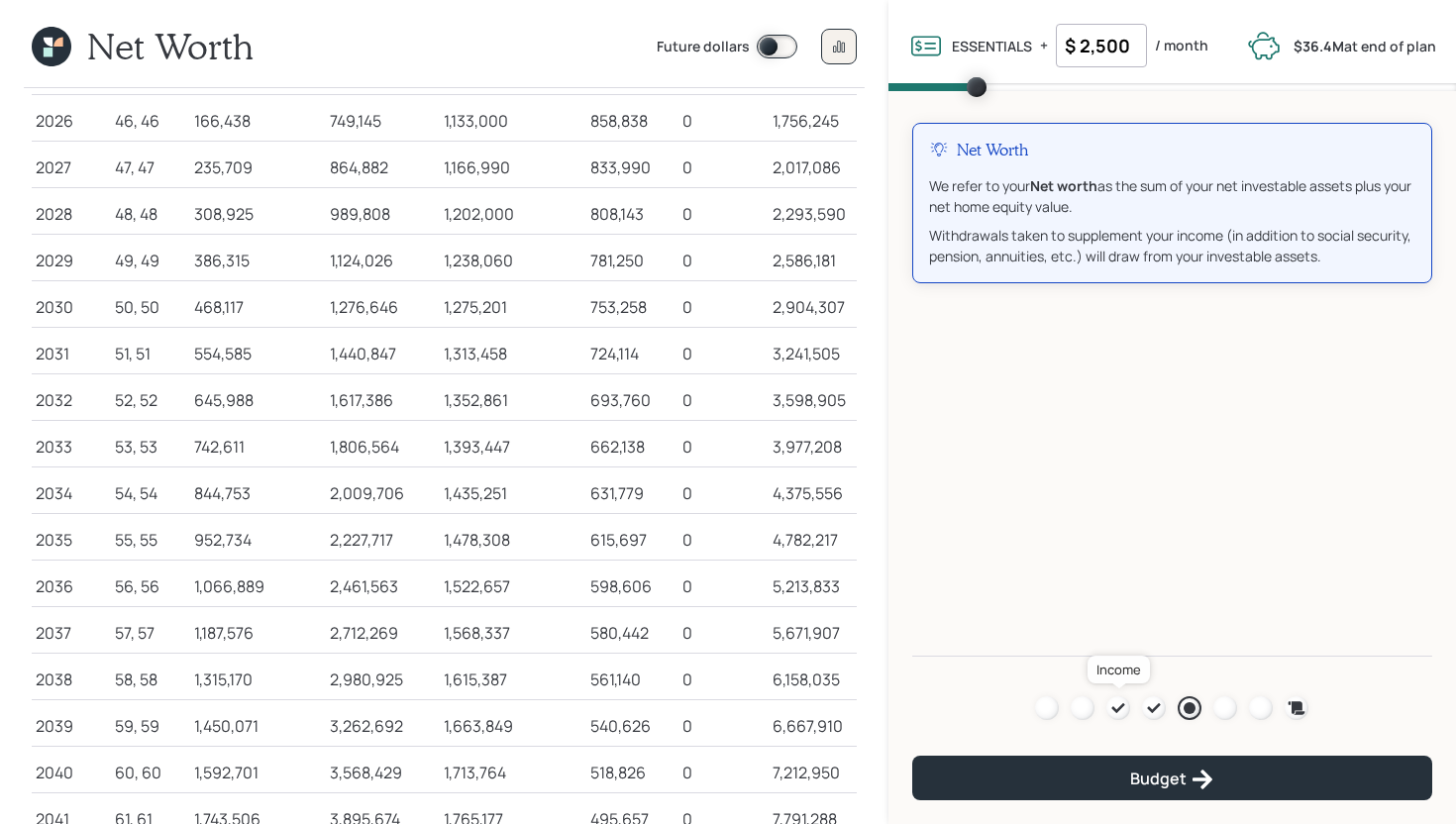 click 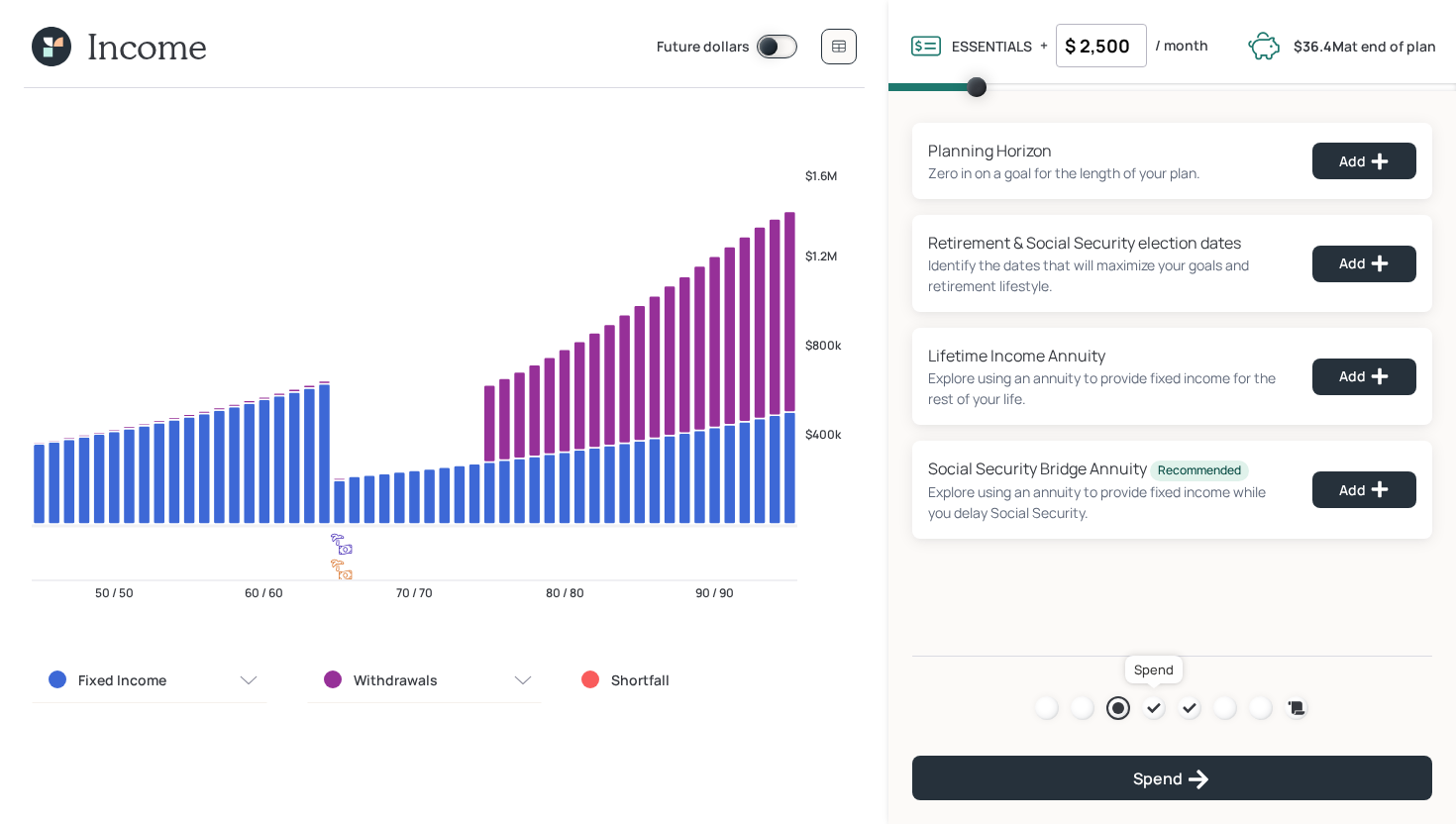 click 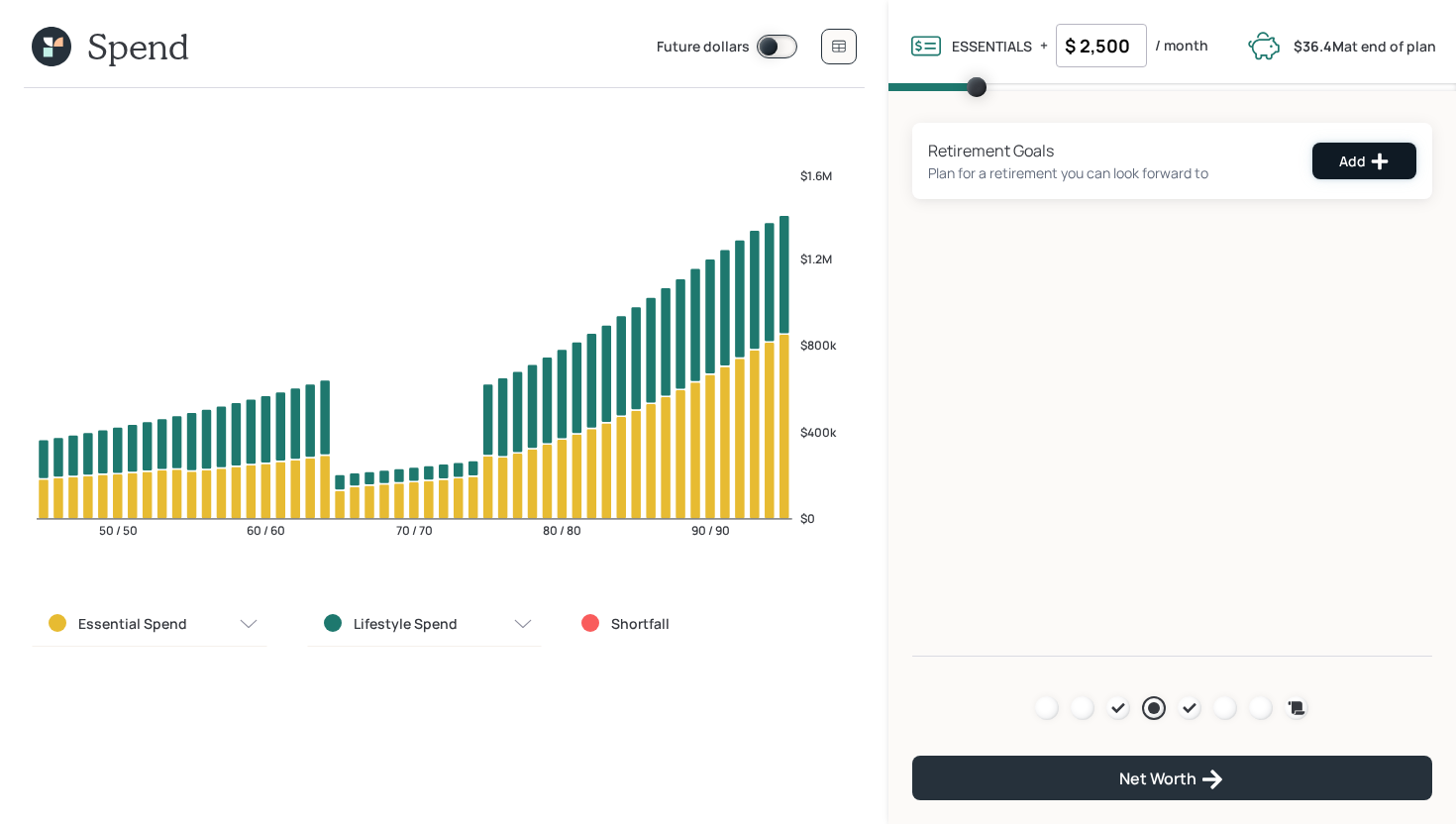 click on "Add" at bounding box center (1364, 160) 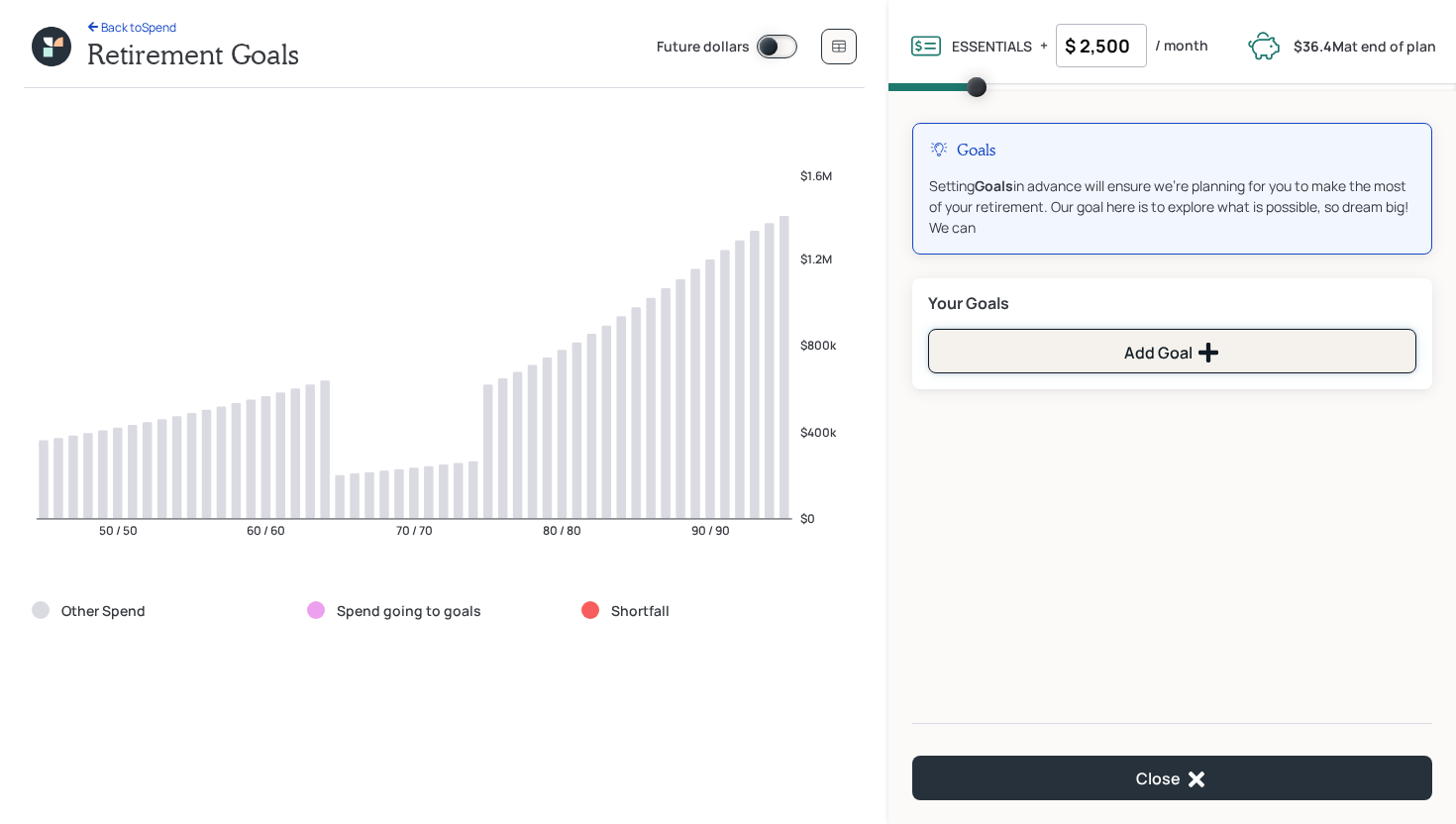 click on "Add Goal" at bounding box center (1172, 353) 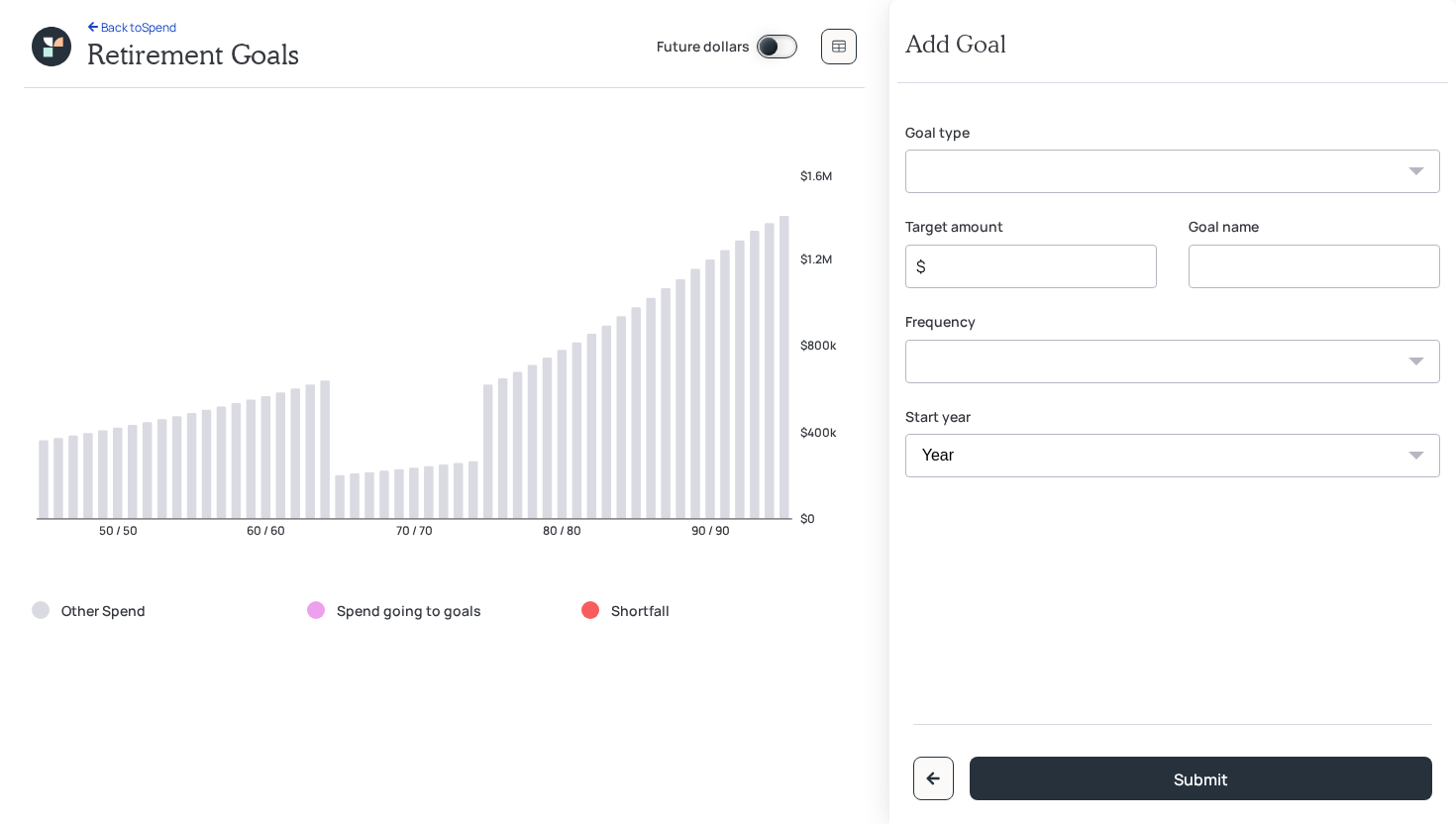 click on "Create an emergency fund Donate to charity Purchase a home Make a purchase Support a dependent Plan for travel Purchase a car Leave an inheritance Other" at bounding box center (1173, 171) 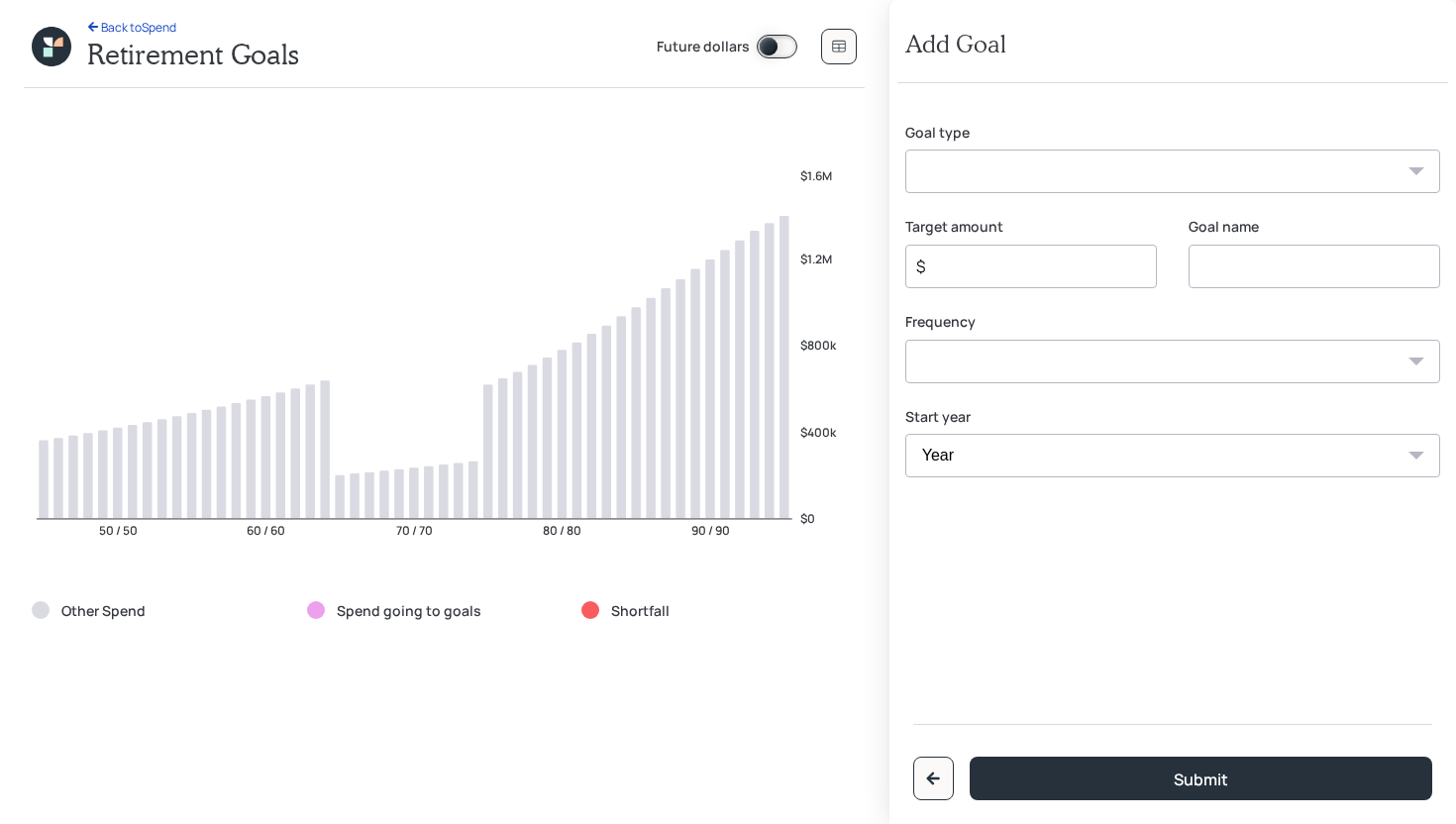 select on "support_dependent" 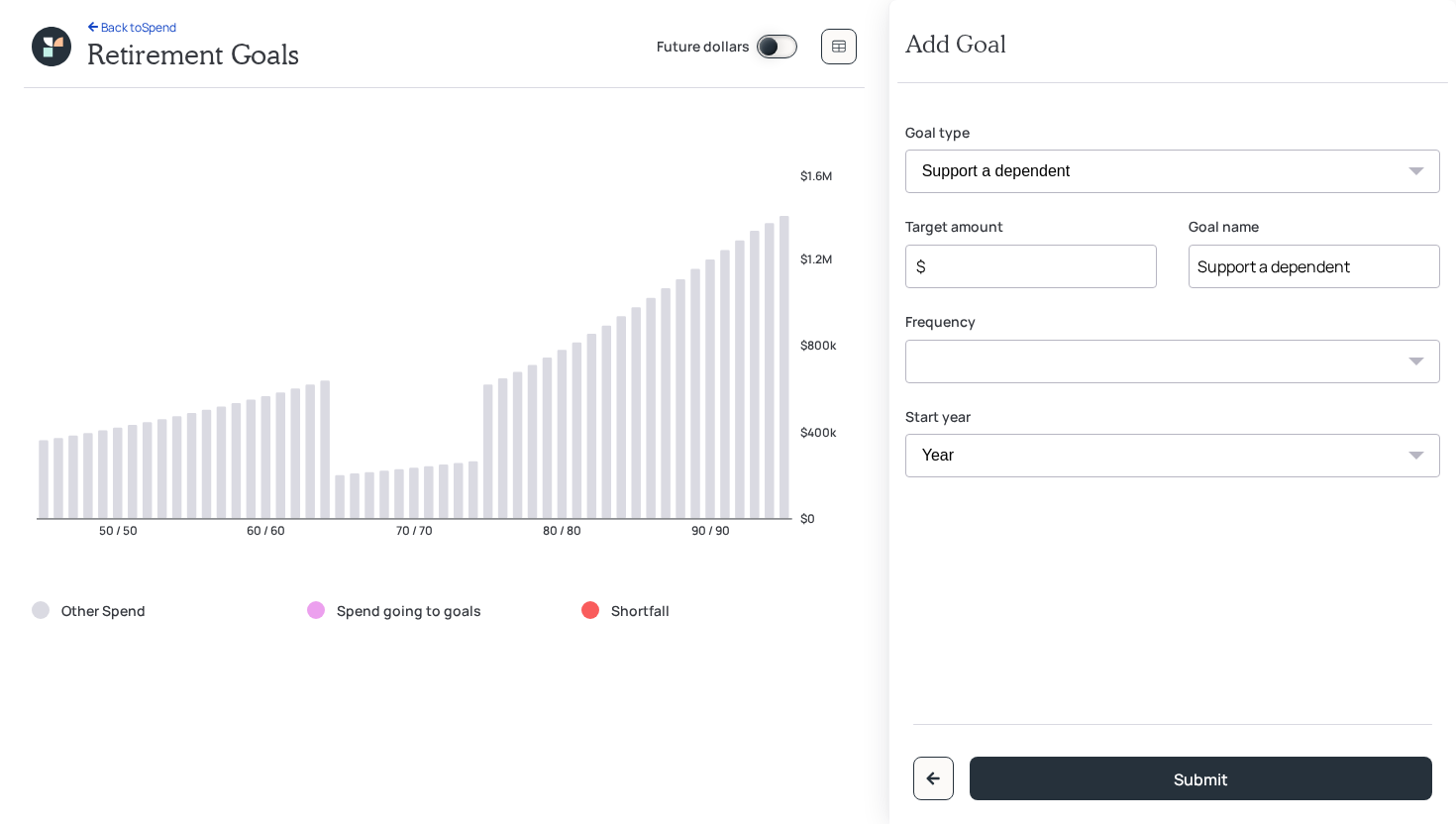 click on "$" at bounding box center [1031, 266] 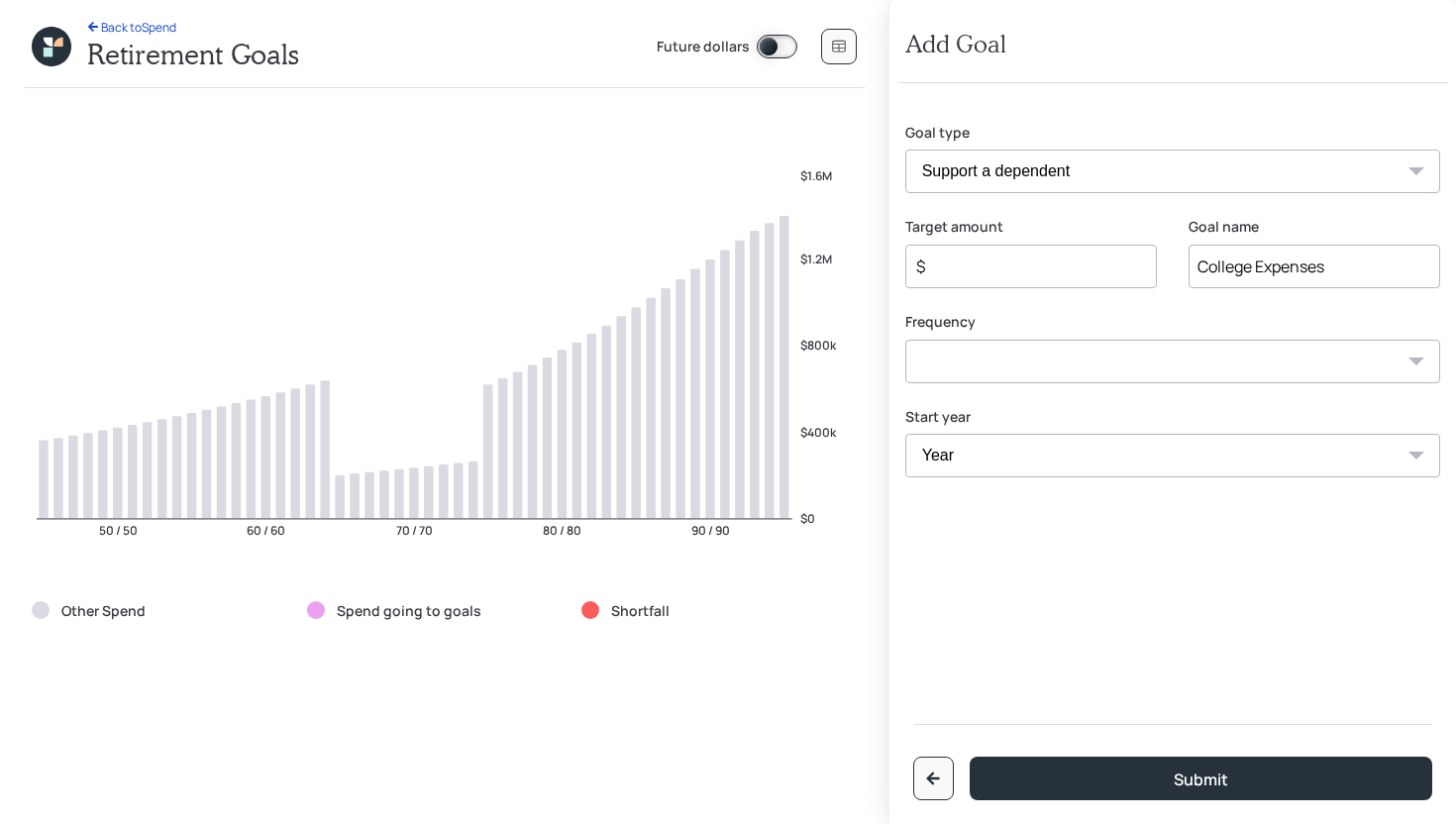 type on "College Expenses" 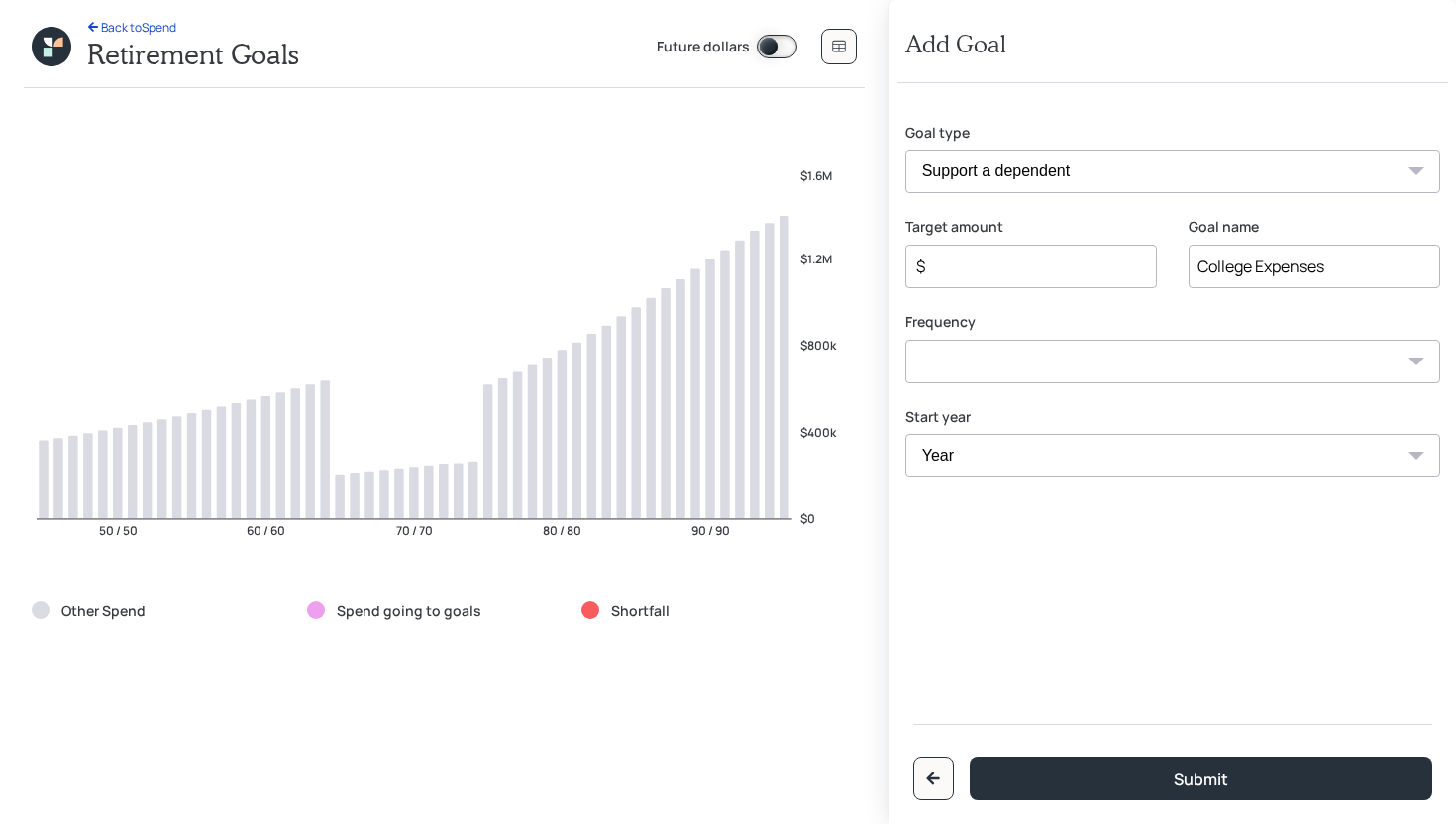 click on "One time Every 1 year Every 2 years Every 3 years Every 4 years Every 5 years Every 6 years Every 7 years Every 8 years Every 9 years" at bounding box center (1173, 361) 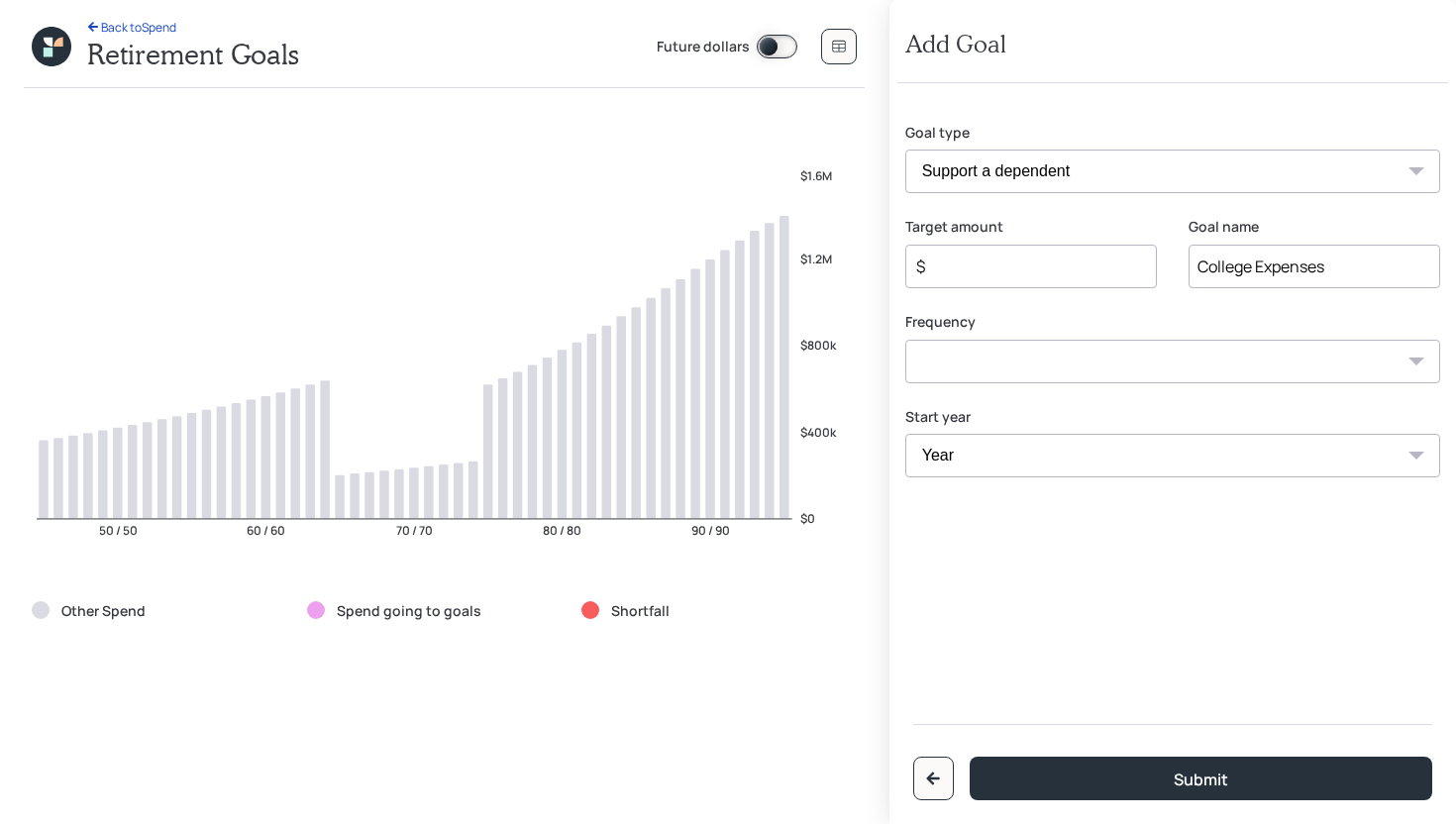 select on "1" 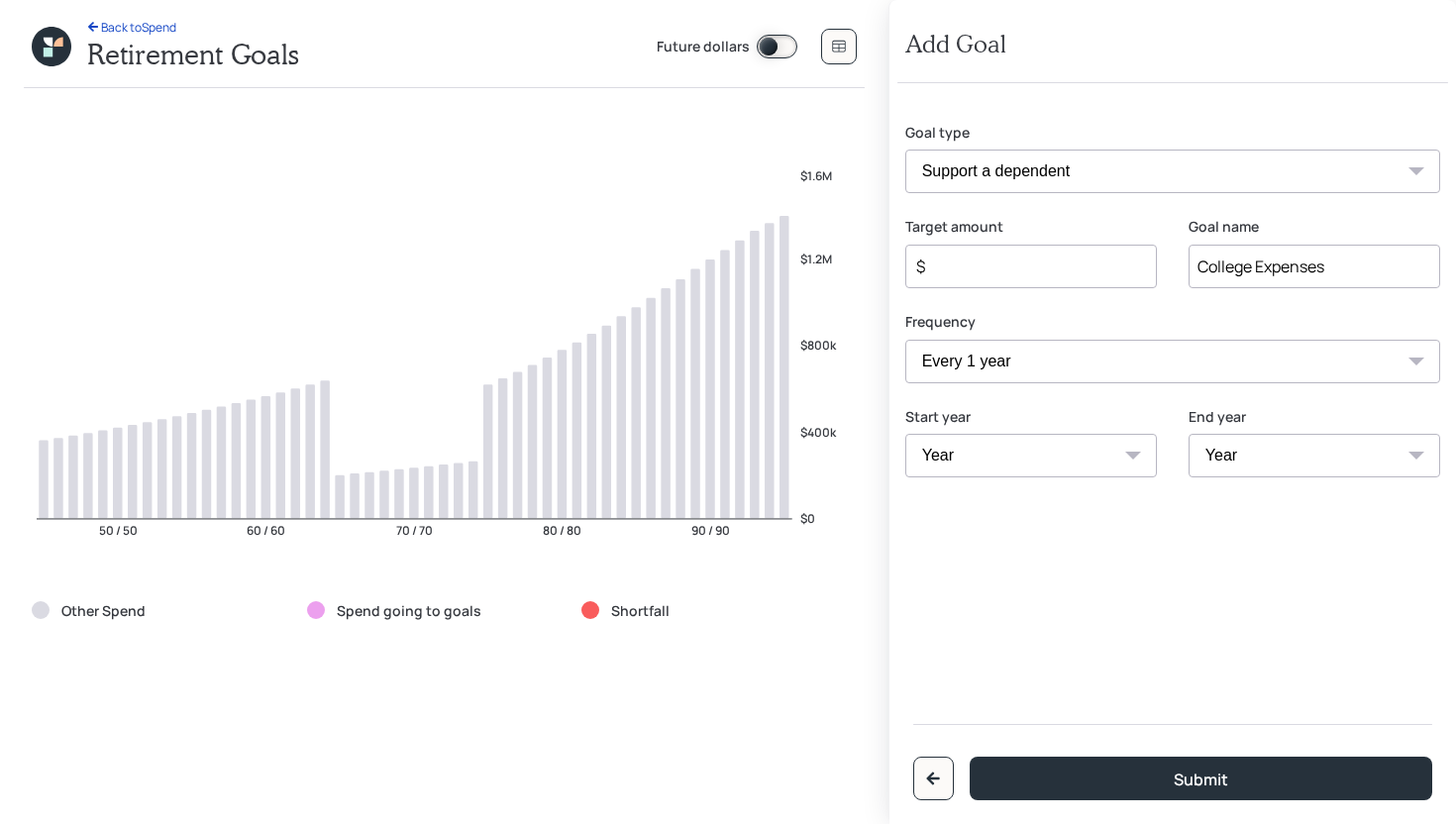 click on "Year 2025 2026 2027 2028 2029 2030 2031 2032 2033 2034 2035 2036 2037 2038 2039 2040 2041 2042 2043 2044 2045 2046 2047 2048 2049 2050 2051 2052 2053 2054 2055 2056 2057 2058 2059 2060 2061 2062 2063 2064 2065 2066 2067 2068 2069 2070 2071 2072 2073 2074" at bounding box center [1031, 456] 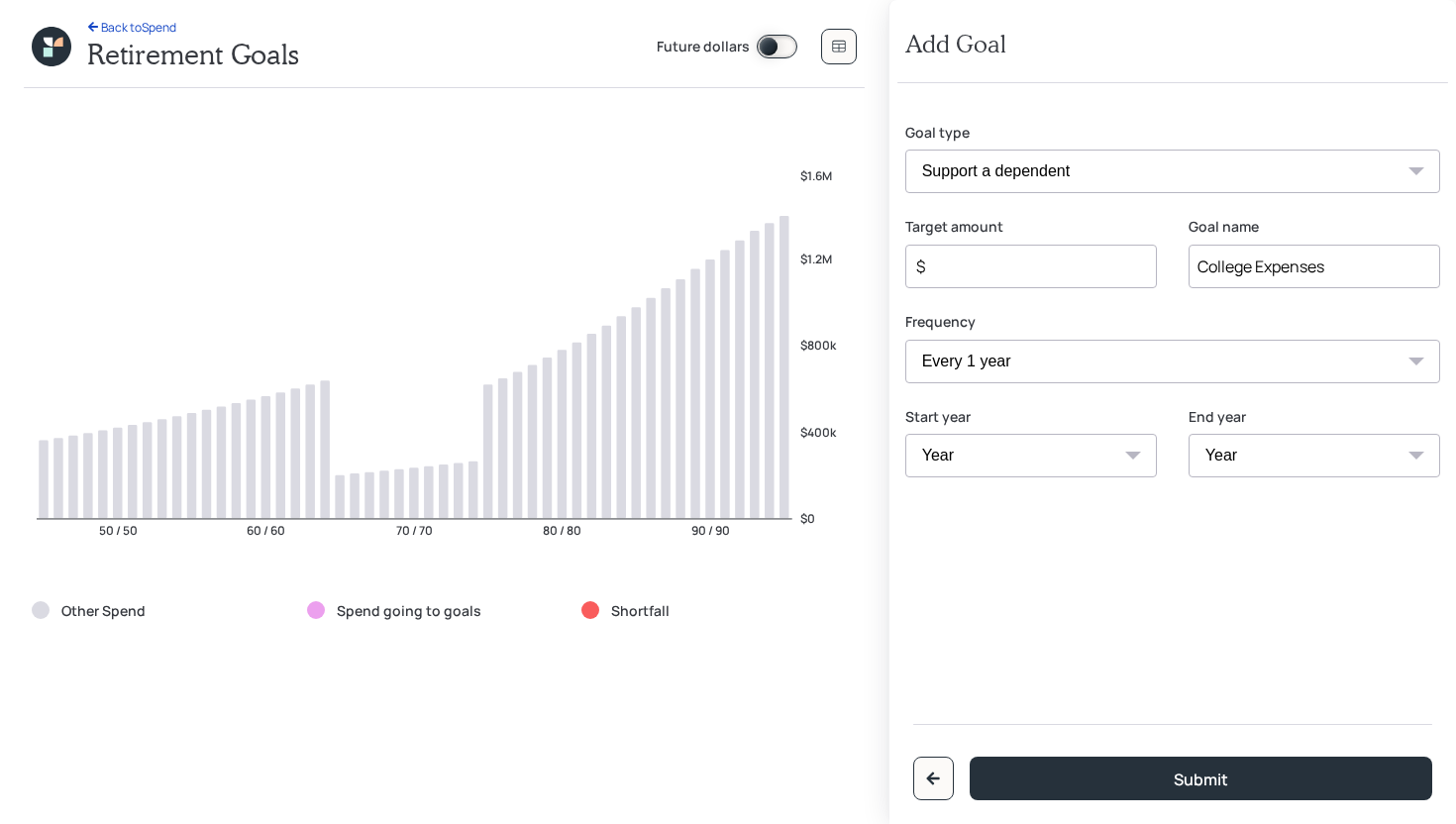 select on "2033" 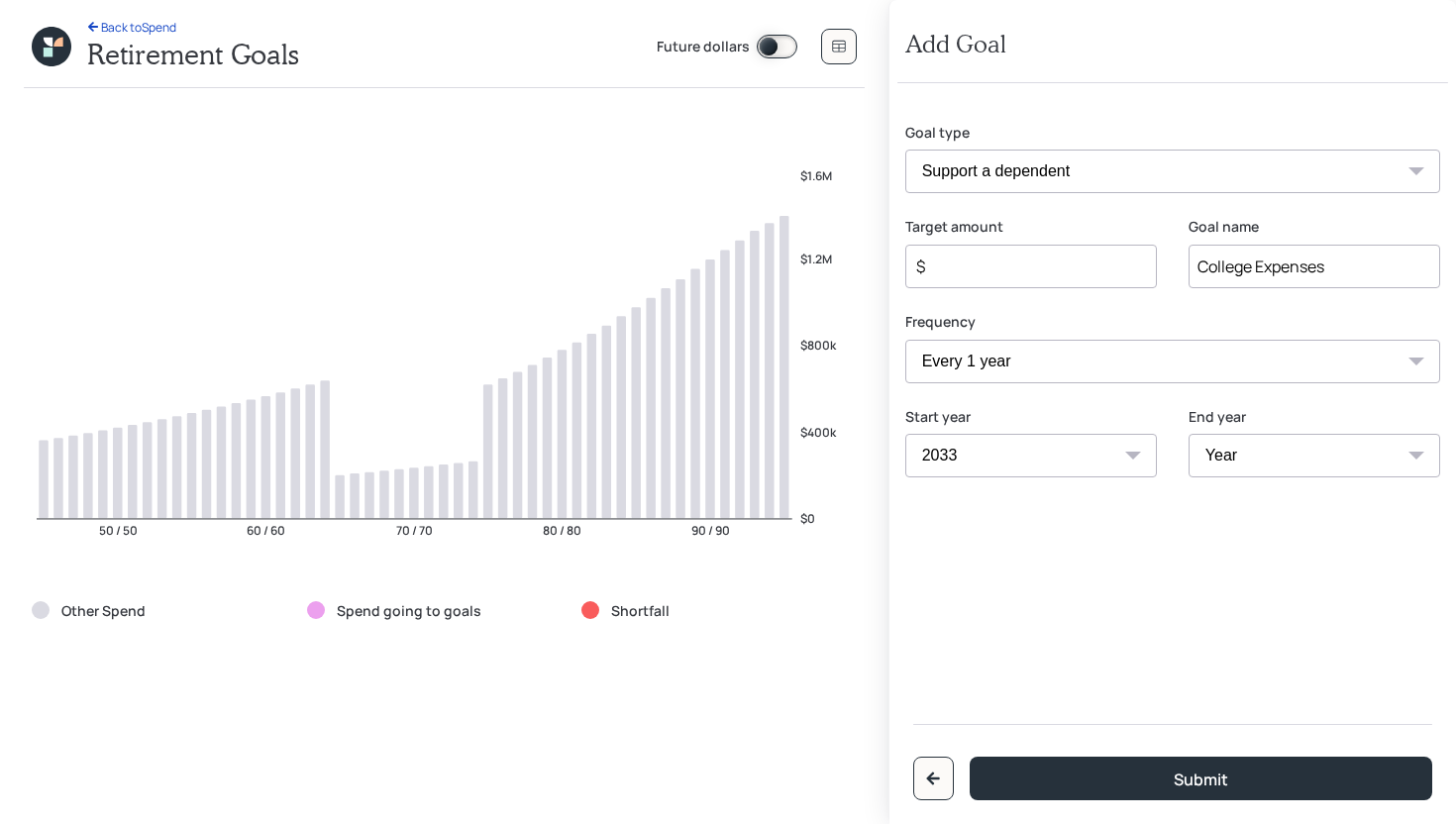 click on "Year 2033 2034 2035 2036 2037 2038 2039 2040 2041 2042 2043 2044 2045 2046 2047 2048 2049 2050 2051 2052 2053 2054 2055 2056 2057 2058 2059 2060 2061 2062 2063 2064 2065 2066 2067 2068 2069 2070 2071 2072 2073 2074" at bounding box center [1314, 456] 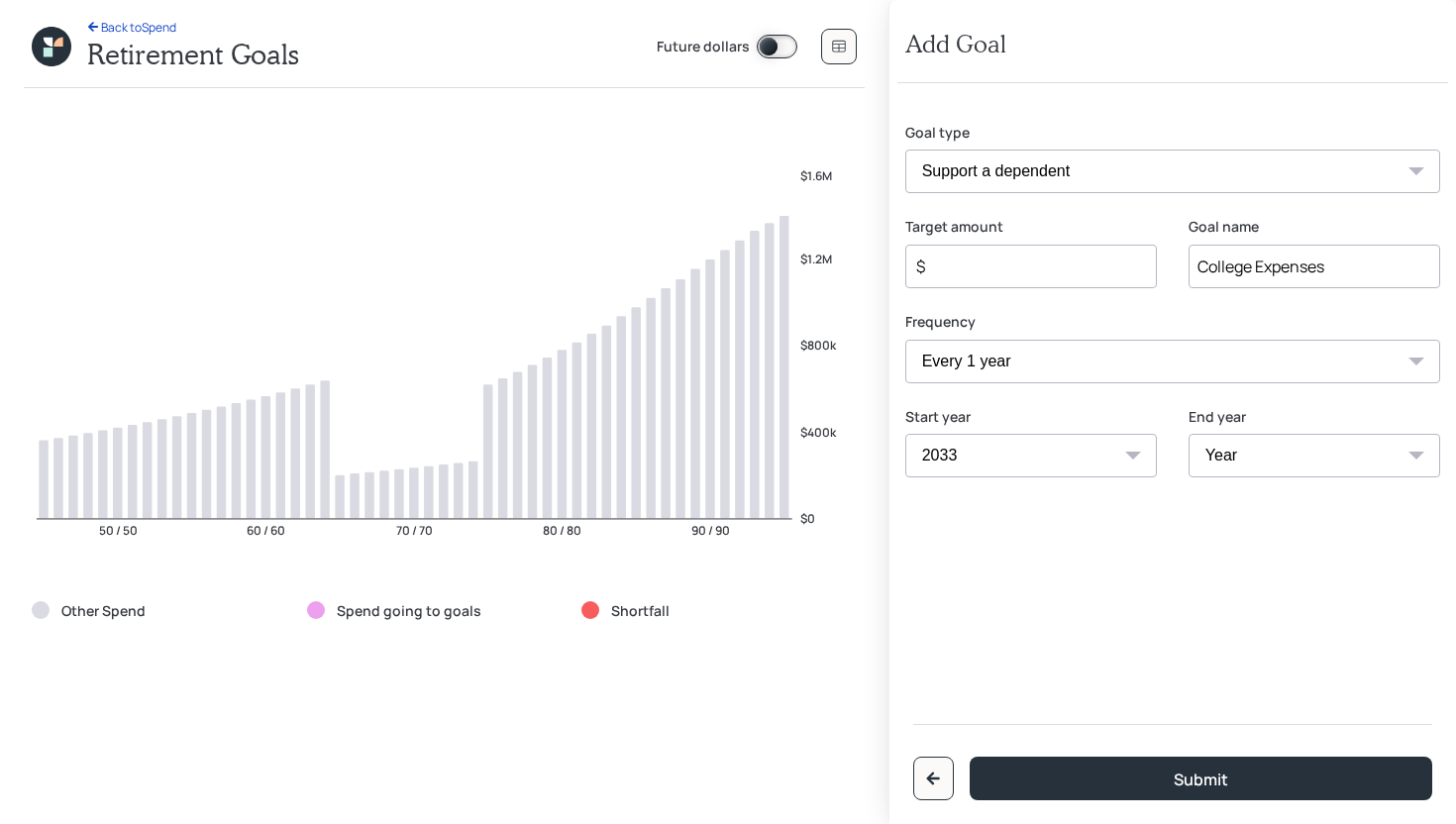 select on "2040" 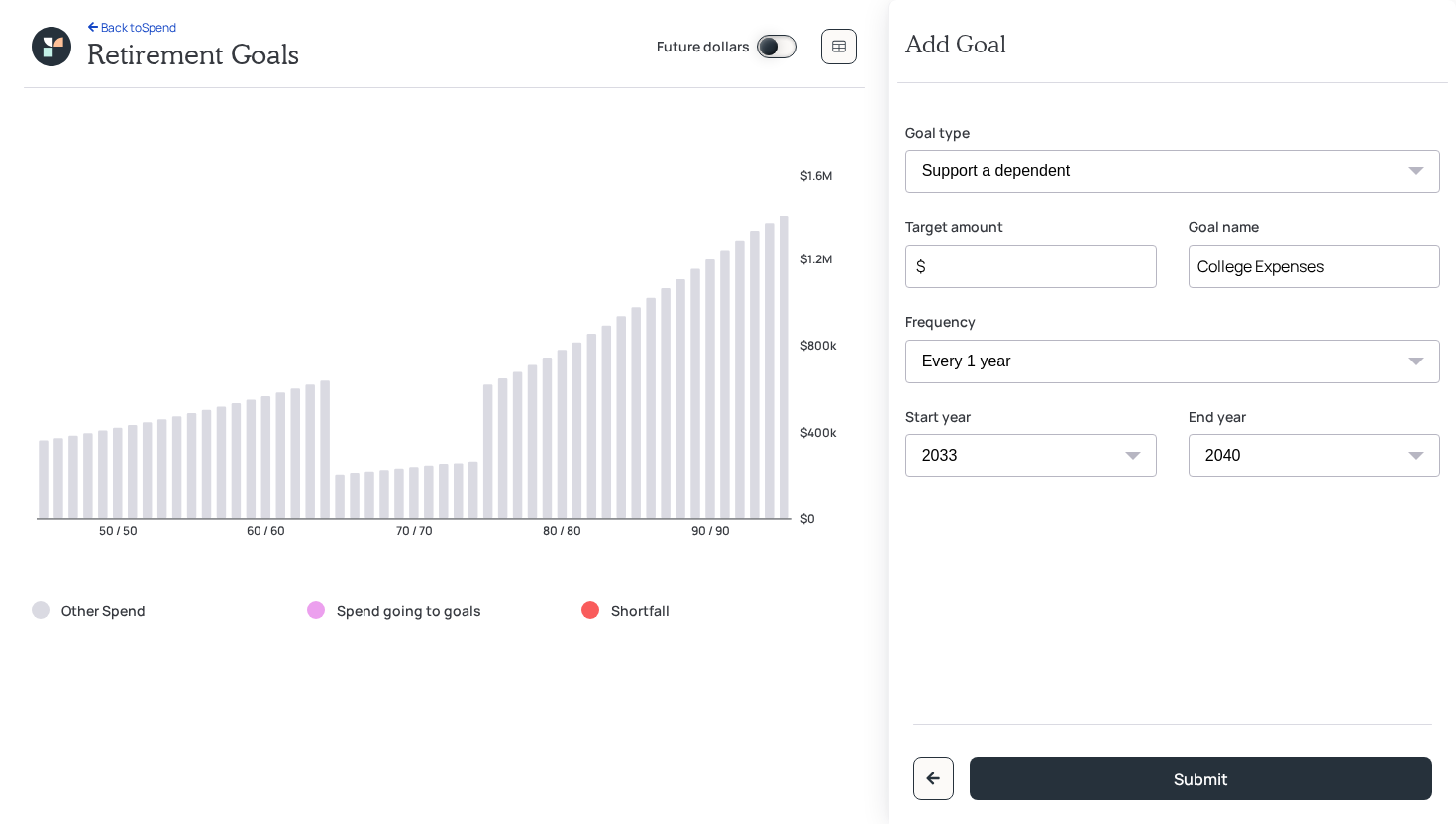 click on "$" at bounding box center [1023, 266] 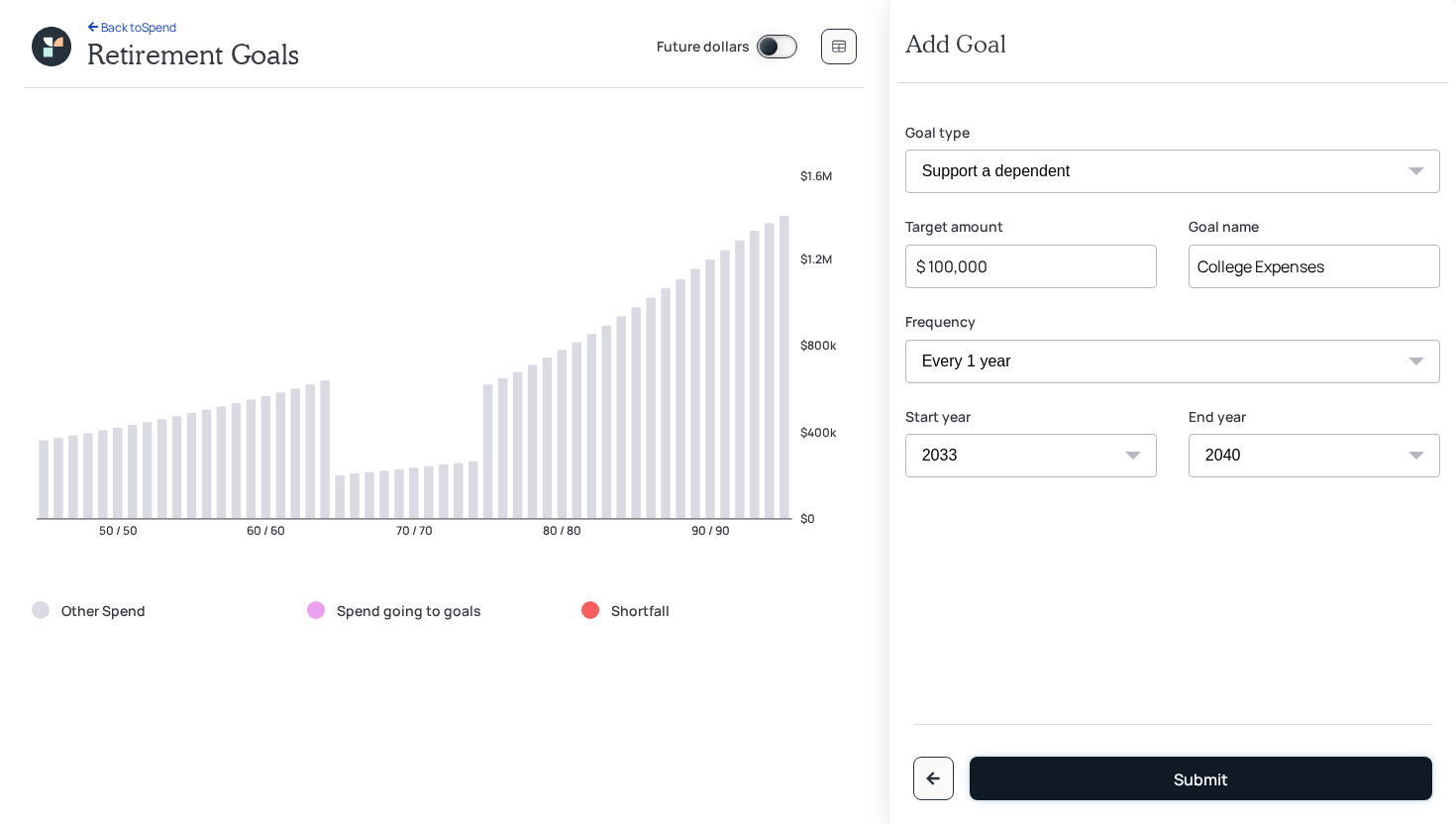 click on "Submit" at bounding box center [1200, 778] 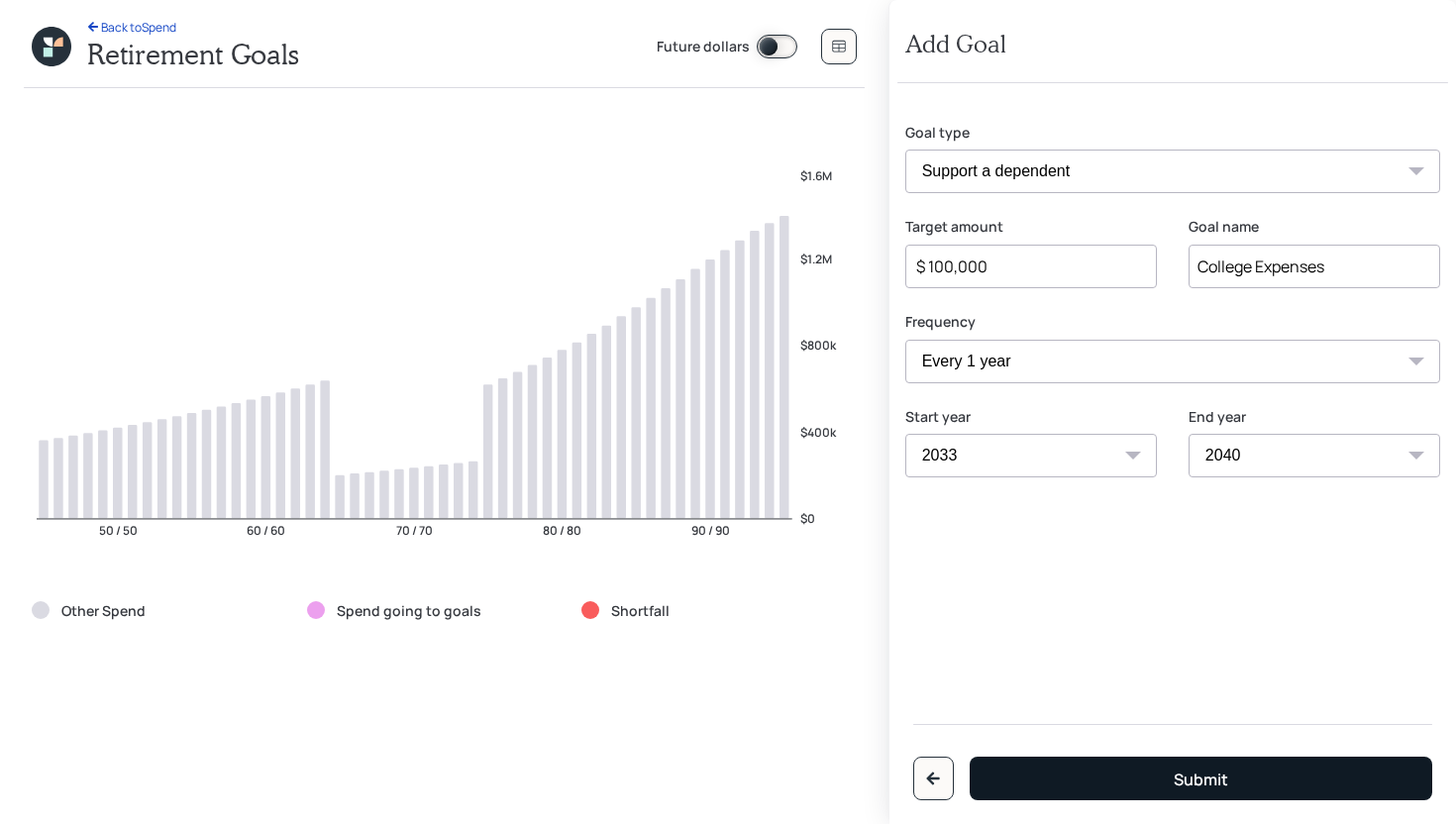 type on "$" 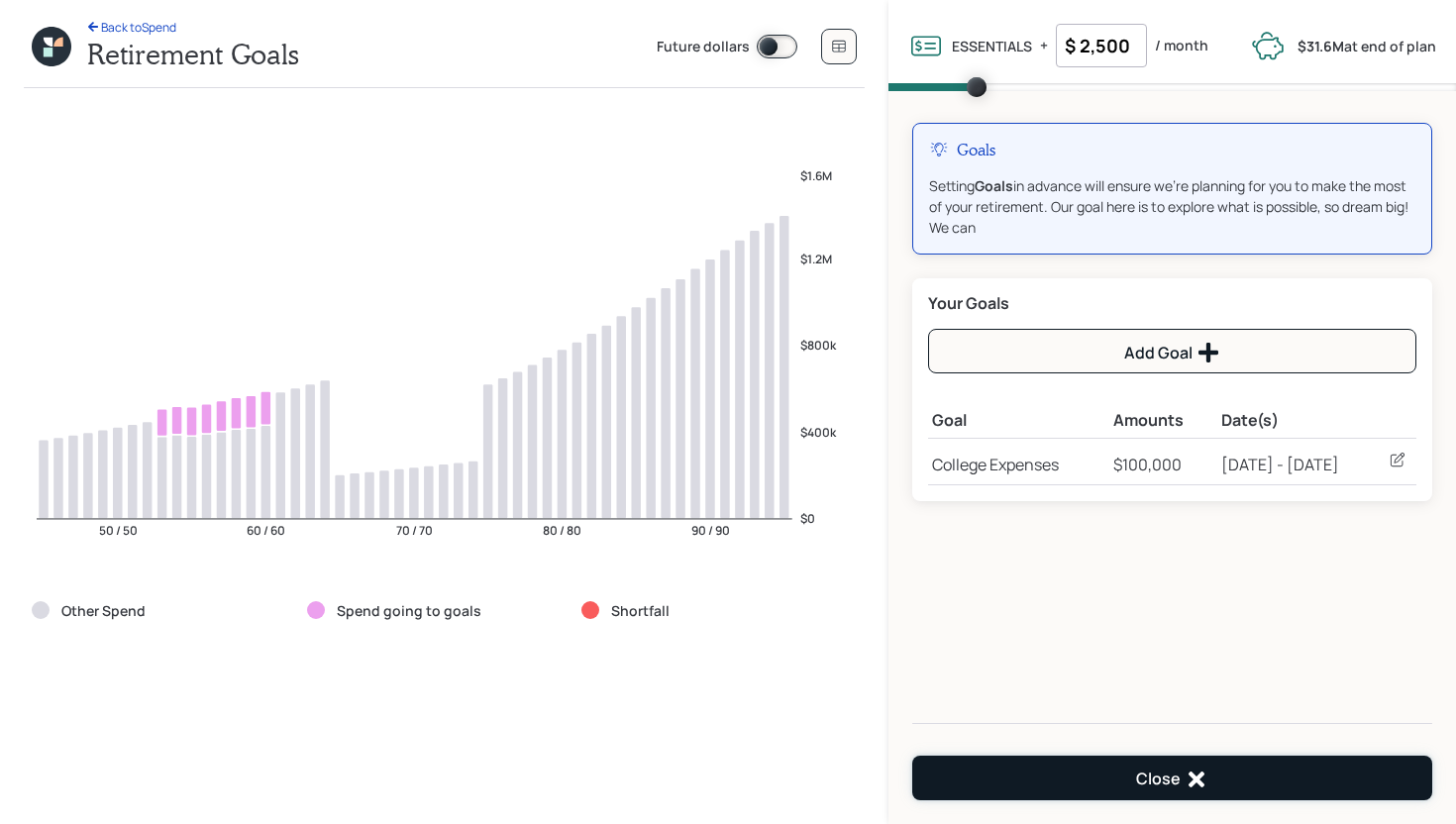 click on "Close" at bounding box center (1172, 777) 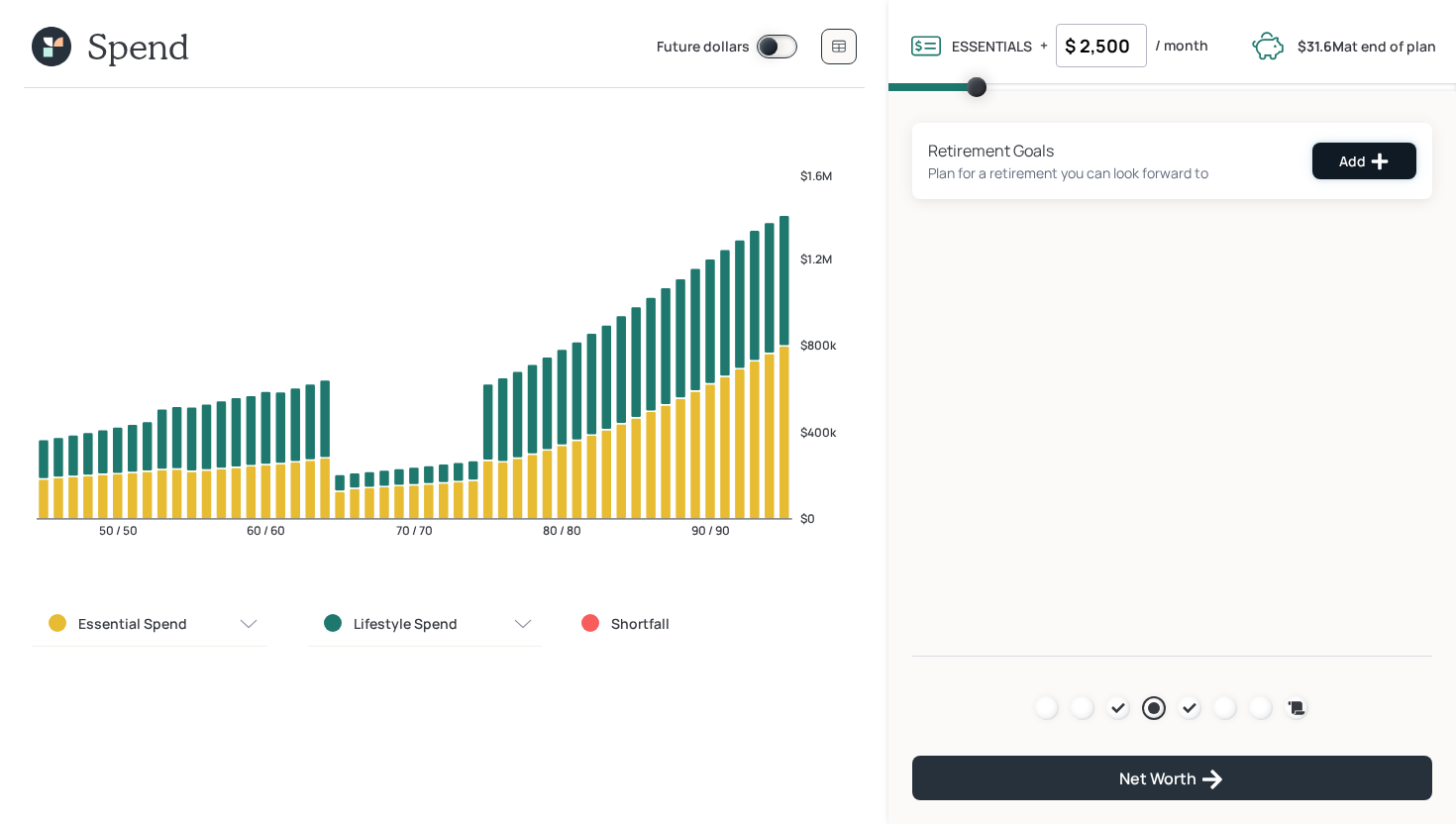 click on "Add" at bounding box center [1364, 161] 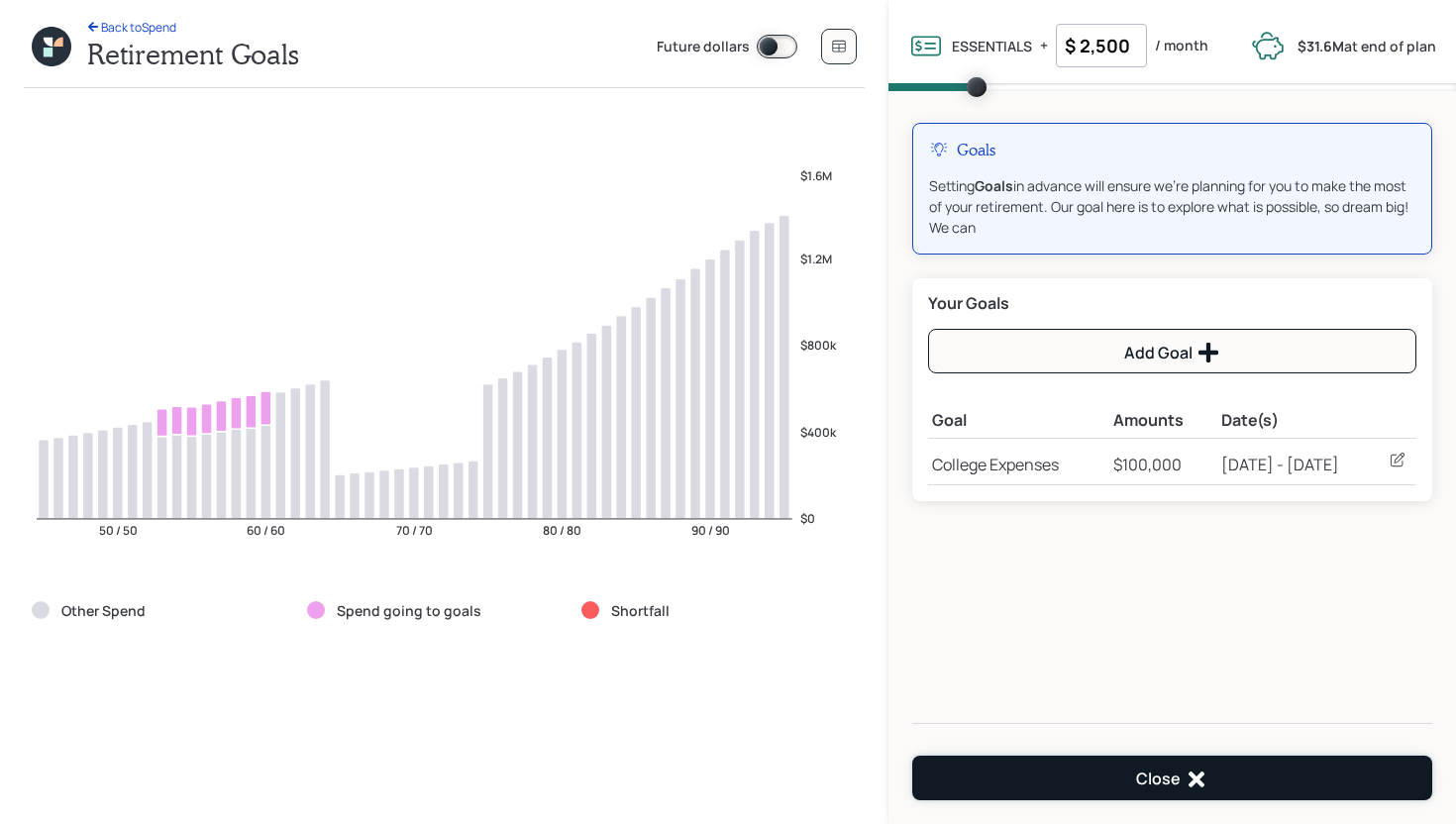 click on "Close" at bounding box center (1172, 779) 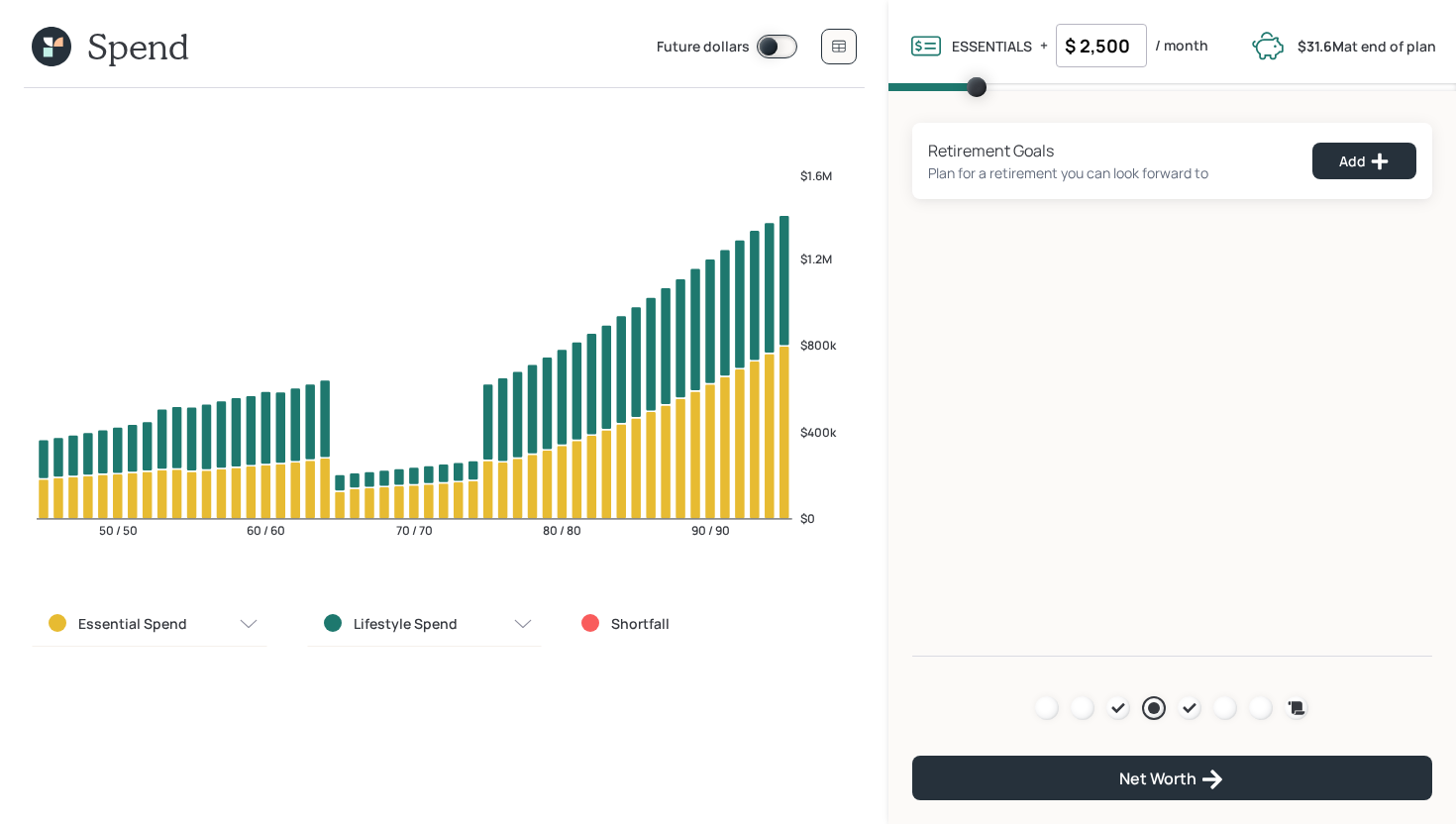 click on "Essential Spend" at bounding box center [150, 624] 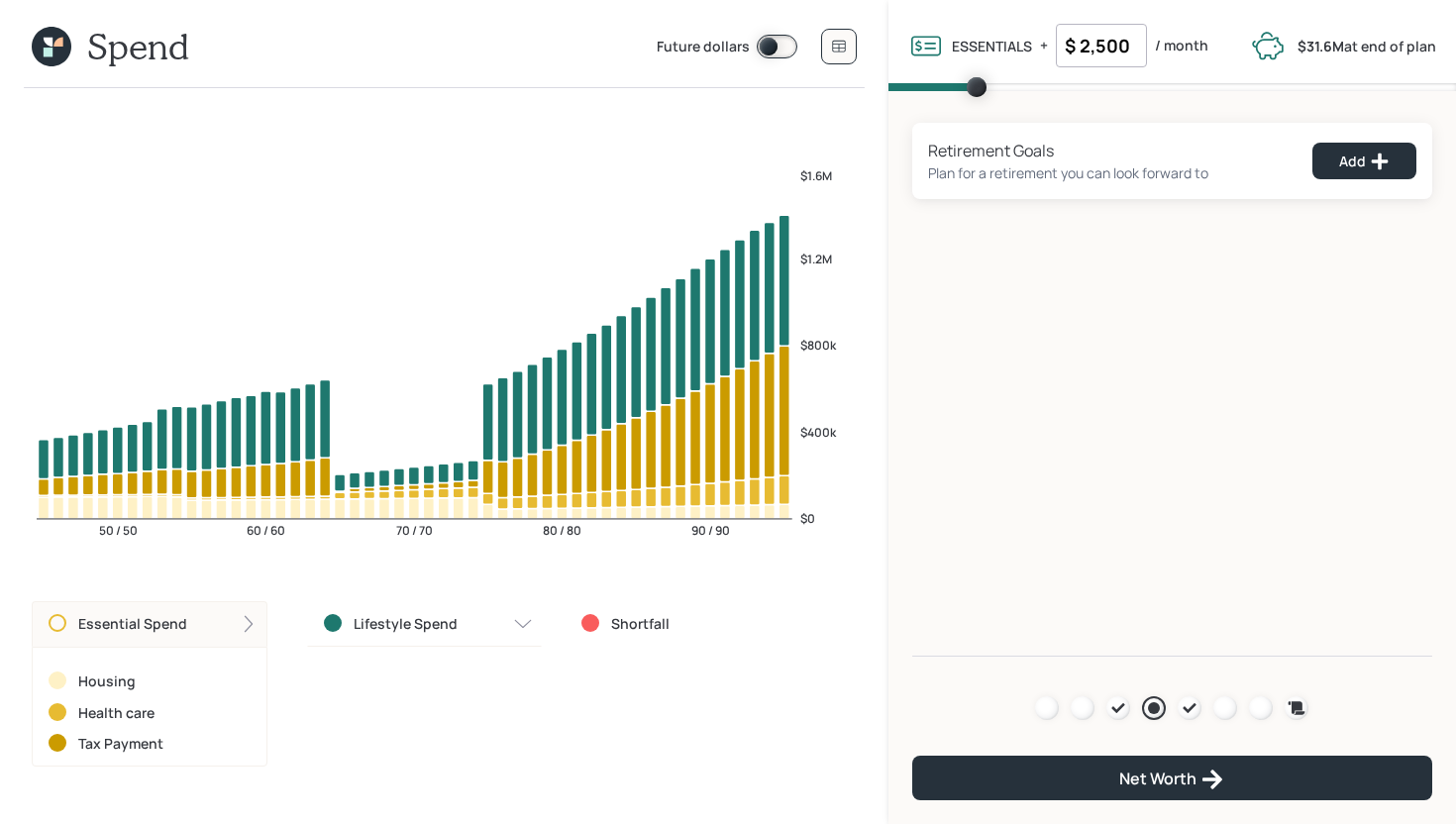 click on "Essential Spend" at bounding box center (150, 624) 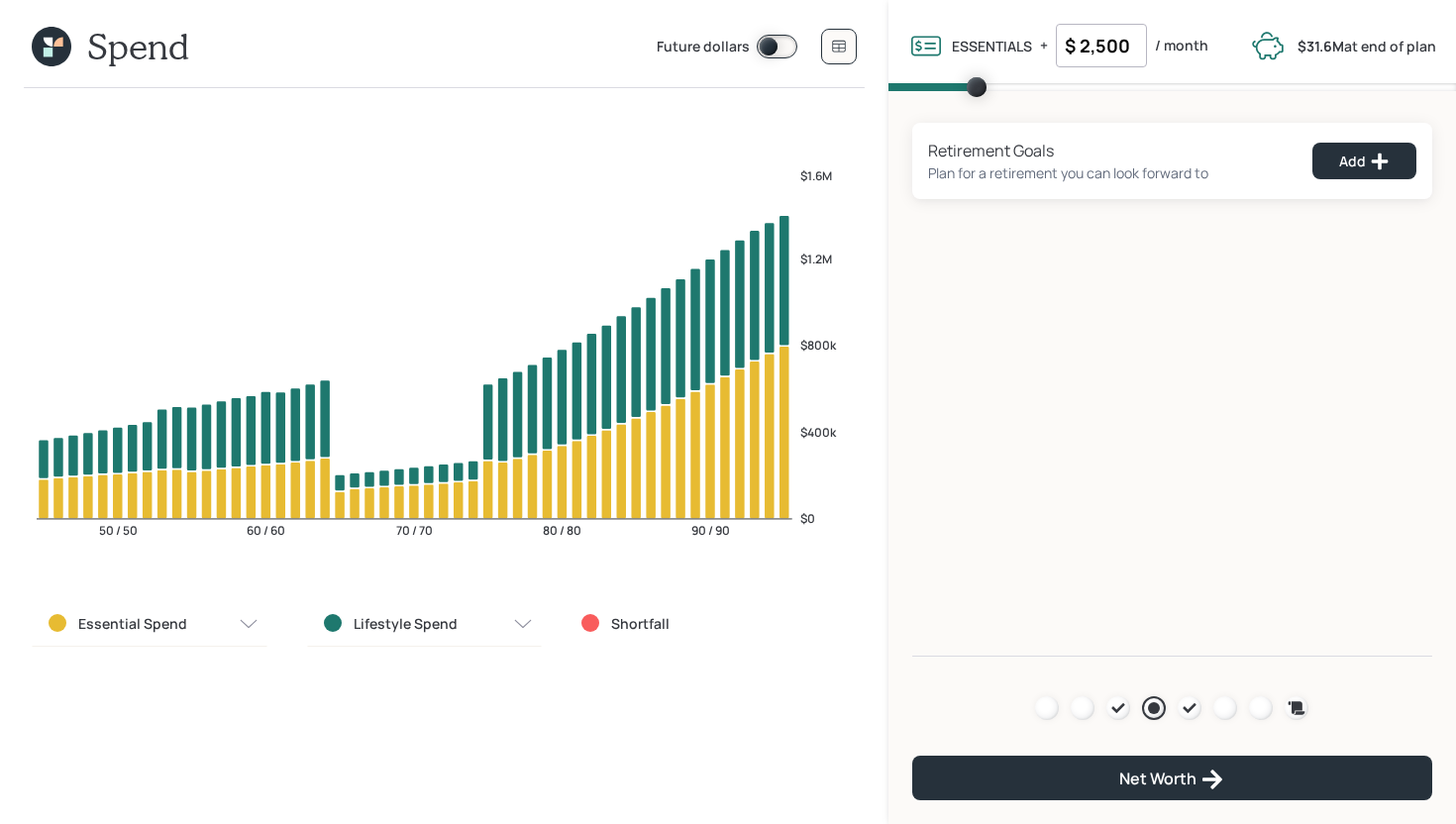 click on "Essential Spend" at bounding box center [133, 624] 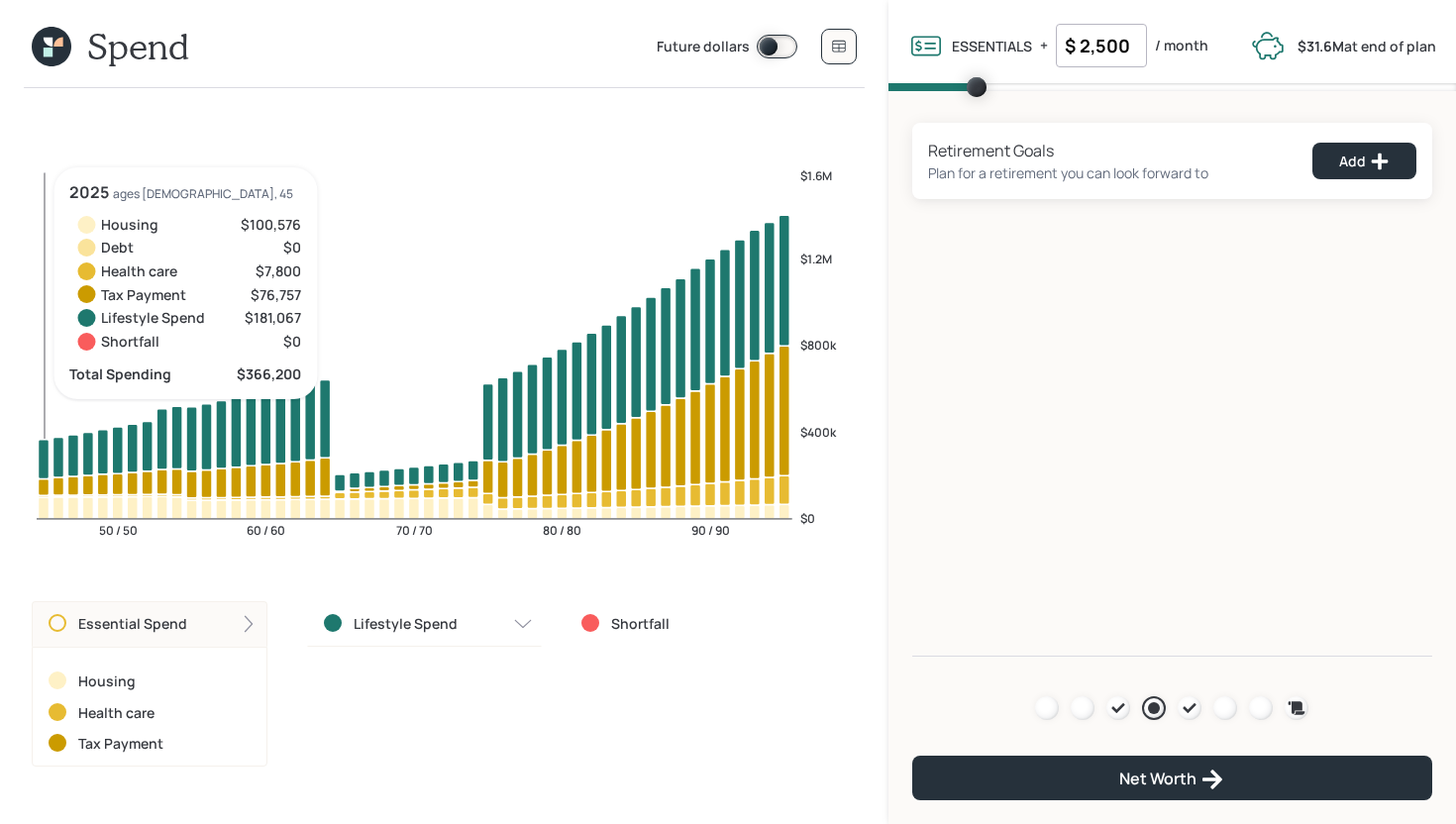 click 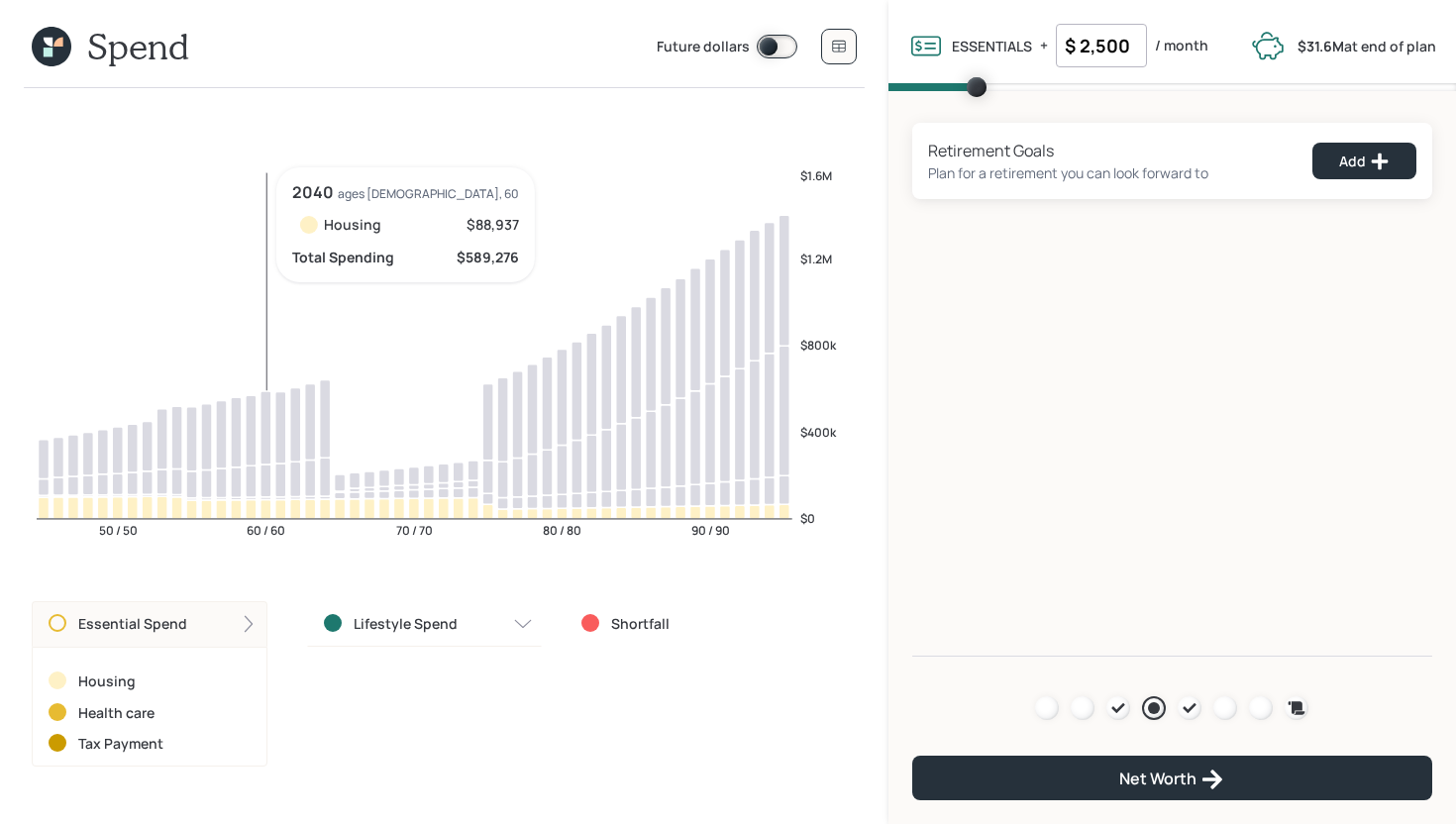 click 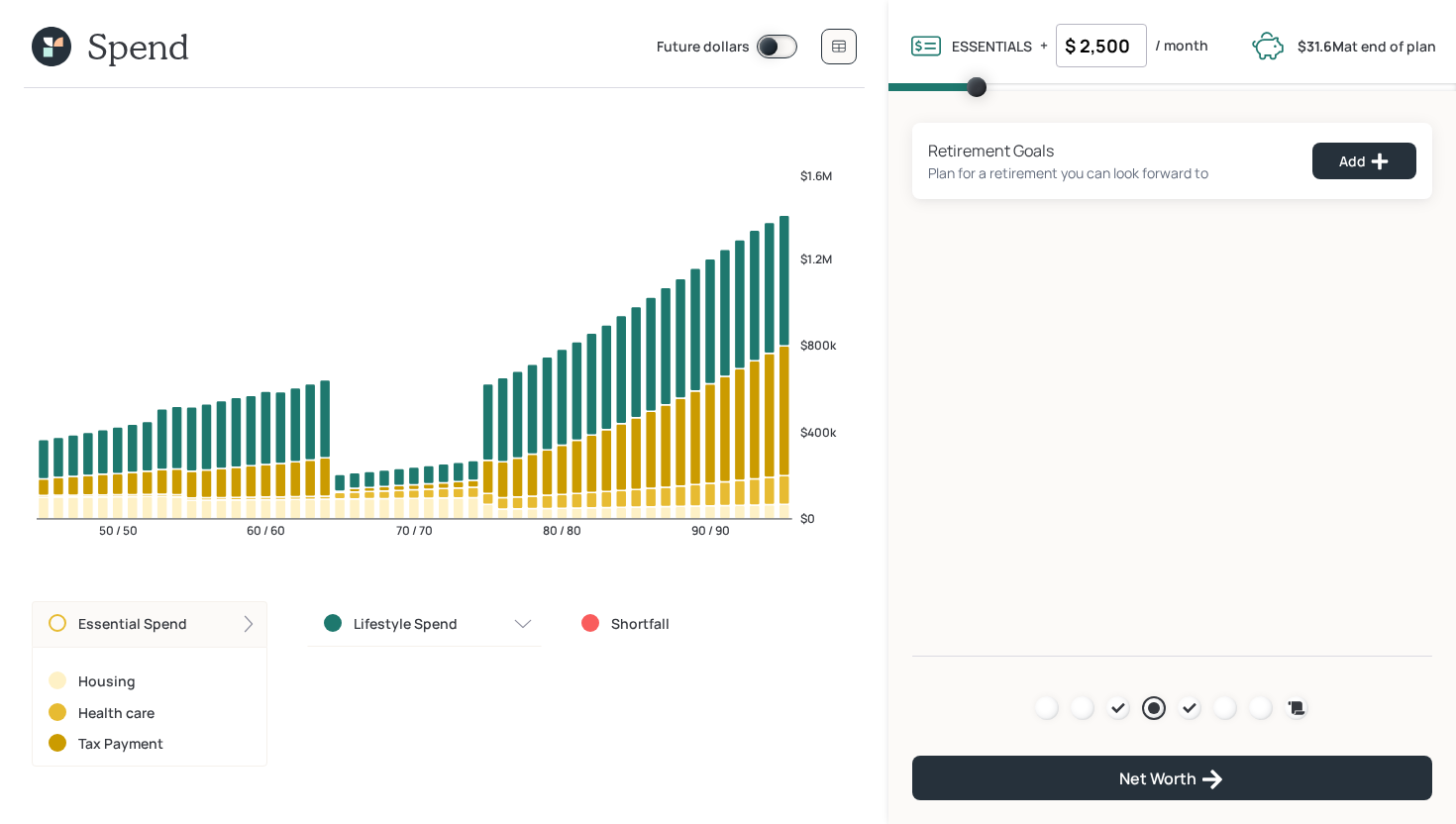 click on "Essential Spend" at bounding box center [150, 624] 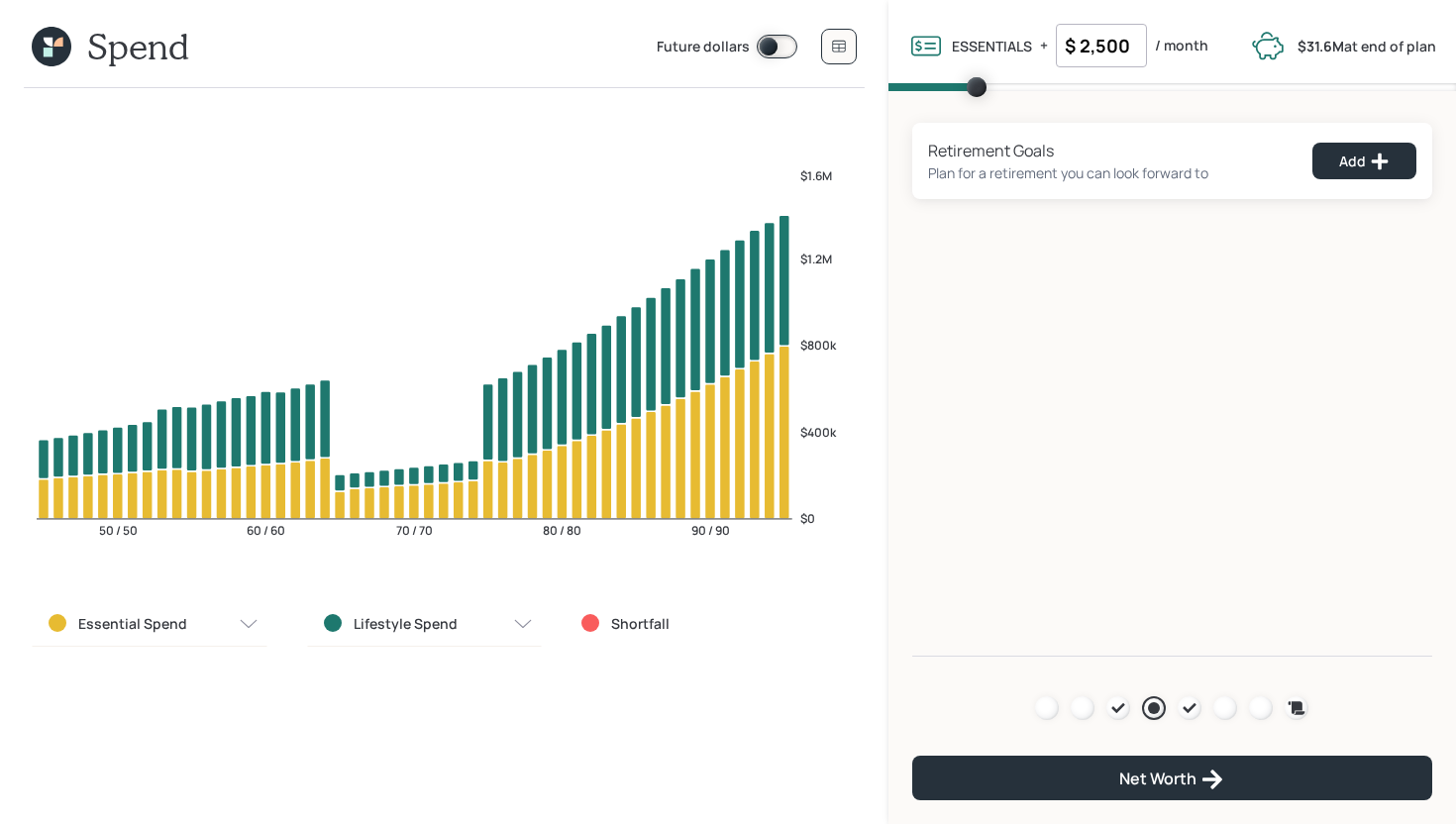 click on "Essential Spend" at bounding box center (150, 624) 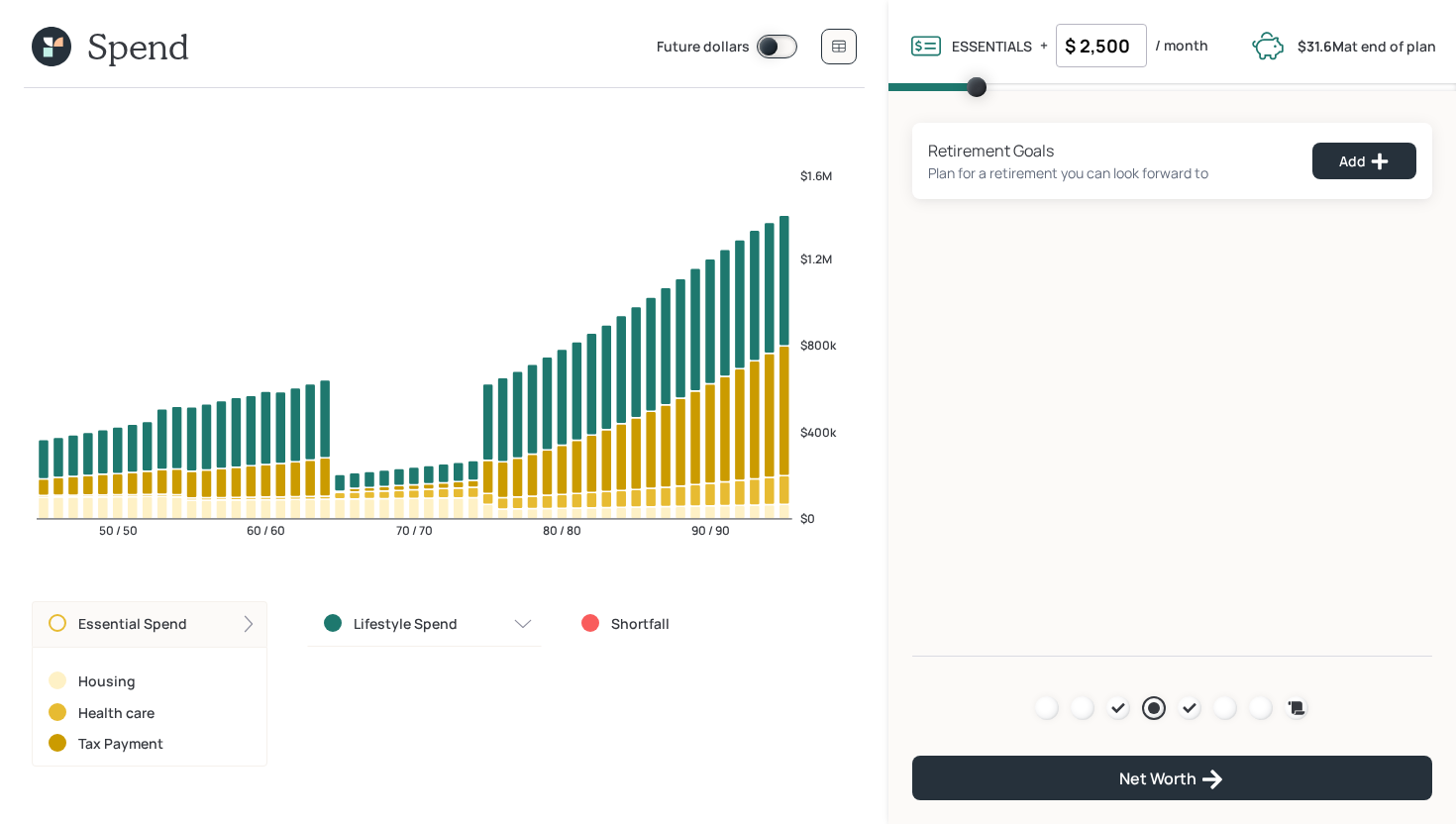 click on "Essential Spend" at bounding box center [150, 624] 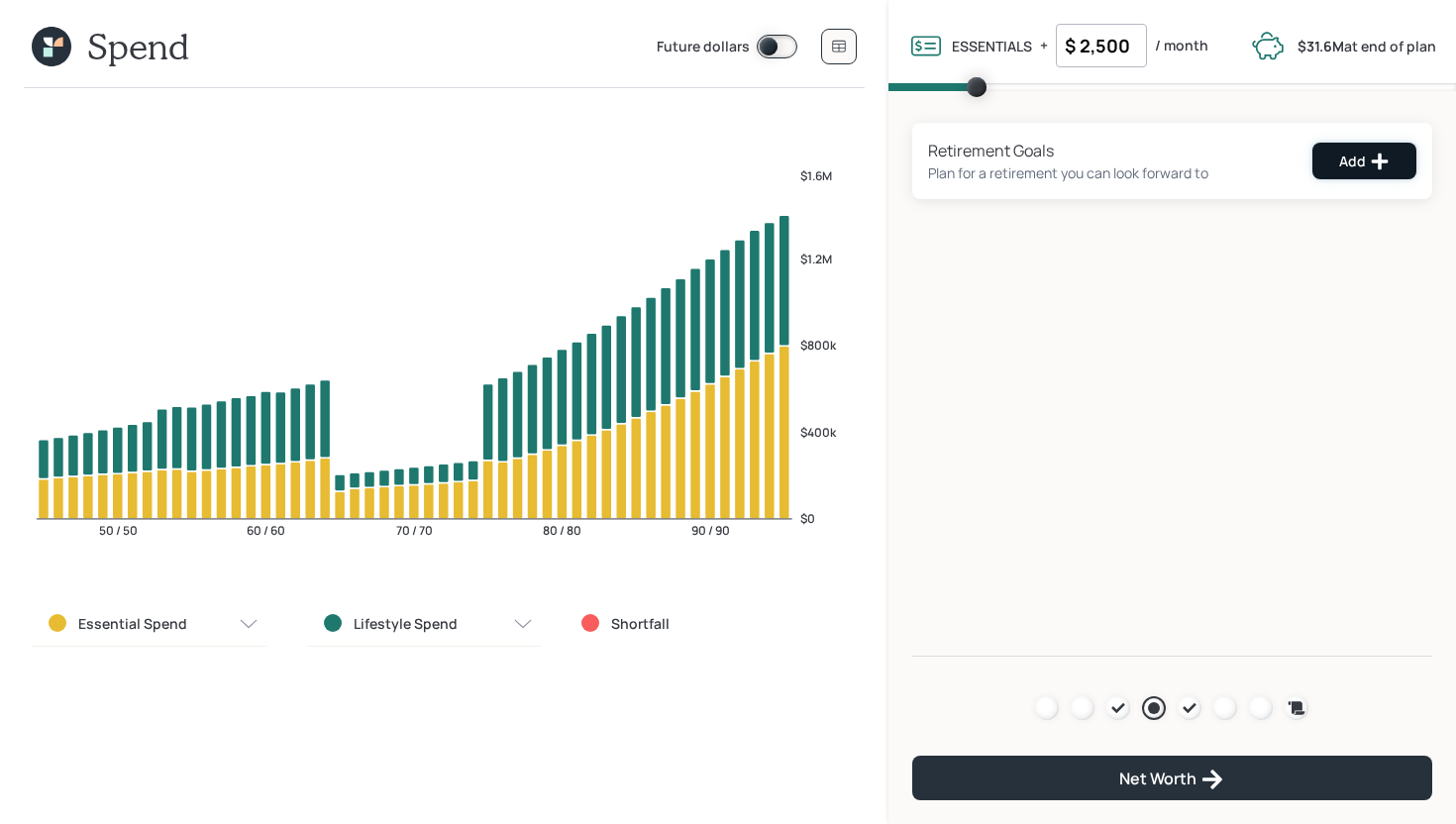 click on "Add" at bounding box center [1364, 161] 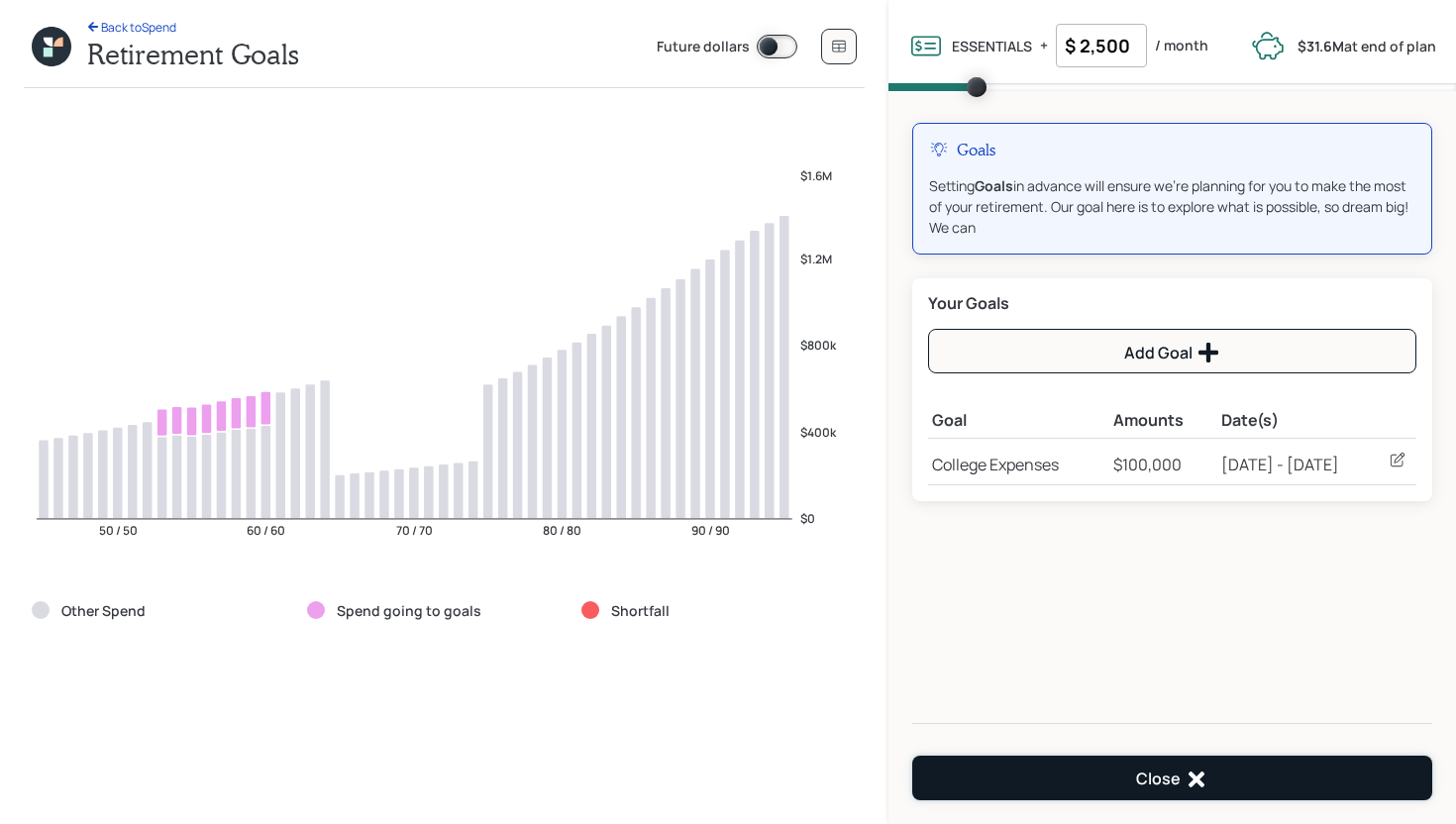 click on "Close" at bounding box center (1172, 779) 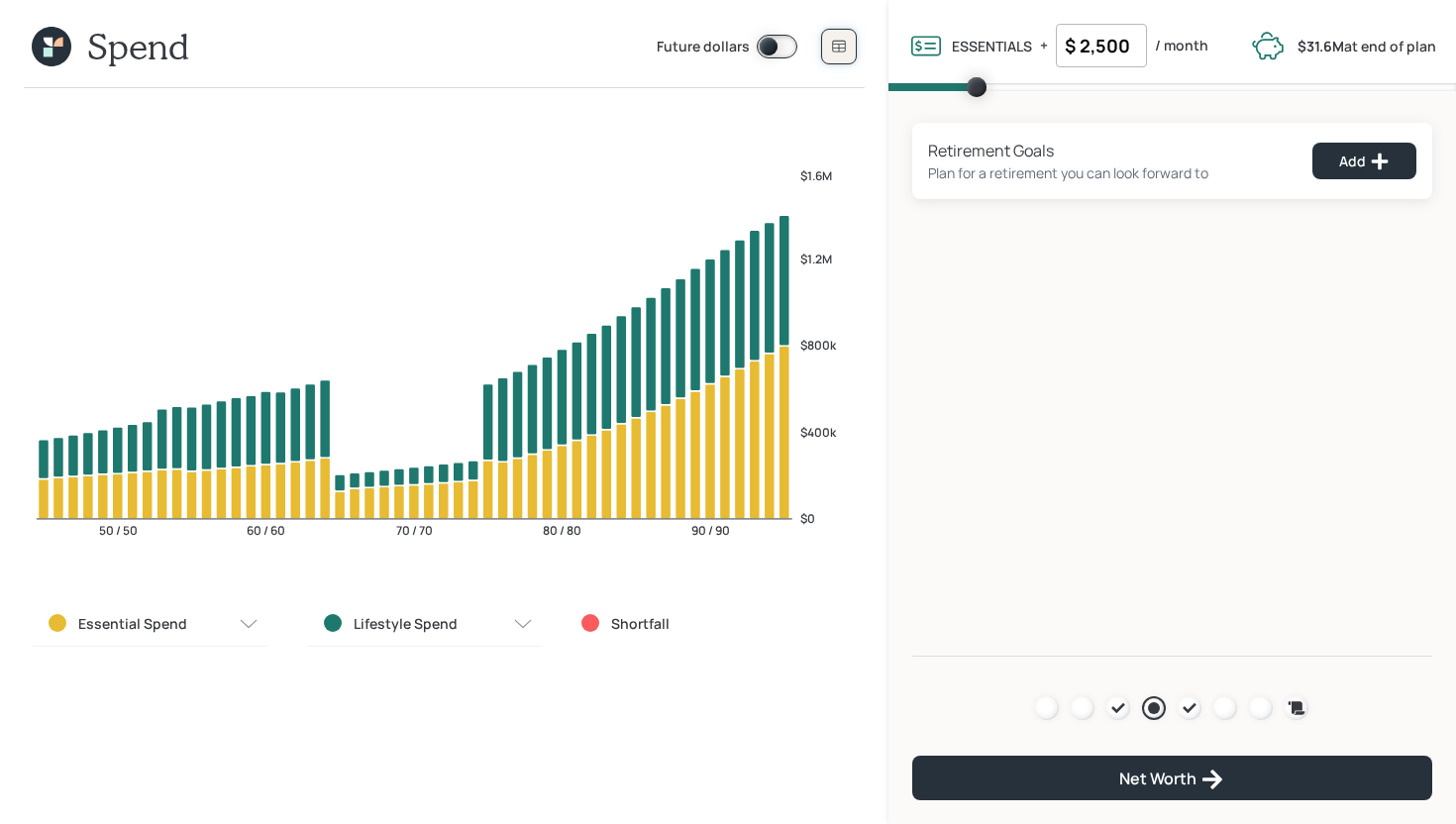 click 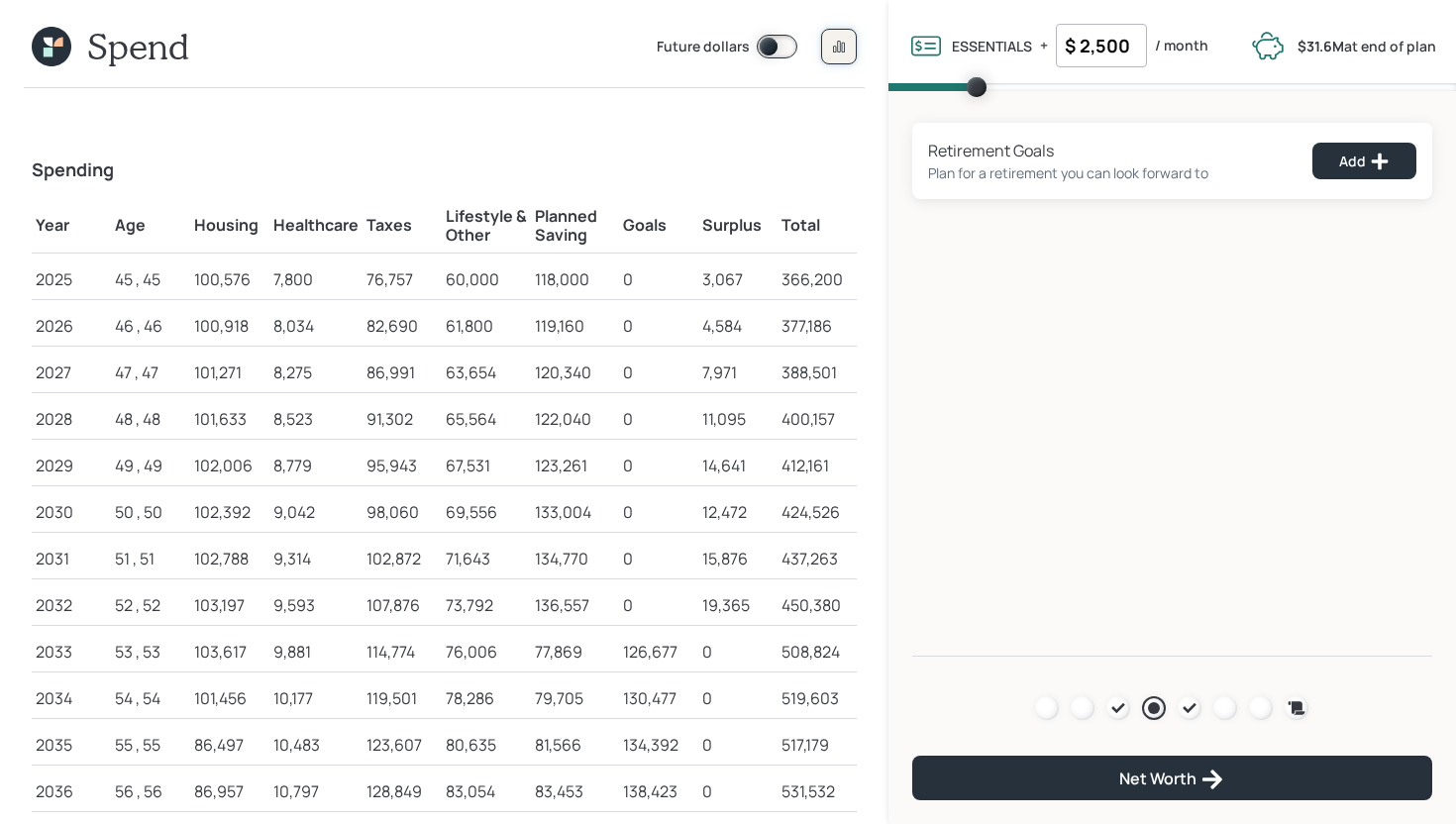 click at bounding box center [839, 47] 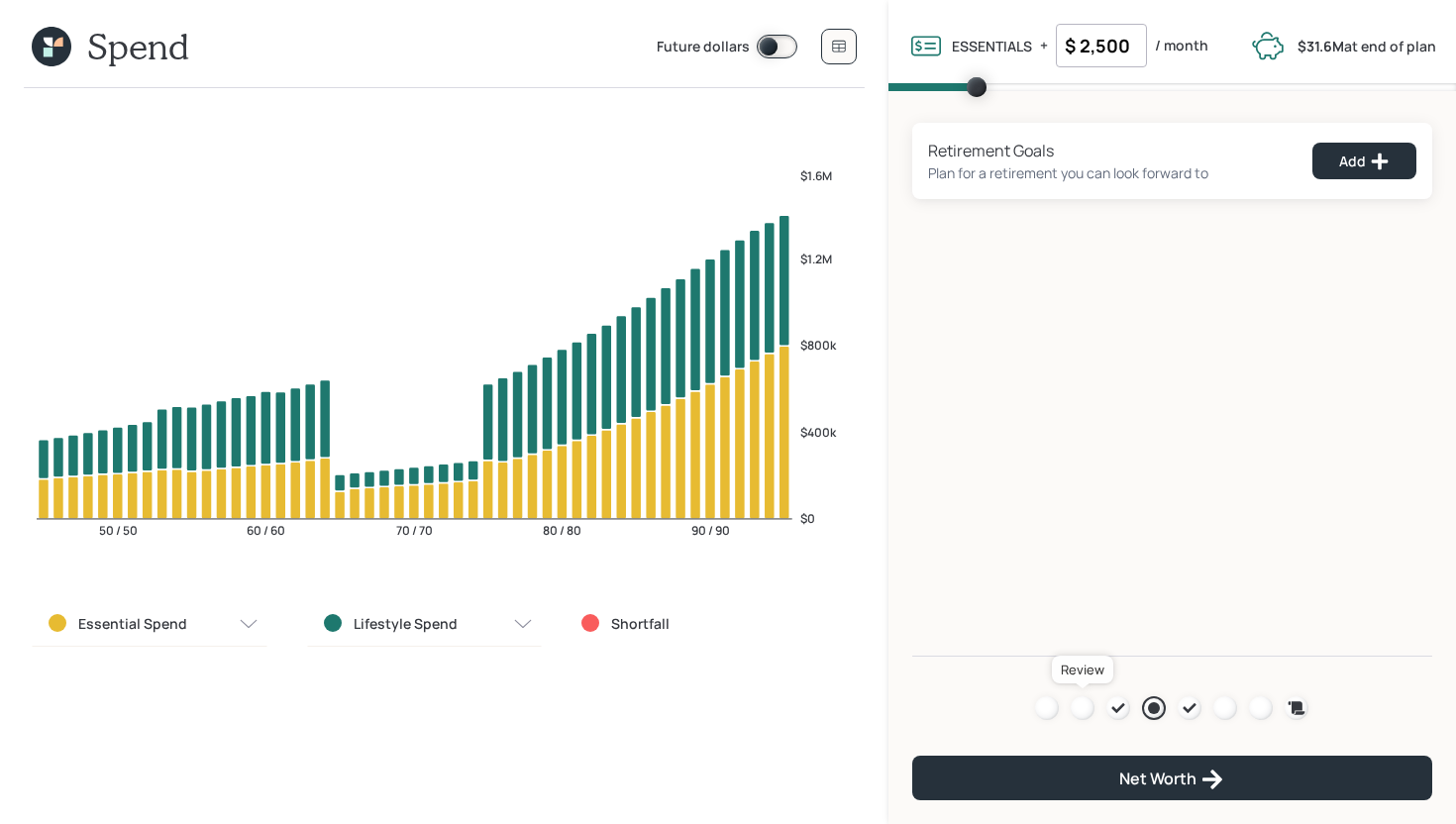 click at bounding box center [1083, 708] 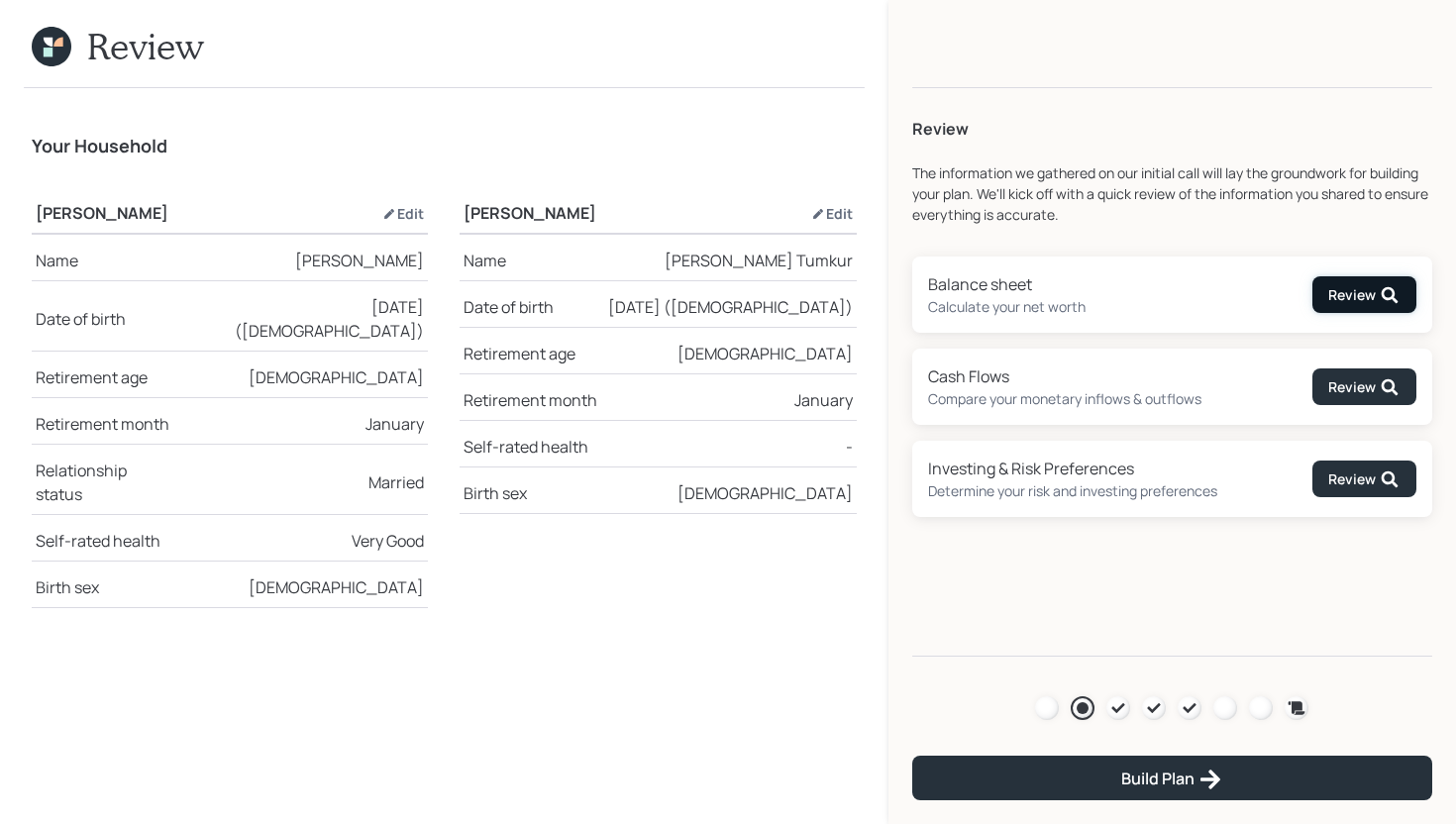 click on "Review" at bounding box center [1364, 295] 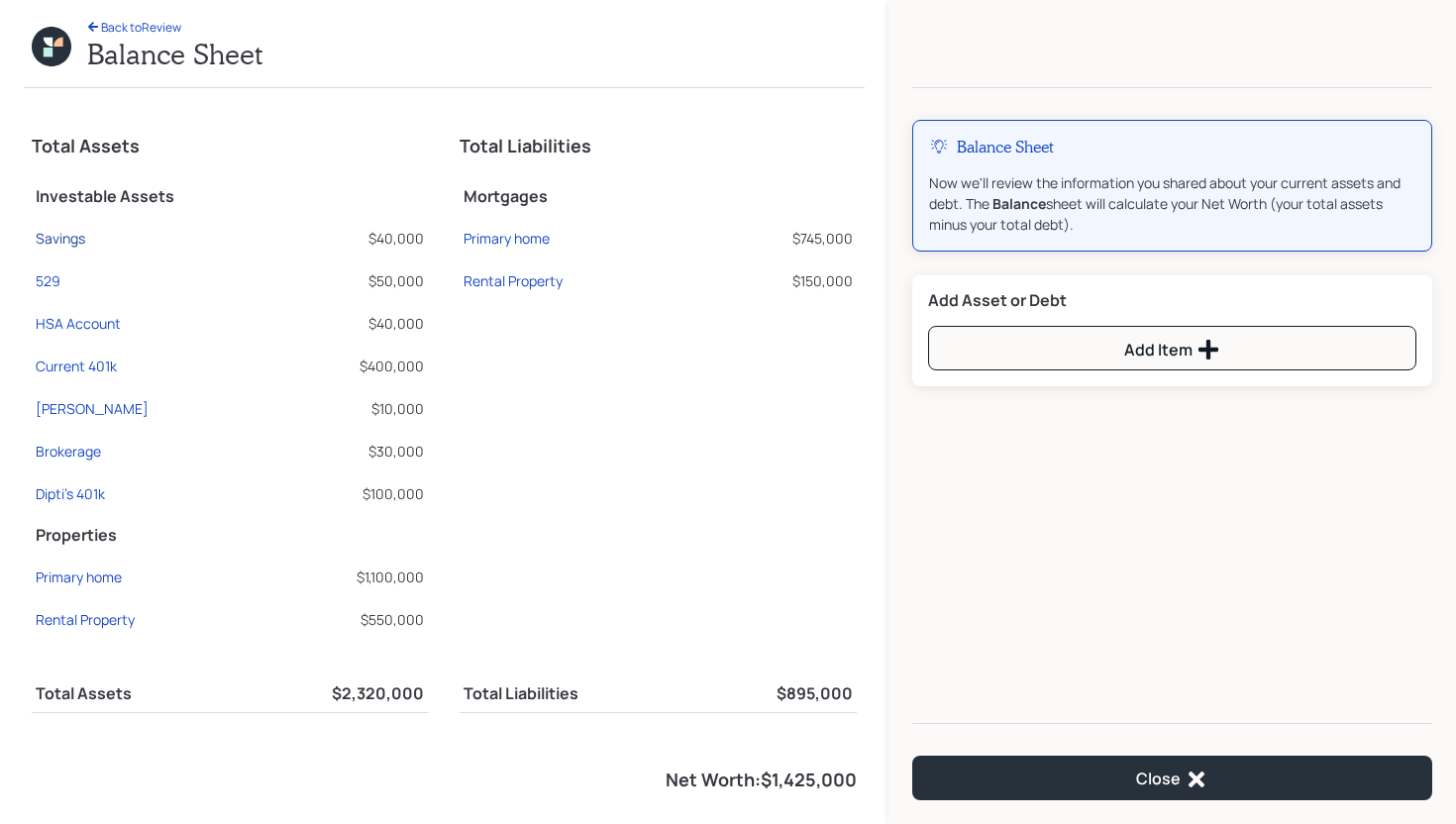 click on "Savings" at bounding box center (60, 238) 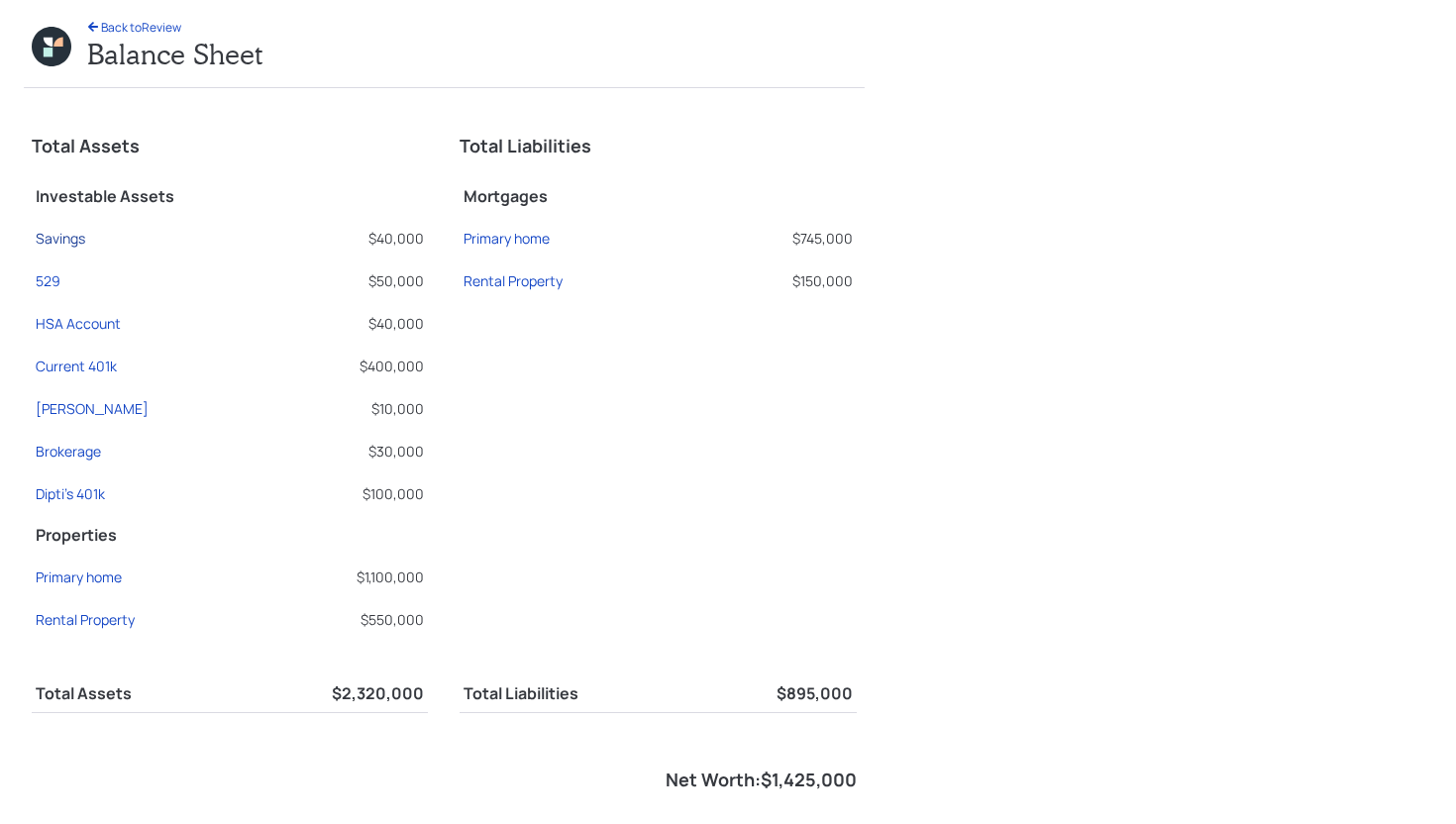 select on "cash" 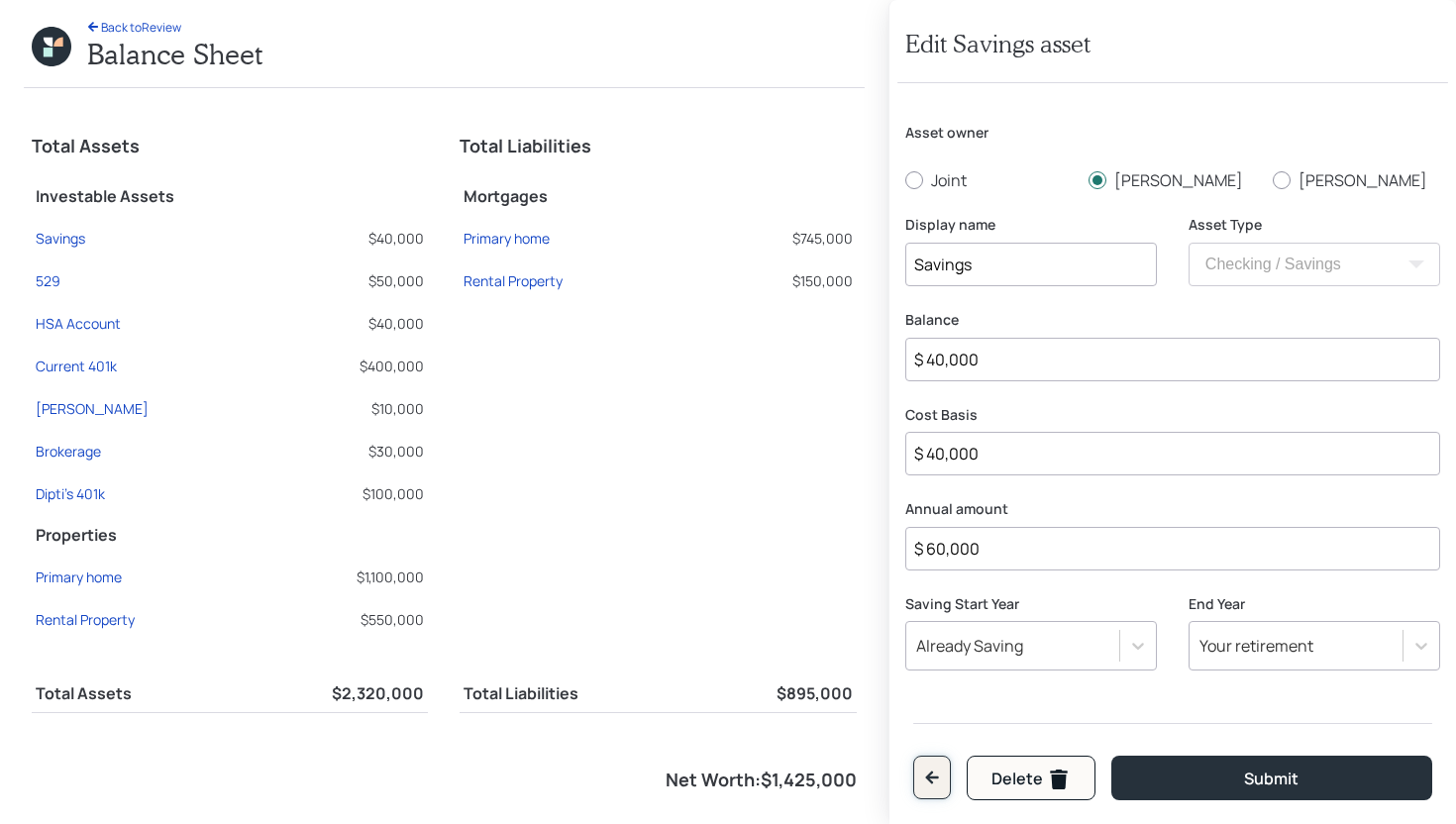 click 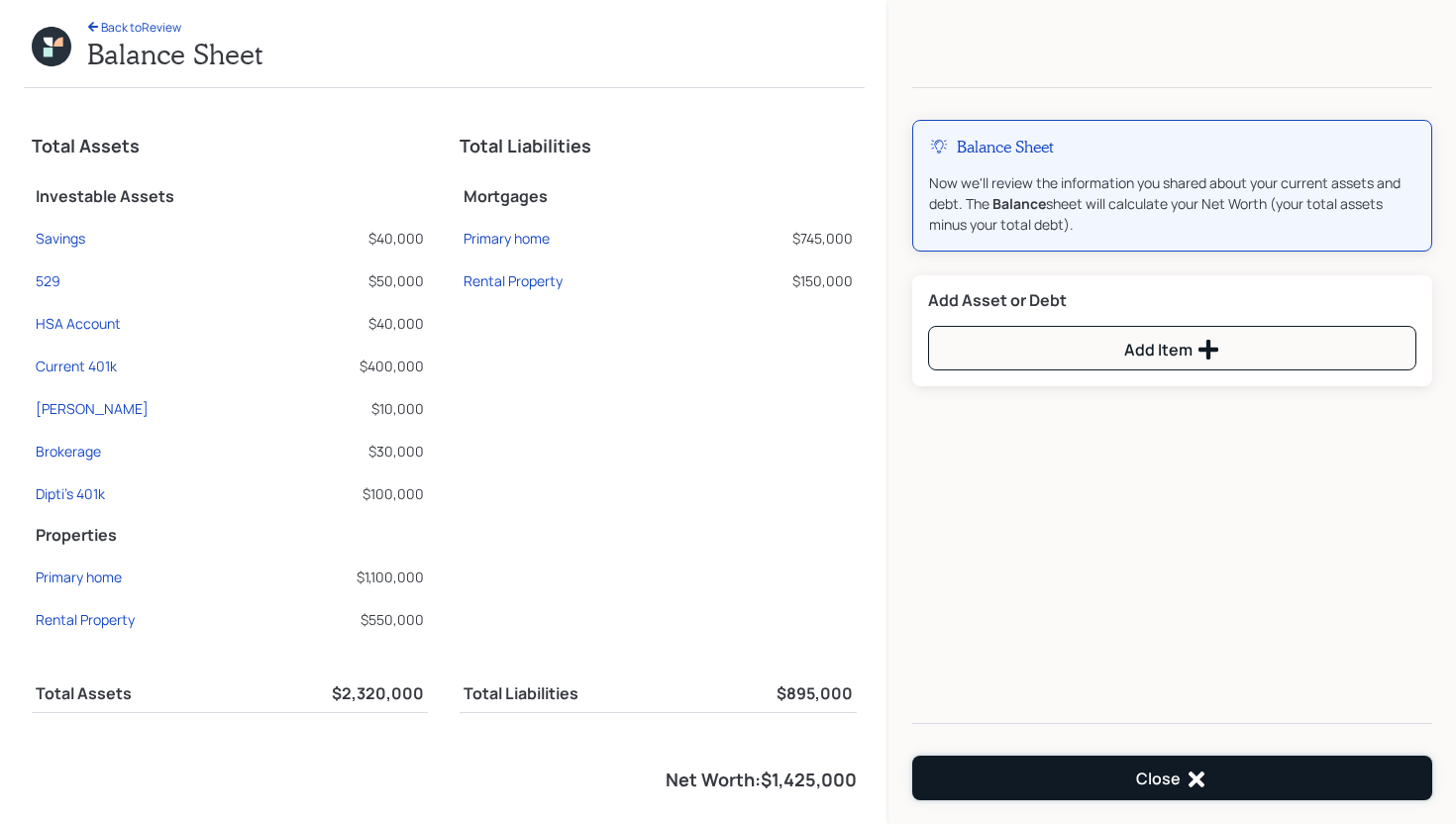 click on "Close" at bounding box center (1172, 779) 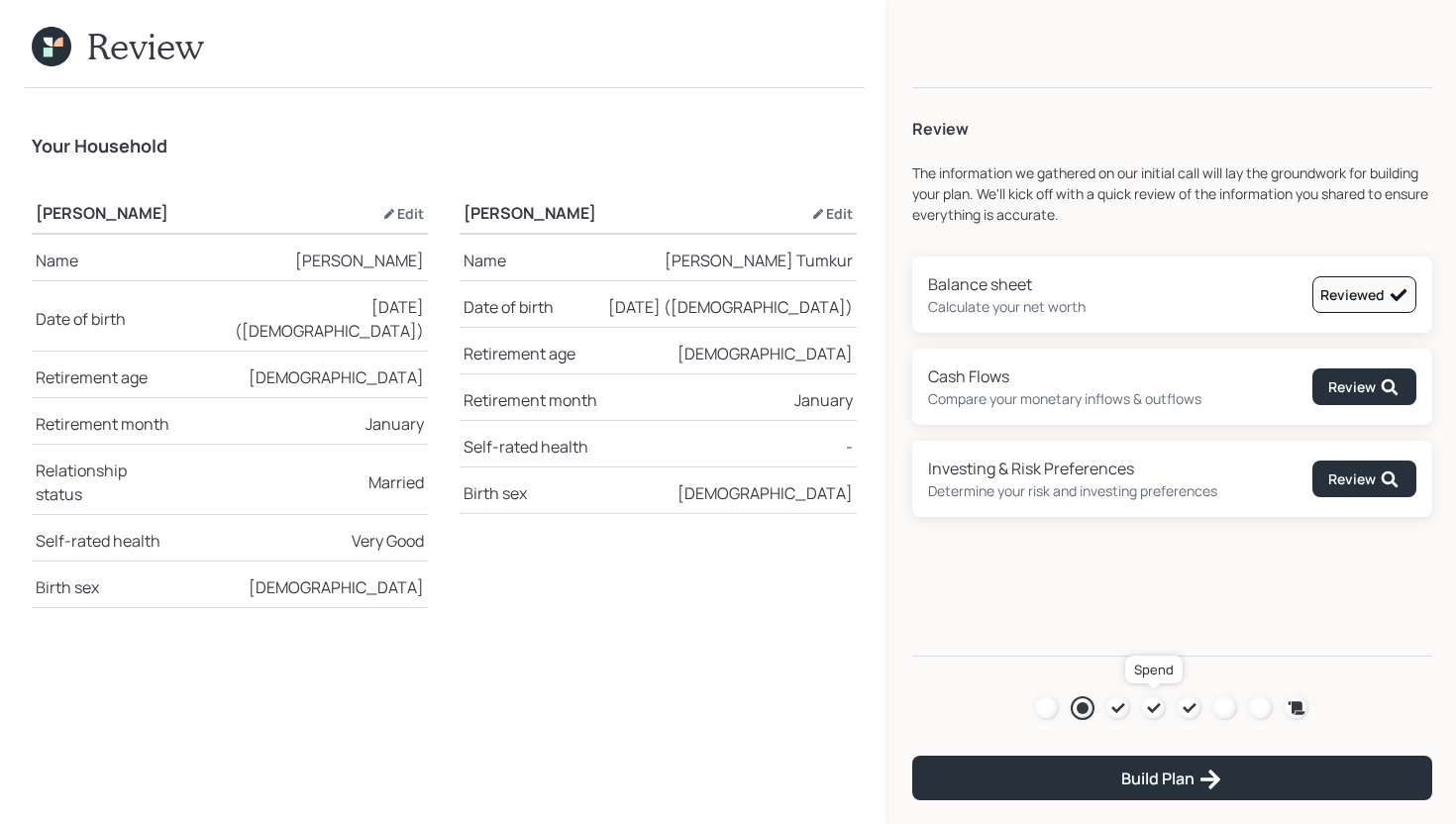 click 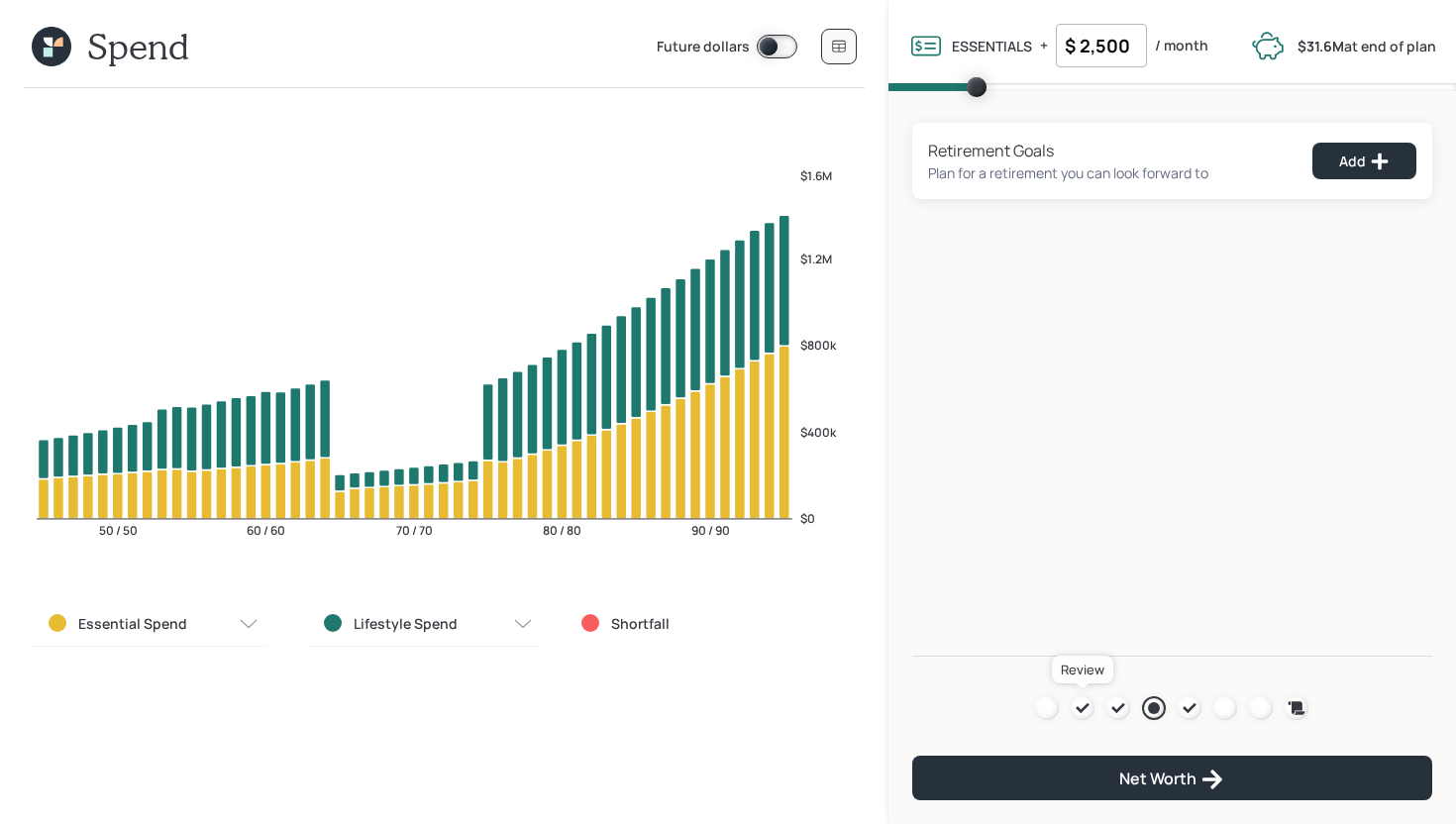 click 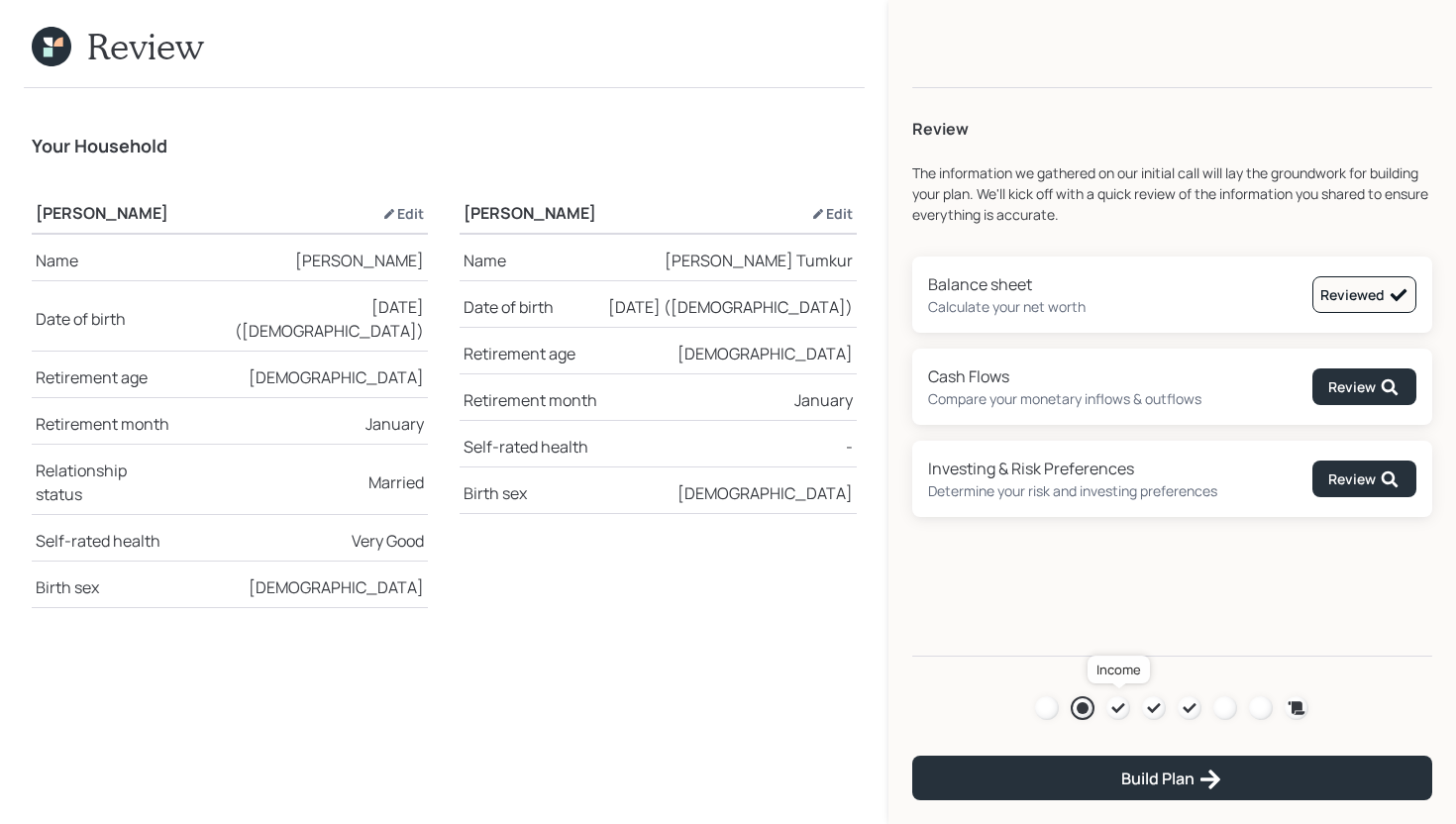 click 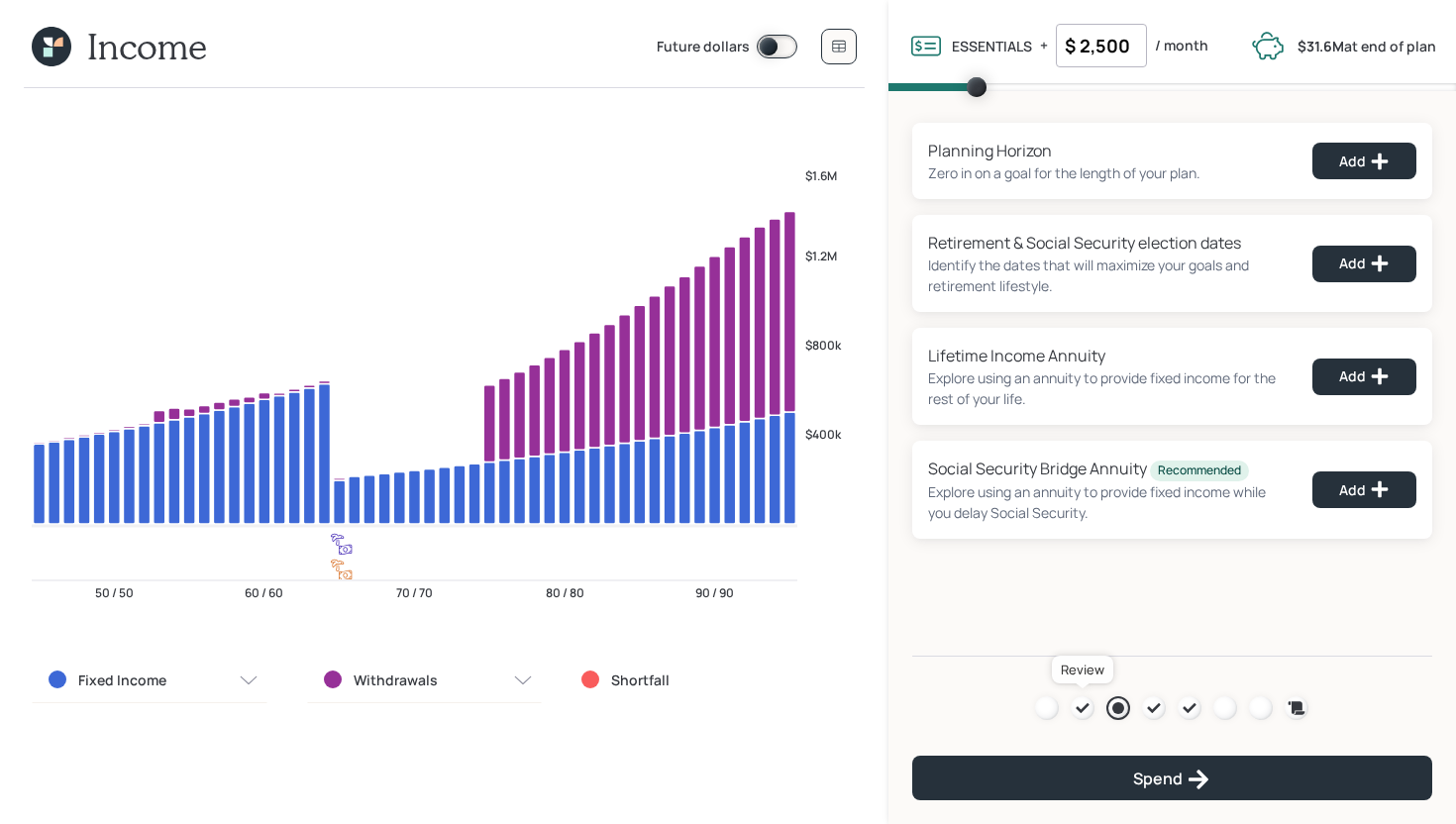 click 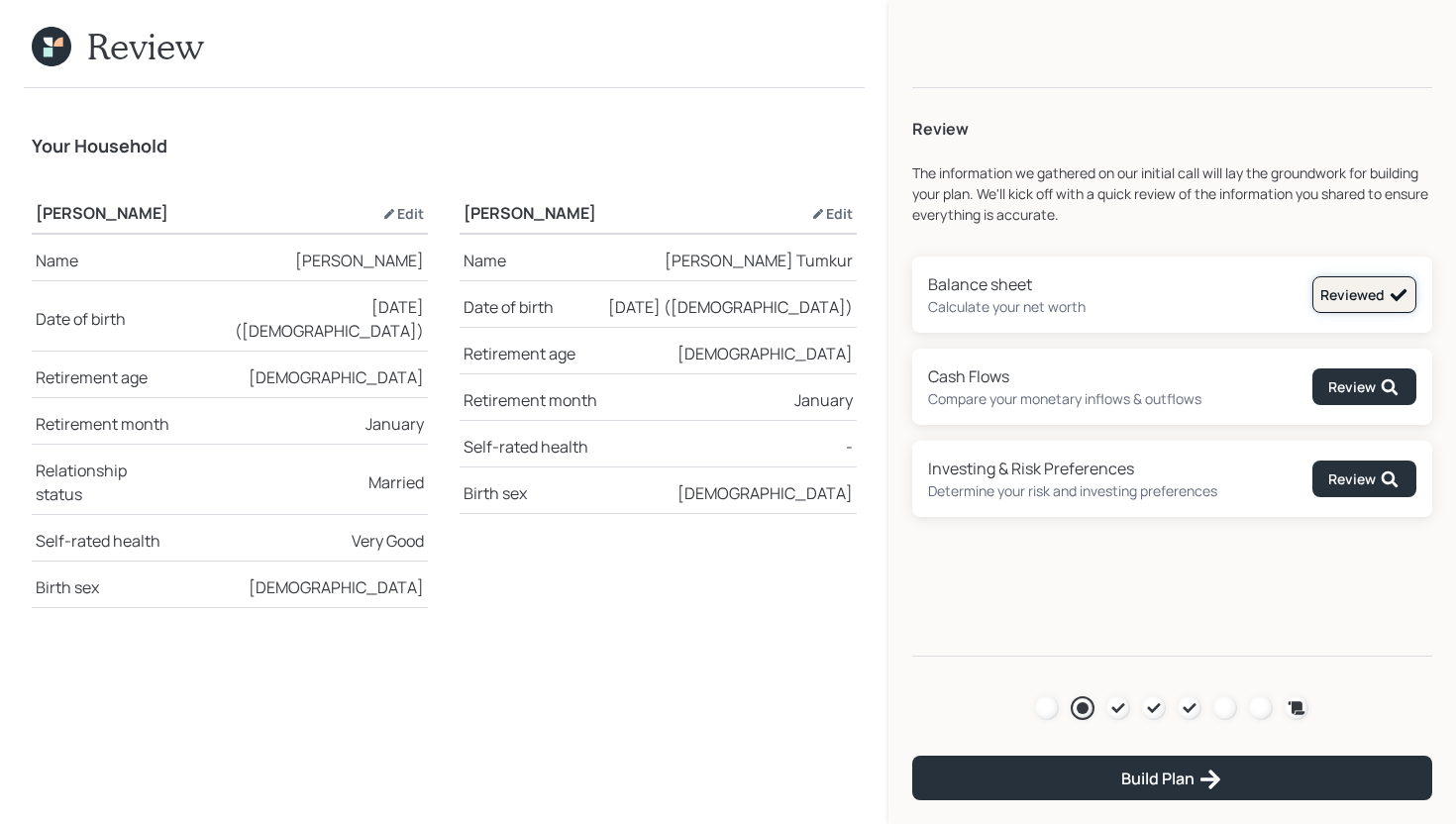 click on "Reviewed" at bounding box center [1364, 295] 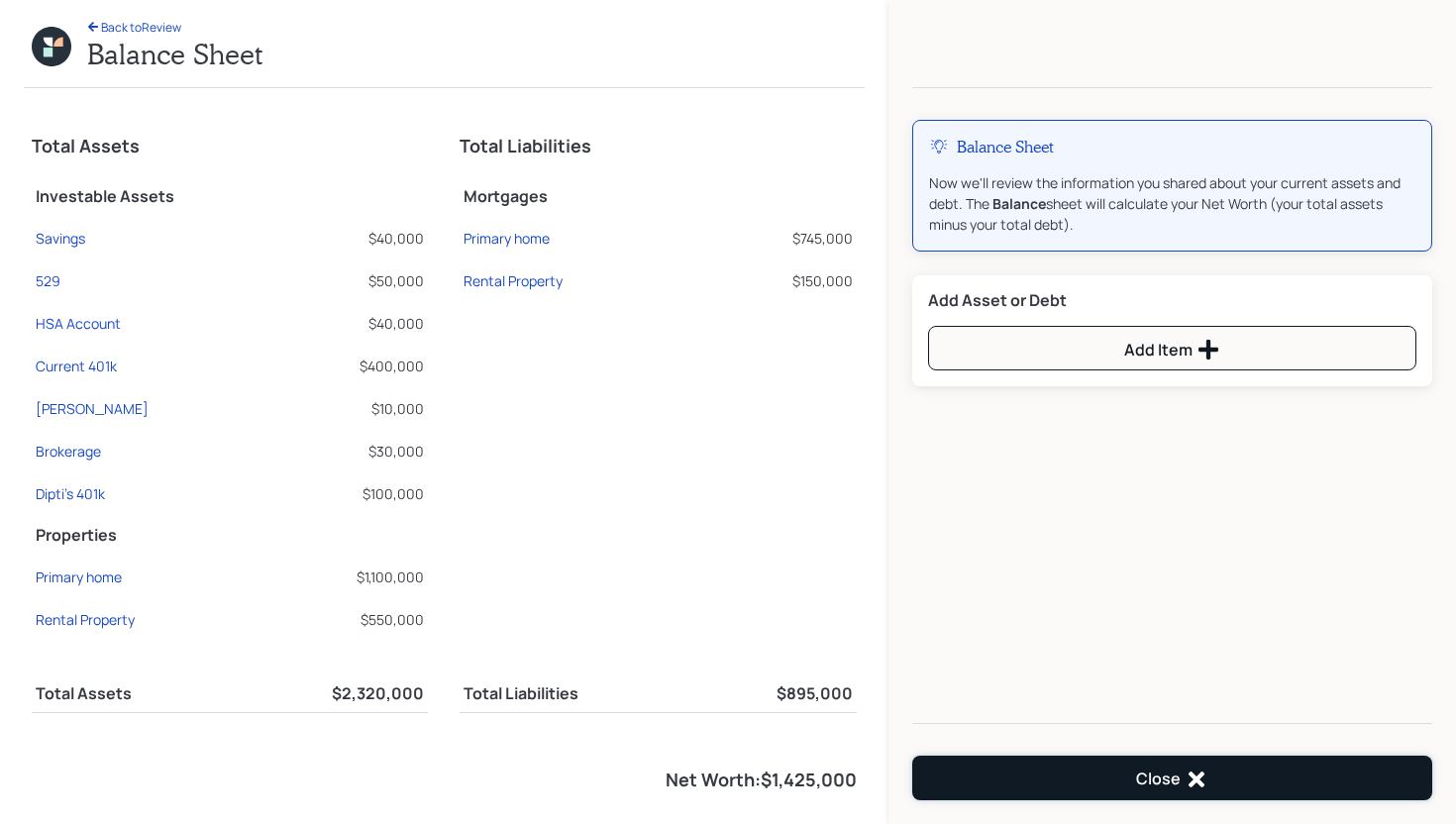 click on "Close" at bounding box center [1172, 777] 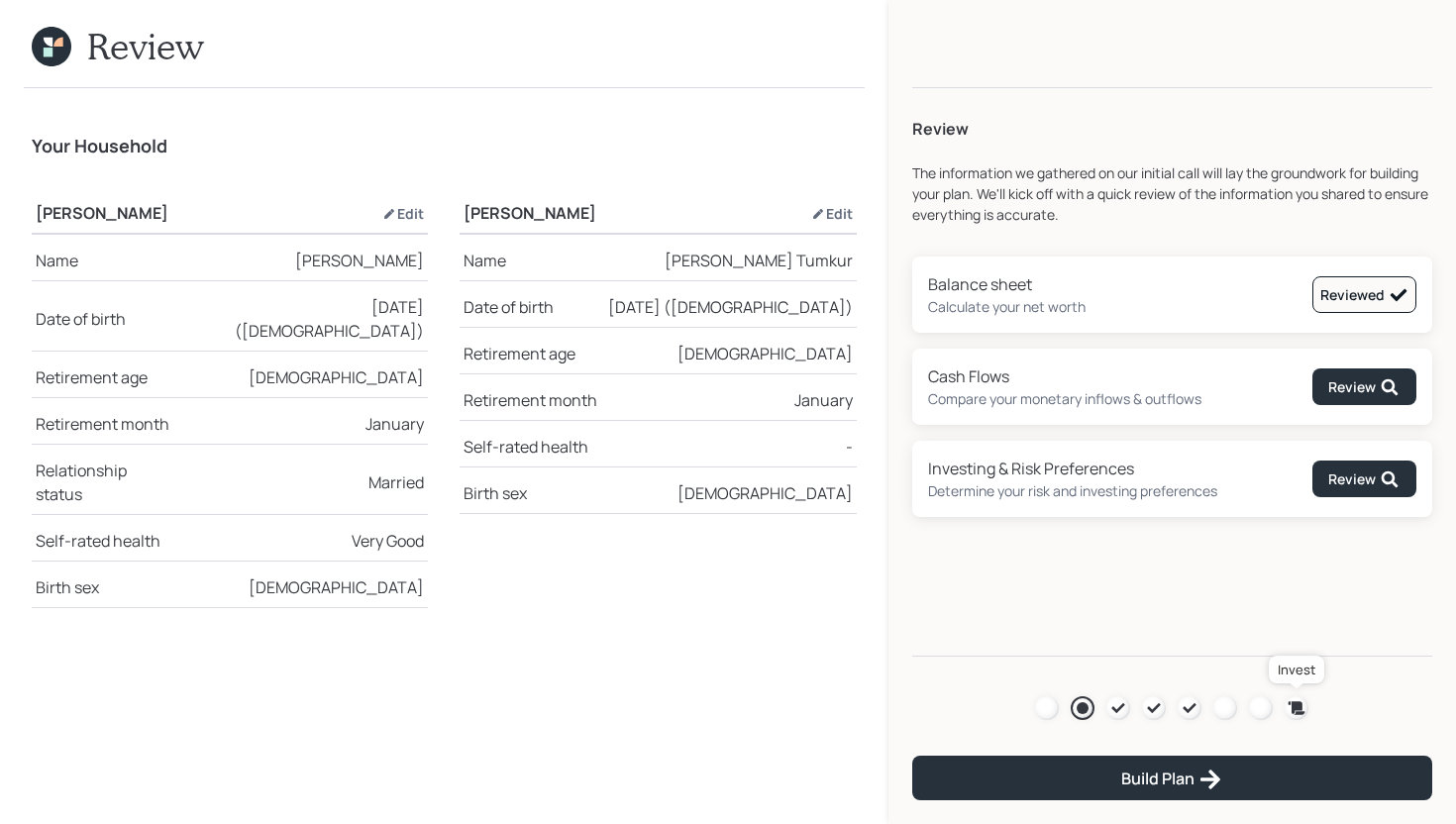 click 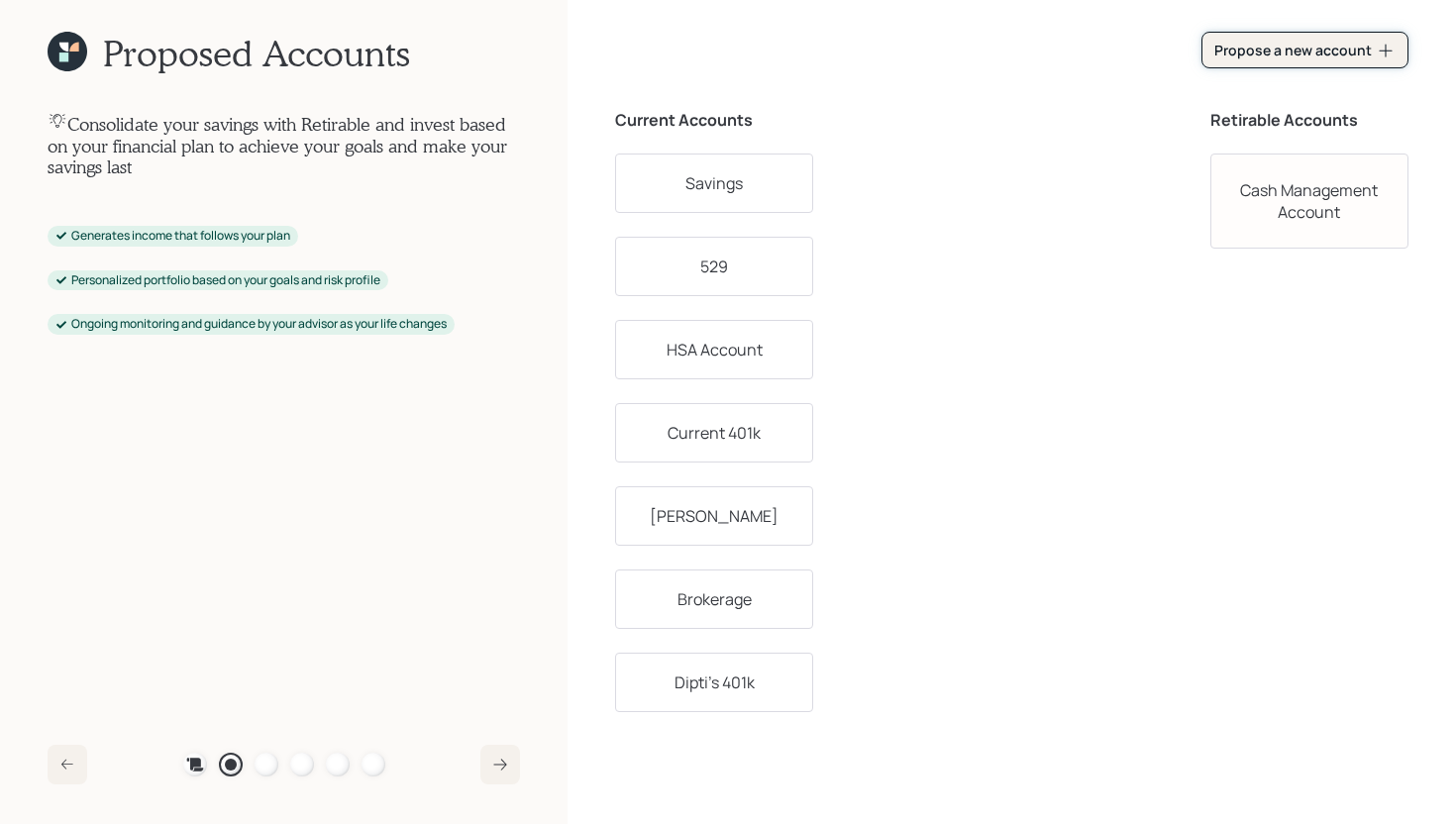 click on "Propose a new account" at bounding box center [1304, 50] 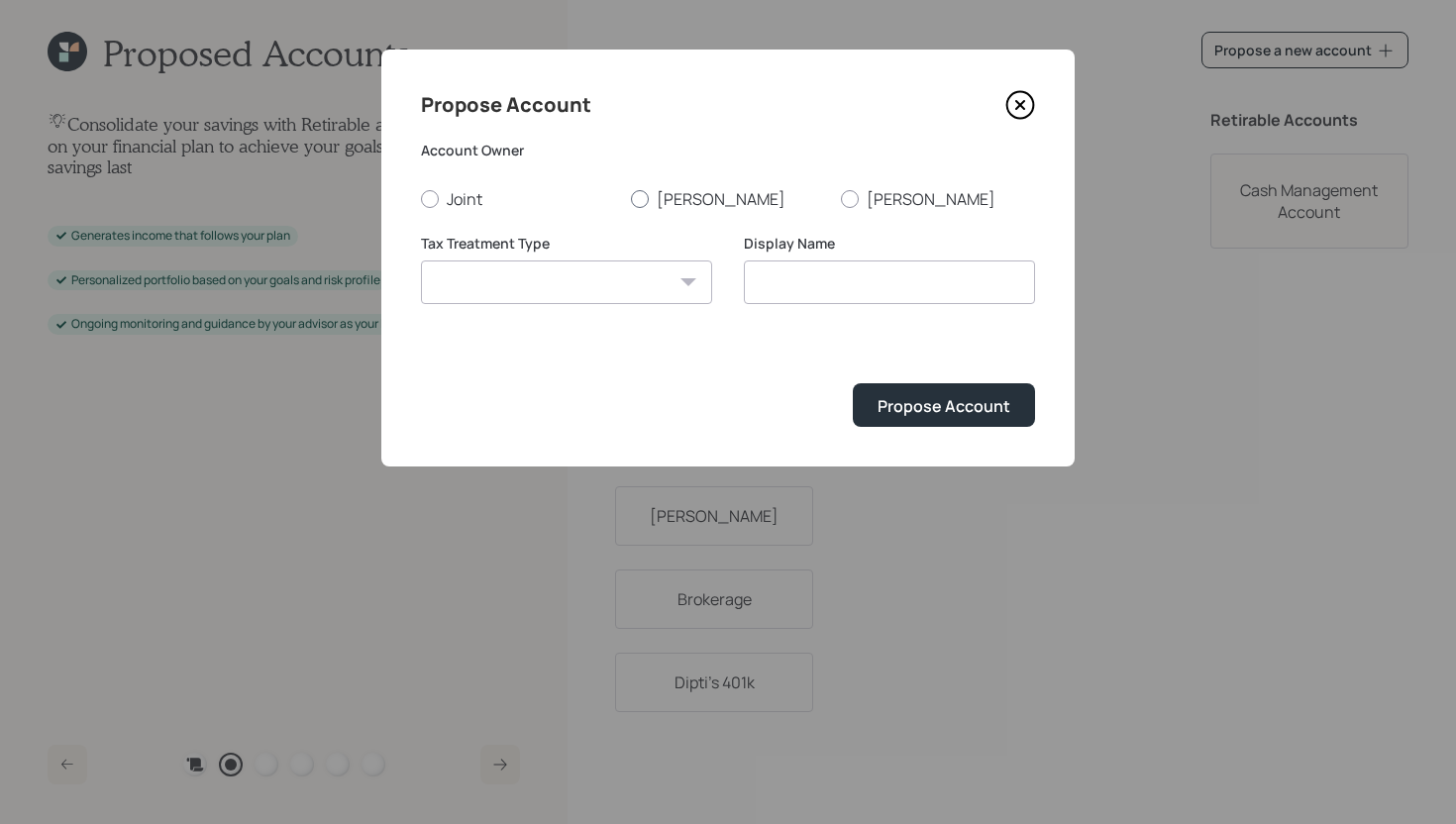 click on "[PERSON_NAME]" at bounding box center (728, 199) 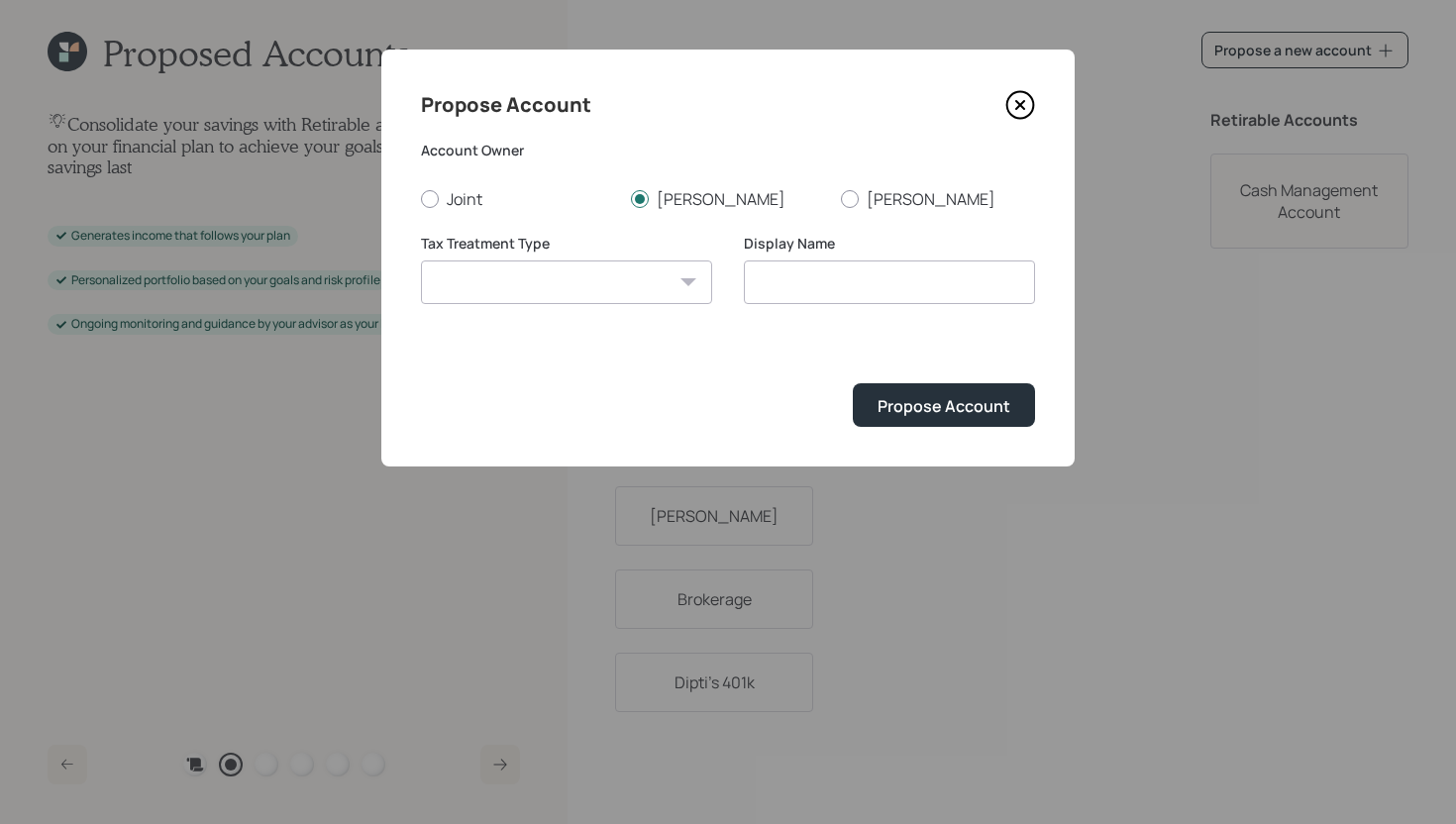 click on "Roth Taxable Traditional" at bounding box center [567, 282] 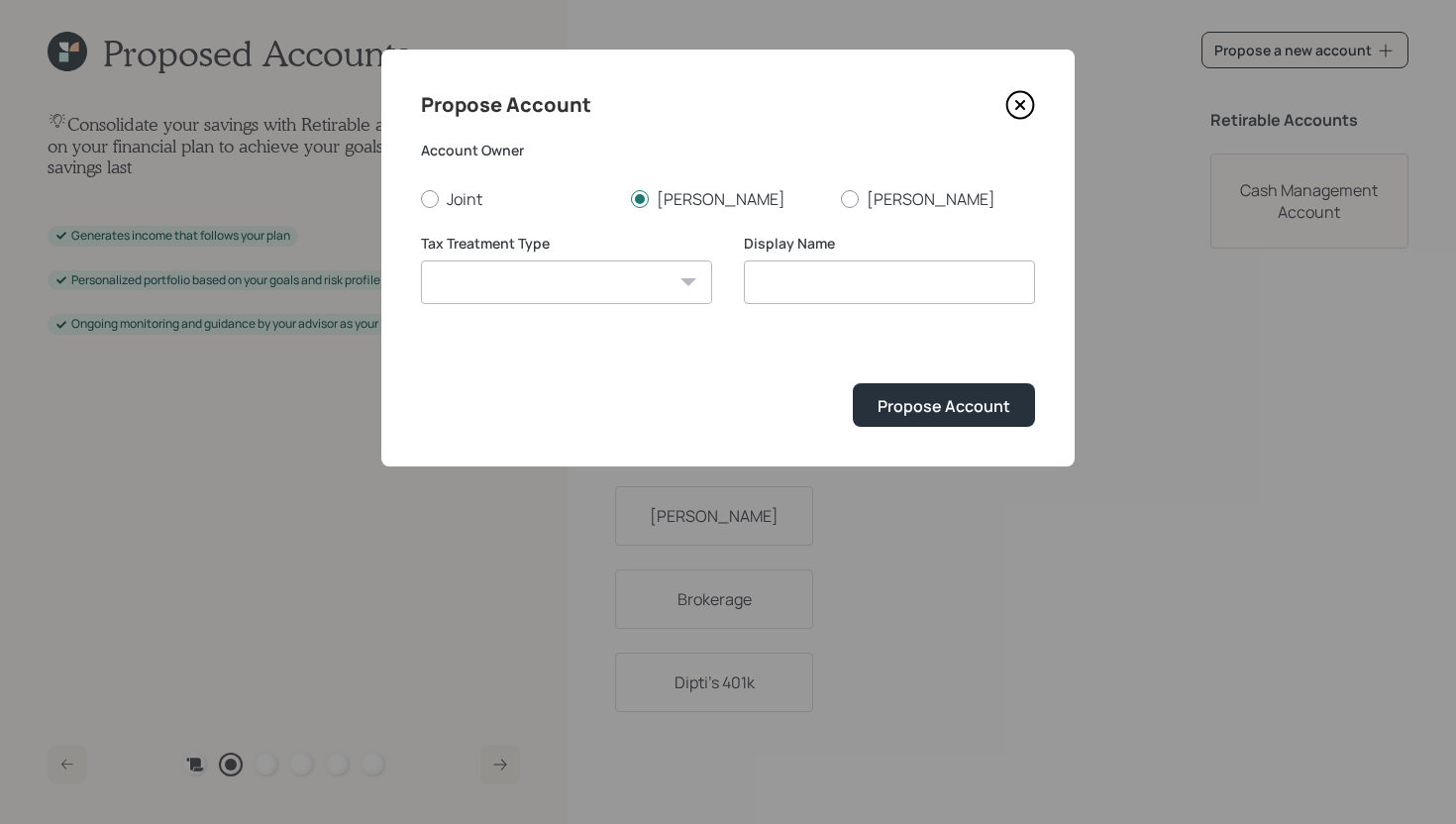 select on "roth" 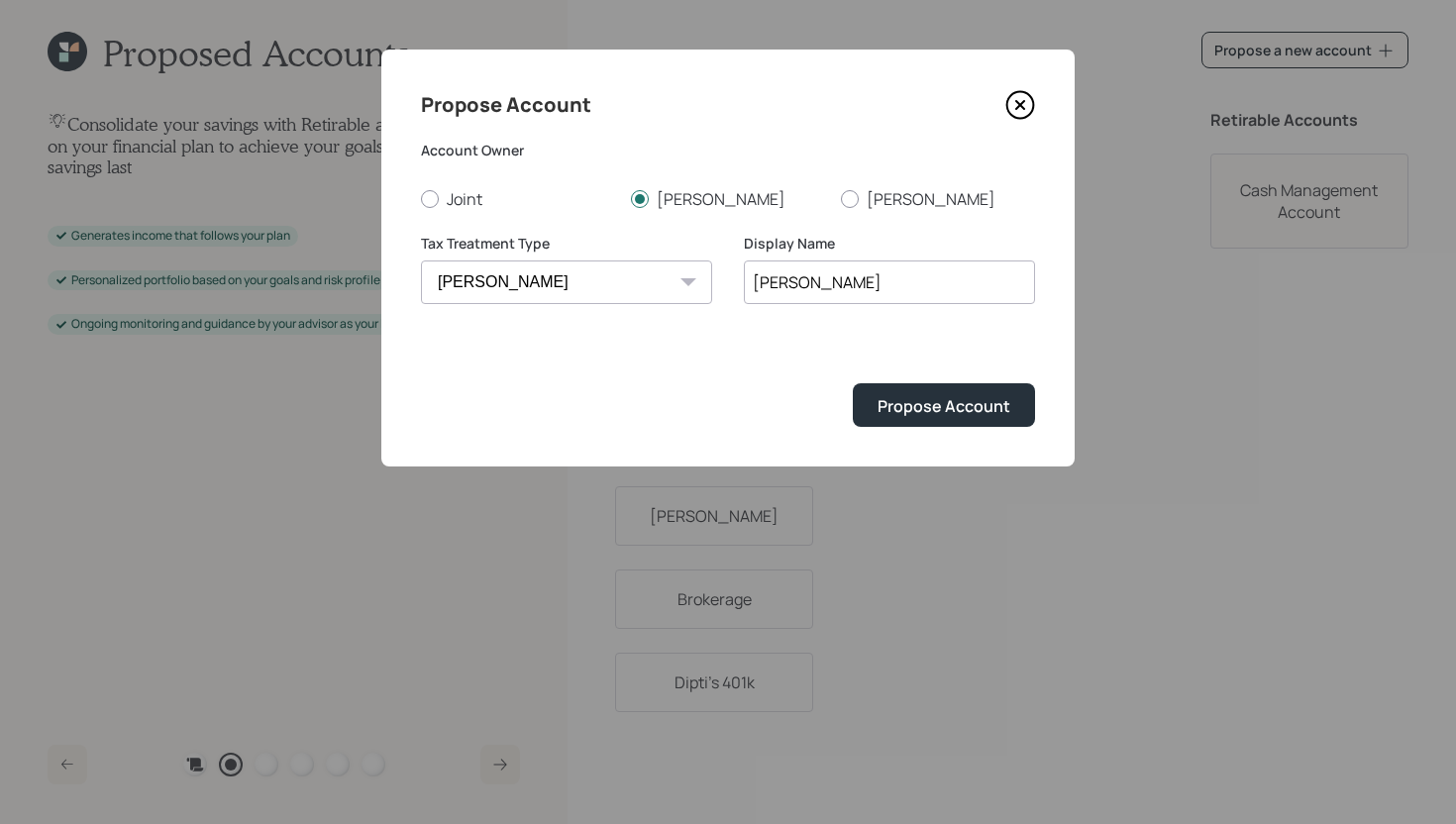 click on "[PERSON_NAME]" at bounding box center (889, 282) 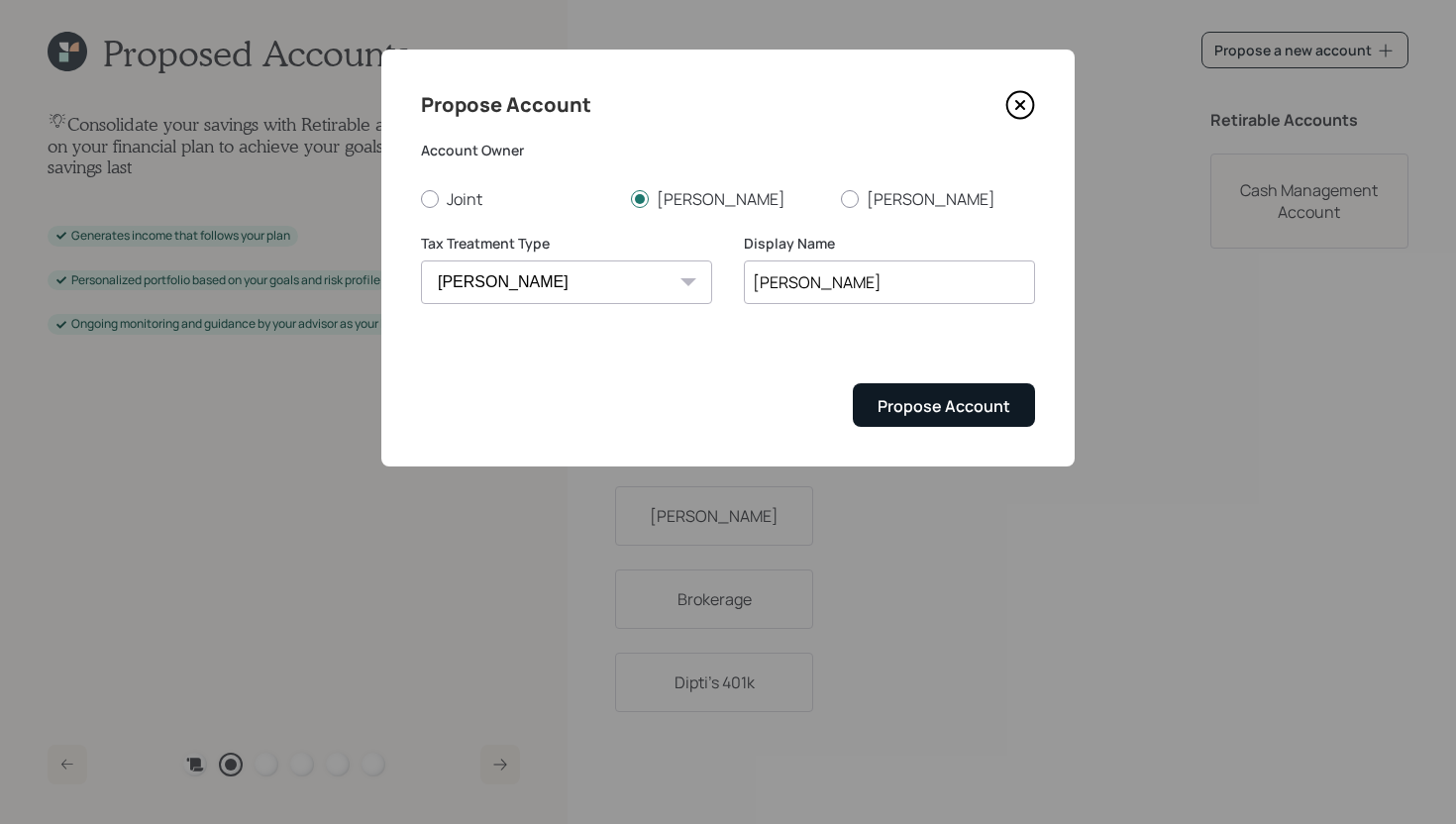 type on "[PERSON_NAME]" 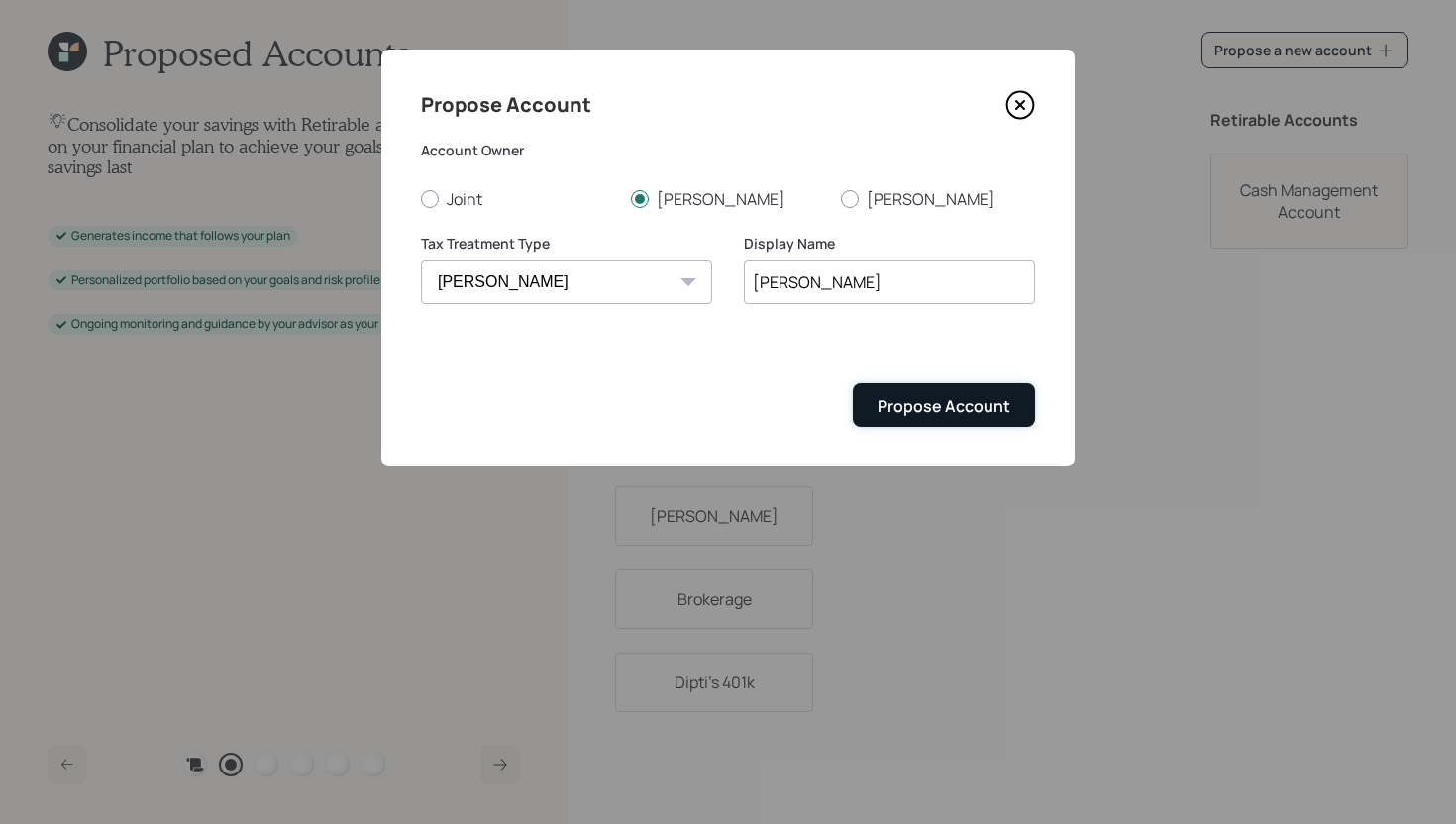 click on "Propose Account" at bounding box center (944, 406) 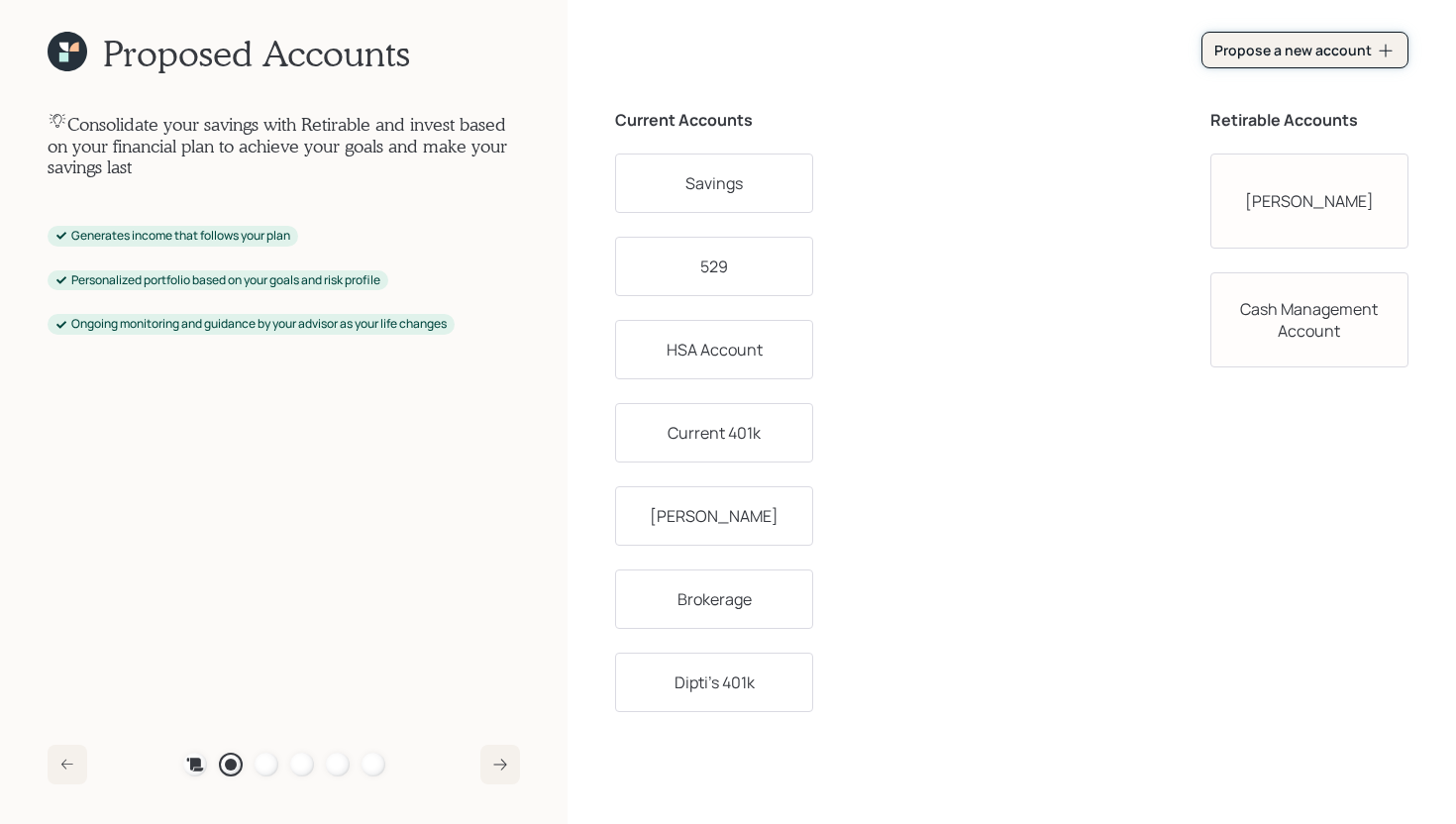 click on "Propose a new account" at bounding box center (1304, 51) 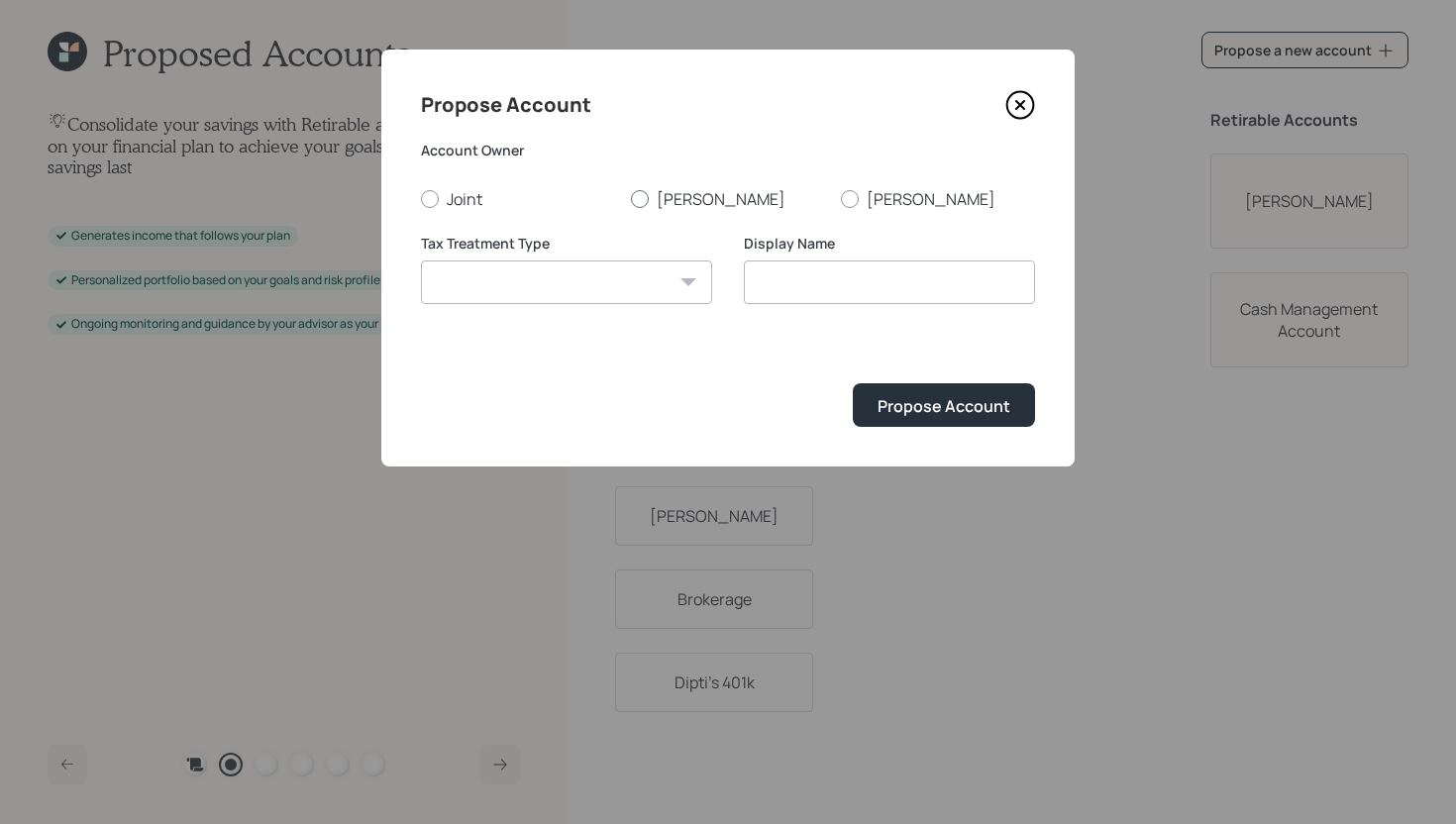 click at bounding box center [640, 199] 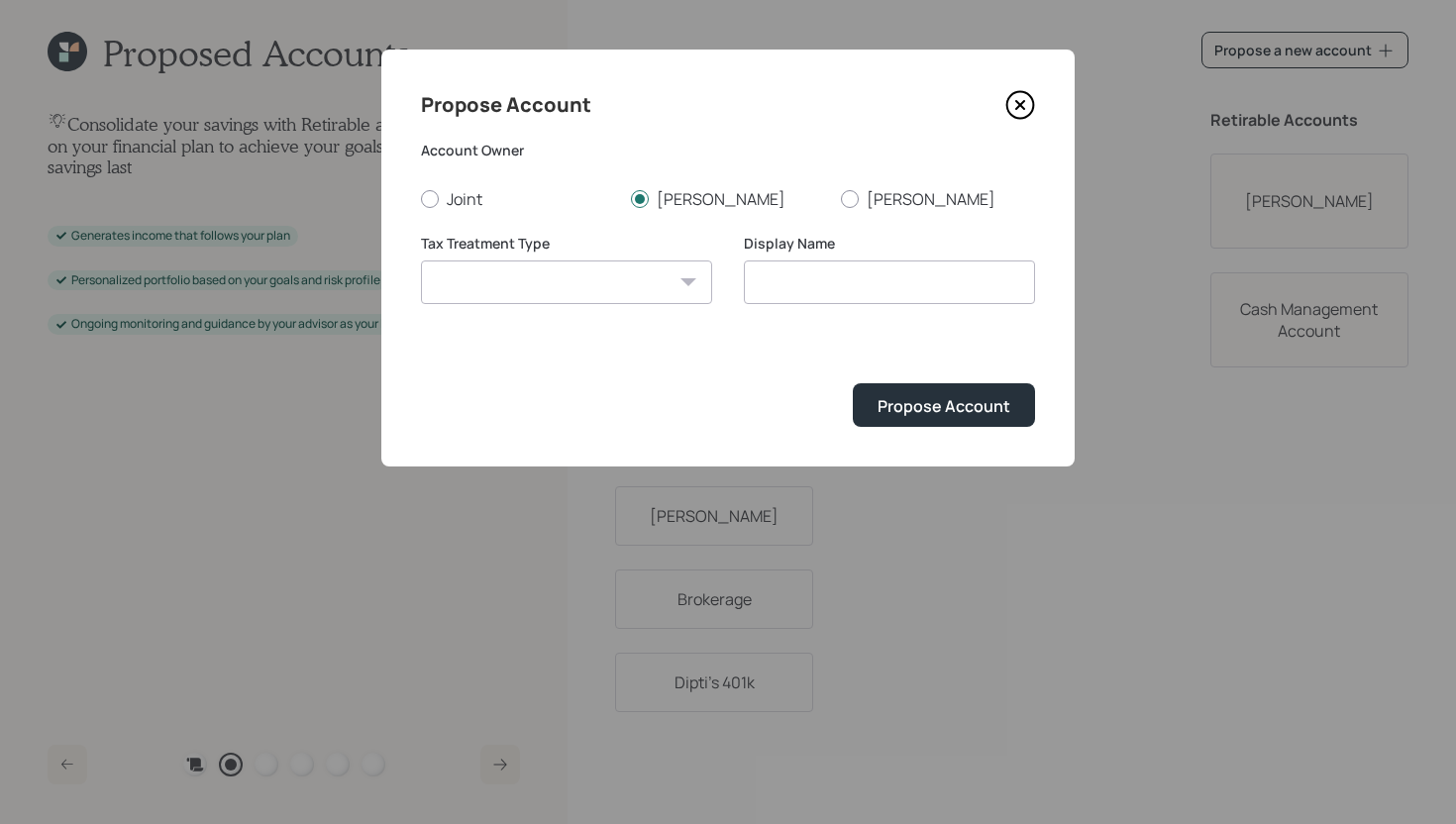 click on "Roth Taxable Traditional" at bounding box center [567, 282] 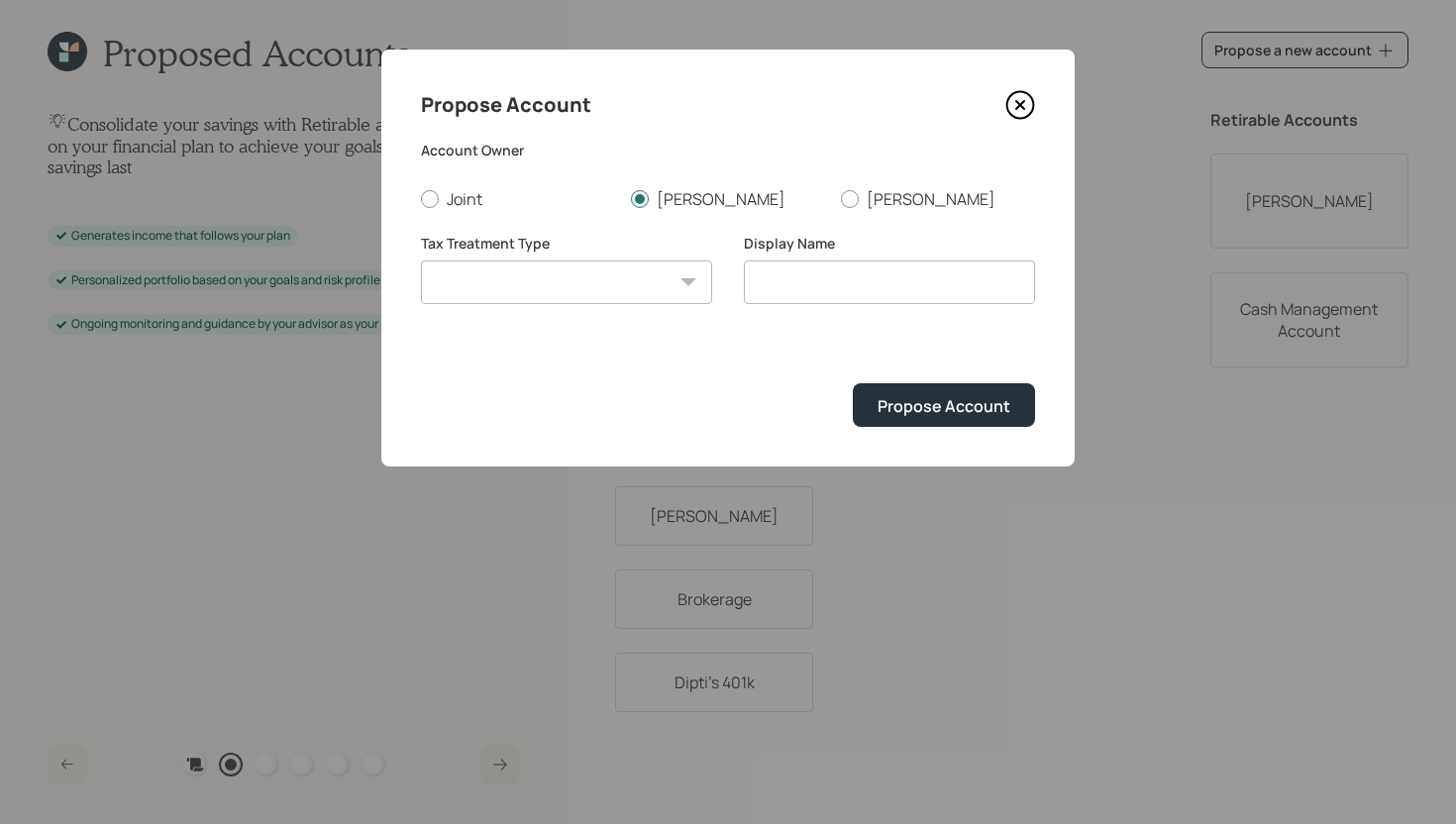 select on "taxable" 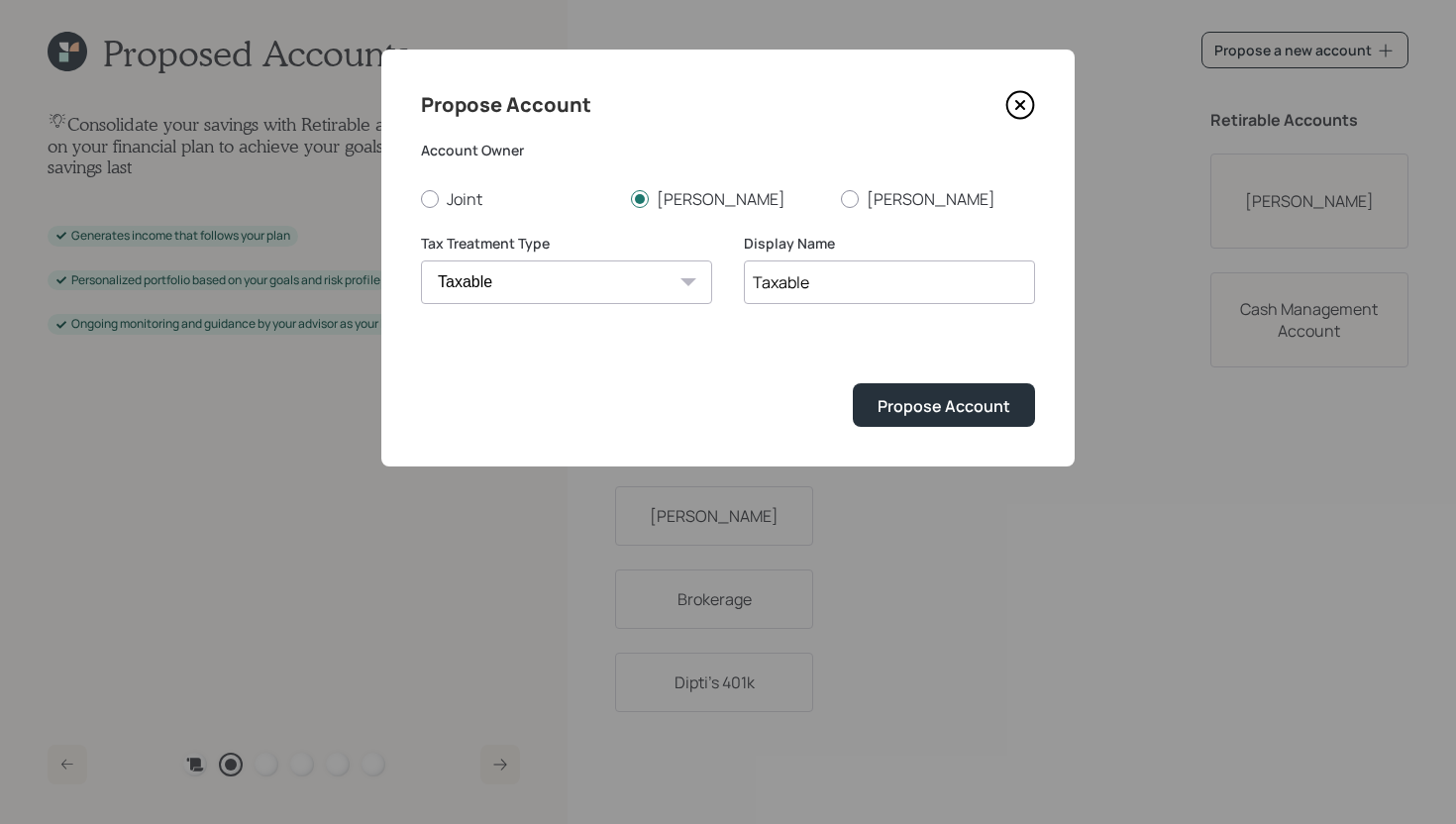 click on "Taxable" at bounding box center [889, 282] 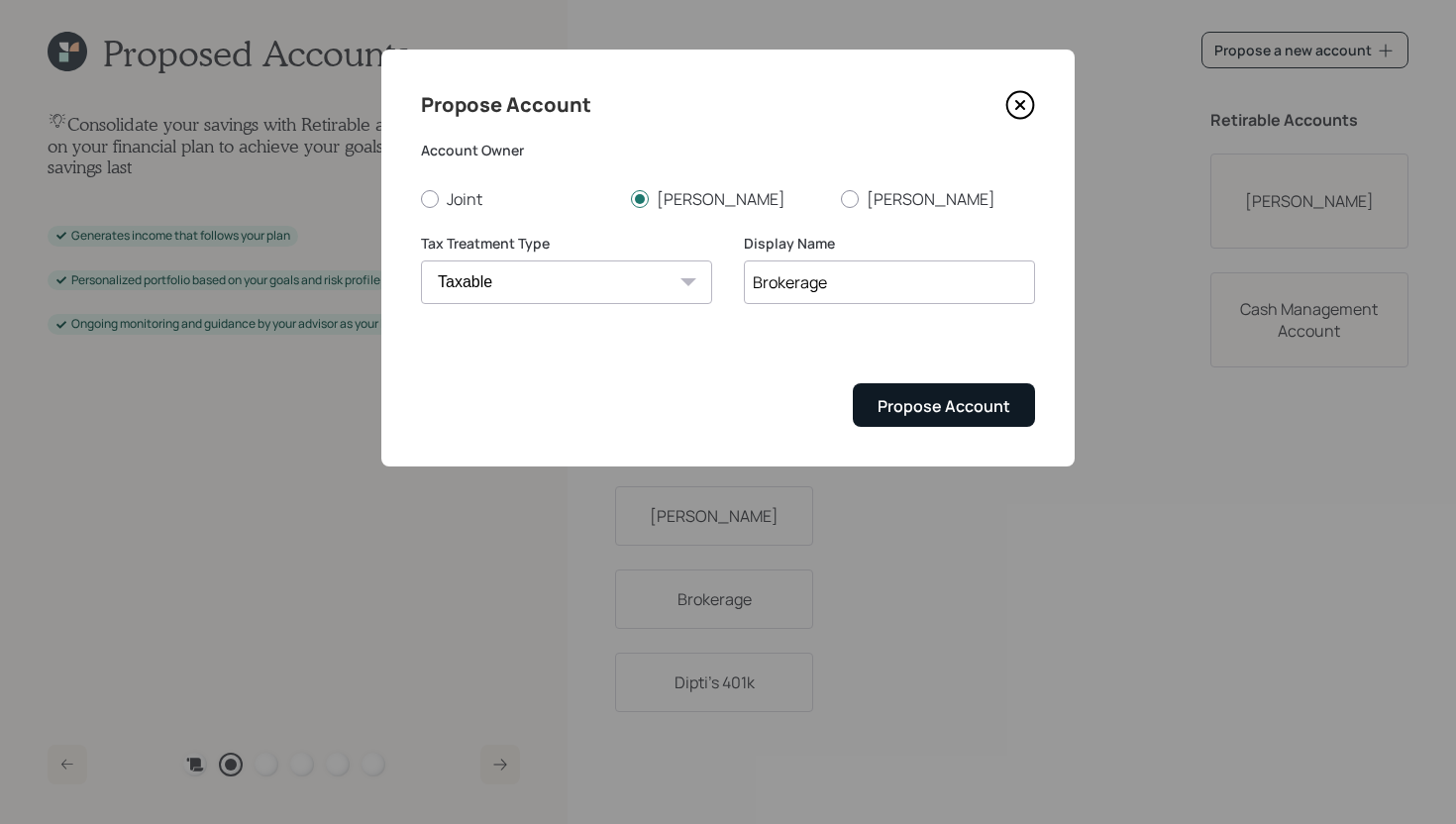 type on "Brokerage" 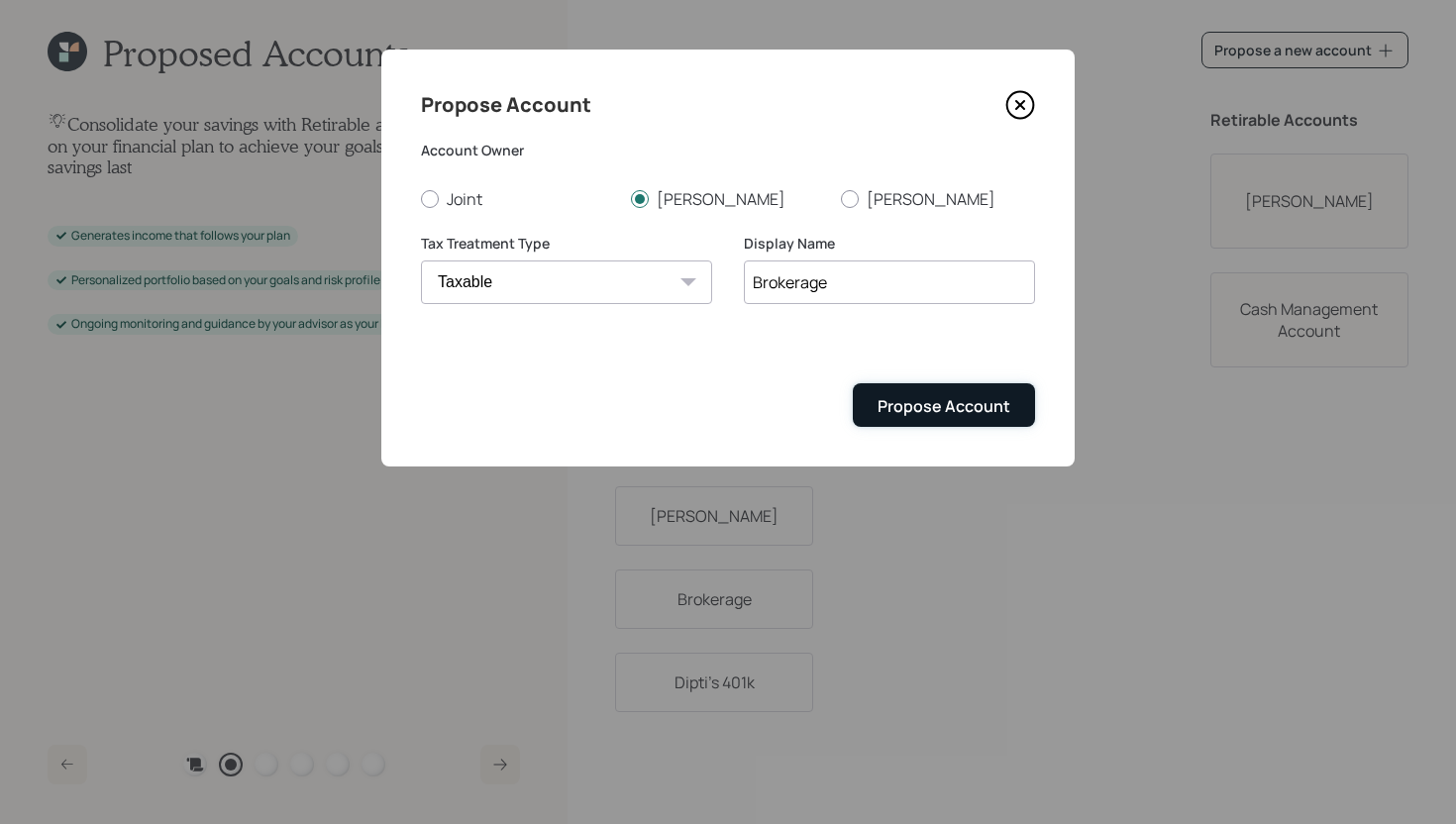click on "Propose Account" at bounding box center (944, 406) 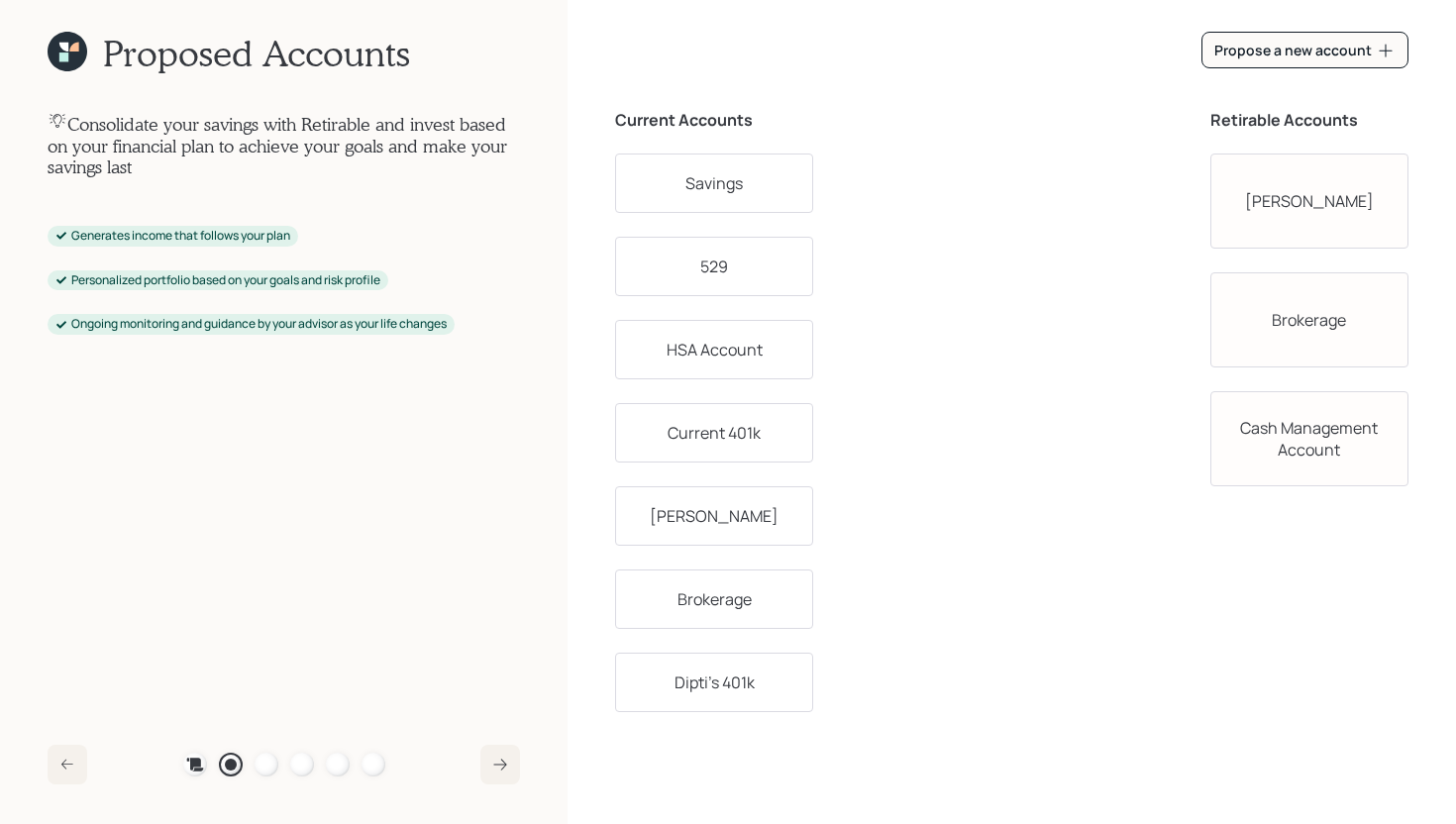 click on "Roth IRA" at bounding box center (714, 516) 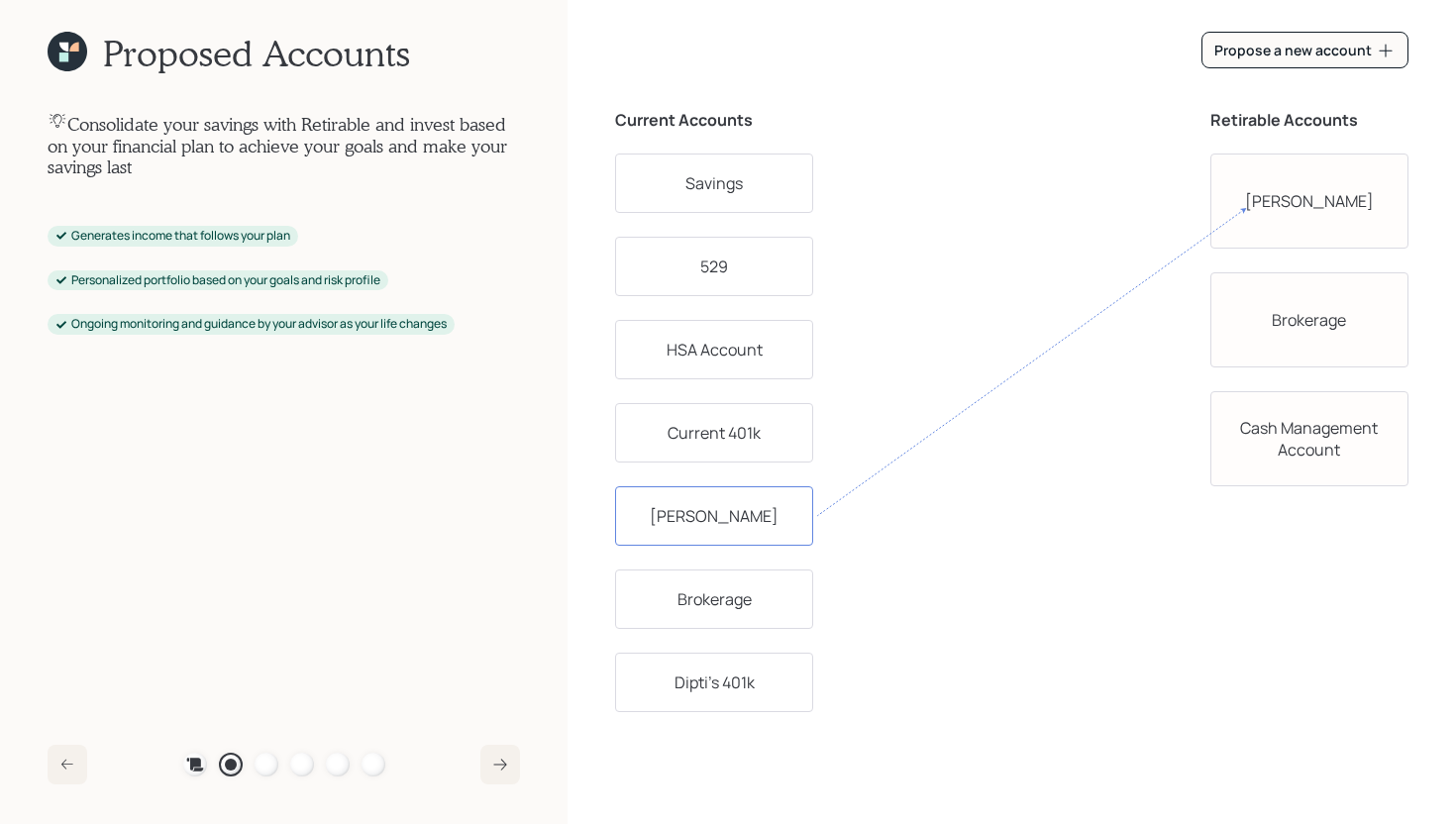 click on "Roth IRA" at bounding box center [1309, 201] 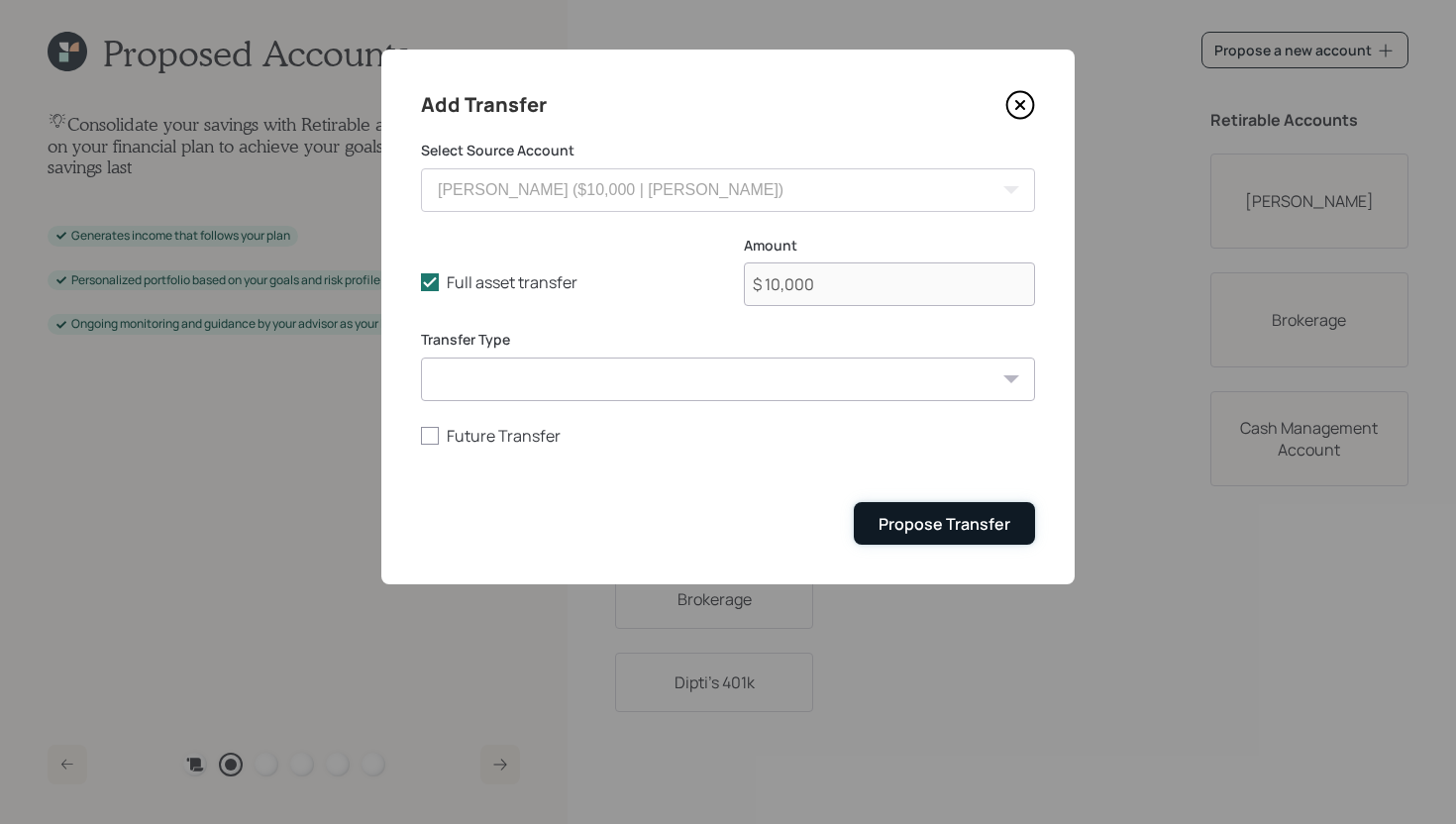 click on "Propose Transfer" at bounding box center [944, 524] 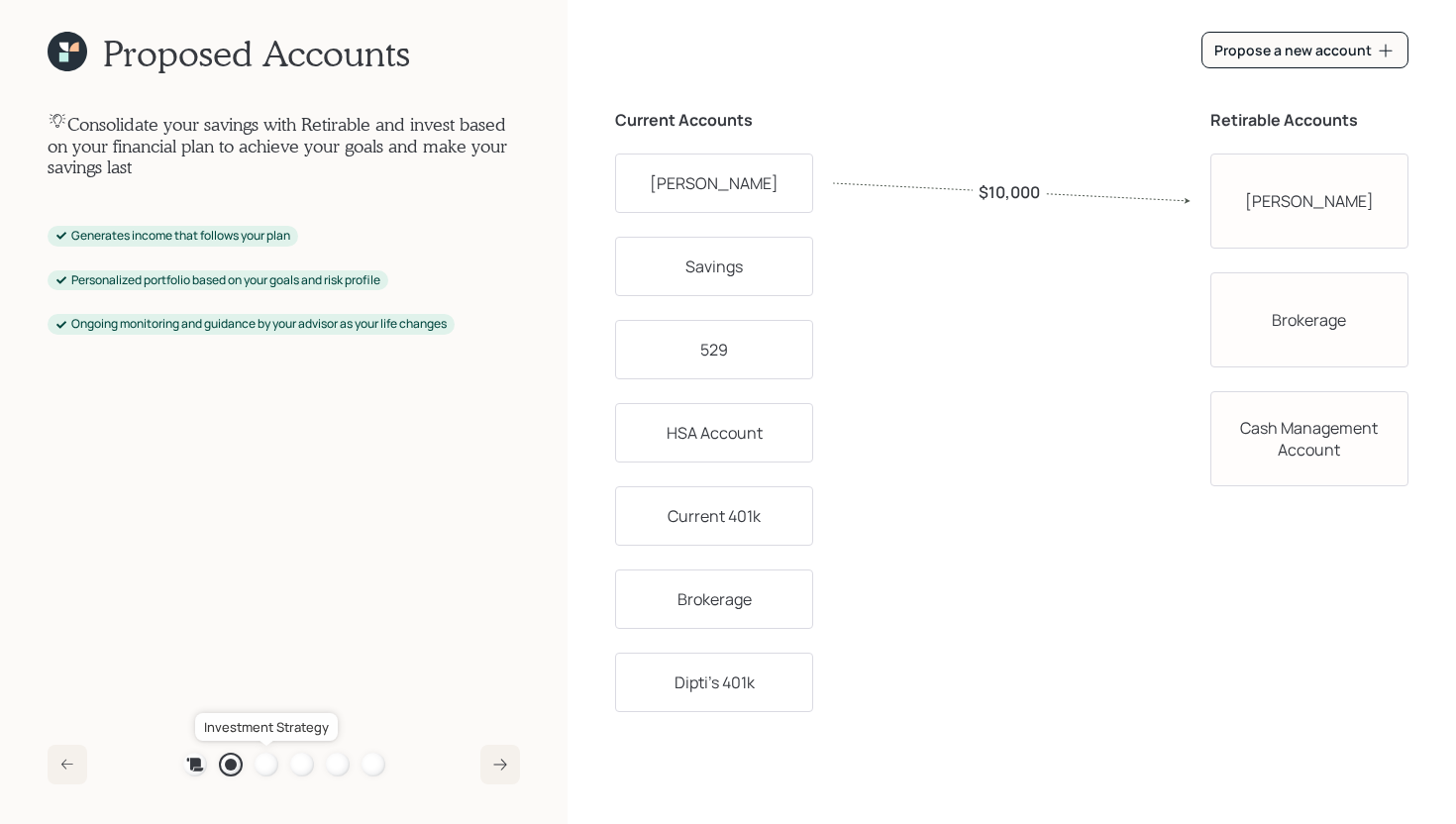 click at bounding box center [266, 765] 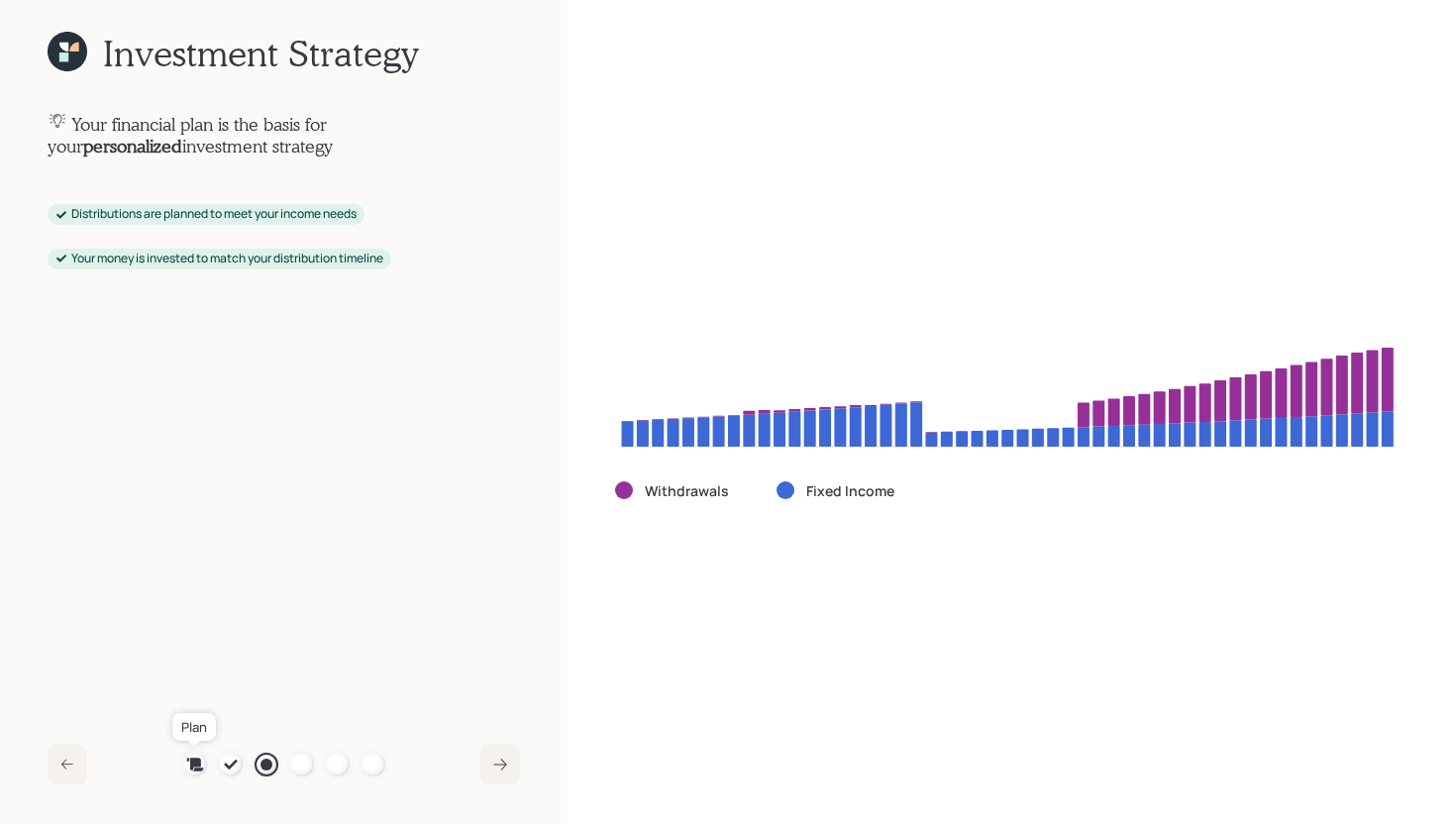 click 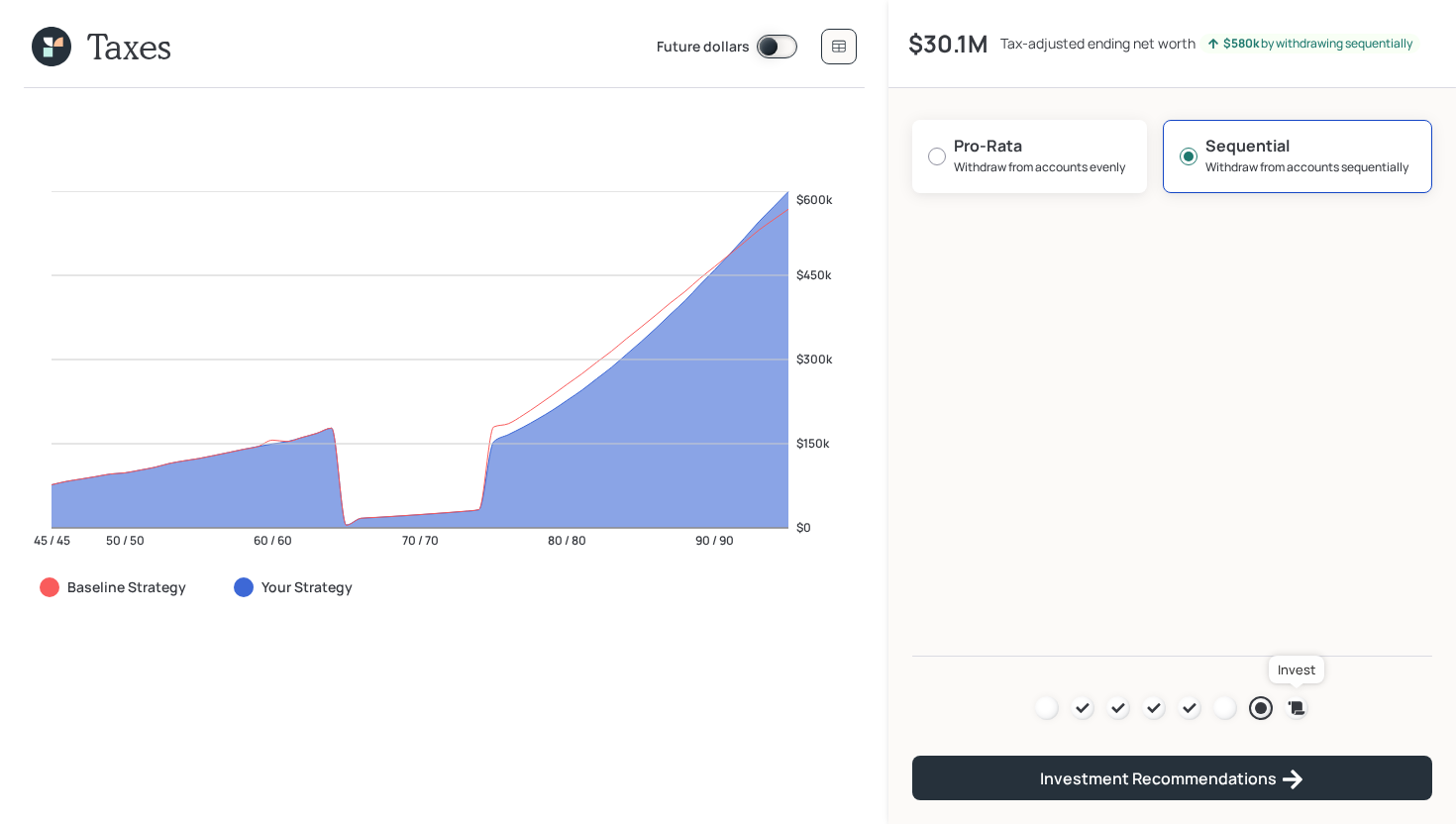 click 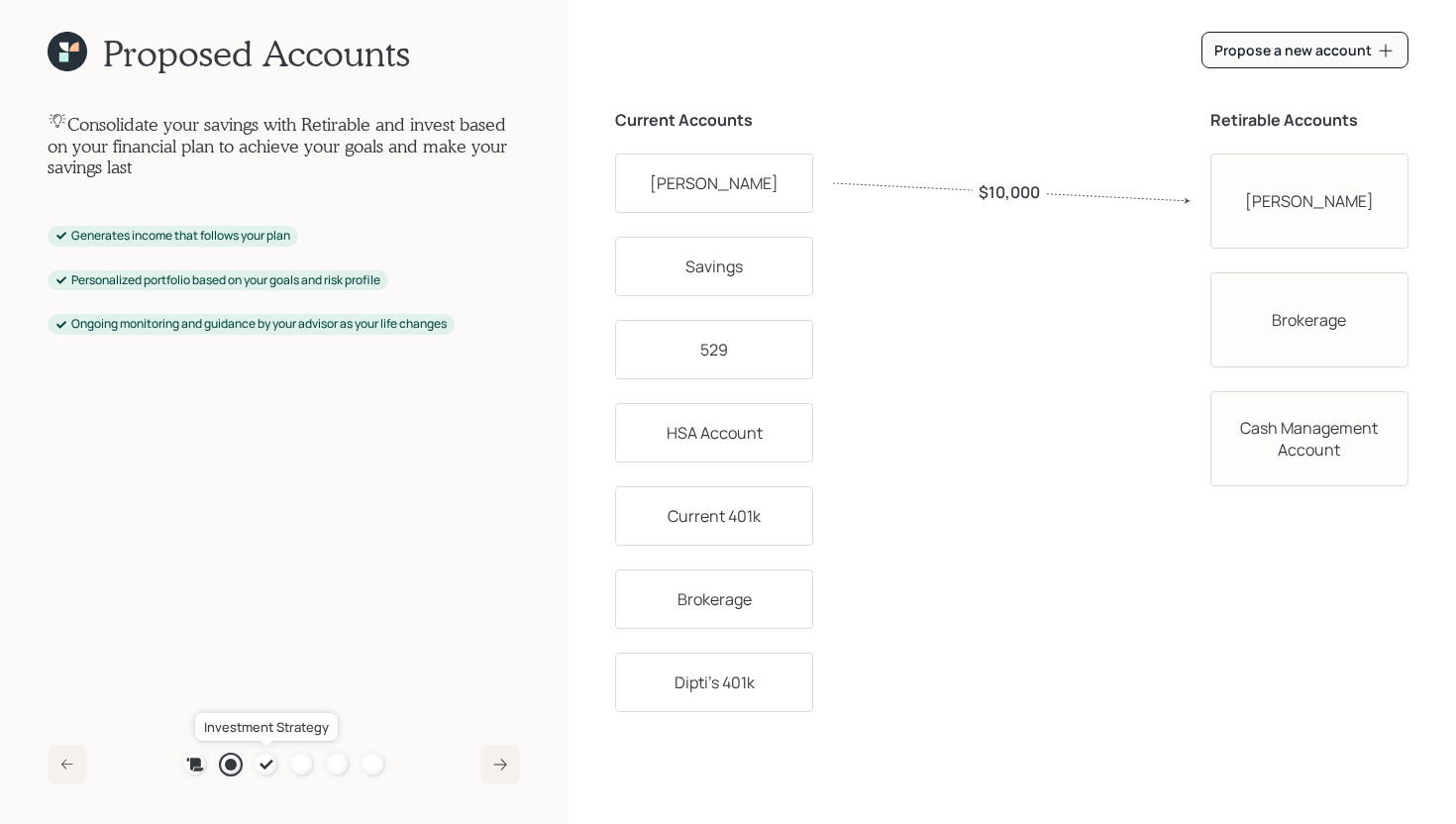 click 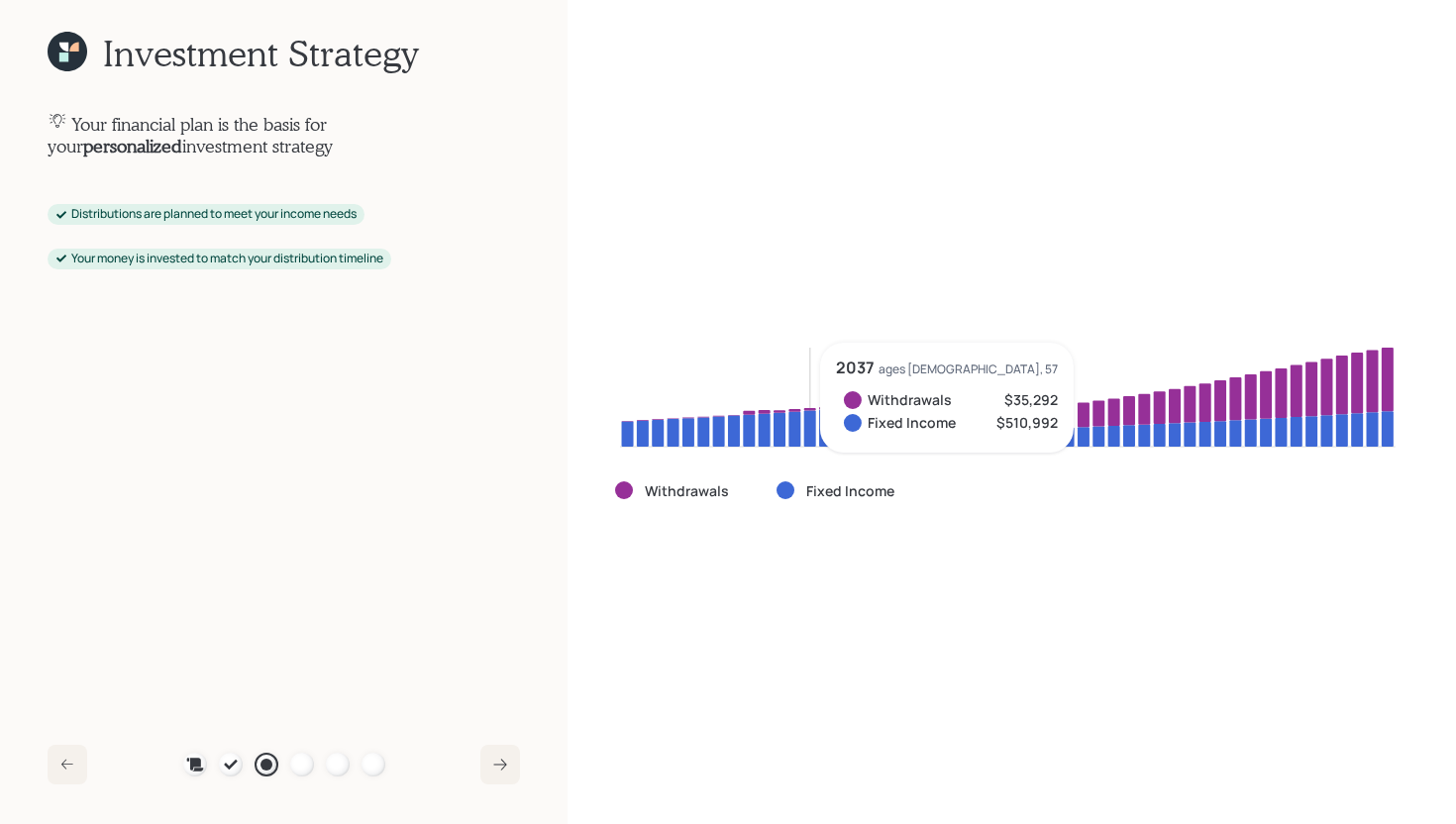 click 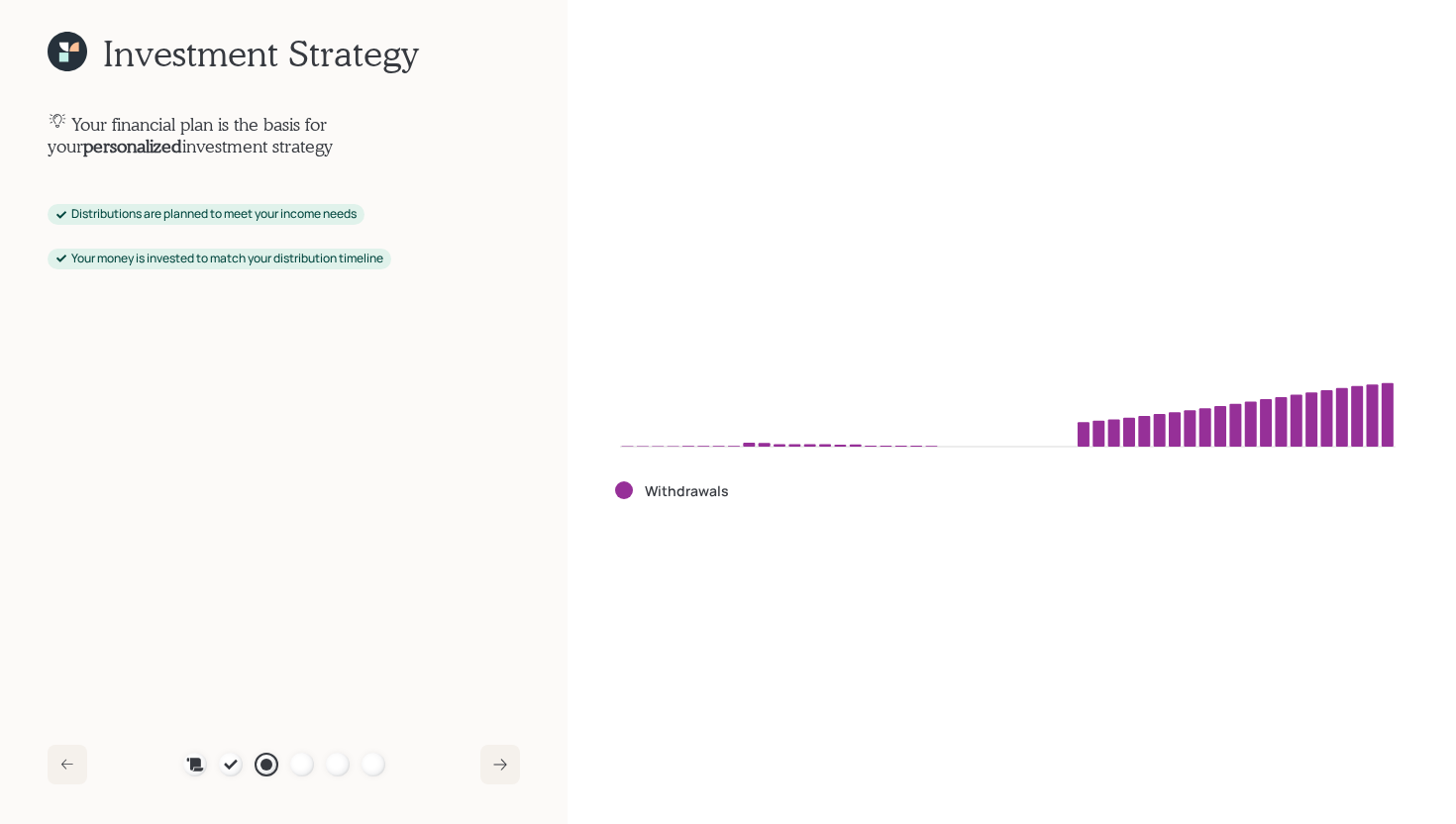 click 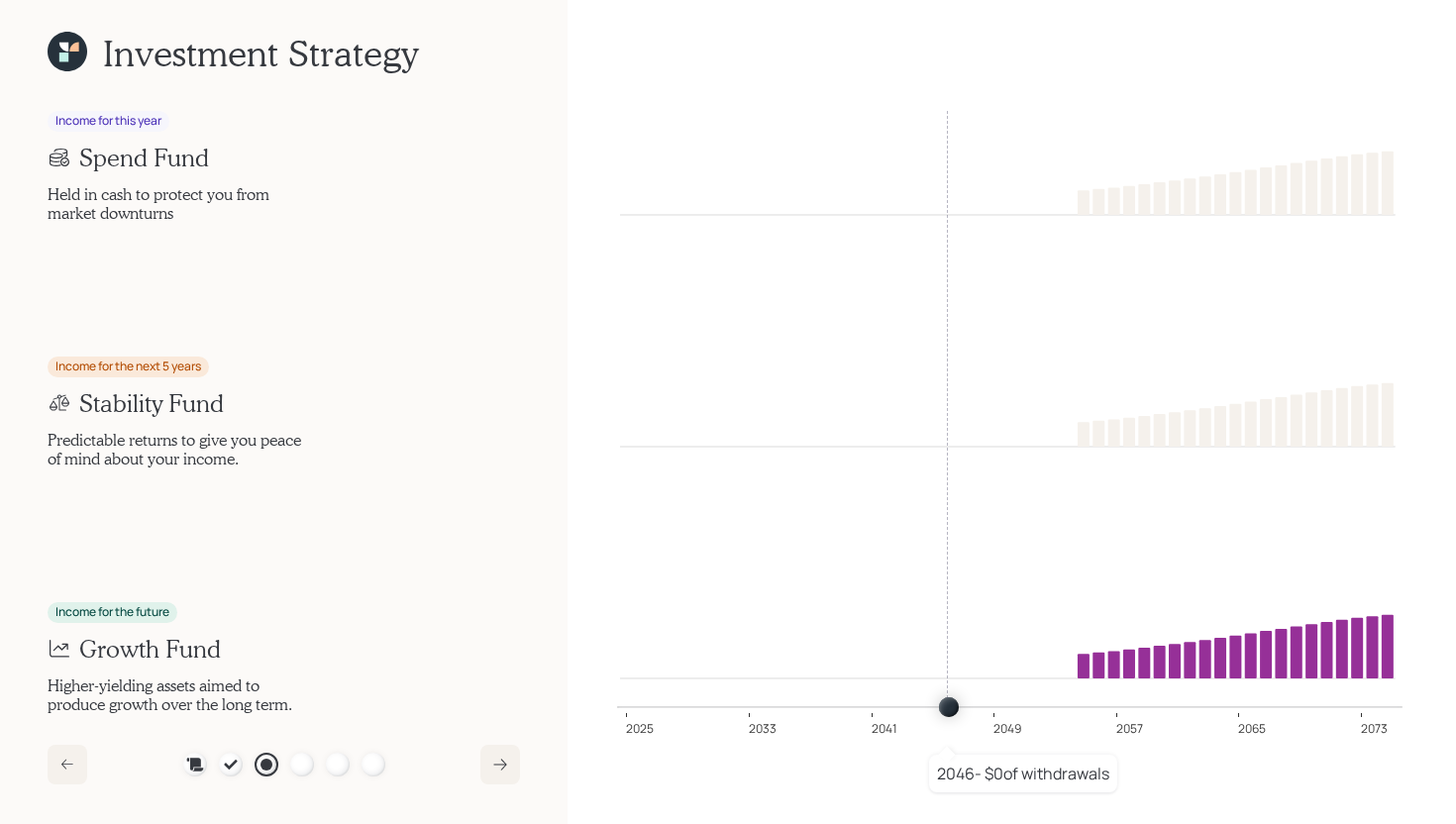 drag, startPoint x: 626, startPoint y: 704, endPoint x: 952, endPoint y: 686, distance: 326.49655 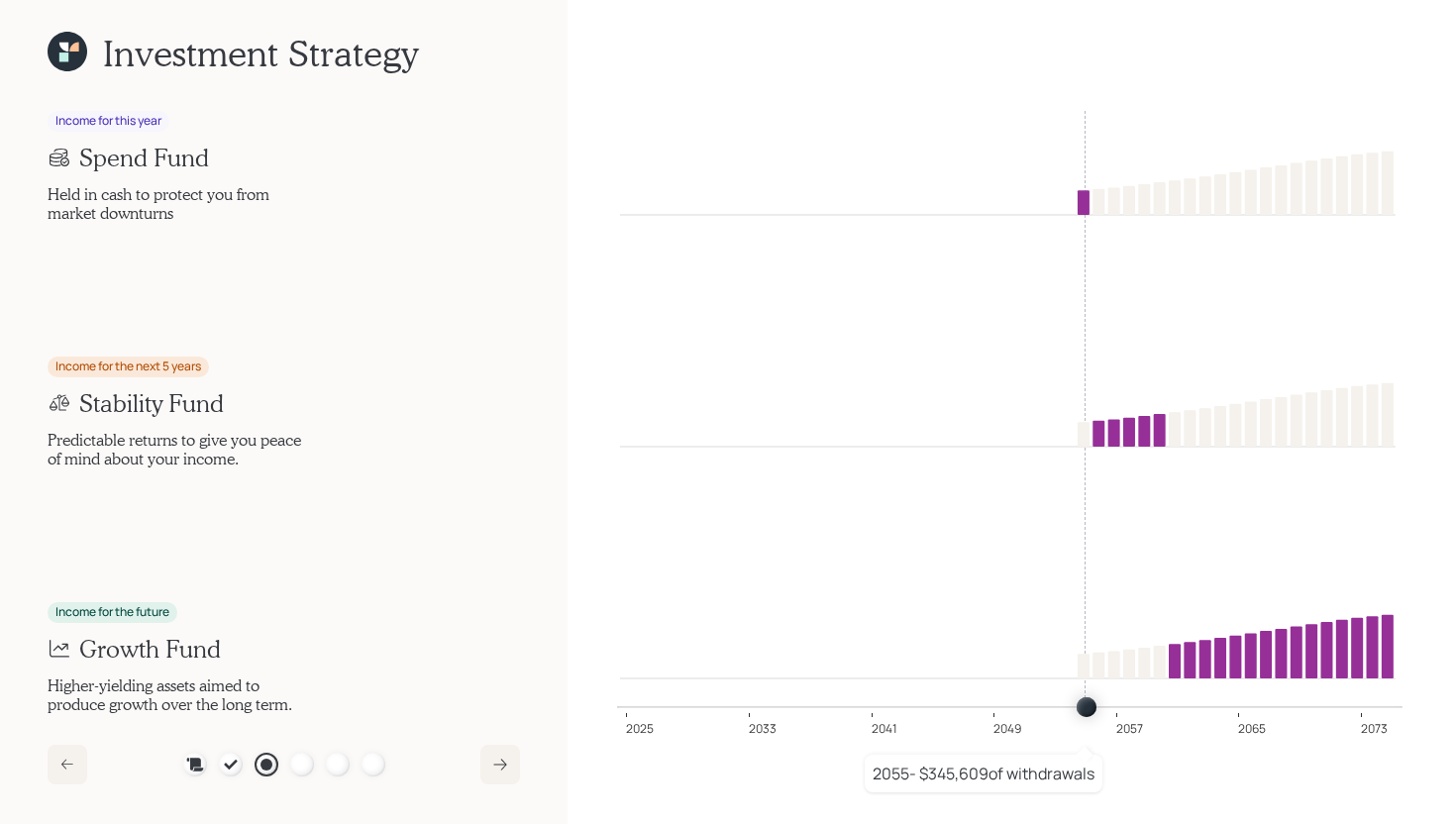 drag, startPoint x: 952, startPoint y: 707, endPoint x: 1084, endPoint y: 688, distance: 133.3604 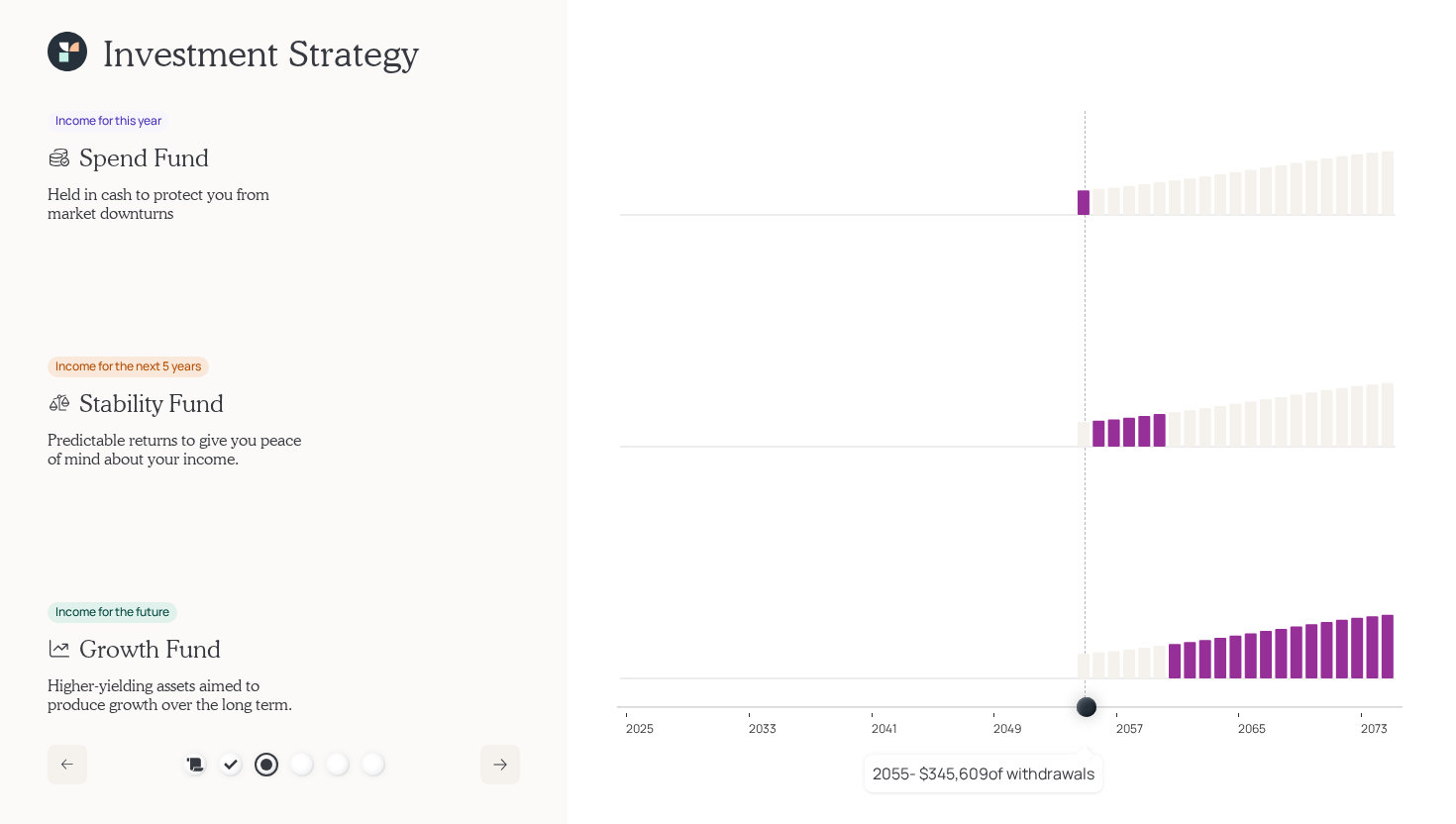 click at bounding box center (1009, 707) 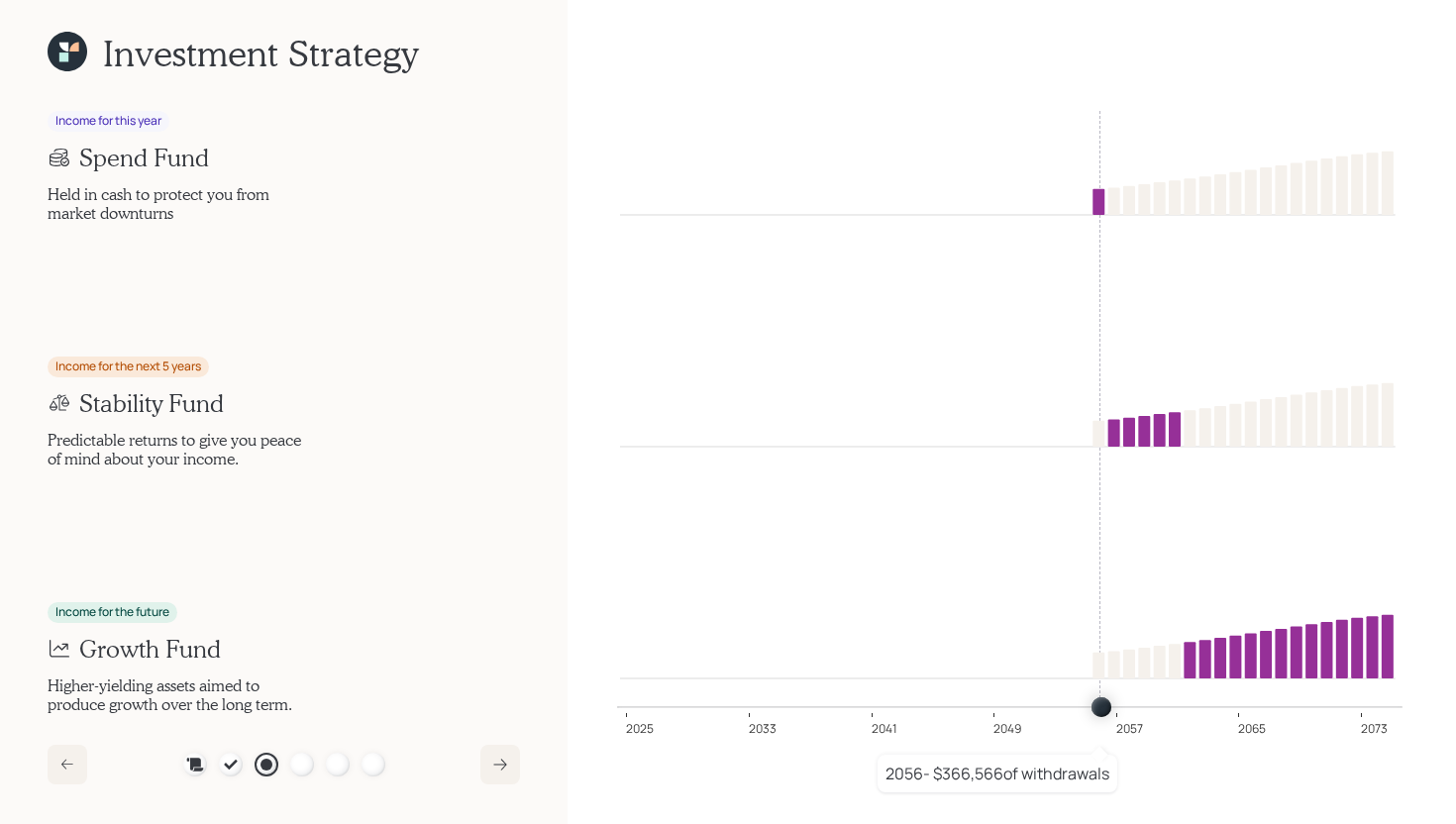 click at bounding box center [1009, 707] 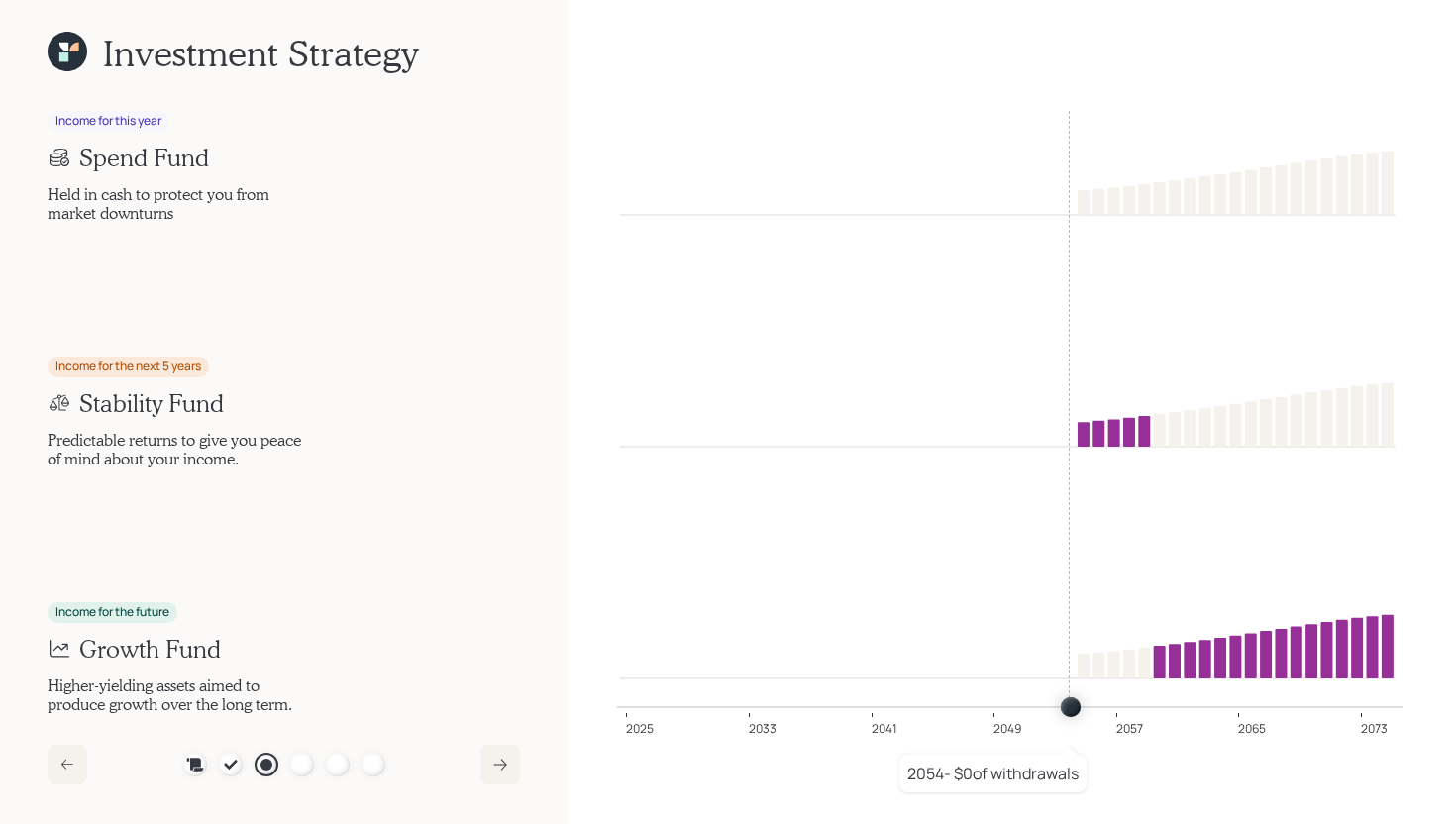 drag, startPoint x: 1100, startPoint y: 706, endPoint x: 1077, endPoint y: 708, distance: 23.086793 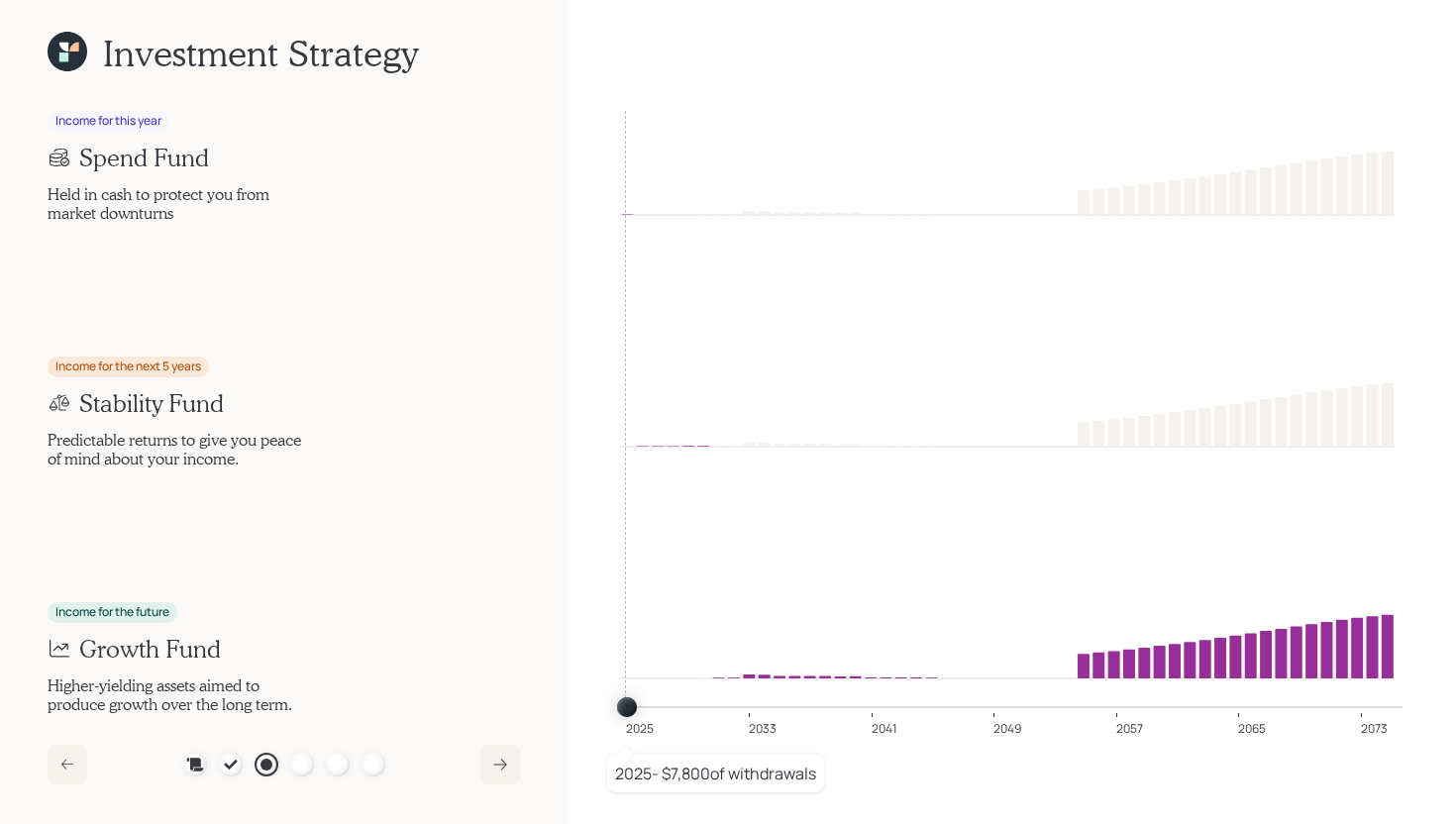 drag, startPoint x: 1077, startPoint y: 706, endPoint x: 515, endPoint y: 731, distance: 562.5558 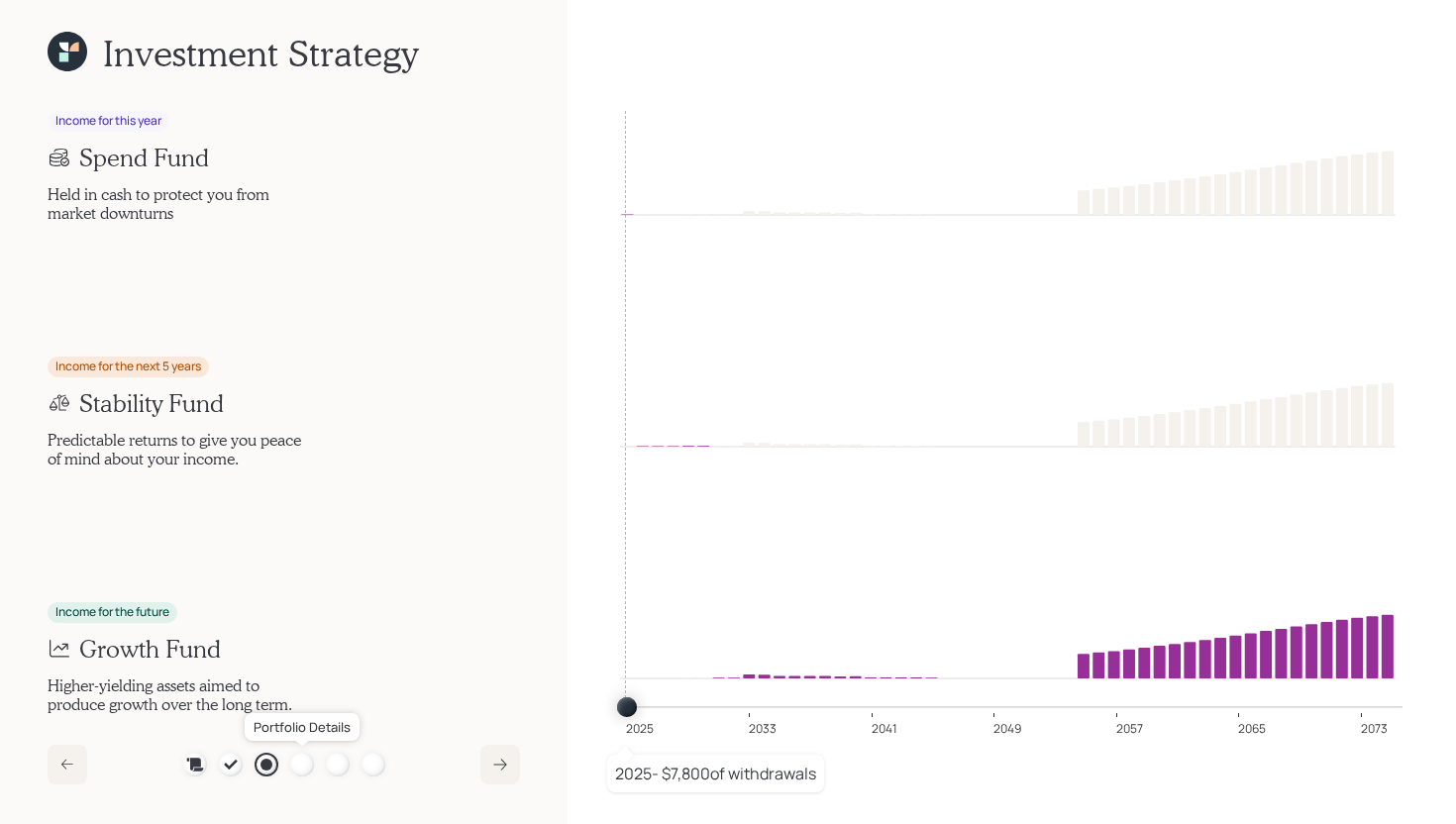 click at bounding box center [302, 765] 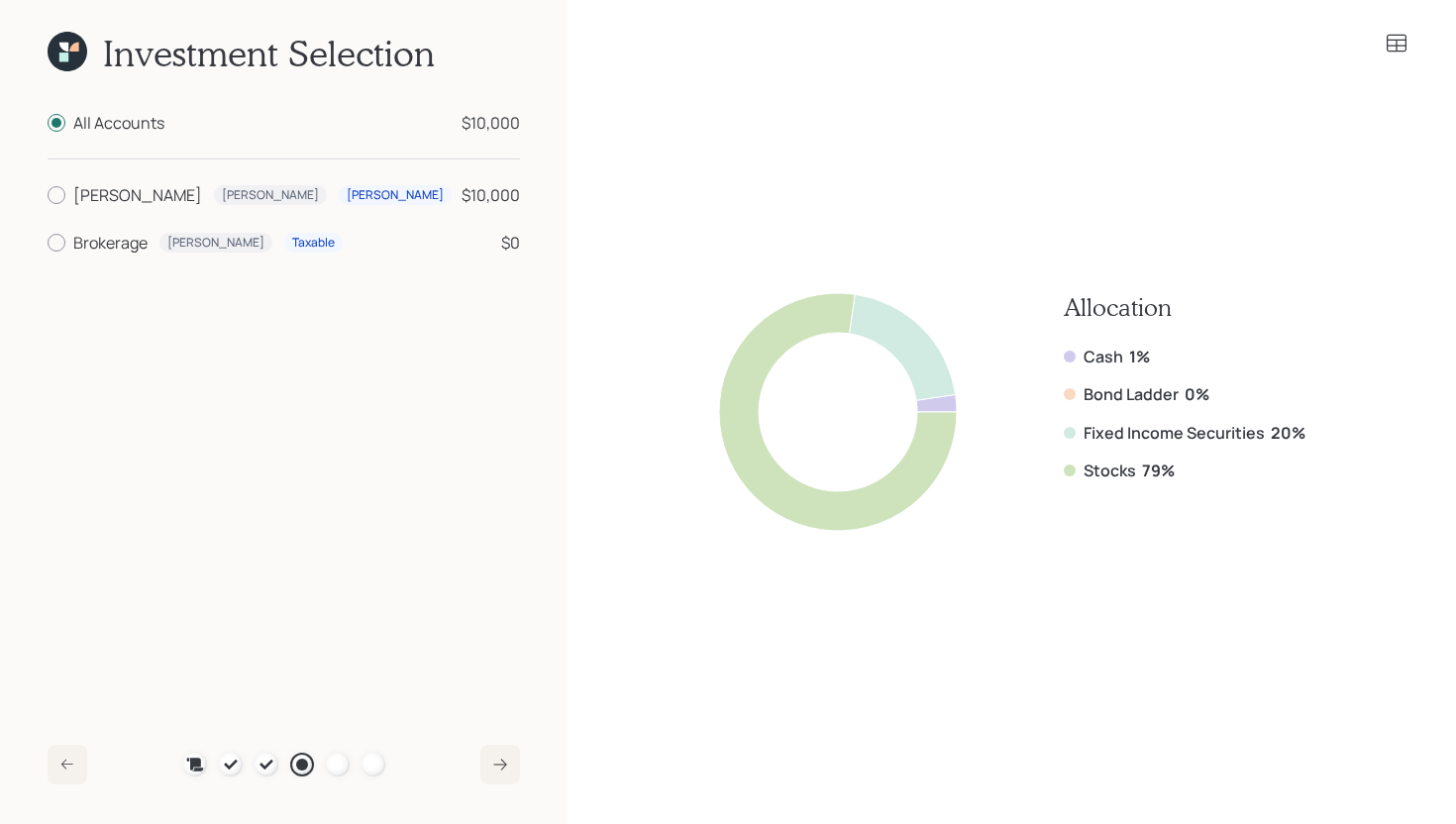 click 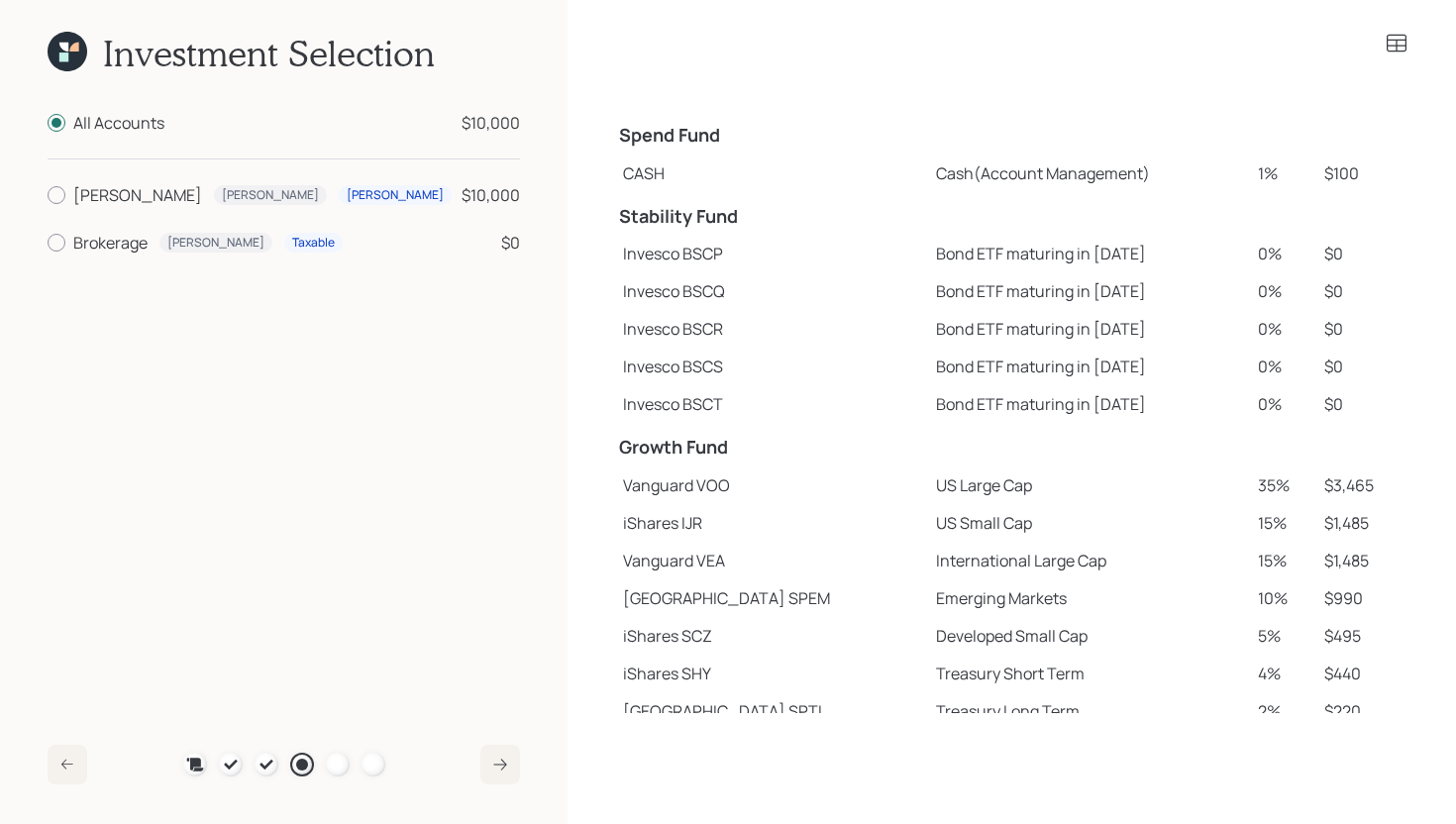 drag, startPoint x: 1222, startPoint y: 174, endPoint x: 1258, endPoint y: 174, distance: 36 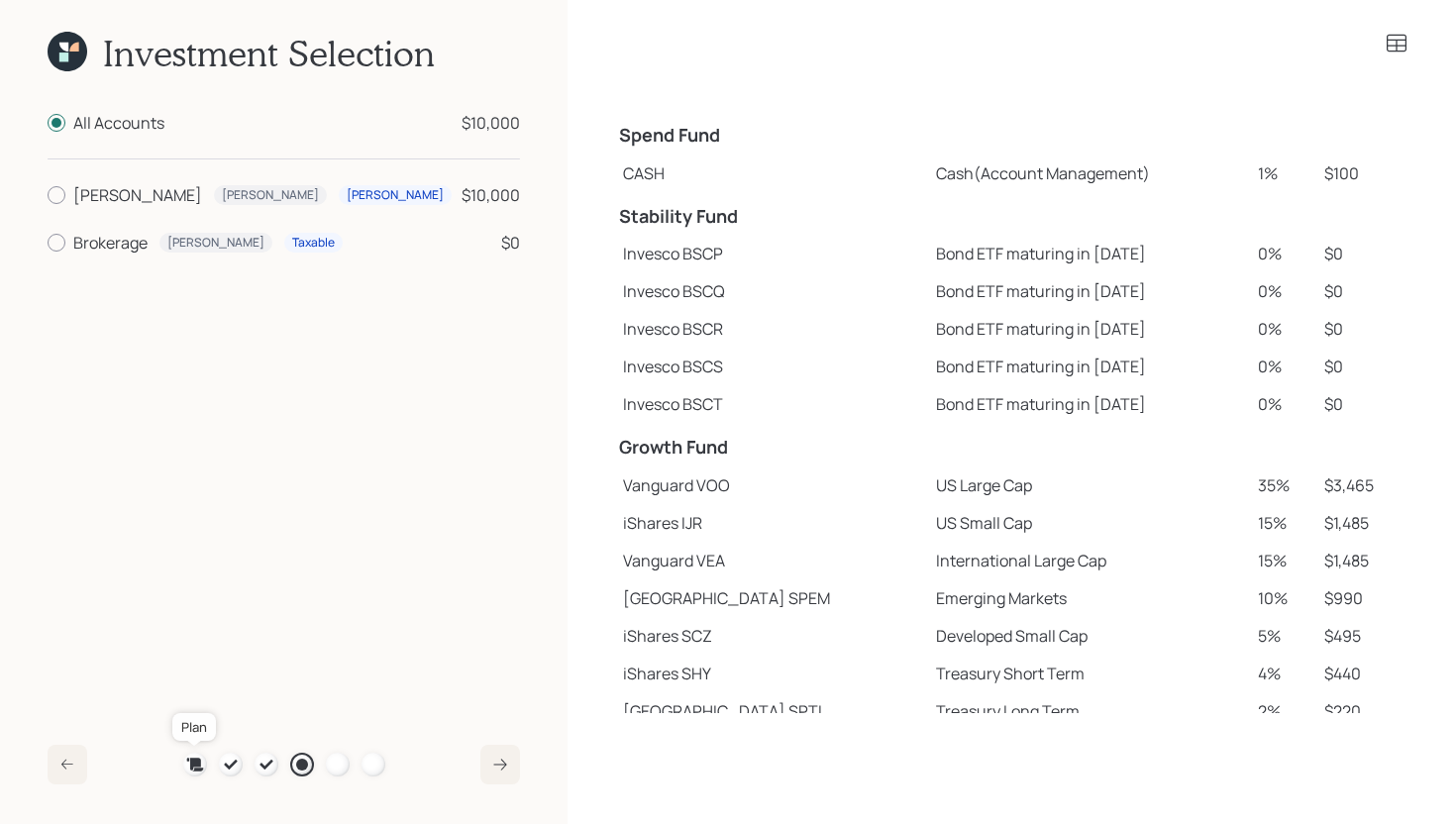 click 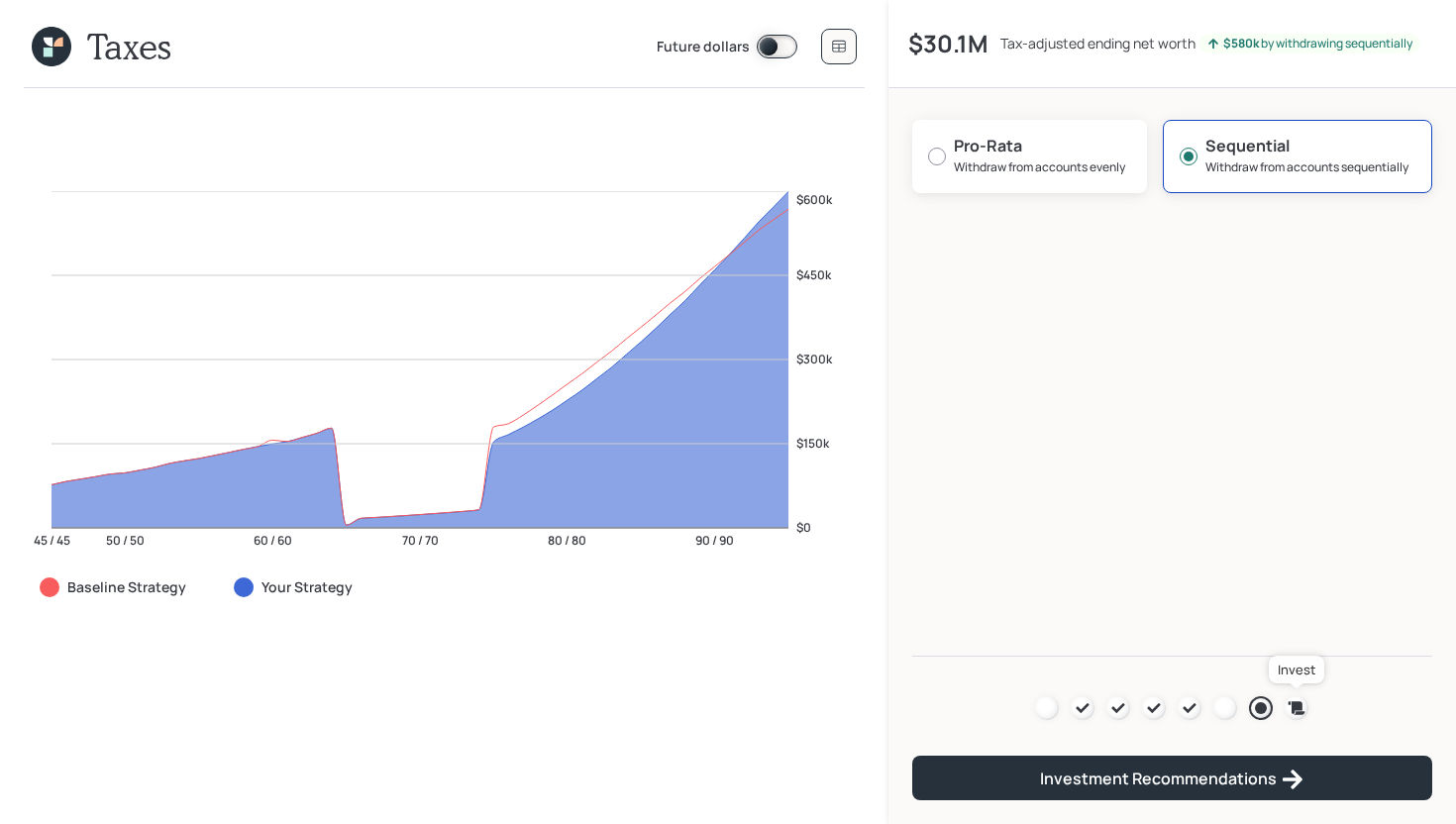 click 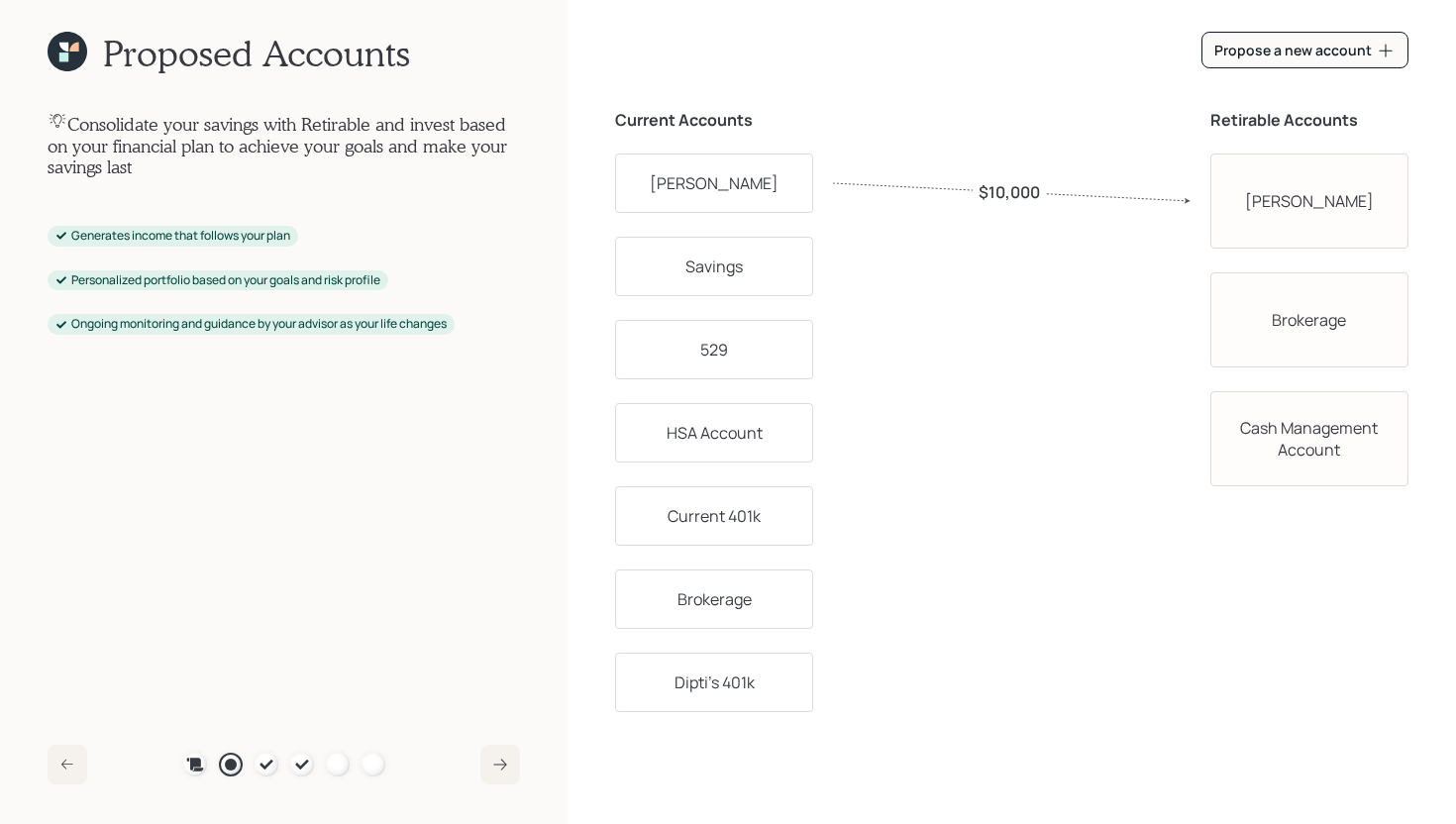 click on "Brokerage" at bounding box center (714, 599) 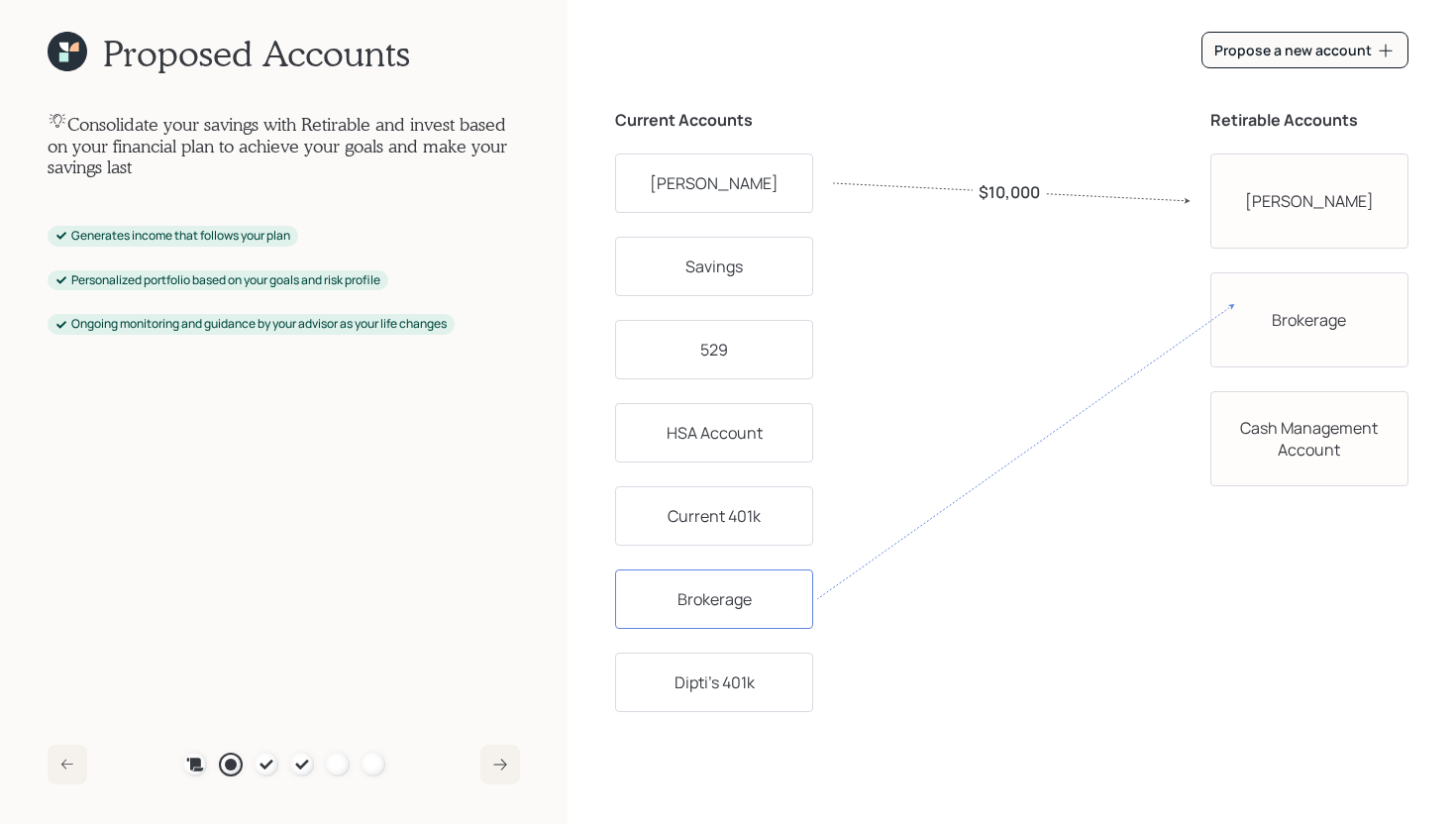 click on "Brokerage" at bounding box center [1309, 320] 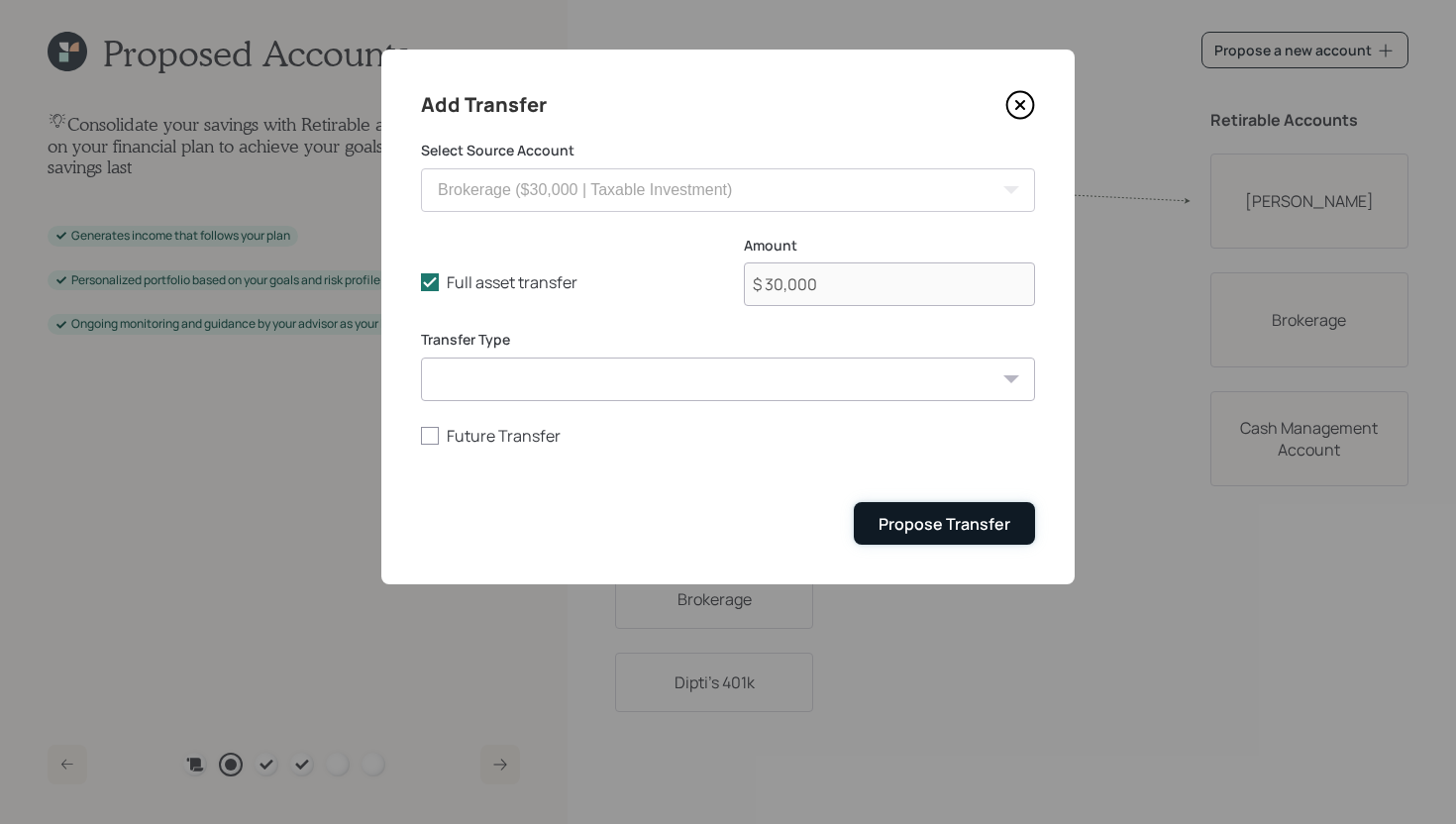 click on "Propose Transfer" at bounding box center (944, 524) 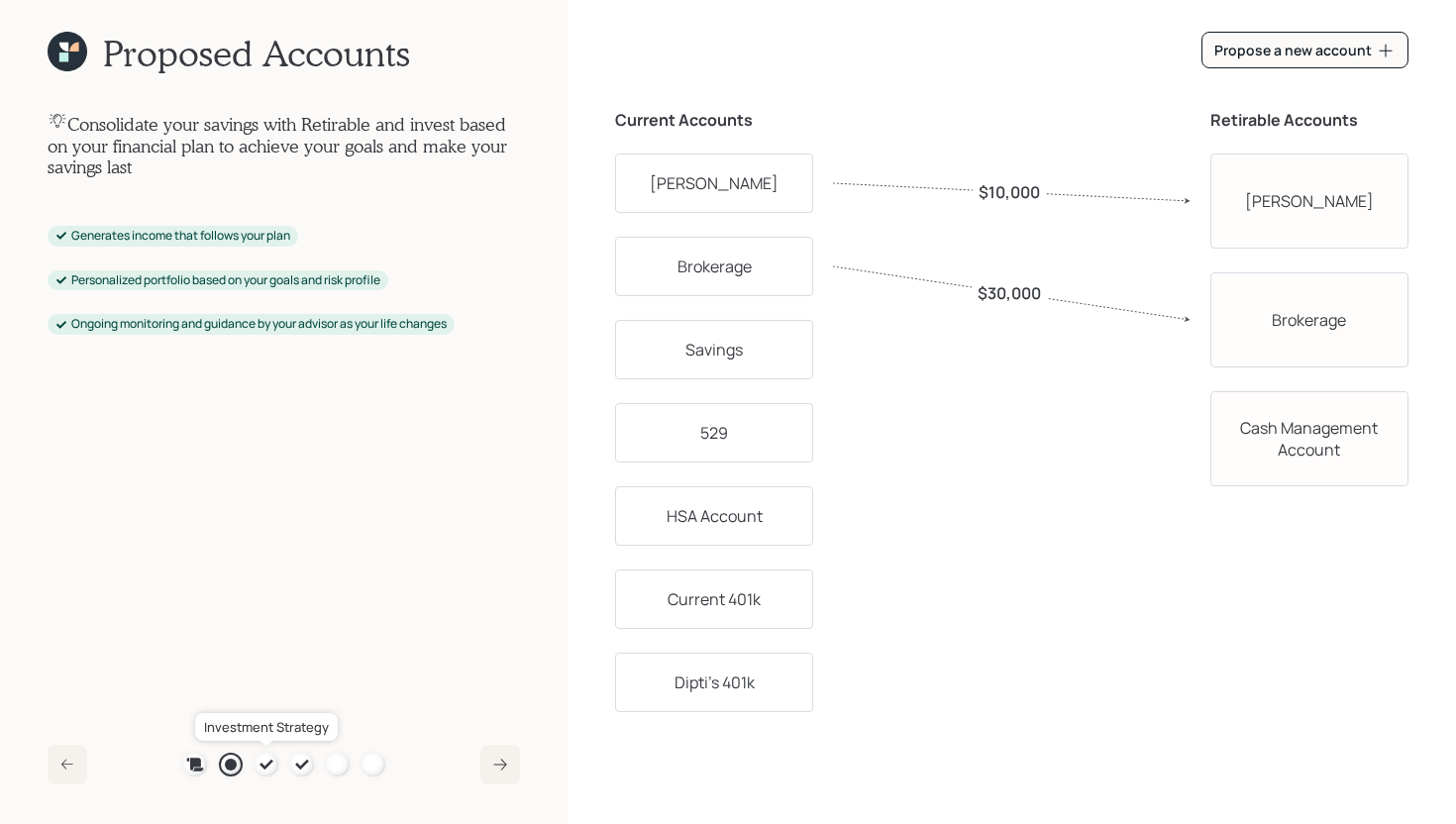 click 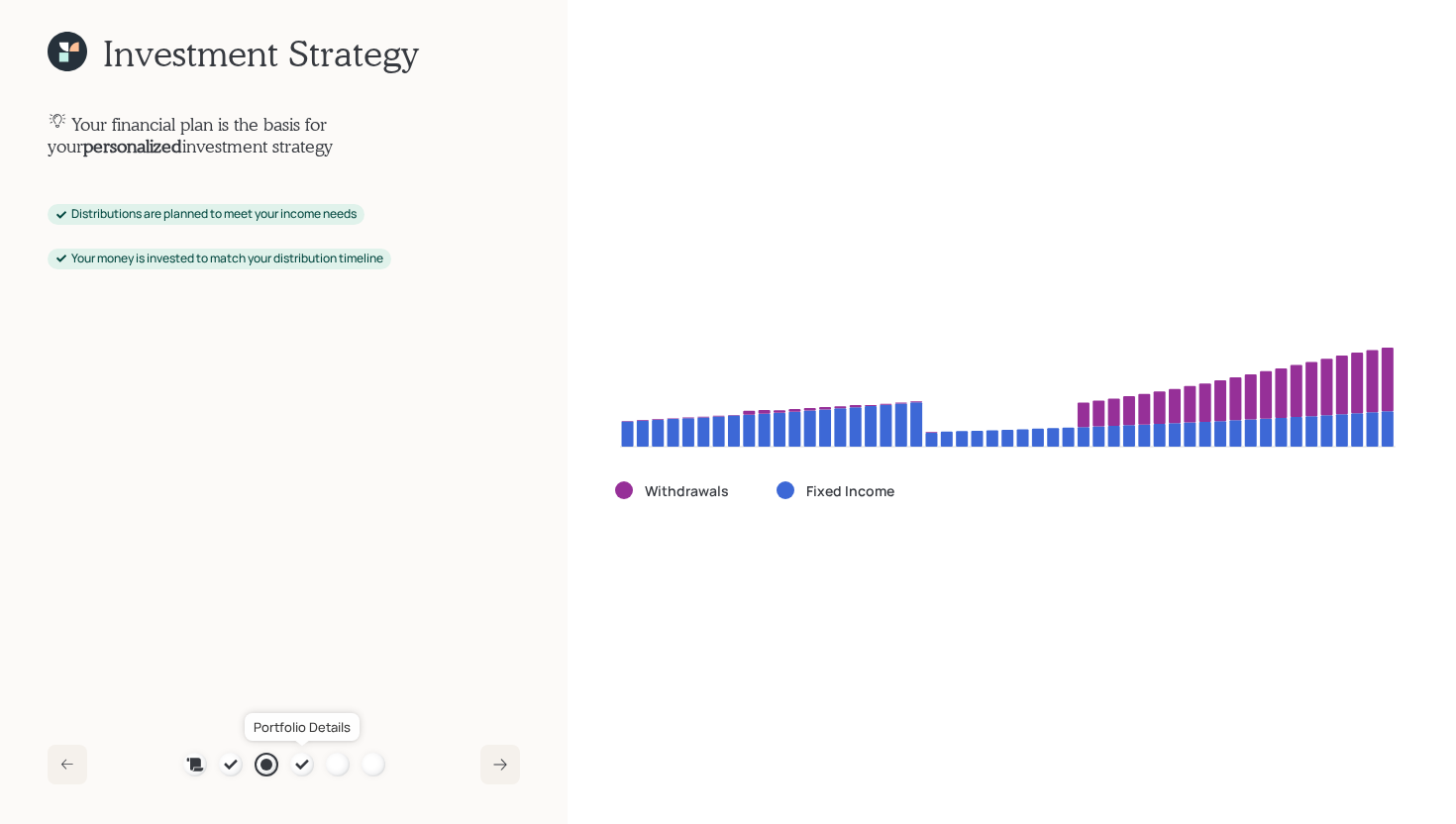 click 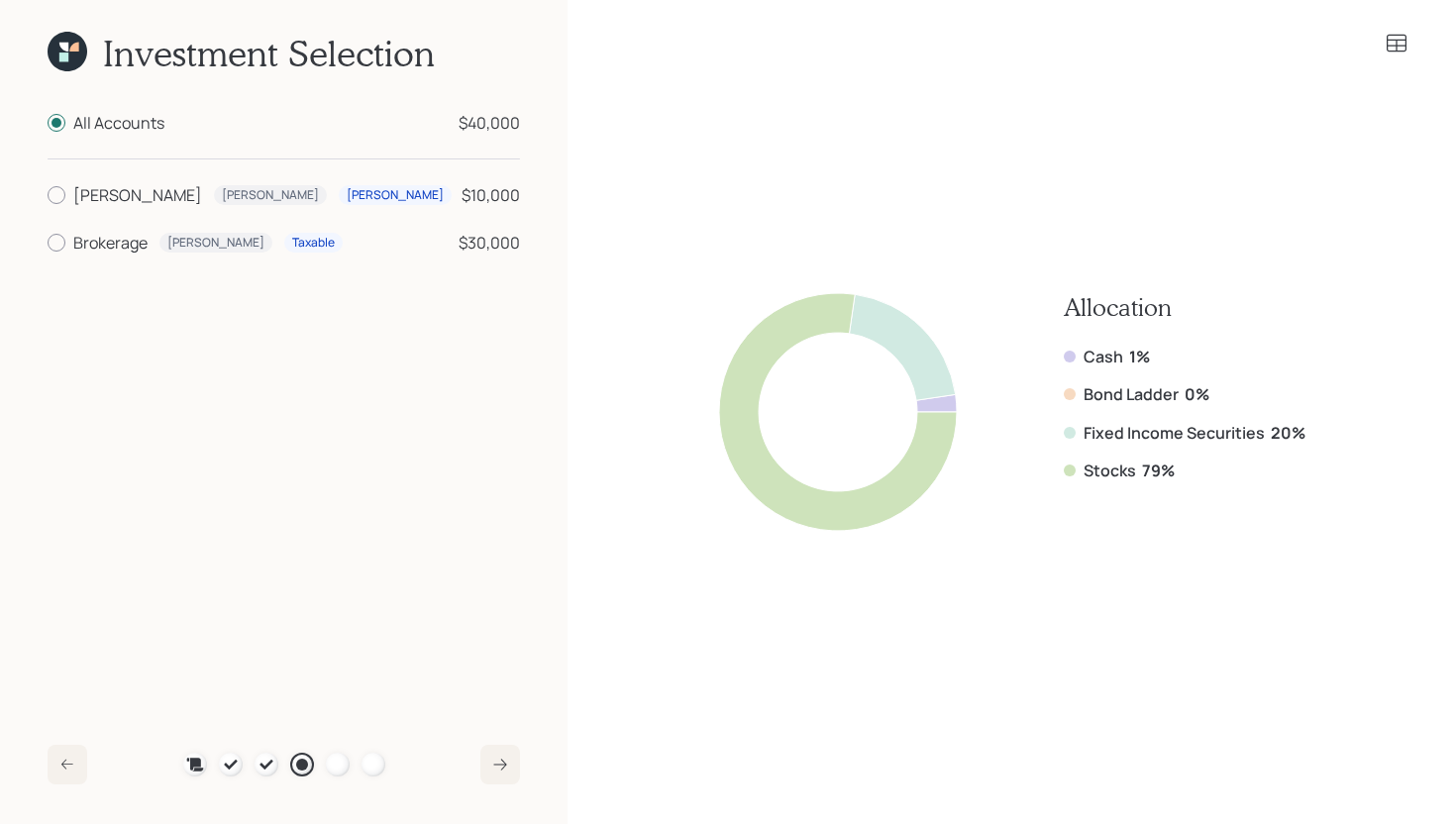 click 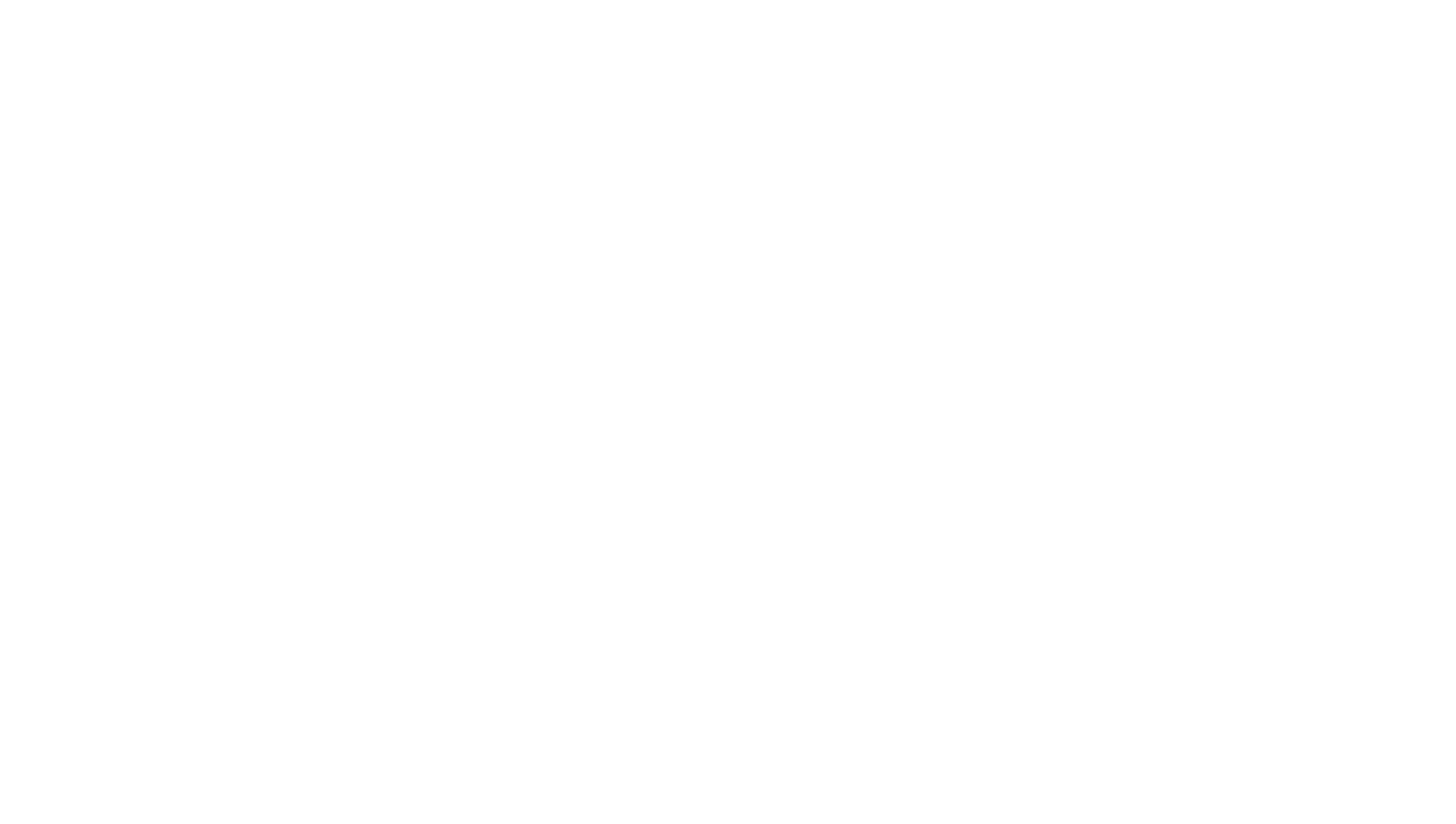 scroll, scrollTop: 0, scrollLeft: 0, axis: both 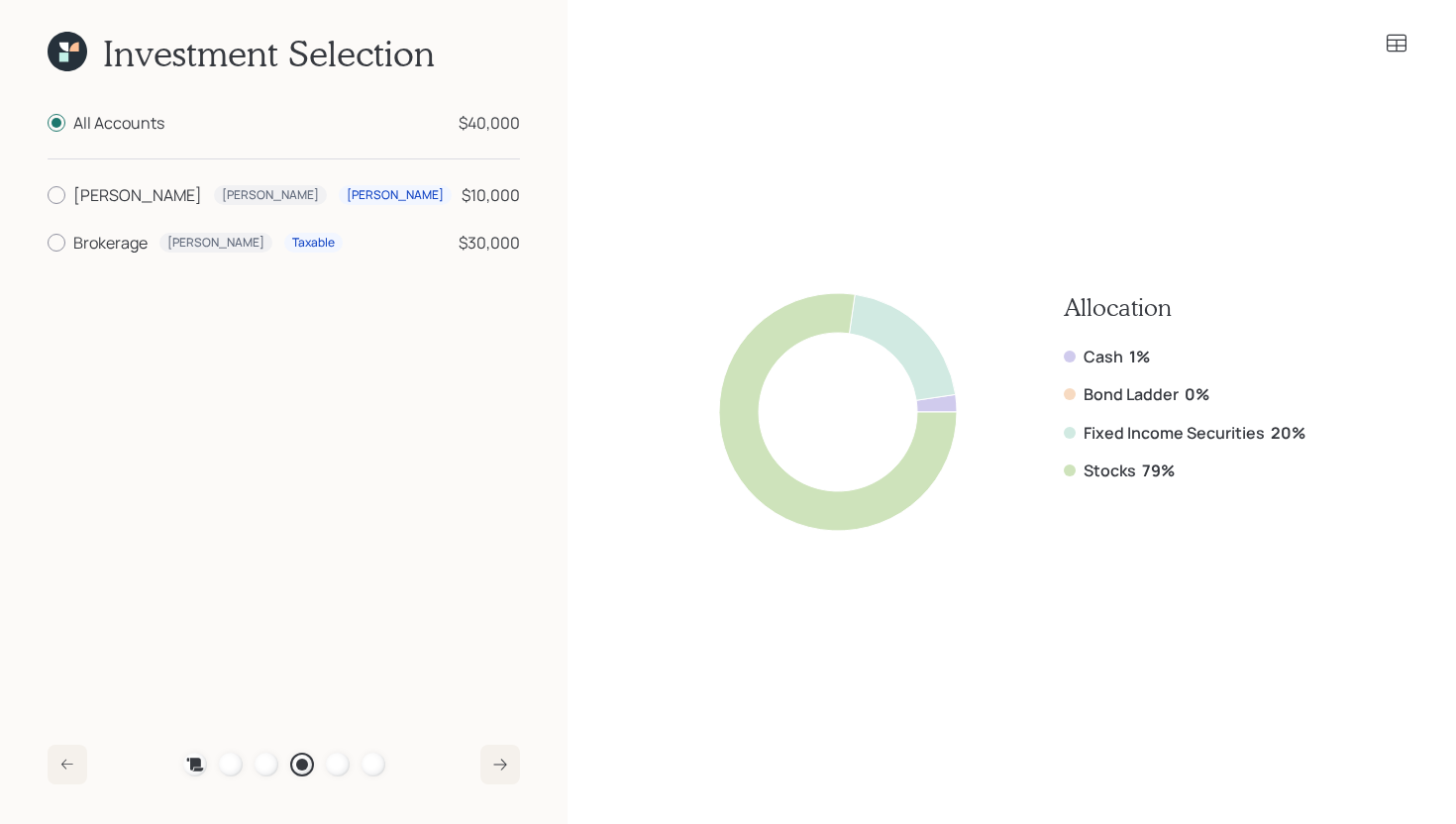click 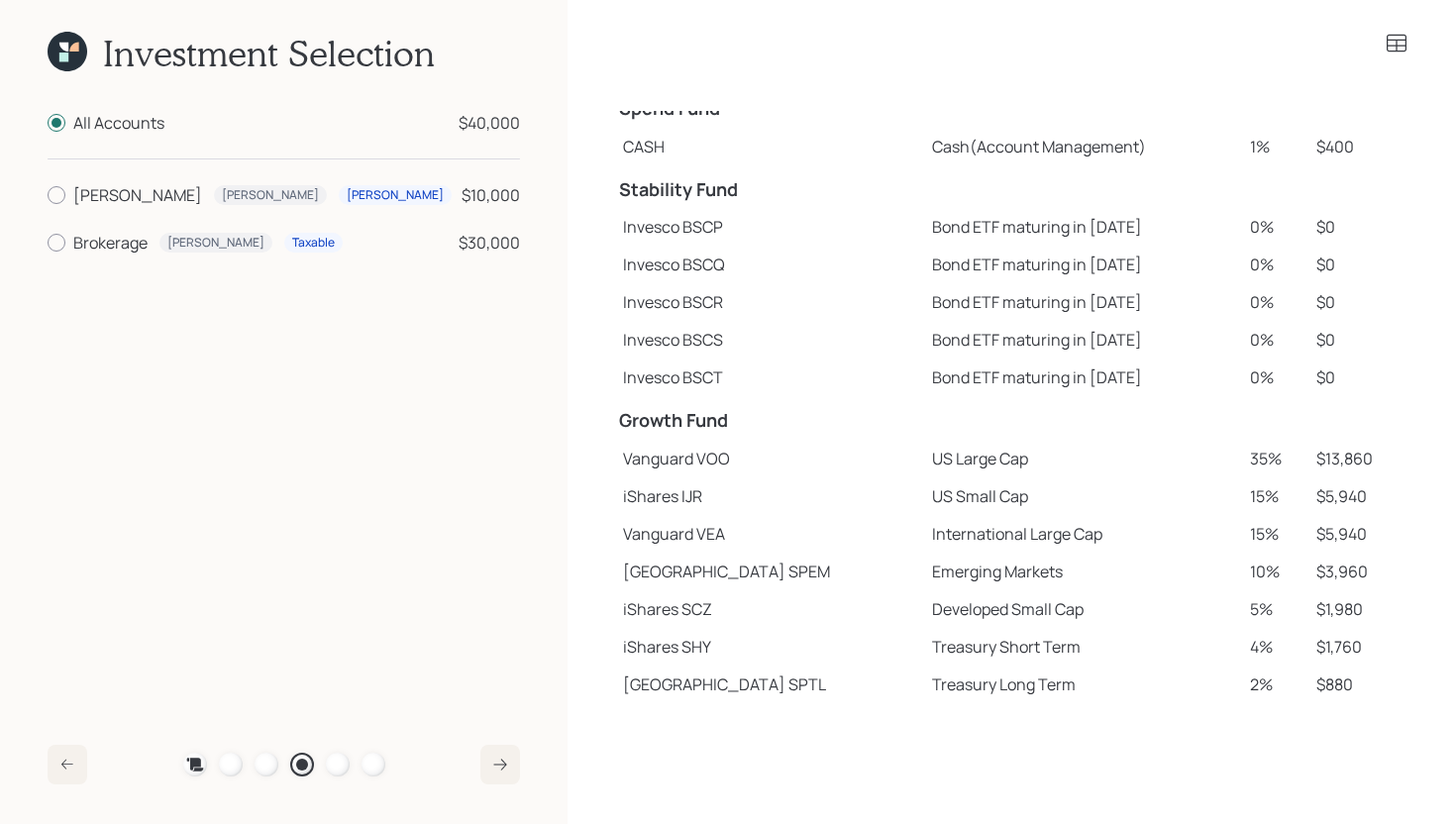 scroll, scrollTop: 205, scrollLeft: 0, axis: vertical 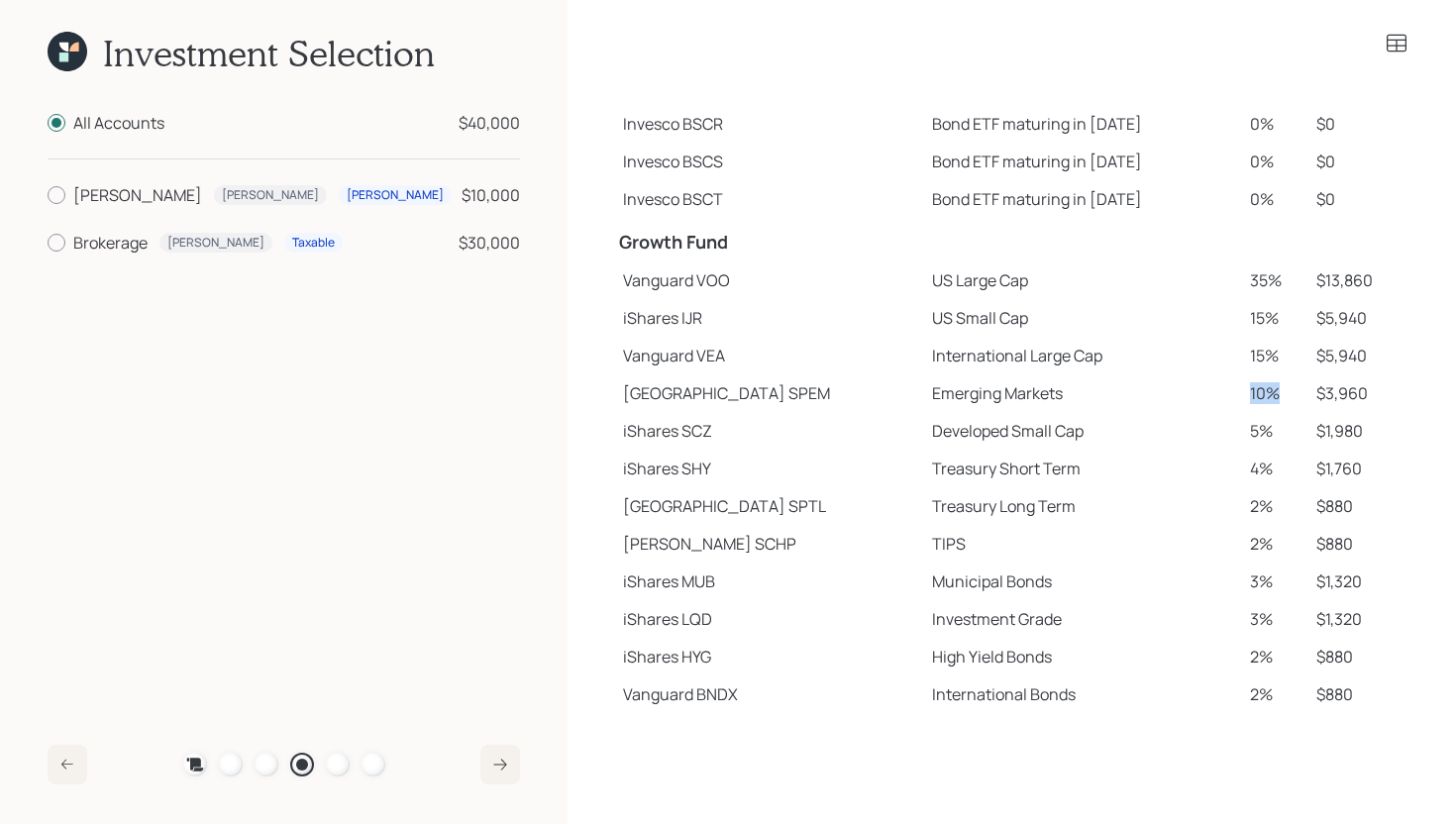 drag, startPoint x: 1224, startPoint y: 395, endPoint x: 1258, endPoint y: 394, distance: 34.0147 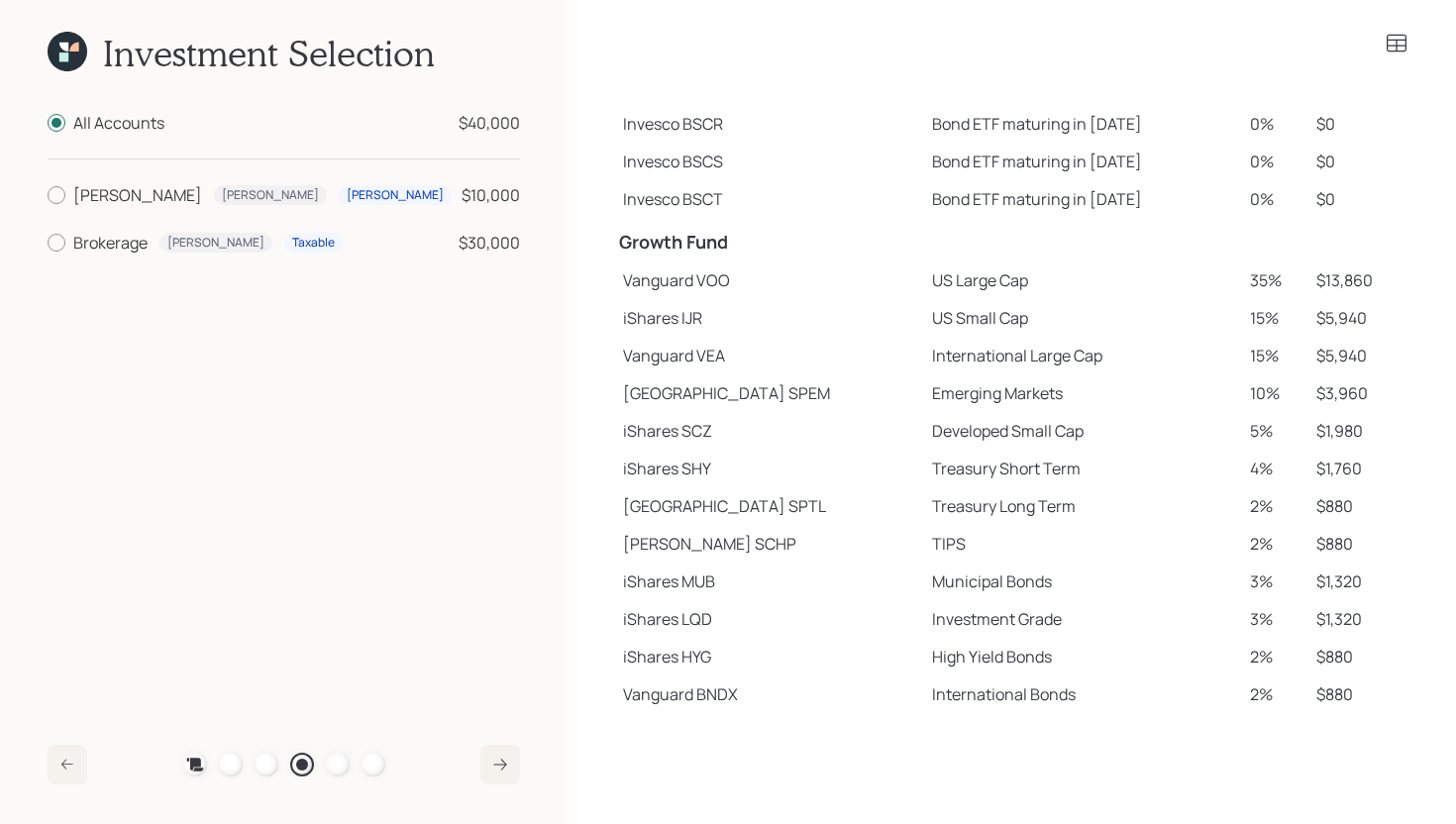 click on "Developed Small Cap" at bounding box center (1083, 431) 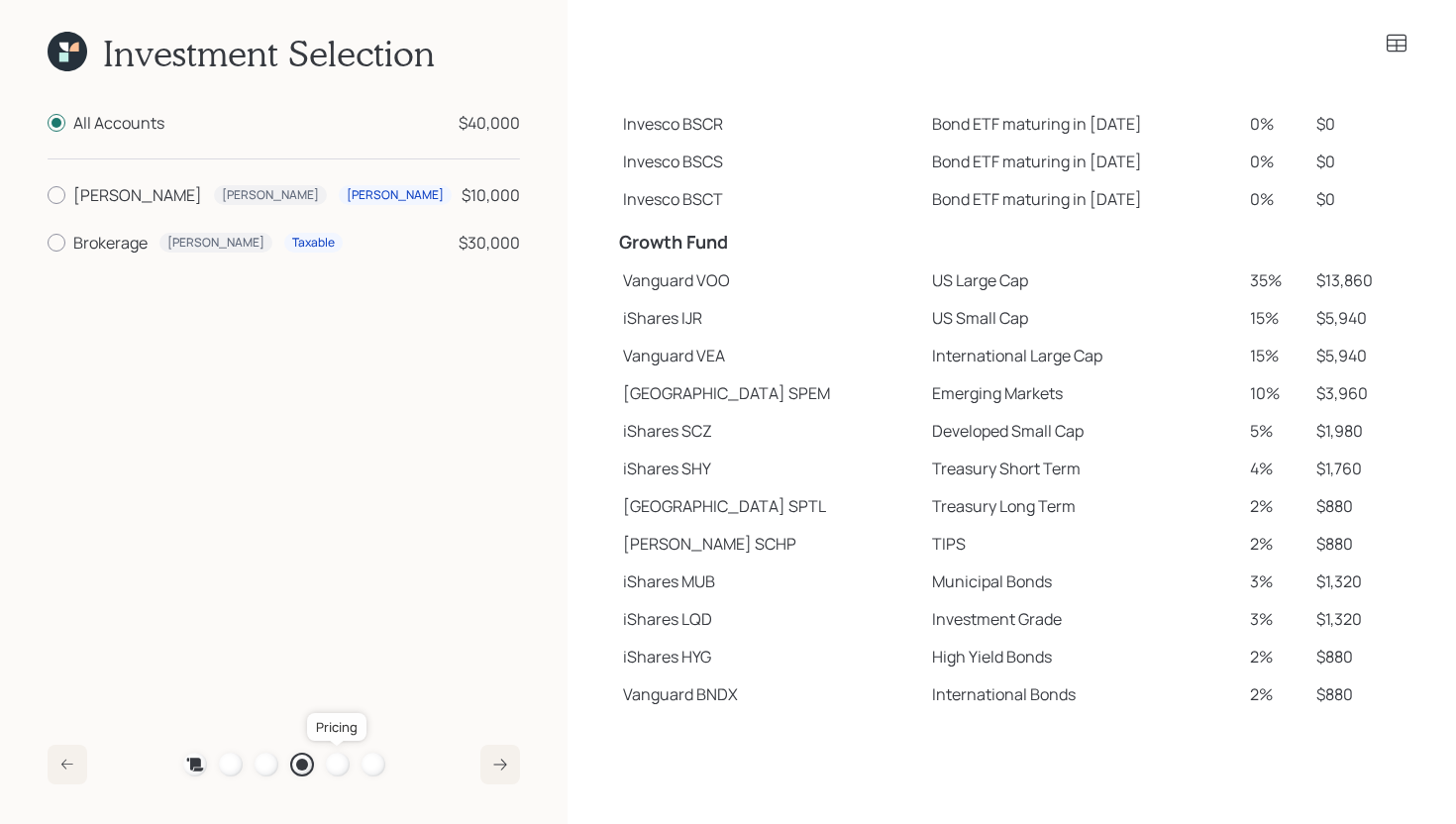 click at bounding box center [338, 765] 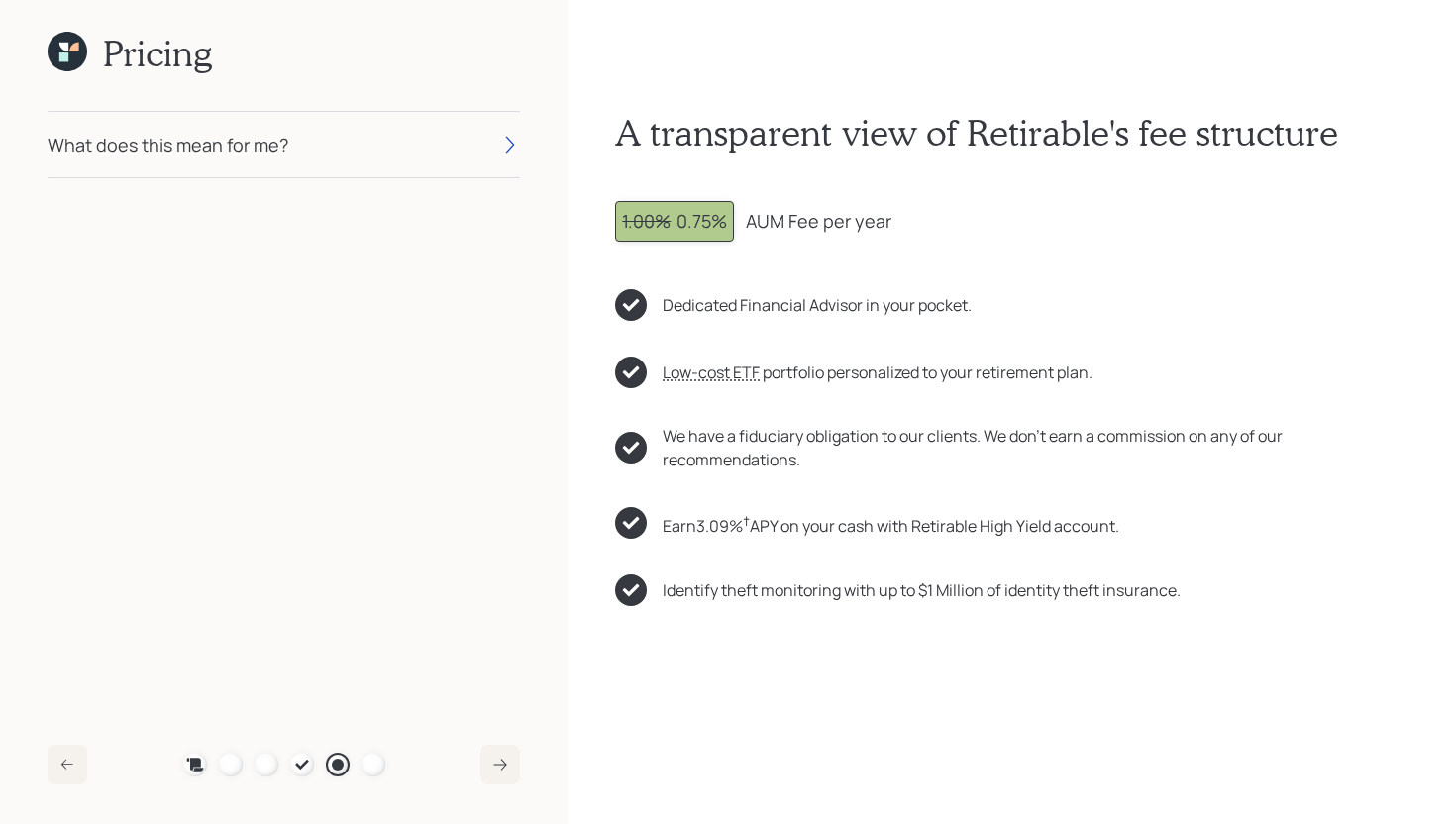 click on "What does this mean for me?" at bounding box center (283, 145) 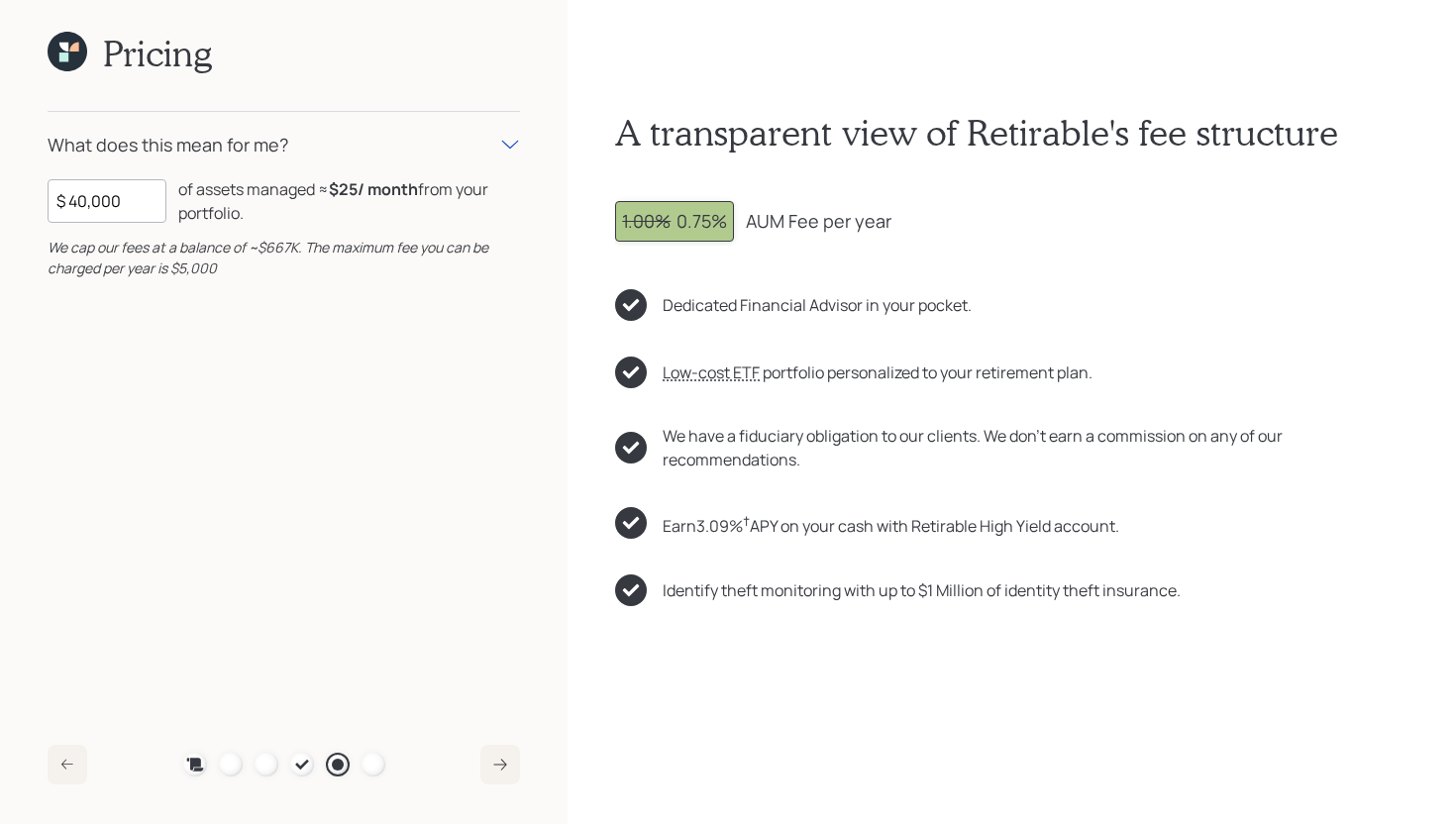 click on "What does this mean for me?" at bounding box center (283, 145) 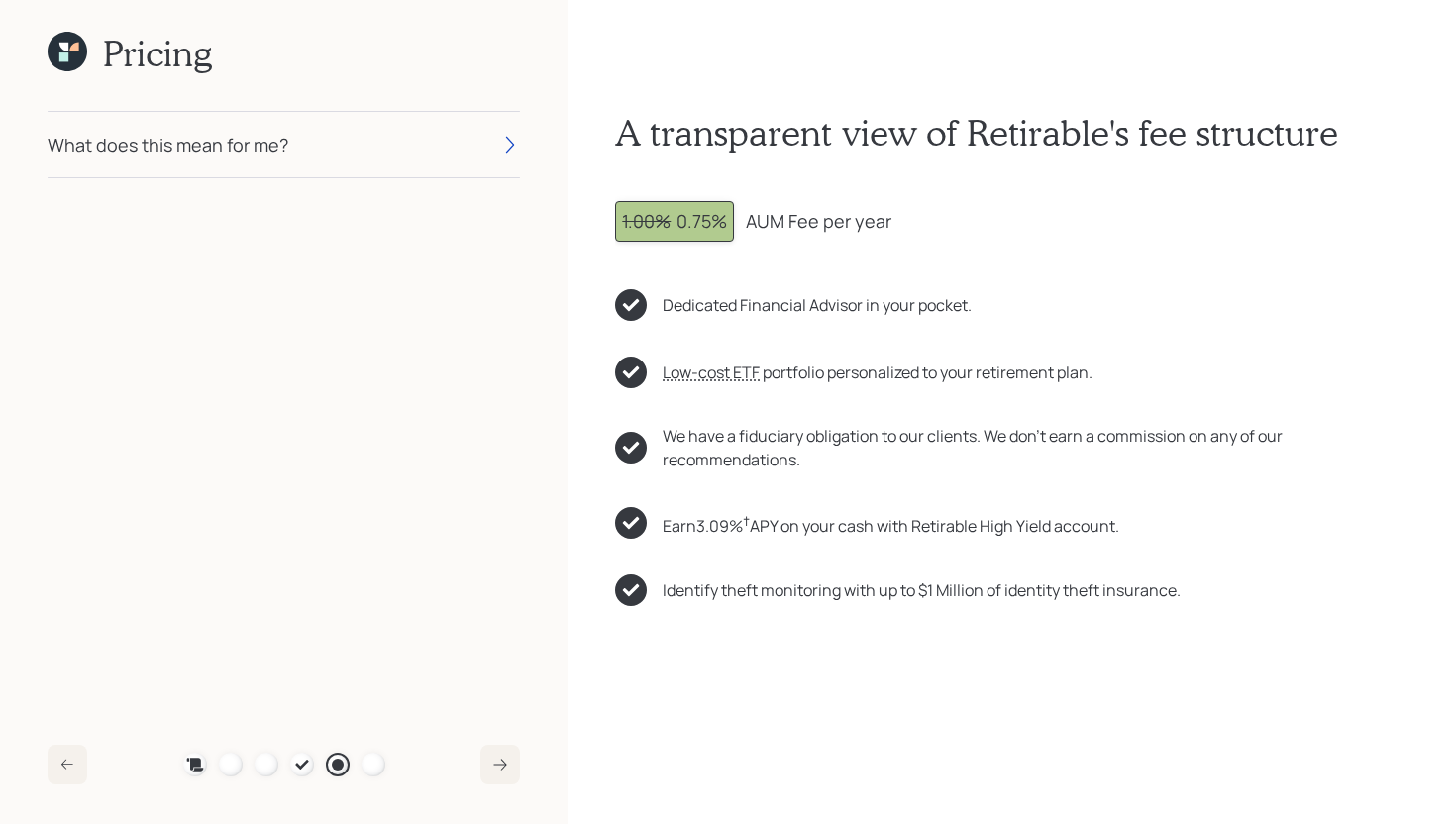 click on "What does this mean for me?" at bounding box center [283, 145] 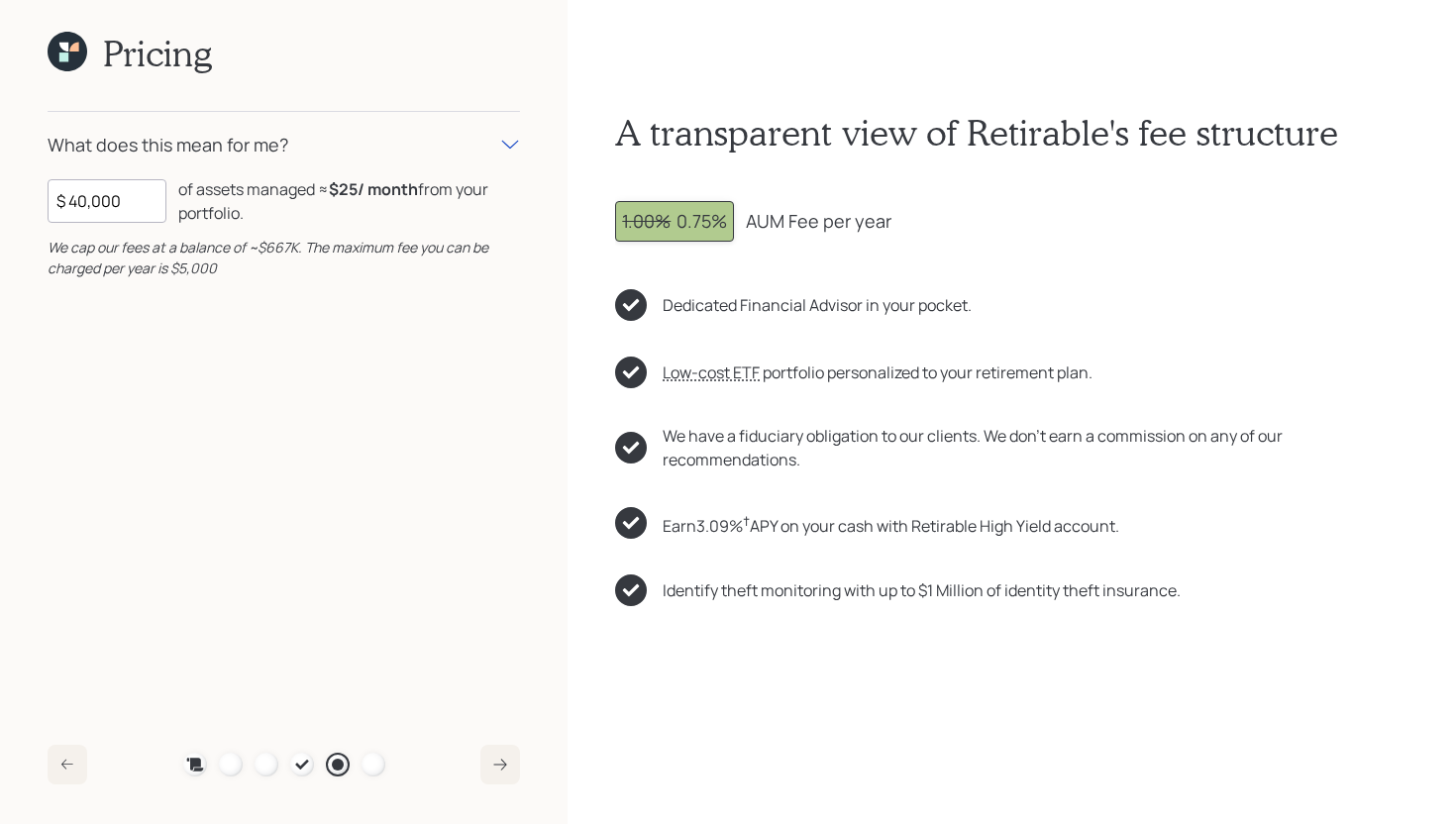 click on "$ 40,000" at bounding box center (107, 201) 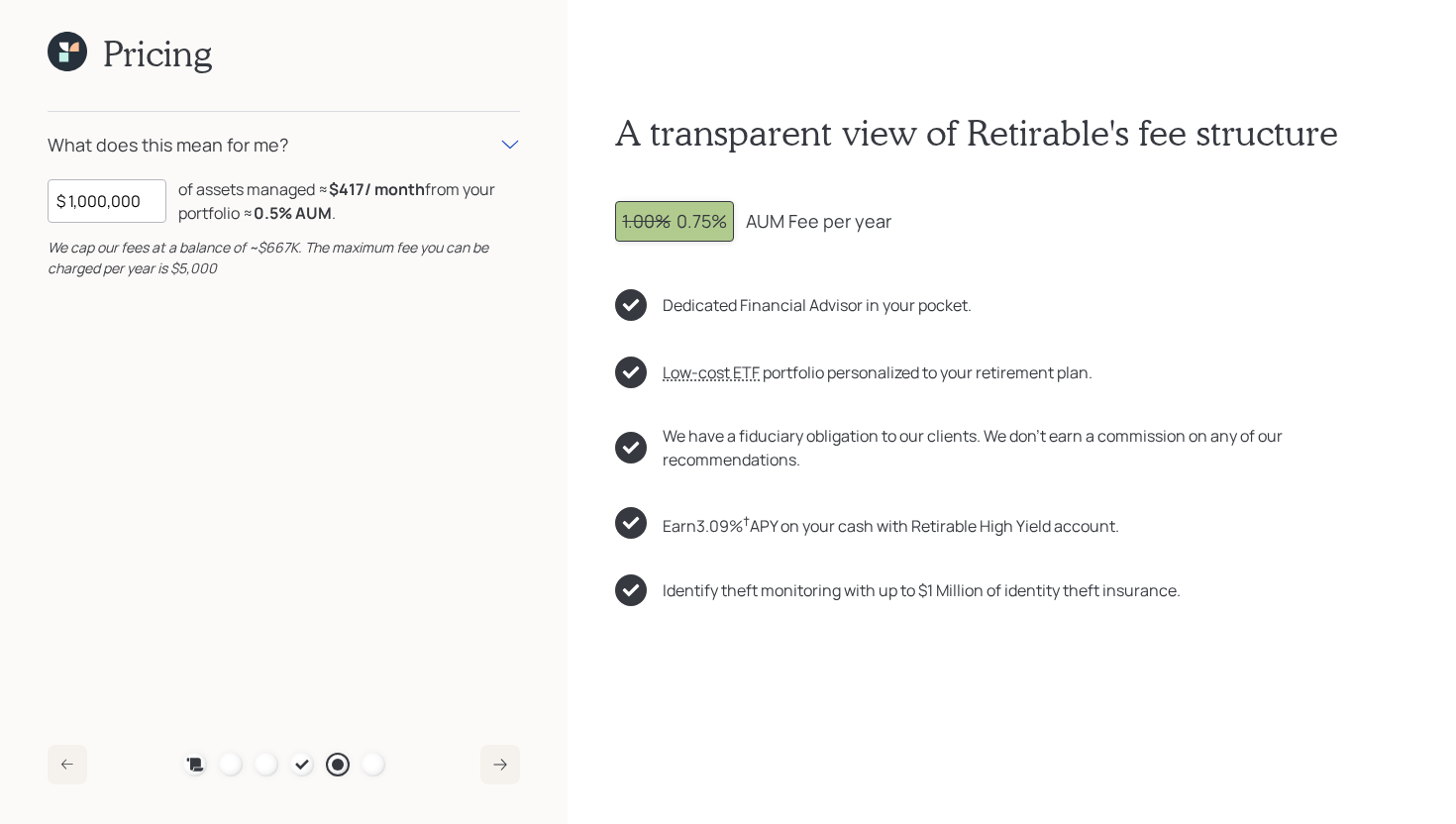 type on "$ 1,000,000" 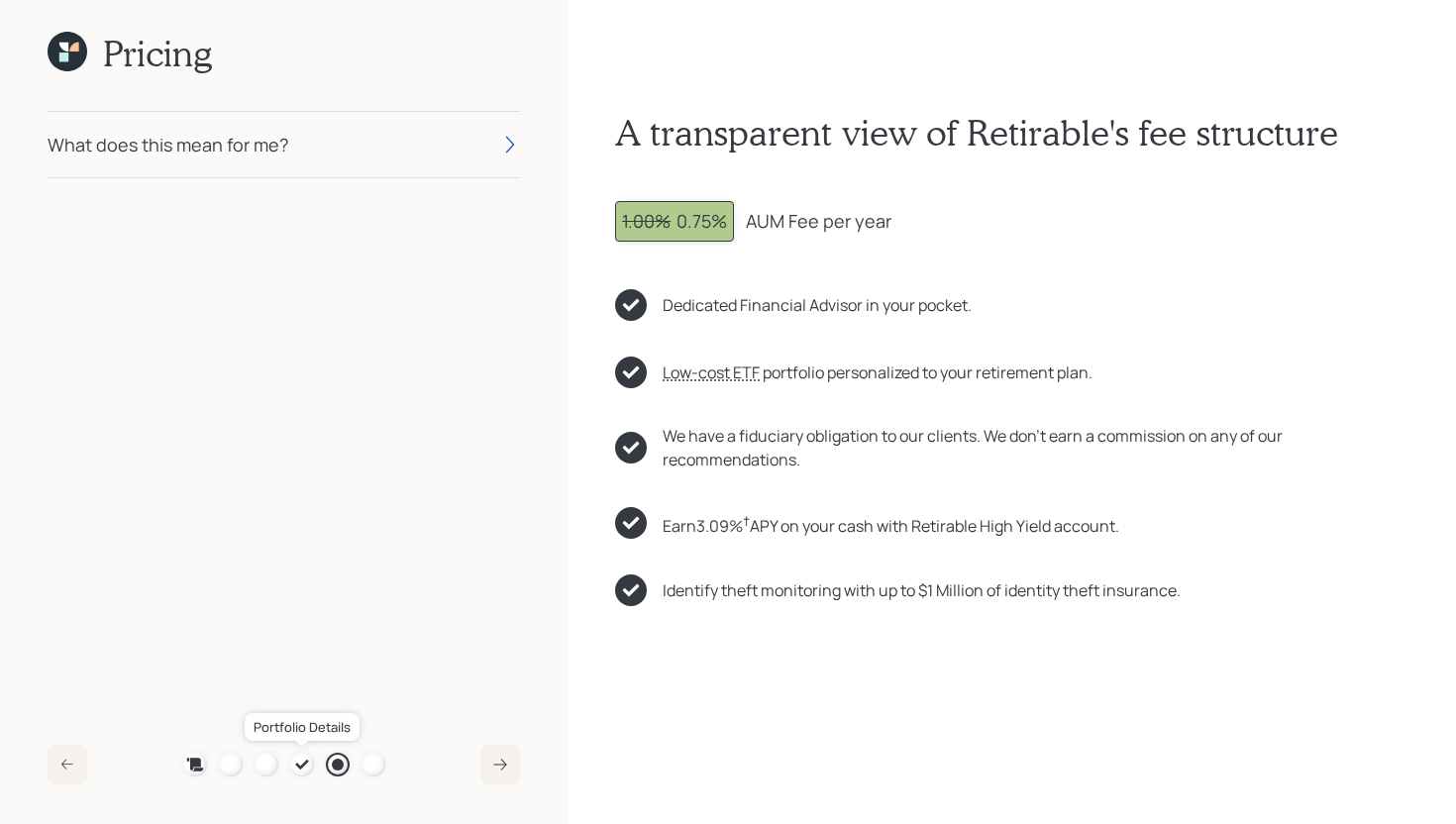click 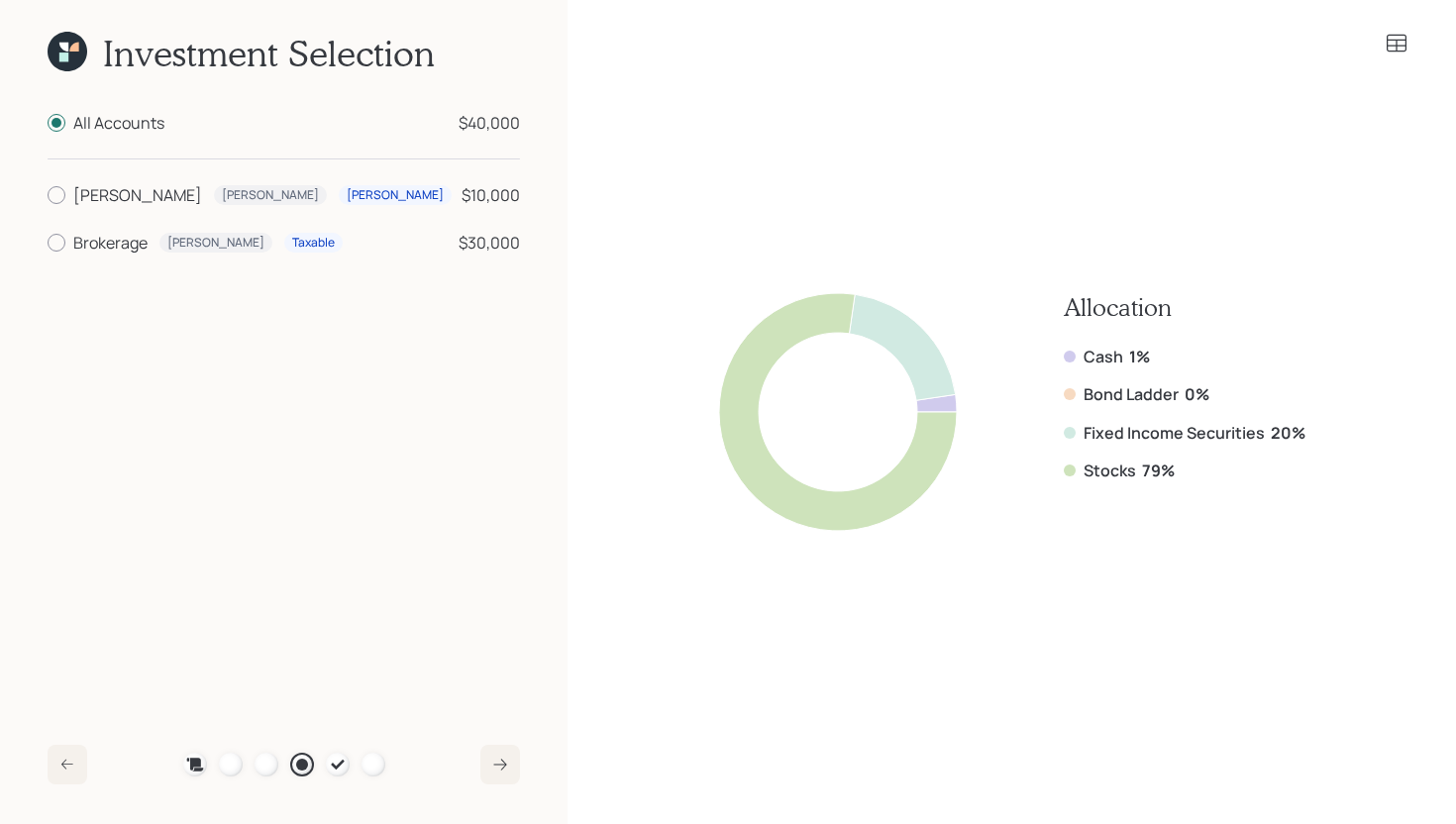 click 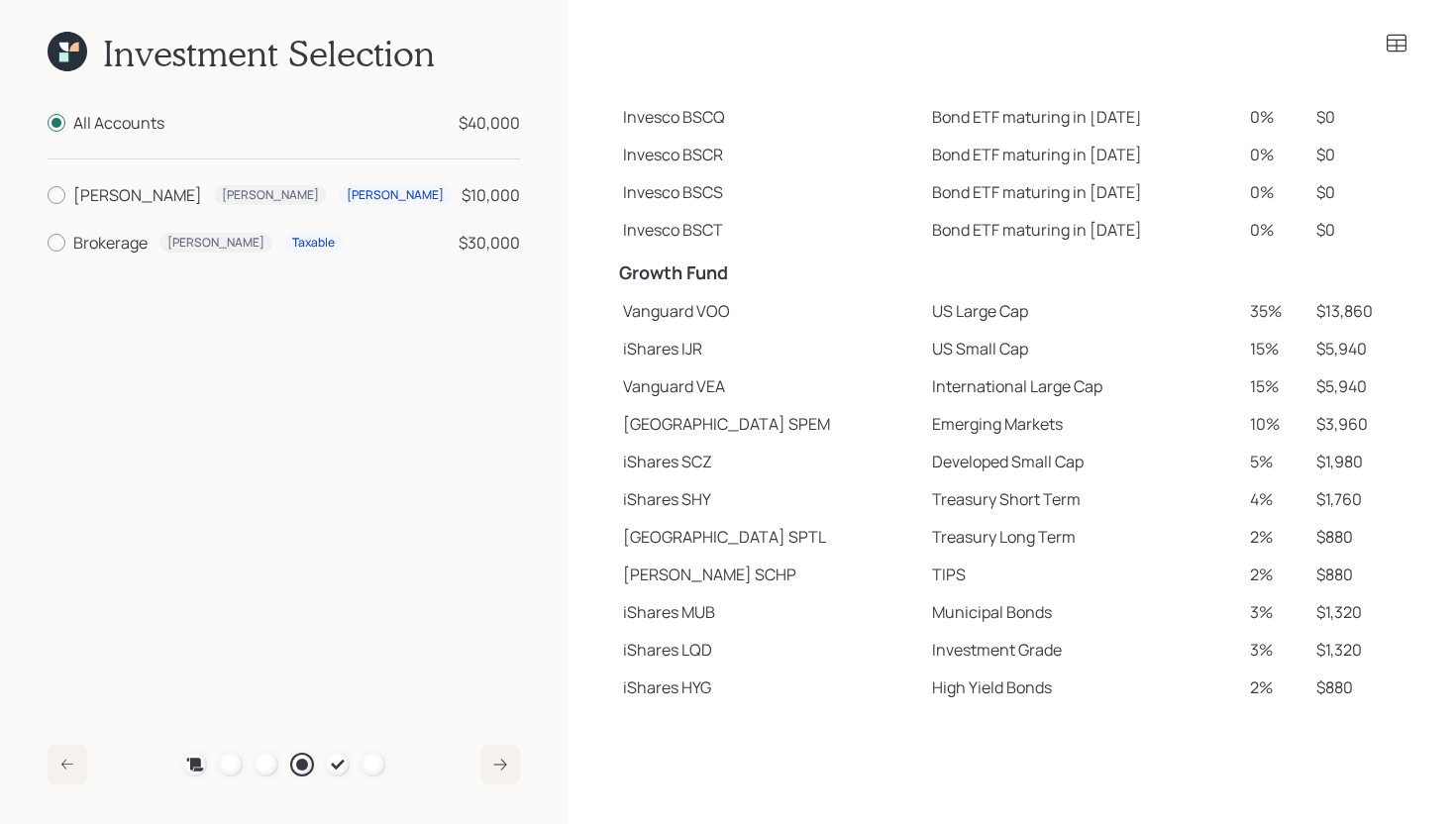 scroll, scrollTop: 205, scrollLeft: 0, axis: vertical 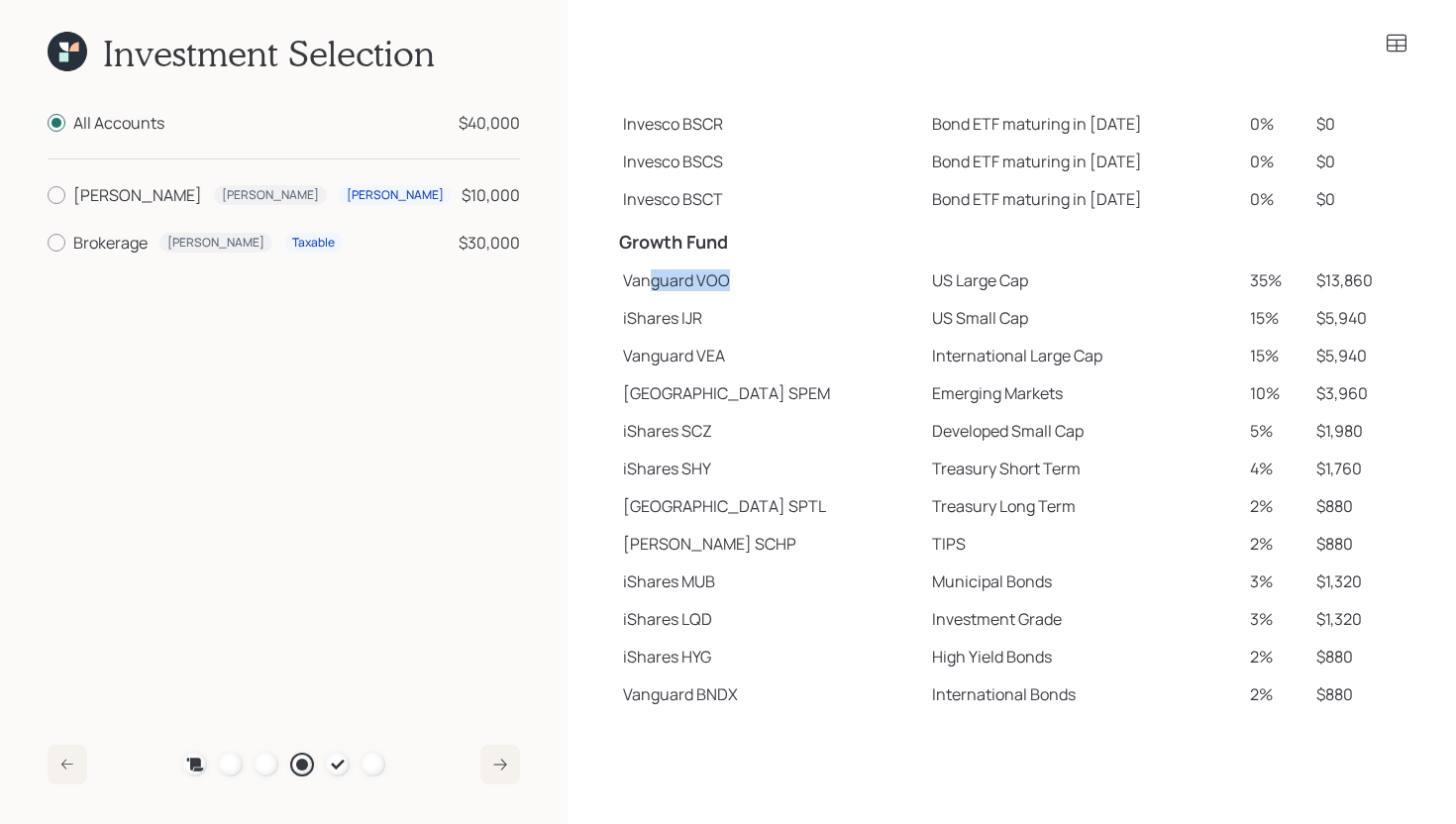 drag, startPoint x: 730, startPoint y: 282, endPoint x: 644, endPoint y: 282, distance: 86 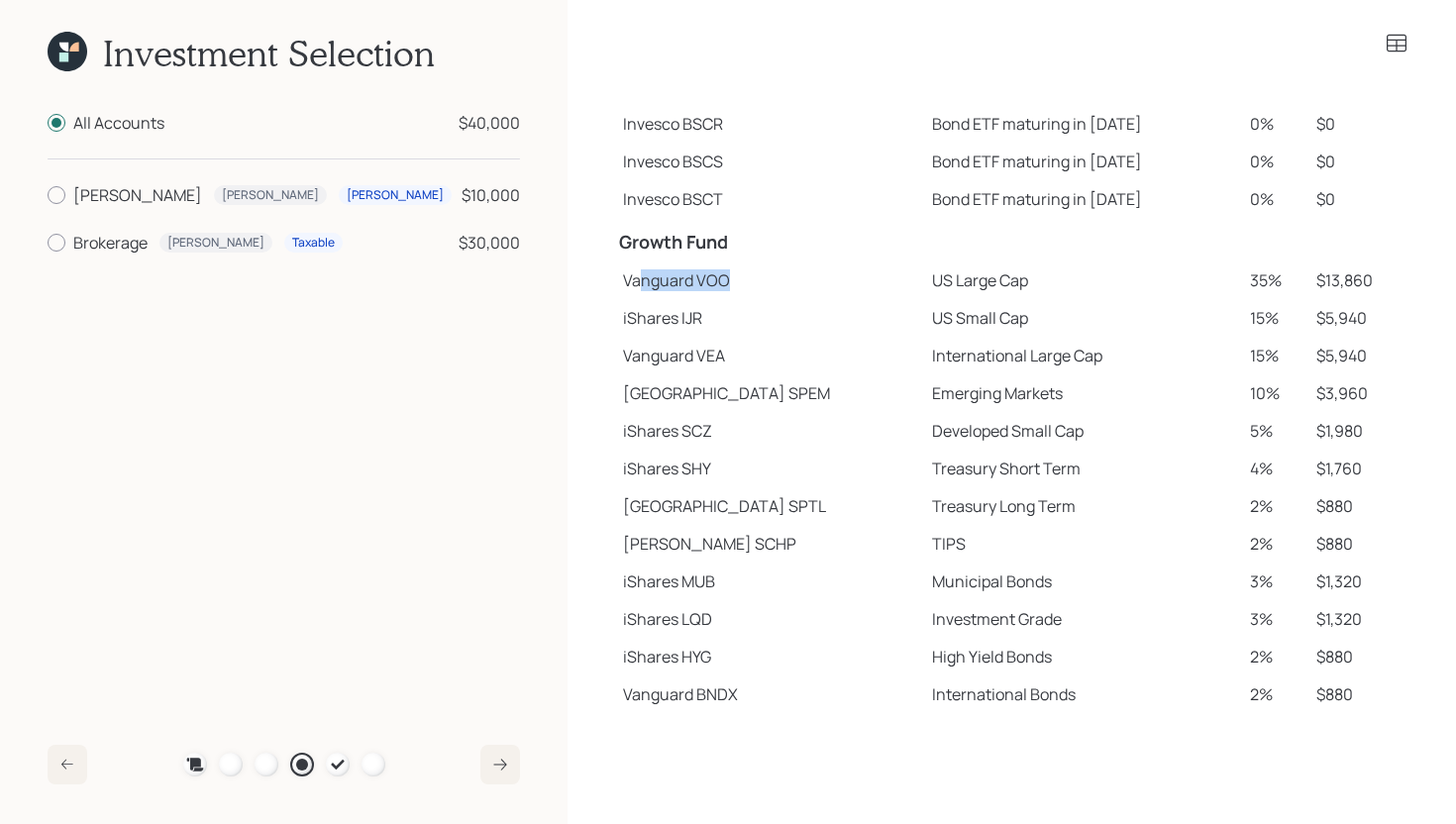 click on "Vanguard   VOO" at bounding box center (770, 280) 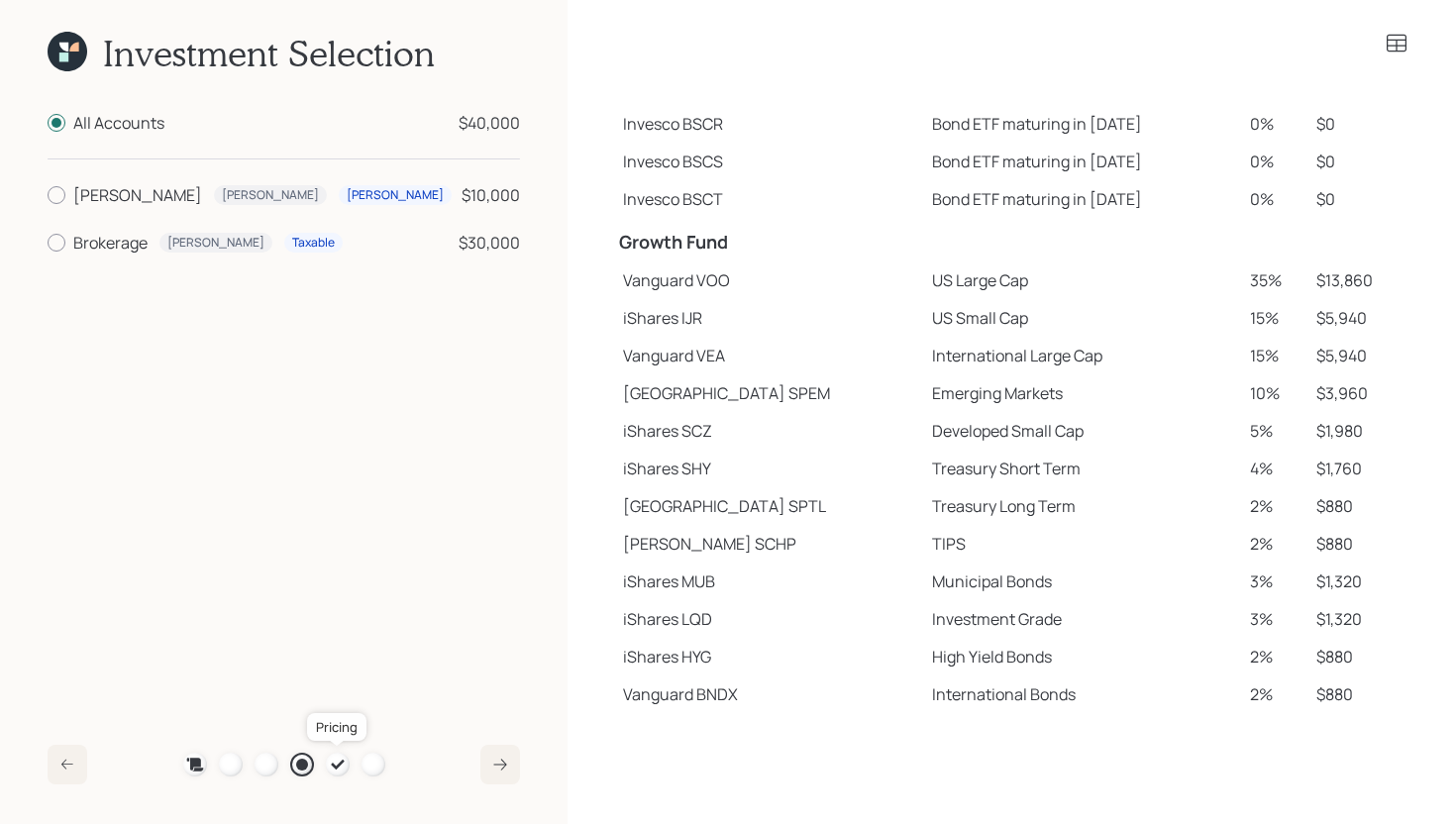 click 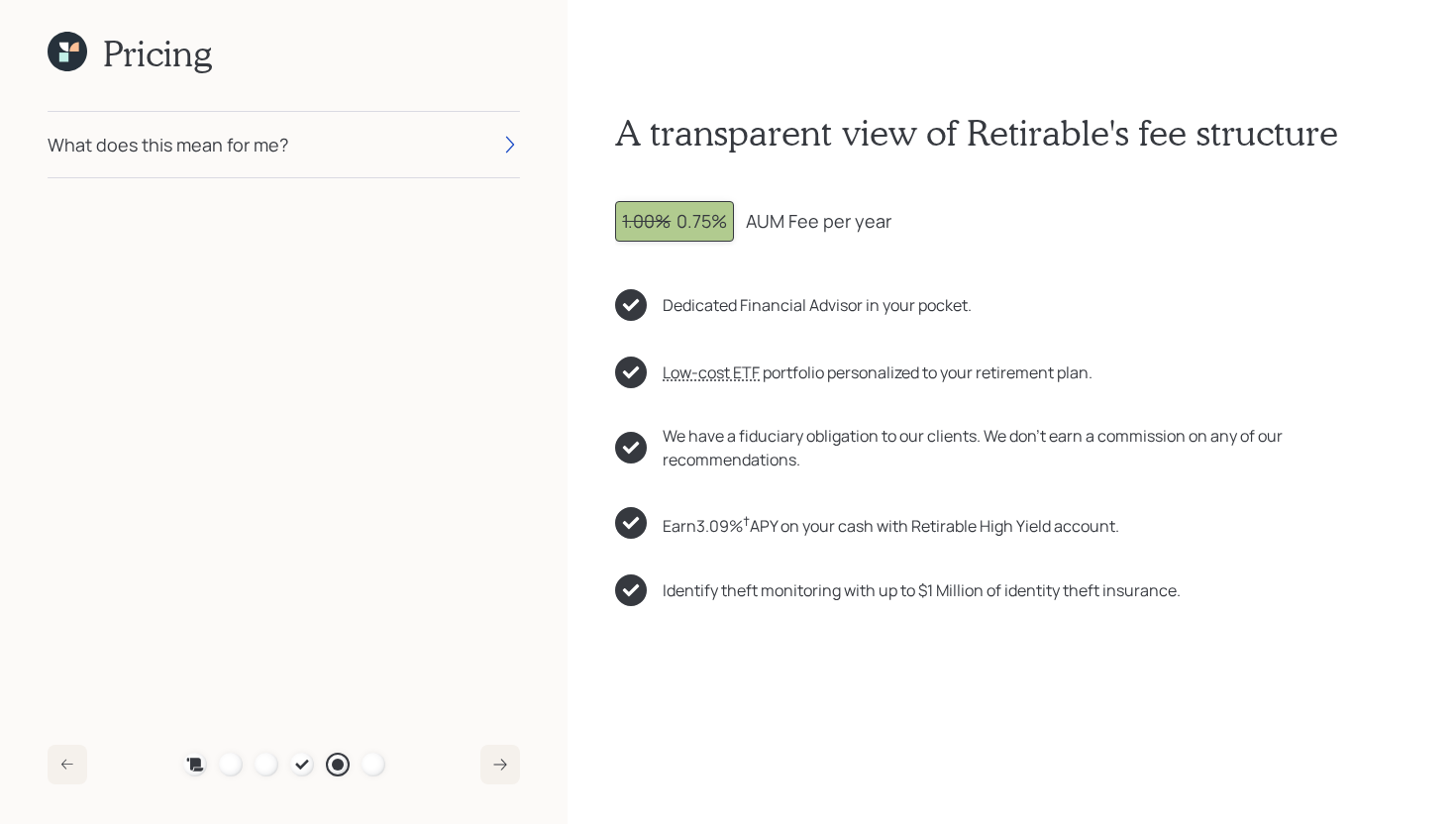 click on "What does this mean for me?" at bounding box center (283, 145) 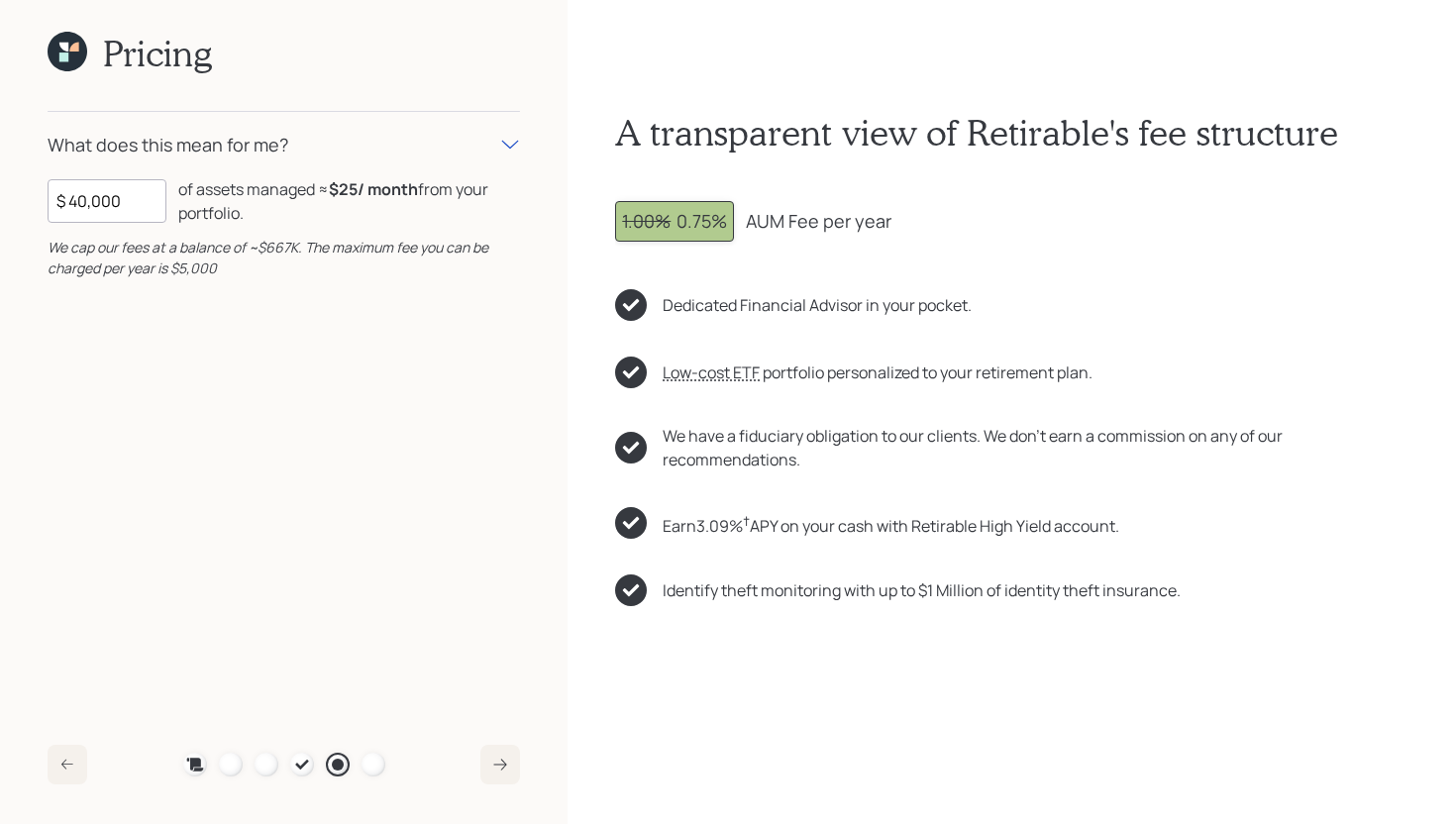 click on "What does this mean for me?" at bounding box center (283, 145) 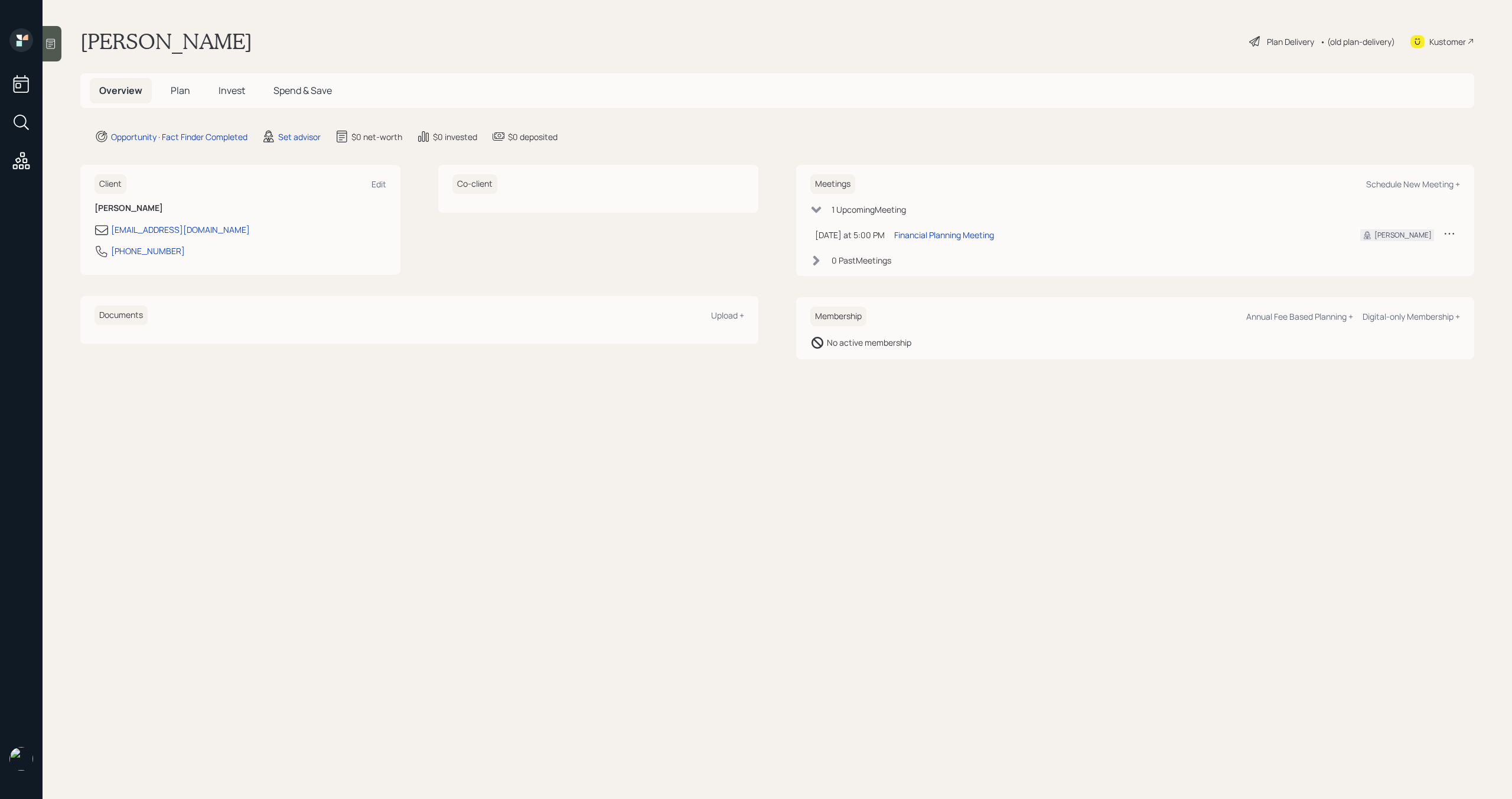 scroll, scrollTop: 0, scrollLeft: 0, axis: both 